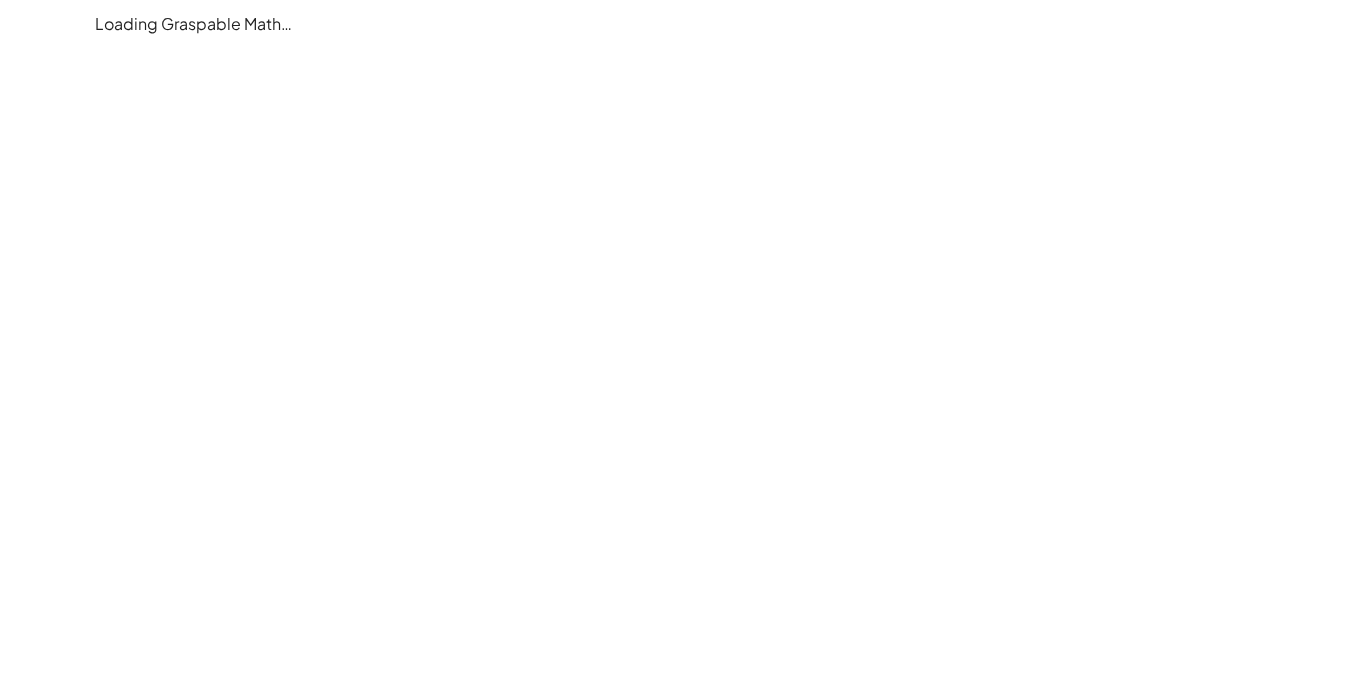 scroll, scrollTop: 0, scrollLeft: 0, axis: both 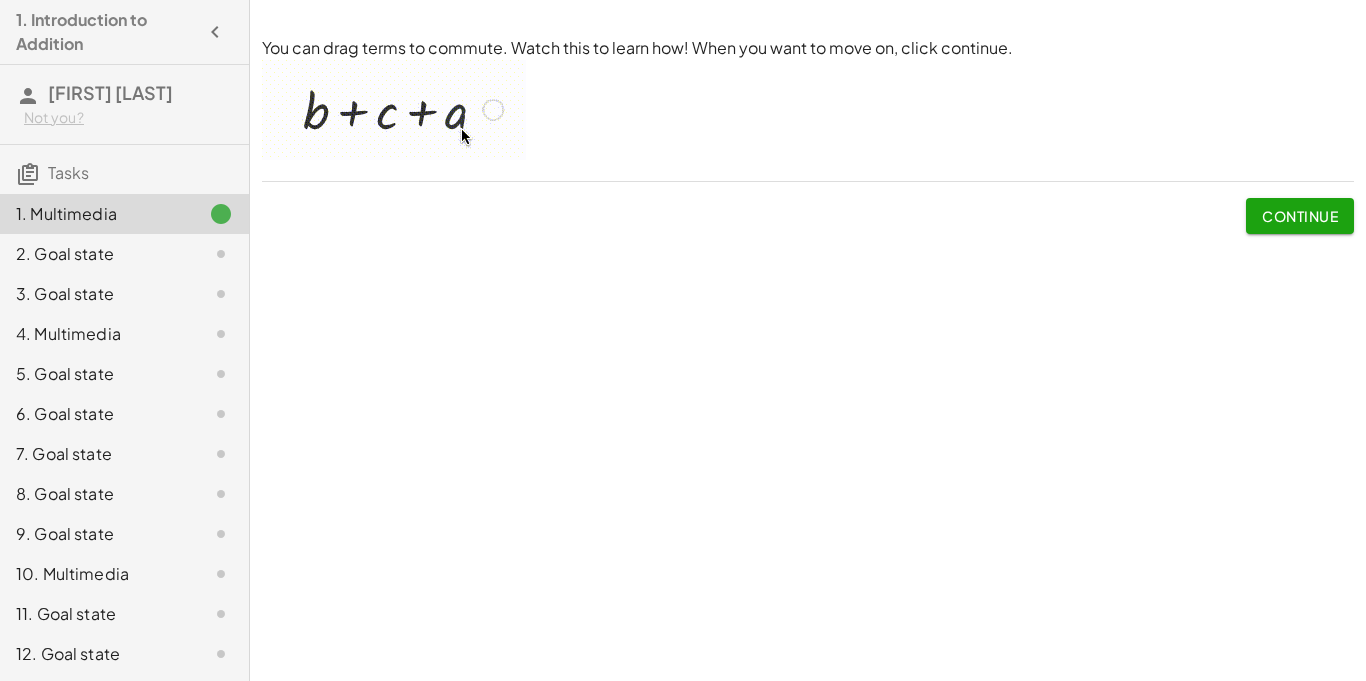 click on "Continue" 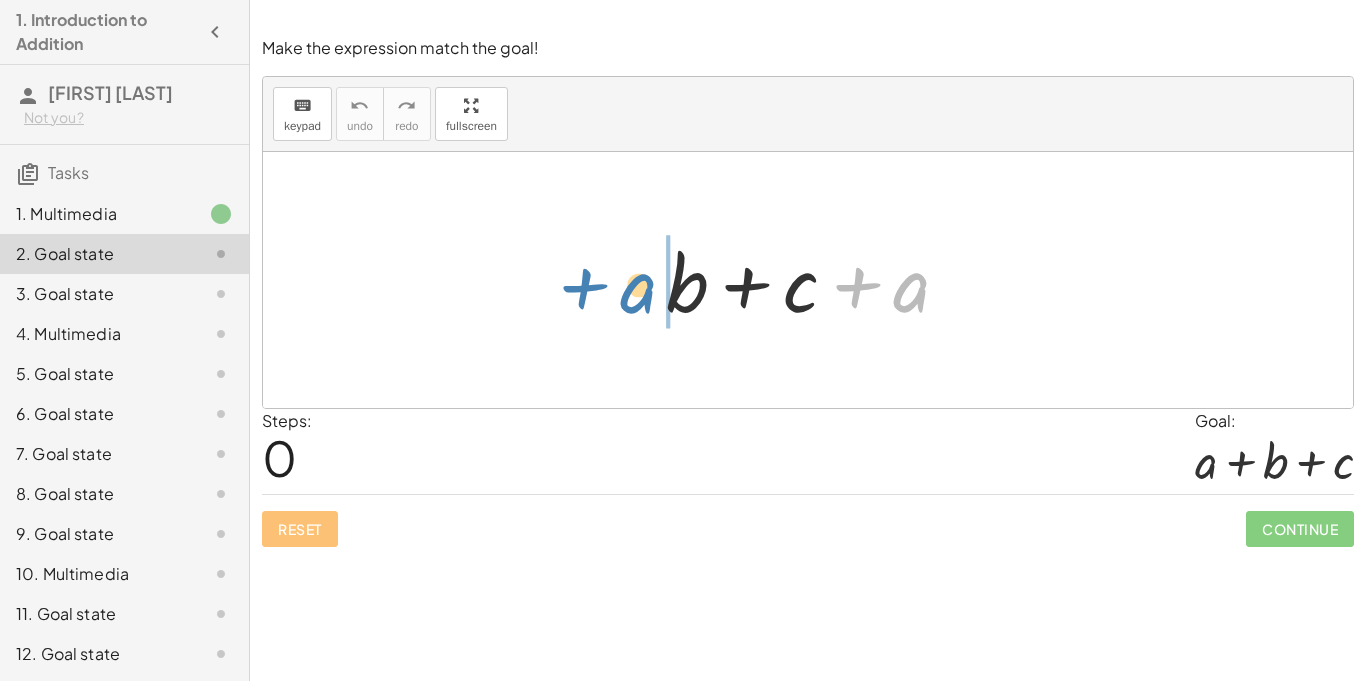 drag, startPoint x: 908, startPoint y: 289, endPoint x: 634, endPoint y: 290, distance: 274.00183 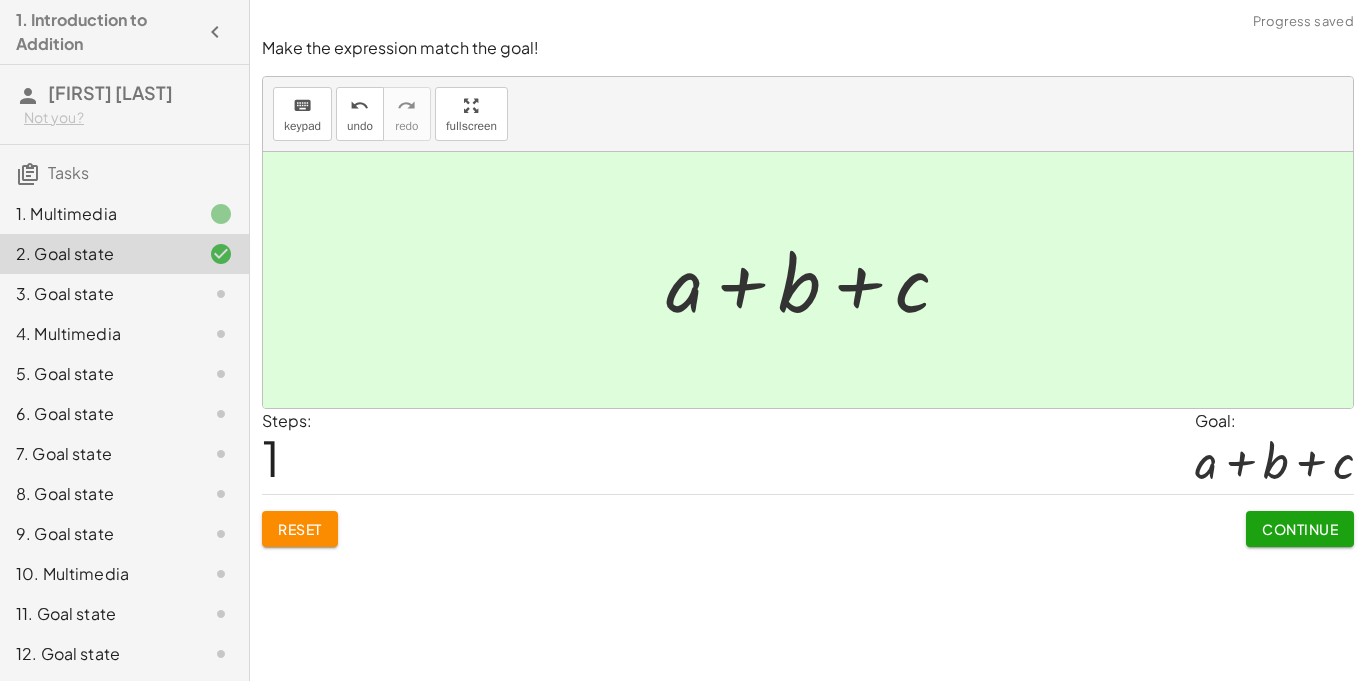 click on "Continue" 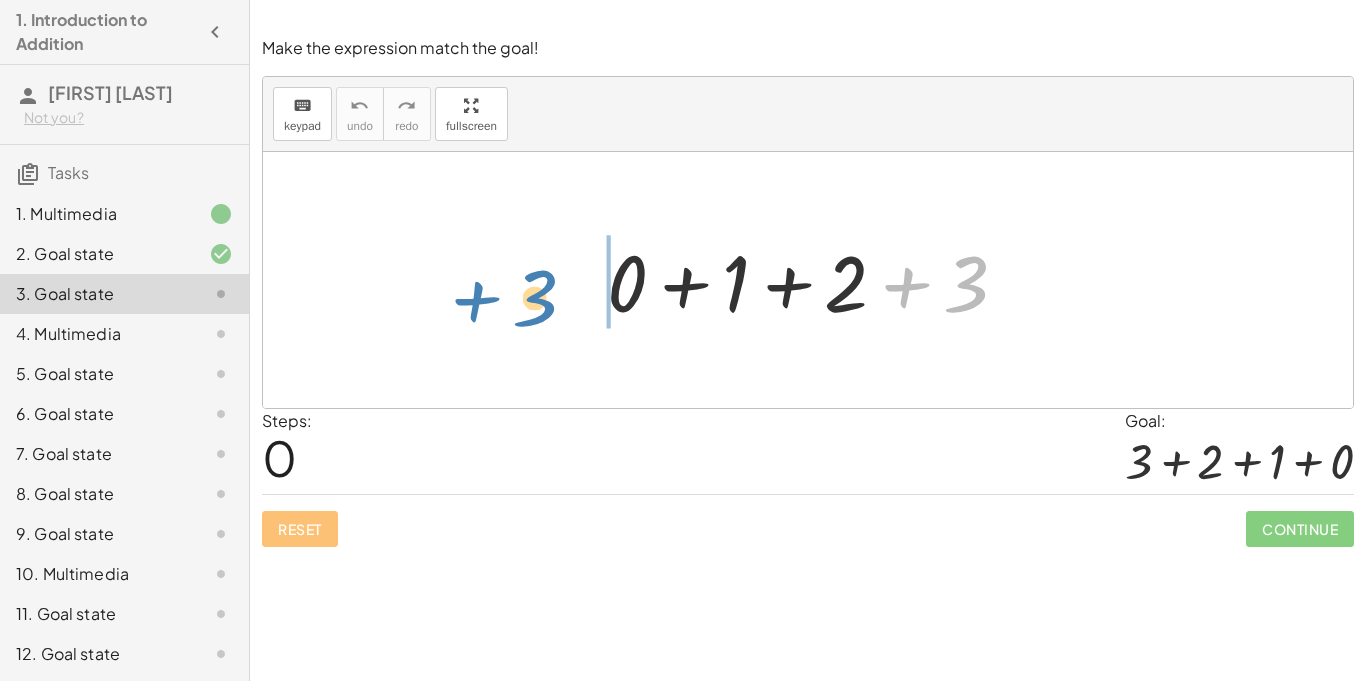drag, startPoint x: 977, startPoint y: 301, endPoint x: 546, endPoint y: 315, distance: 431.22733 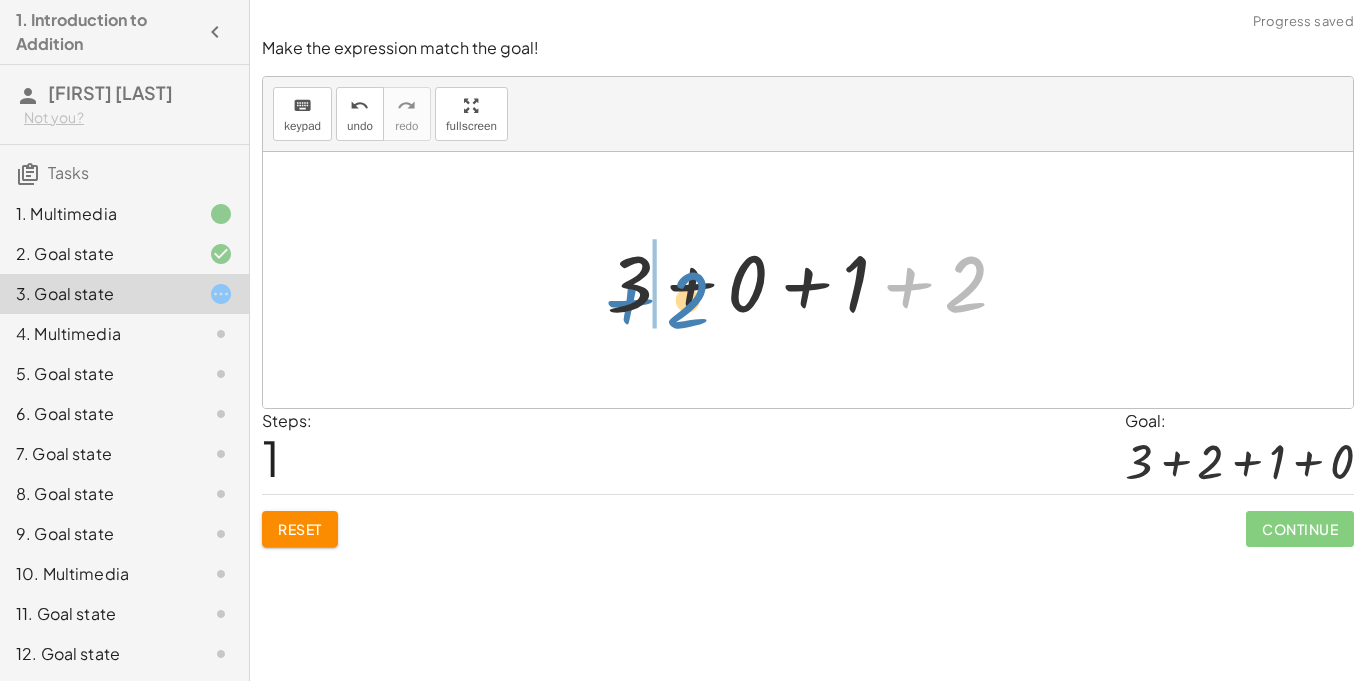 drag, startPoint x: 988, startPoint y: 293, endPoint x: 709, endPoint y: 309, distance: 279.4584 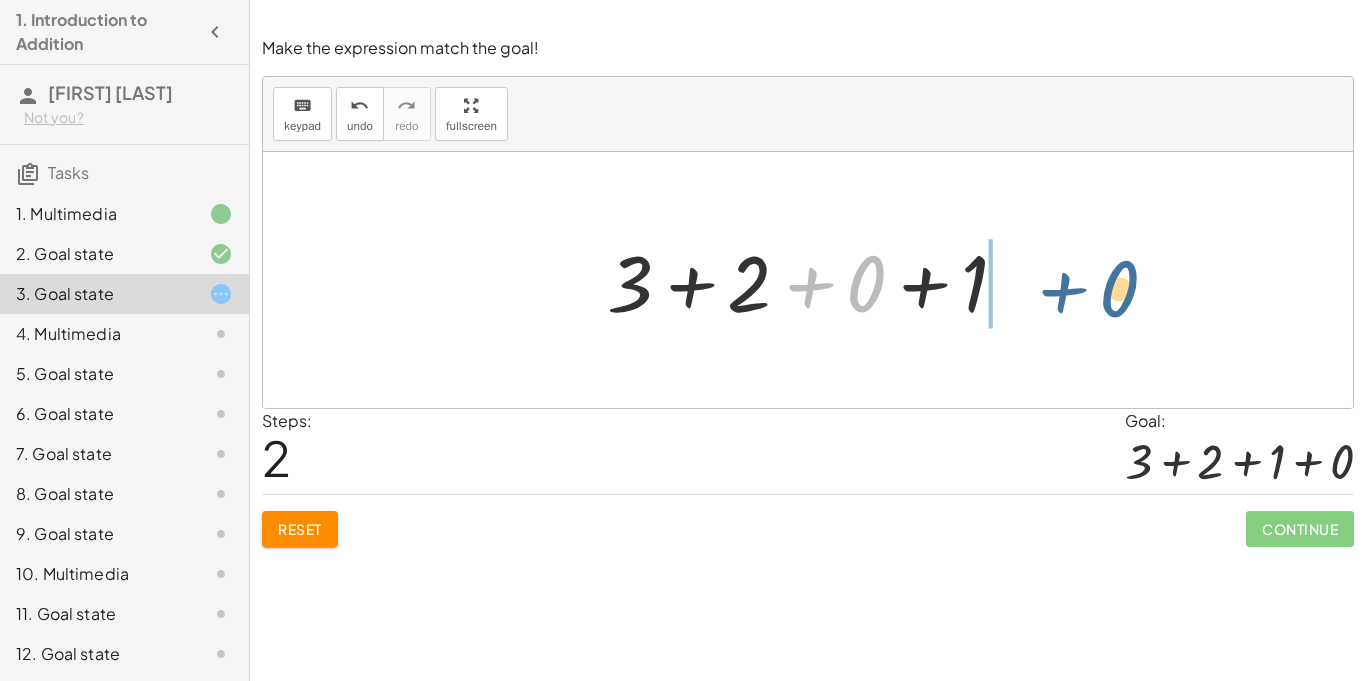 drag, startPoint x: 868, startPoint y: 302, endPoint x: 1118, endPoint y: 306, distance: 250.032 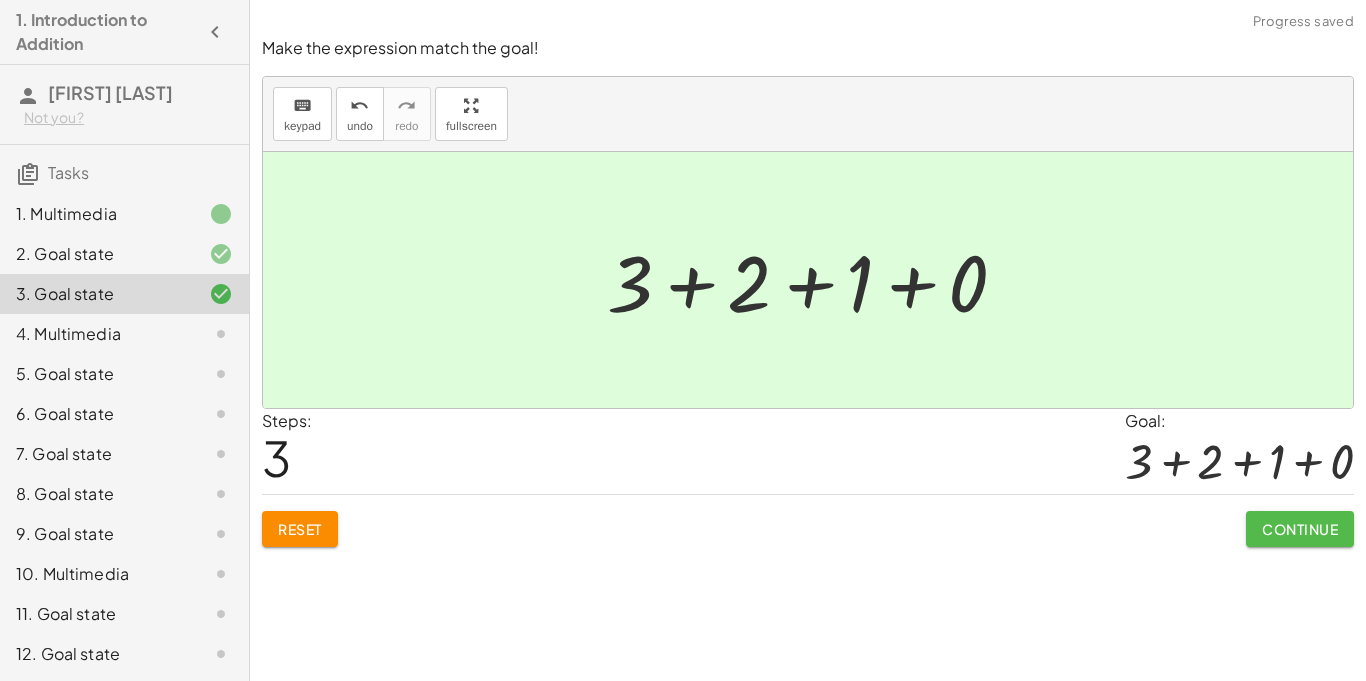 click on "Continue" 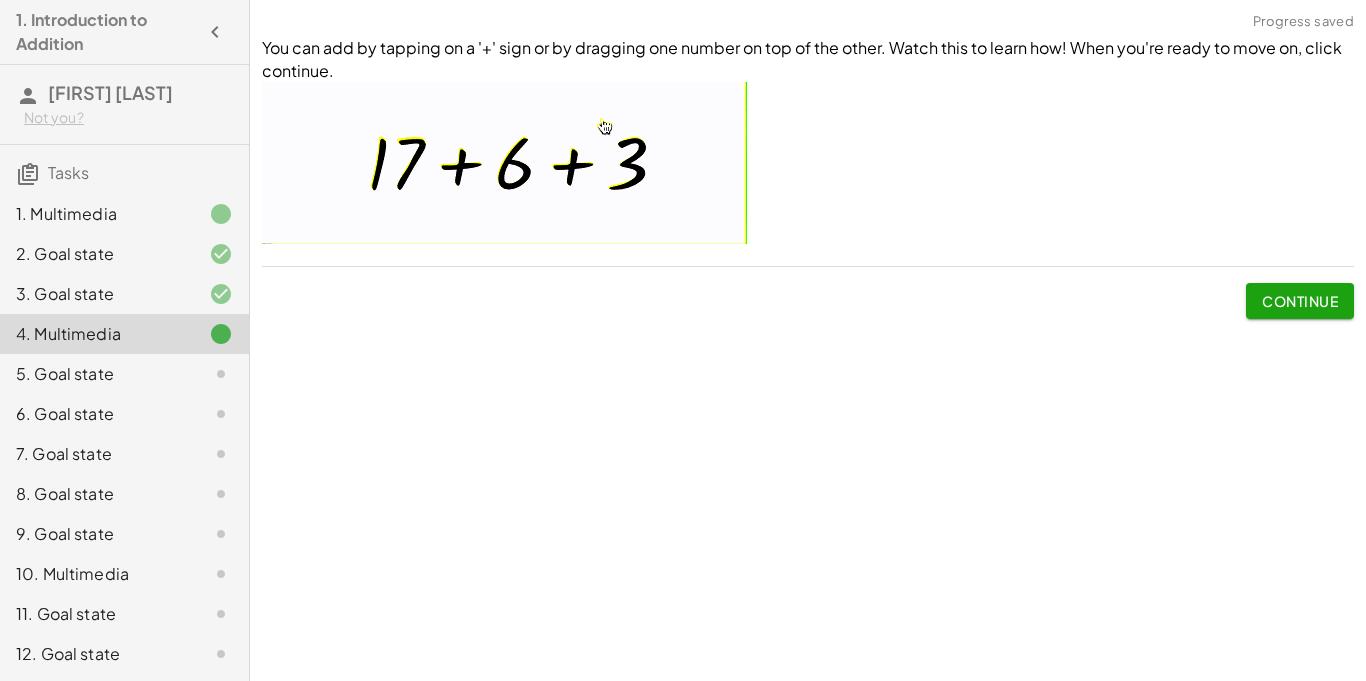 click on "Continue" at bounding box center (1300, 301) 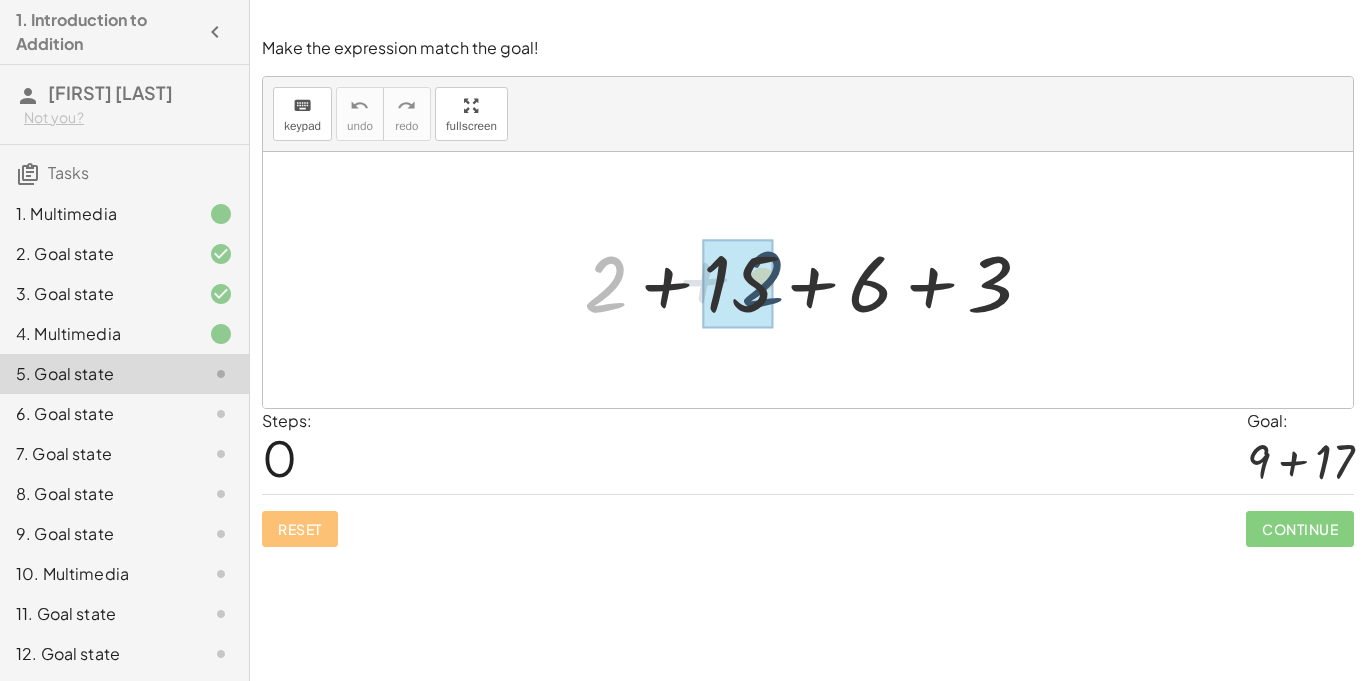 drag, startPoint x: 597, startPoint y: 306, endPoint x: 752, endPoint y: 300, distance: 155.11609 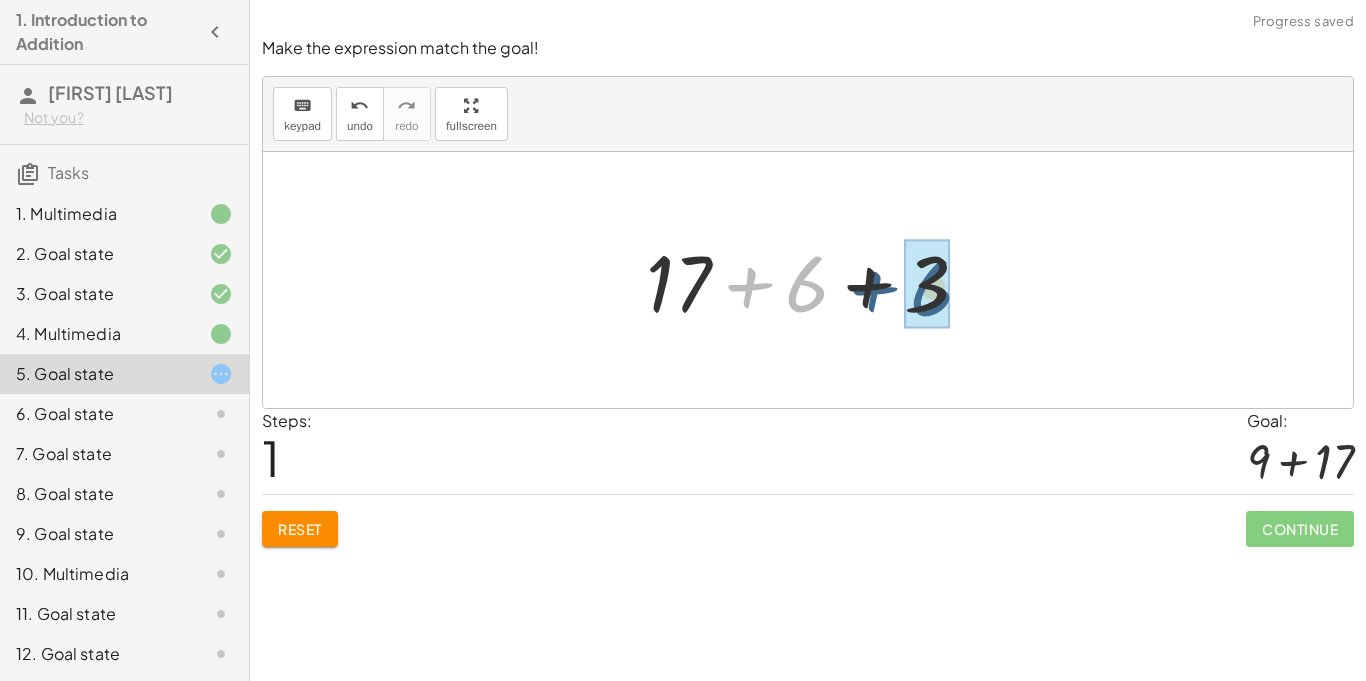 drag, startPoint x: 798, startPoint y: 293, endPoint x: 924, endPoint y: 296, distance: 126.035706 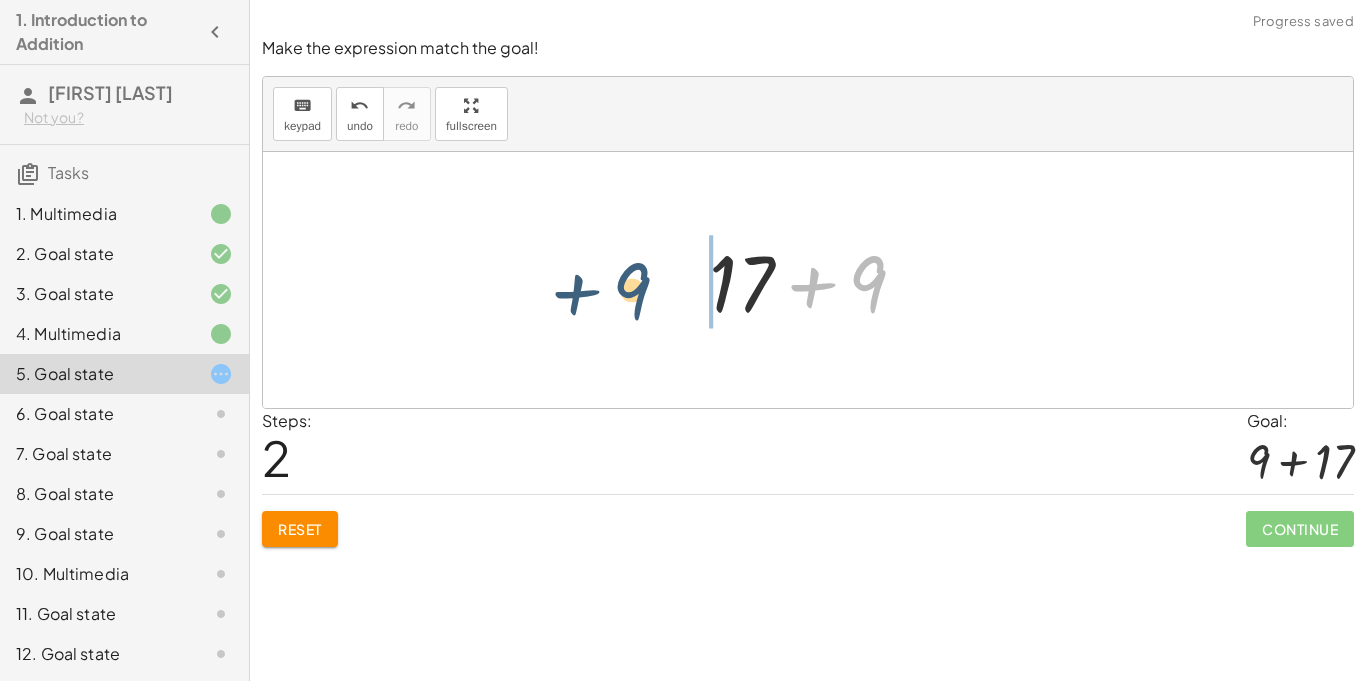 drag, startPoint x: 867, startPoint y: 280, endPoint x: 610, endPoint y: 288, distance: 257.12448 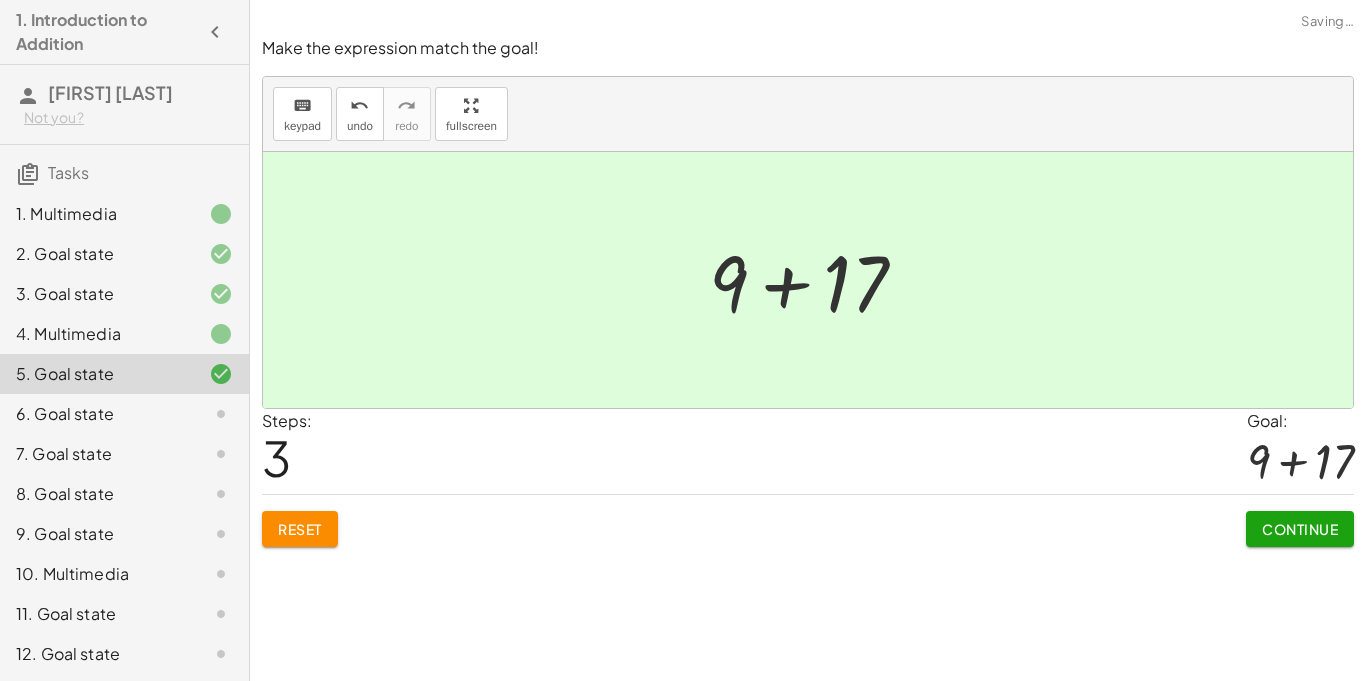 click on "Continue" at bounding box center [1300, 529] 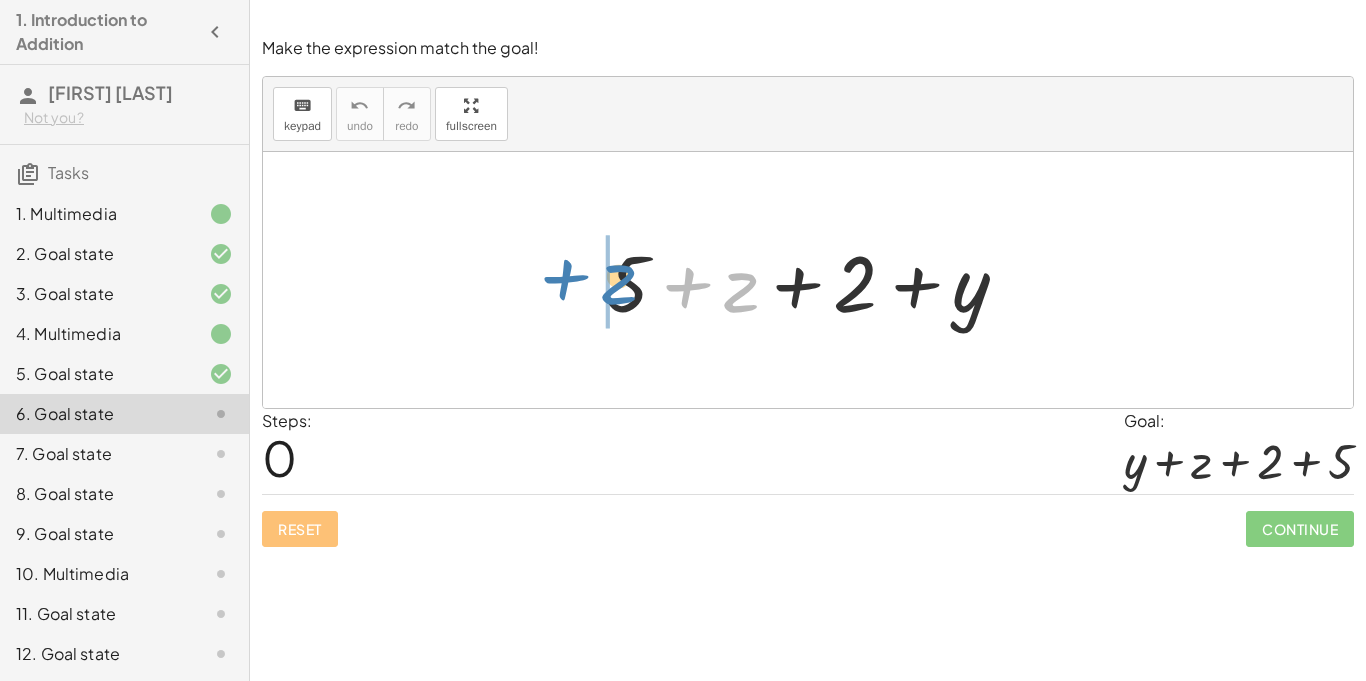 drag, startPoint x: 743, startPoint y: 296, endPoint x: 613, endPoint y: 288, distance: 130.24593 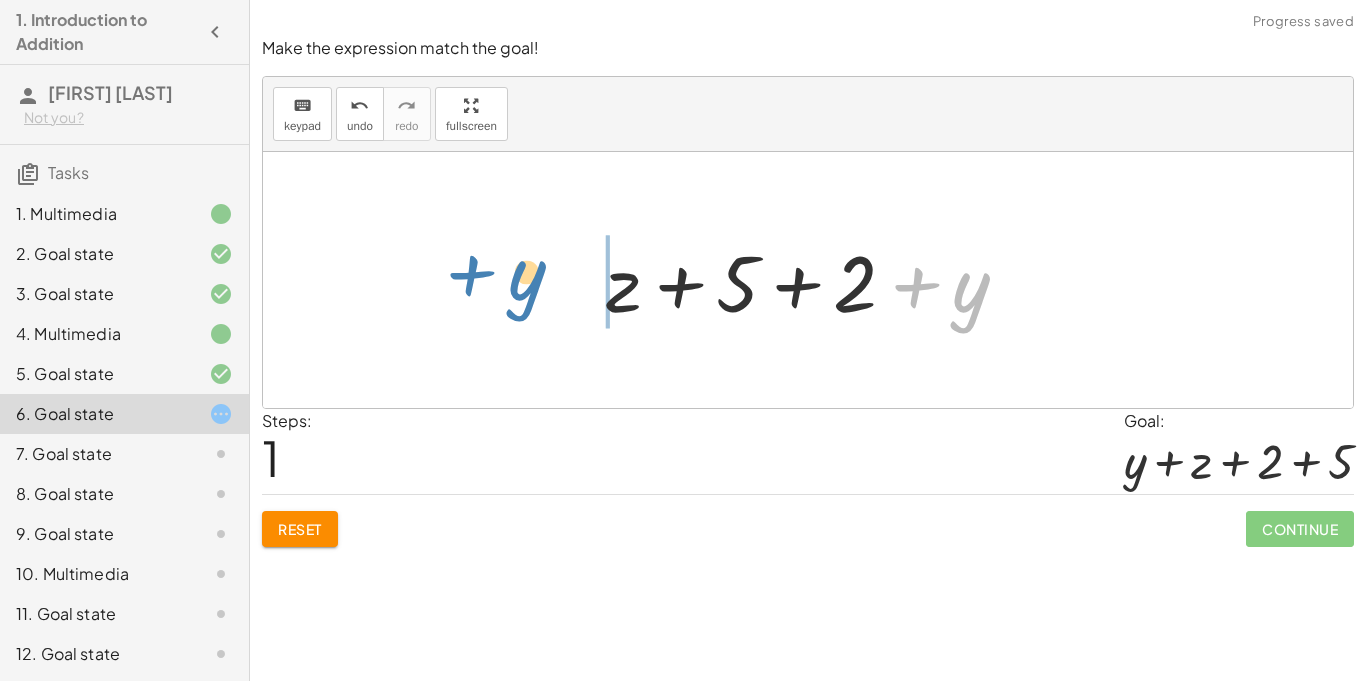 drag, startPoint x: 969, startPoint y: 302, endPoint x: 525, endPoint y: 290, distance: 444.16214 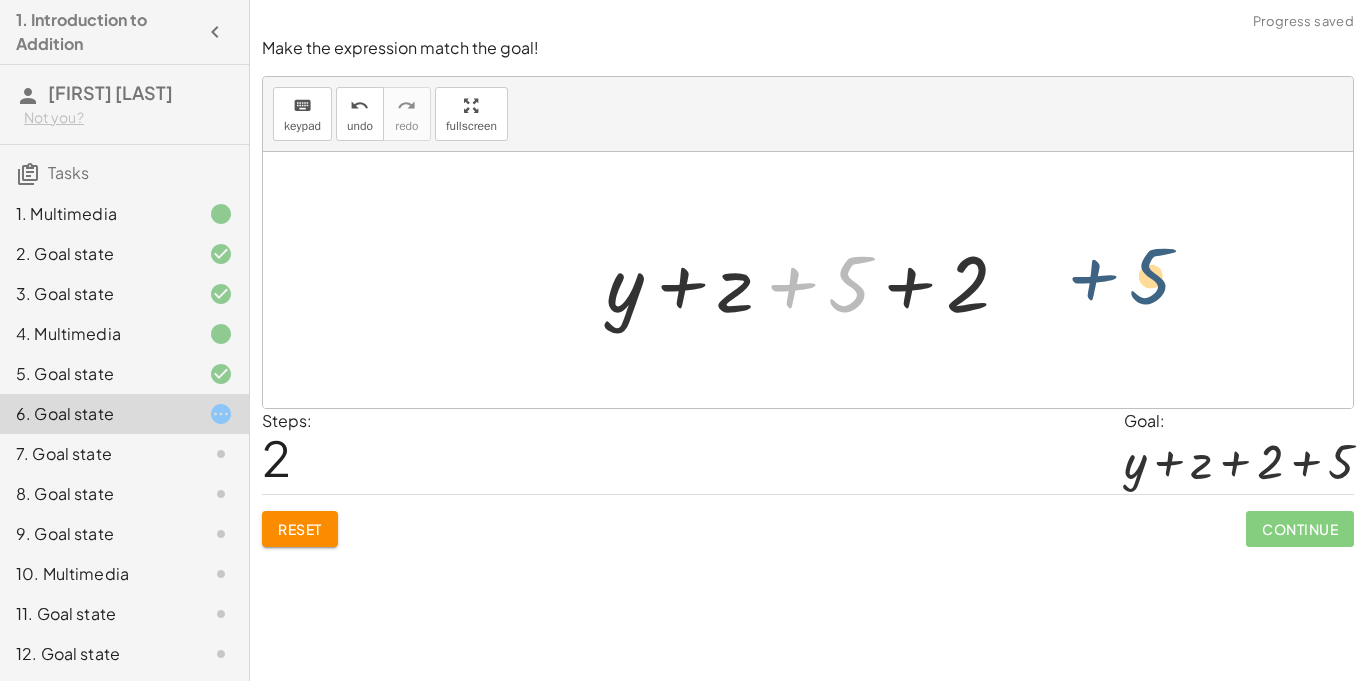 drag, startPoint x: 852, startPoint y: 289, endPoint x: 1159, endPoint y: 281, distance: 307.10422 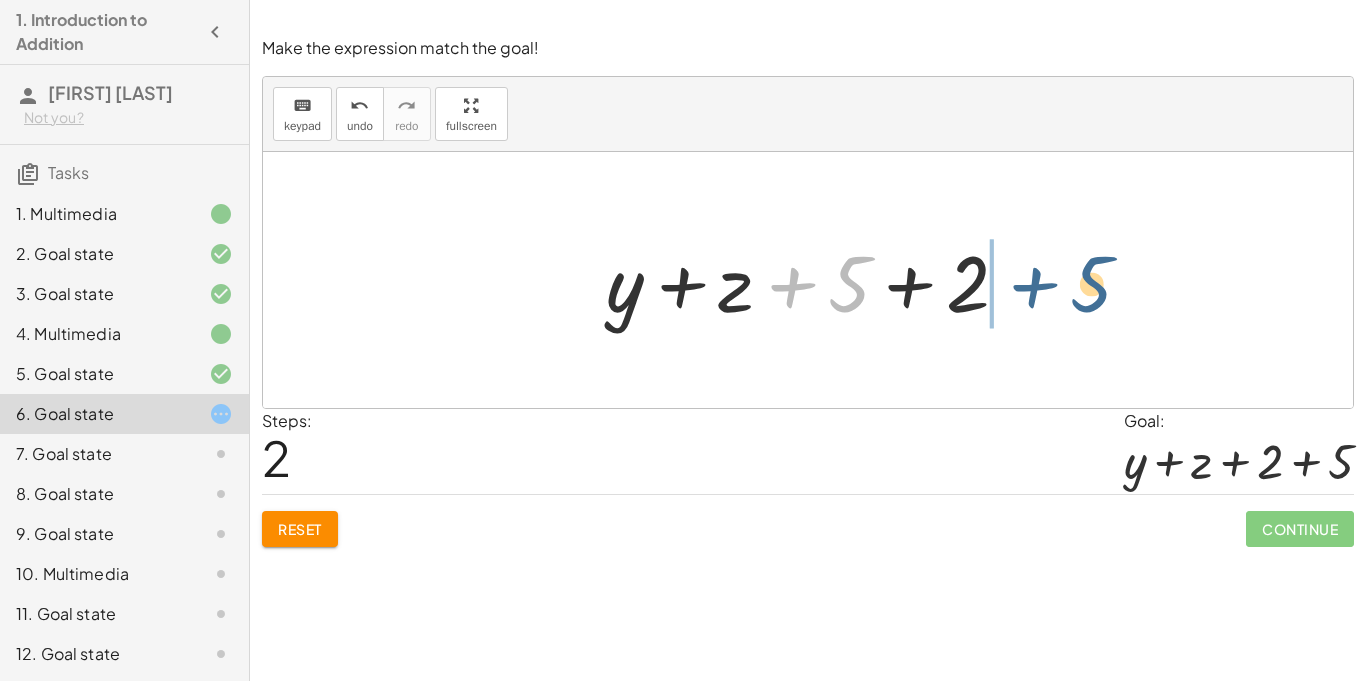 drag, startPoint x: 836, startPoint y: 294, endPoint x: 1078, endPoint y: 294, distance: 242 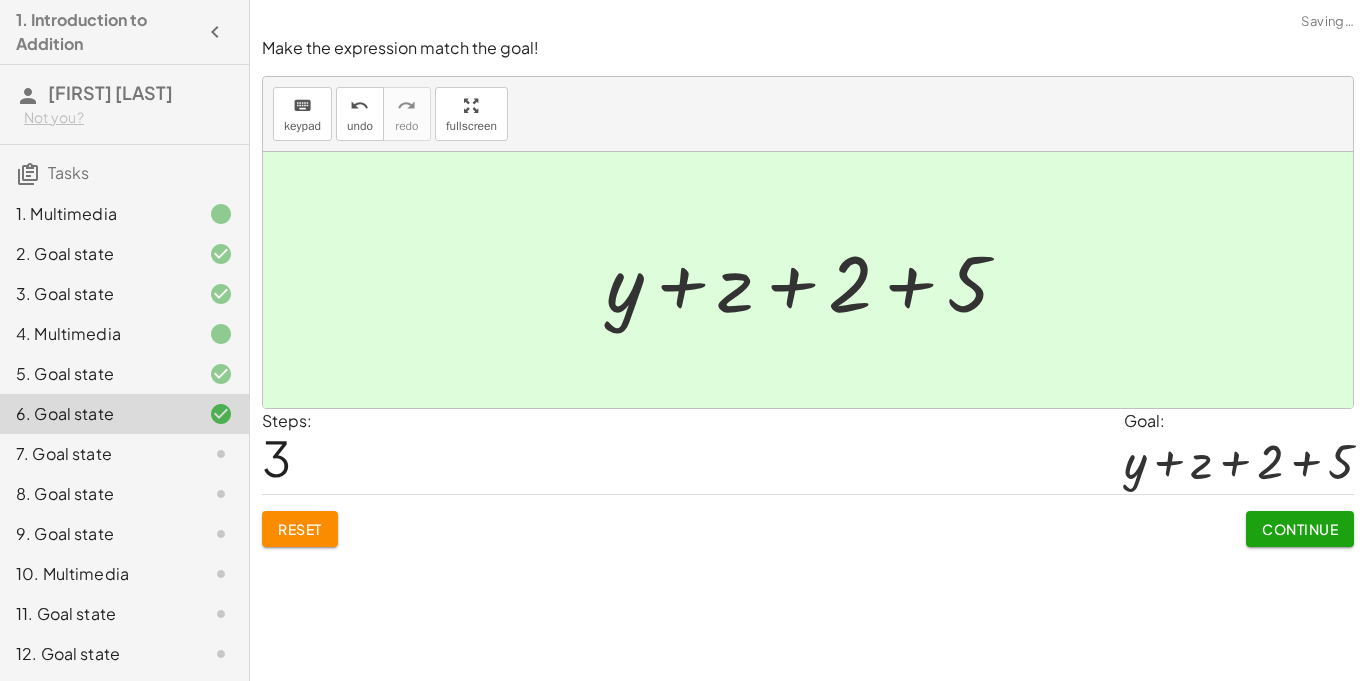 click on "Continue" 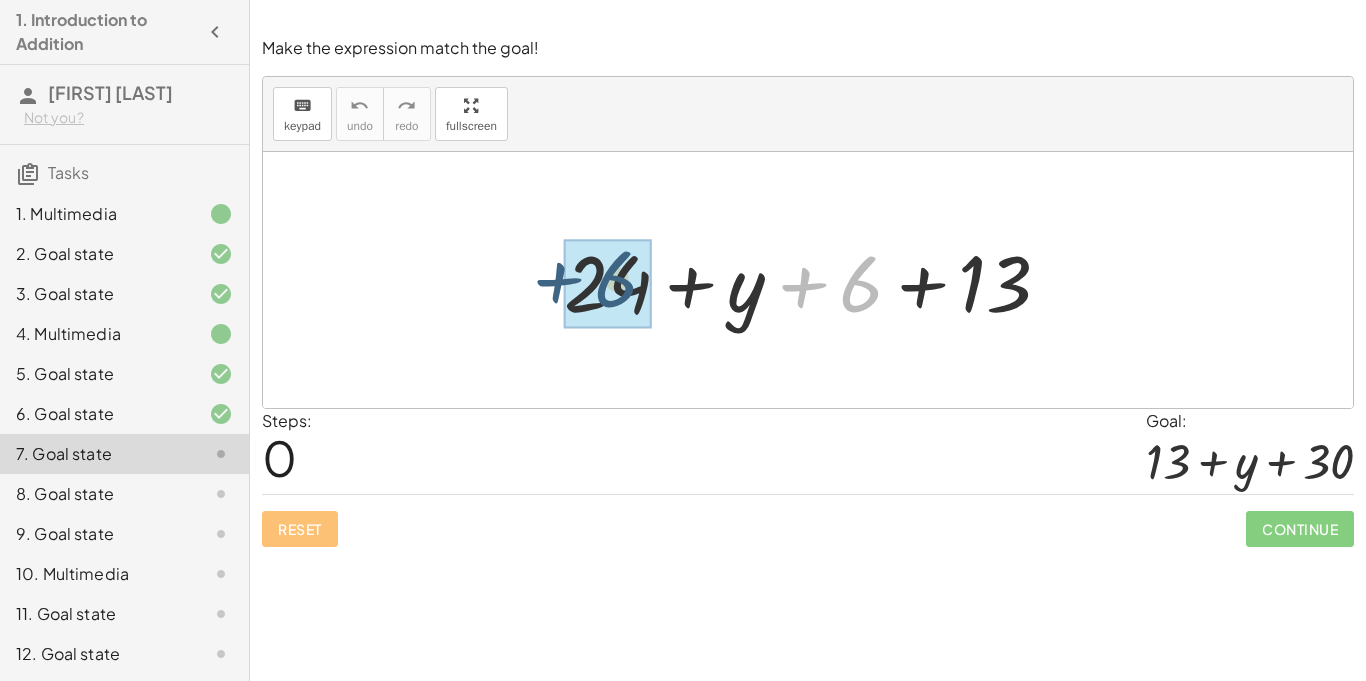 drag, startPoint x: 868, startPoint y: 299, endPoint x: 611, endPoint y: 296, distance: 257.01752 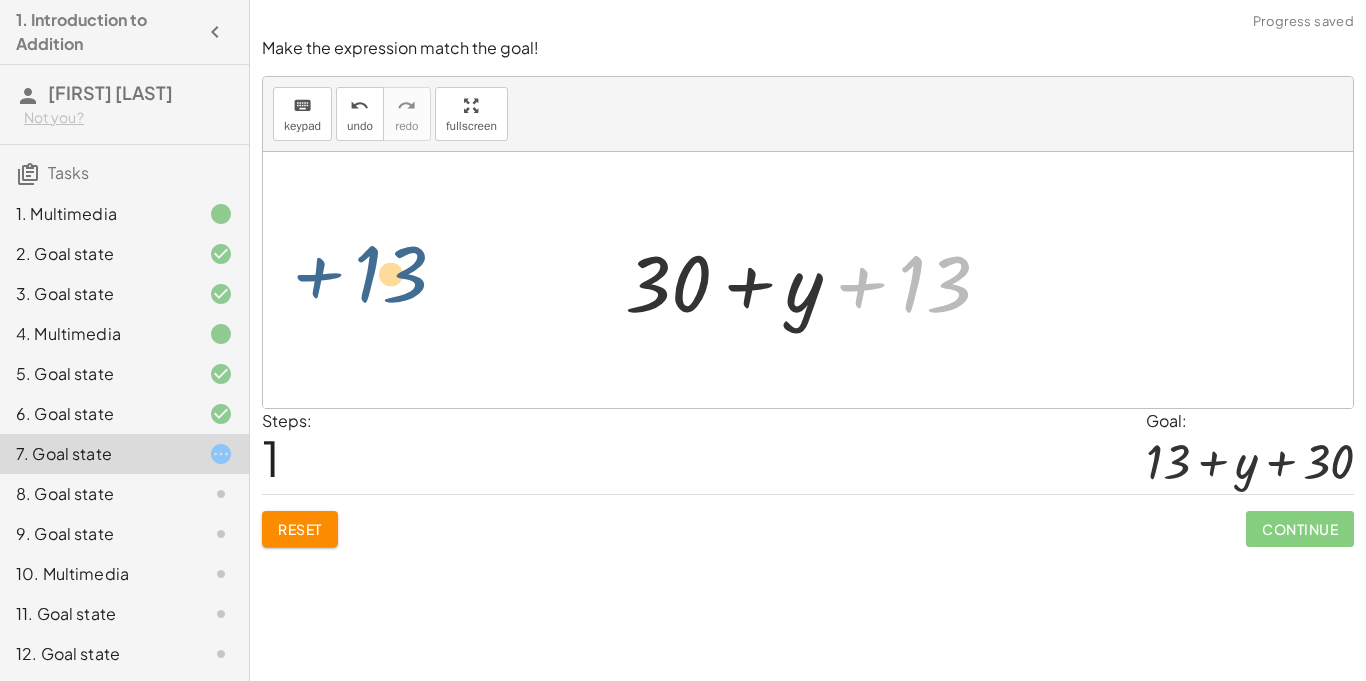 drag, startPoint x: 937, startPoint y: 295, endPoint x: 453, endPoint y: 282, distance: 484.17456 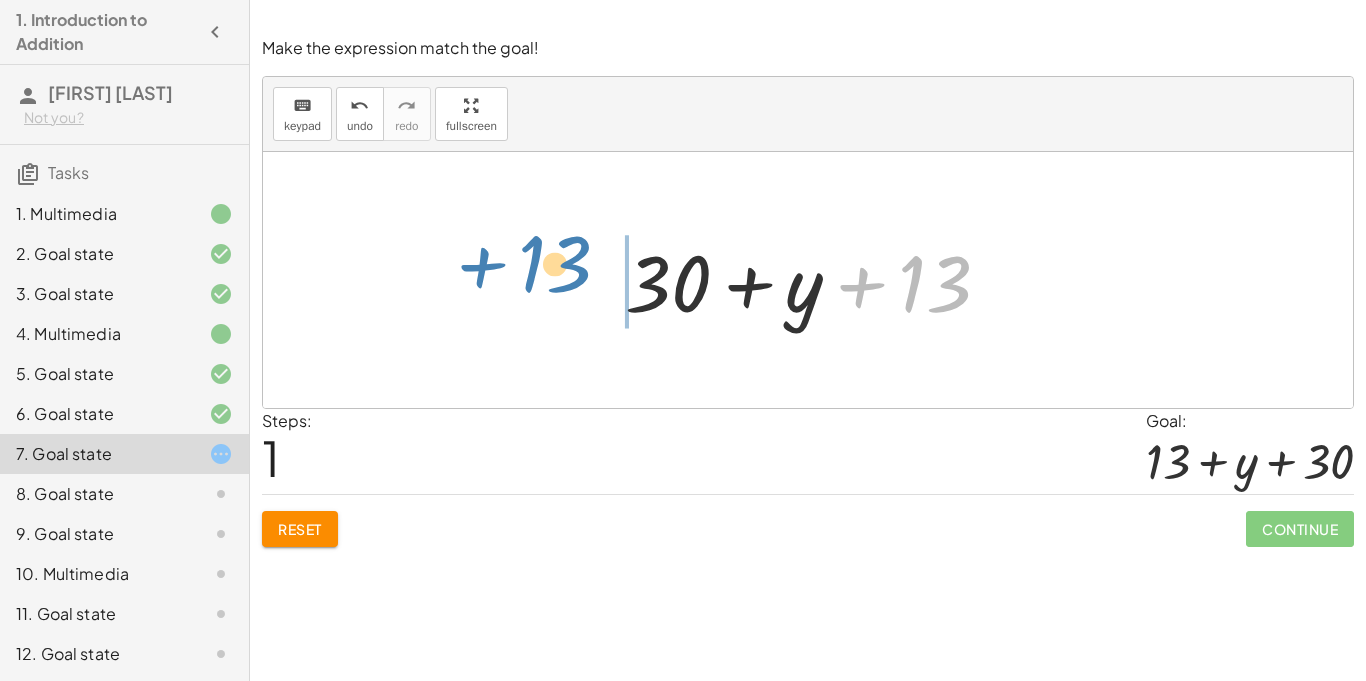 drag, startPoint x: 931, startPoint y: 298, endPoint x: 554, endPoint y: 278, distance: 377.53012 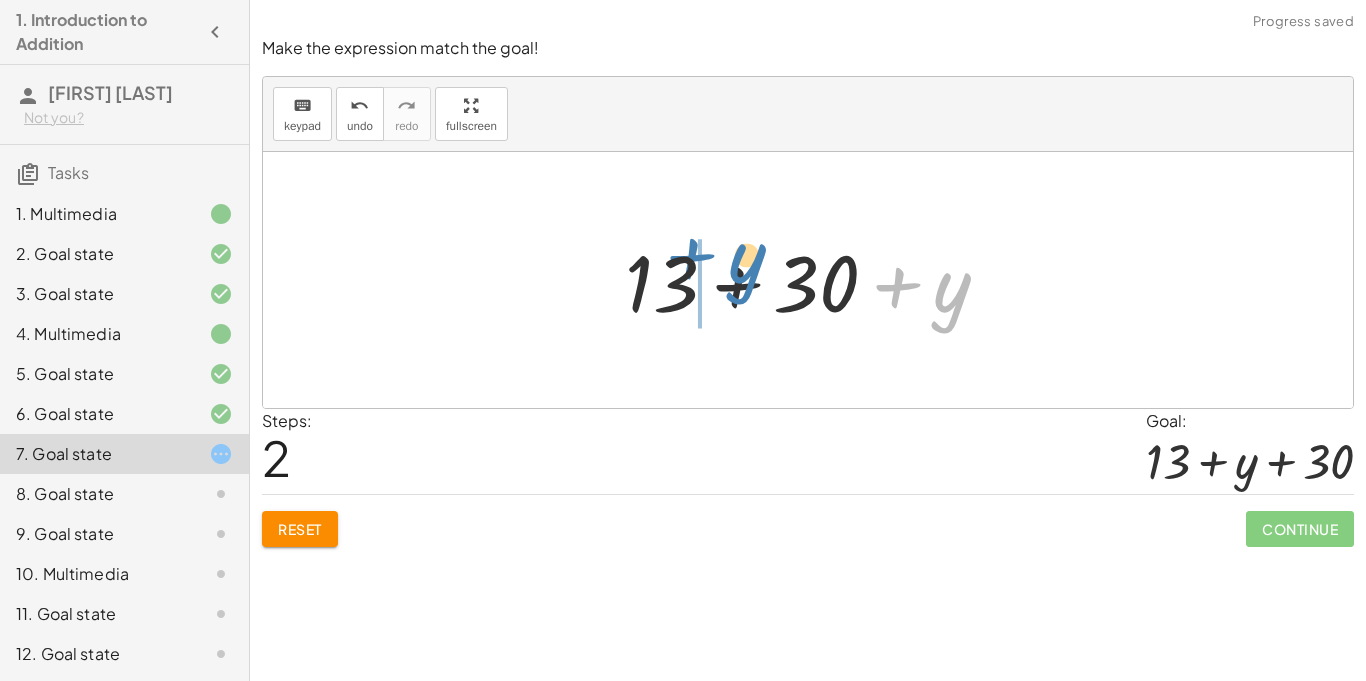 drag, startPoint x: 960, startPoint y: 311, endPoint x: 755, endPoint y: 282, distance: 207.04106 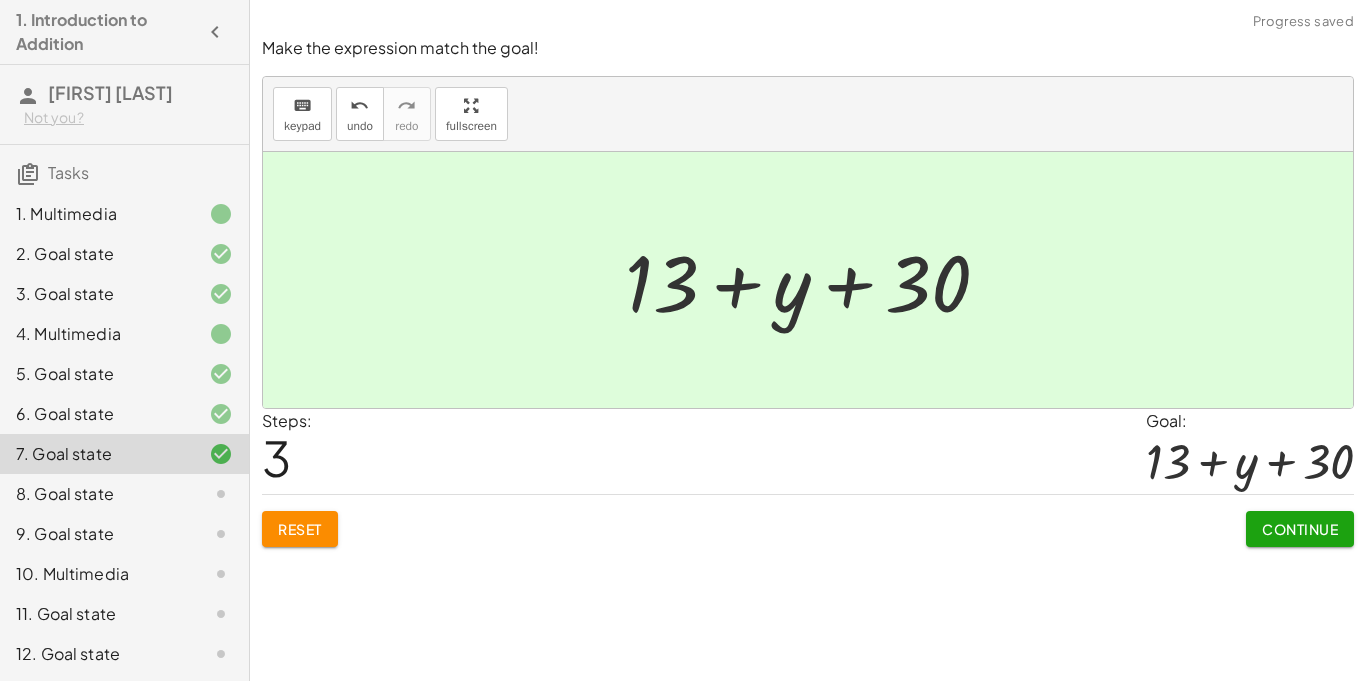 click on "Continue" 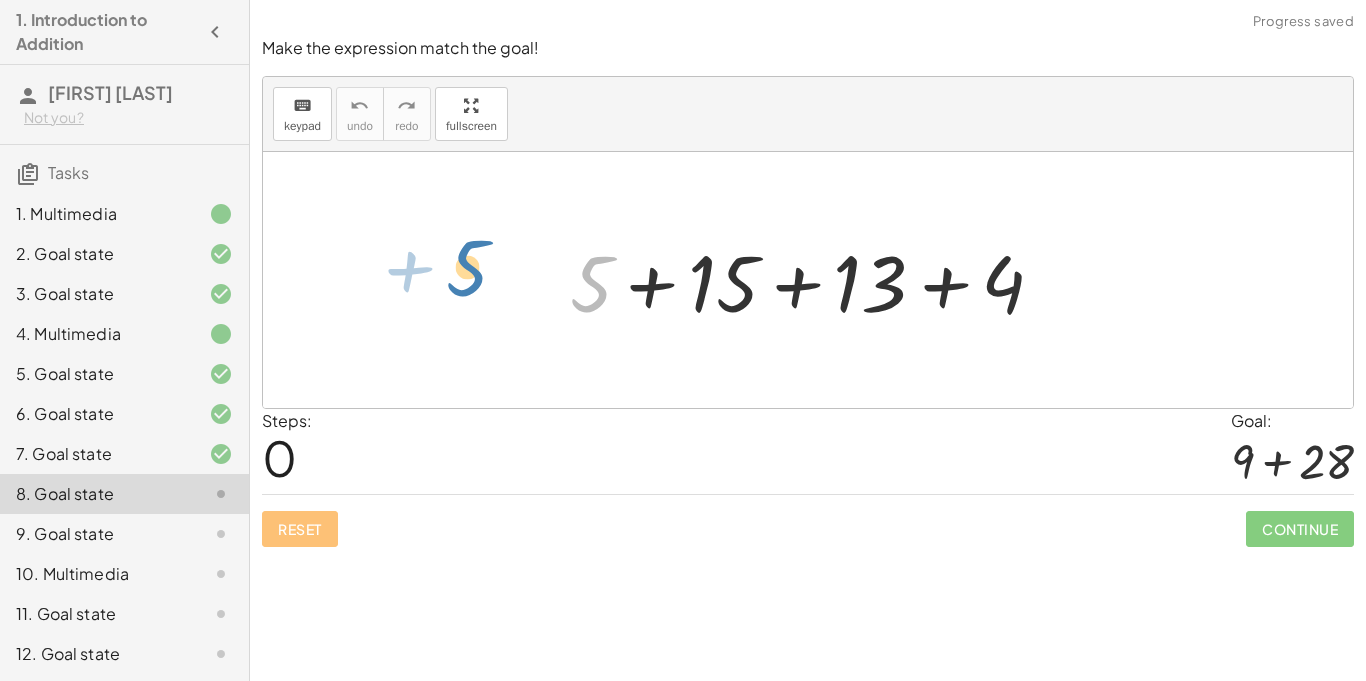 drag, startPoint x: 590, startPoint y: 297, endPoint x: 471, endPoint y: 281, distance: 120.070816 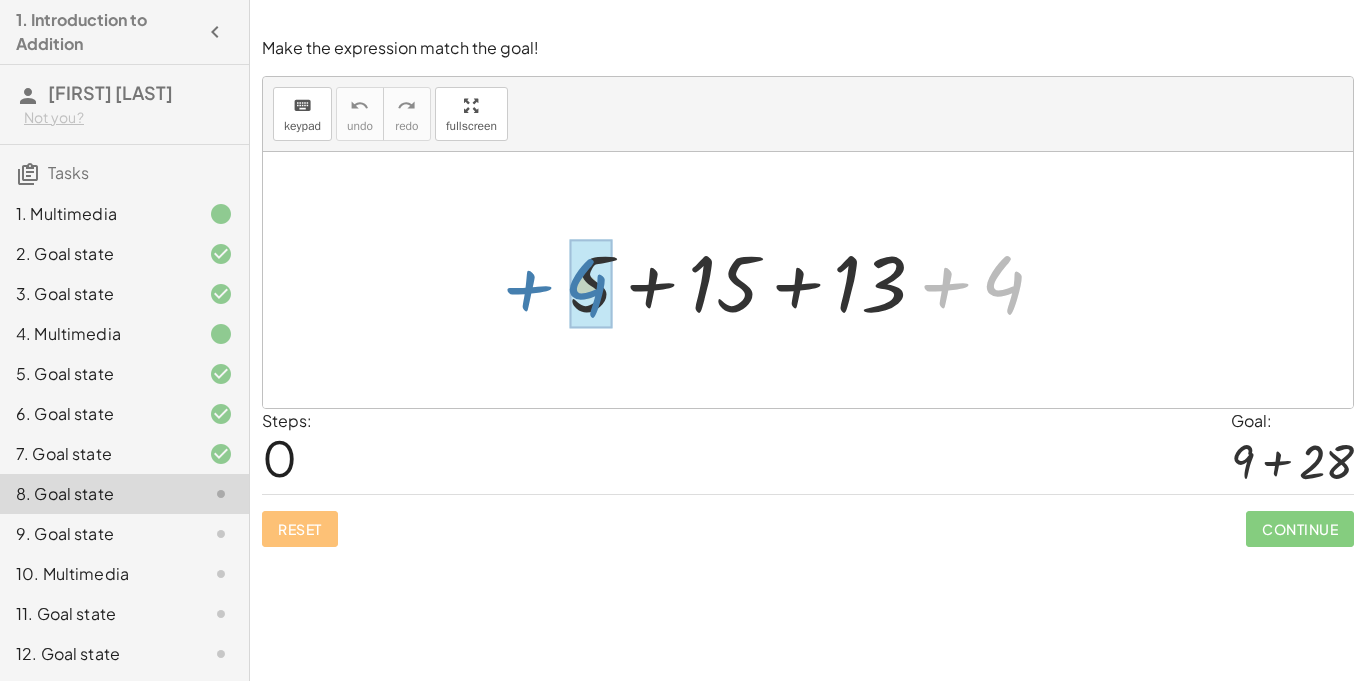 drag, startPoint x: 1004, startPoint y: 301, endPoint x: 586, endPoint y: 304, distance: 418.01077 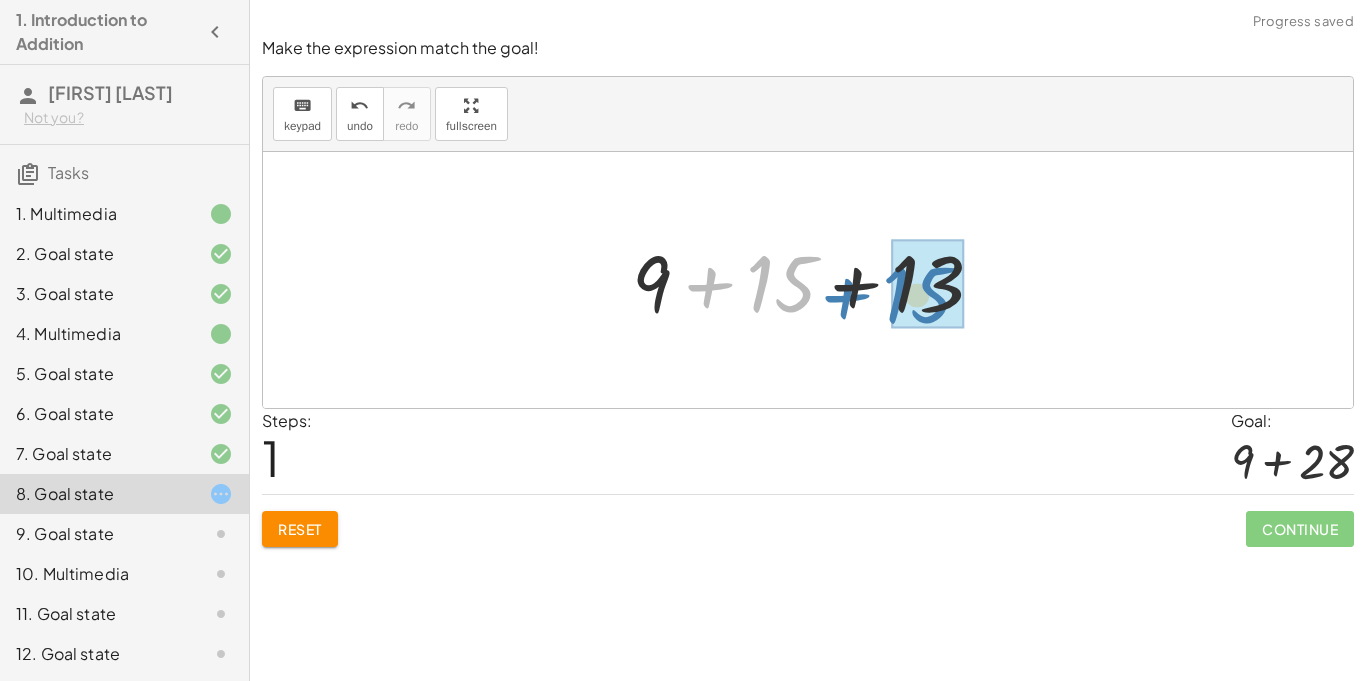 drag, startPoint x: 797, startPoint y: 289, endPoint x: 937, endPoint y: 301, distance: 140.51335 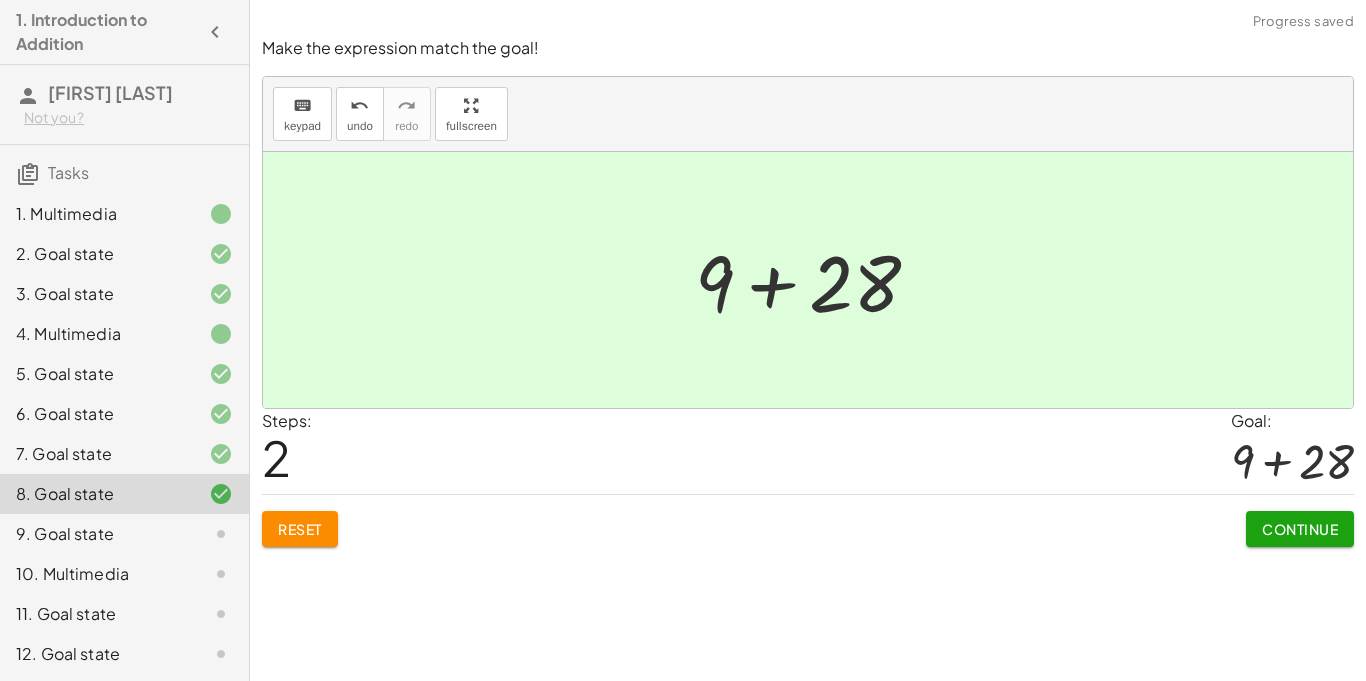 click on "Continue" 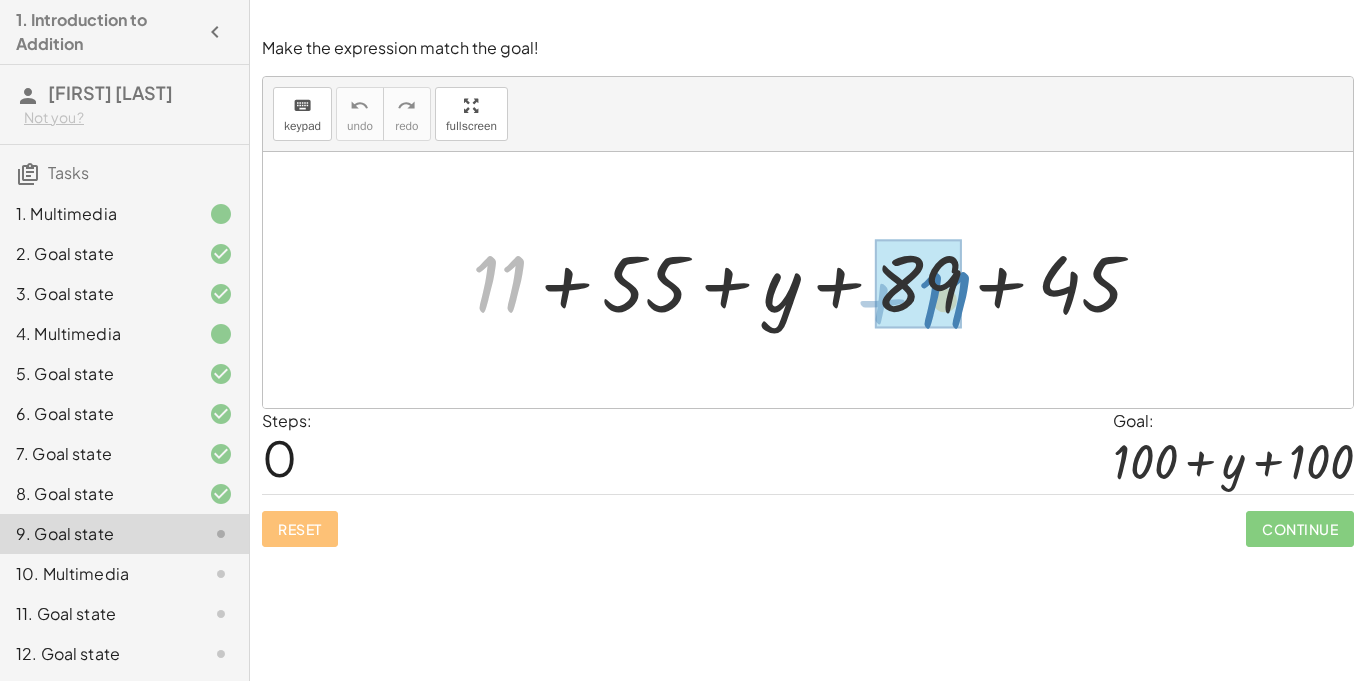 drag, startPoint x: 513, startPoint y: 306, endPoint x: 958, endPoint y: 322, distance: 445.28754 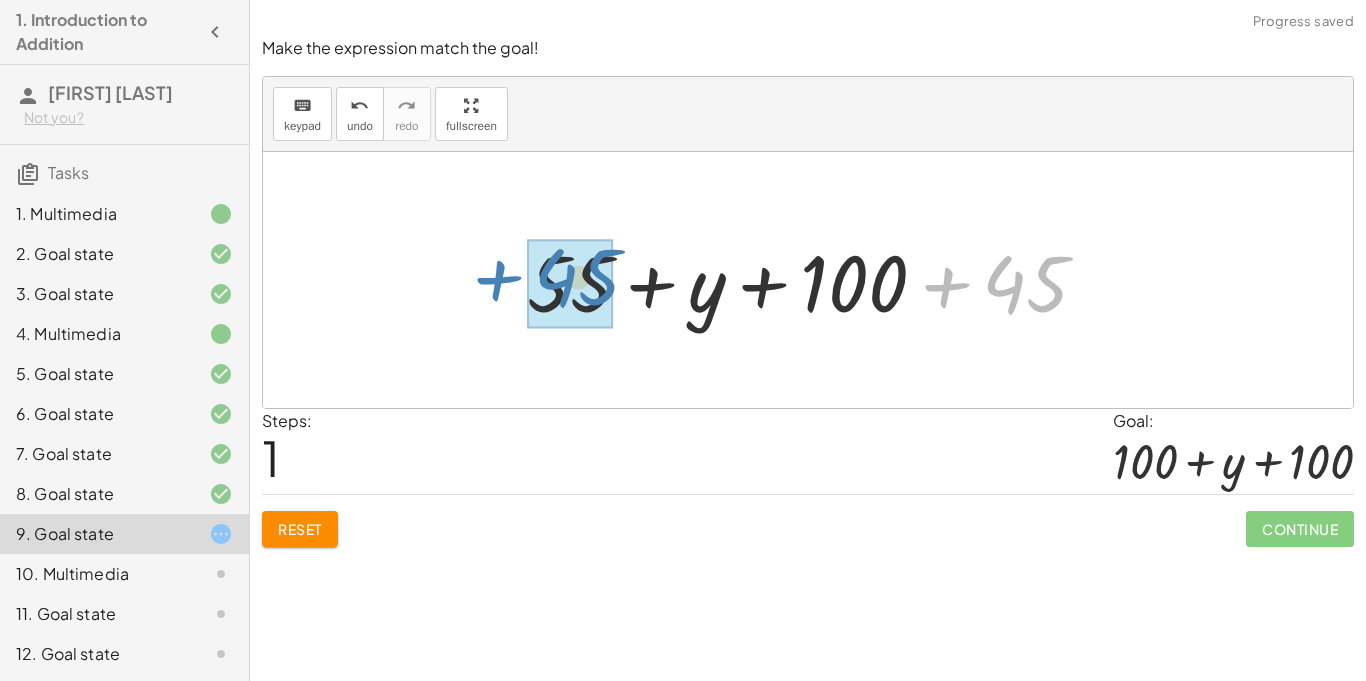 drag, startPoint x: 1033, startPoint y: 311, endPoint x: 585, endPoint y: 304, distance: 448.0547 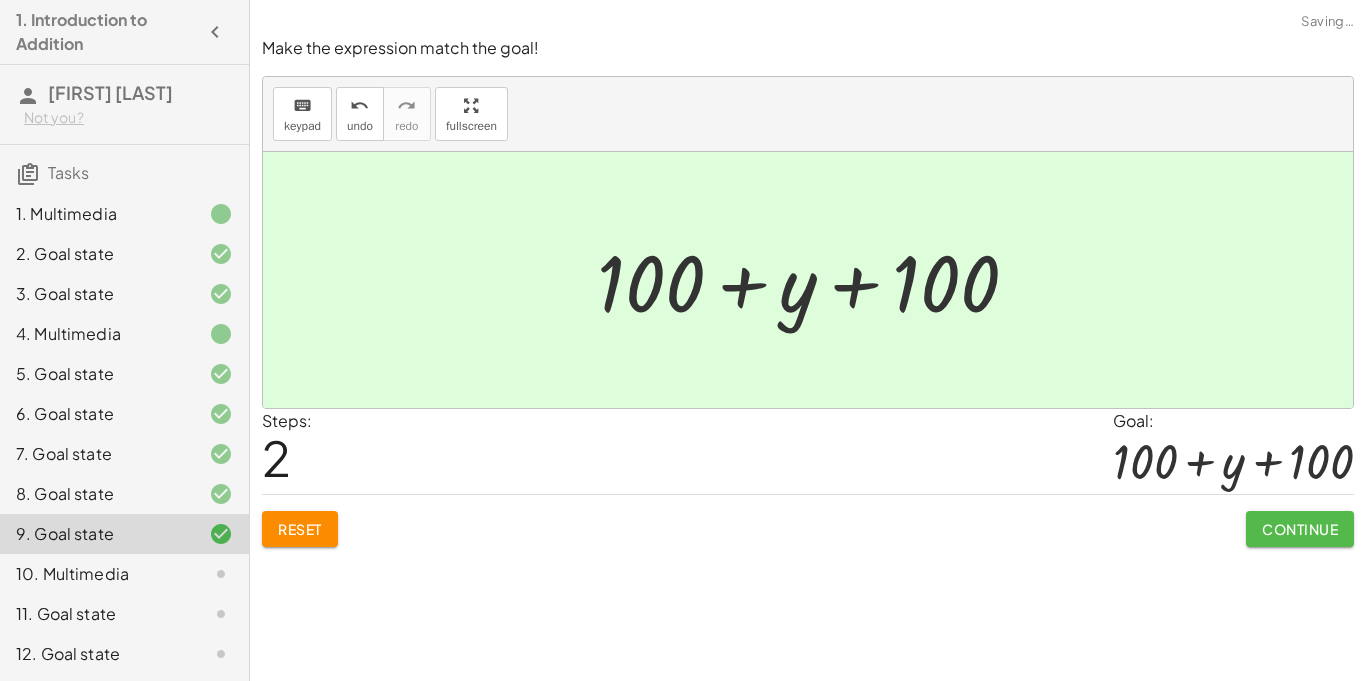click on "Continue" 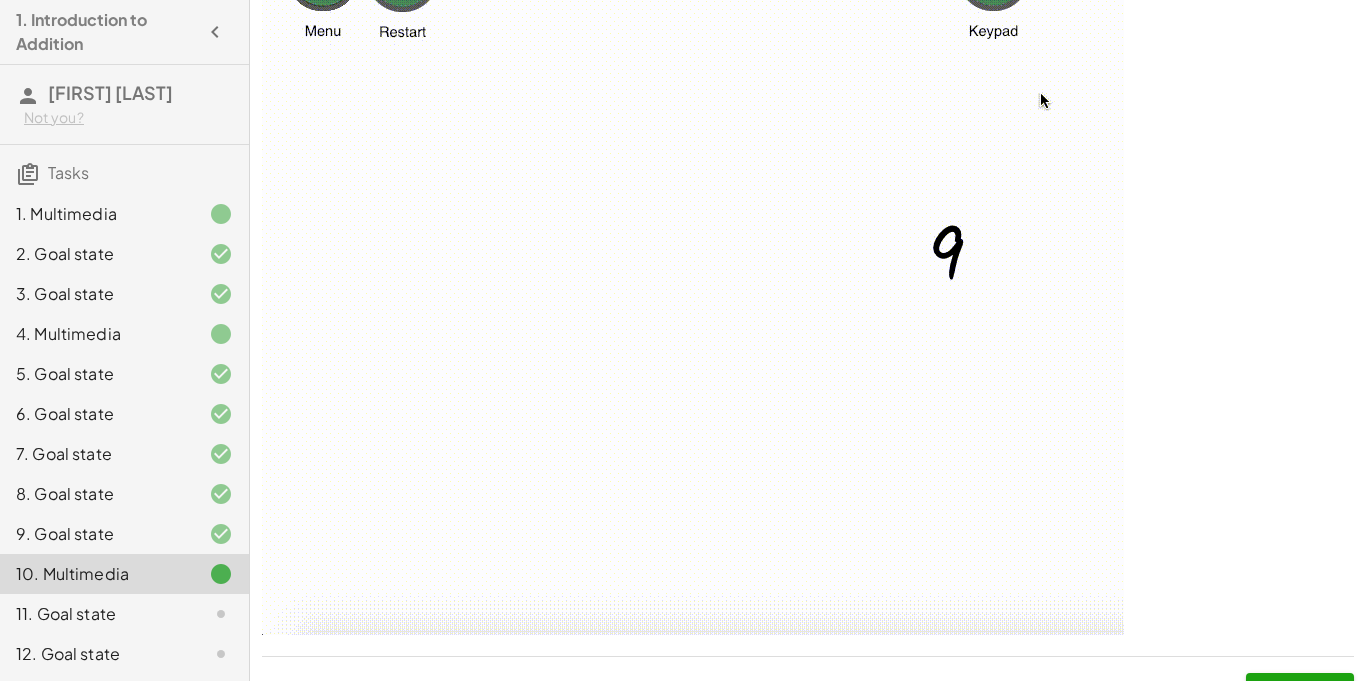 scroll, scrollTop: 120, scrollLeft: 0, axis: vertical 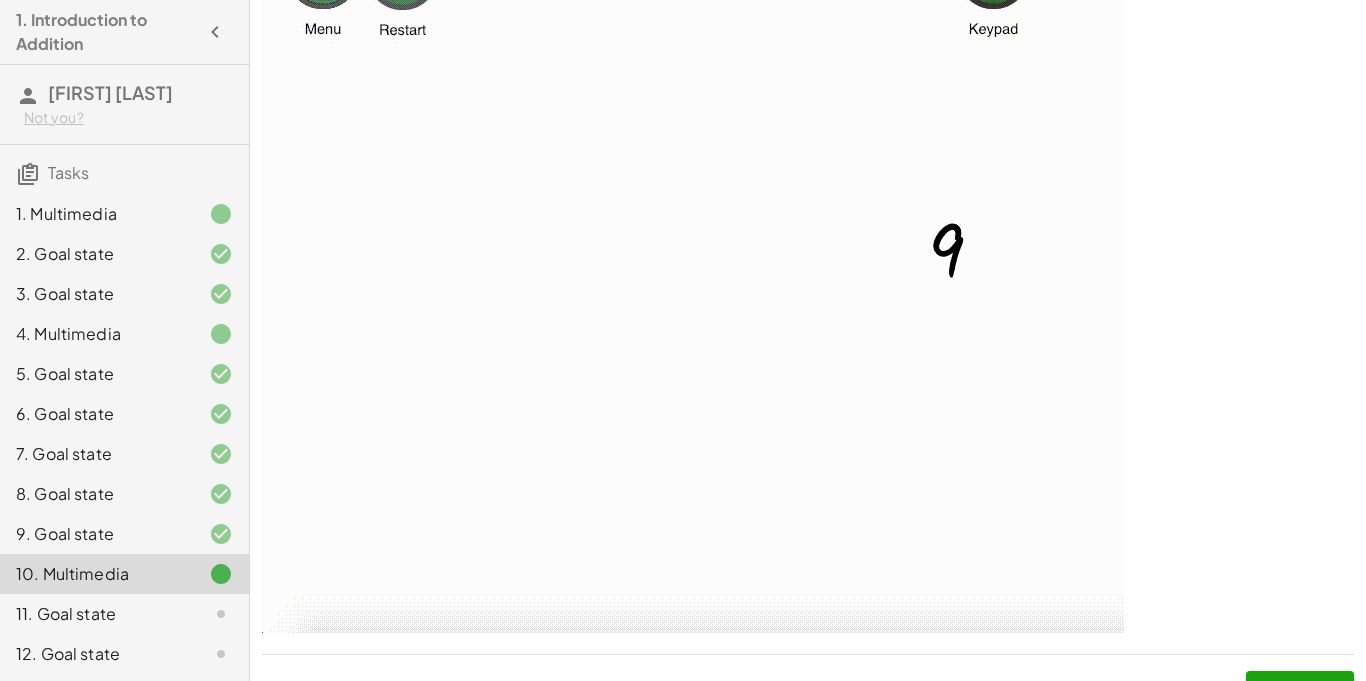 click at bounding box center (693, 274) 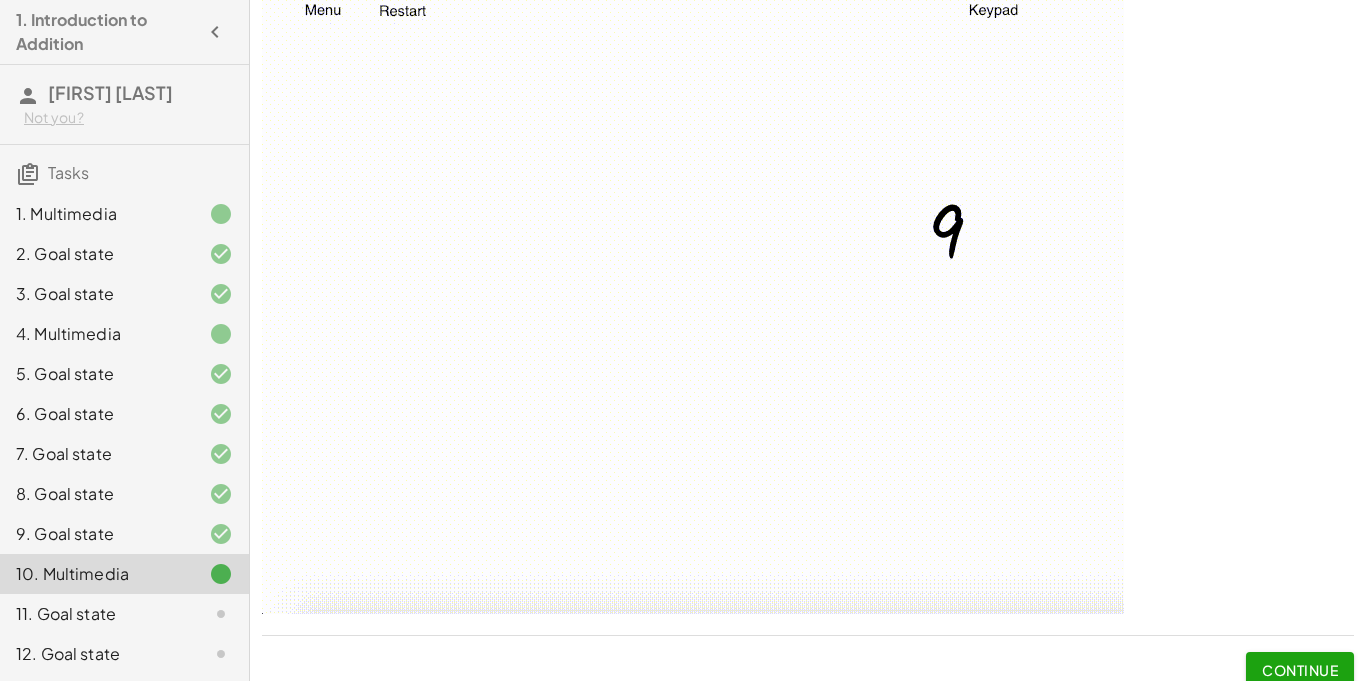 scroll, scrollTop: 158, scrollLeft: 0, axis: vertical 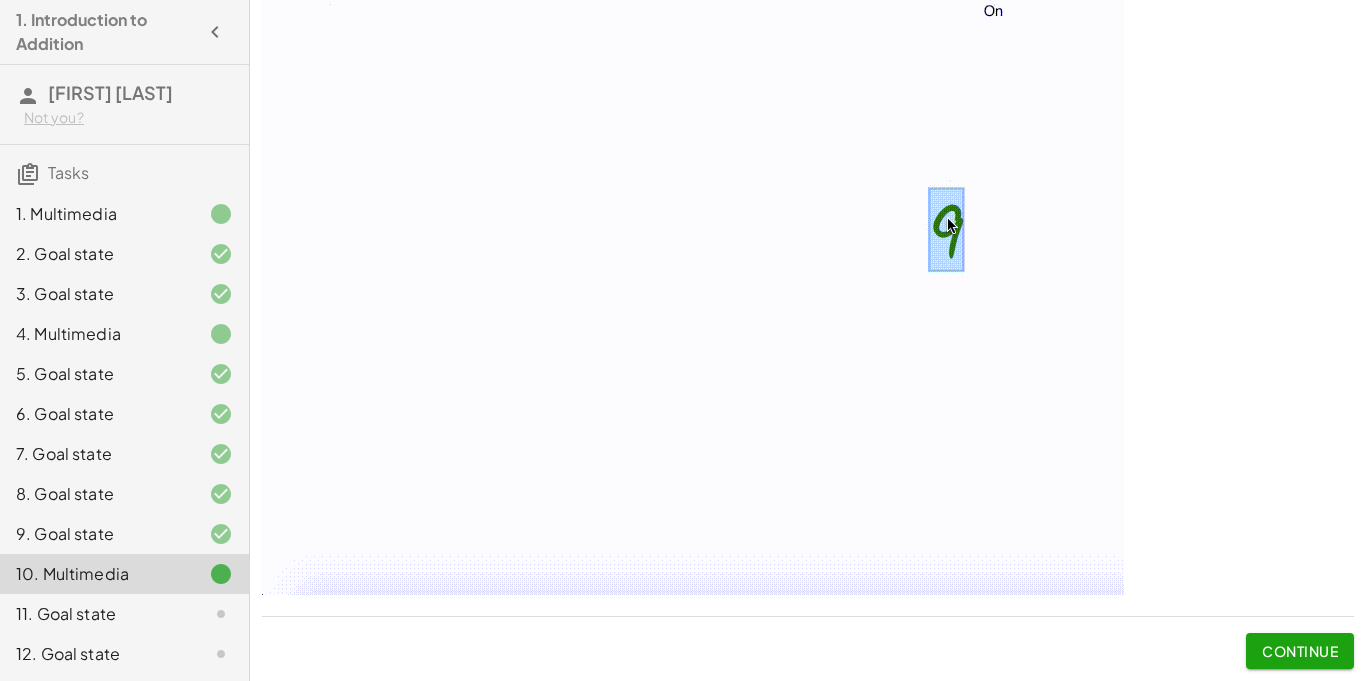 click on "Continue" 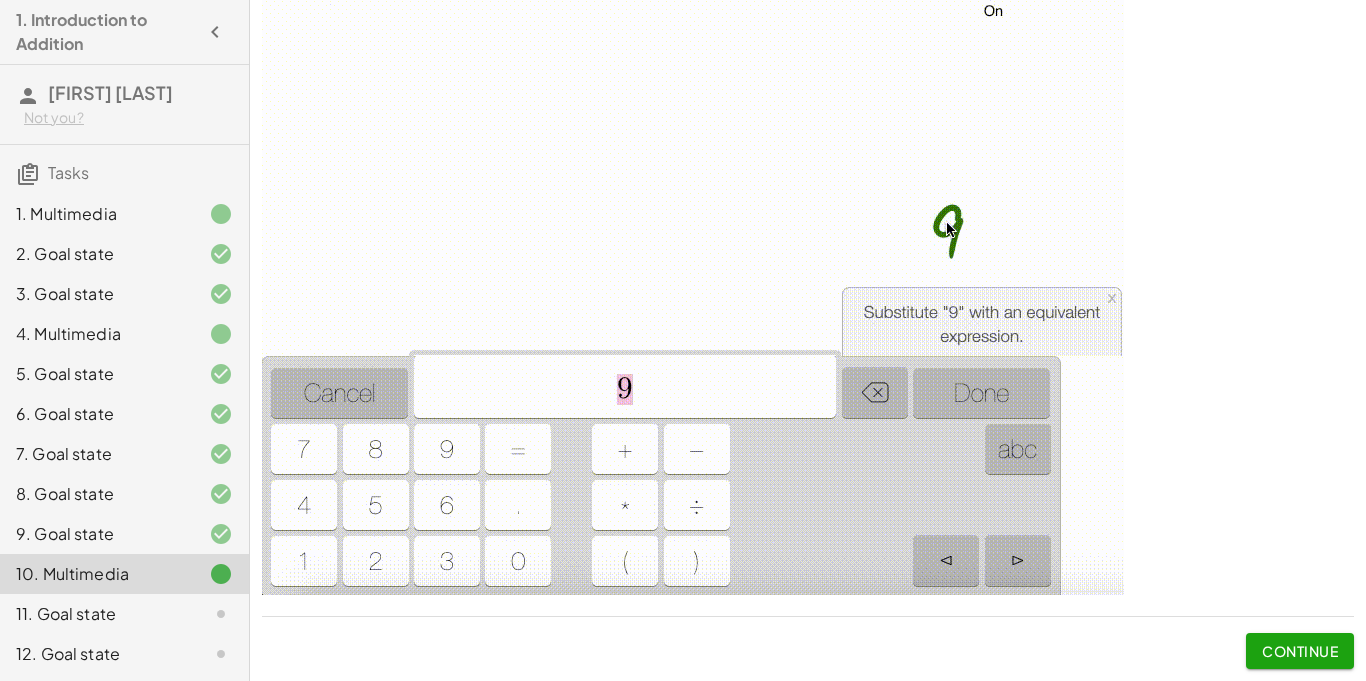 scroll, scrollTop: 0, scrollLeft: 0, axis: both 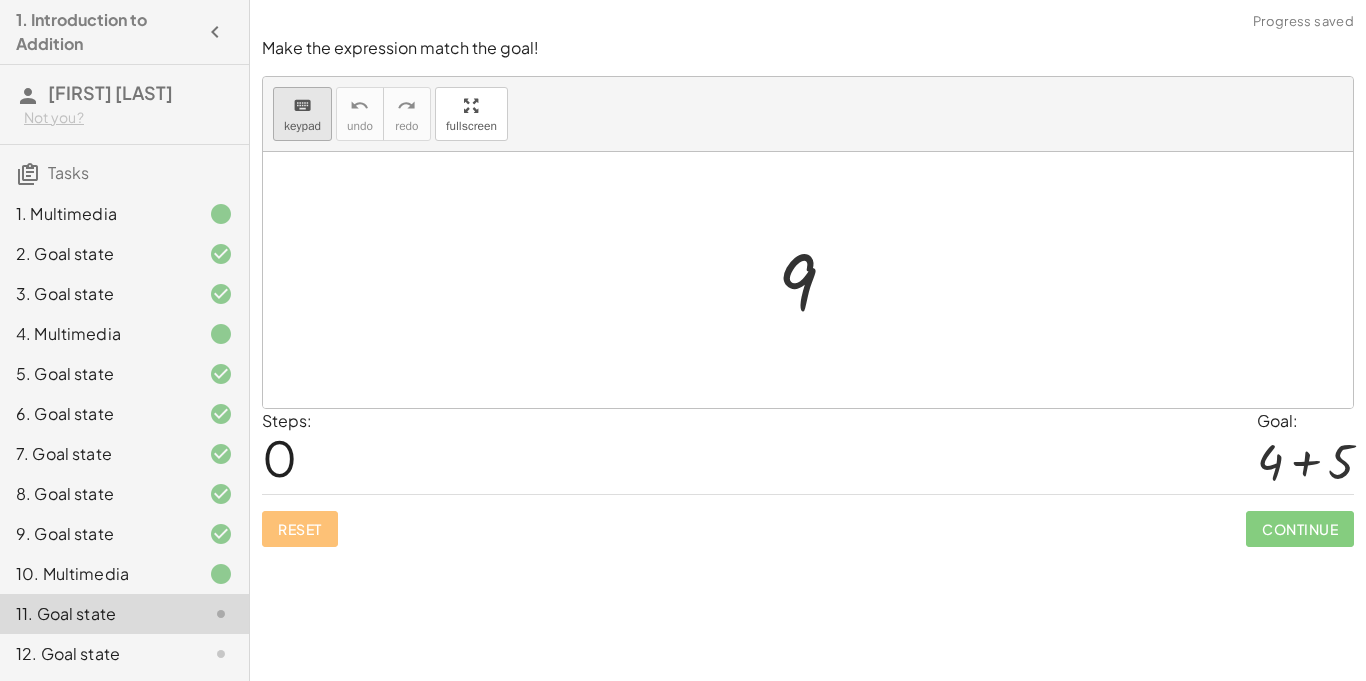 click on "keypad" at bounding box center (302, 126) 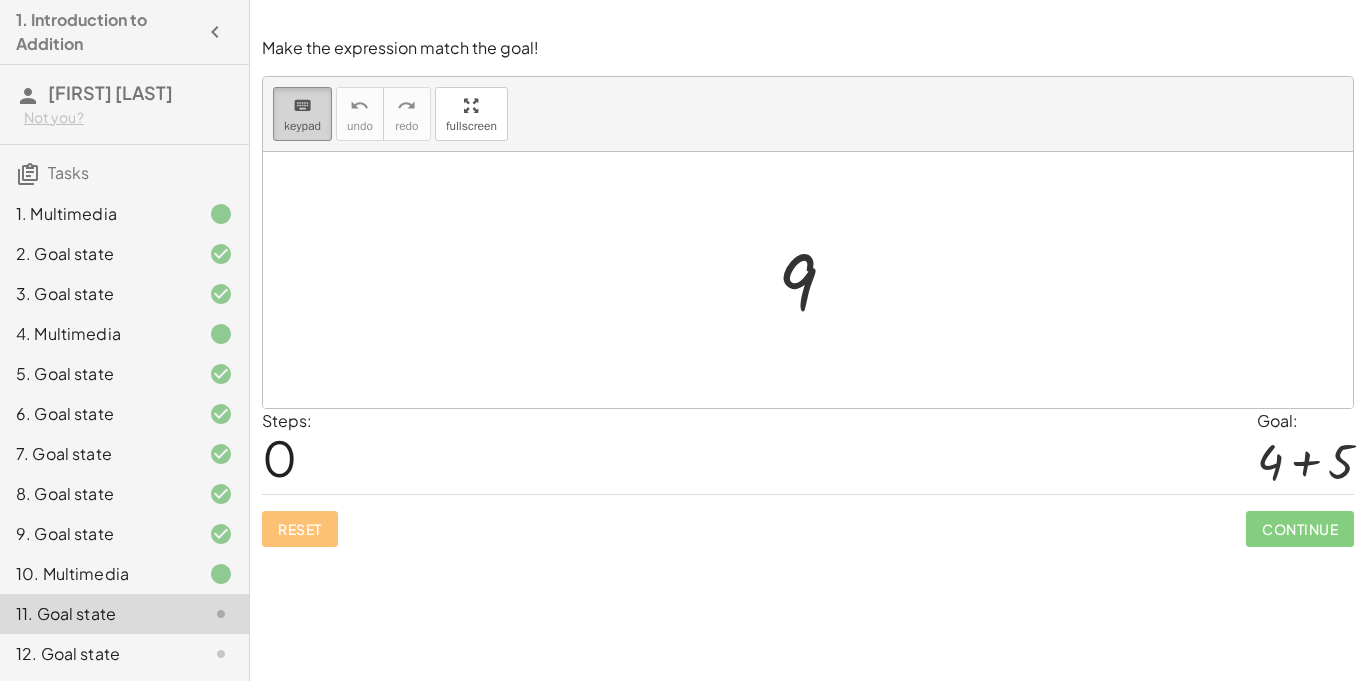 click on "keyboard" at bounding box center [302, 106] 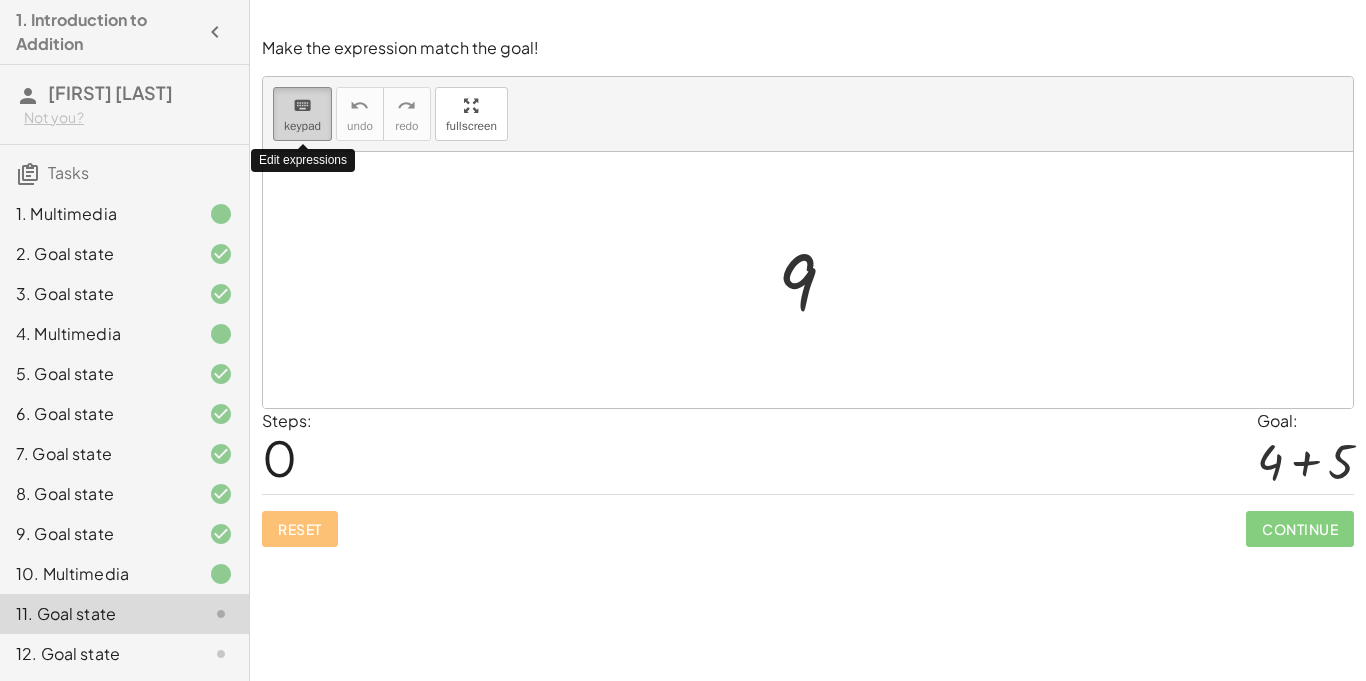 click on "keyboard" at bounding box center [302, 106] 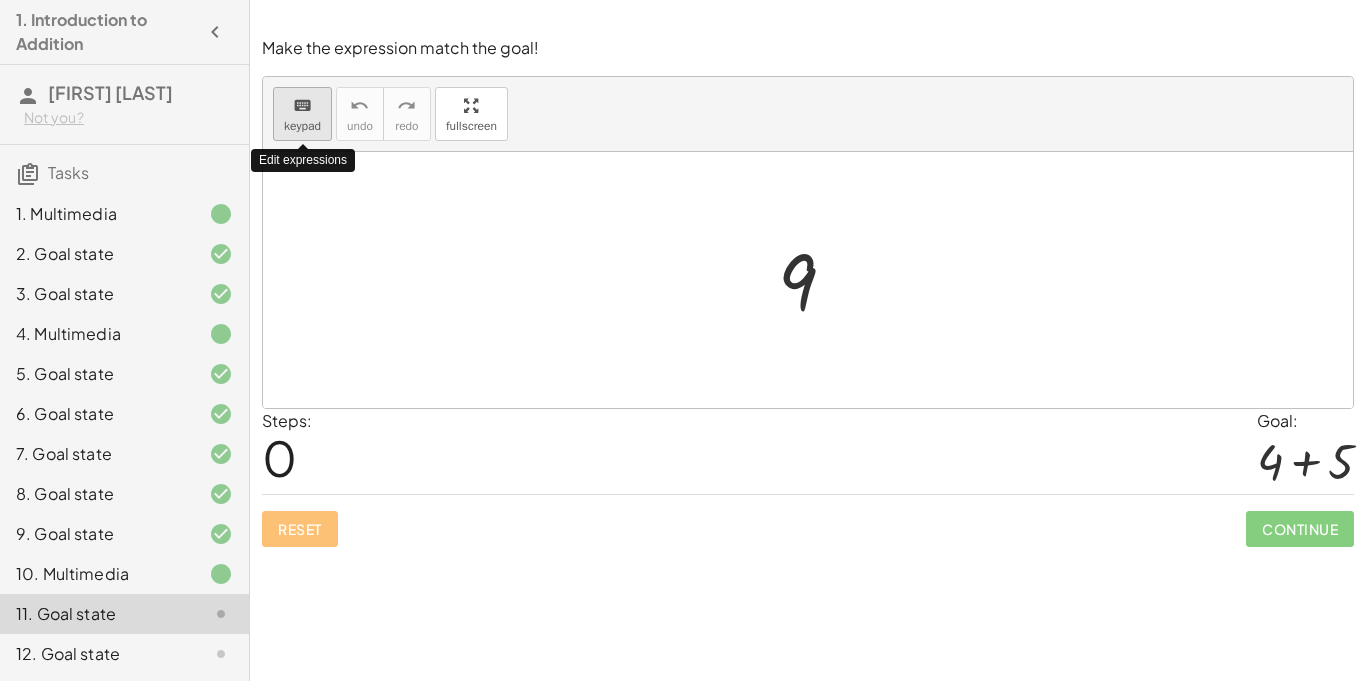 click on "keypad" at bounding box center (302, 126) 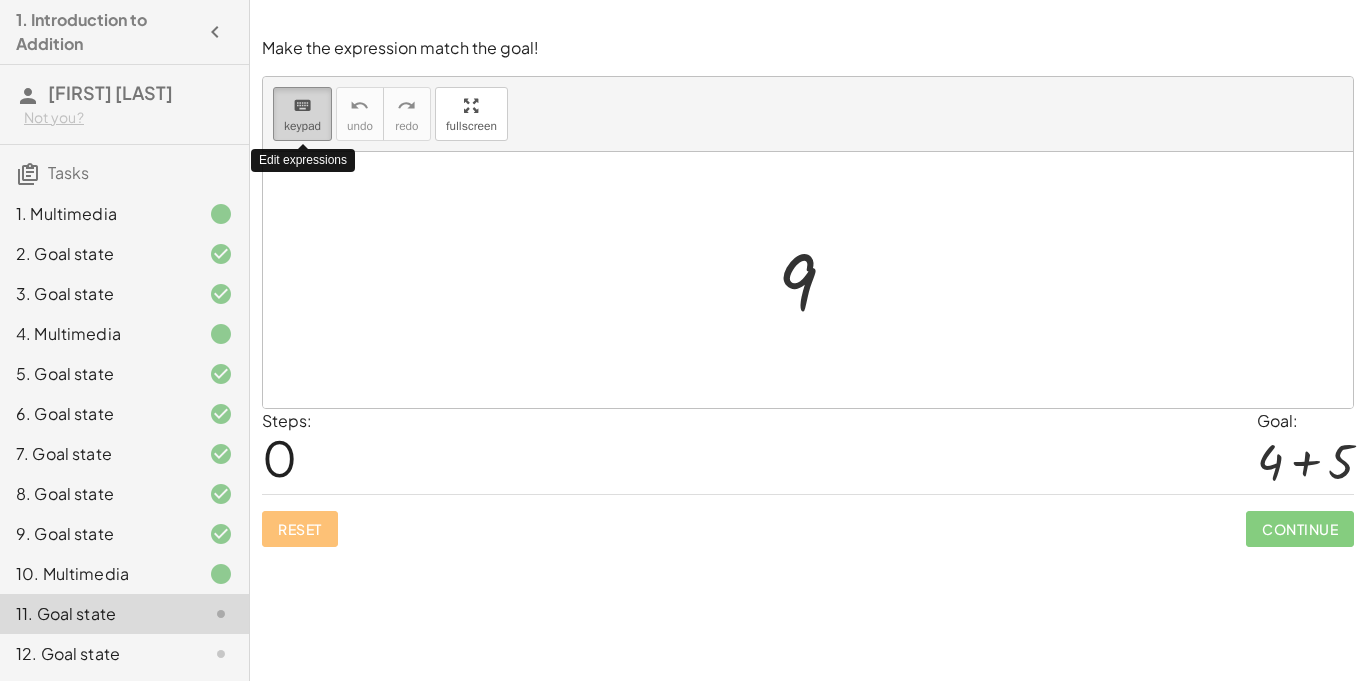 click on "keypad" at bounding box center [302, 126] 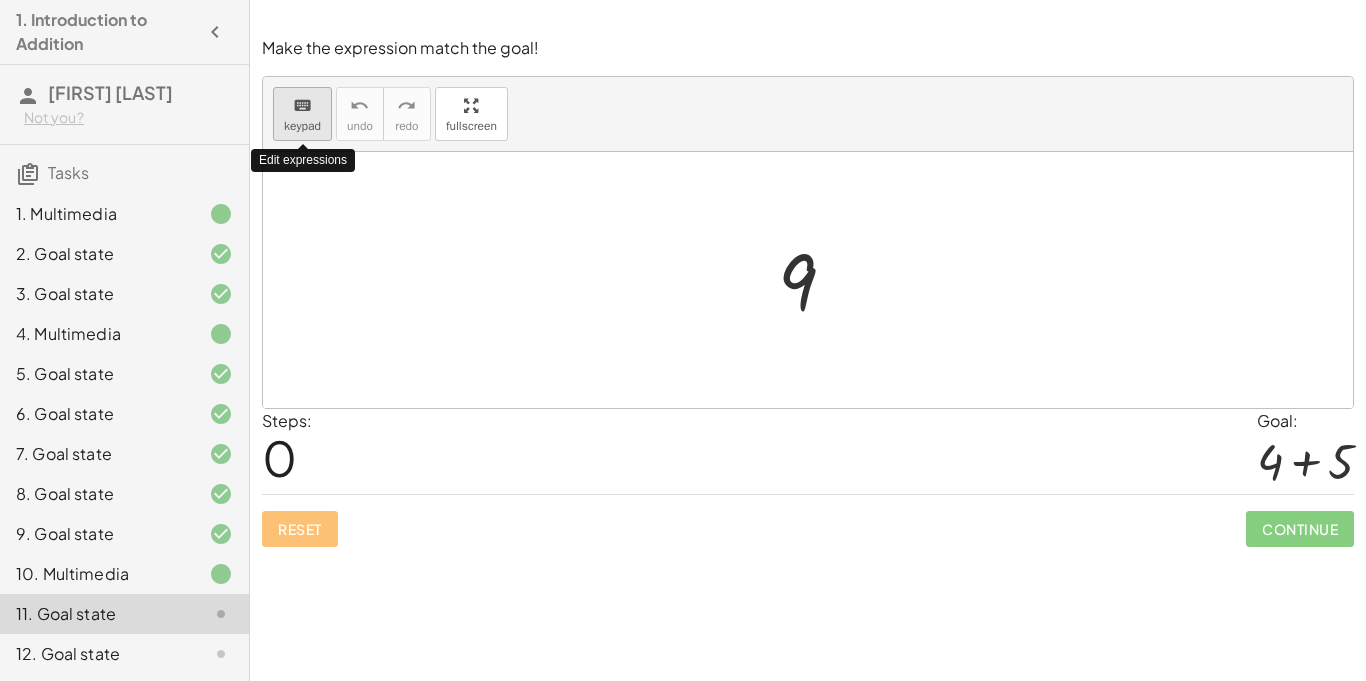 click on "keypad" at bounding box center [302, 126] 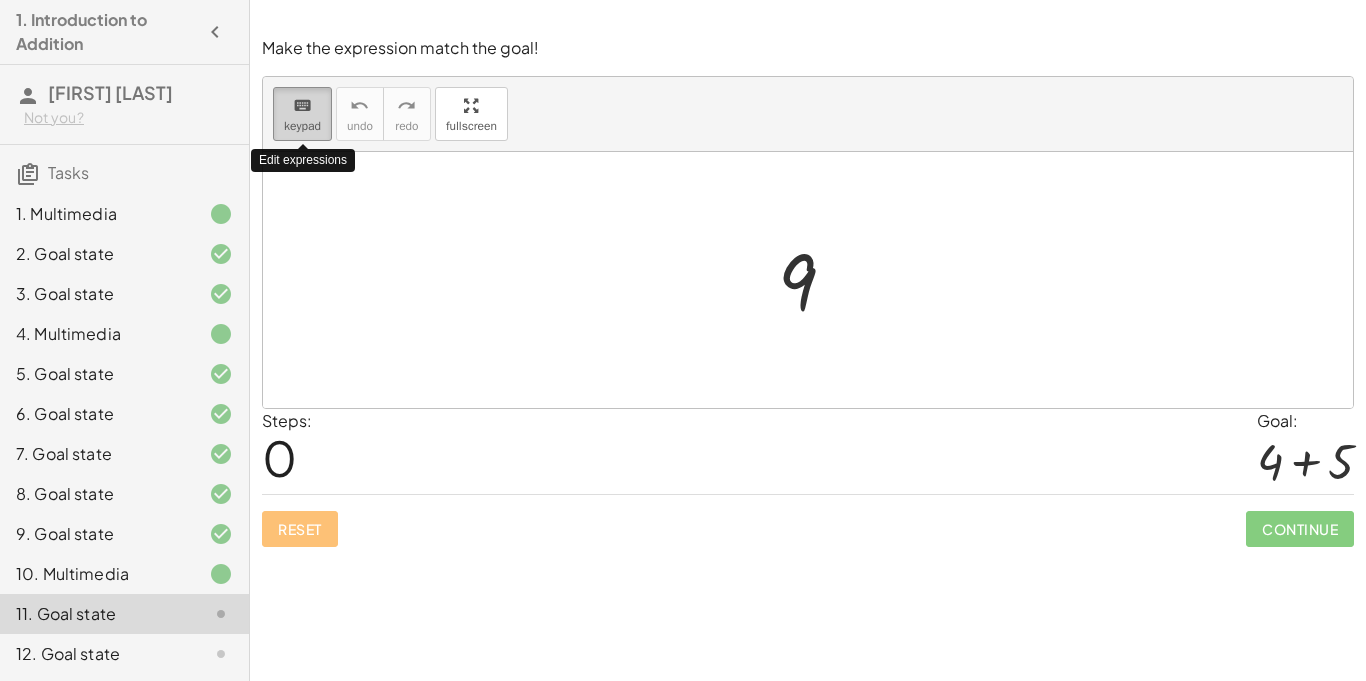 click on "keypad" at bounding box center [302, 126] 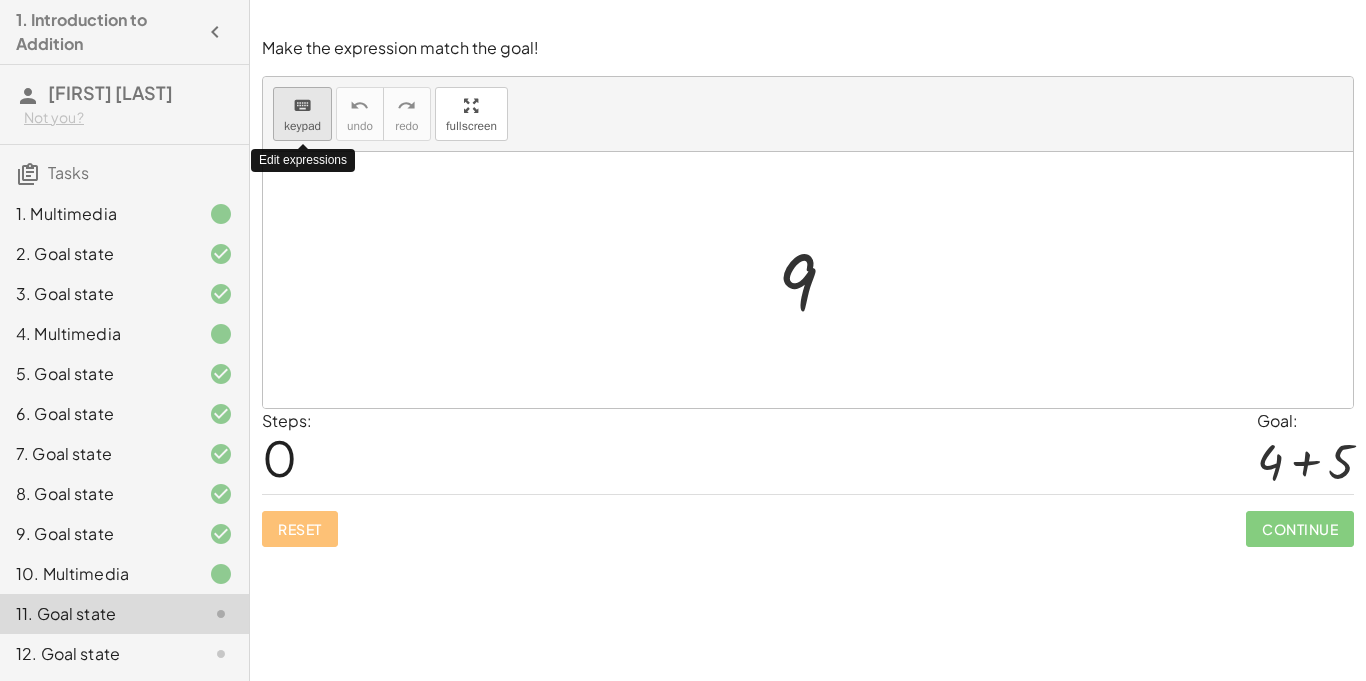 click on "keypad" at bounding box center [302, 126] 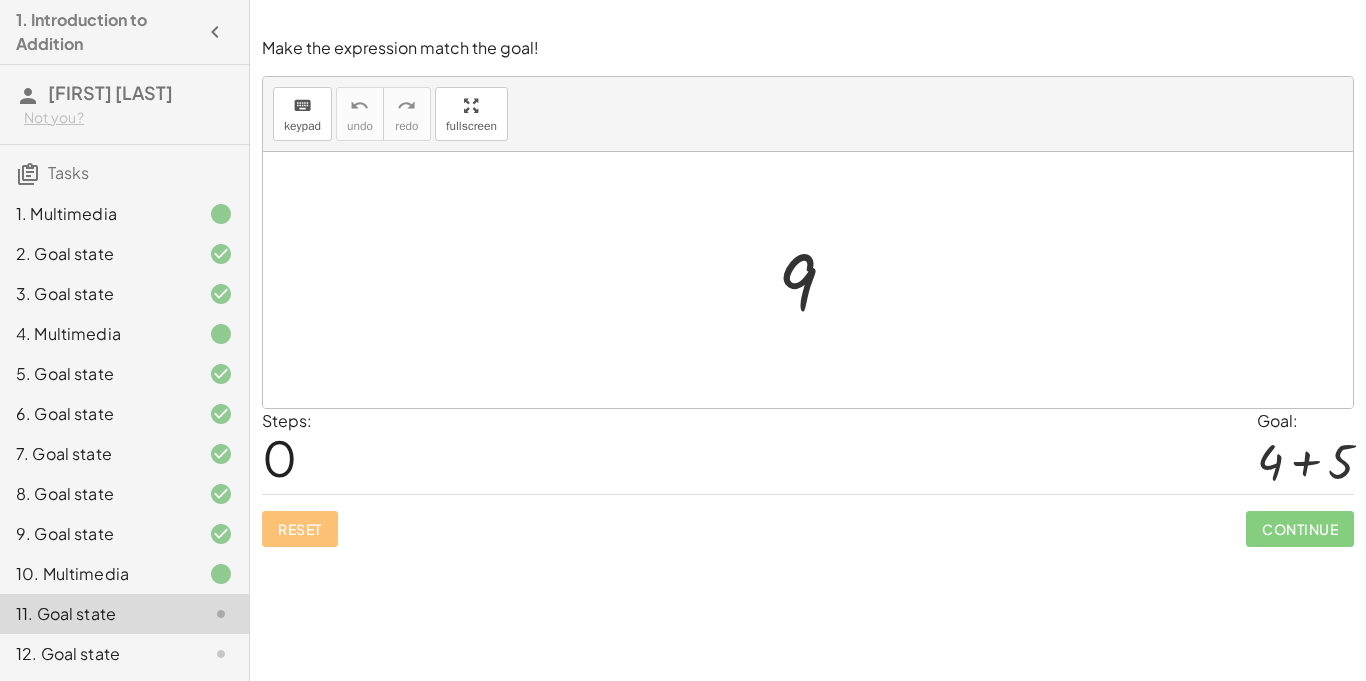 click at bounding box center (815, 280) 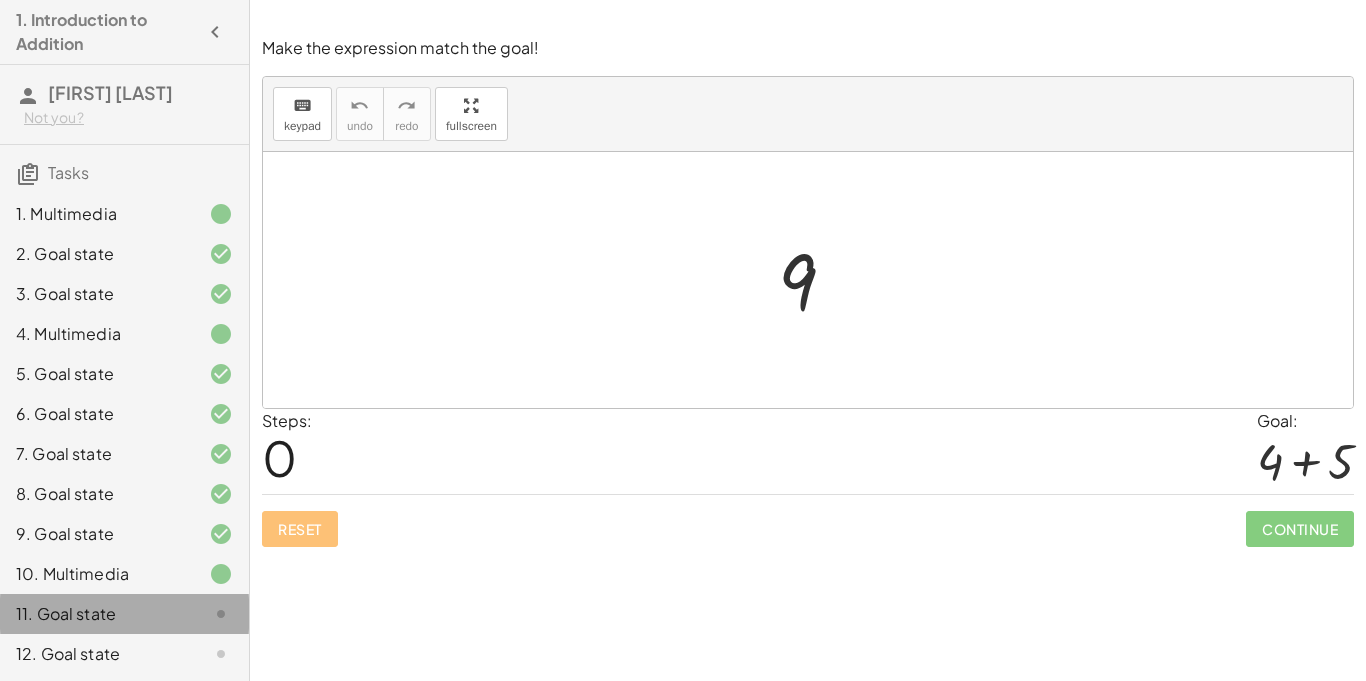 click 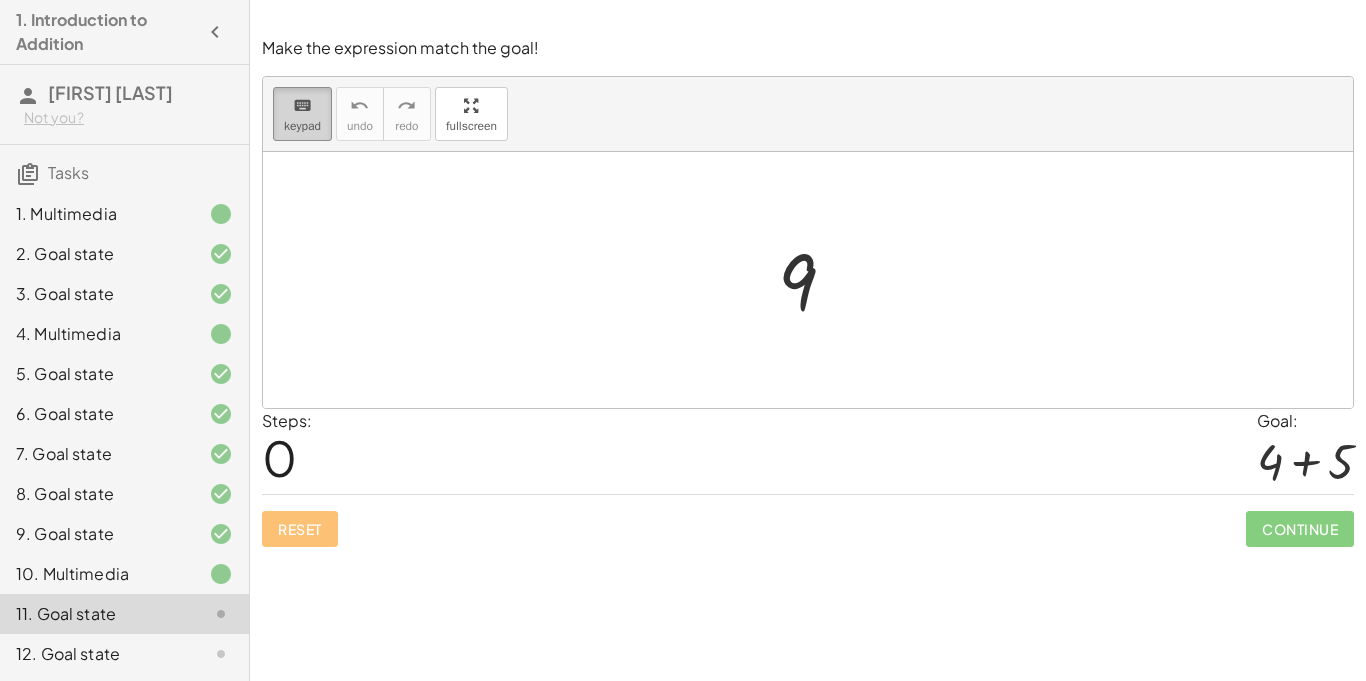 click on "keypad" at bounding box center [302, 126] 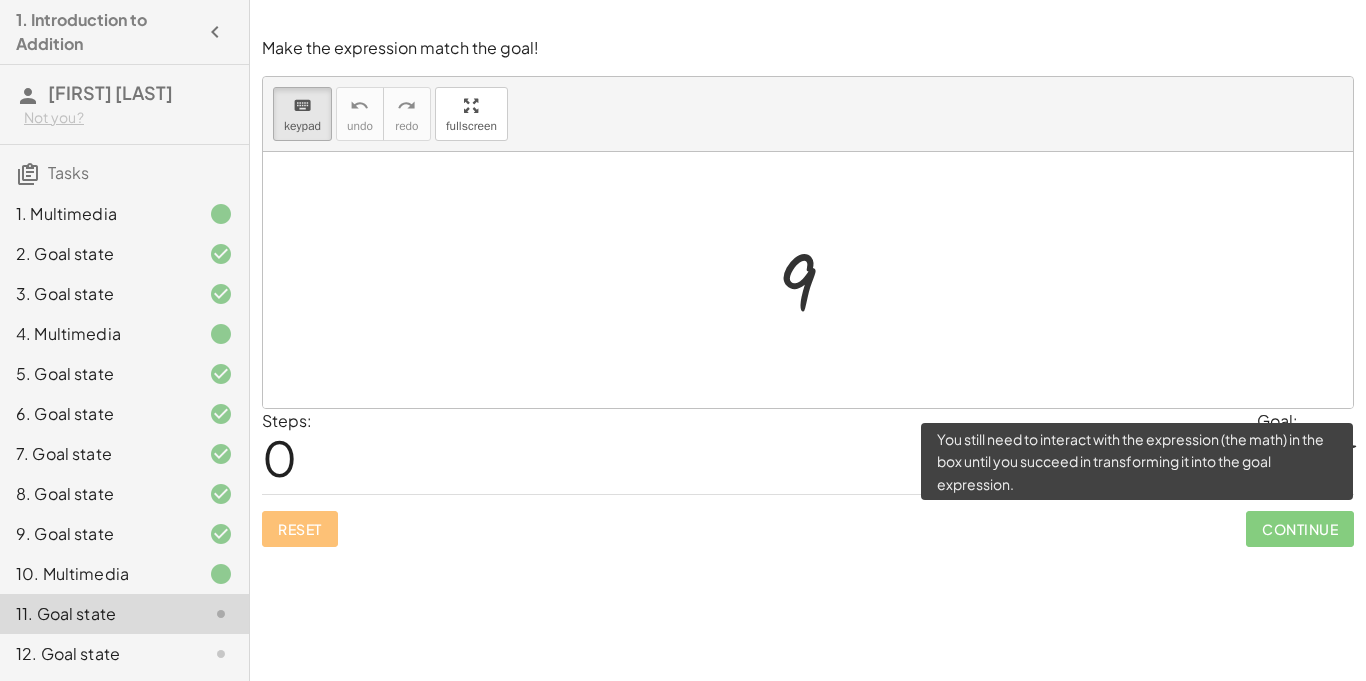 click on "Continue" 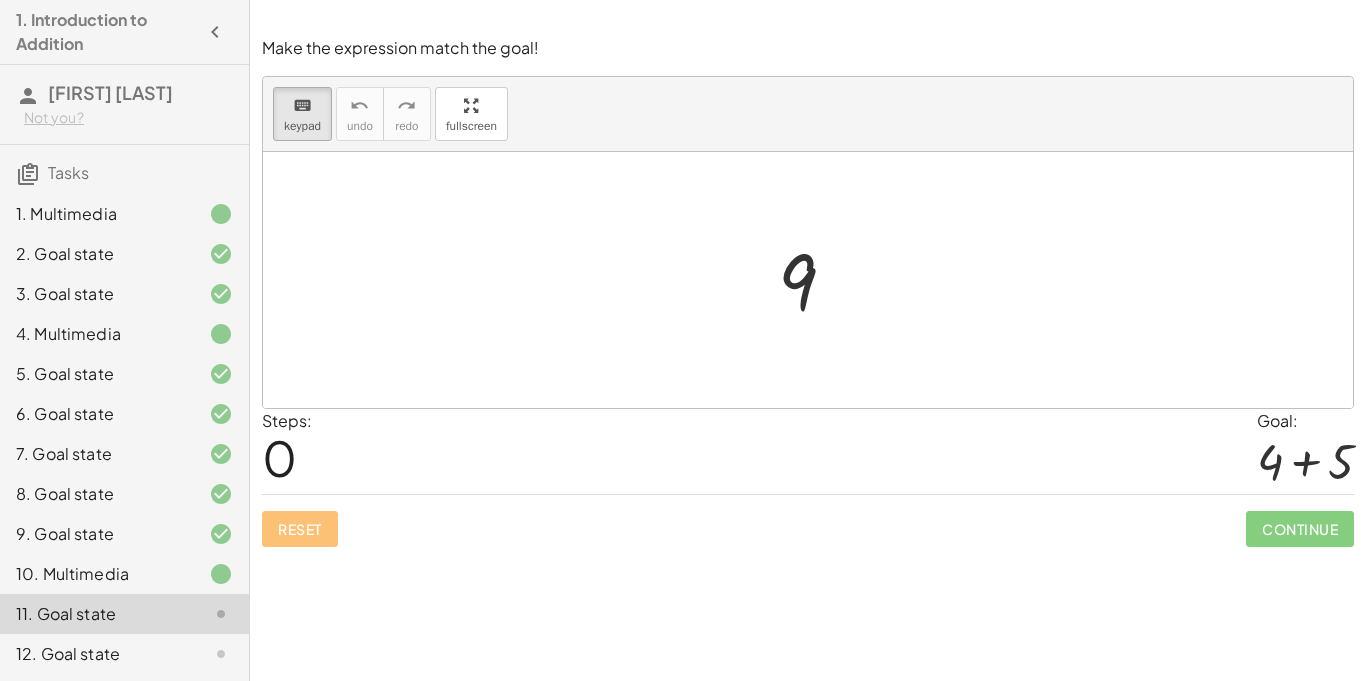 click on "Reset   Continue" at bounding box center (808, 520) 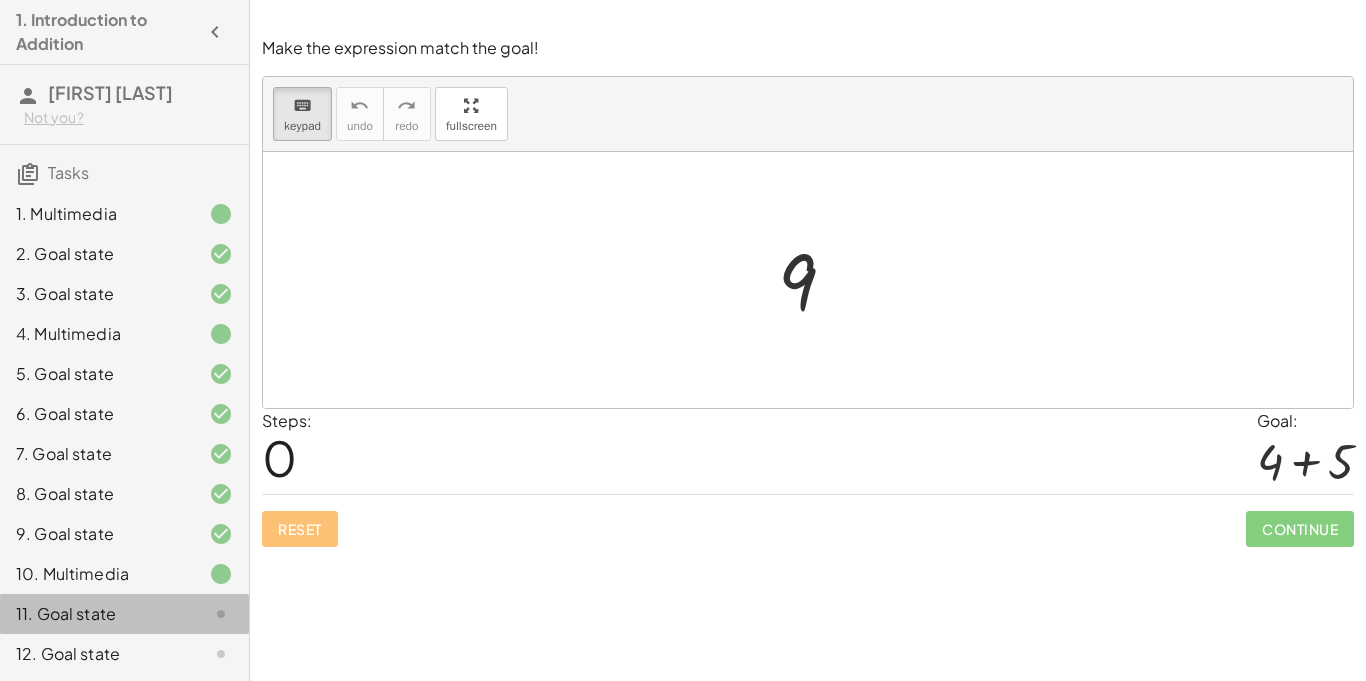 click 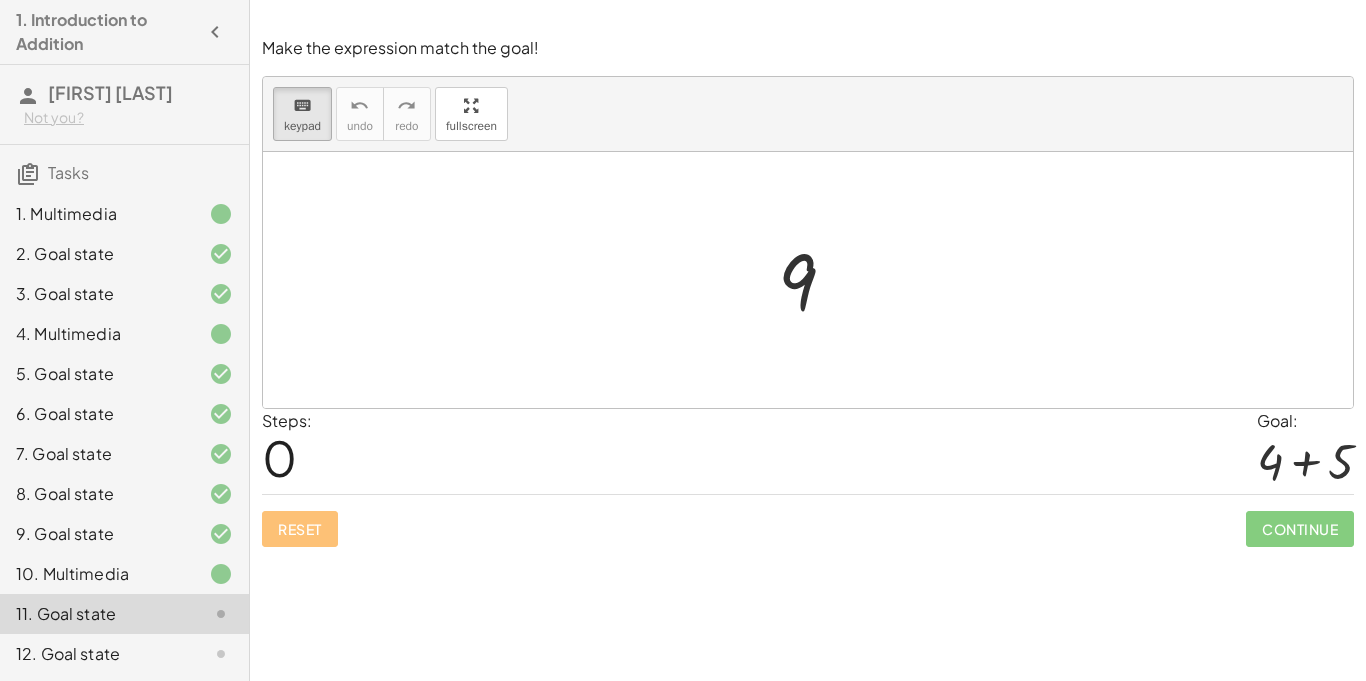click on "10. Multimedia" 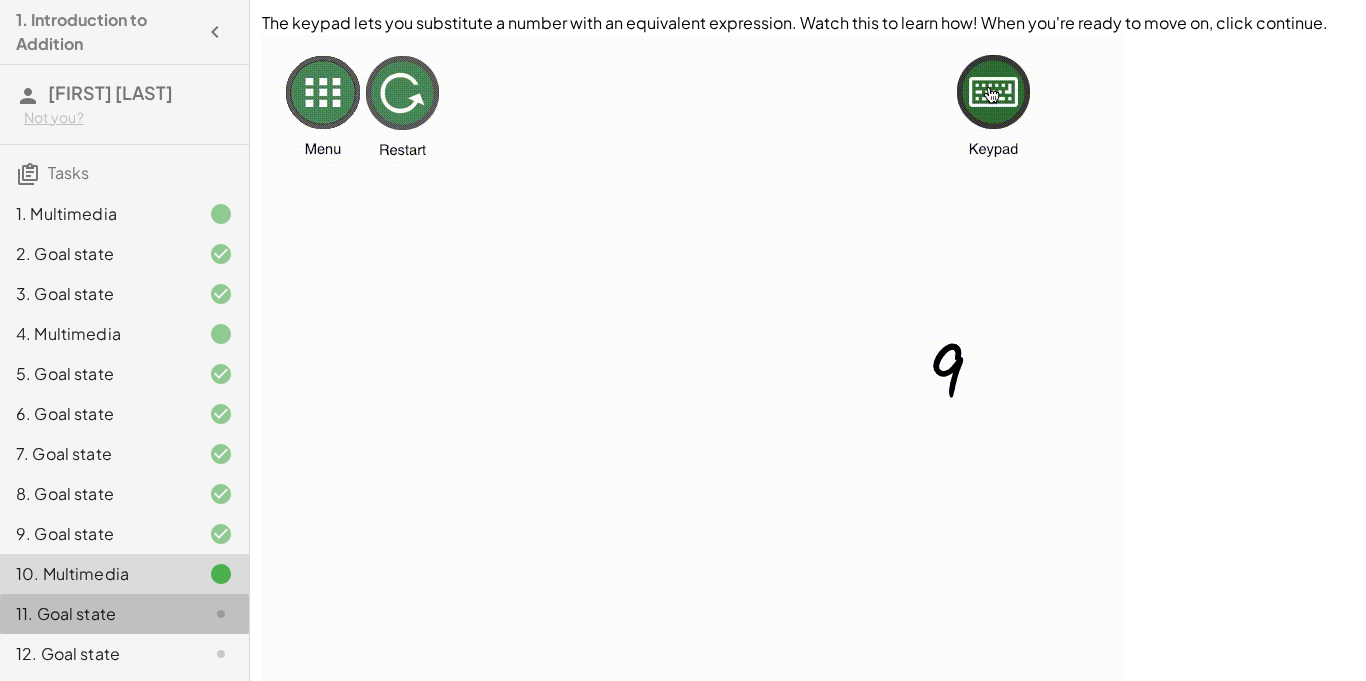 click on "11. Goal state" 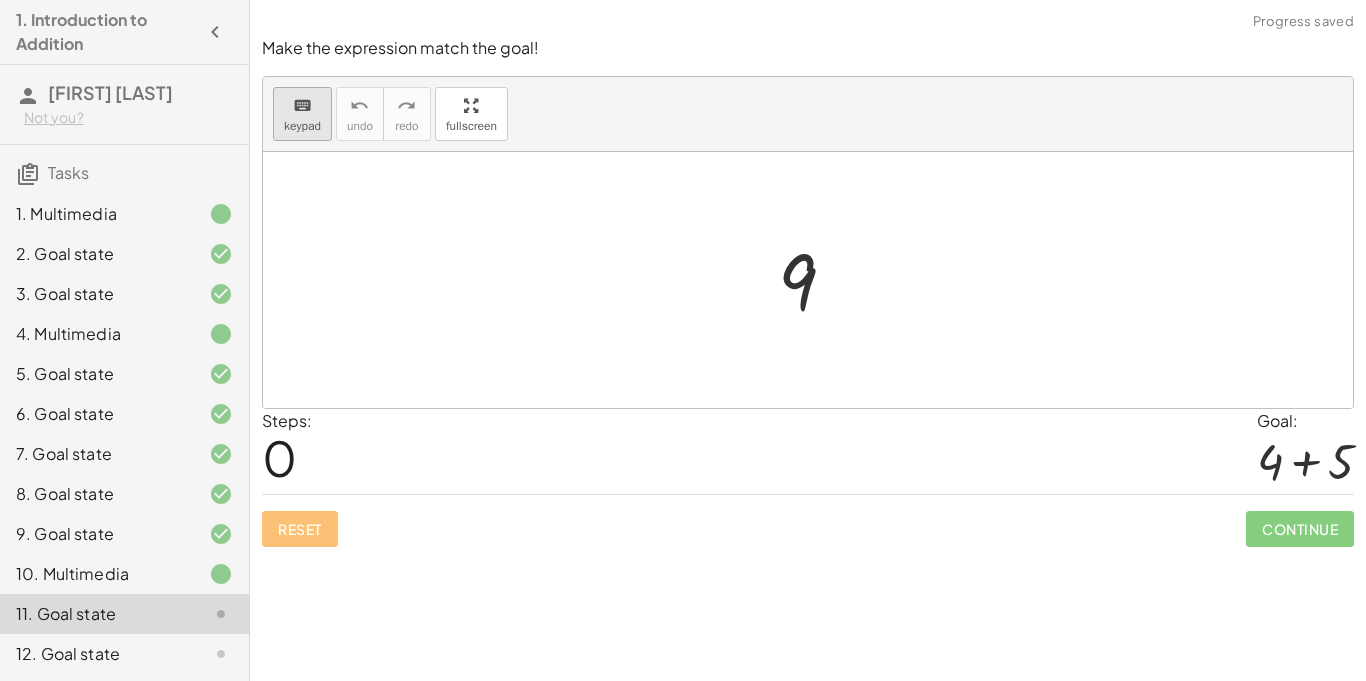 click on "keyboard" at bounding box center [302, 106] 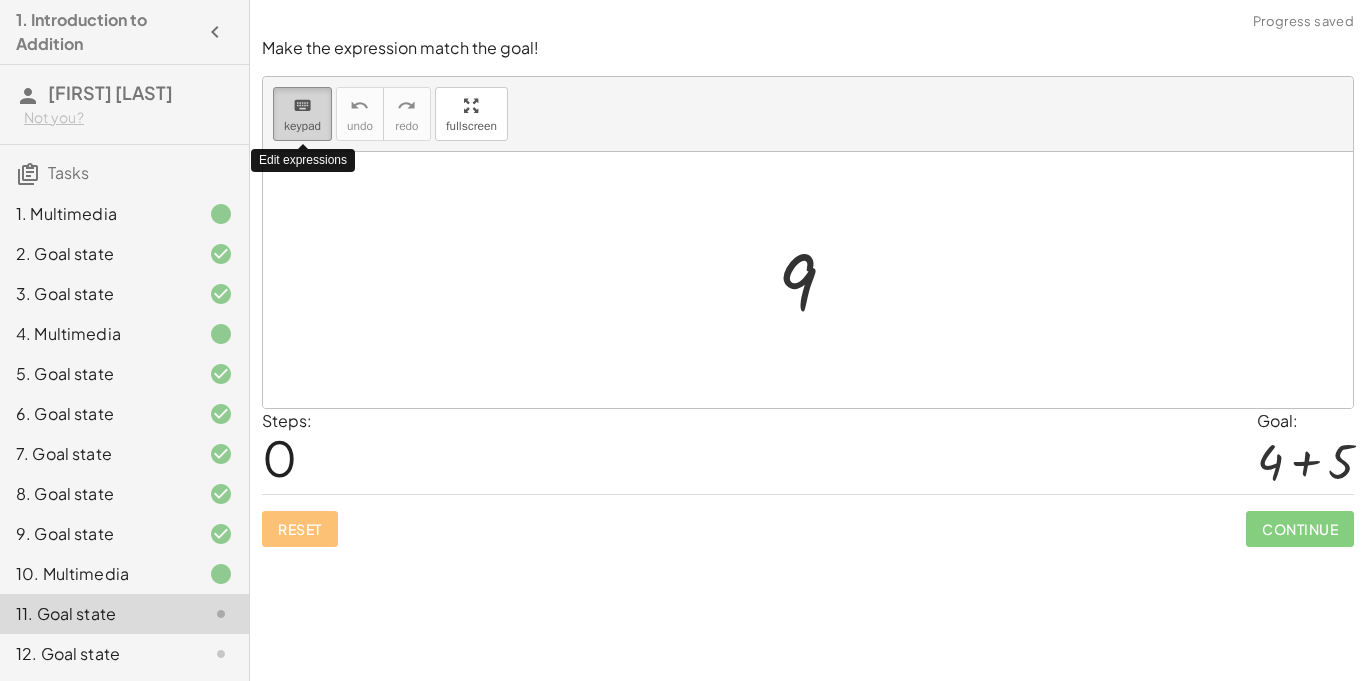 click on "keyboard" at bounding box center [302, 106] 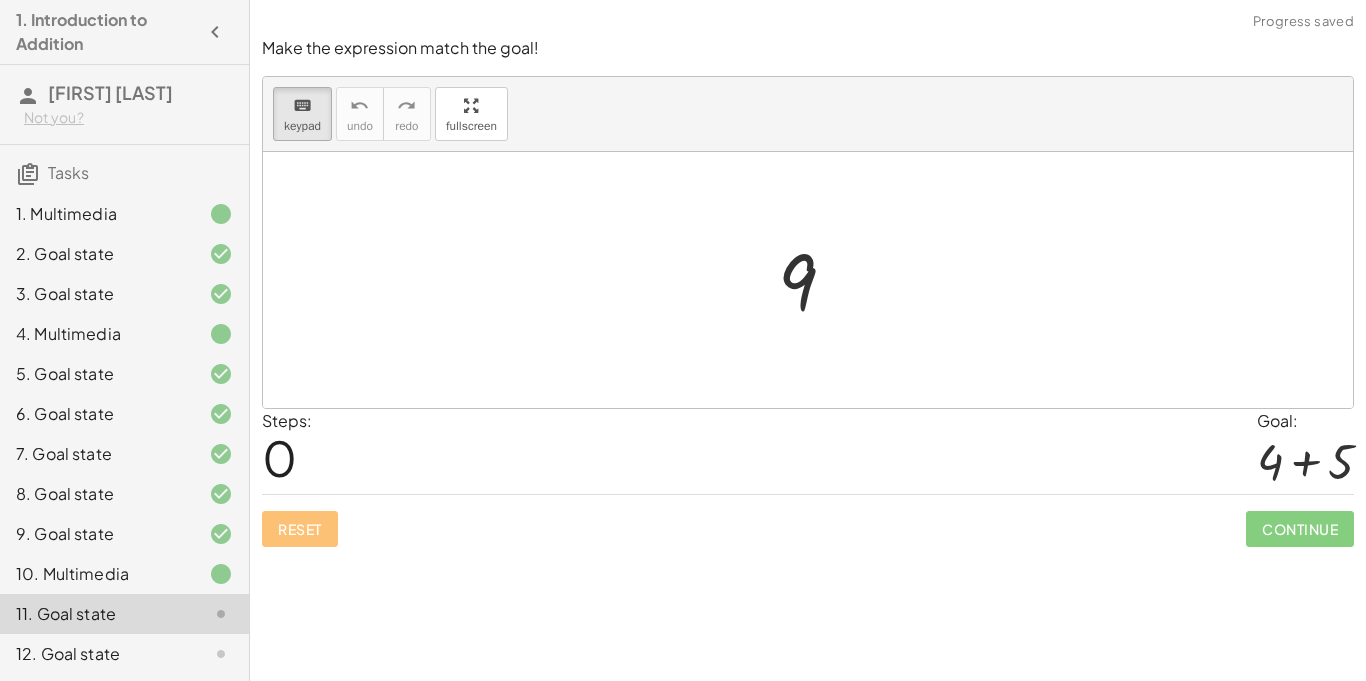 click 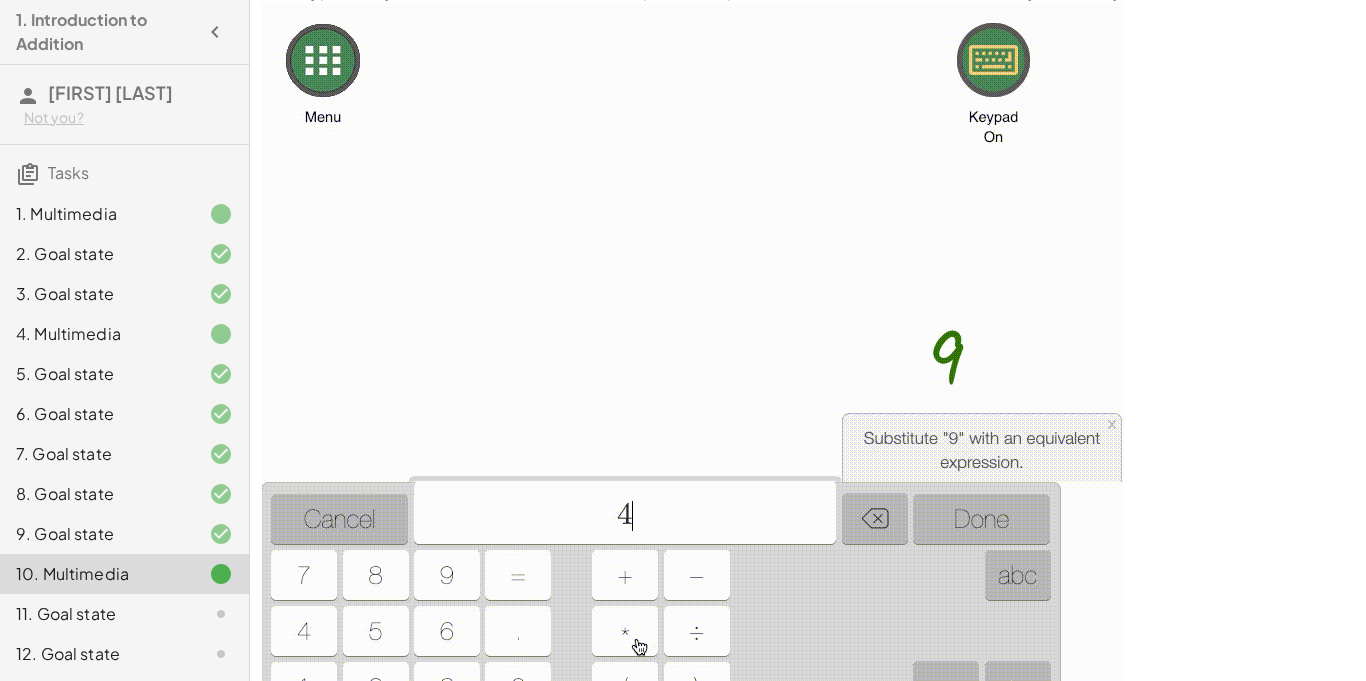 scroll, scrollTop: 40, scrollLeft: 0, axis: vertical 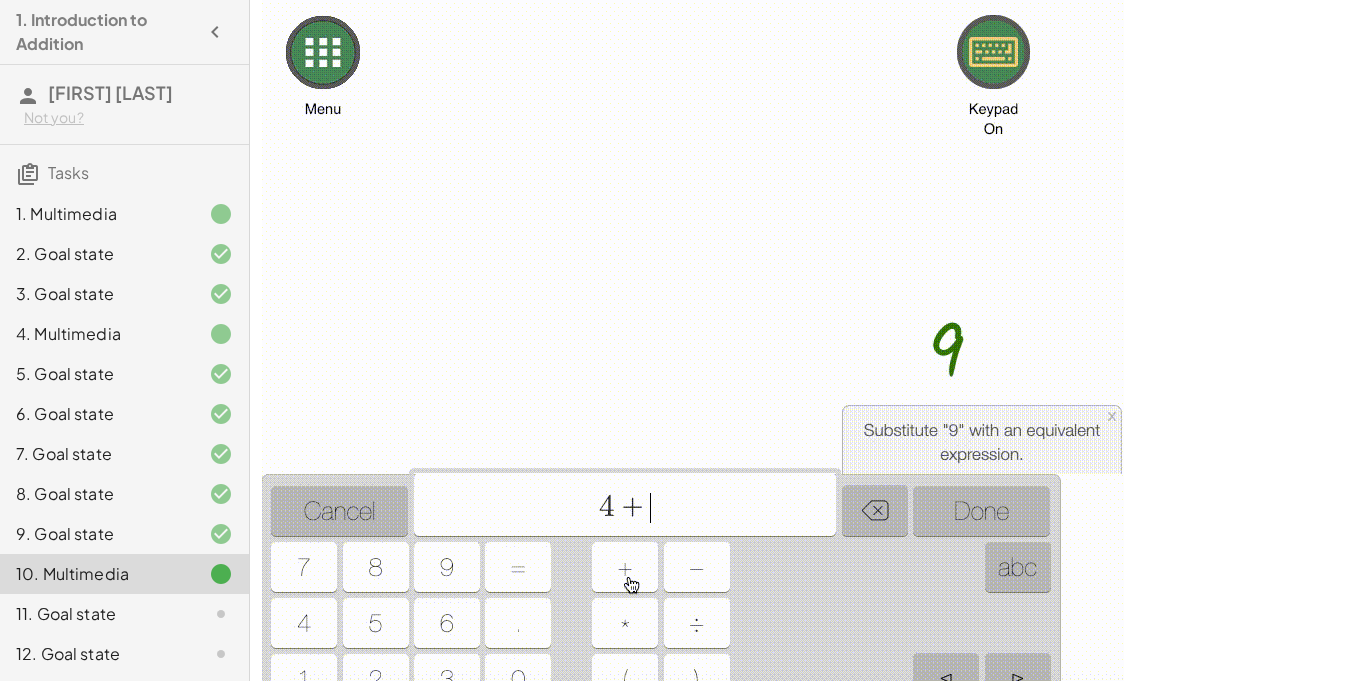 click on "11. Goal state" 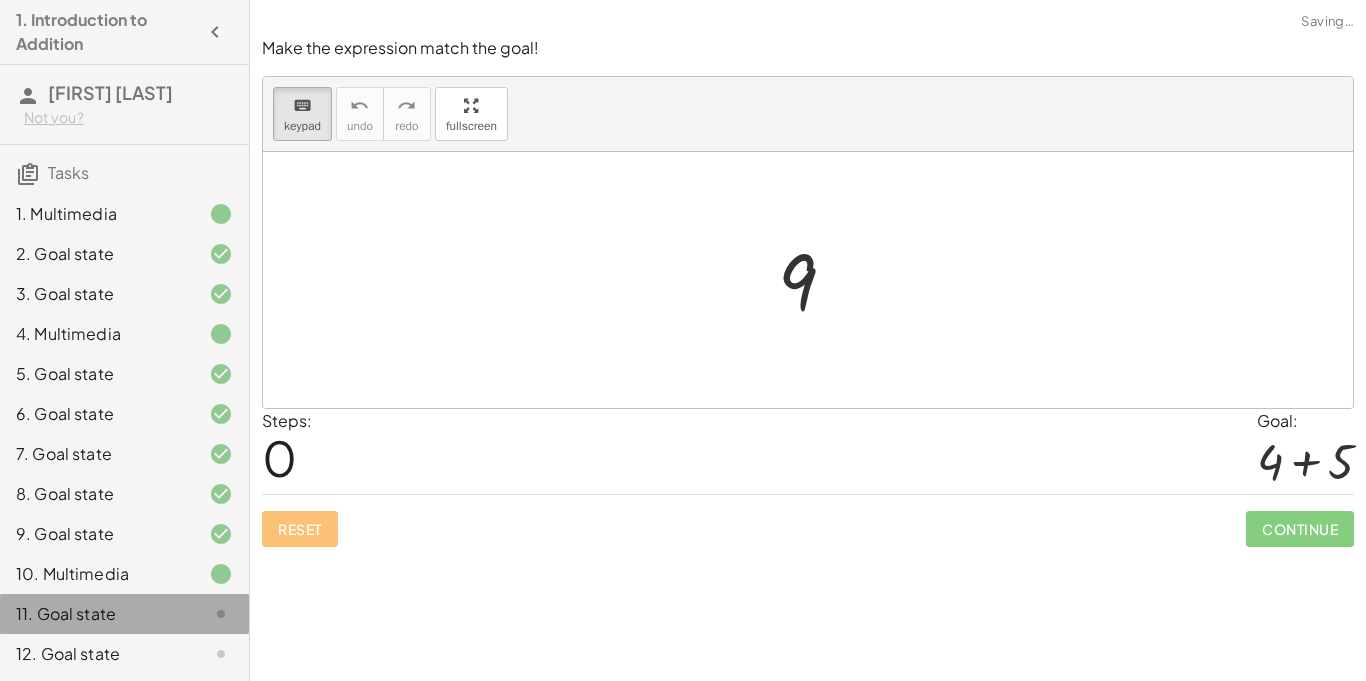 scroll, scrollTop: 0, scrollLeft: 0, axis: both 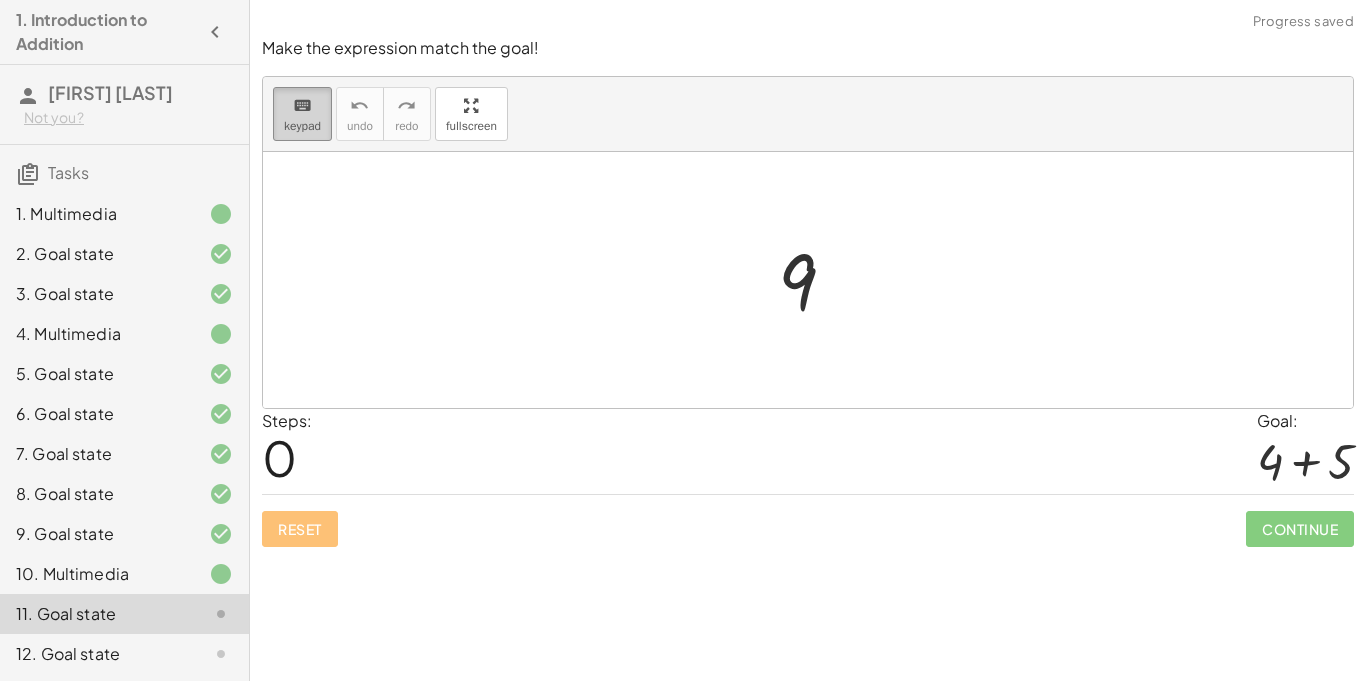 click on "keyboard keypad" at bounding box center (302, 114) 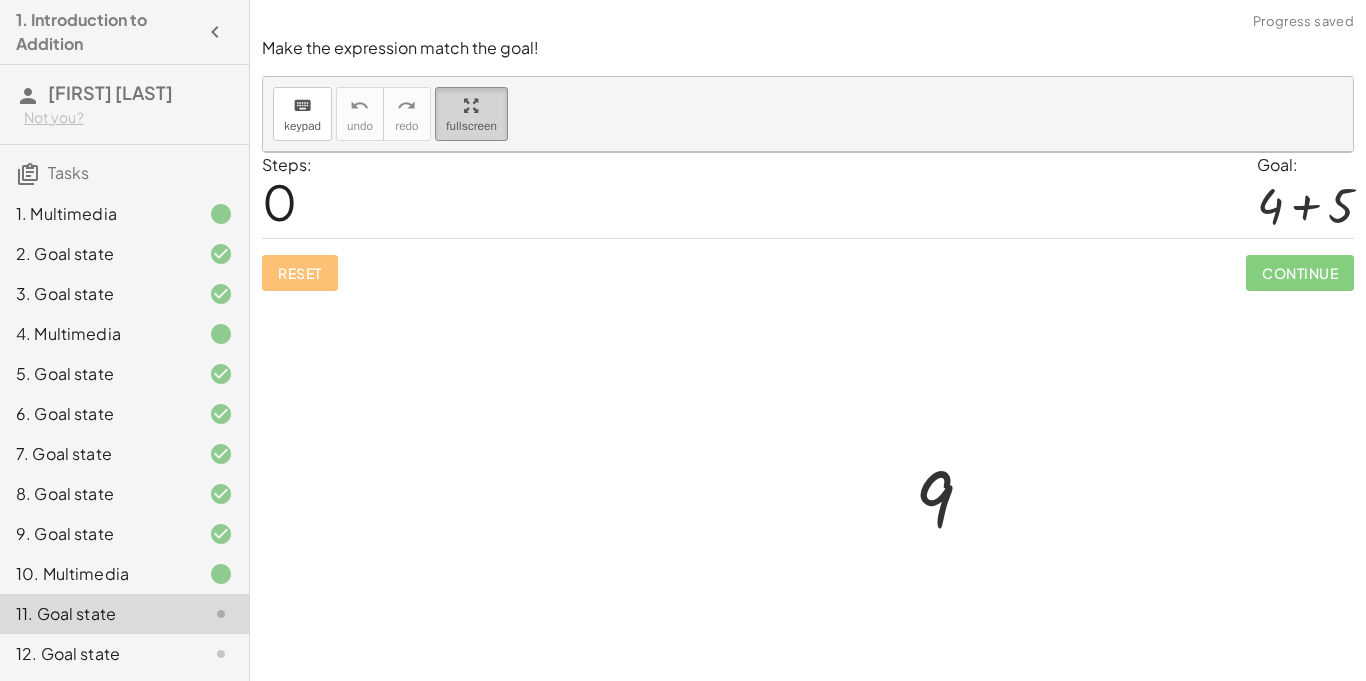 click on "keyboard keypad undo undo redo redo fullscreen 9 ×" at bounding box center [808, 114] 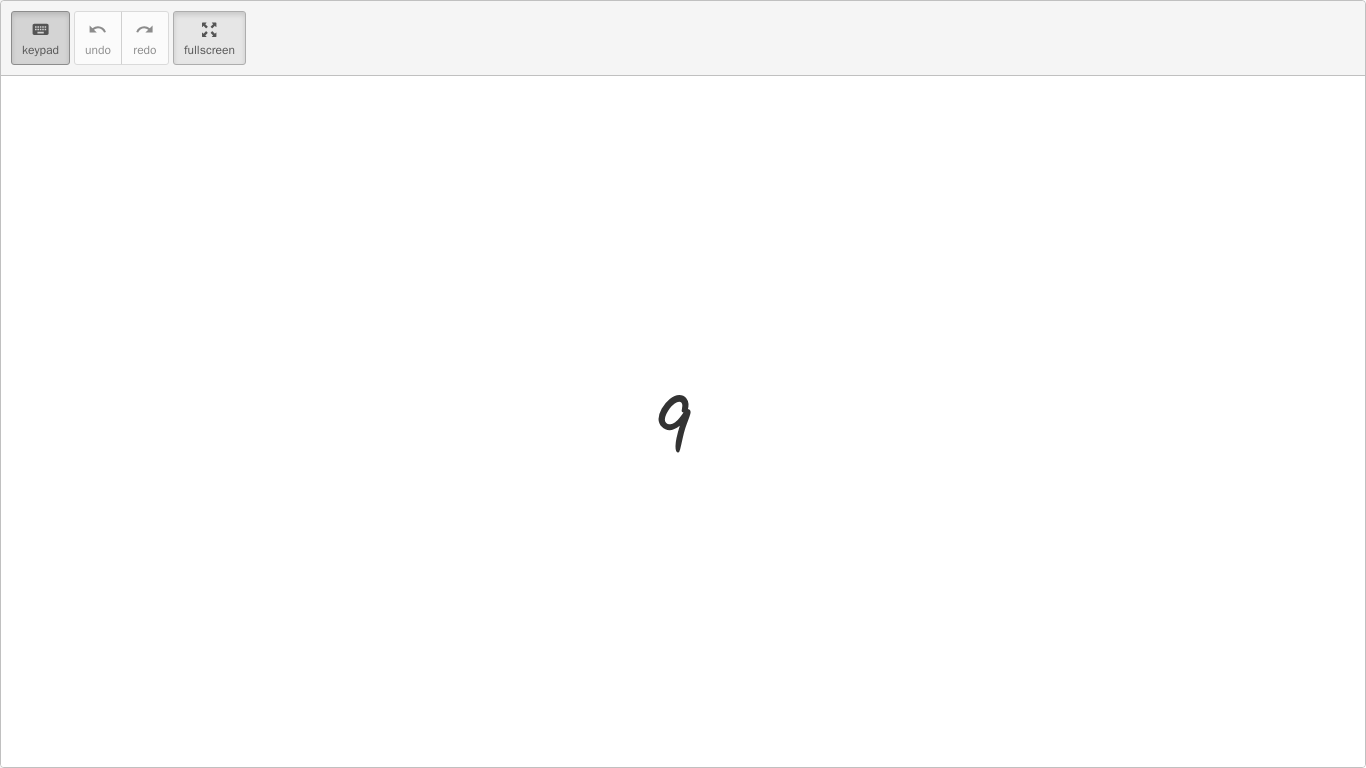 click on "keypad" at bounding box center [40, 50] 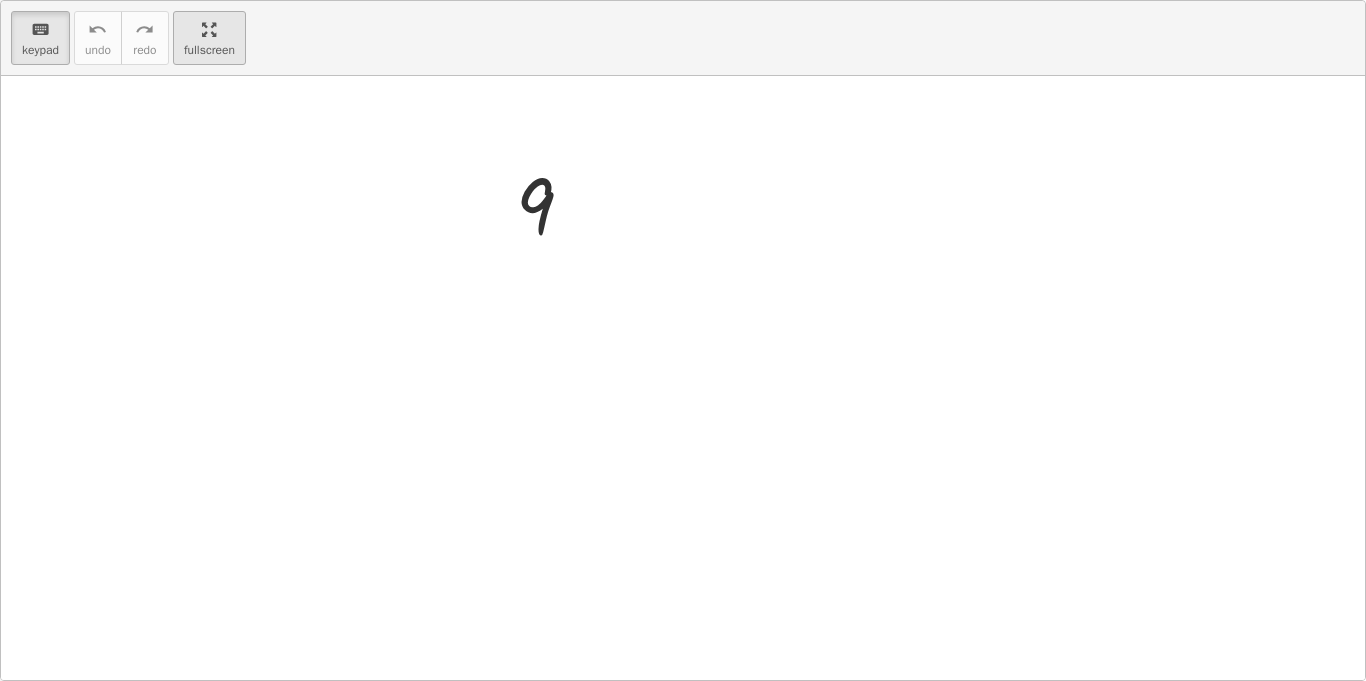 click on "1. Introduction to Addition Joshua Davenport Not you? Tasks 1. Multimedia 2. Goal state 3. Goal state 4. Multimedia 5. Goal state 6. Goal state 7. Goal state 8. Goal state 9. Goal state 10. Multimedia 11. Goal state 12. Goal state 13. Goal state 14. Multimedia 15. Goal state 16. Goal state 17. Goal state 18. Goal state 19. Goal state 20. Goal state 21. Goal state 22. Goal state You can drag terms to commute. Watch this to learn how! When you want to move on, click continue.  Continue Make the expression match the goal! keyboard keypad undo undo redo redo fullscreen + b + c + a + b + c + a × Steps:  1 Goal: + a + b + c Reset   Continue  Make the expression match the goal! keyboard keypad undo undo redo redo fullscreen + 0 + 1 + 2 + 3 + 3 + 0 + 1 + 2 + 3 + 2 + 0 + 1 + 0 + 1 + 2 + 3 × Steps:  3 Goal: + 3 + 2 + 1 + 0 Reset   Continue  You can add by tapping on a '+' sign or by dragging one number on top of the other. Watch this to learn how! When you're ready to move on, click continue. keypad" at bounding box center (683, 340) 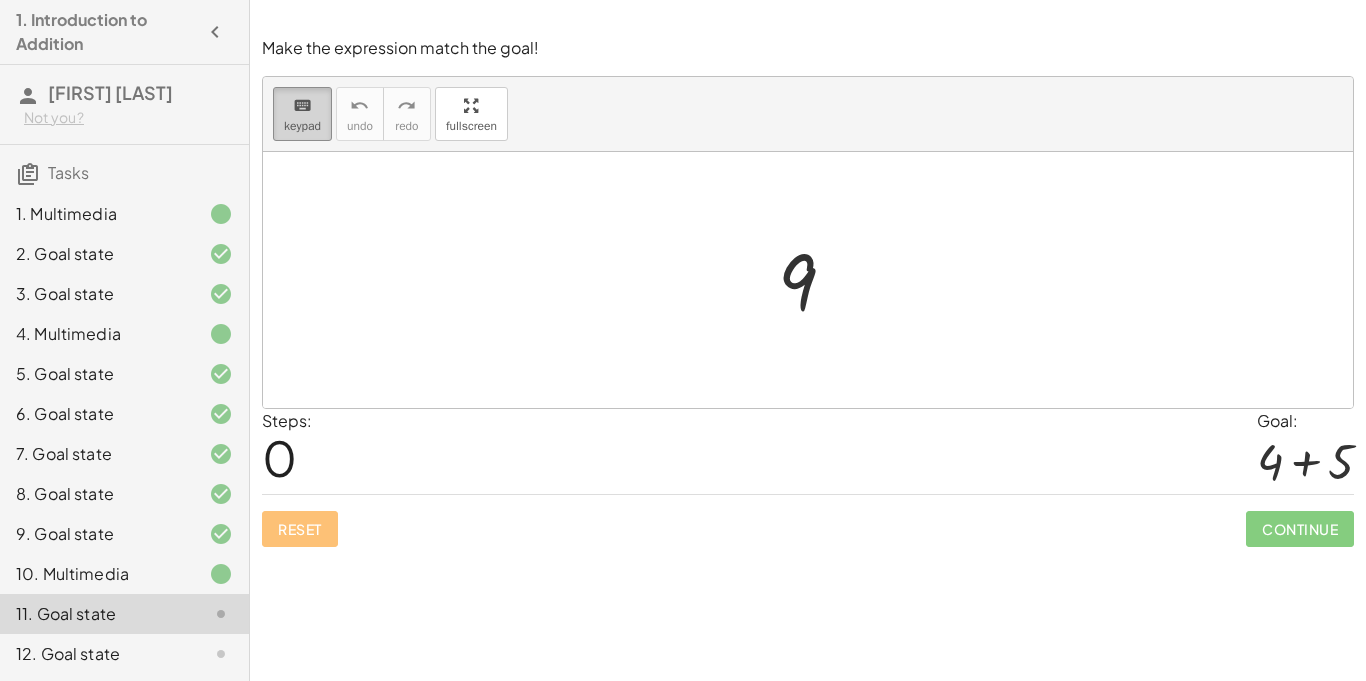 click on "keyboard keypad" at bounding box center [302, 114] 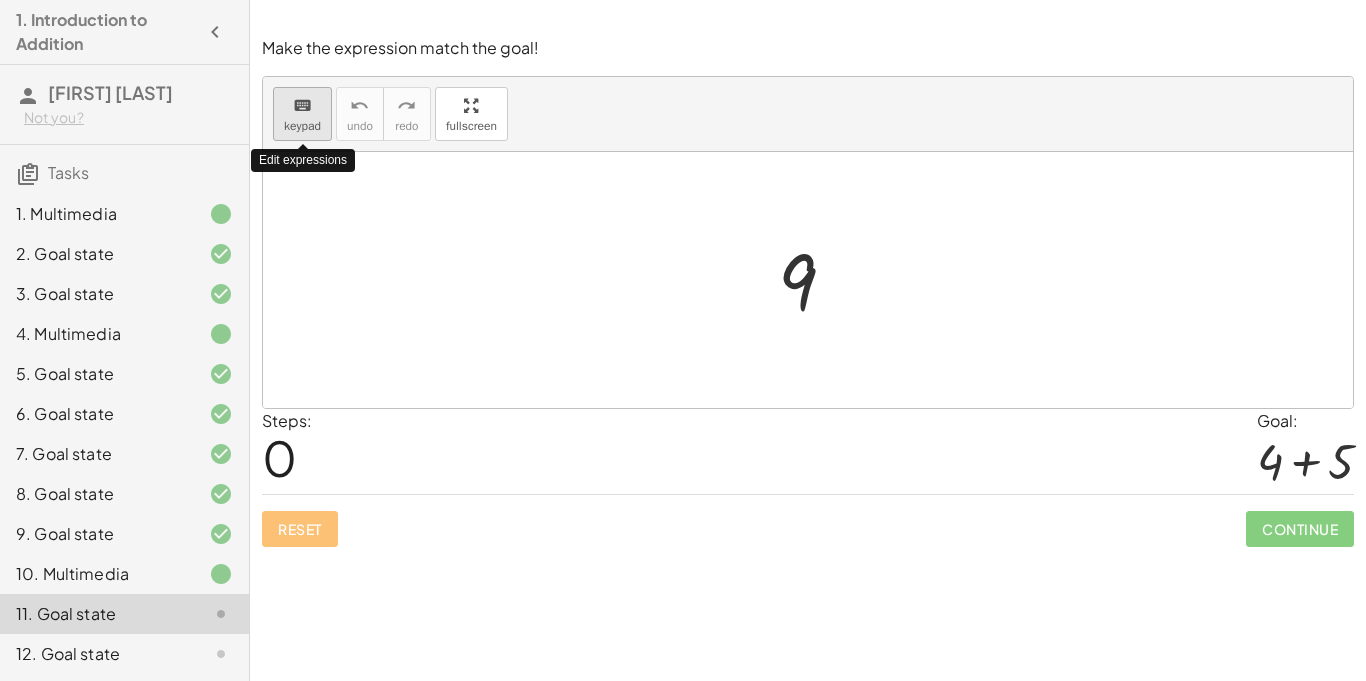 click on "keyboard keypad" at bounding box center [302, 114] 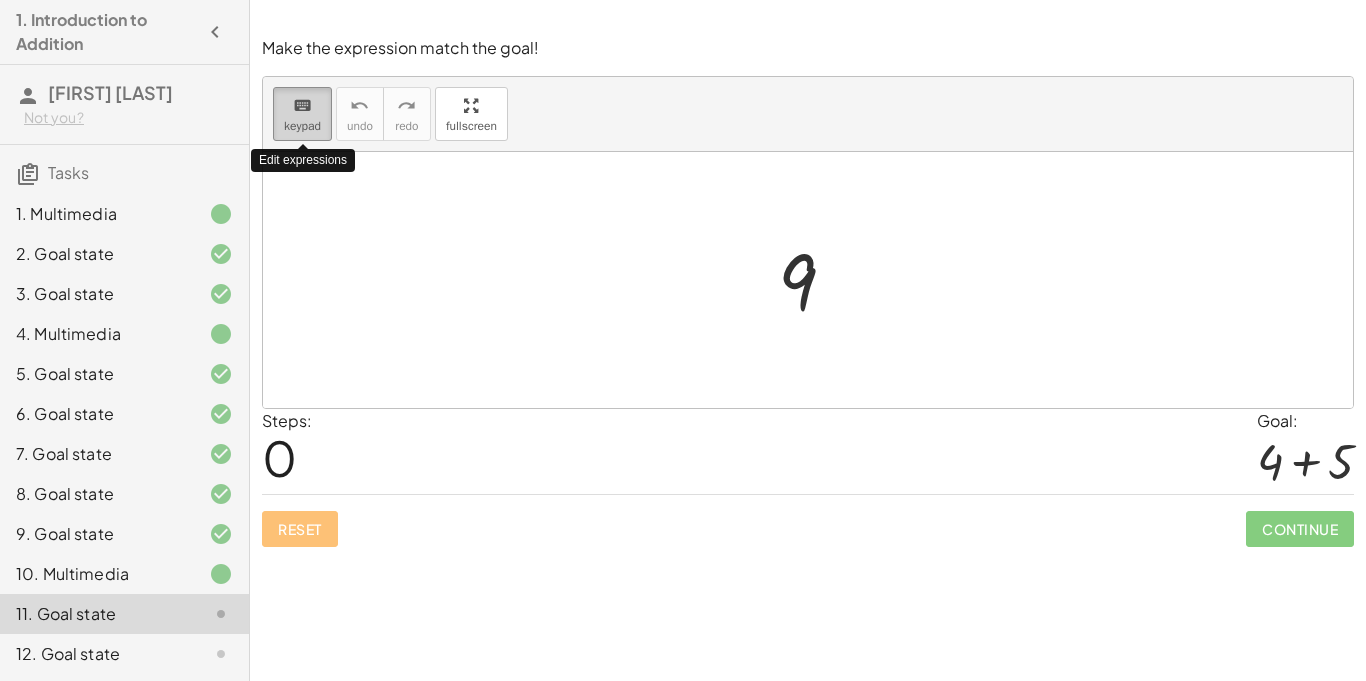 click on "keypad" at bounding box center (302, 126) 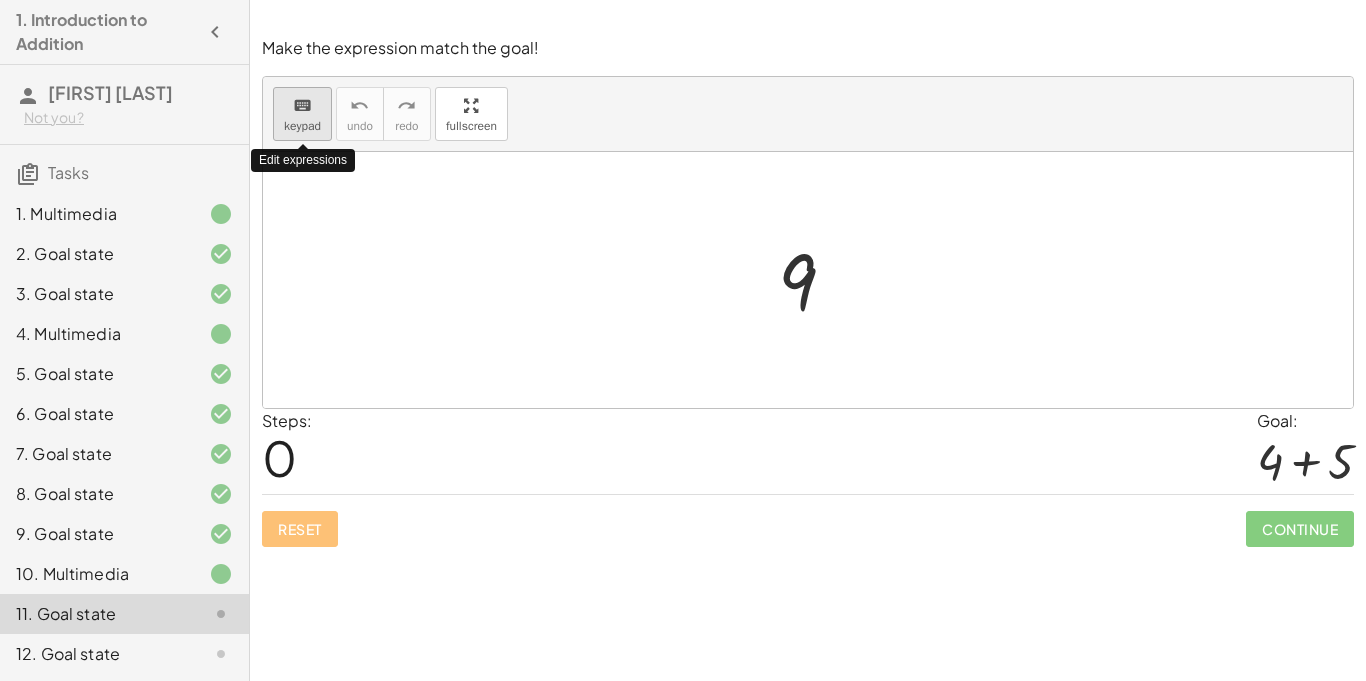click on "keypad" at bounding box center (302, 126) 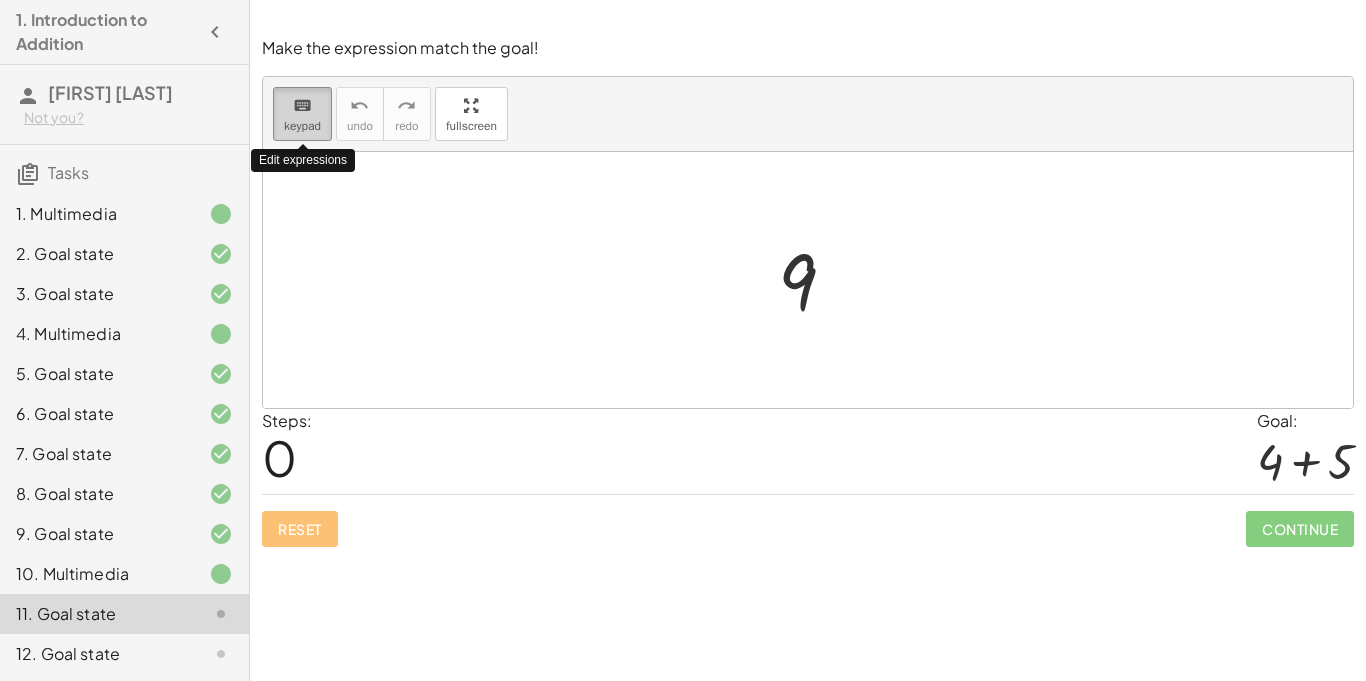 click on "keypad" at bounding box center [302, 126] 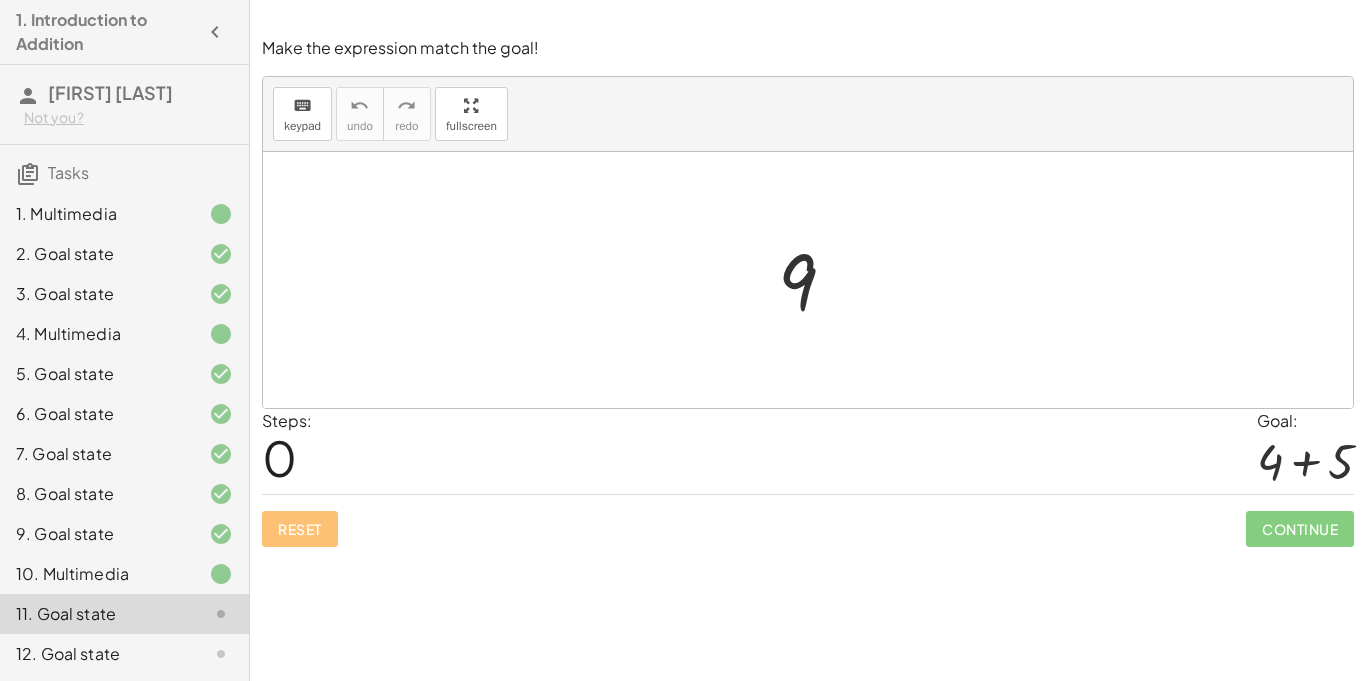 click on "Reset   Continue" at bounding box center [808, 520] 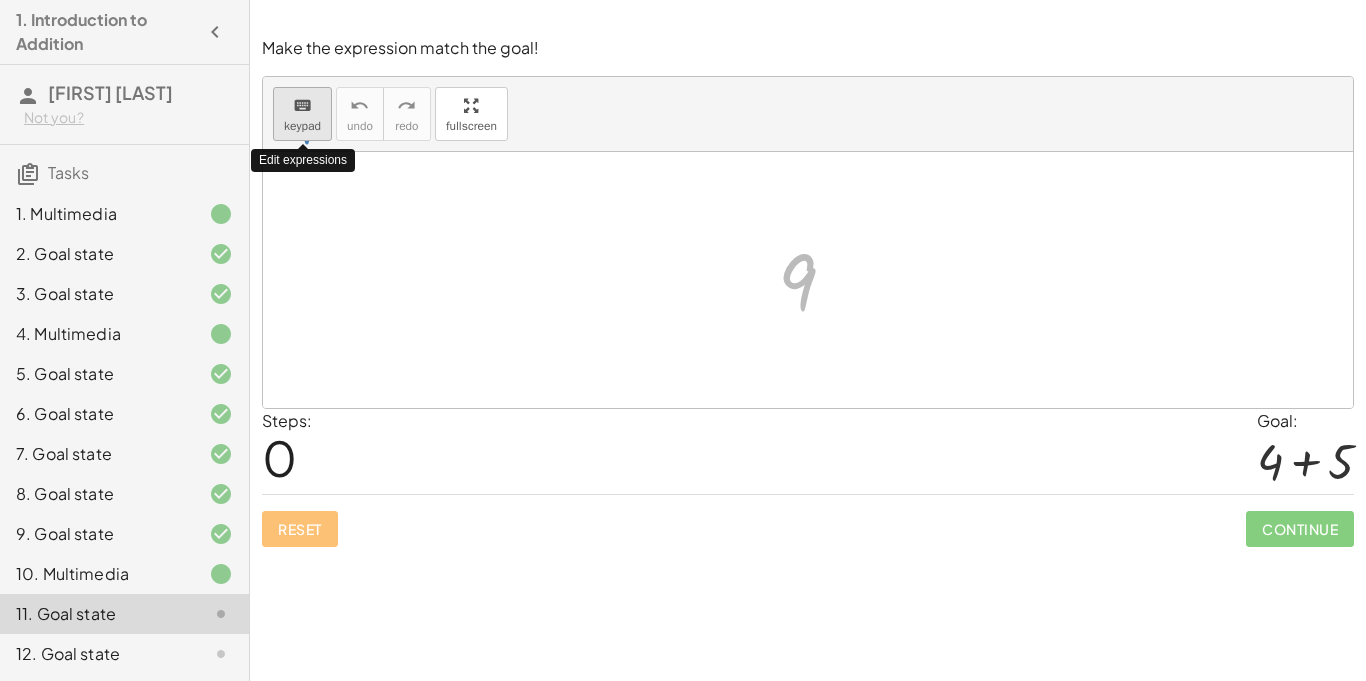 drag, startPoint x: 800, startPoint y: 278, endPoint x: 305, endPoint y: 114, distance: 521.46045 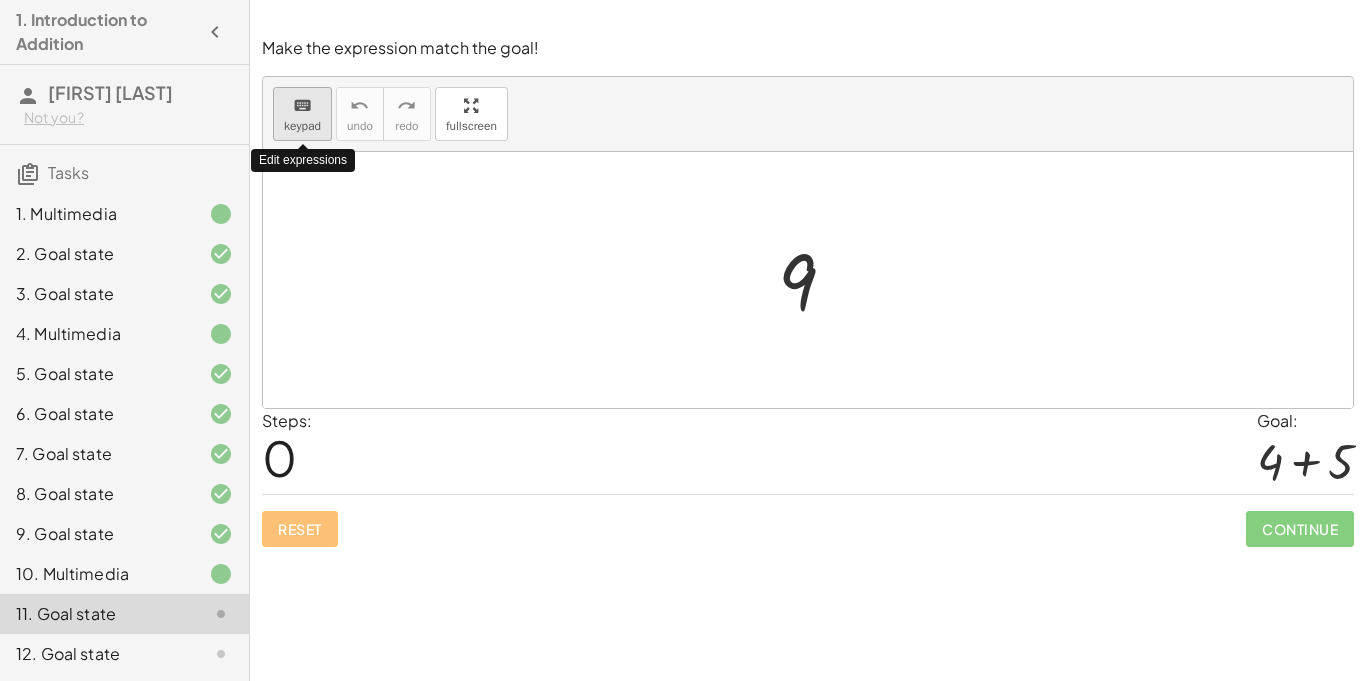 click on "keyboard" at bounding box center (302, 106) 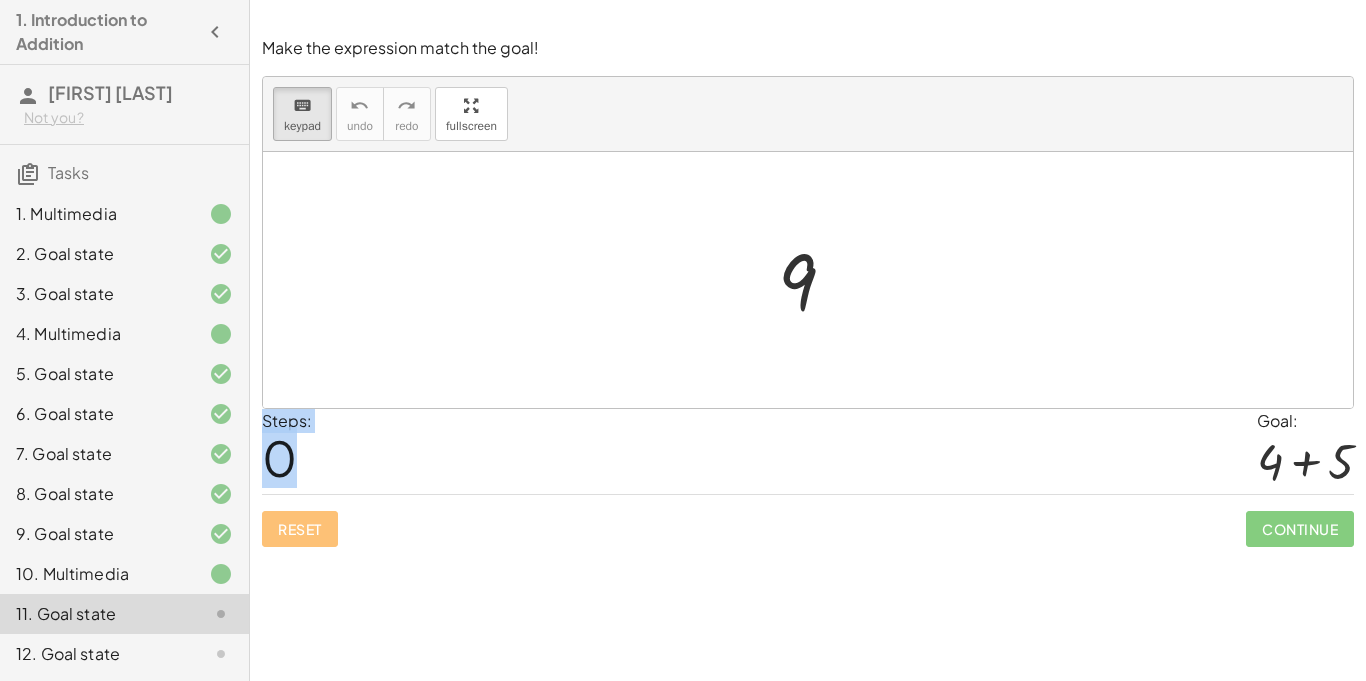 drag, startPoint x: 794, startPoint y: 267, endPoint x: 422, endPoint y: 423, distance: 403.38568 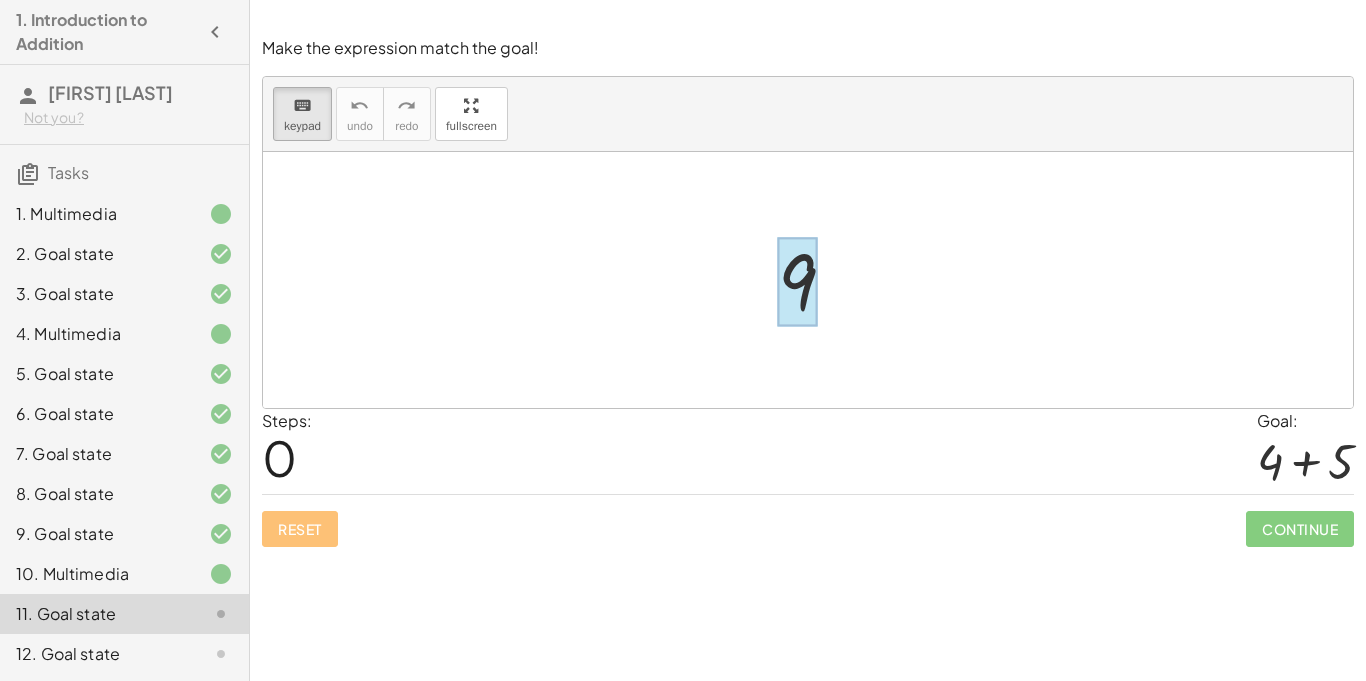 click at bounding box center (797, 282) 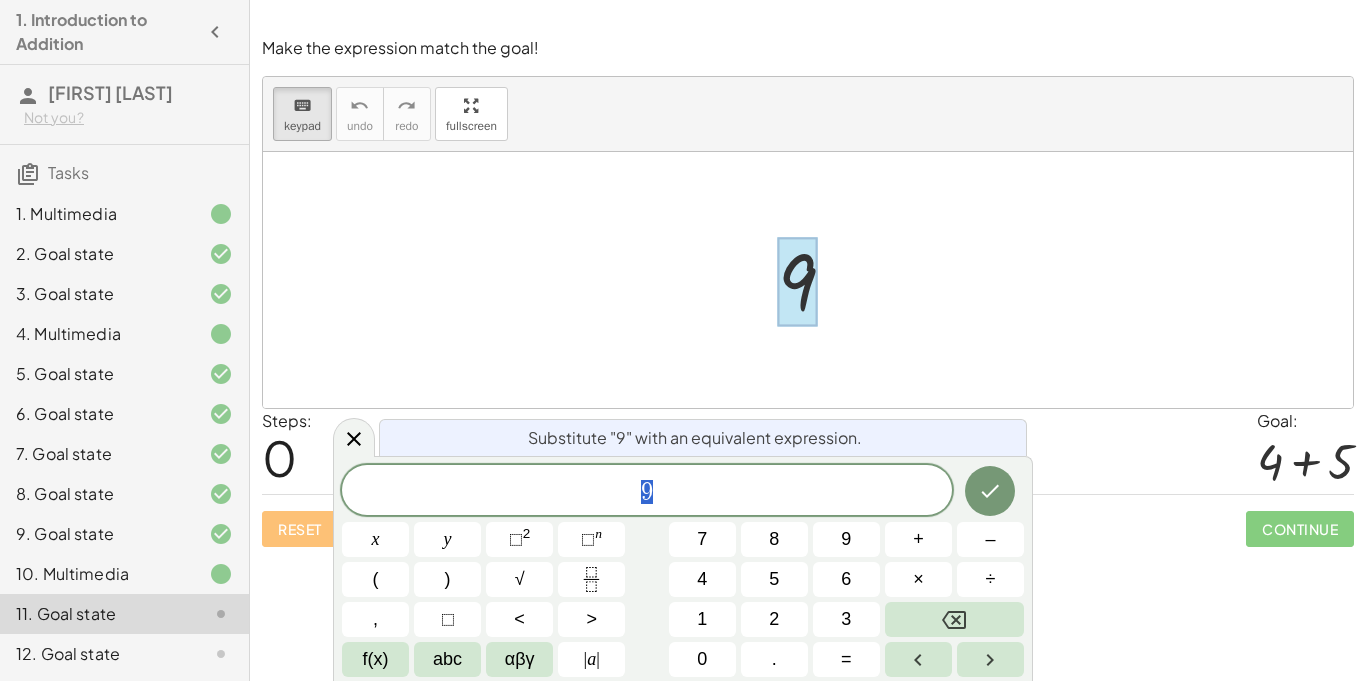 scroll, scrollTop: 1, scrollLeft: 0, axis: vertical 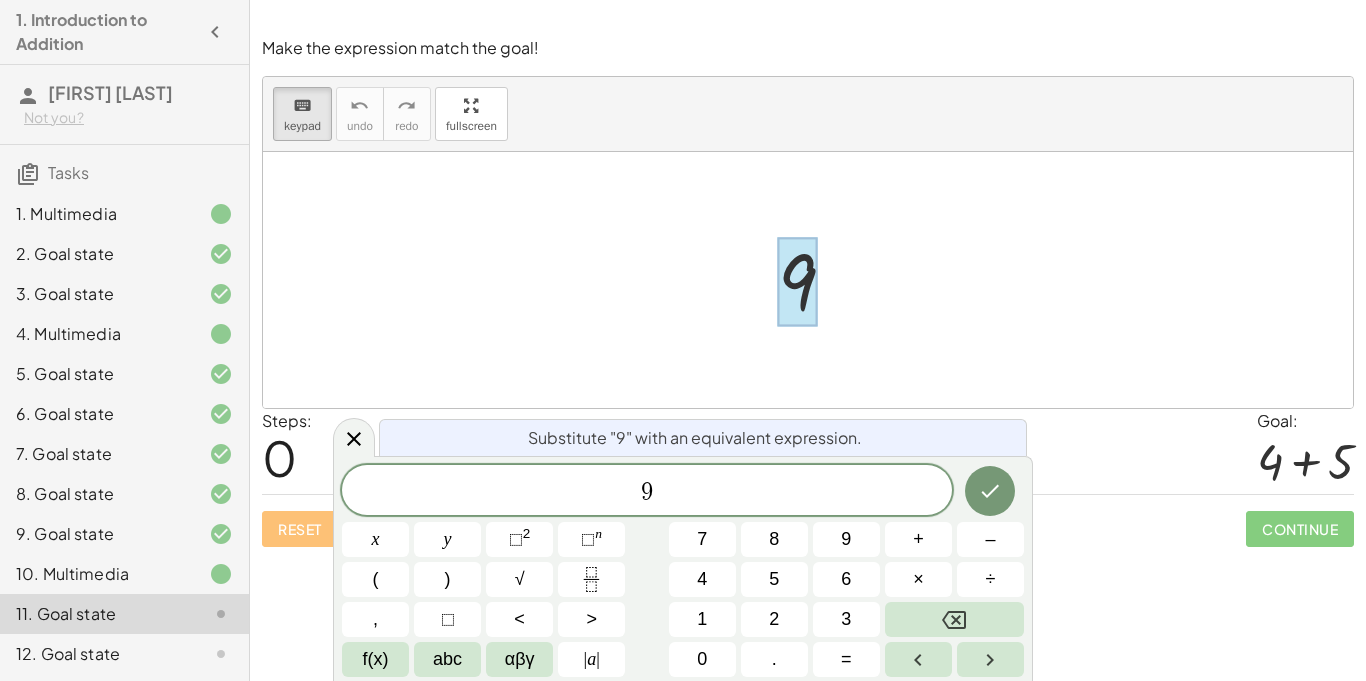 click at bounding box center [797, 282] 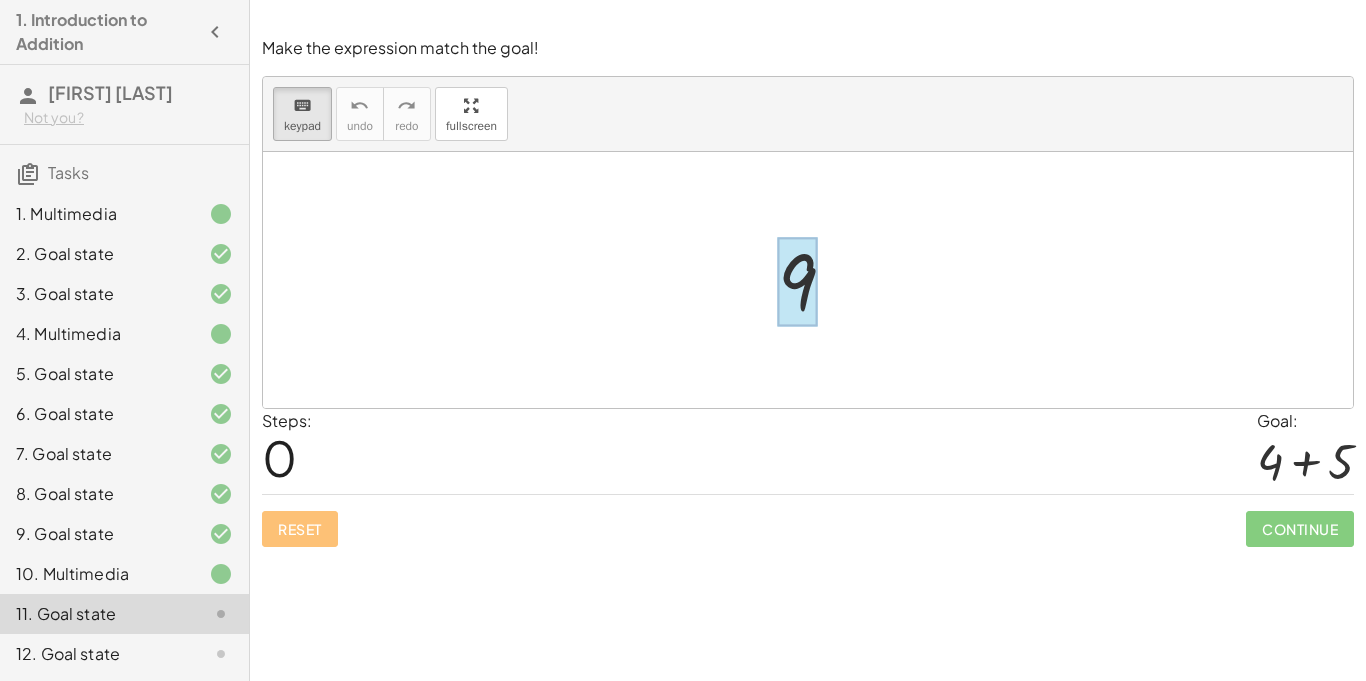 click at bounding box center [797, 282] 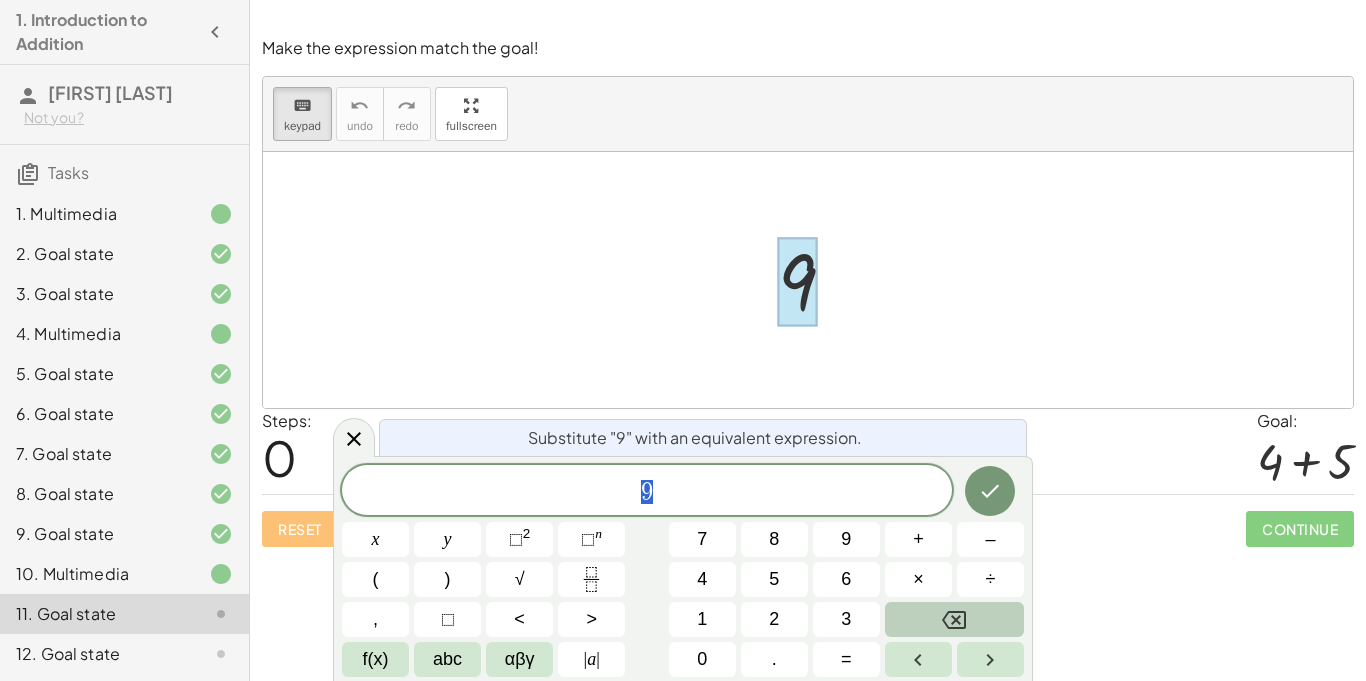 click at bounding box center [954, 619] 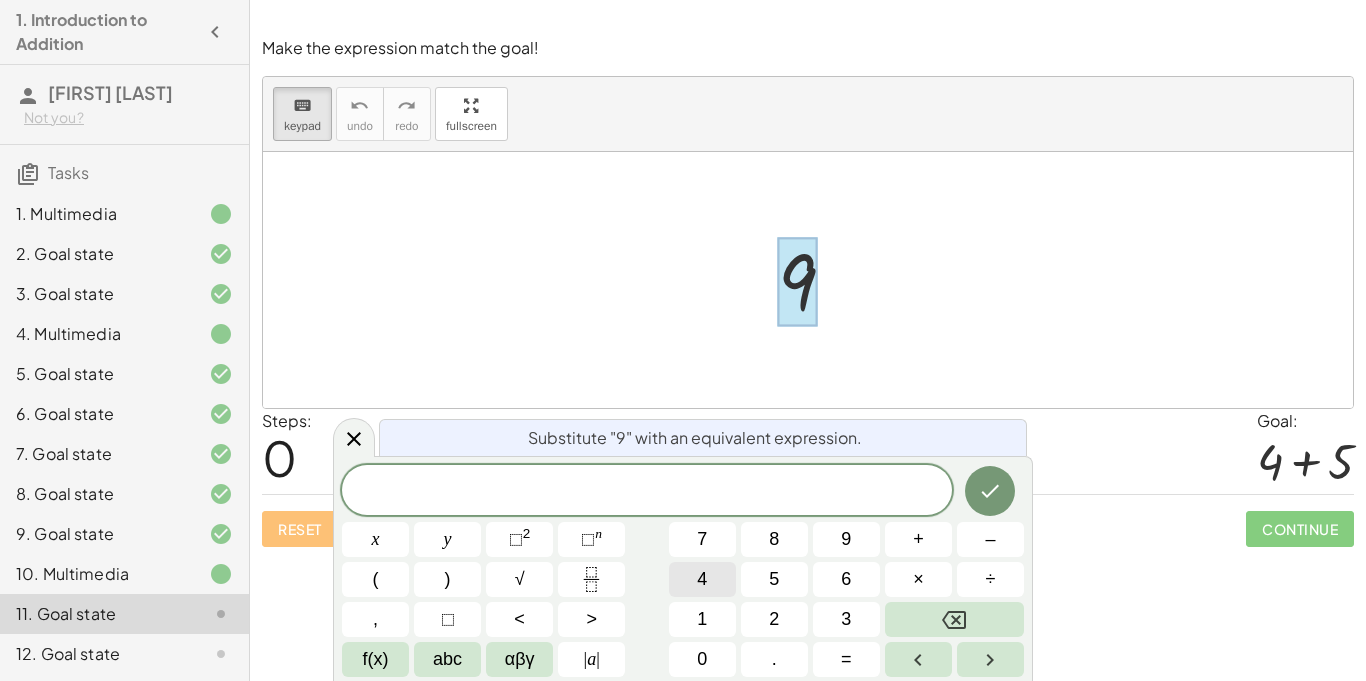 click on "4" at bounding box center [702, 579] 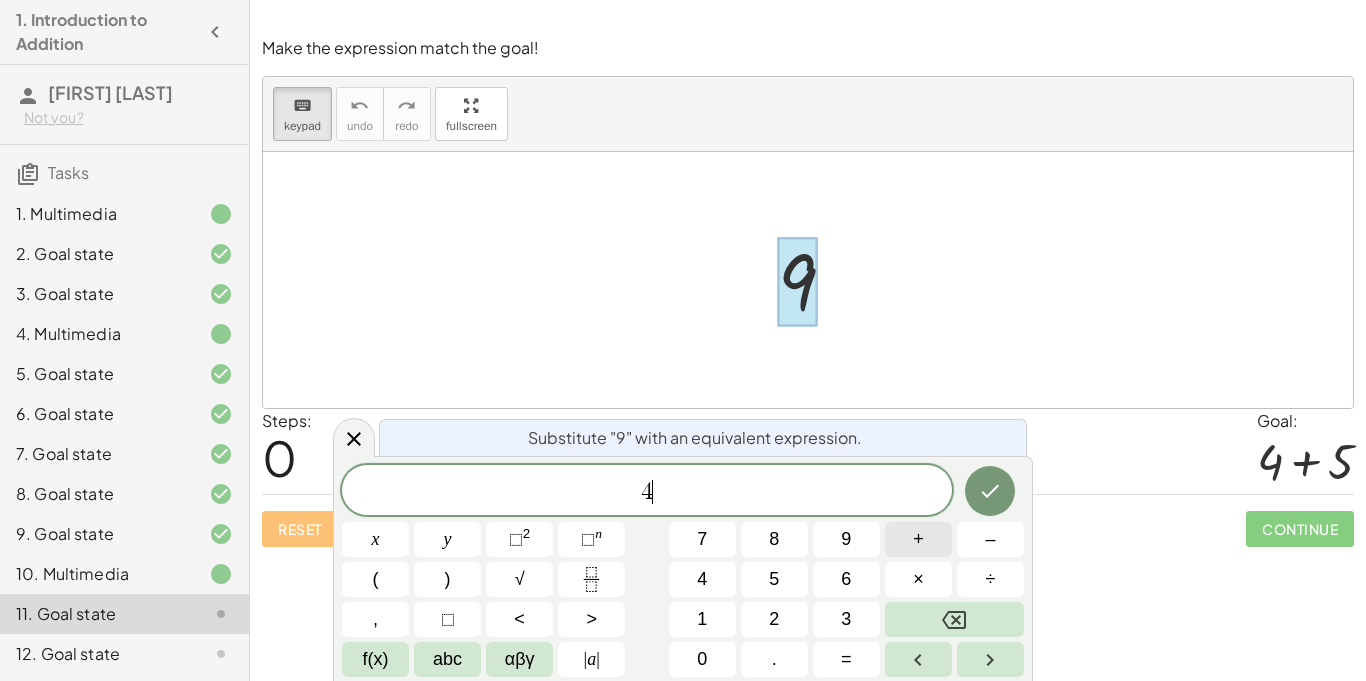 click on "+" at bounding box center (918, 539) 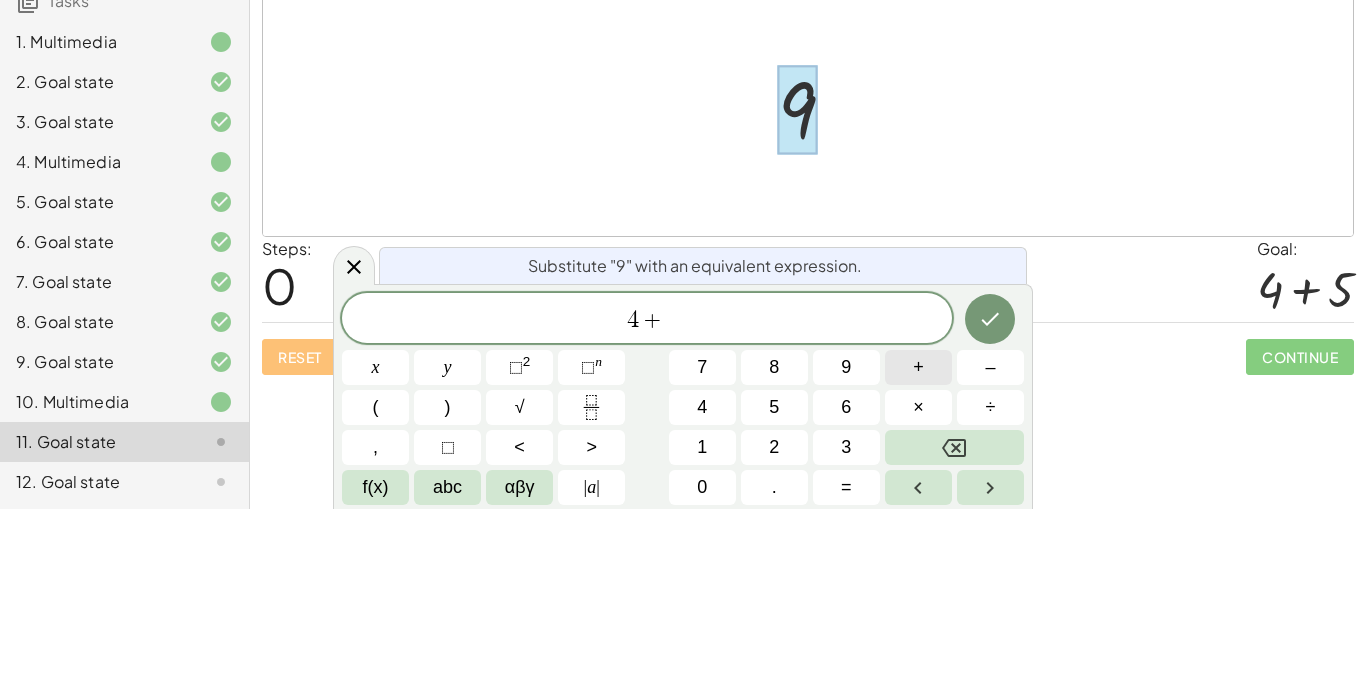scroll, scrollTop: 4, scrollLeft: 0, axis: vertical 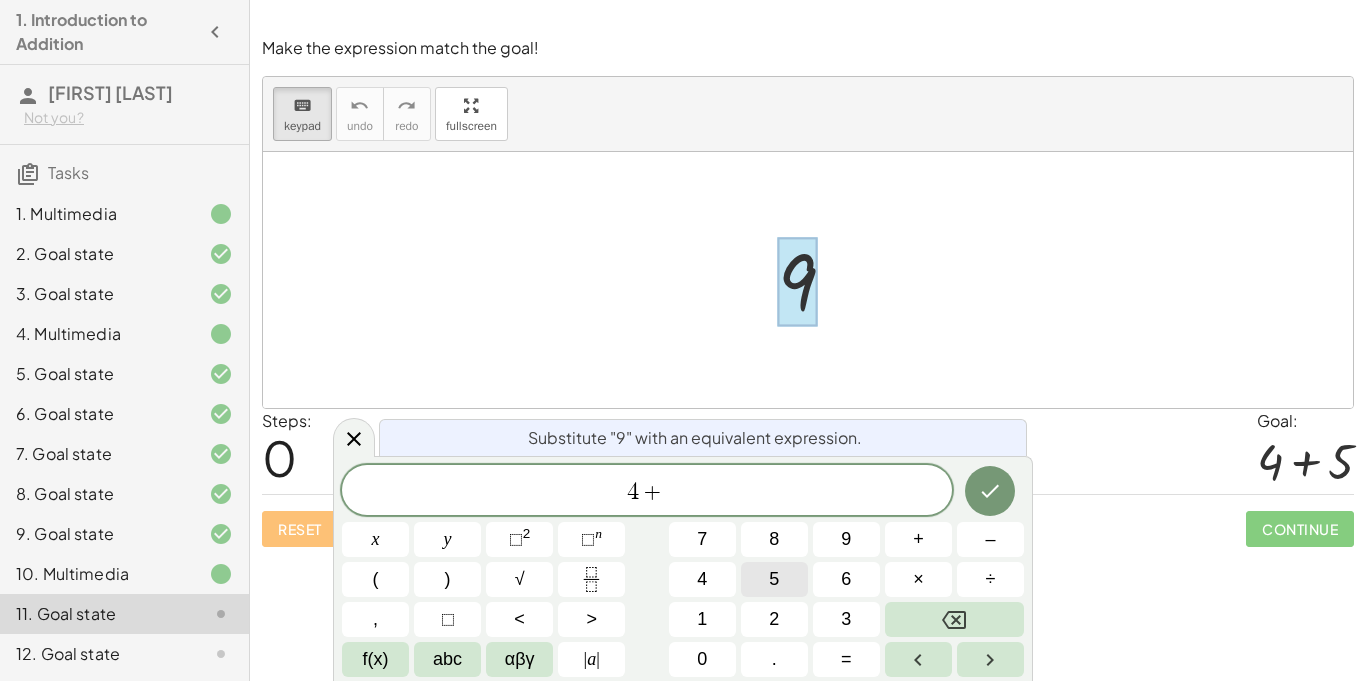 click on "5" at bounding box center (774, 579) 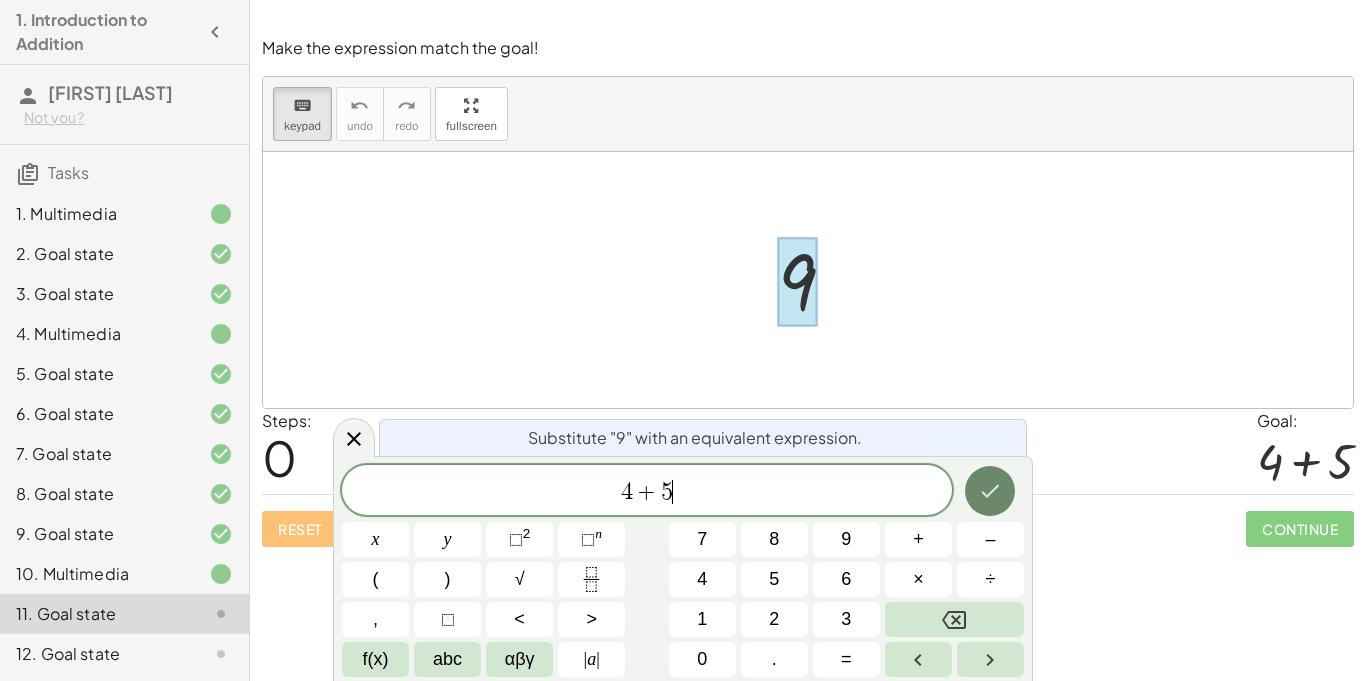 click 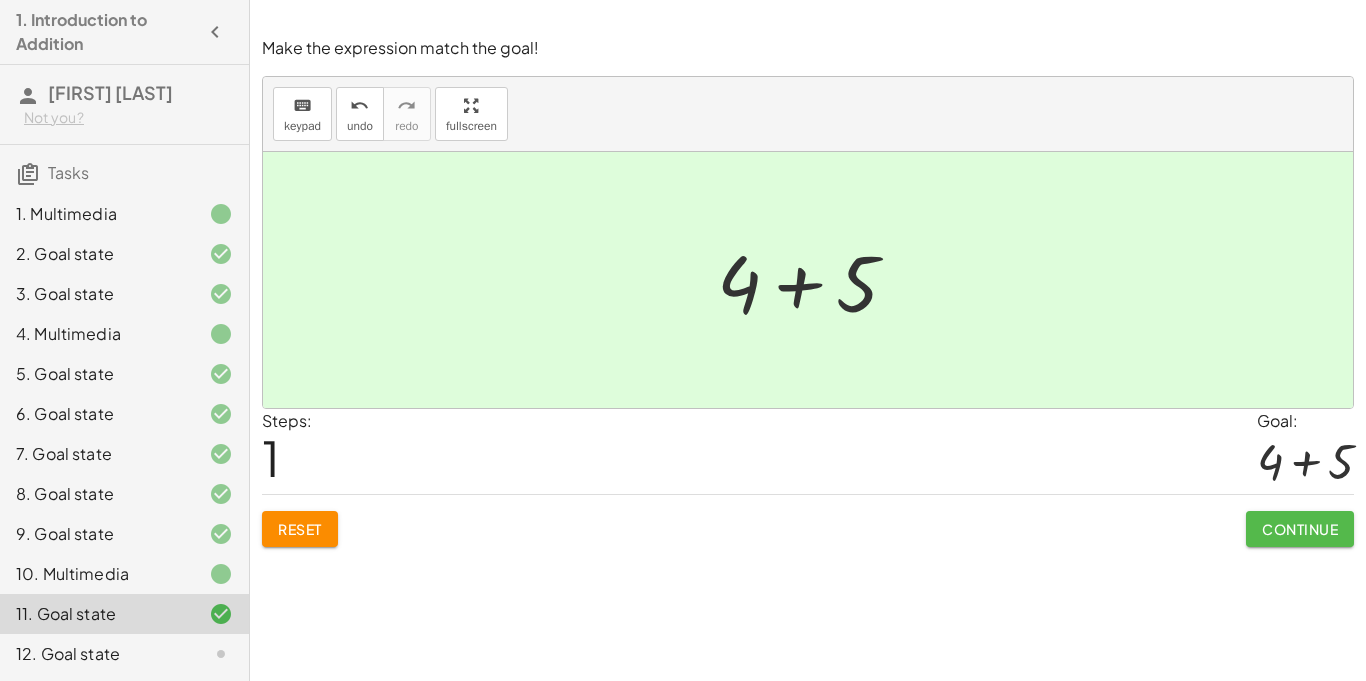 click on "Continue" 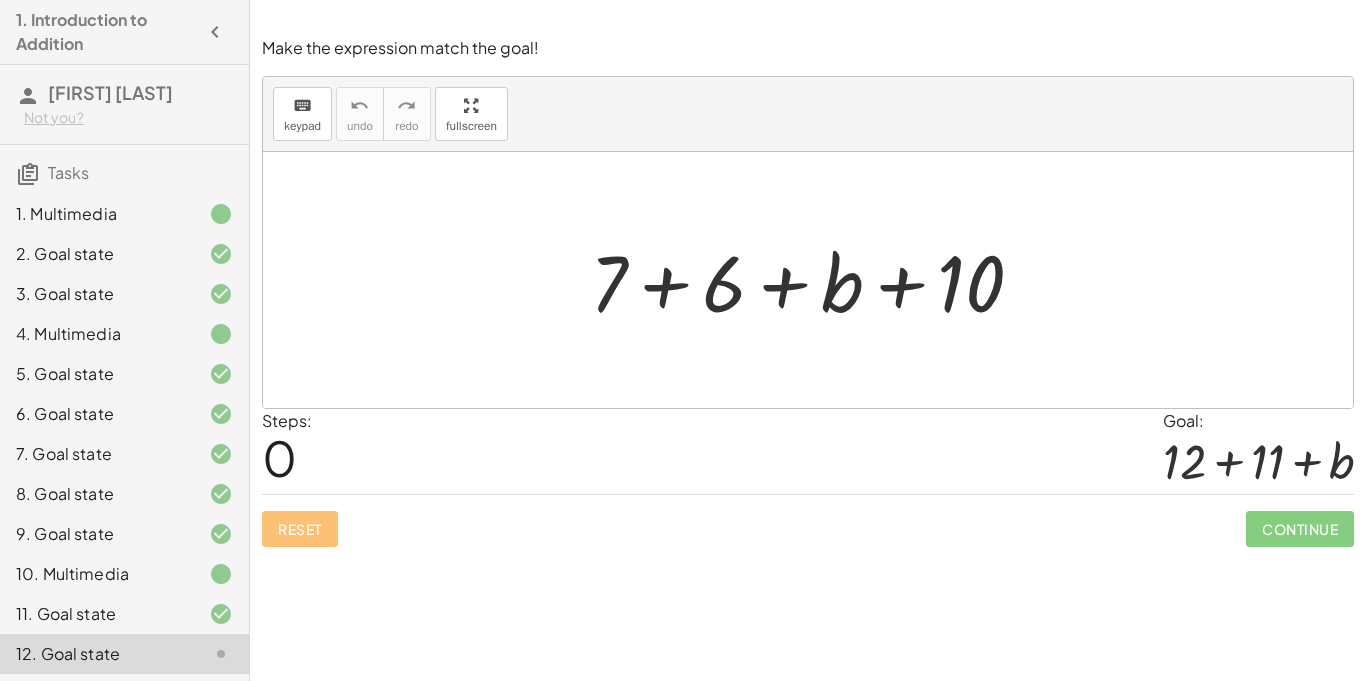 click at bounding box center [815, 280] 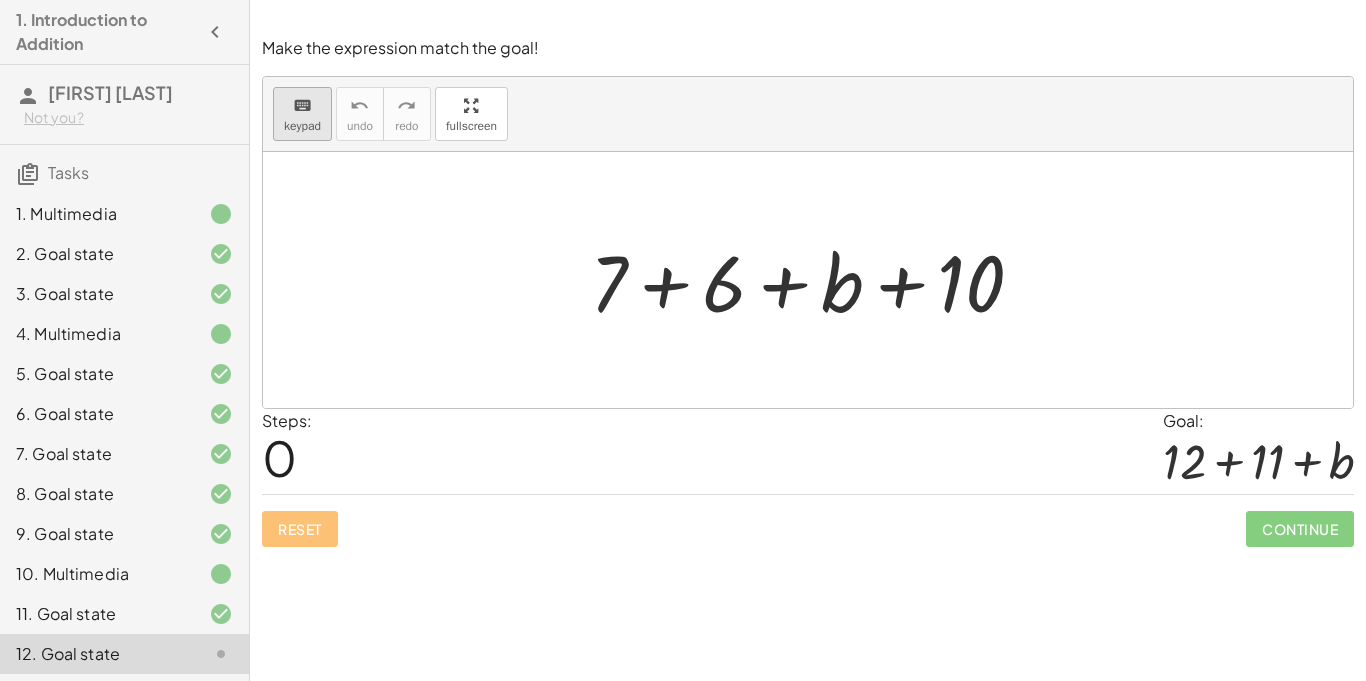click on "keyboard" at bounding box center [302, 106] 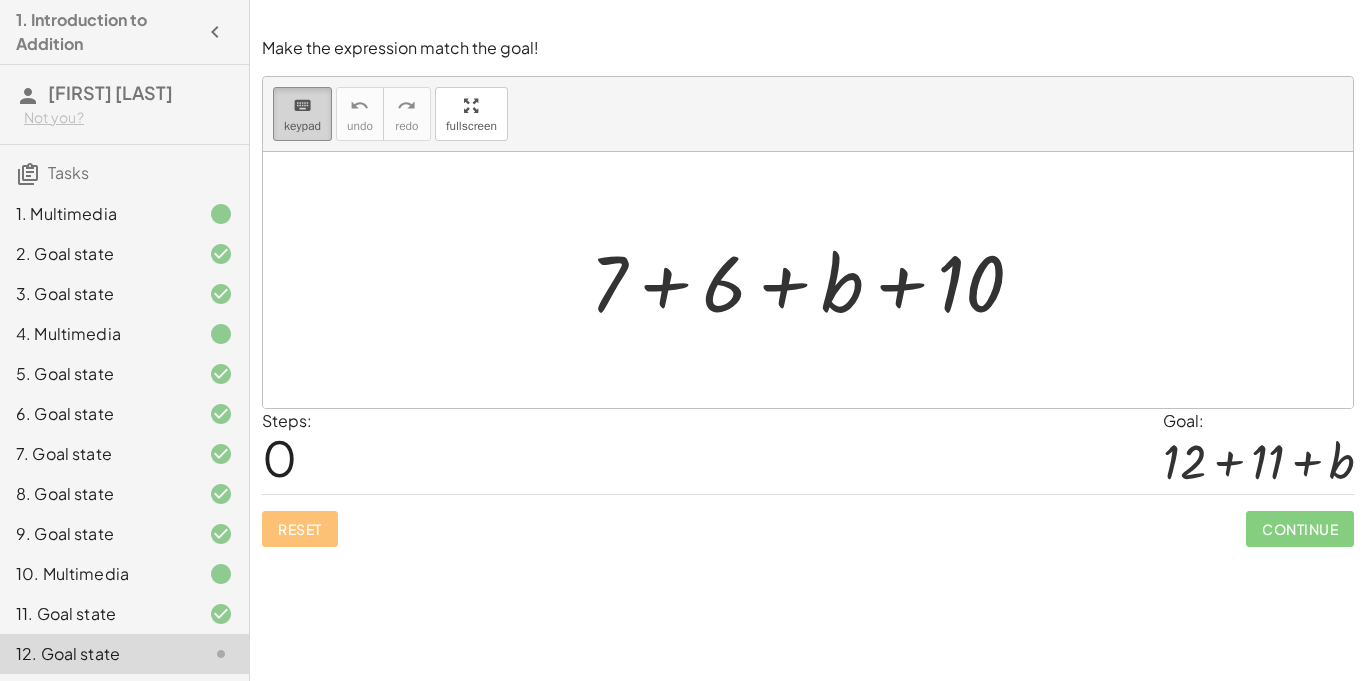 drag, startPoint x: 305, startPoint y: 131, endPoint x: 318, endPoint y: 134, distance: 13.341664 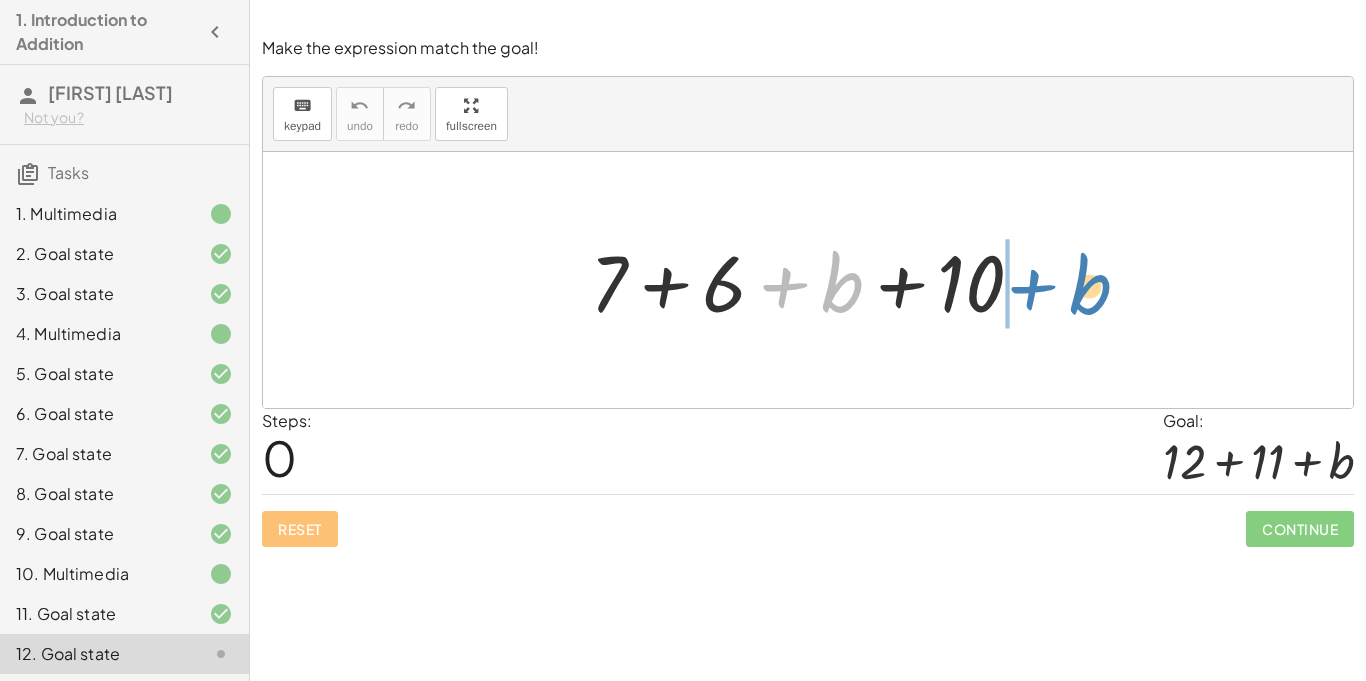 drag, startPoint x: 842, startPoint y: 301, endPoint x: 1090, endPoint y: 303, distance: 248.00807 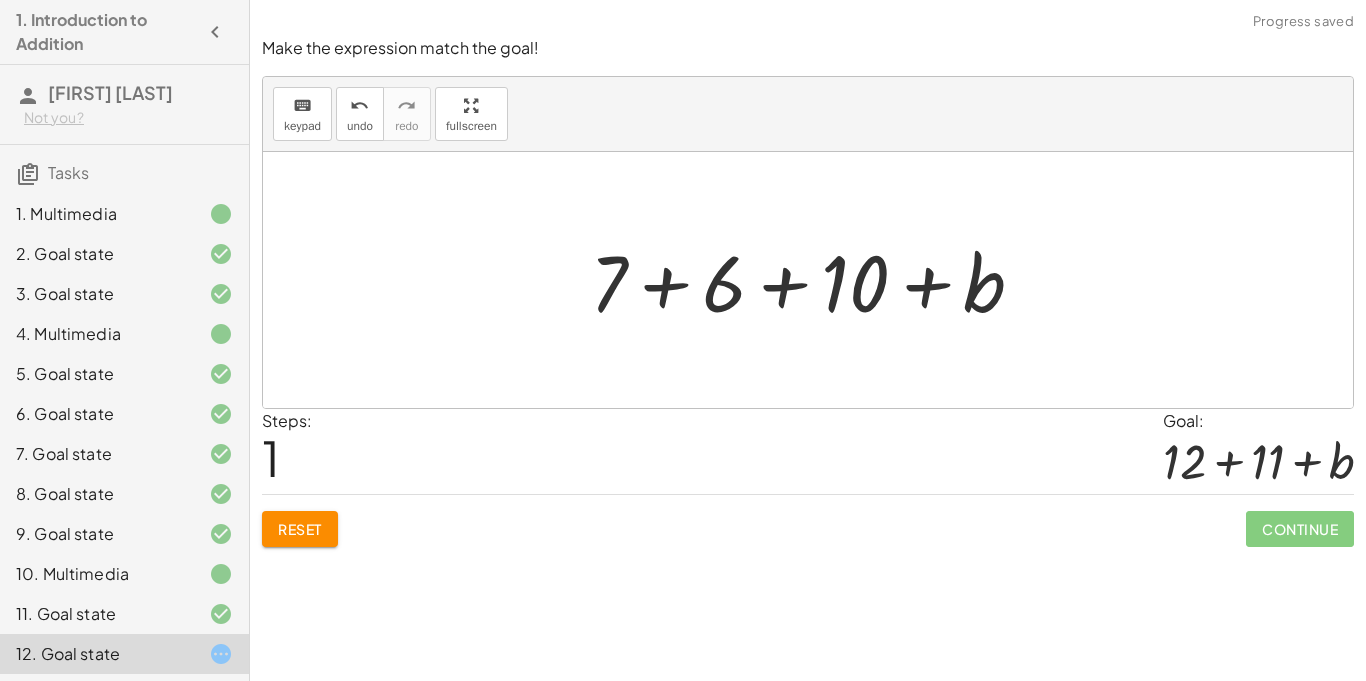click at bounding box center [815, 280] 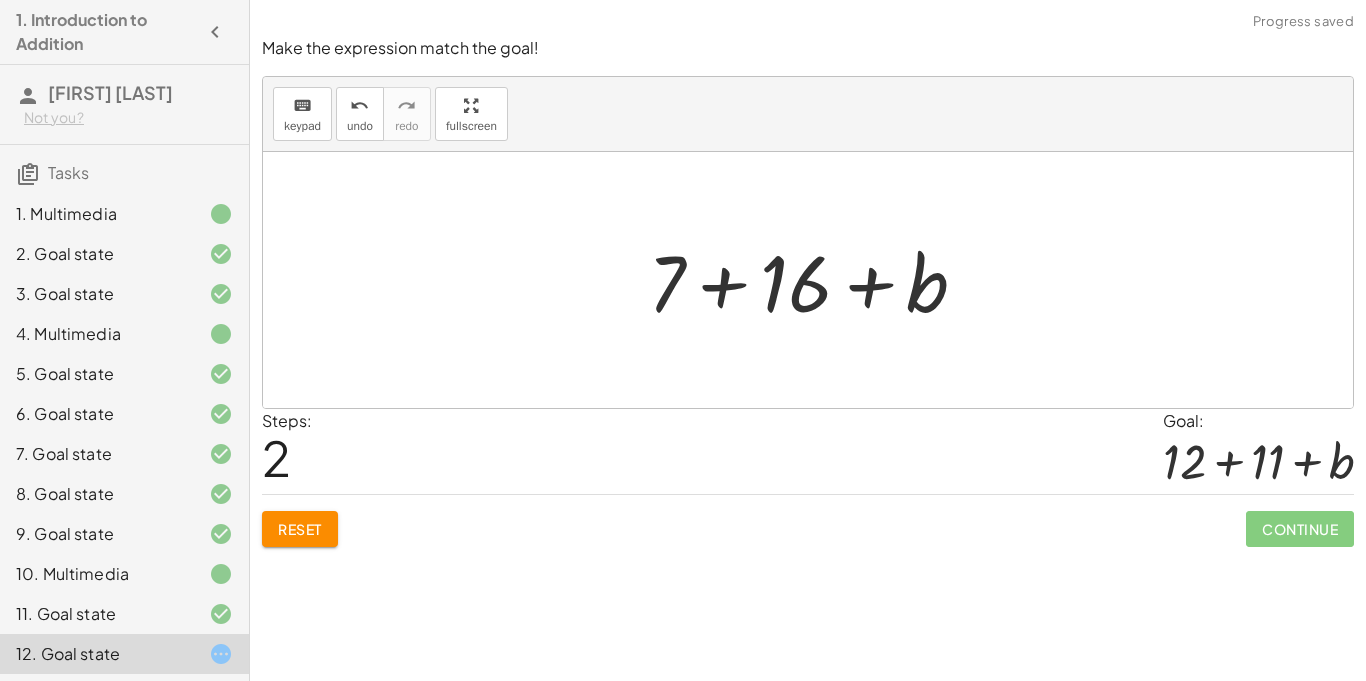 click on "Reset" 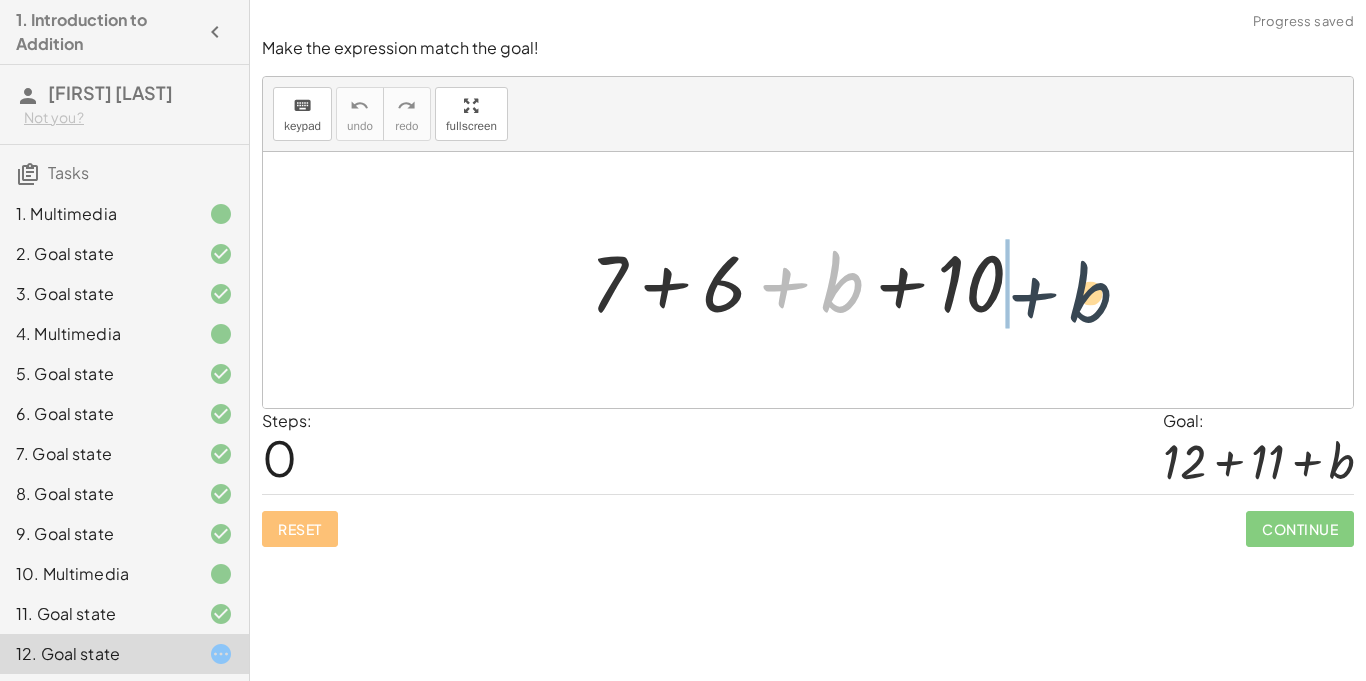 drag, startPoint x: 849, startPoint y: 287, endPoint x: 1171, endPoint y: 304, distance: 322.44846 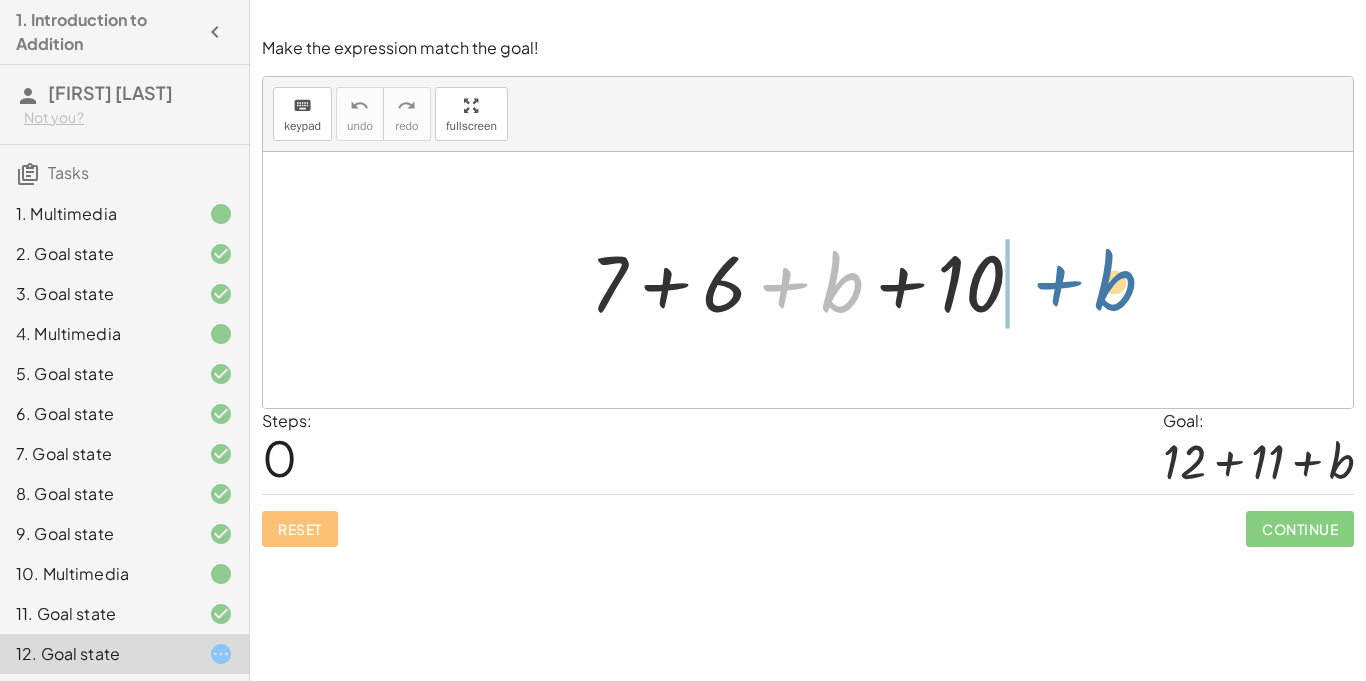 drag, startPoint x: 830, startPoint y: 291, endPoint x: 1105, endPoint y: 289, distance: 275.00726 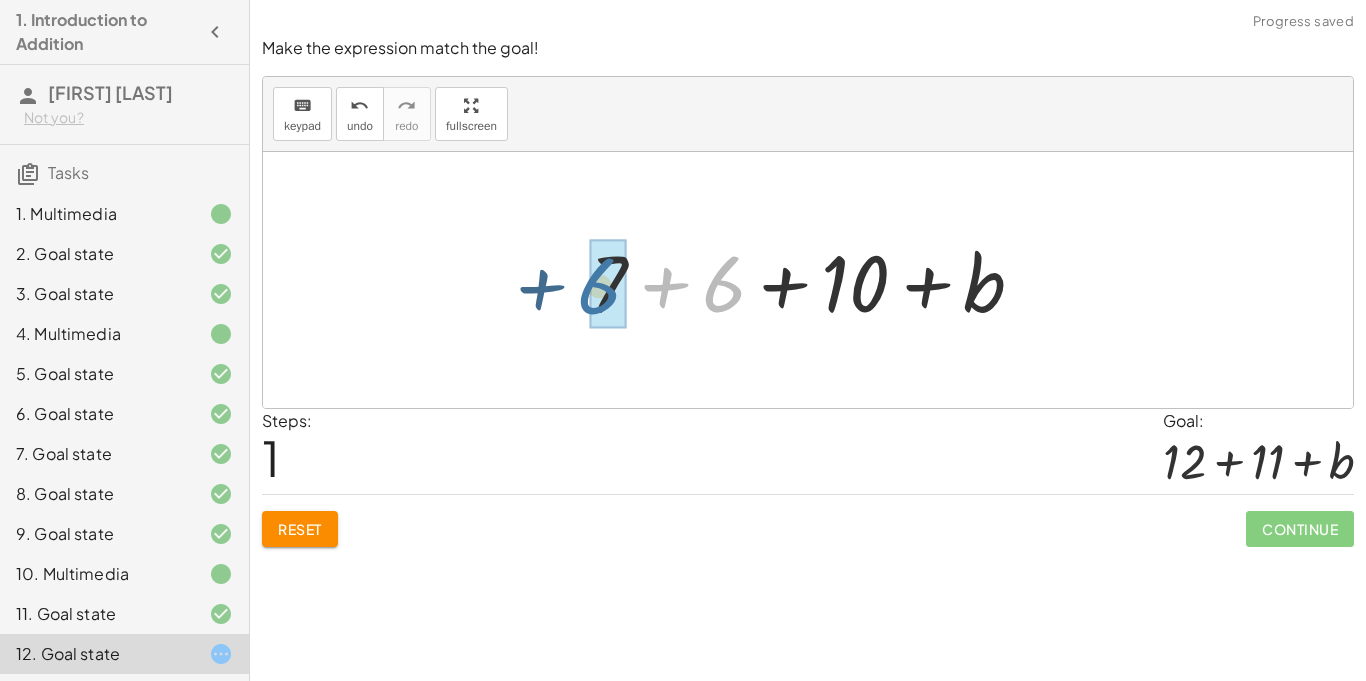 drag, startPoint x: 729, startPoint y: 291, endPoint x: 605, endPoint y: 293, distance: 124.01613 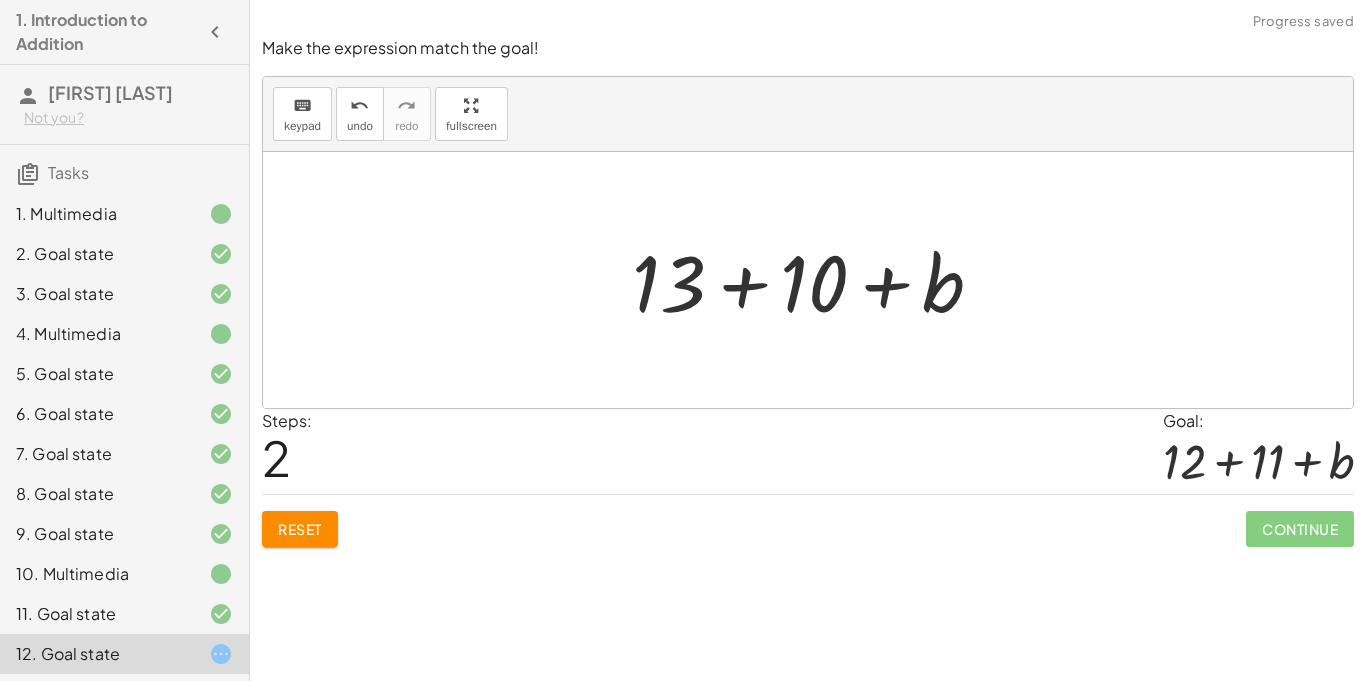 click on "Reset" at bounding box center (300, 529) 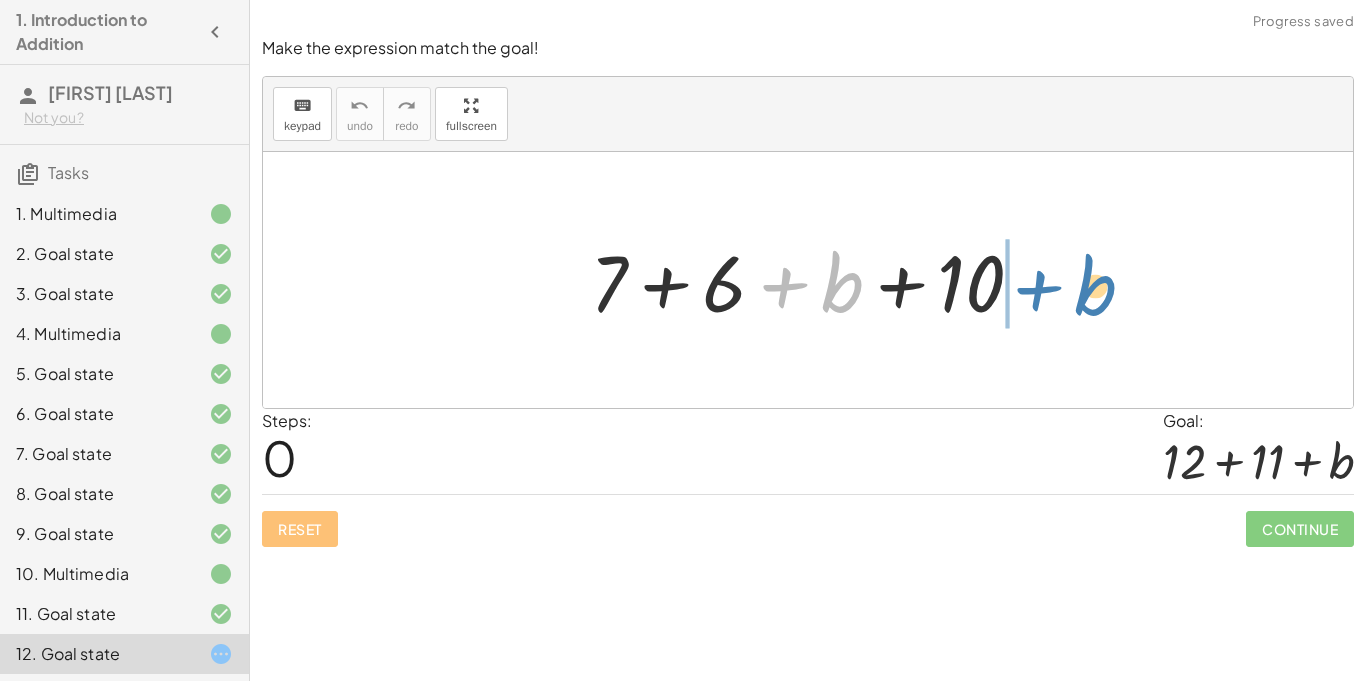 drag, startPoint x: 844, startPoint y: 282, endPoint x: 1102, endPoint y: 282, distance: 258 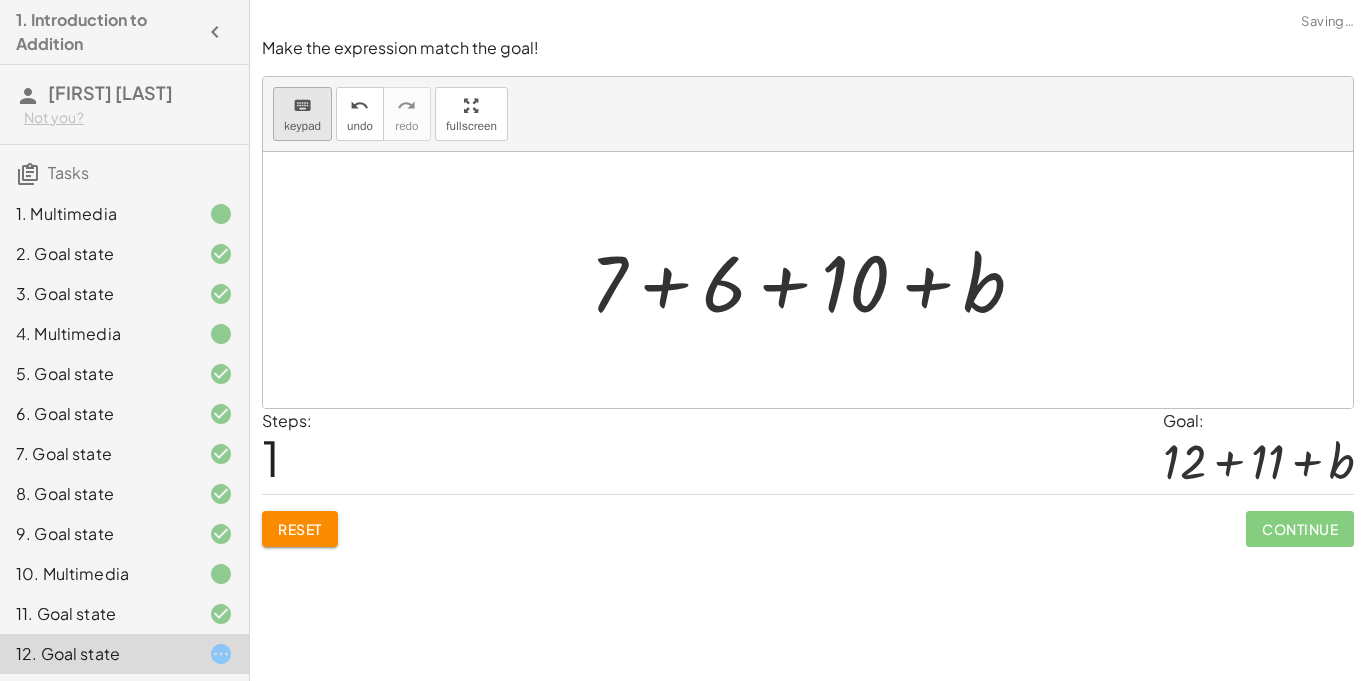 click on "keyboard" at bounding box center (302, 106) 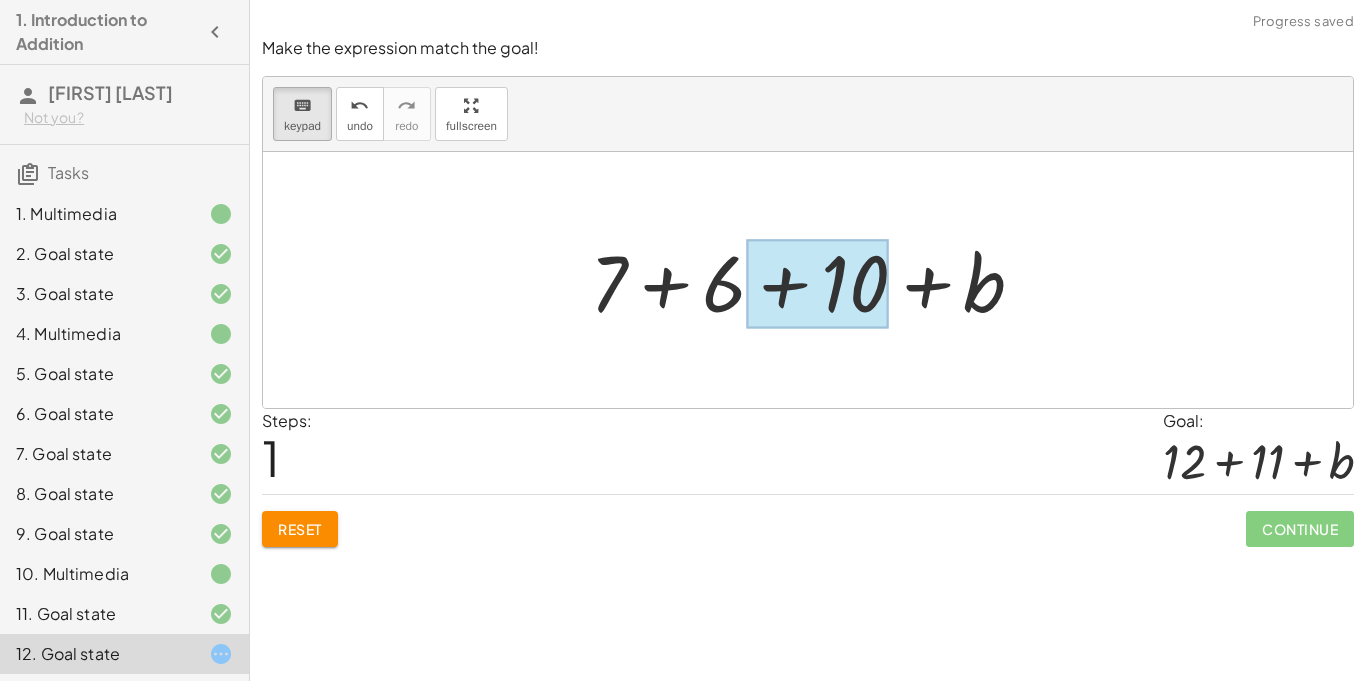 click at bounding box center [817, 284] 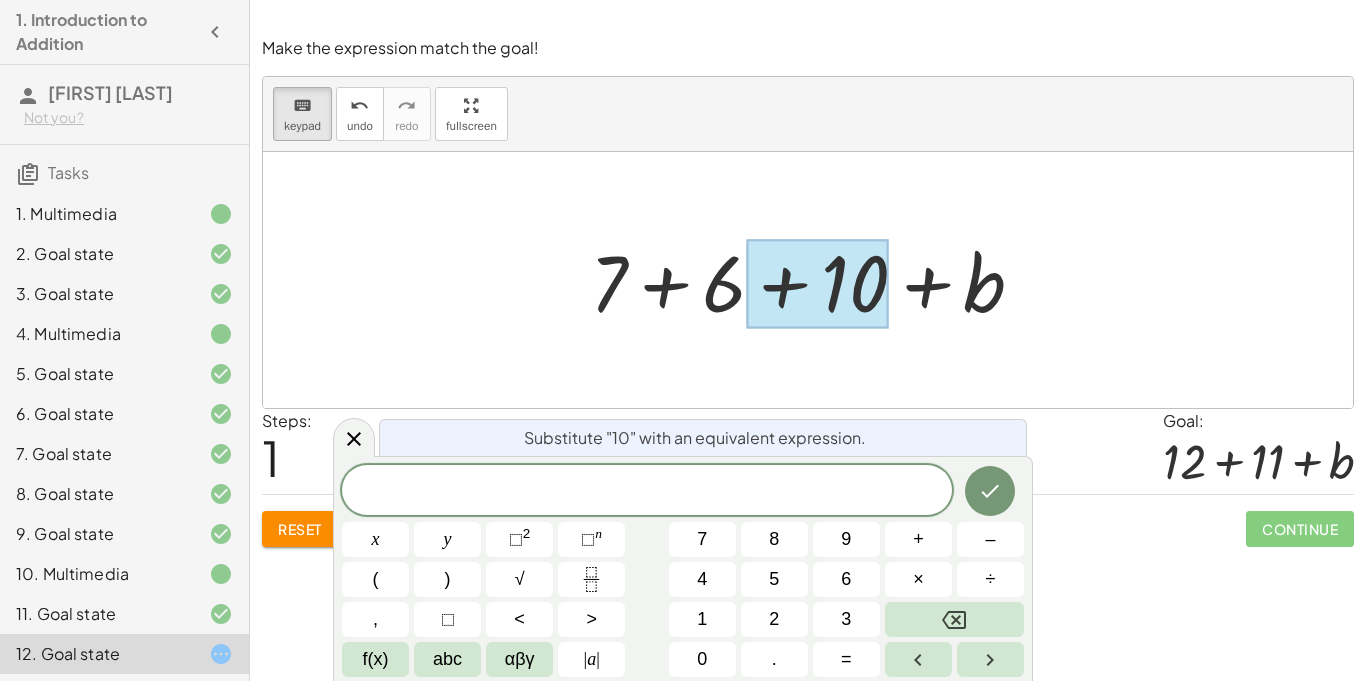 scroll, scrollTop: 7, scrollLeft: 0, axis: vertical 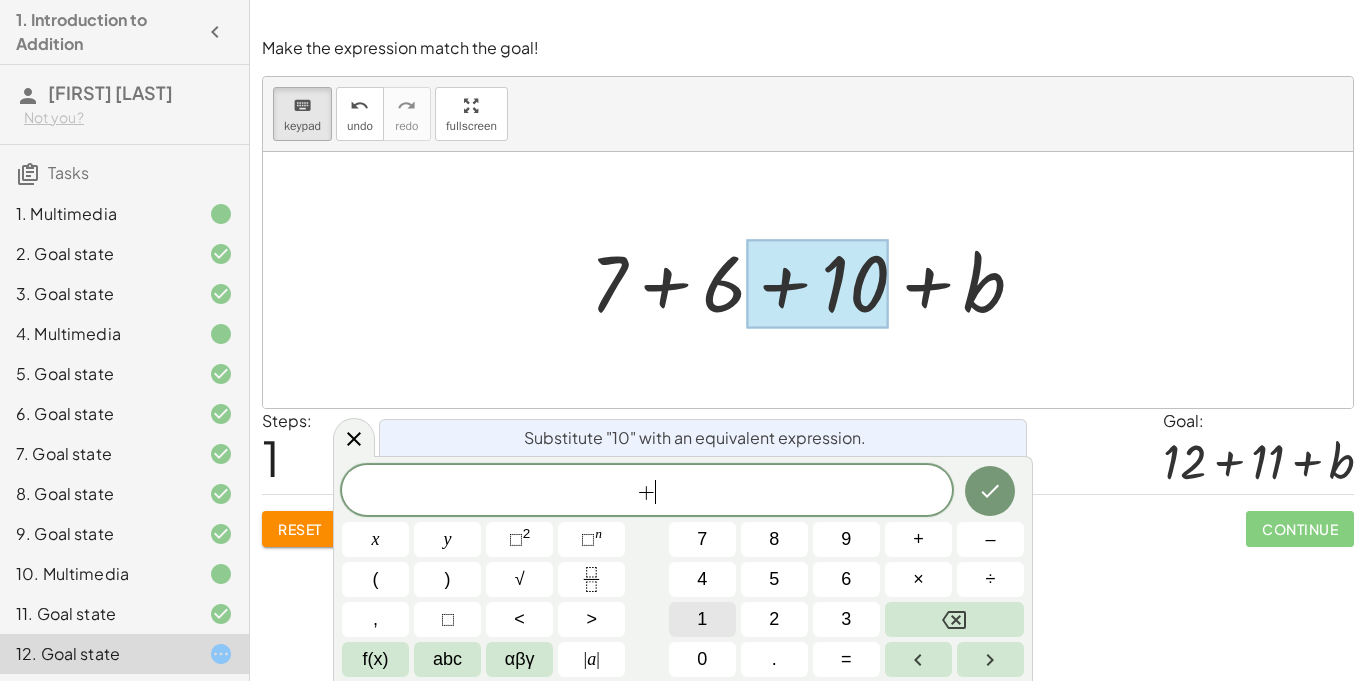 click on "1" at bounding box center [702, 619] 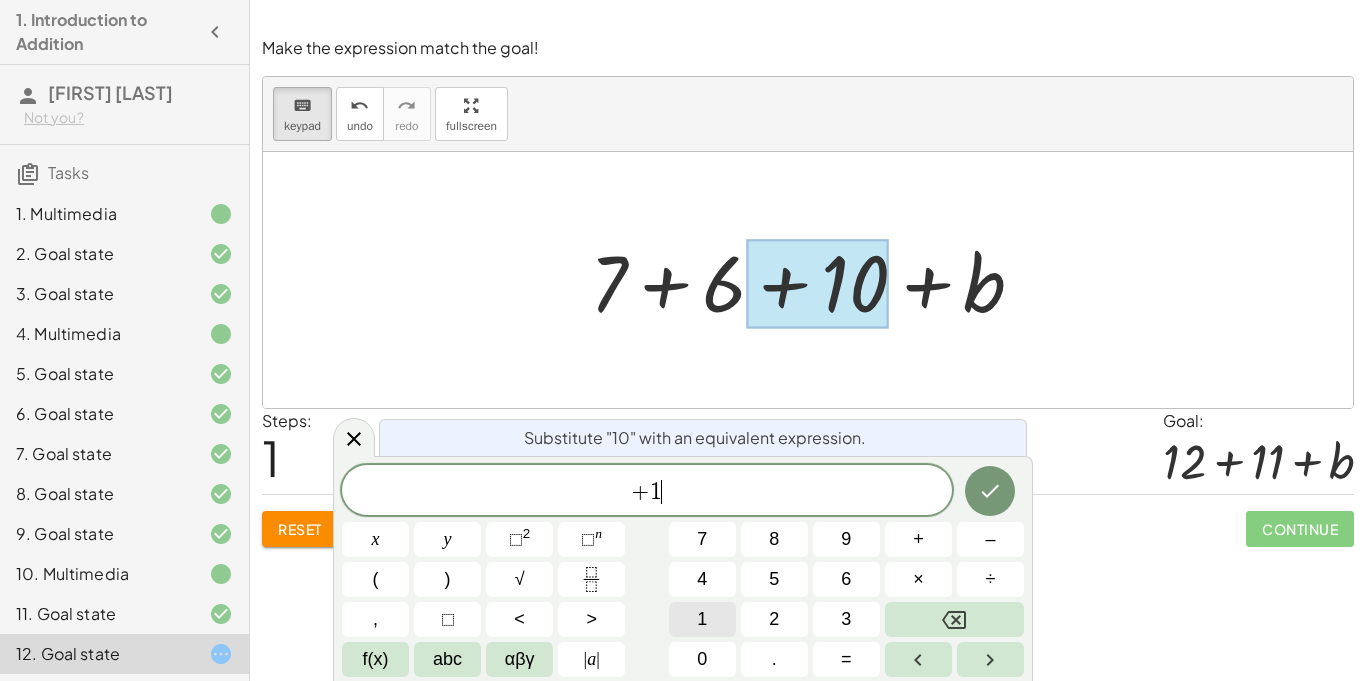 click on "1" at bounding box center (702, 619) 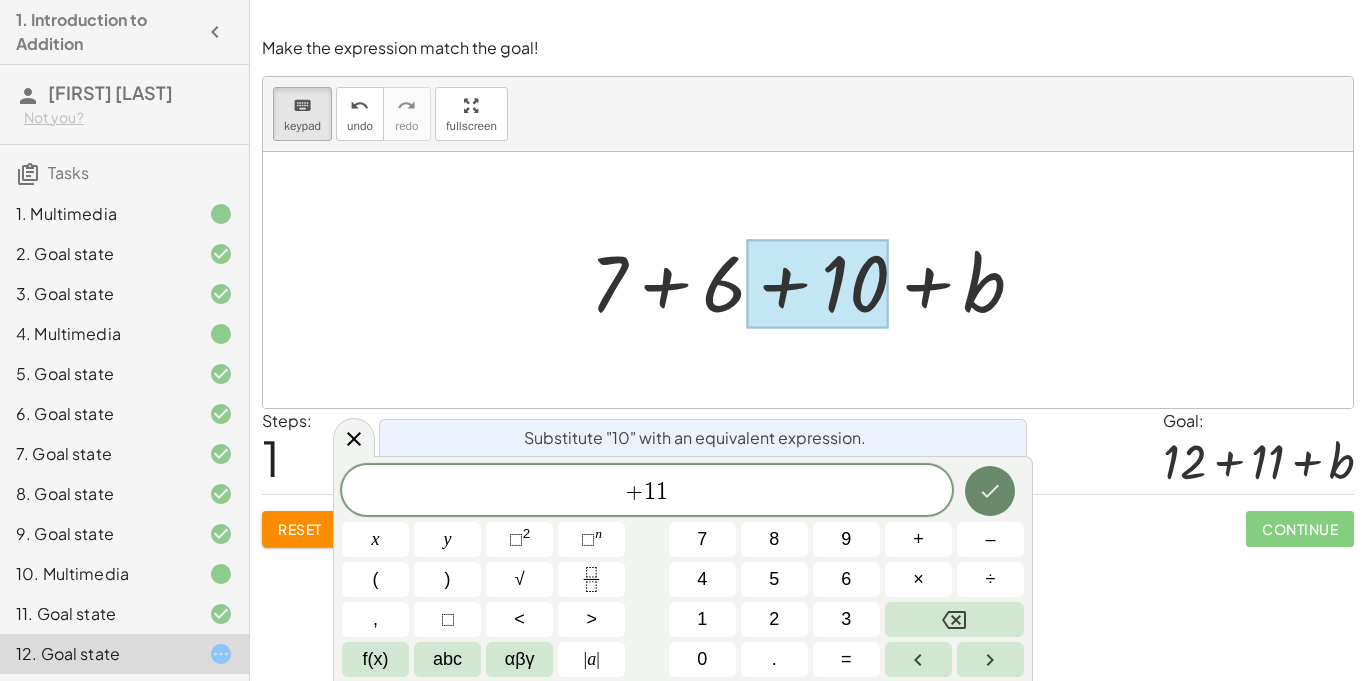 click 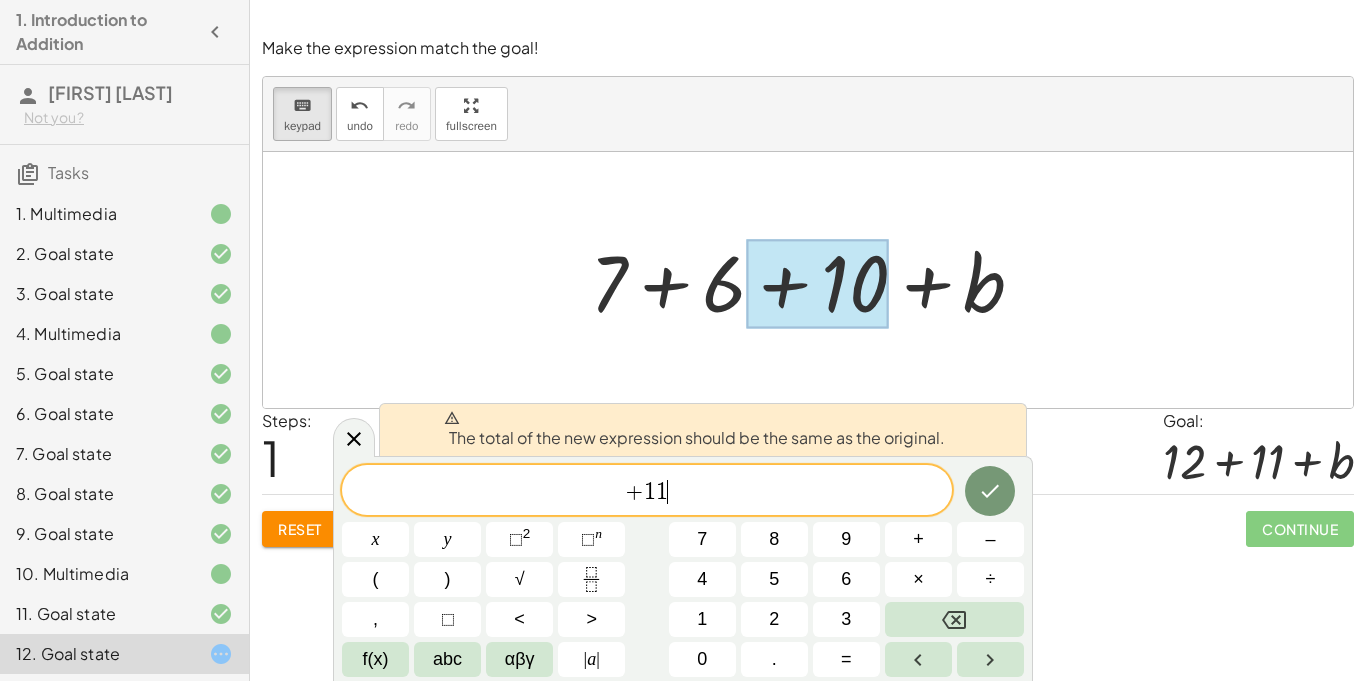 click on "+ 1 1 ​" 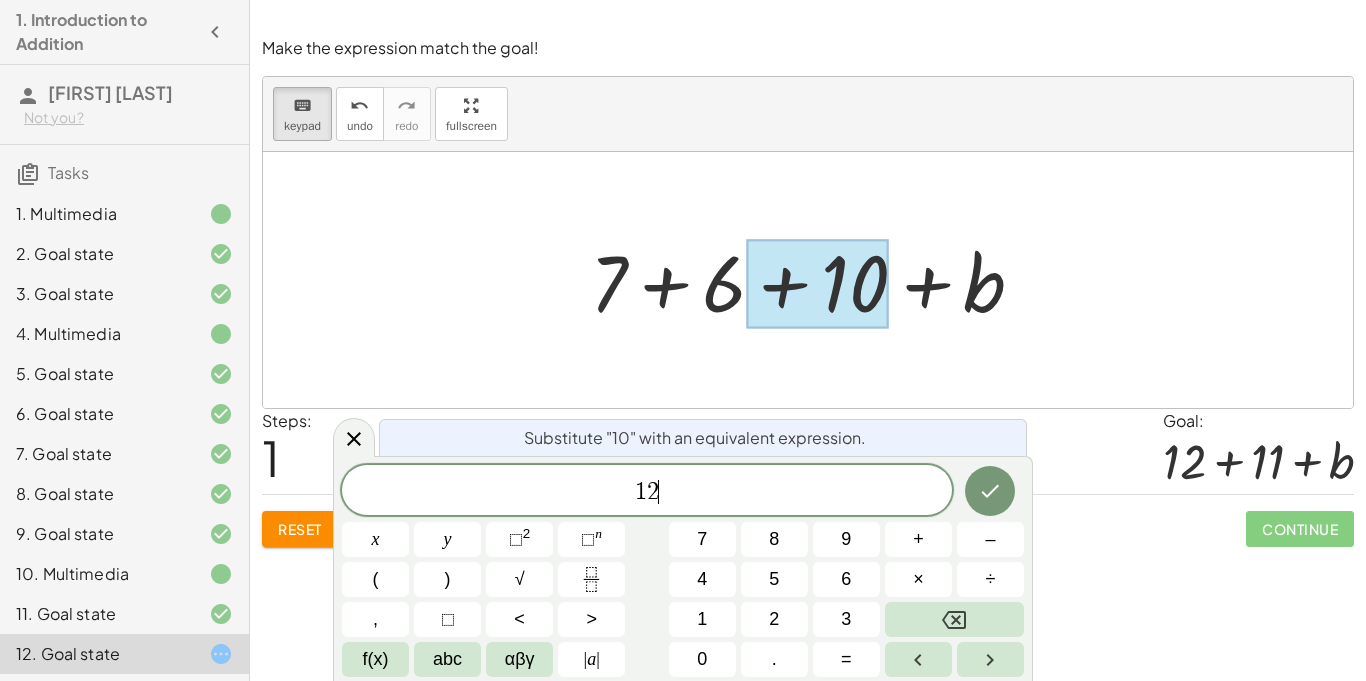 scroll, scrollTop: 9, scrollLeft: 0, axis: vertical 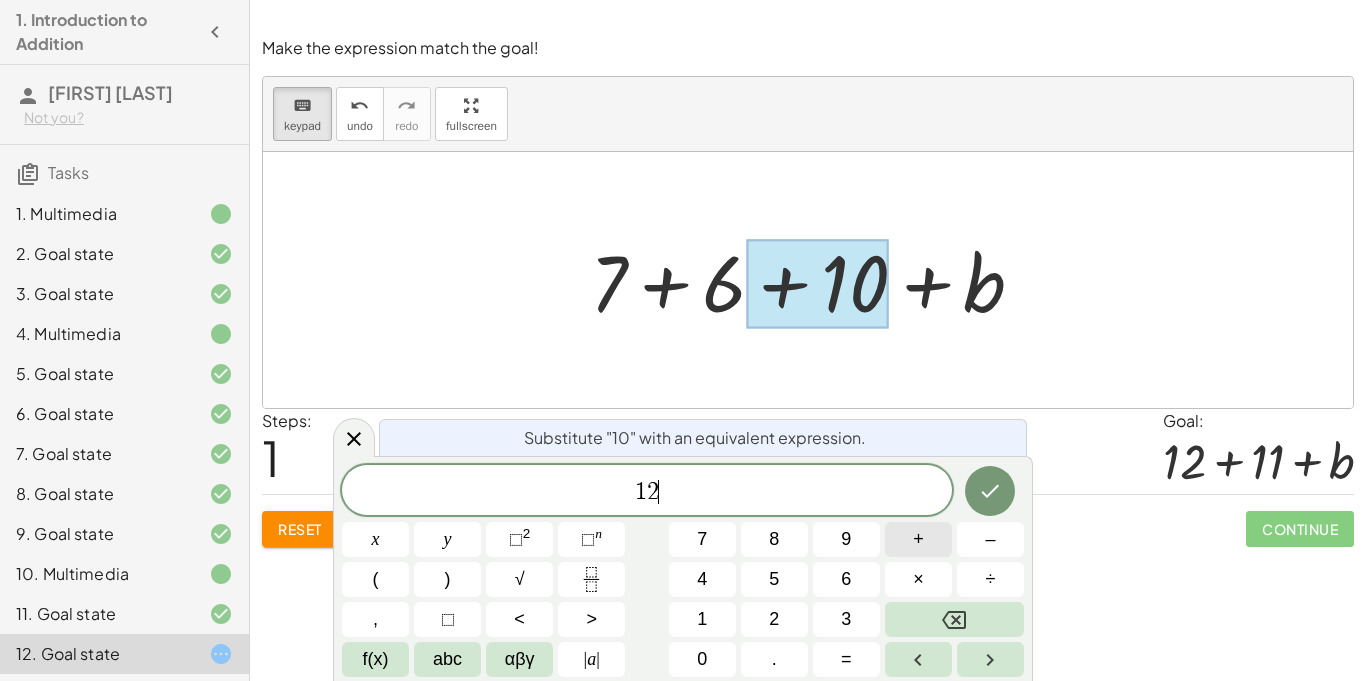 click on "+" at bounding box center (918, 539) 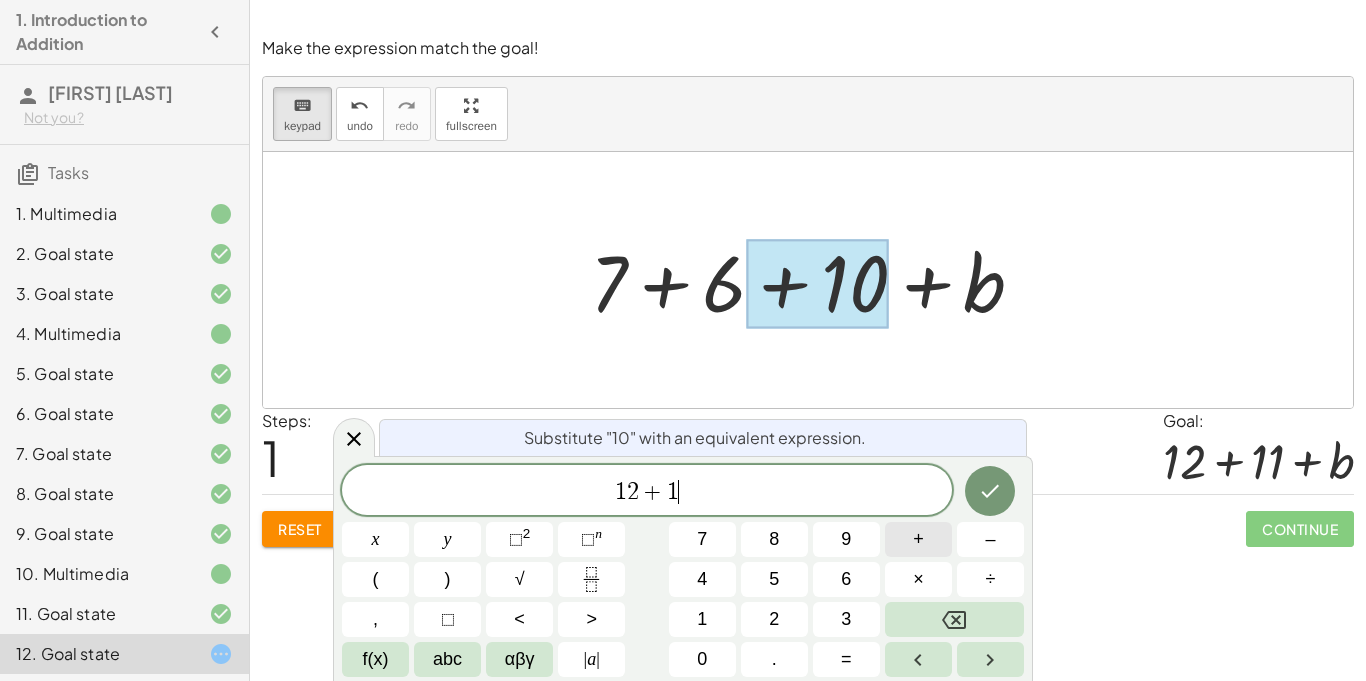 scroll, scrollTop: 11, scrollLeft: 0, axis: vertical 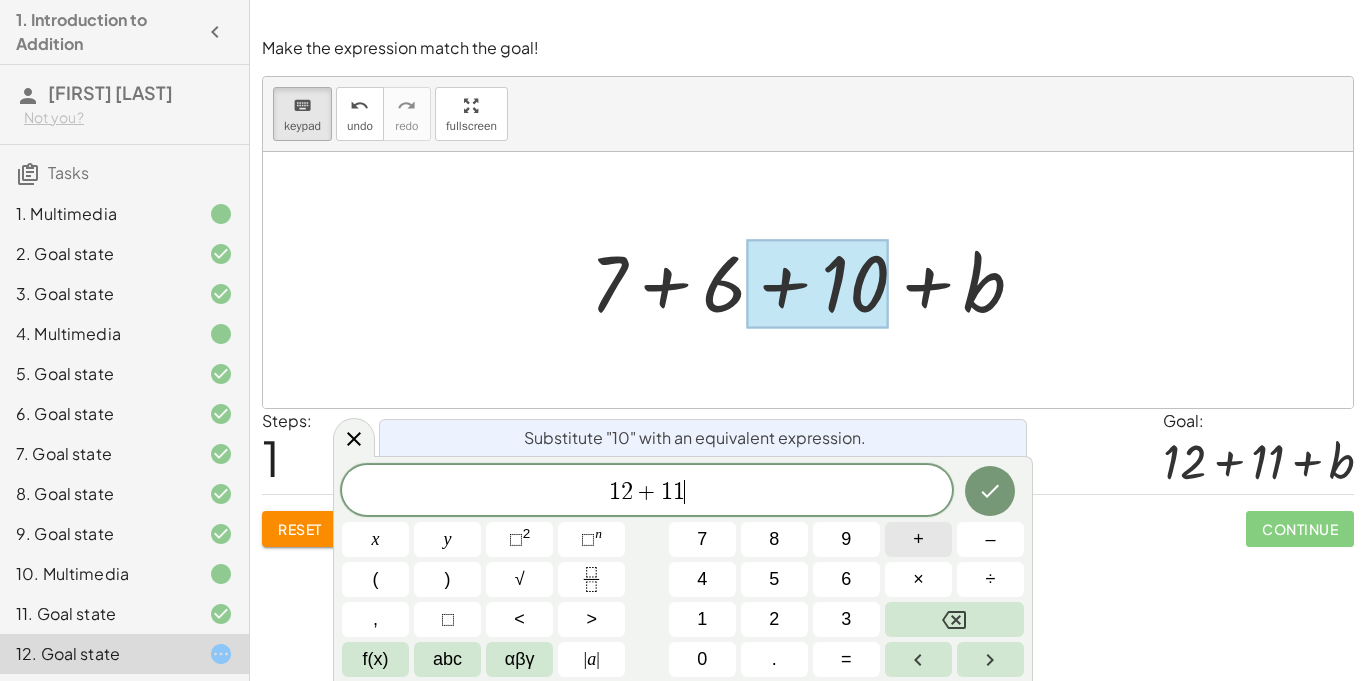 click on "+" at bounding box center (918, 539) 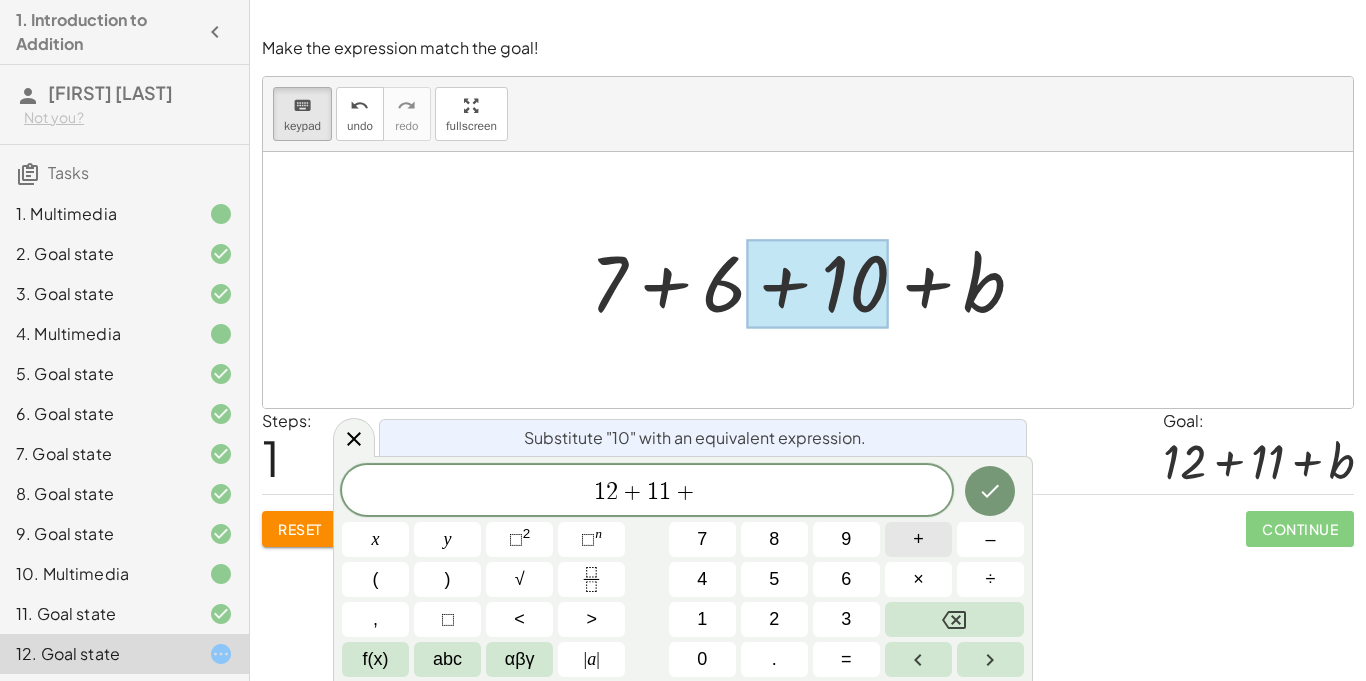 scroll, scrollTop: 12, scrollLeft: 0, axis: vertical 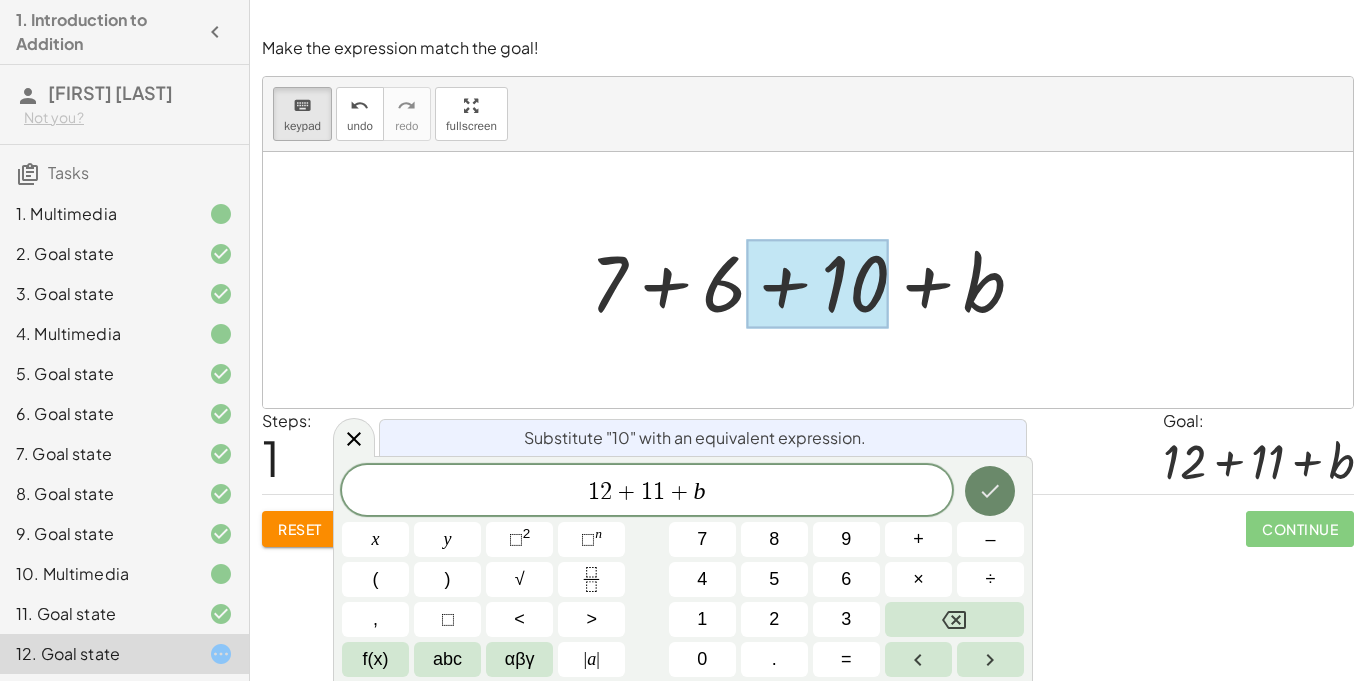 click 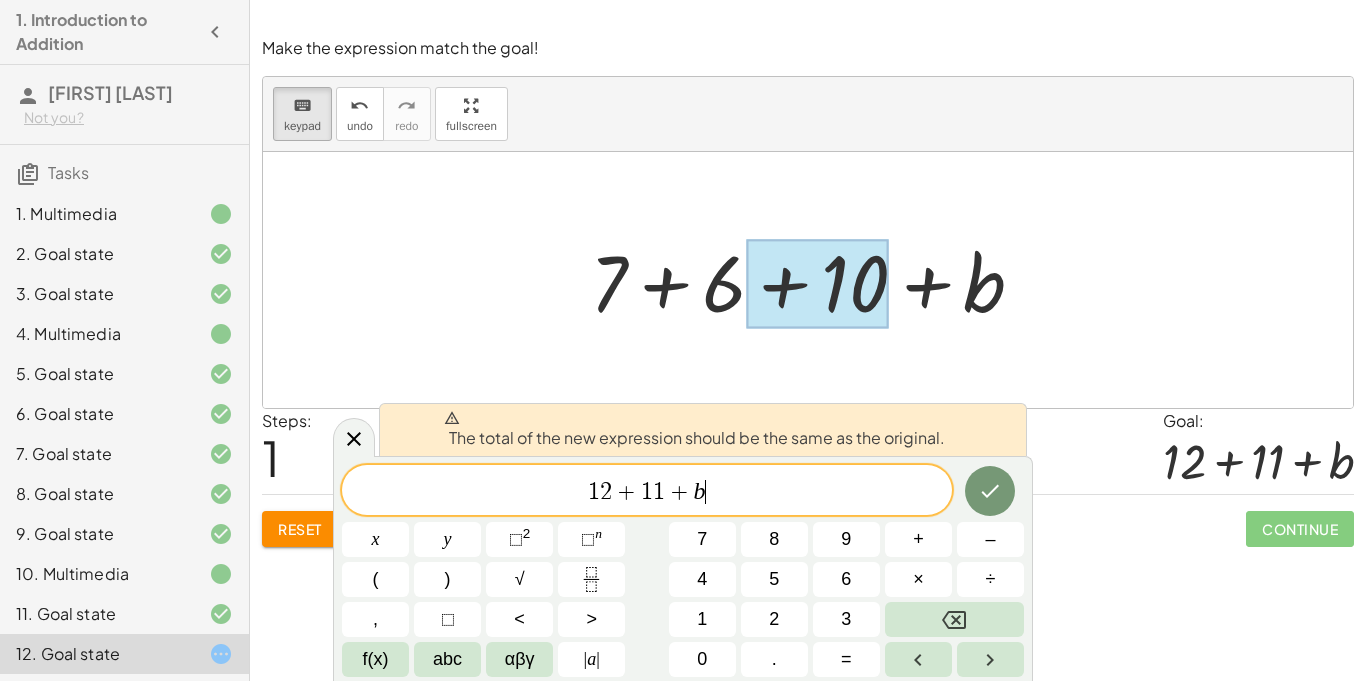 click on "Steps:  1 Goal: + 12 + 11 + b" at bounding box center [808, 452] 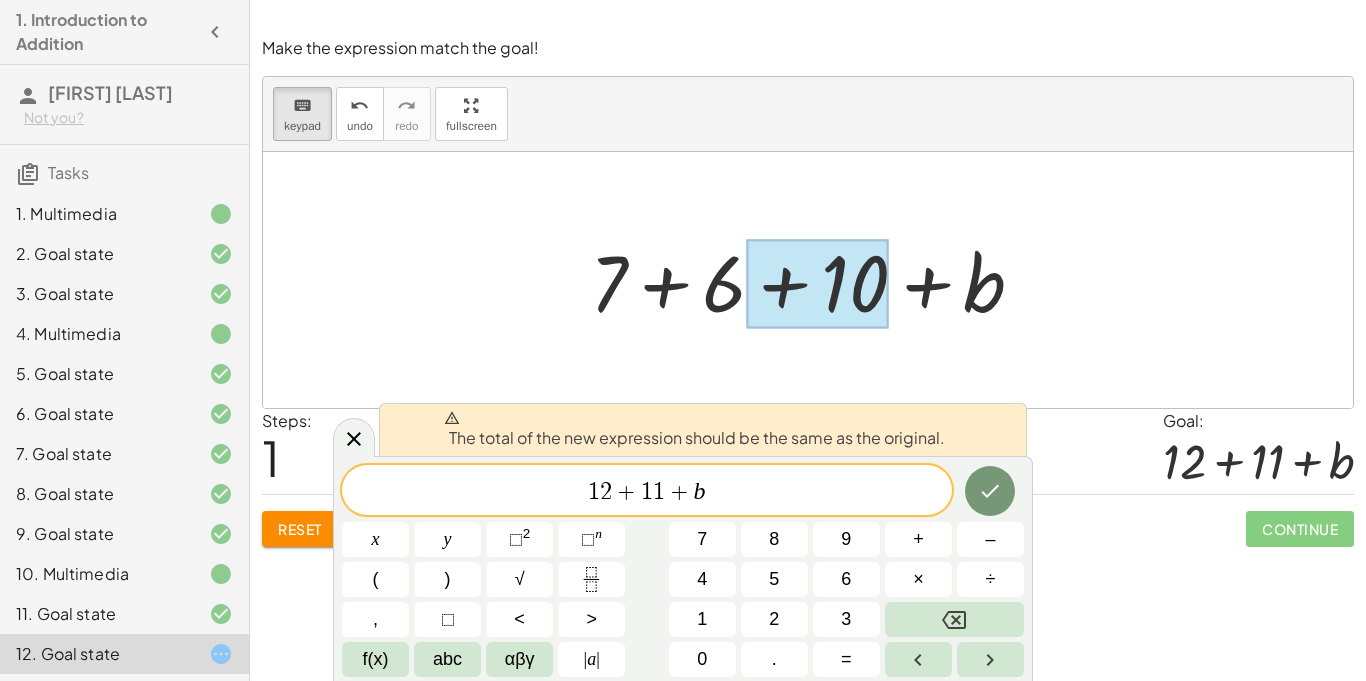 click on "1 2 + 1 1 + b" at bounding box center [647, 492] 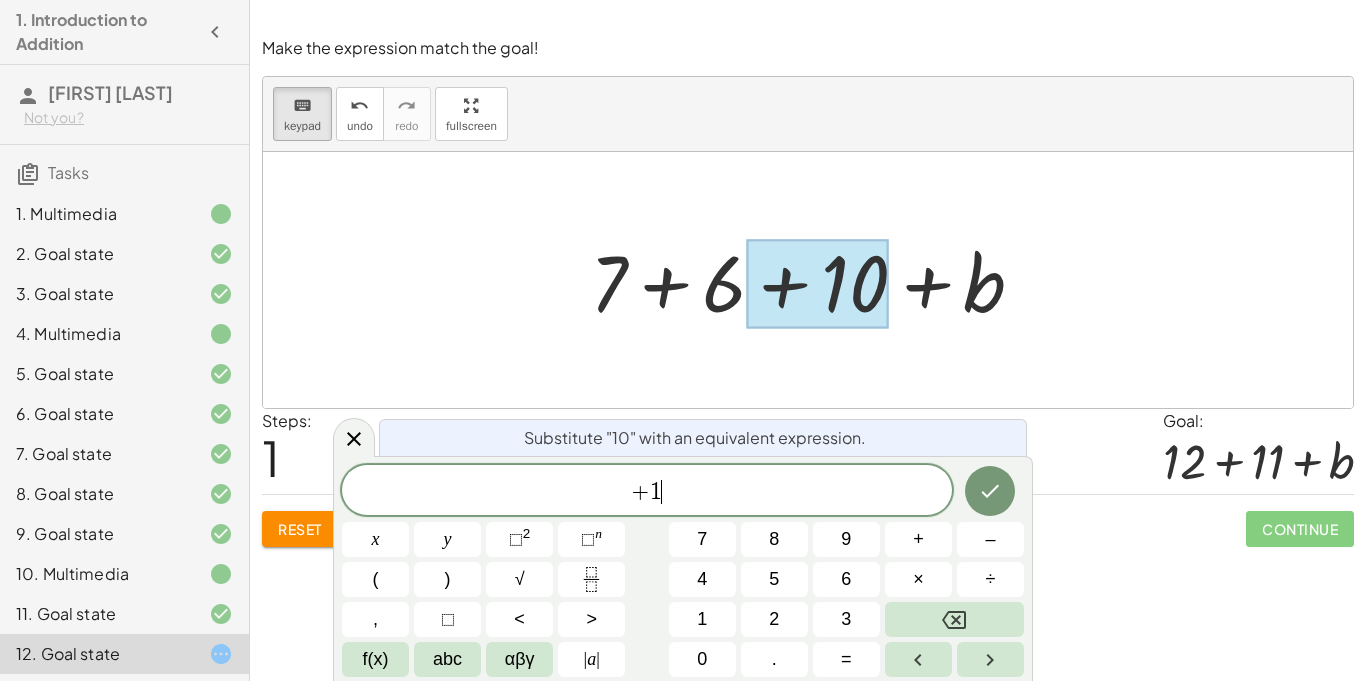 scroll, scrollTop: 16, scrollLeft: 0, axis: vertical 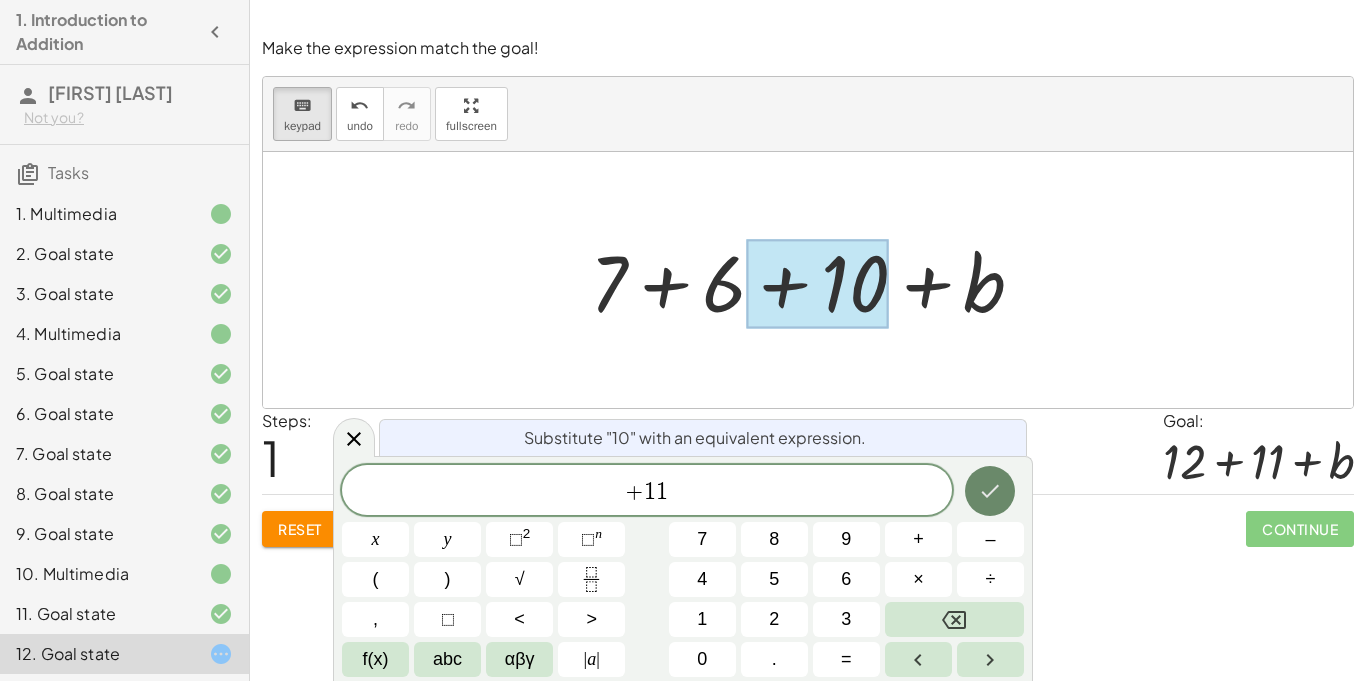 click 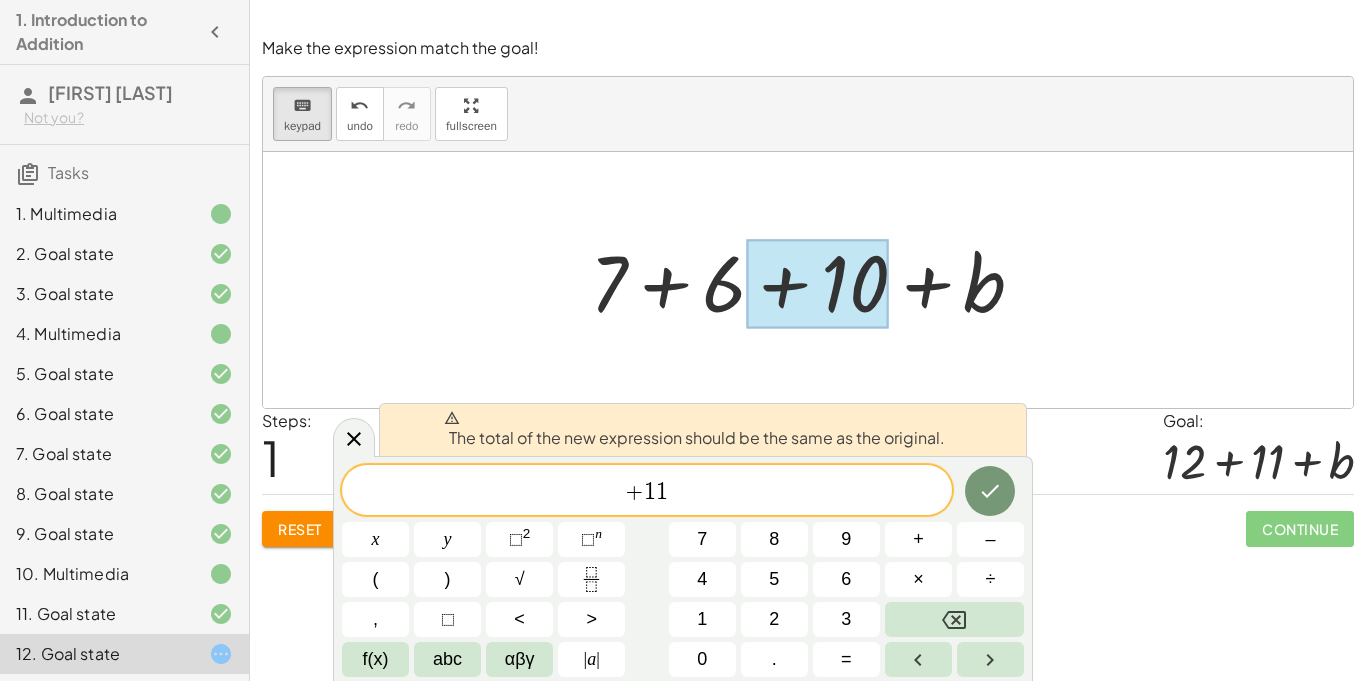 click on "Steps:  1 Goal: + 12 + 11 + b" at bounding box center (808, 452) 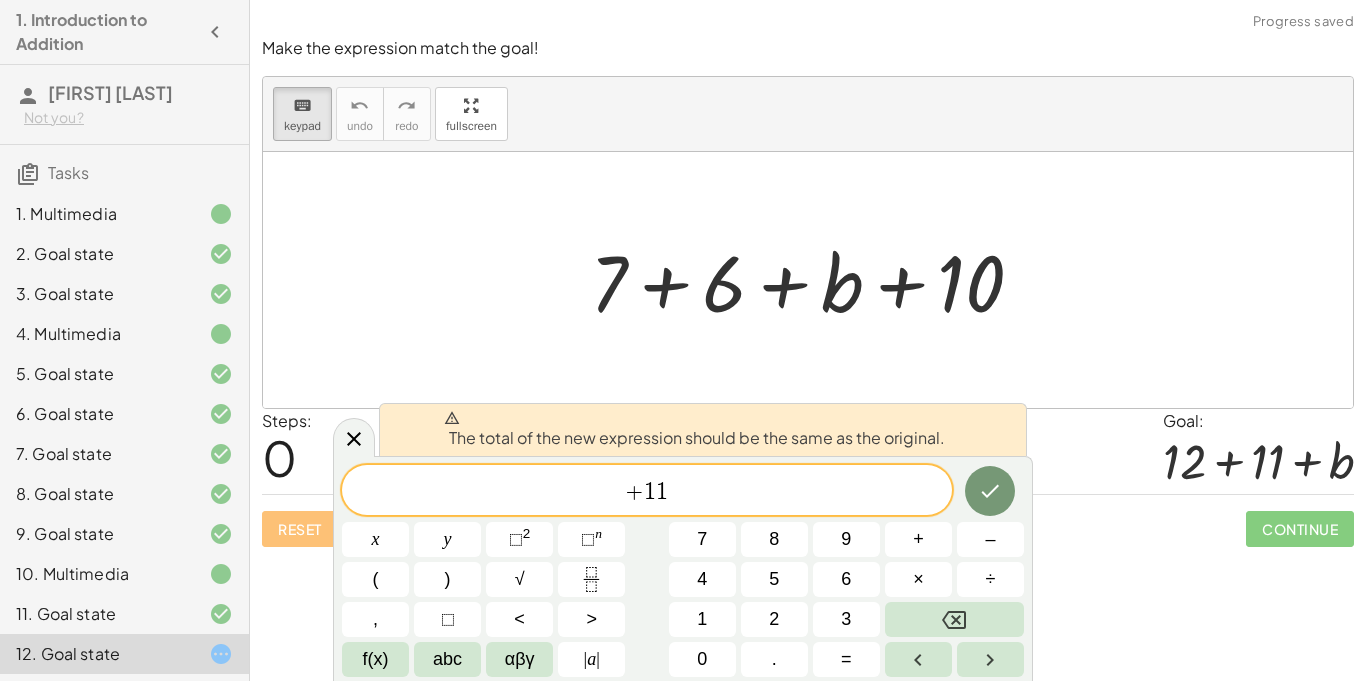 click on "Steps:  0 Goal: + 12 + 11 + b" at bounding box center [808, 452] 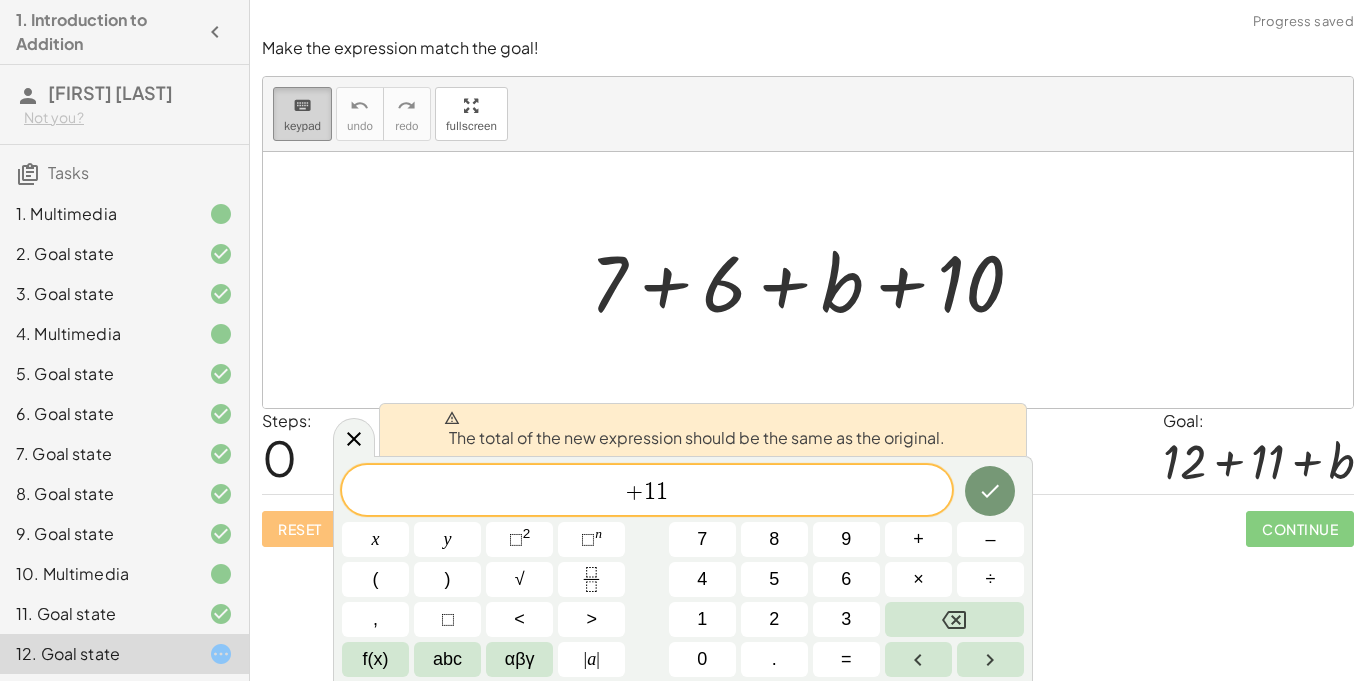 click on "keyboard" at bounding box center (302, 106) 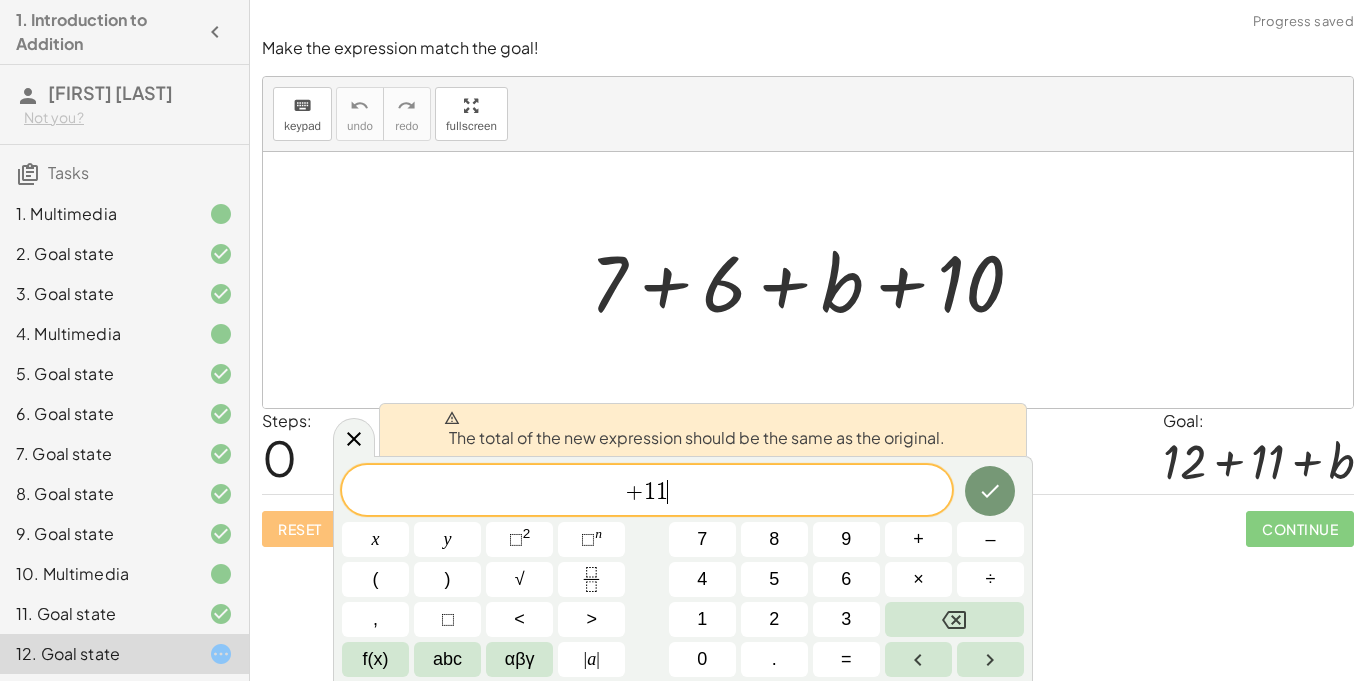scroll, scrollTop: 17, scrollLeft: 0, axis: vertical 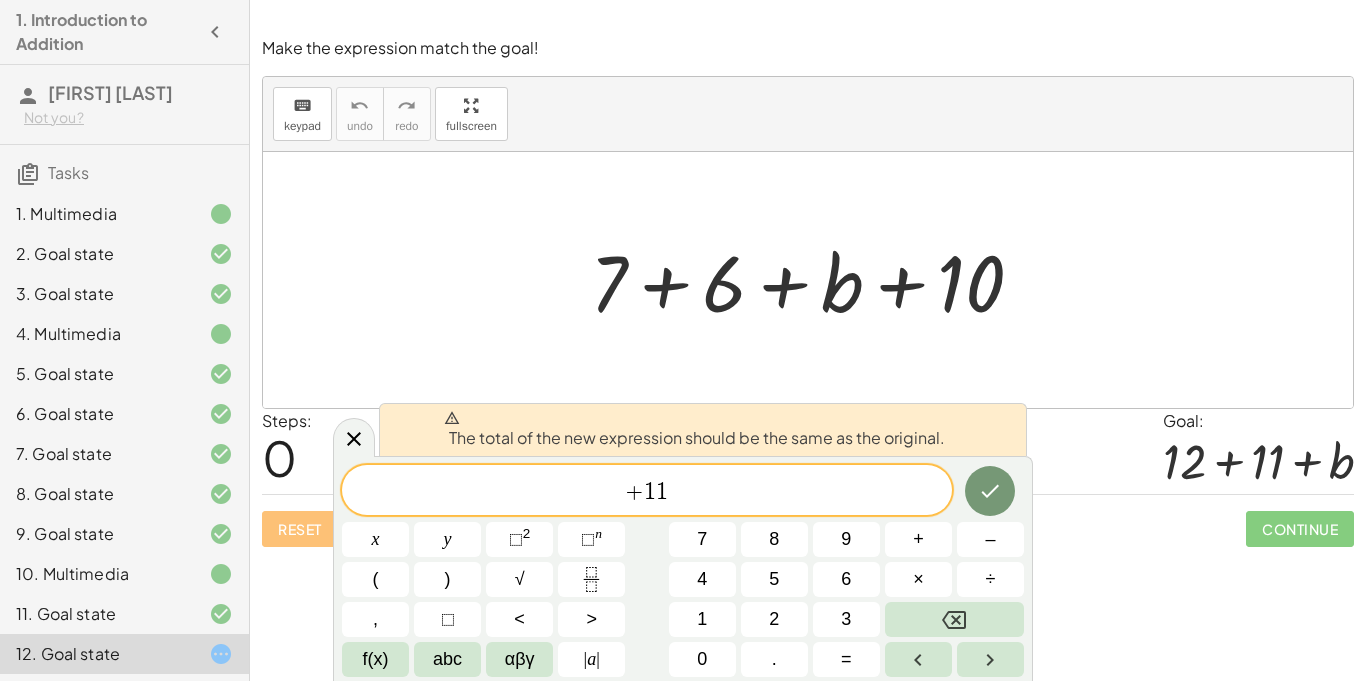 drag, startPoint x: 353, startPoint y: 434, endPoint x: 365, endPoint y: 430, distance: 12.649111 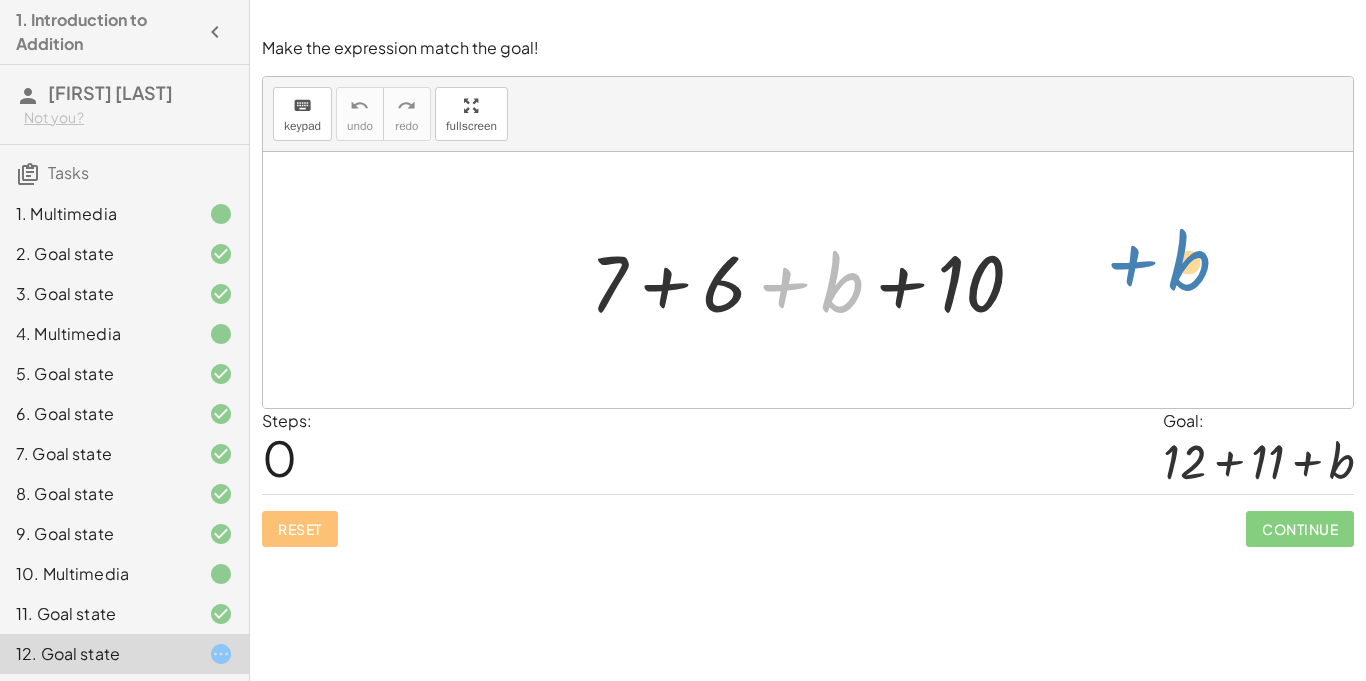 drag, startPoint x: 840, startPoint y: 290, endPoint x: 1188, endPoint y: 268, distance: 348.6947 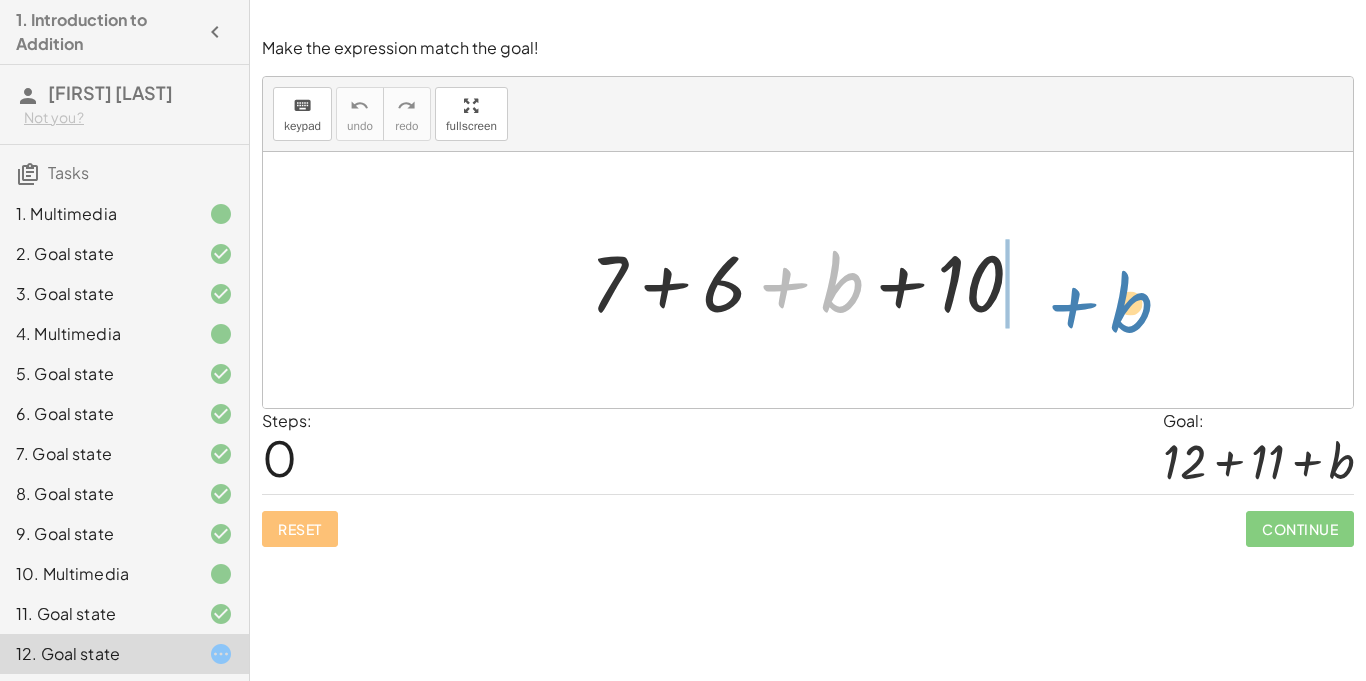 drag, startPoint x: 839, startPoint y: 285, endPoint x: 1128, endPoint y: 303, distance: 289.56 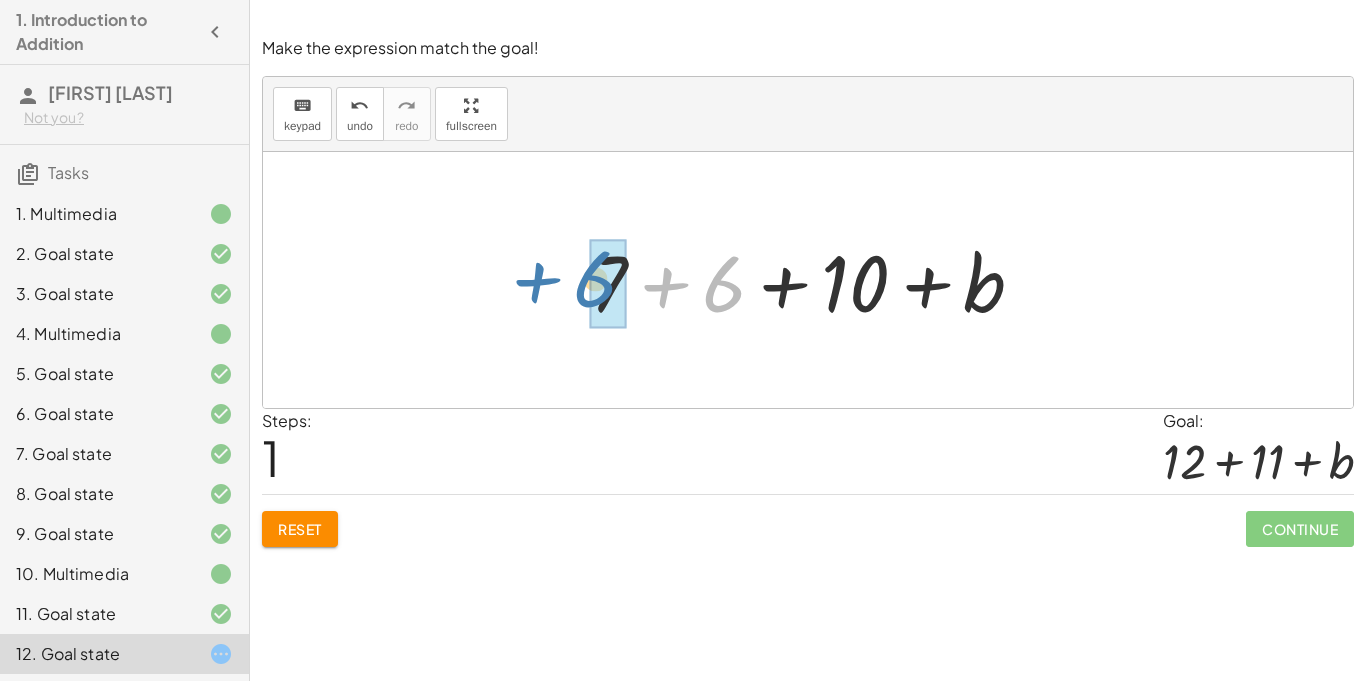 drag, startPoint x: 734, startPoint y: 297, endPoint x: 604, endPoint y: 292, distance: 130.09612 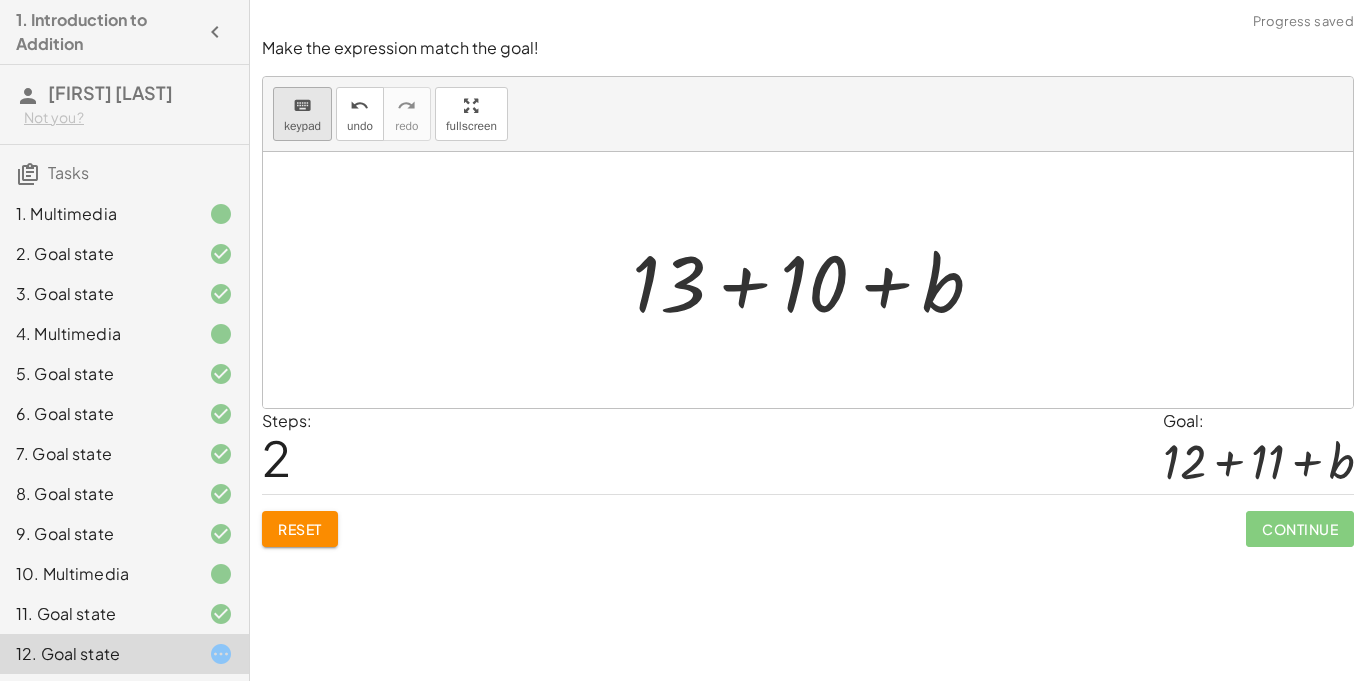 click on "keypad" at bounding box center (302, 126) 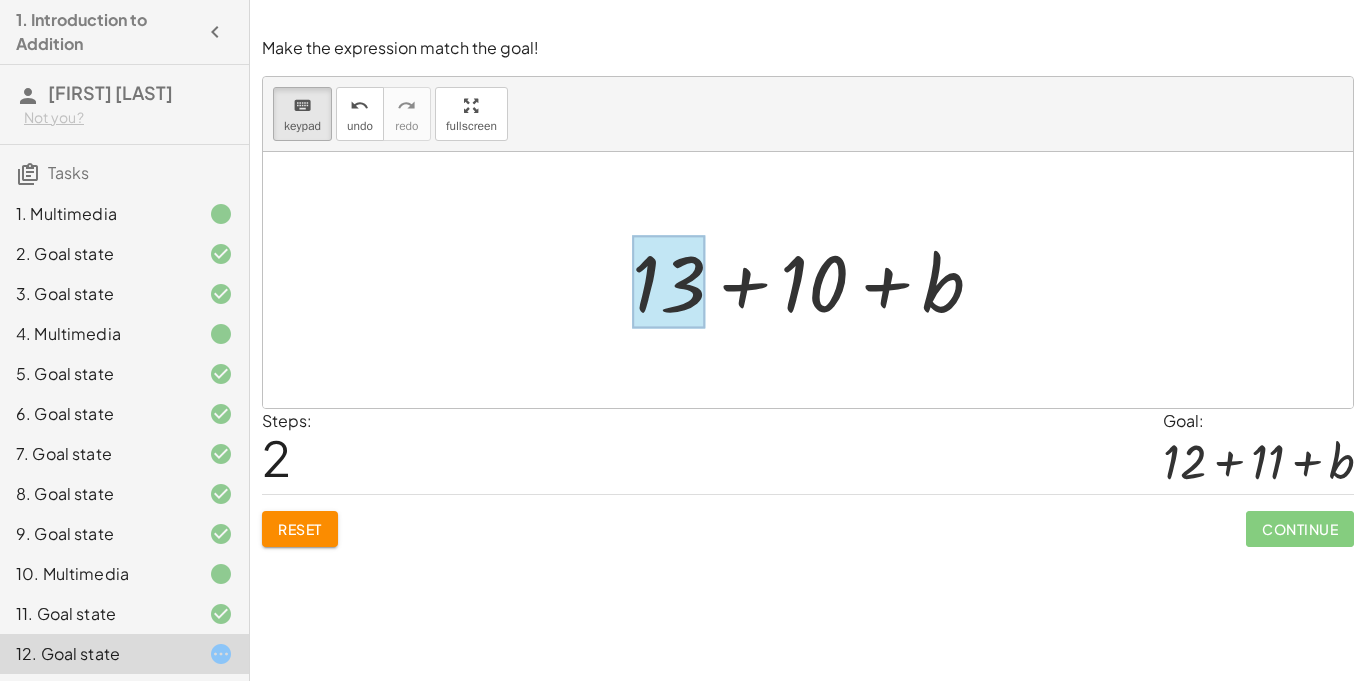 click at bounding box center [668, 282] 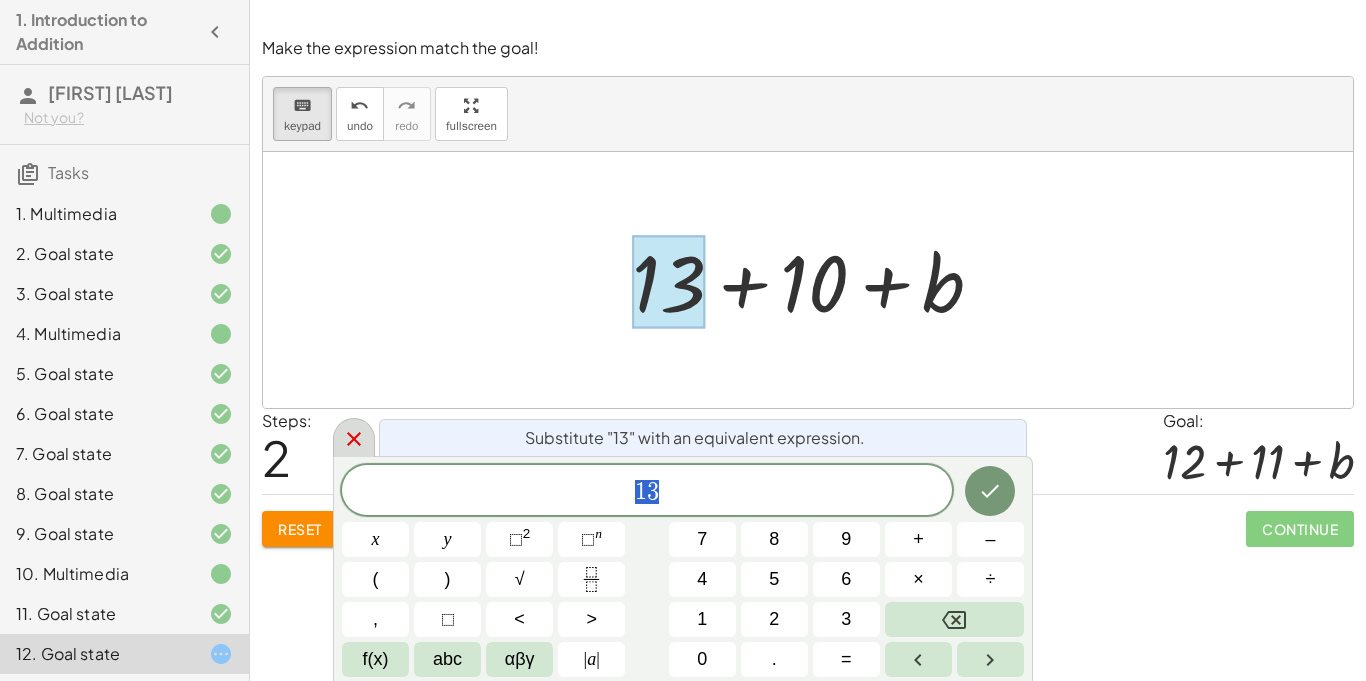 click 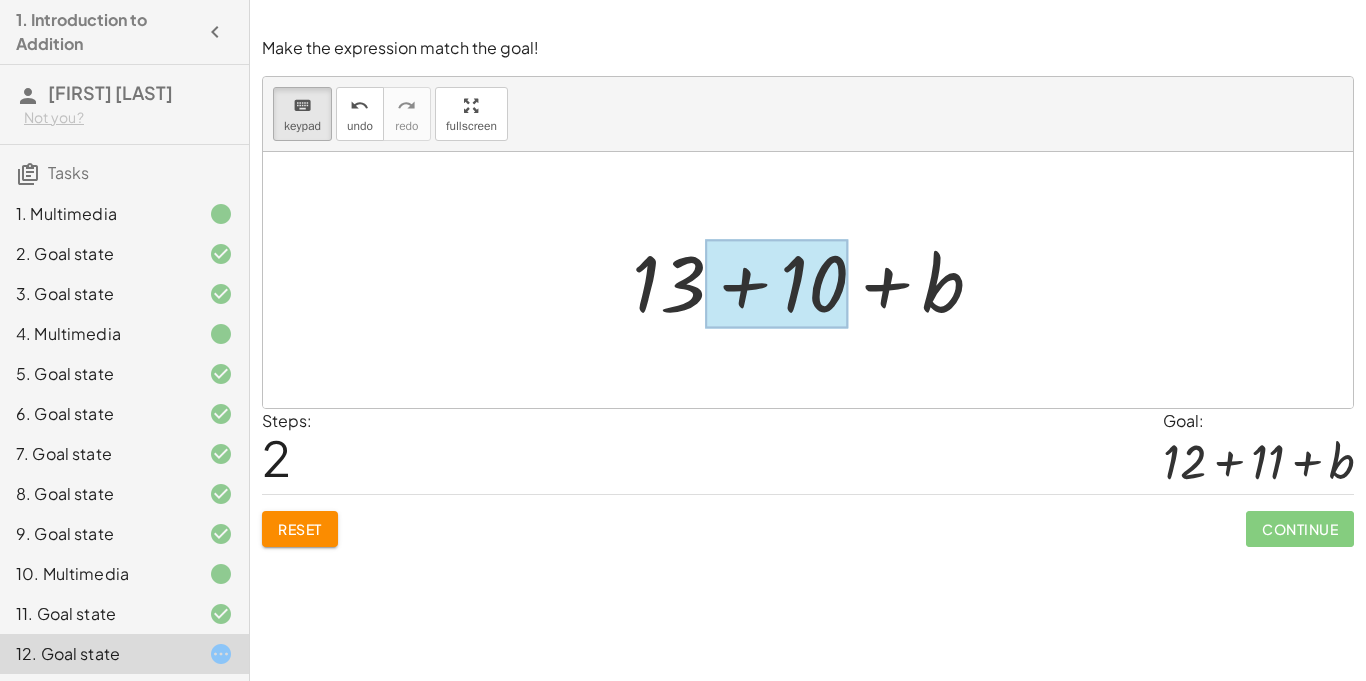 drag, startPoint x: 823, startPoint y: 278, endPoint x: 716, endPoint y: 283, distance: 107.11676 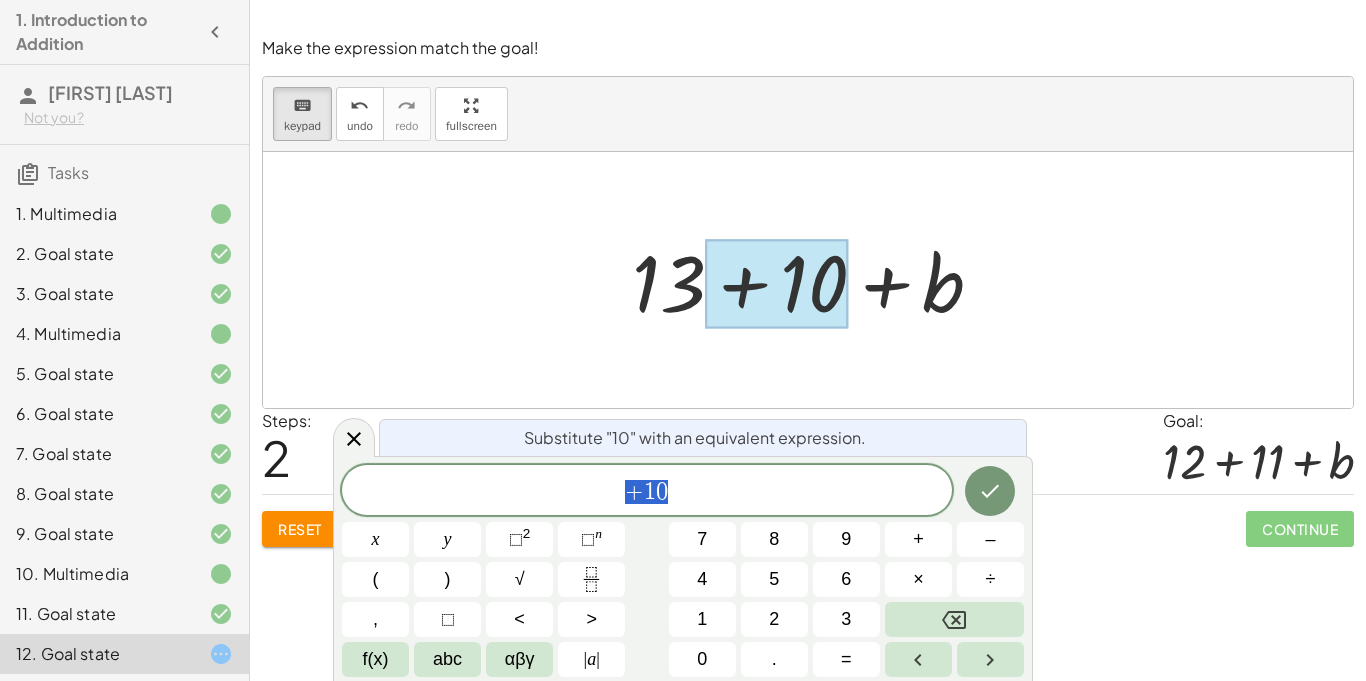 scroll, scrollTop: 19, scrollLeft: 0, axis: vertical 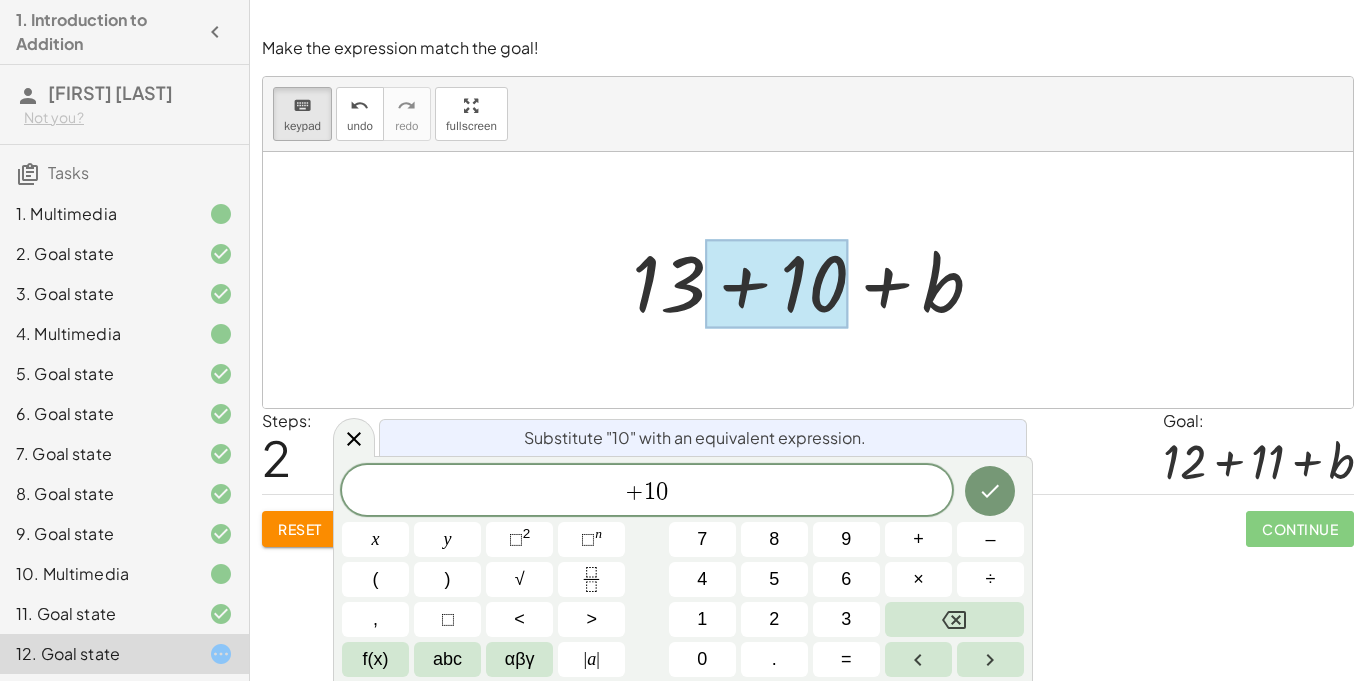 click at bounding box center (776, 284) 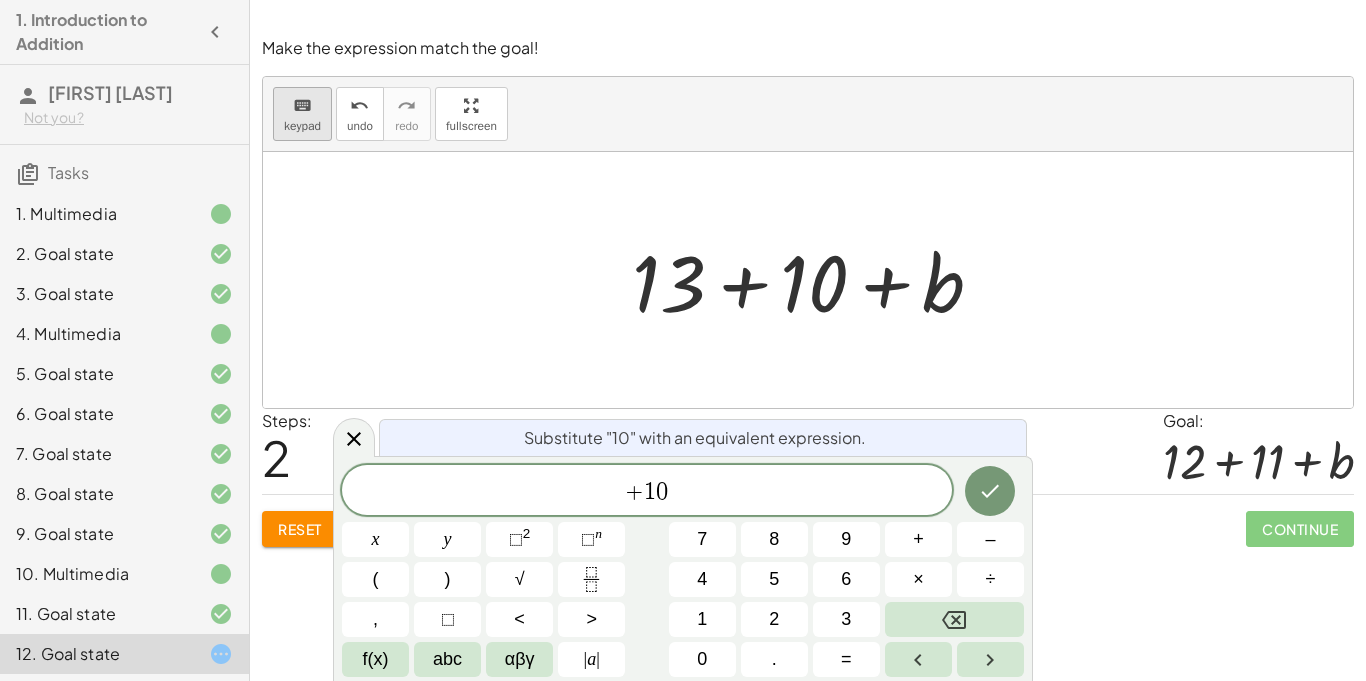 click on "keyboard" at bounding box center [302, 105] 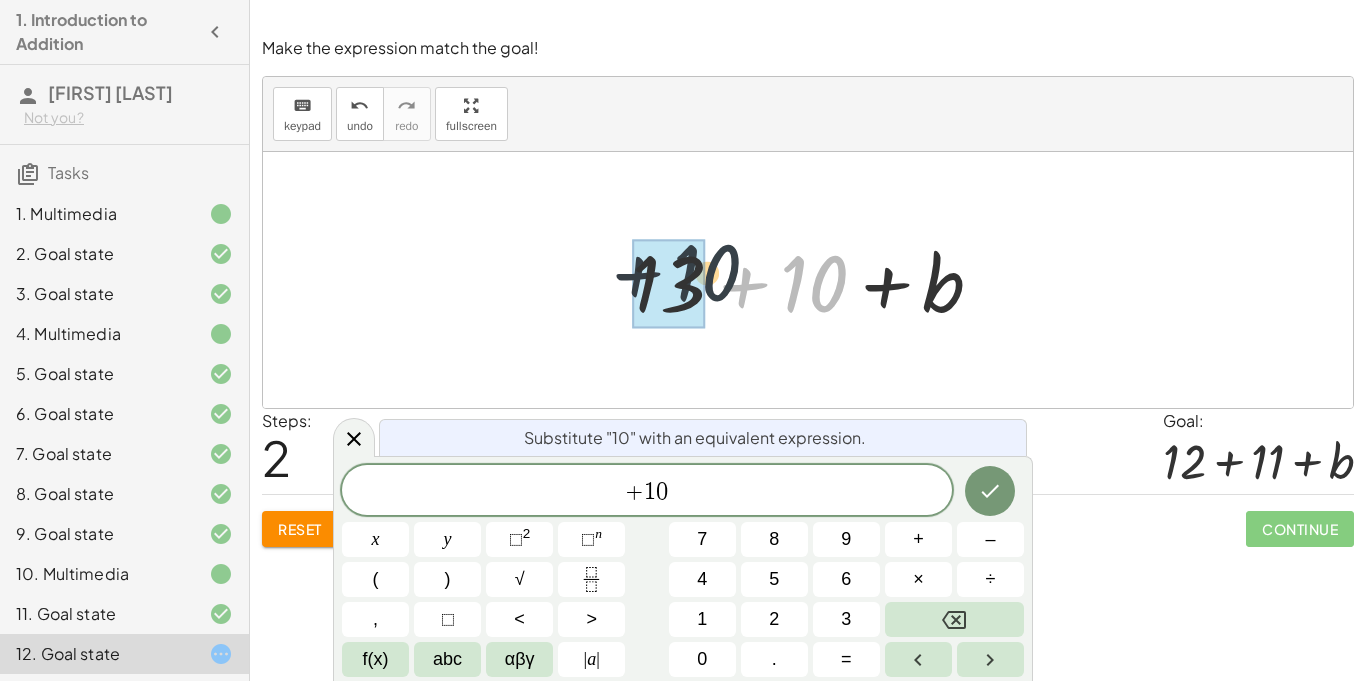drag, startPoint x: 788, startPoint y: 296, endPoint x: 664, endPoint y: 287, distance: 124.32619 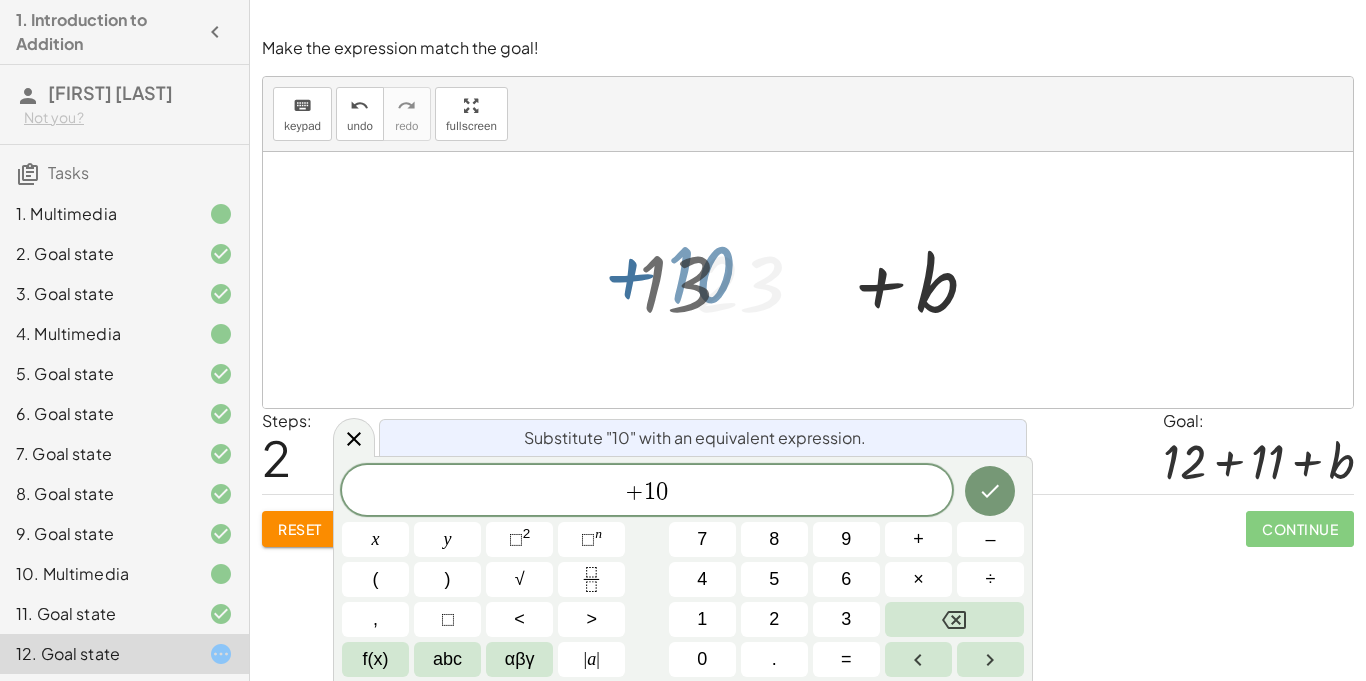 click at bounding box center [815, 280] 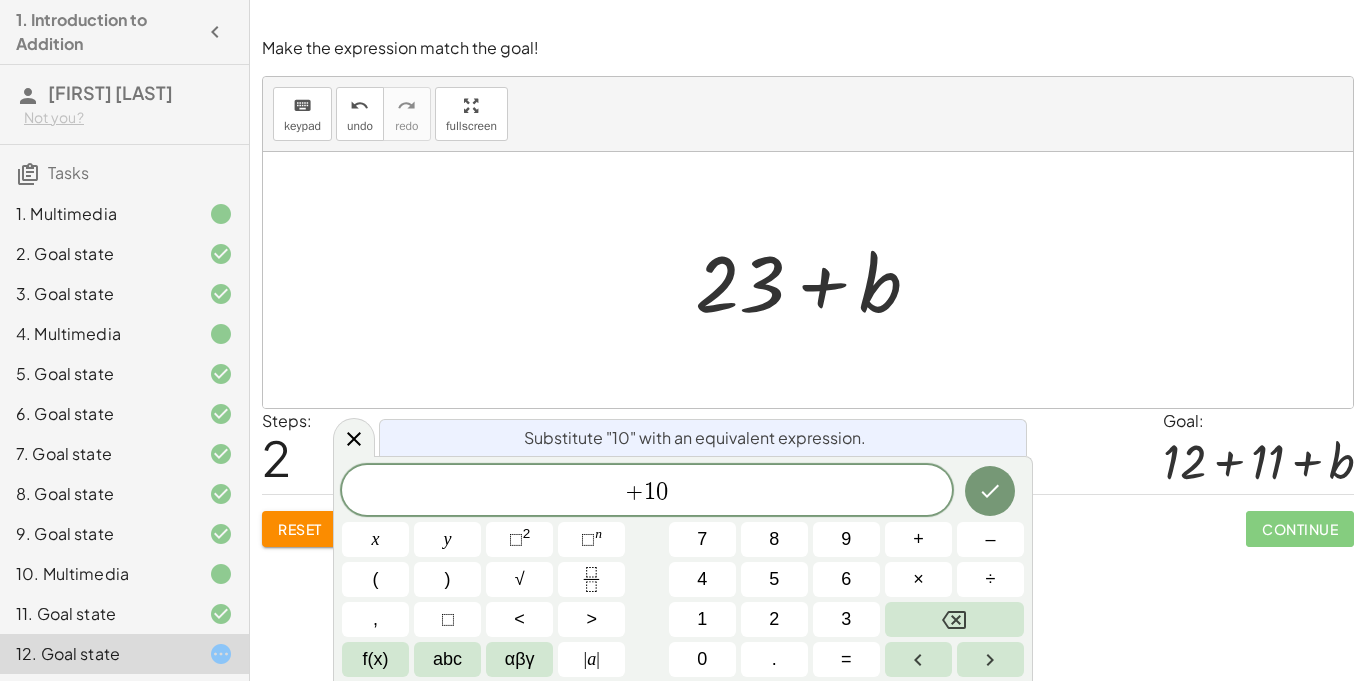 click on "+ 1 0" at bounding box center (647, 492) 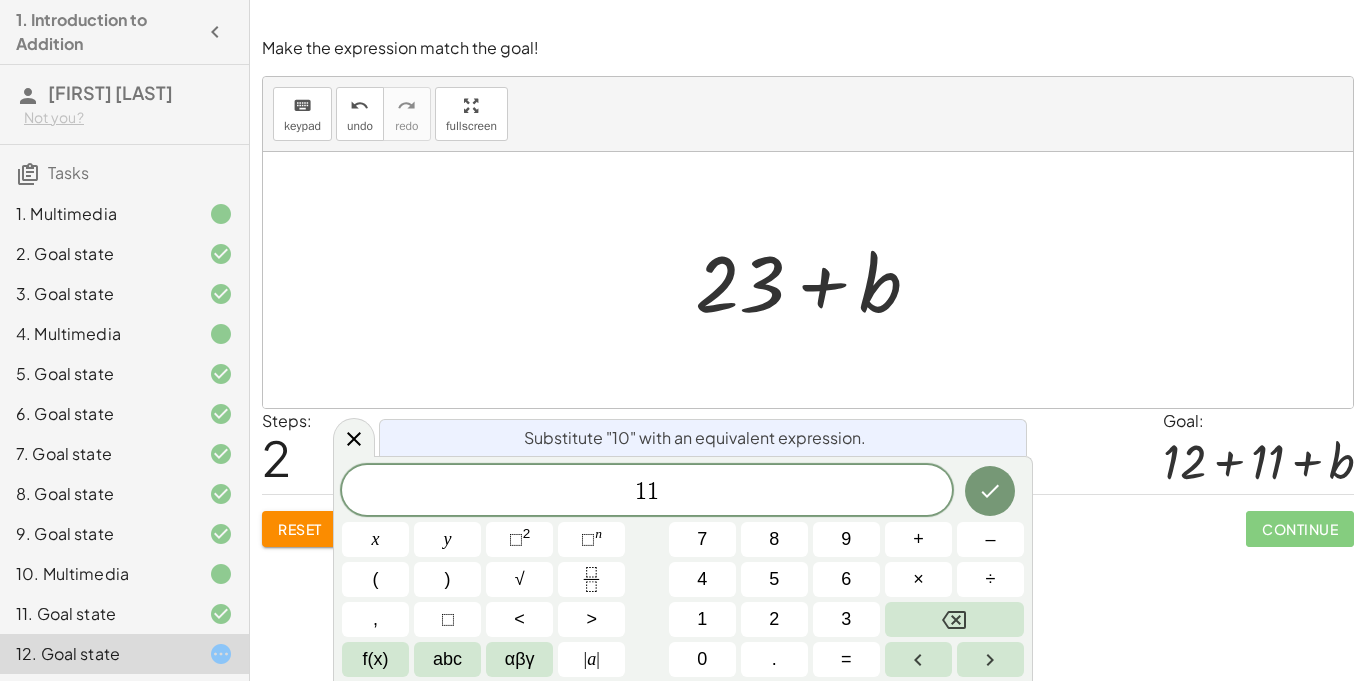 scroll, scrollTop: 23, scrollLeft: 0, axis: vertical 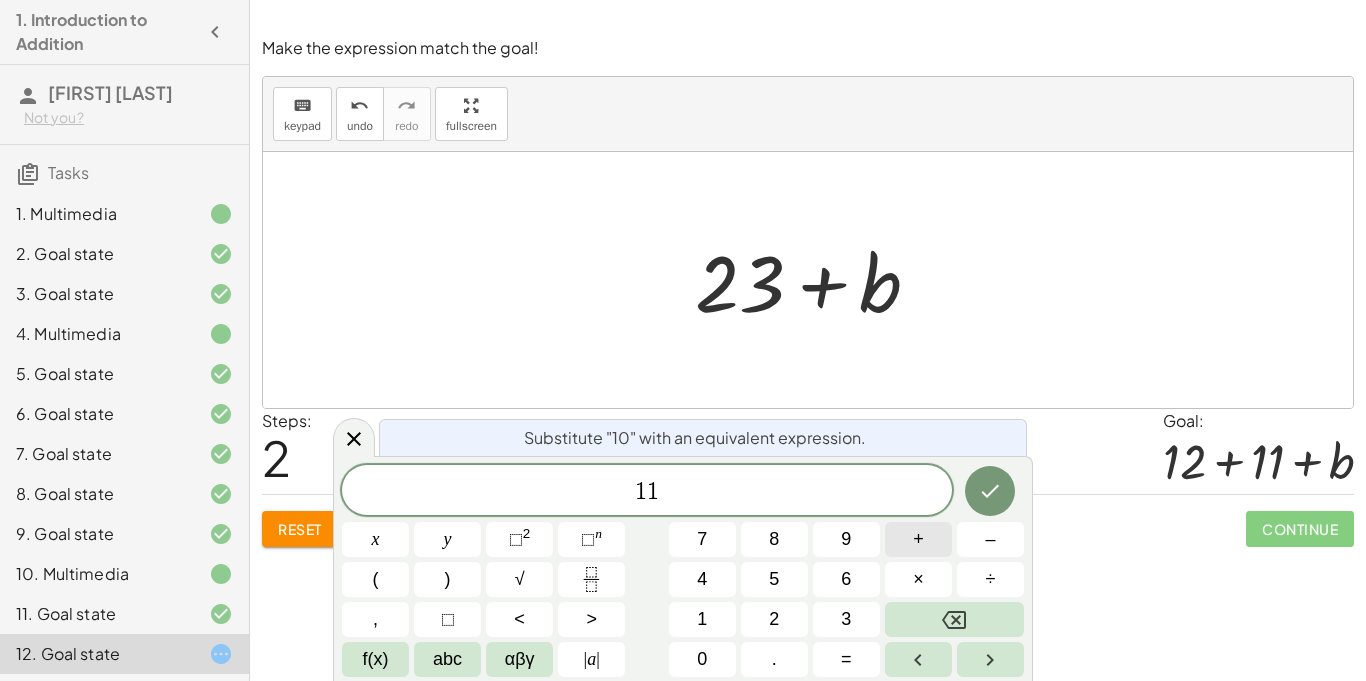 click on "+" at bounding box center [918, 539] 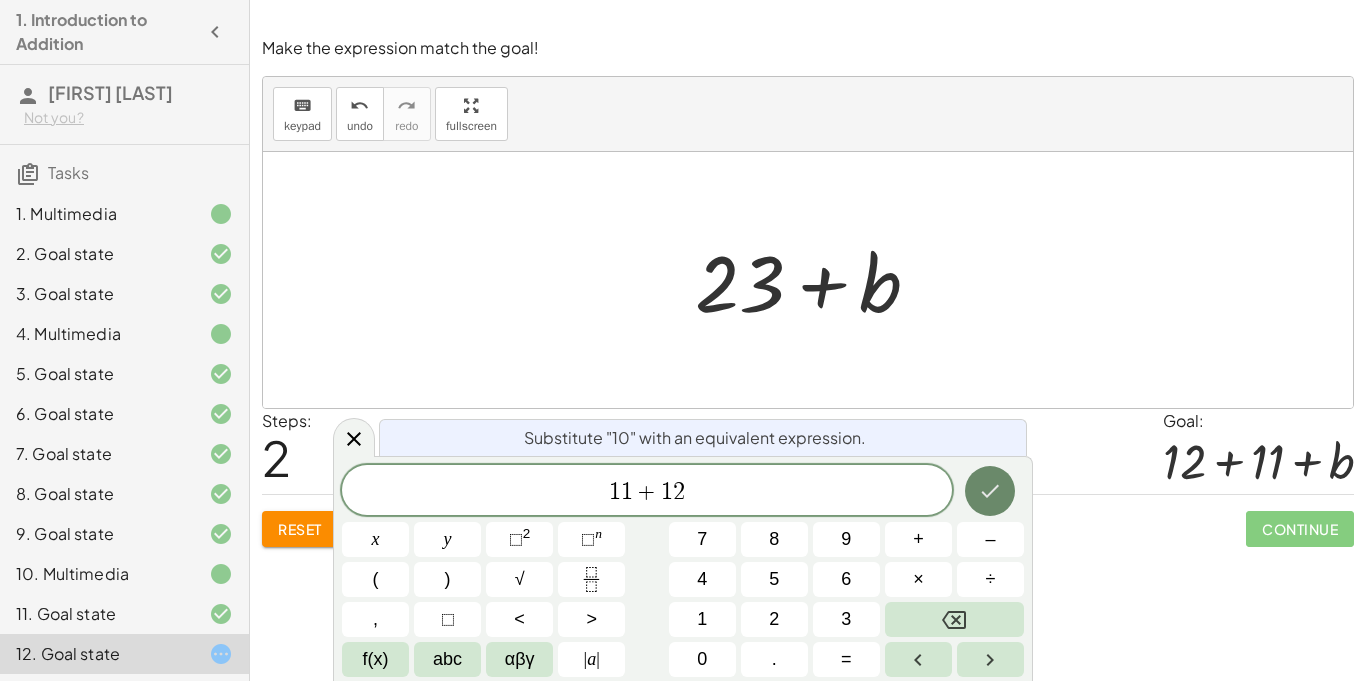 click 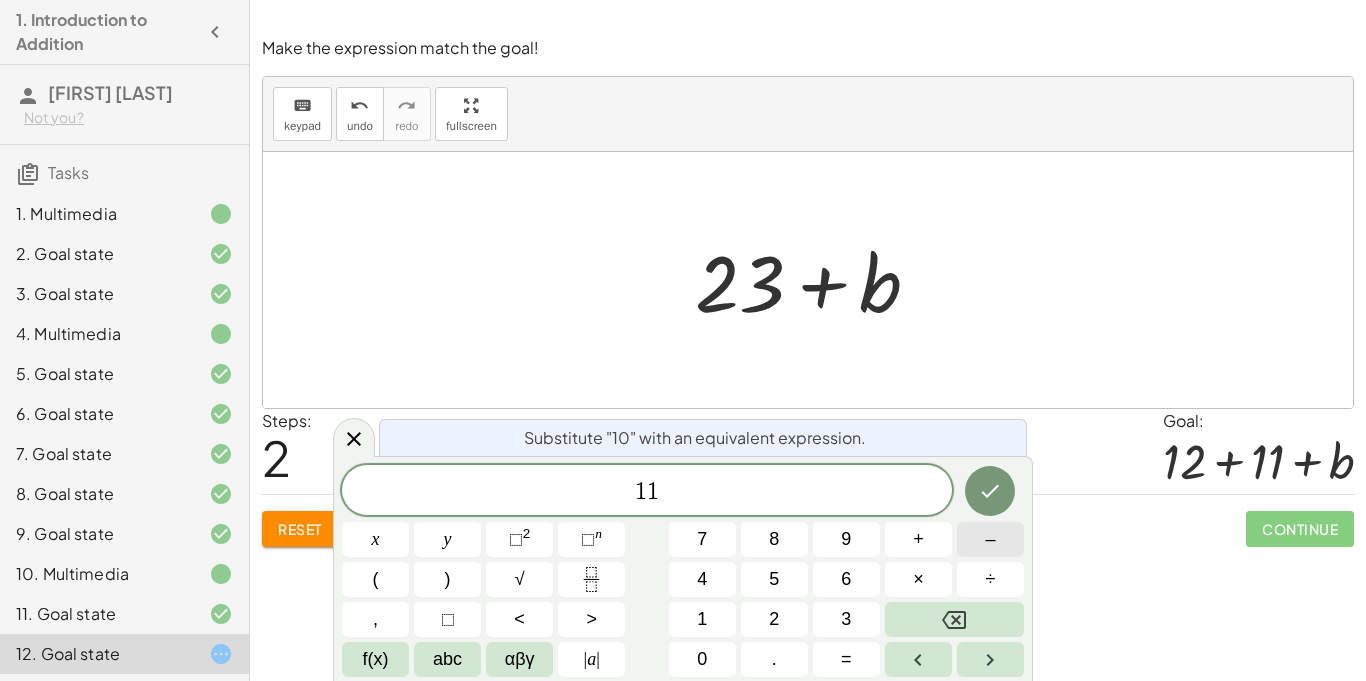 click on "–" at bounding box center [990, 539] 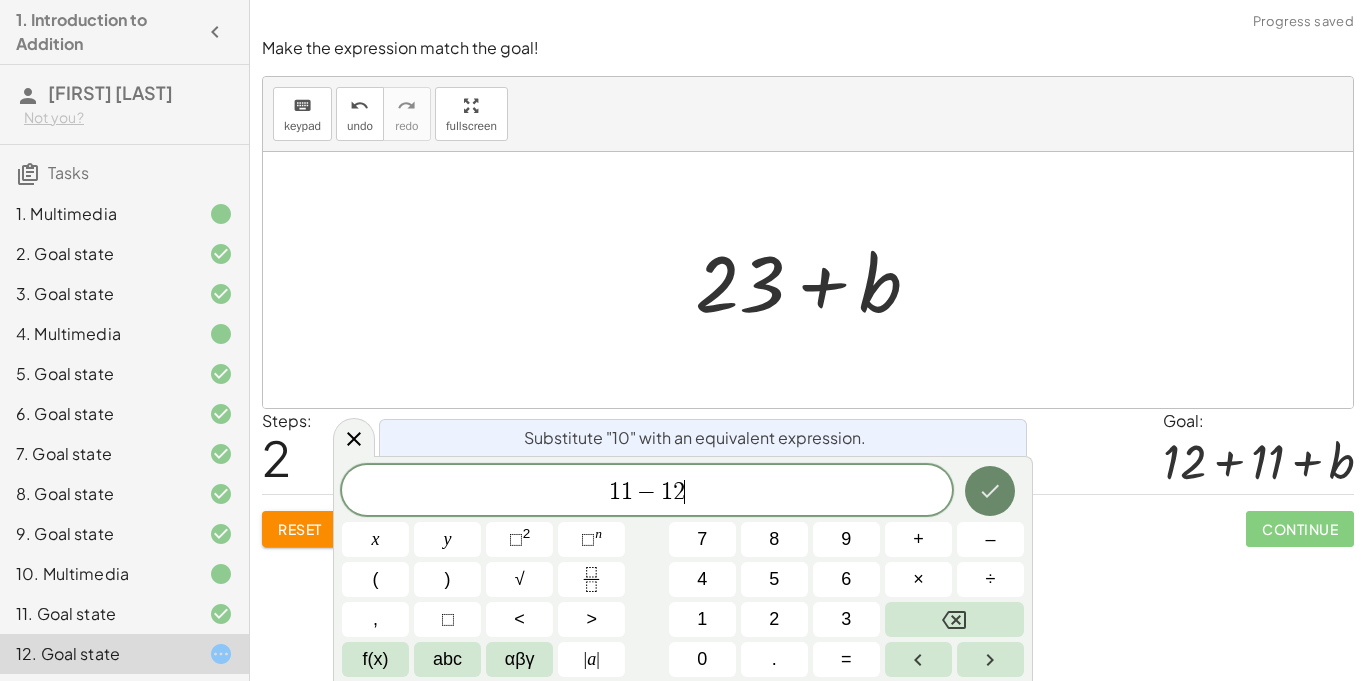 click 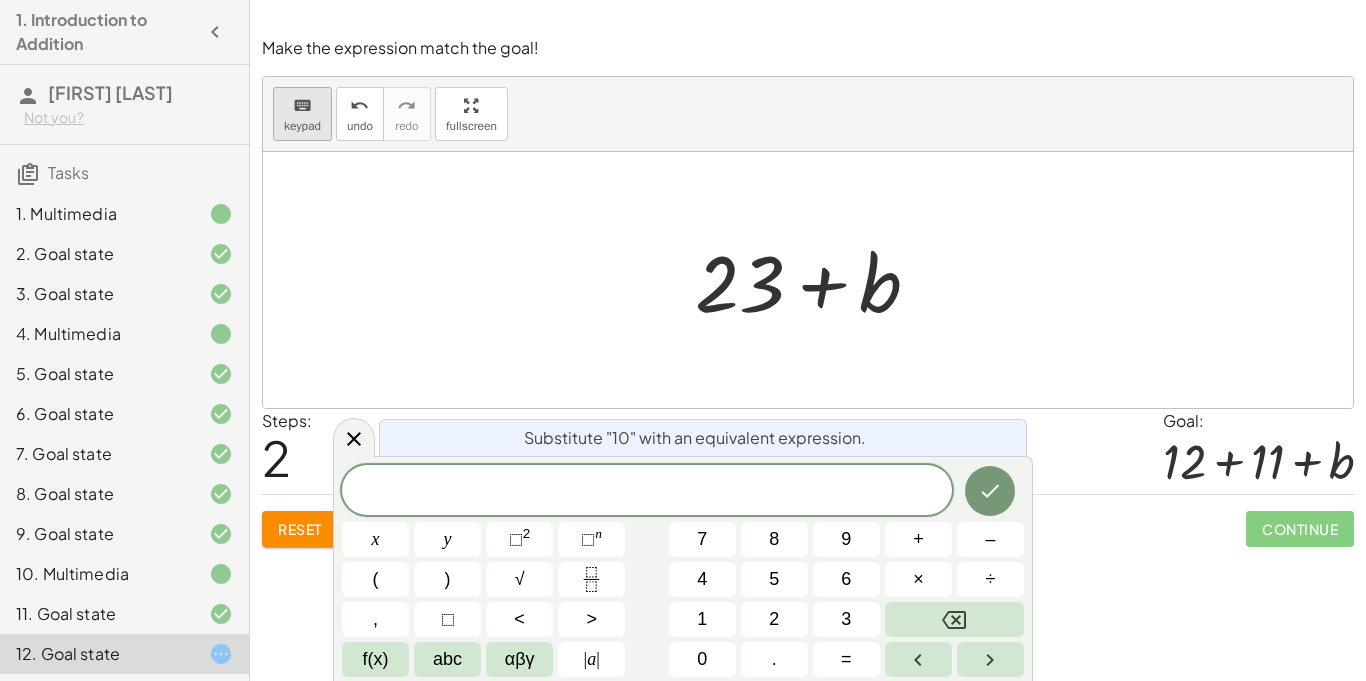 click on "keypad" at bounding box center (302, 126) 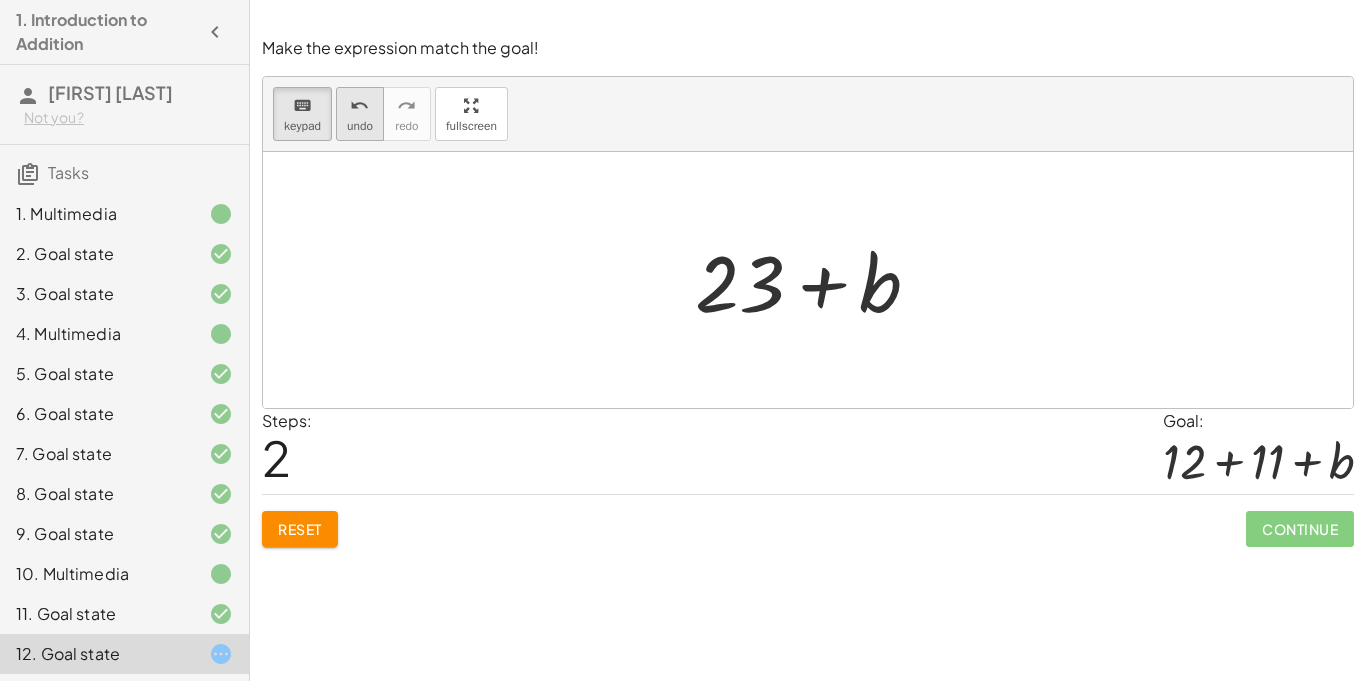 click on "undo" at bounding box center [360, 105] 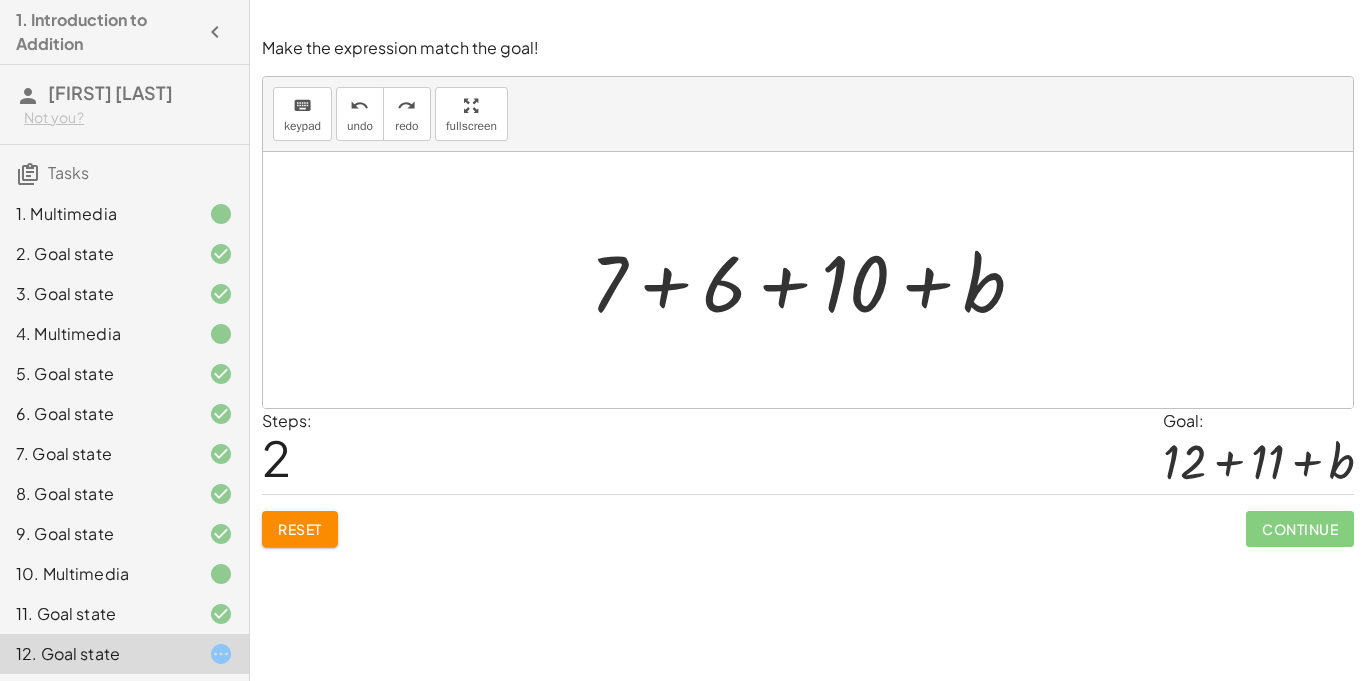 click on "Reset" 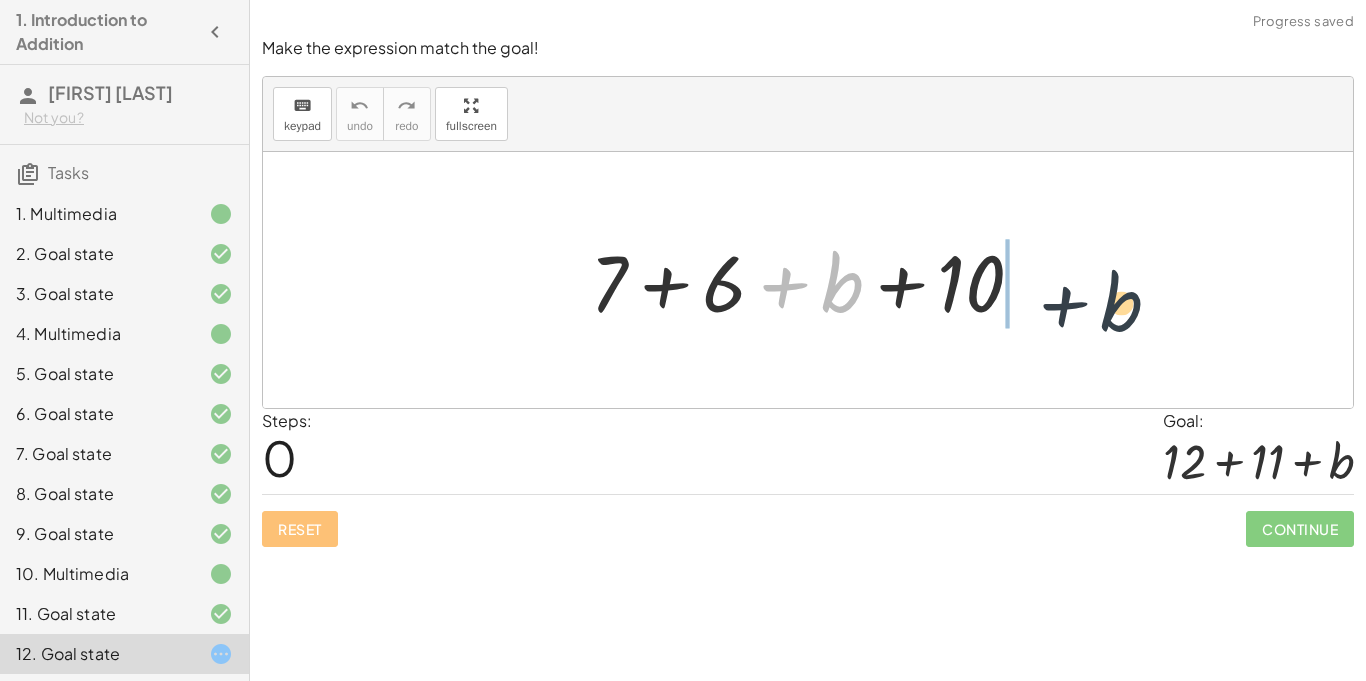 drag, startPoint x: 843, startPoint y: 280, endPoint x: 1154, endPoint y: 289, distance: 311.1302 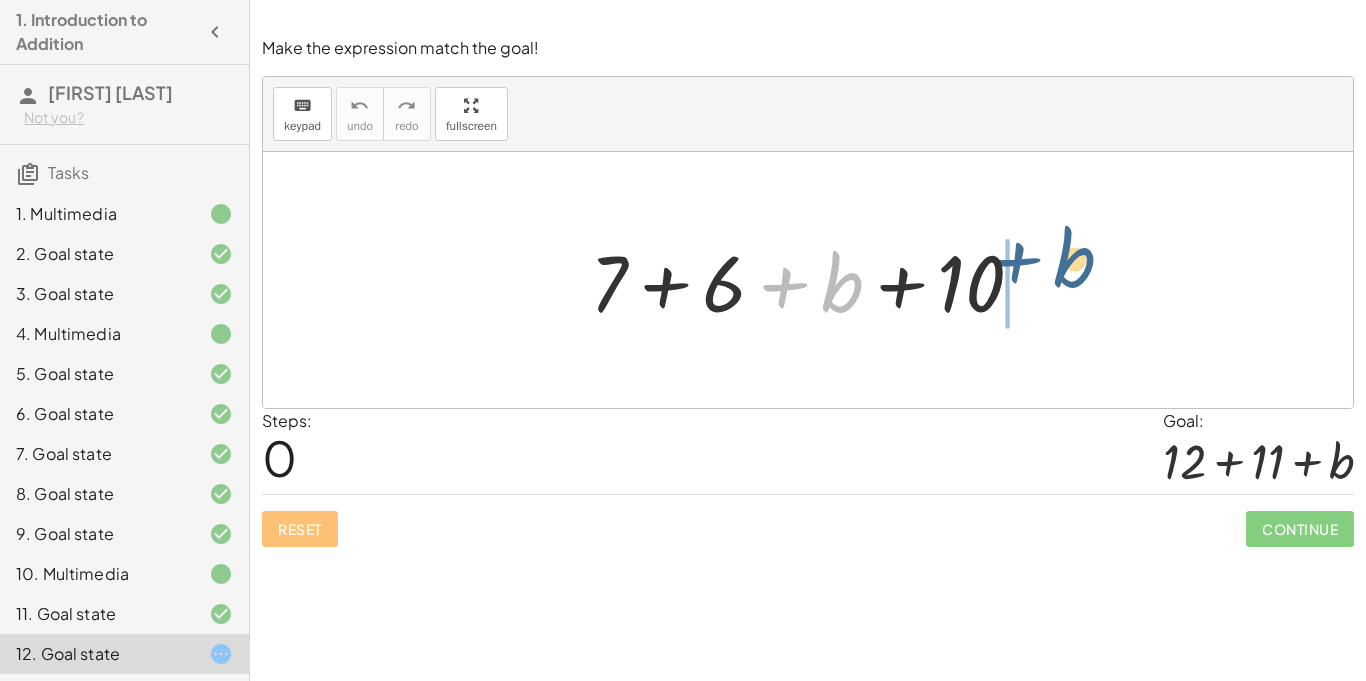 drag, startPoint x: 825, startPoint y: 288, endPoint x: 1059, endPoint y: 263, distance: 235.33168 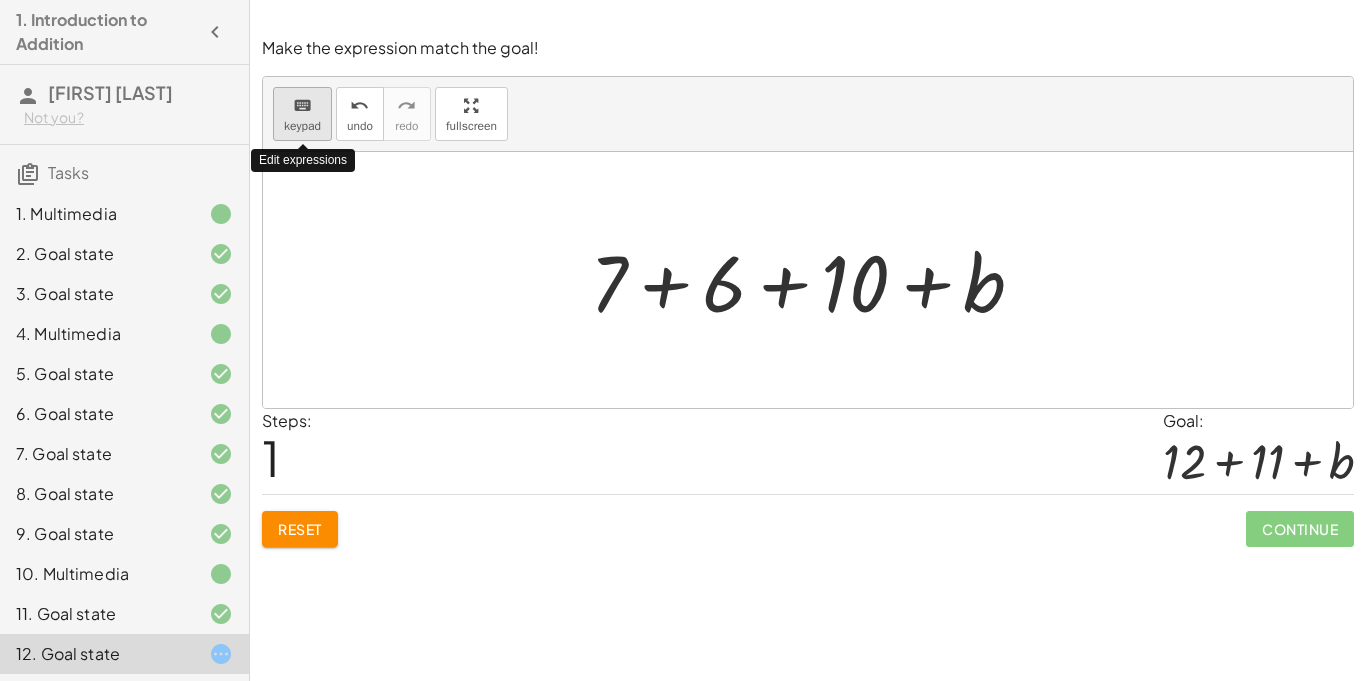 click on "keyboard" at bounding box center (302, 106) 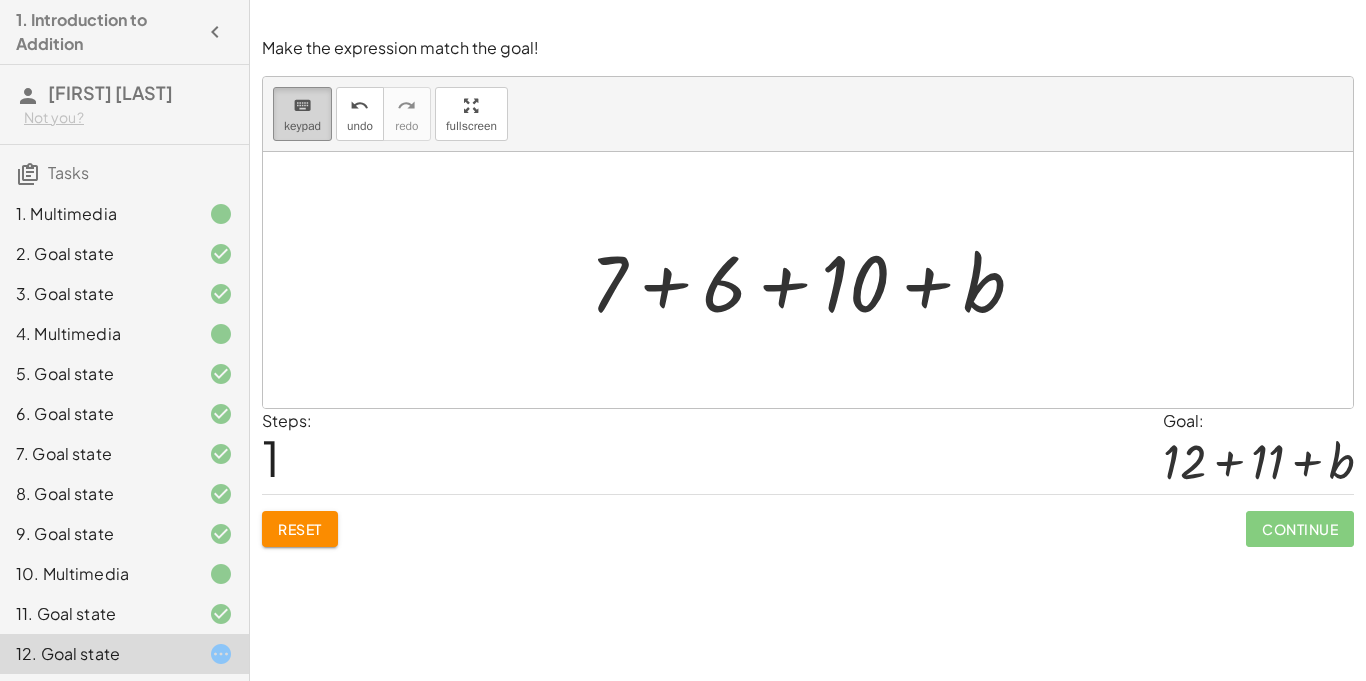 click on "keypad" at bounding box center [302, 126] 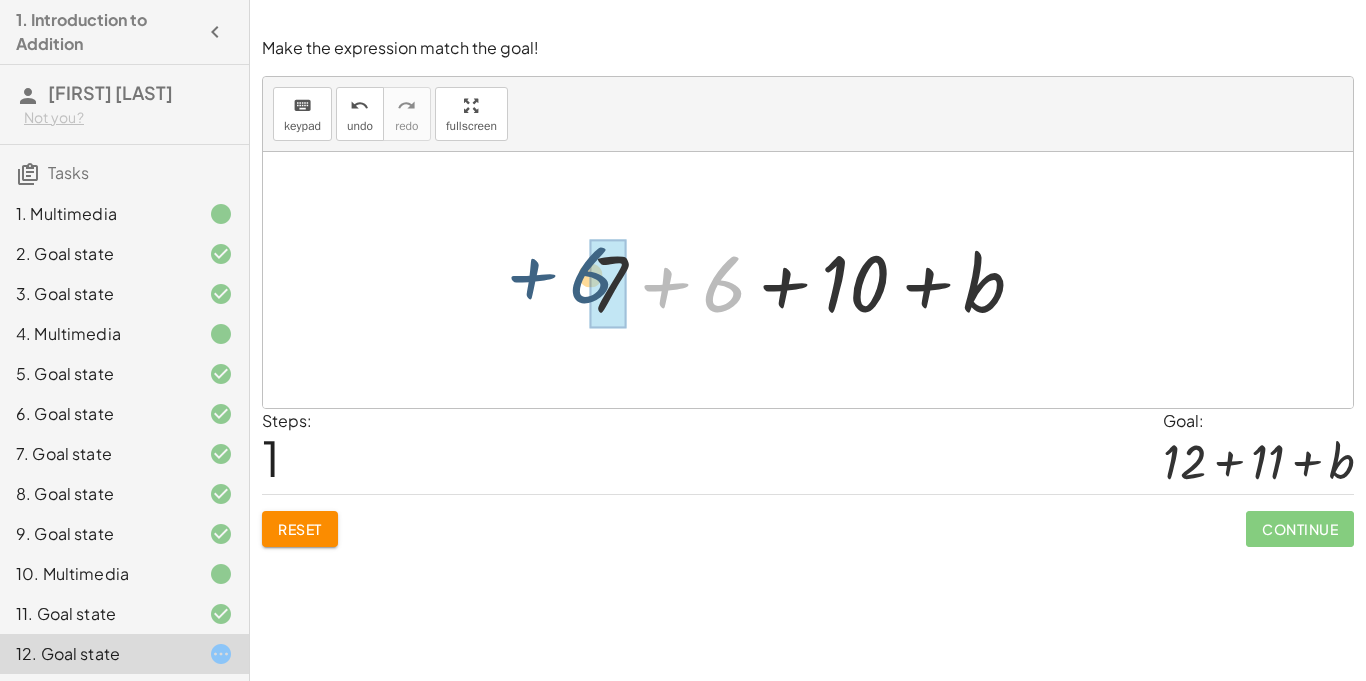 drag, startPoint x: 728, startPoint y: 298, endPoint x: 593, endPoint y: 289, distance: 135.29967 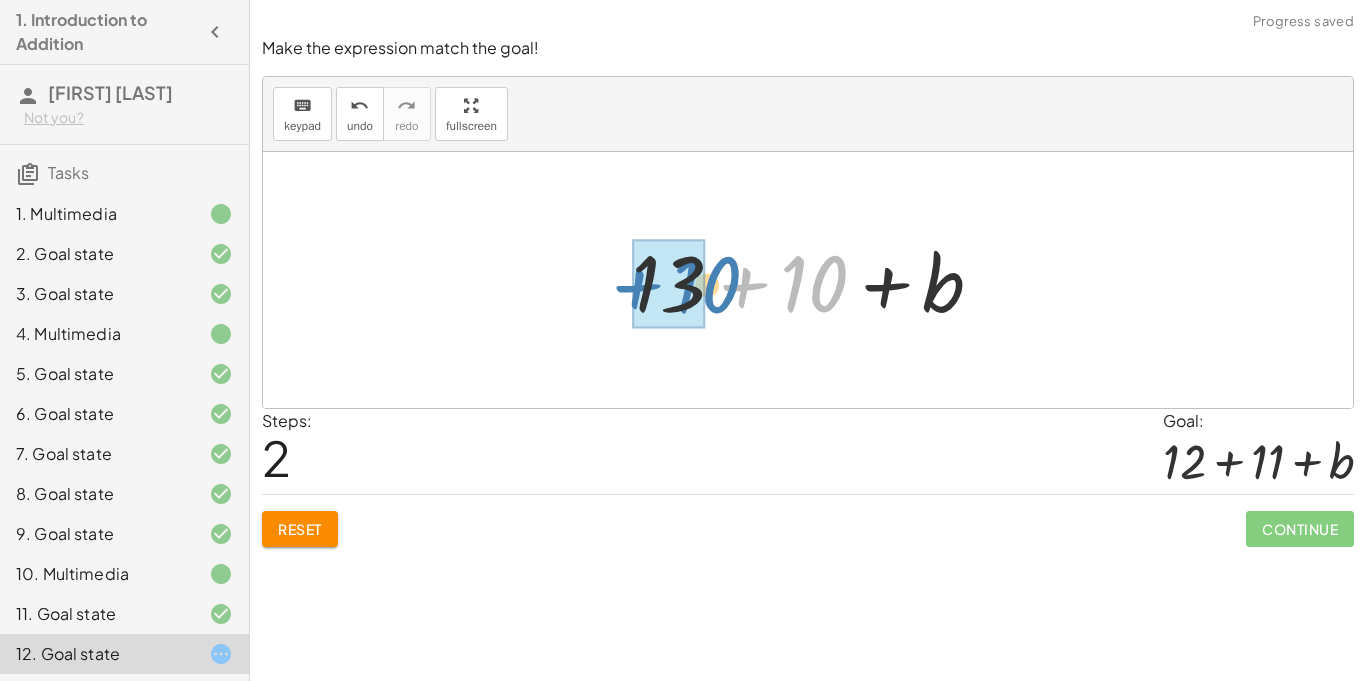drag, startPoint x: 822, startPoint y: 282, endPoint x: 699, endPoint y: 282, distance: 123 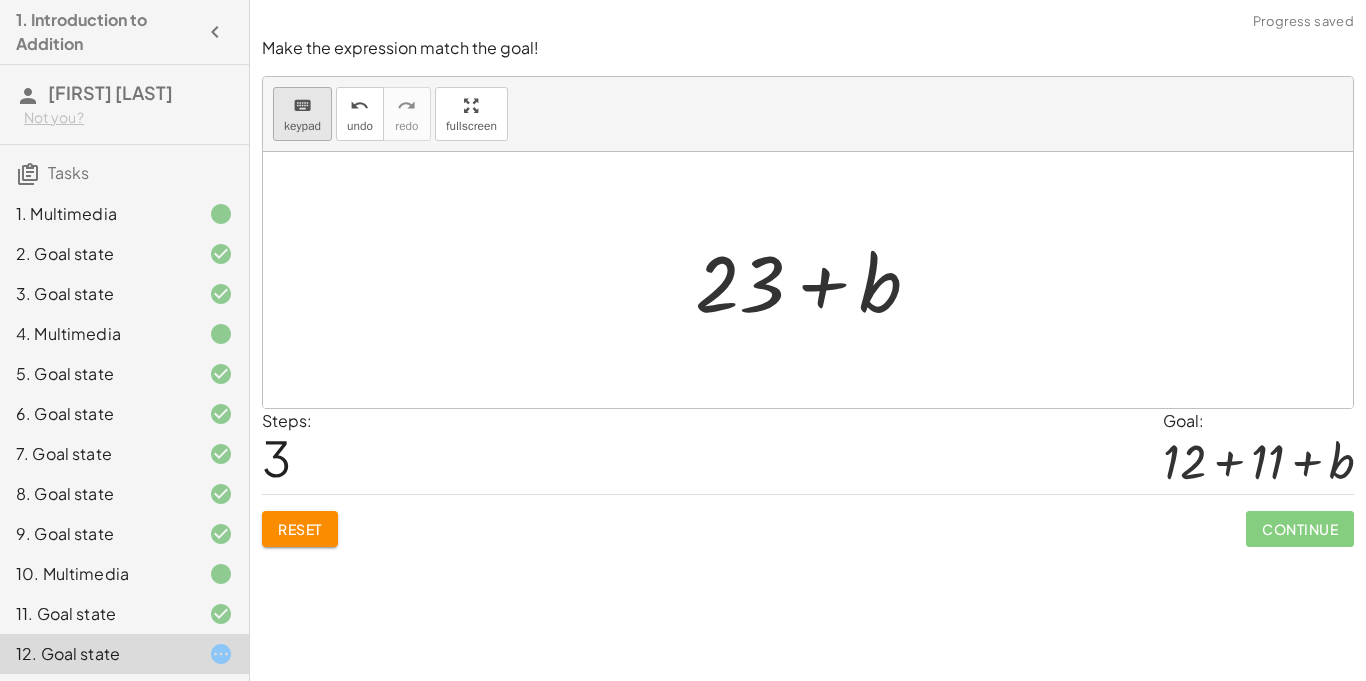 click on "keypad" at bounding box center [302, 126] 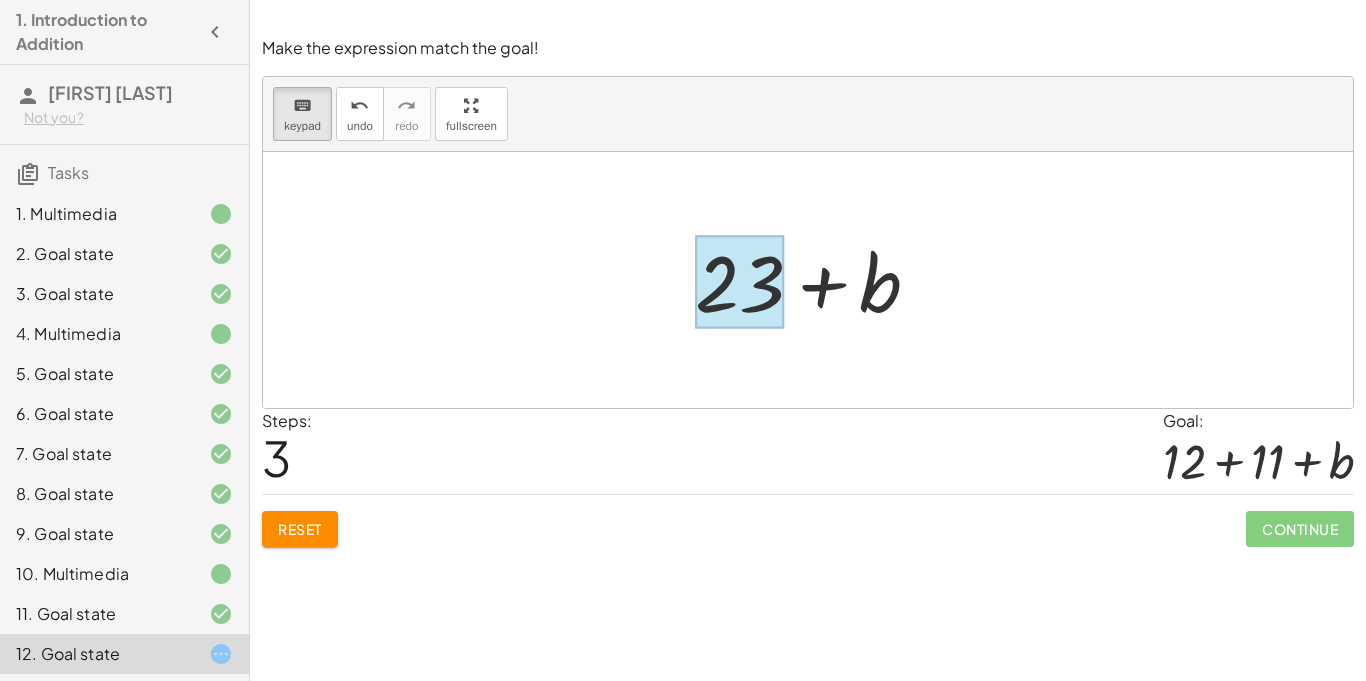 click at bounding box center [740, 282] 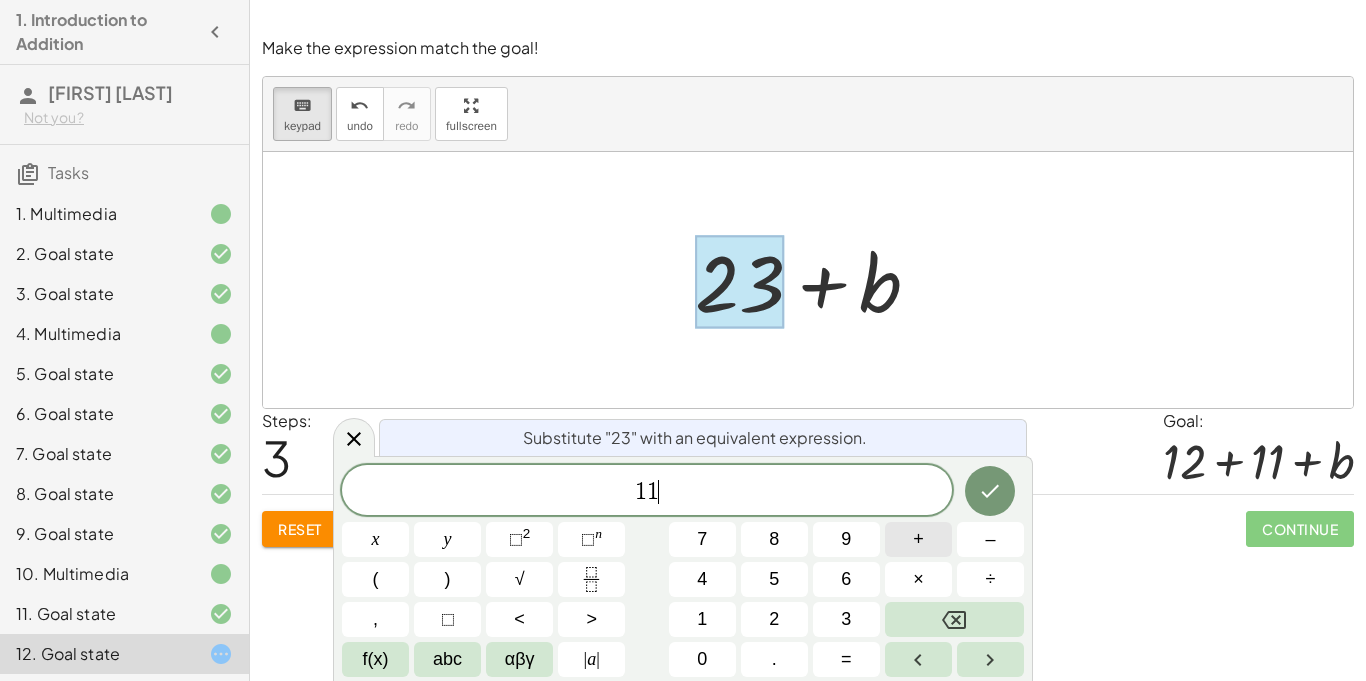 click on "+" at bounding box center [918, 539] 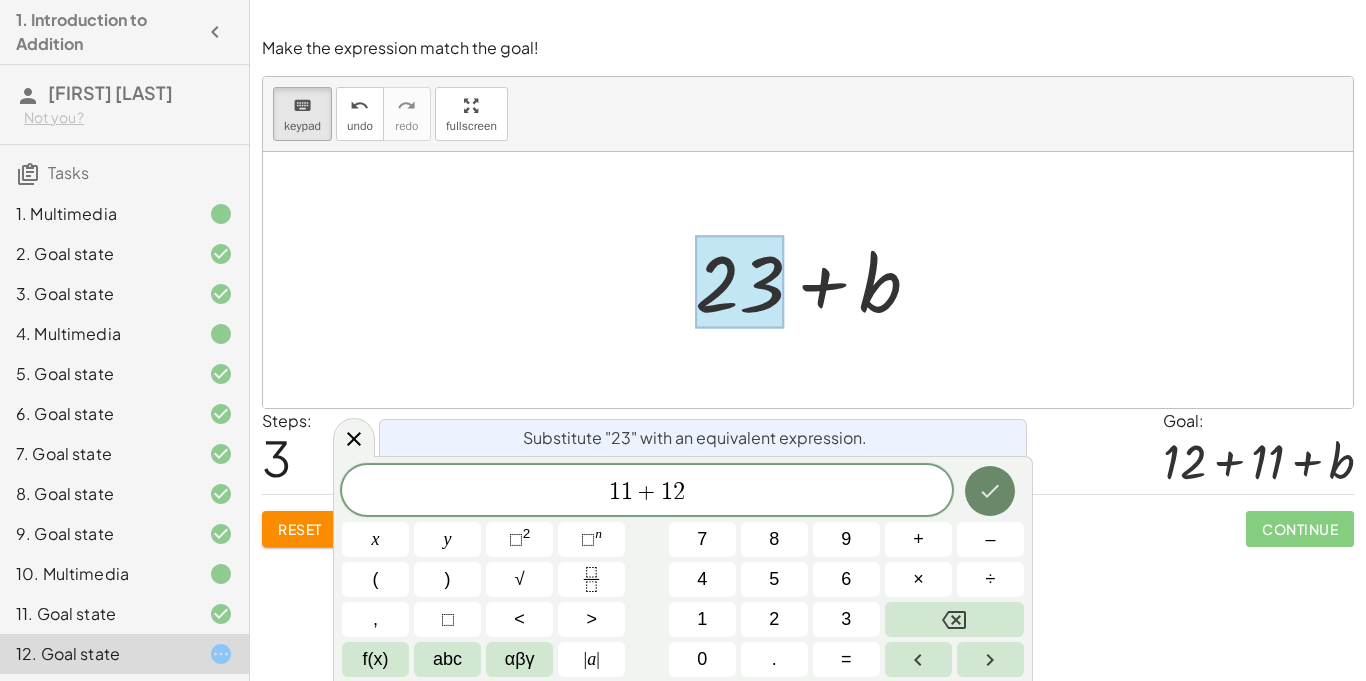 click 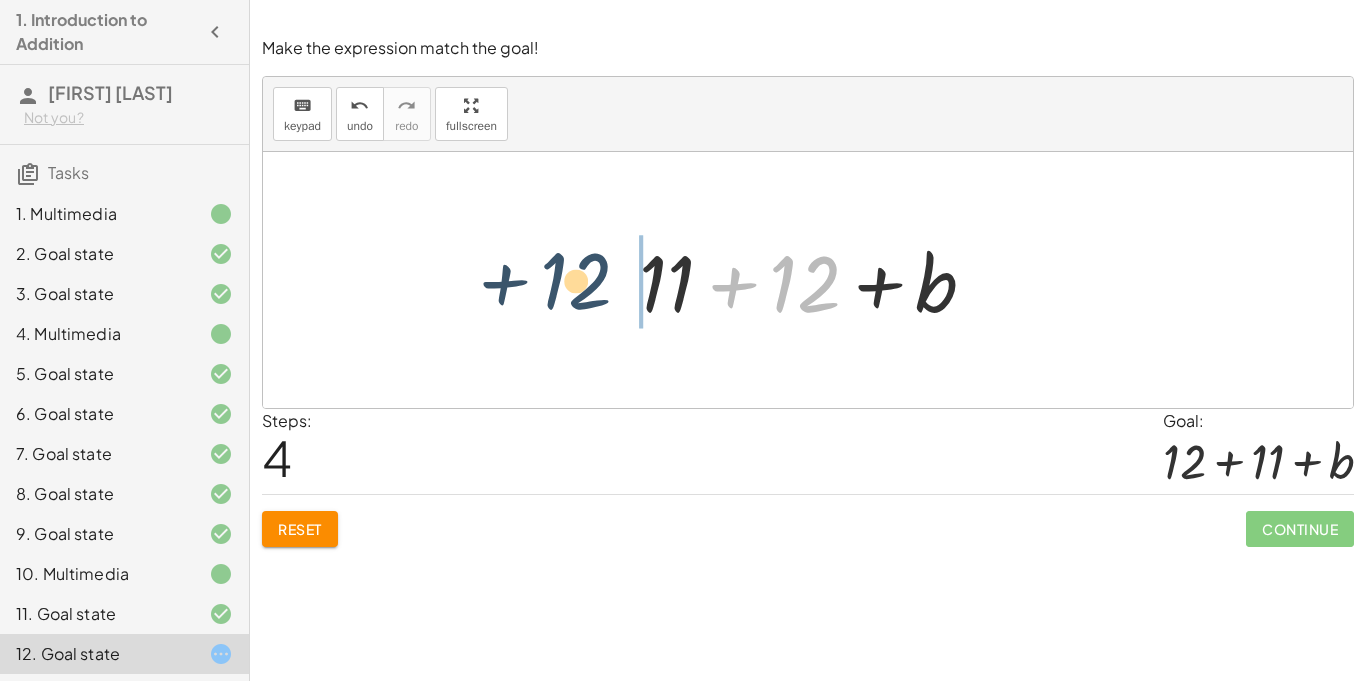 drag, startPoint x: 819, startPoint y: 293, endPoint x: 586, endPoint y: 290, distance: 233.01932 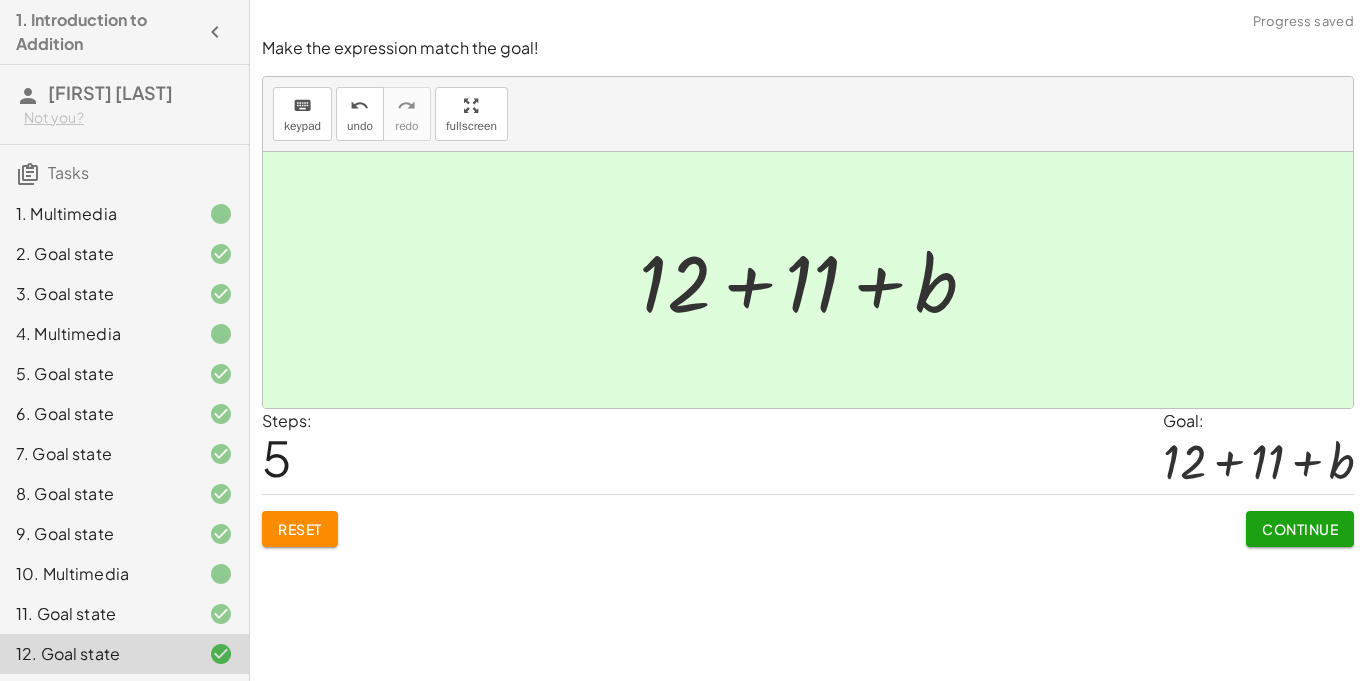 click on "Continue" 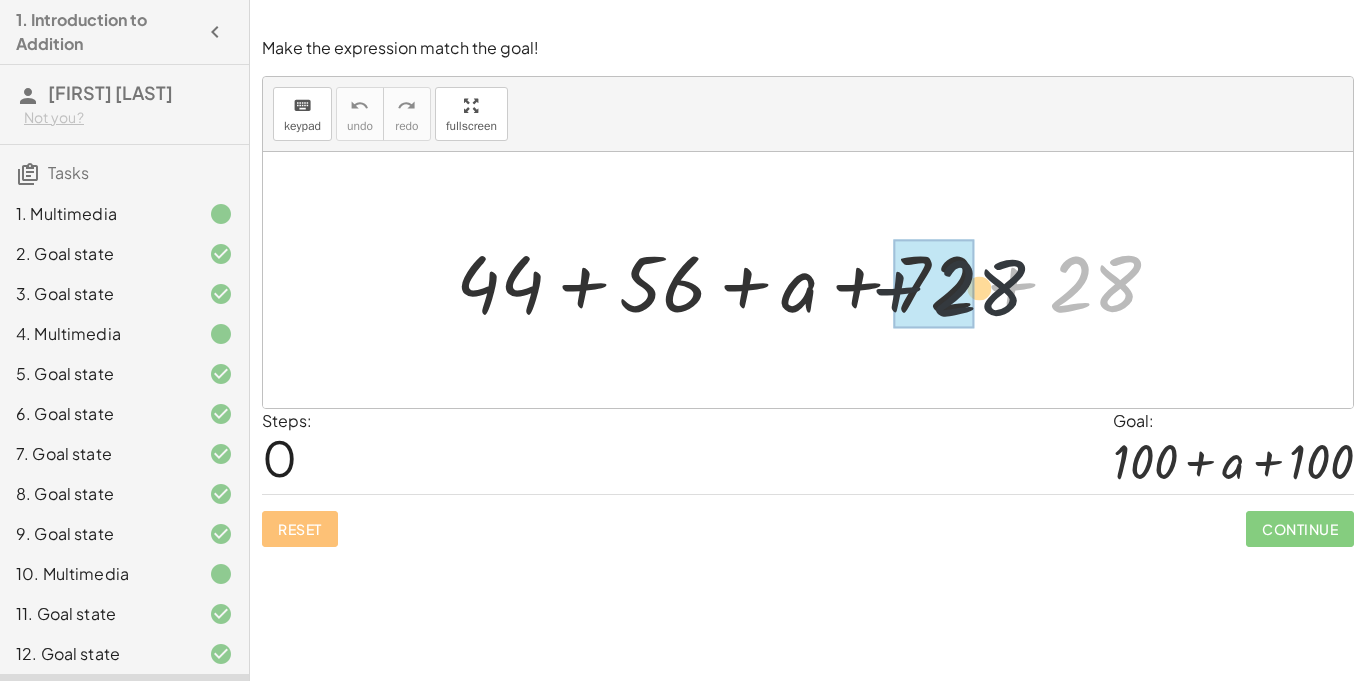 drag, startPoint x: 1100, startPoint y: 292, endPoint x: 955, endPoint y: 295, distance: 145.03104 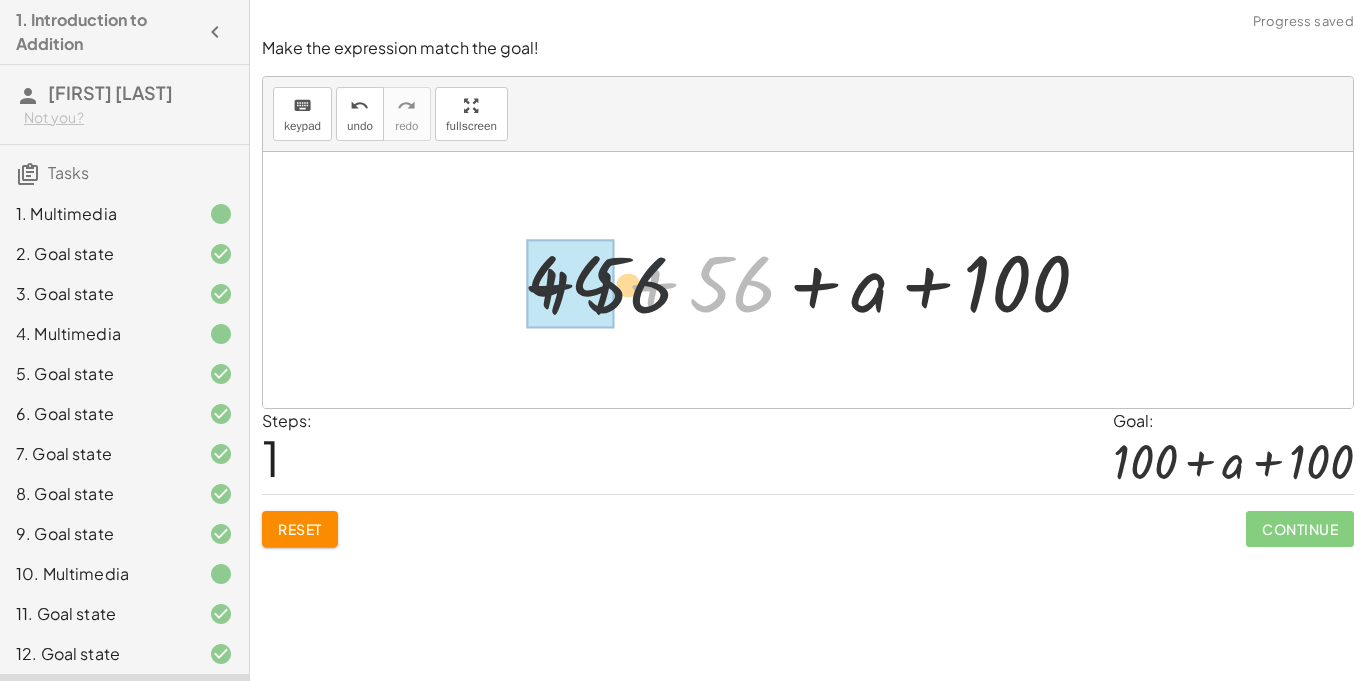 drag, startPoint x: 745, startPoint y: 300, endPoint x: 601, endPoint y: 302, distance: 144.01389 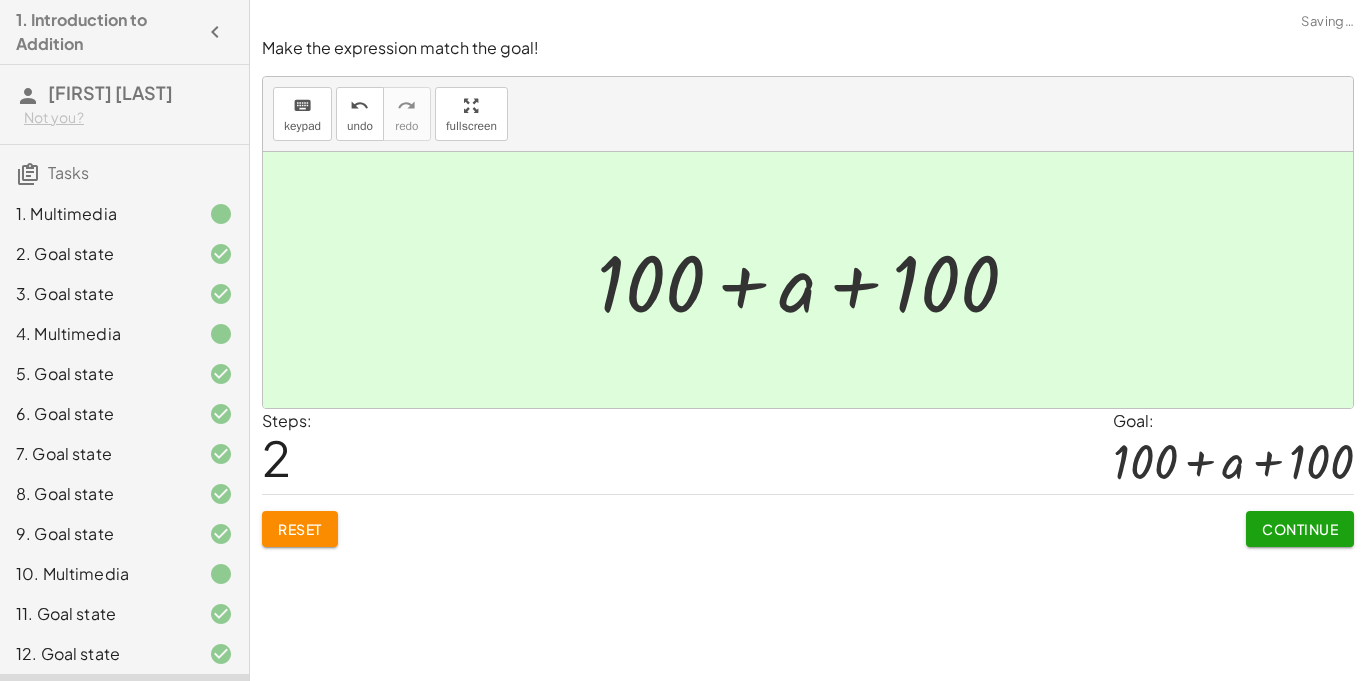 click on "Continue" 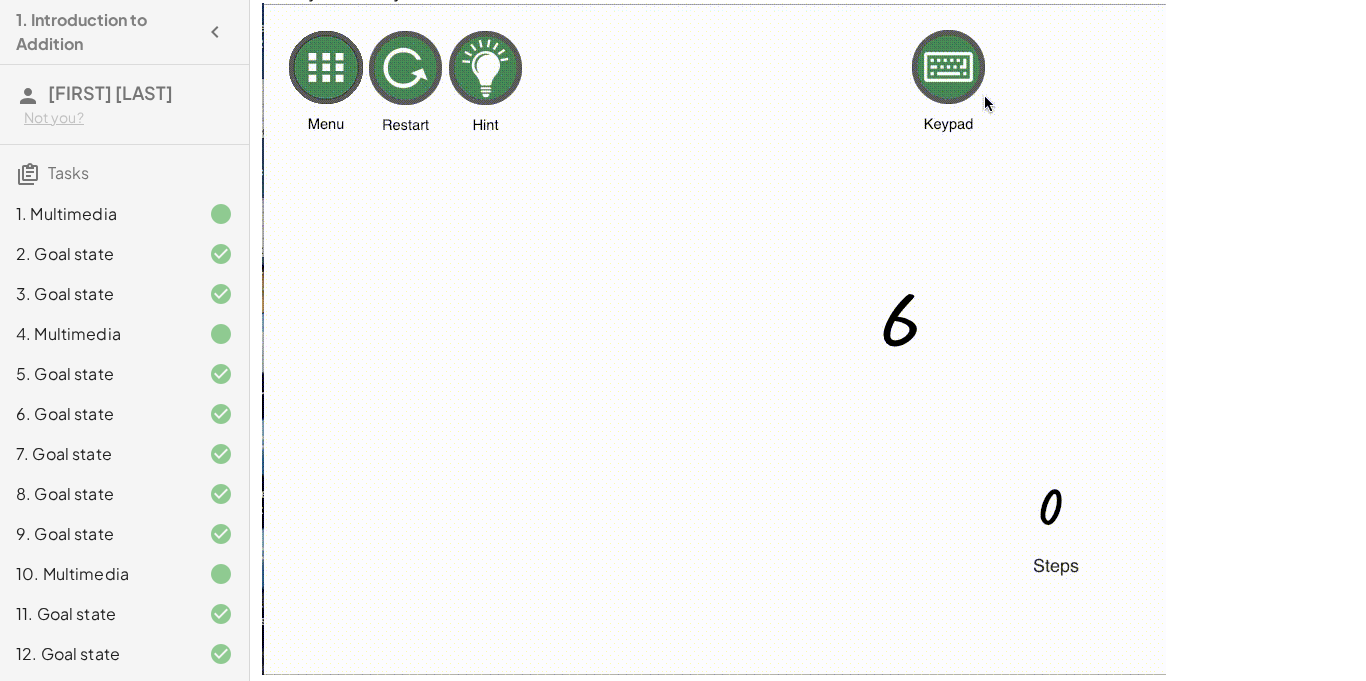 scroll, scrollTop: 35, scrollLeft: 0, axis: vertical 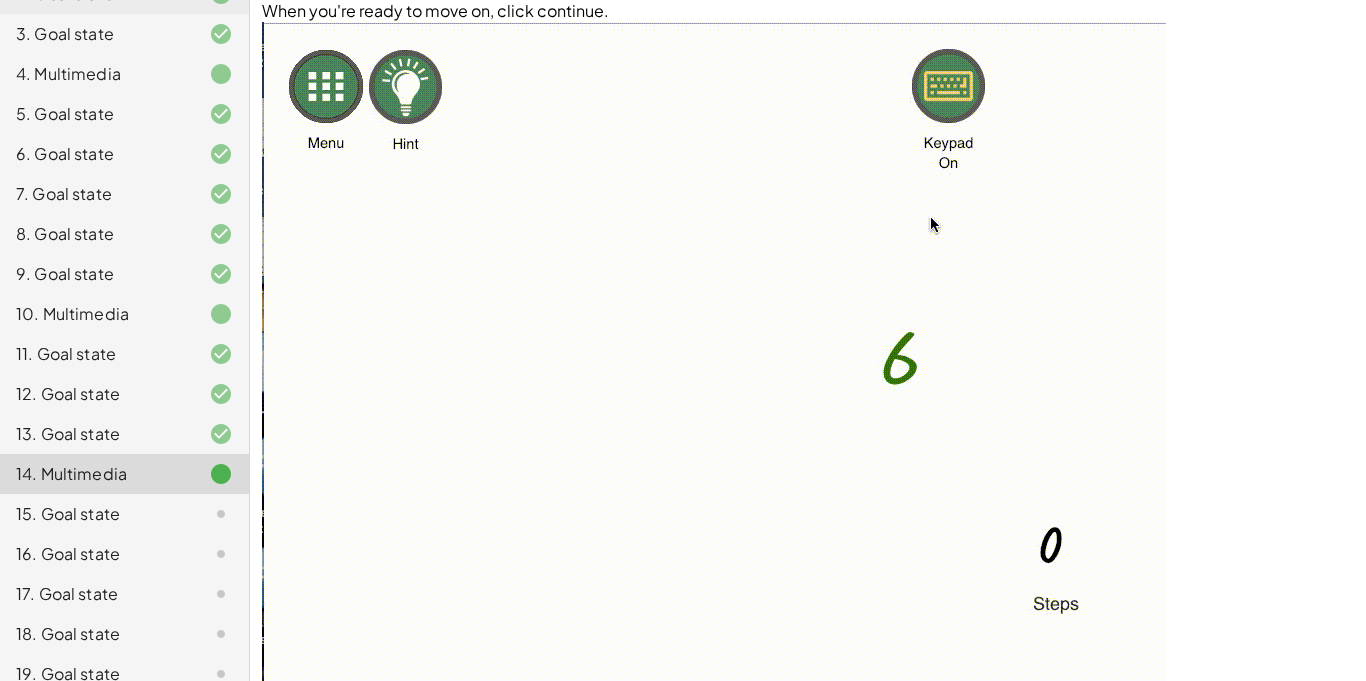 click at bounding box center (714, 358) 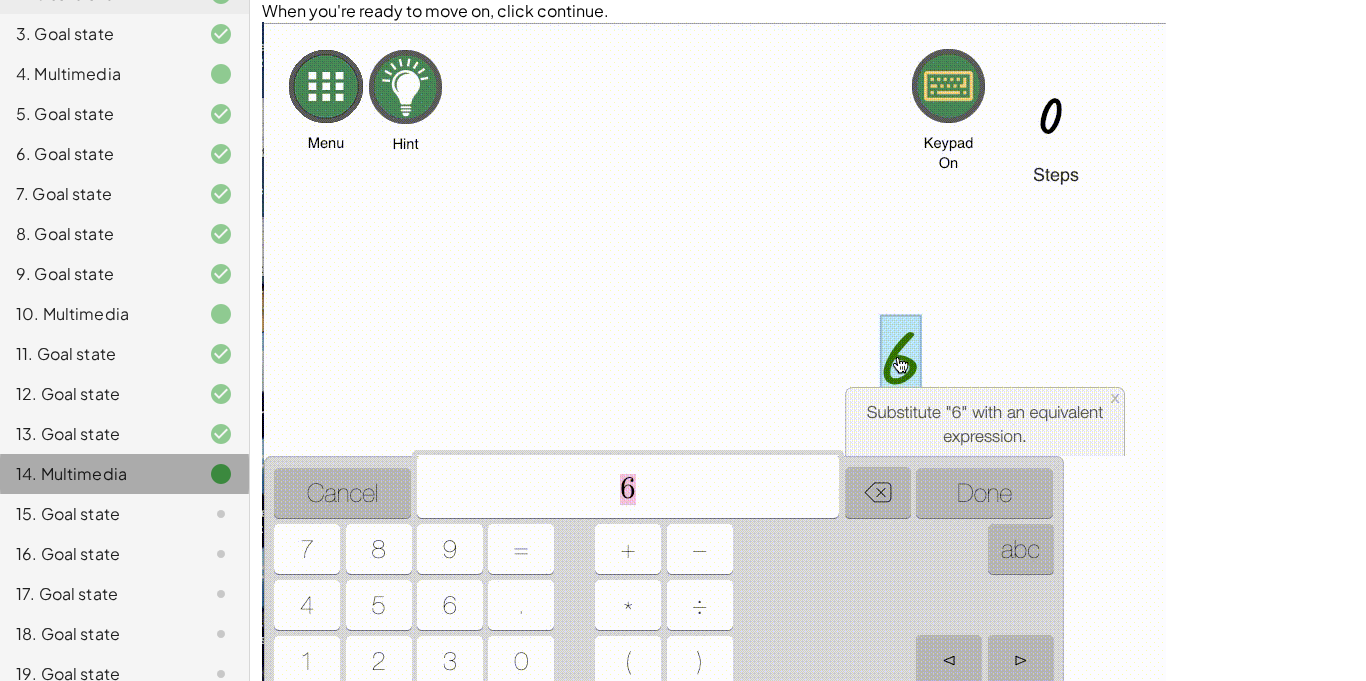 click 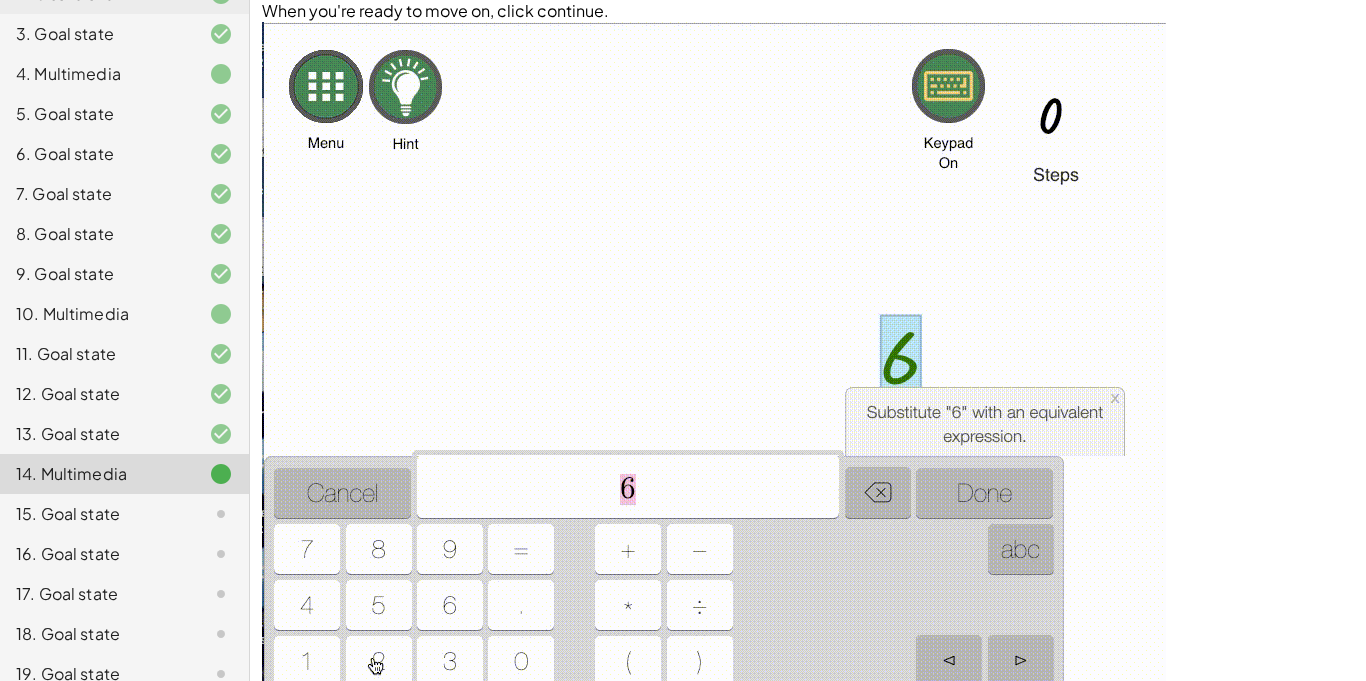 click at bounding box center [714, 358] 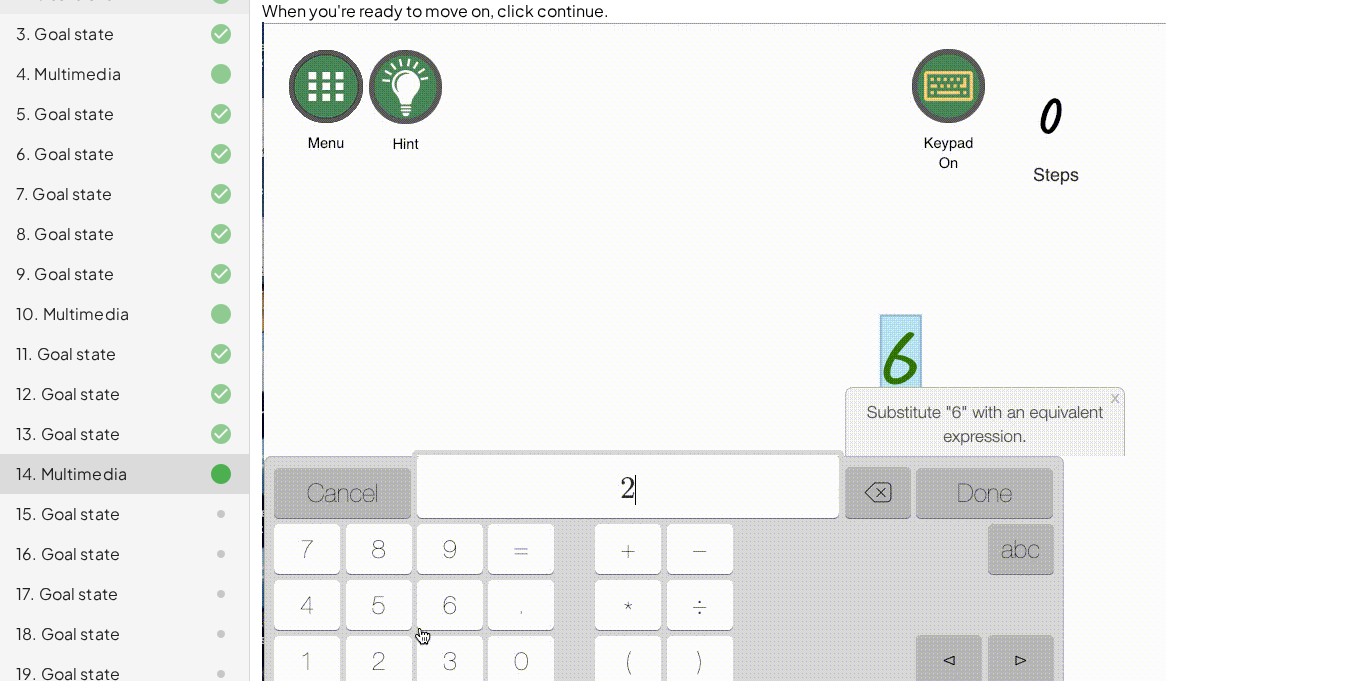 click at bounding box center [714, 358] 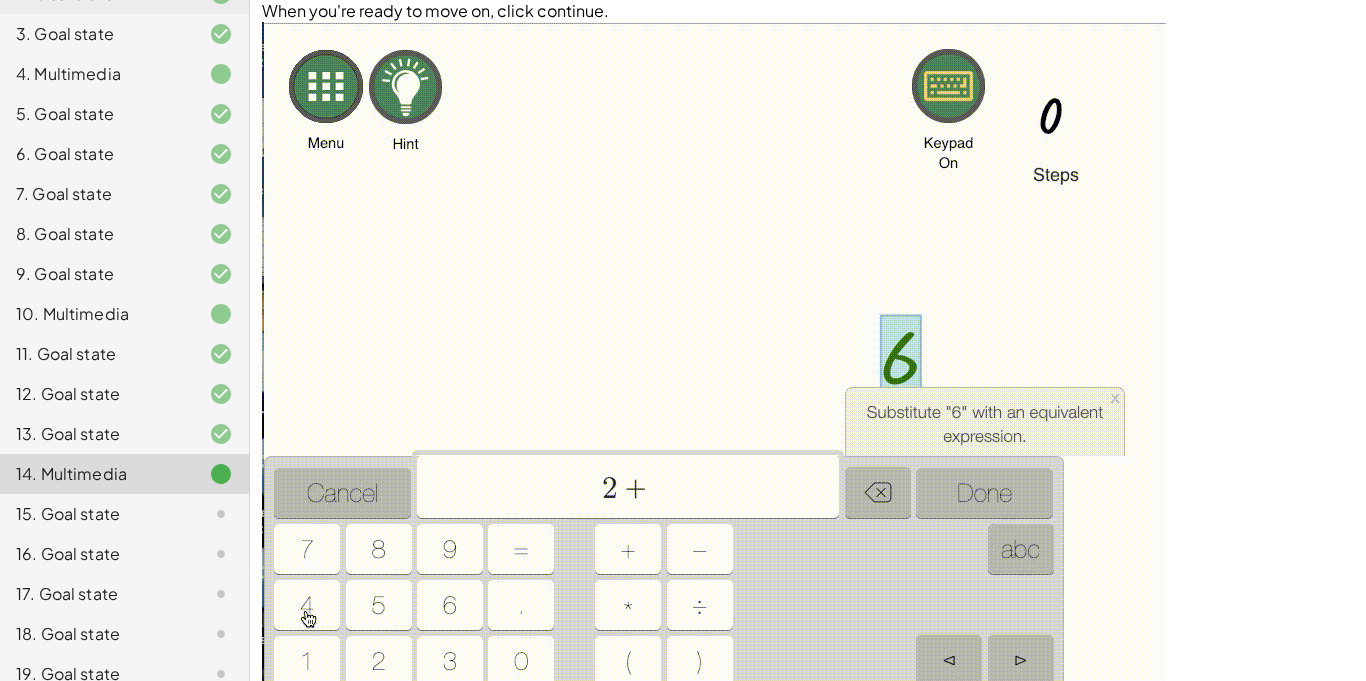 click at bounding box center (714, 358) 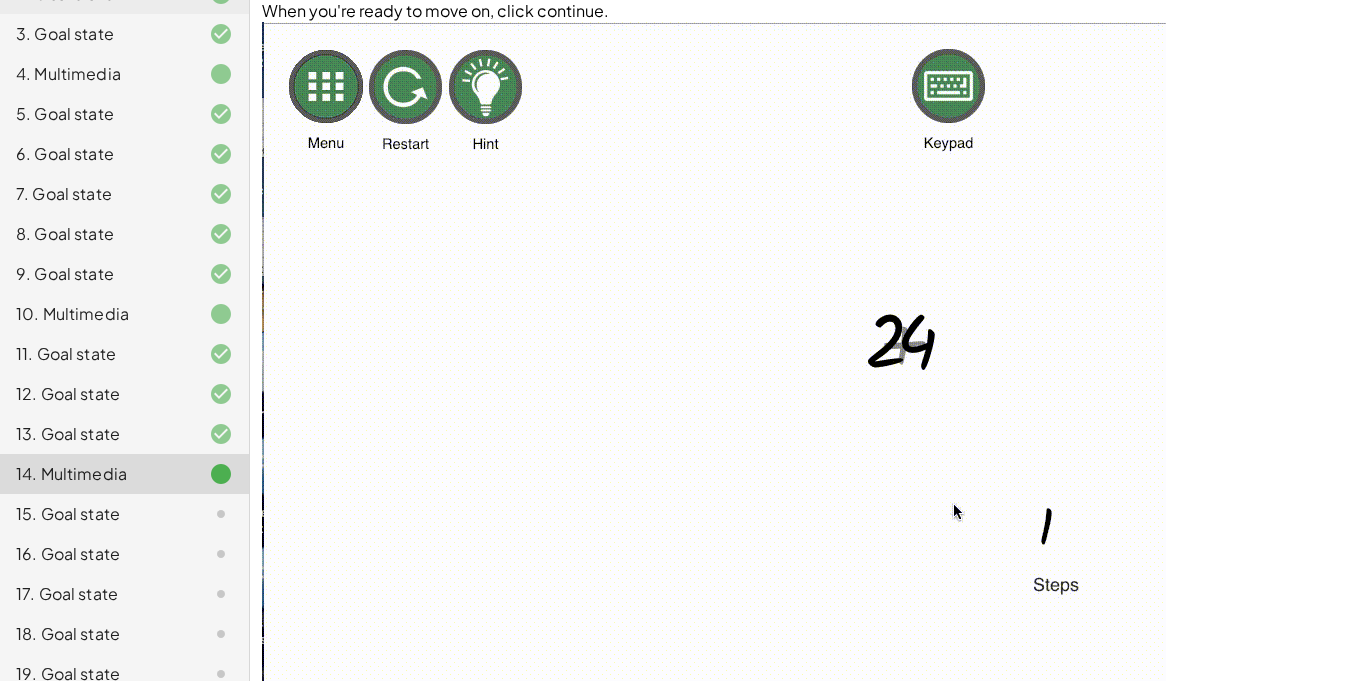click on "15. Goal state" 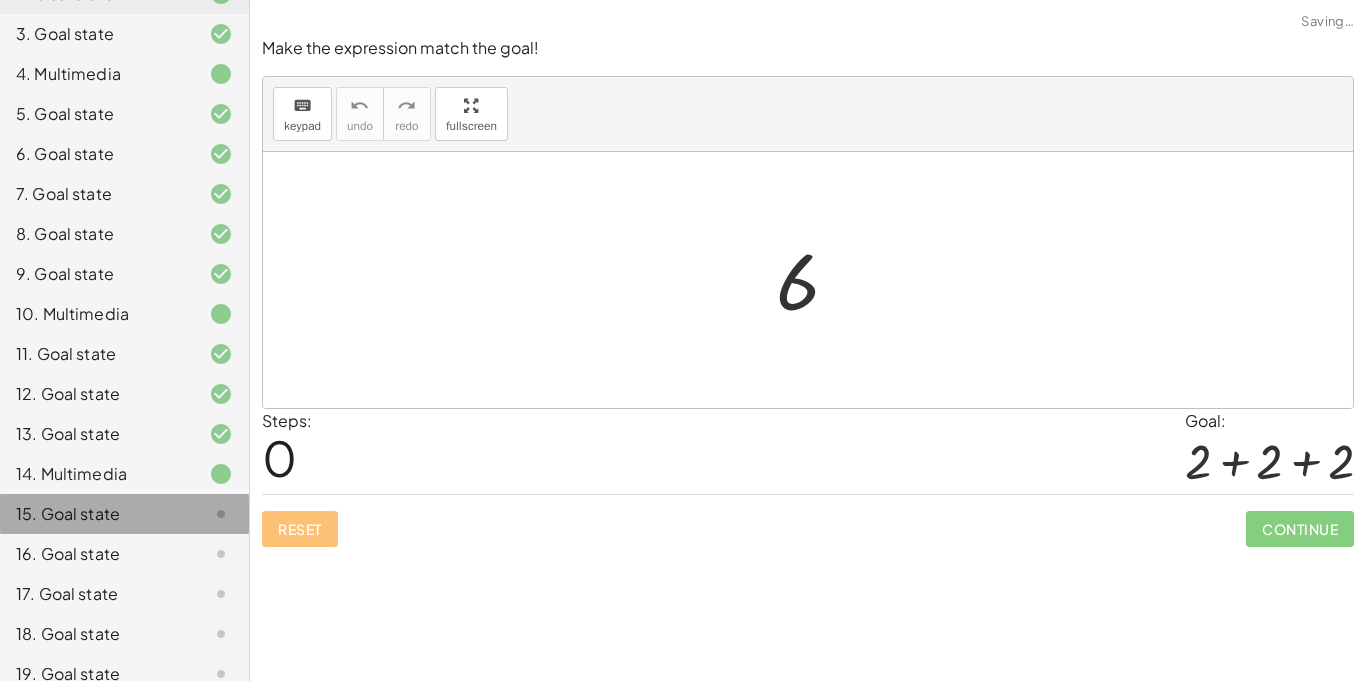 scroll, scrollTop: 0, scrollLeft: 0, axis: both 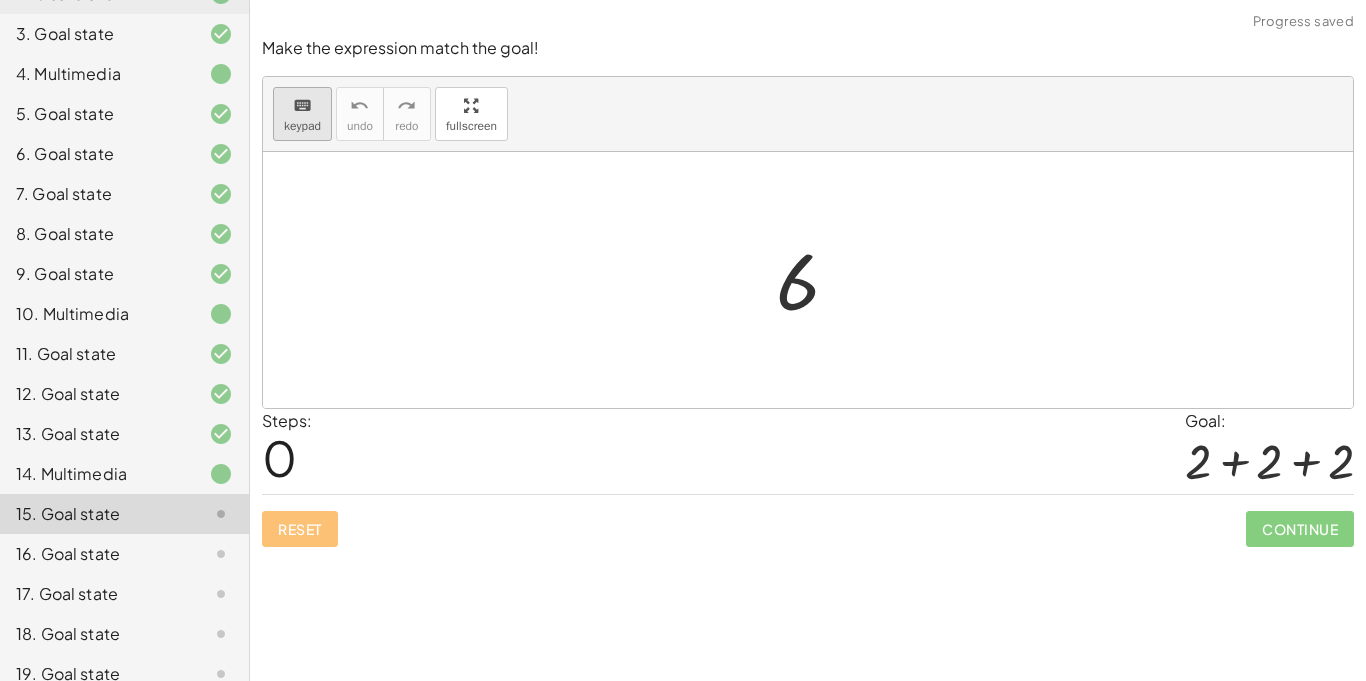 click on "keyboard" at bounding box center [302, 106] 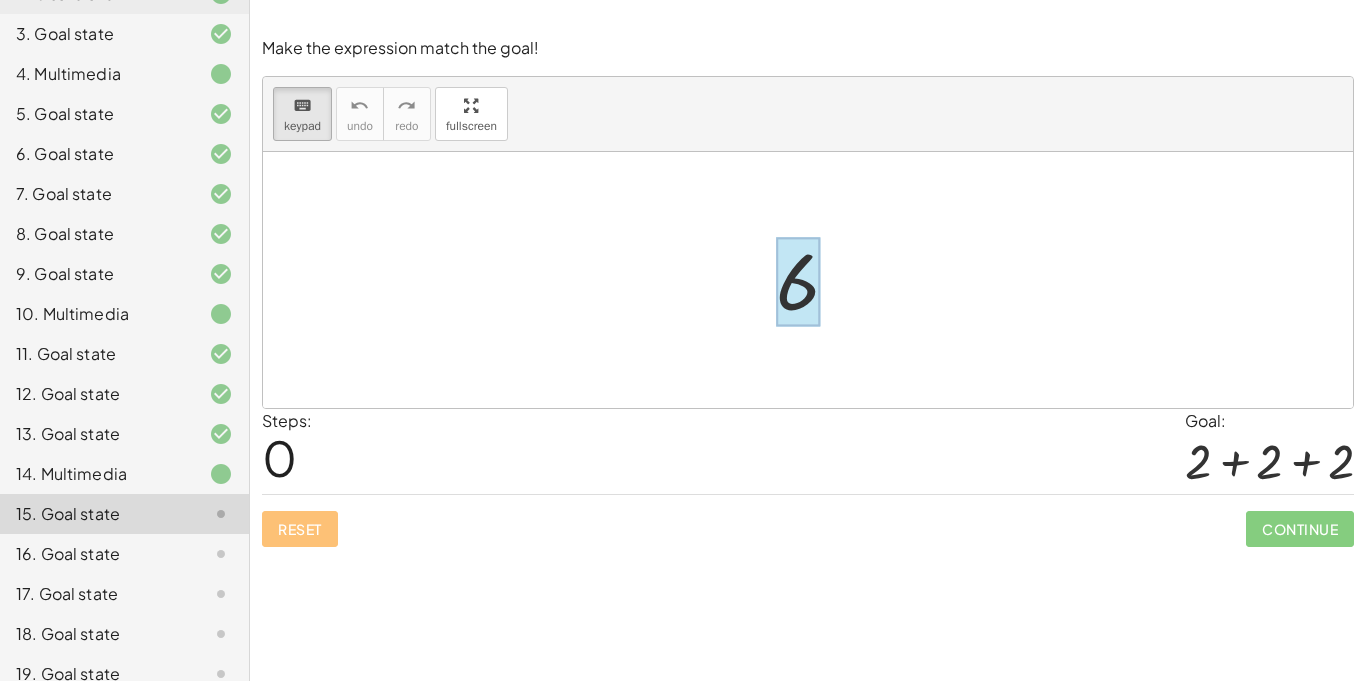 click at bounding box center (798, 282) 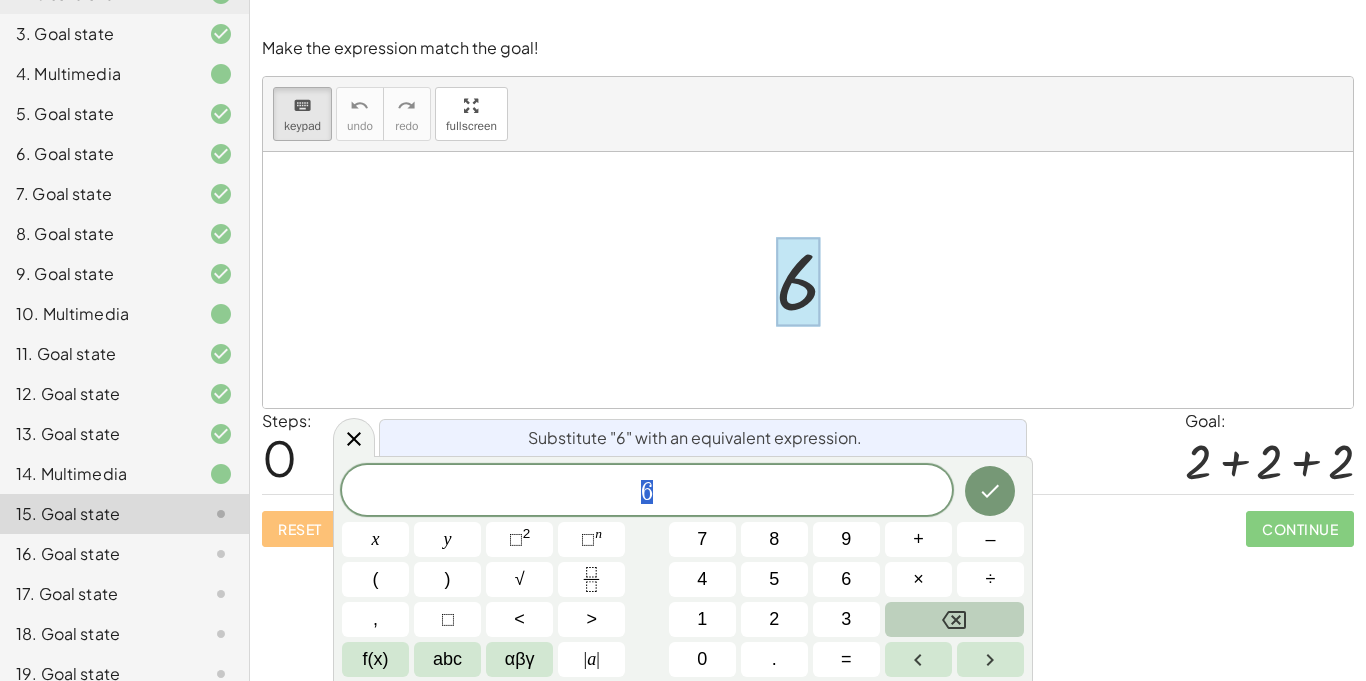 click at bounding box center [954, 619] 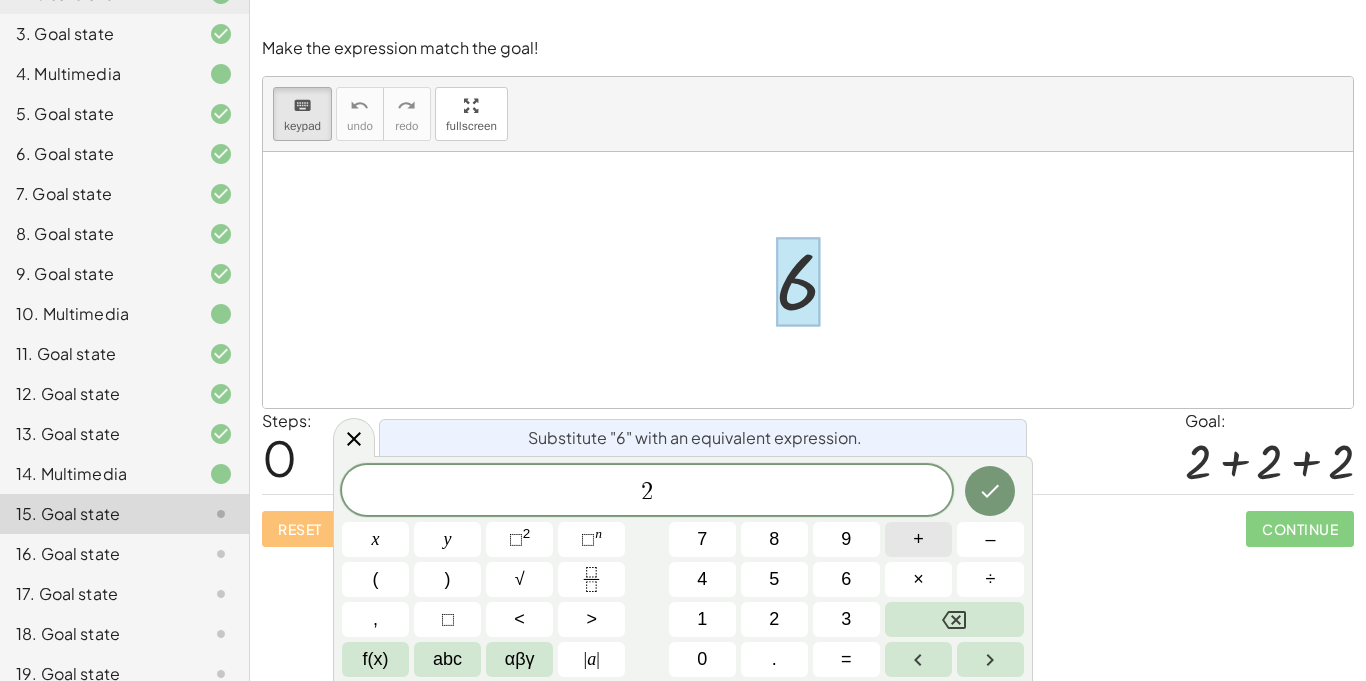 click on "+" at bounding box center (918, 539) 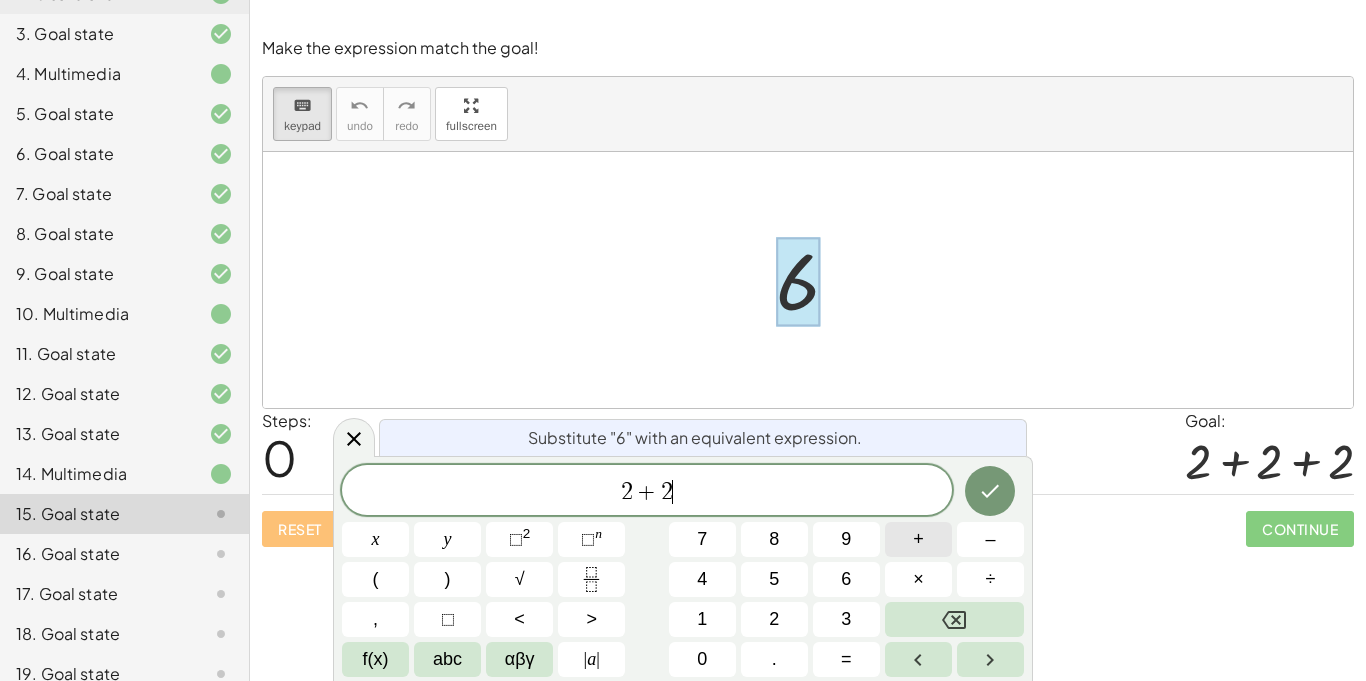 click on "+" at bounding box center (918, 539) 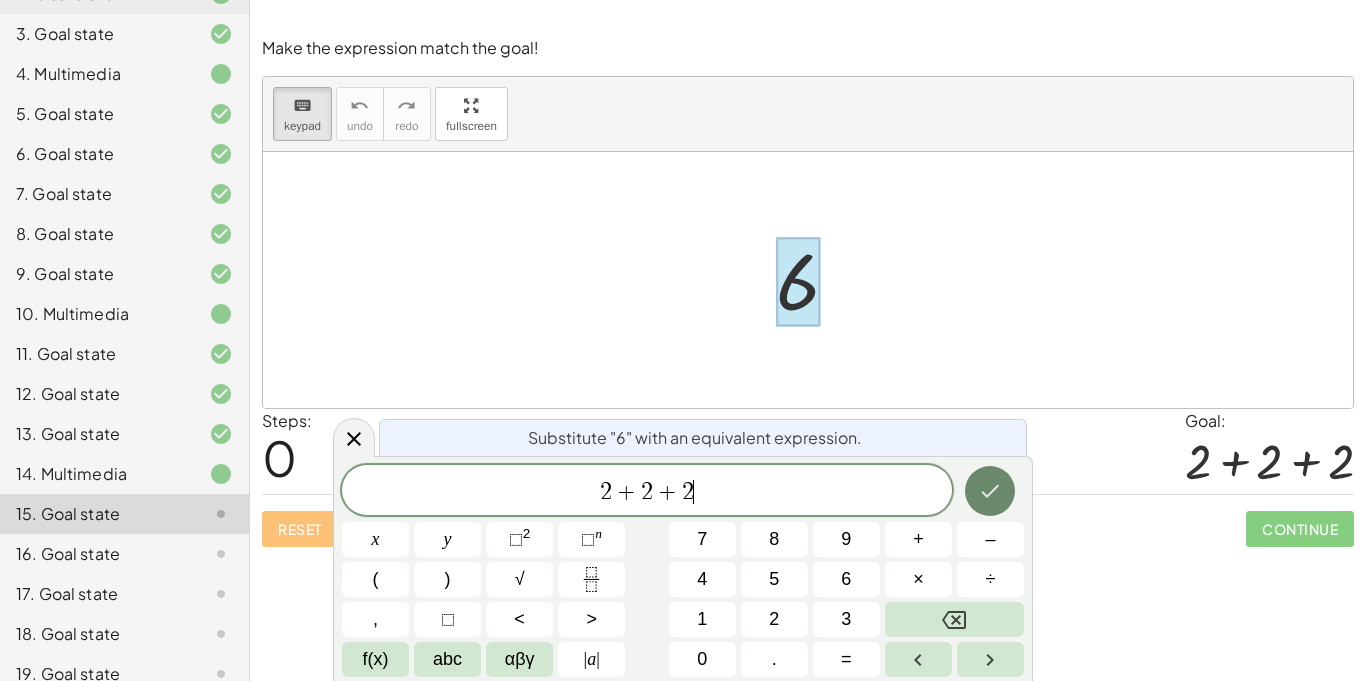 click 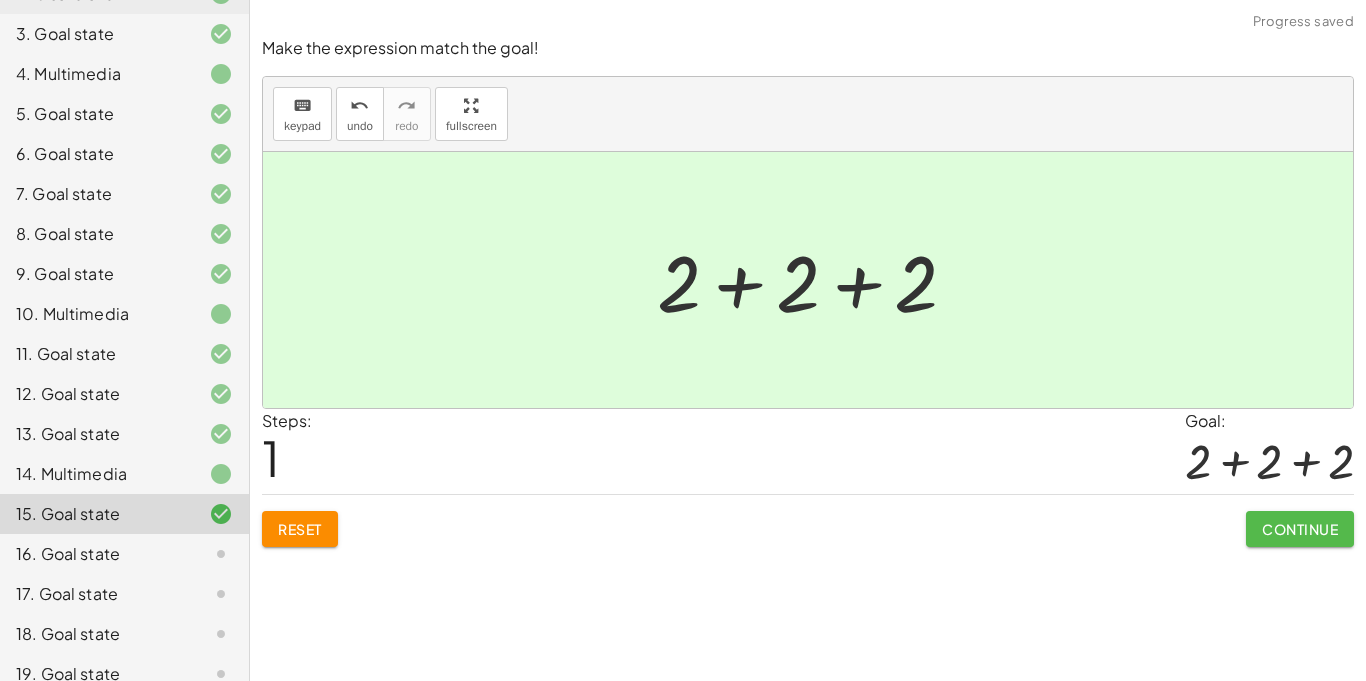 click on "Continue" at bounding box center (1300, 529) 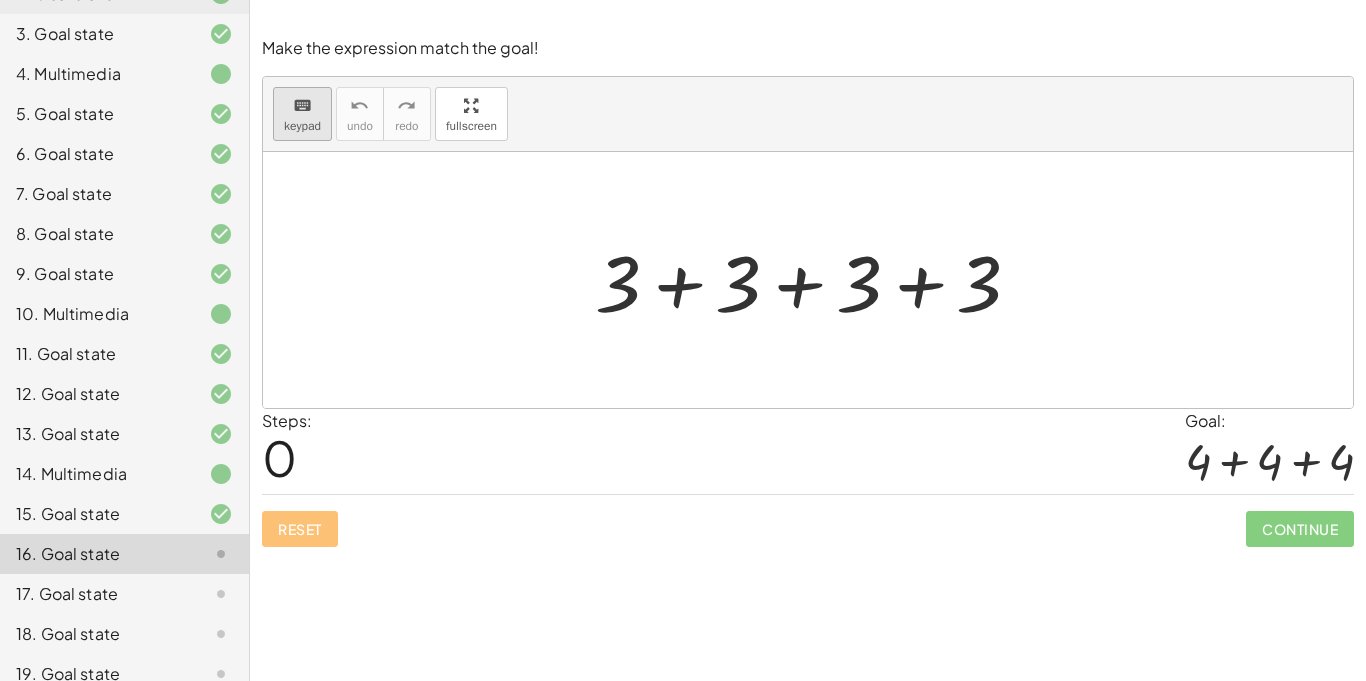 click on "keyboard" at bounding box center [302, 105] 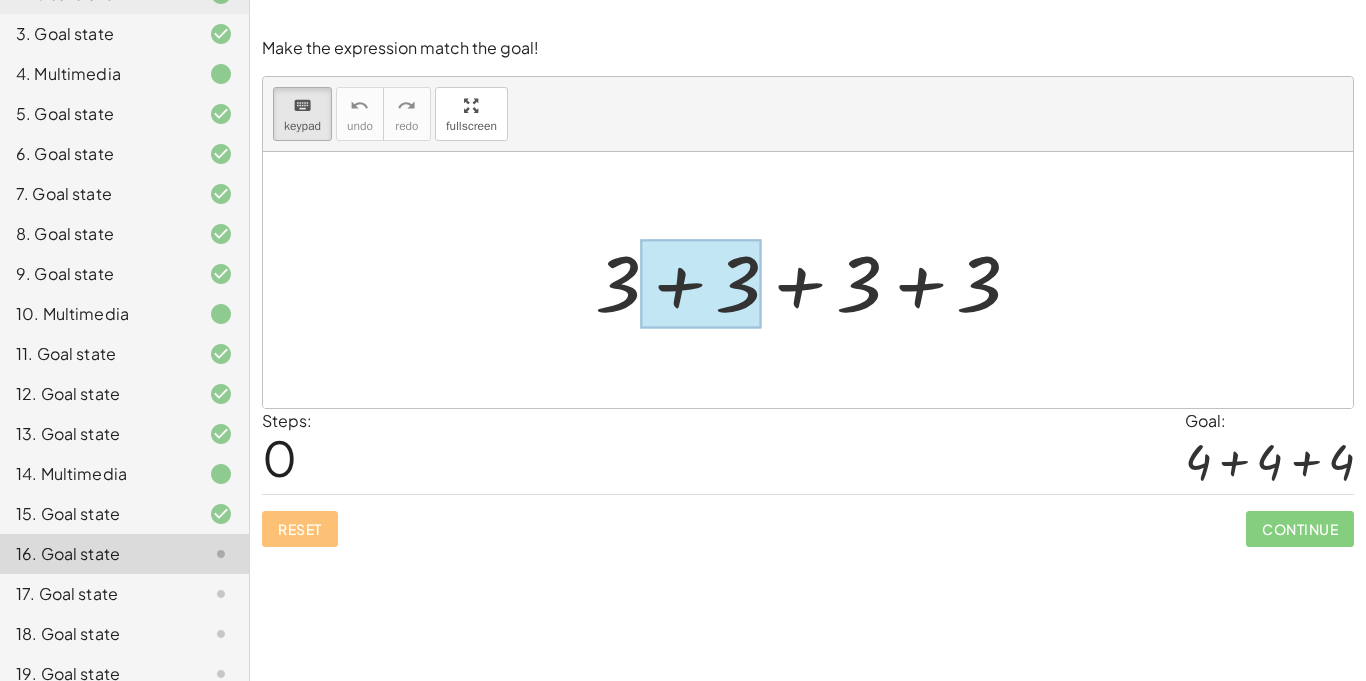 click at bounding box center (701, 284) 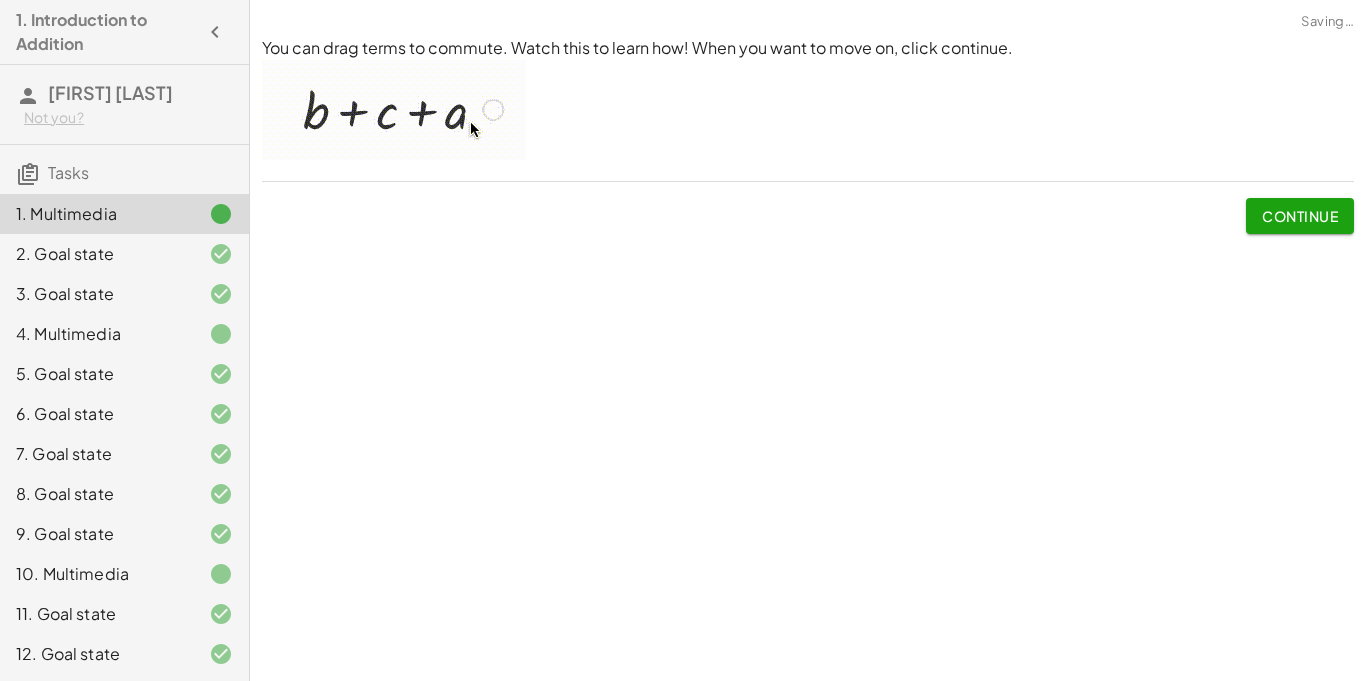scroll, scrollTop: 0, scrollLeft: 0, axis: both 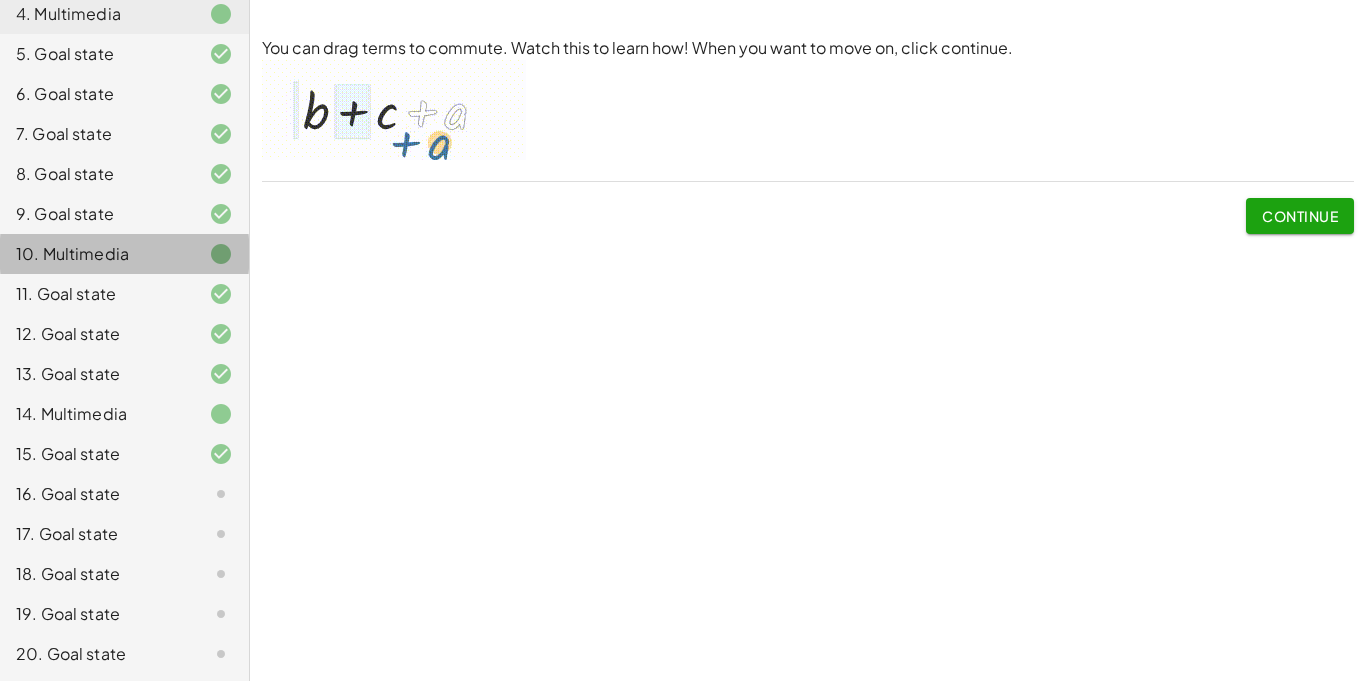 click on "10. Multimedia" 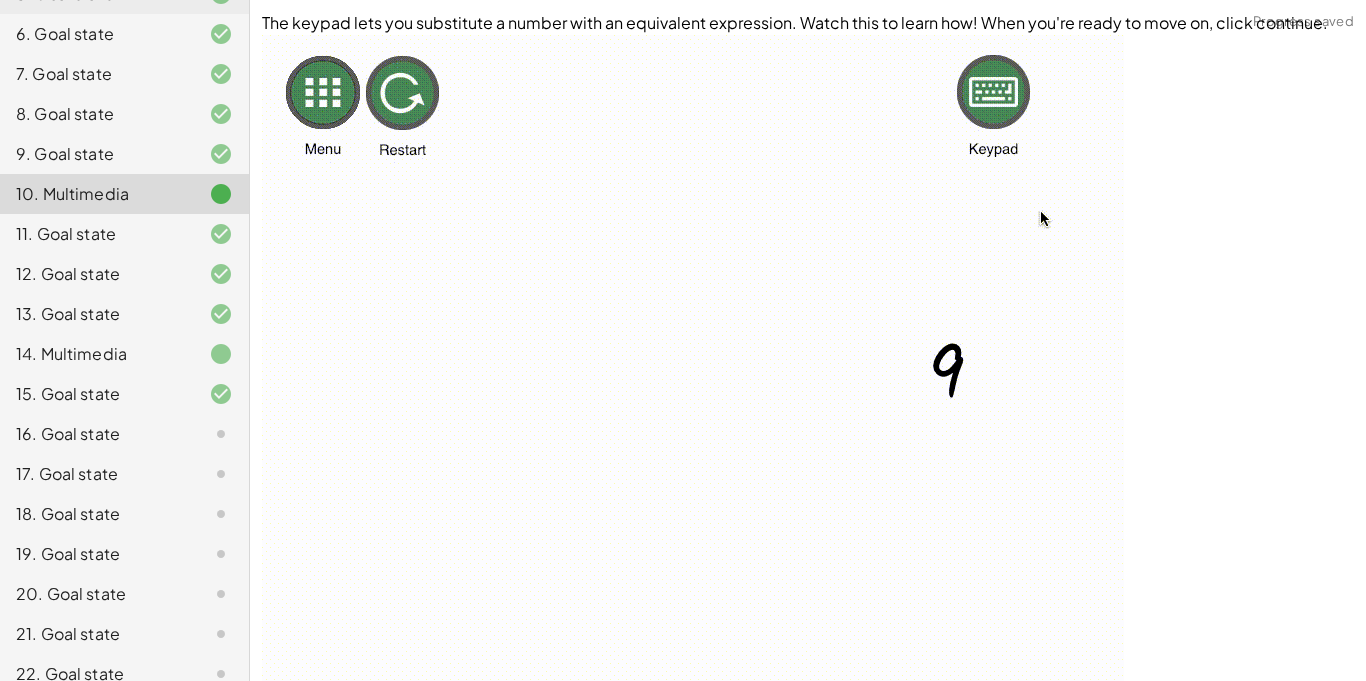 scroll, scrollTop: 400, scrollLeft: 0, axis: vertical 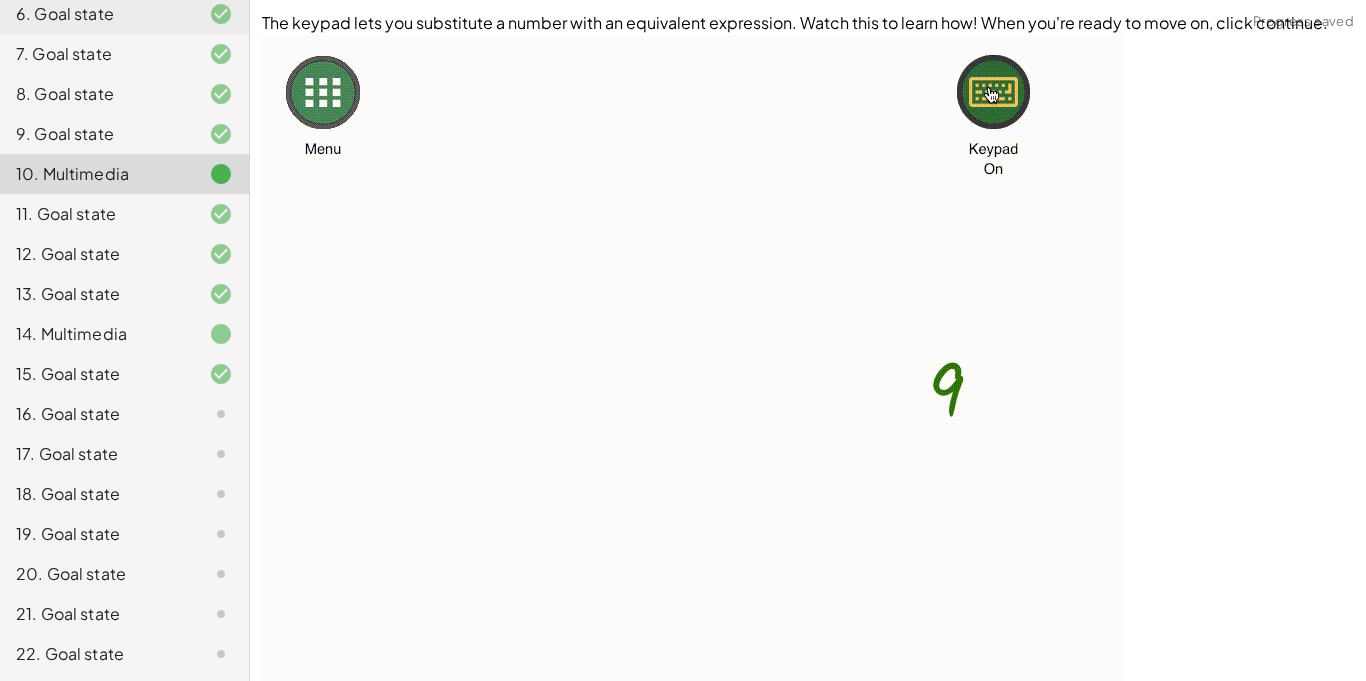 click on "15. Goal state" 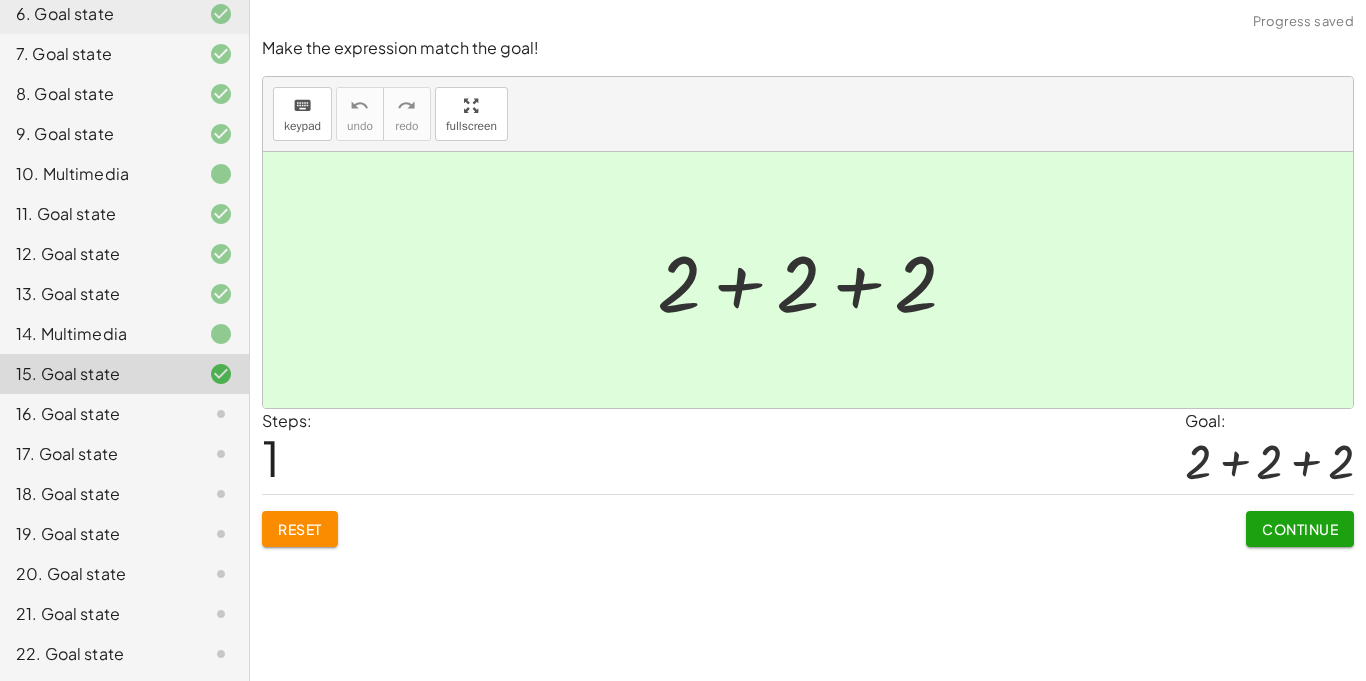 click 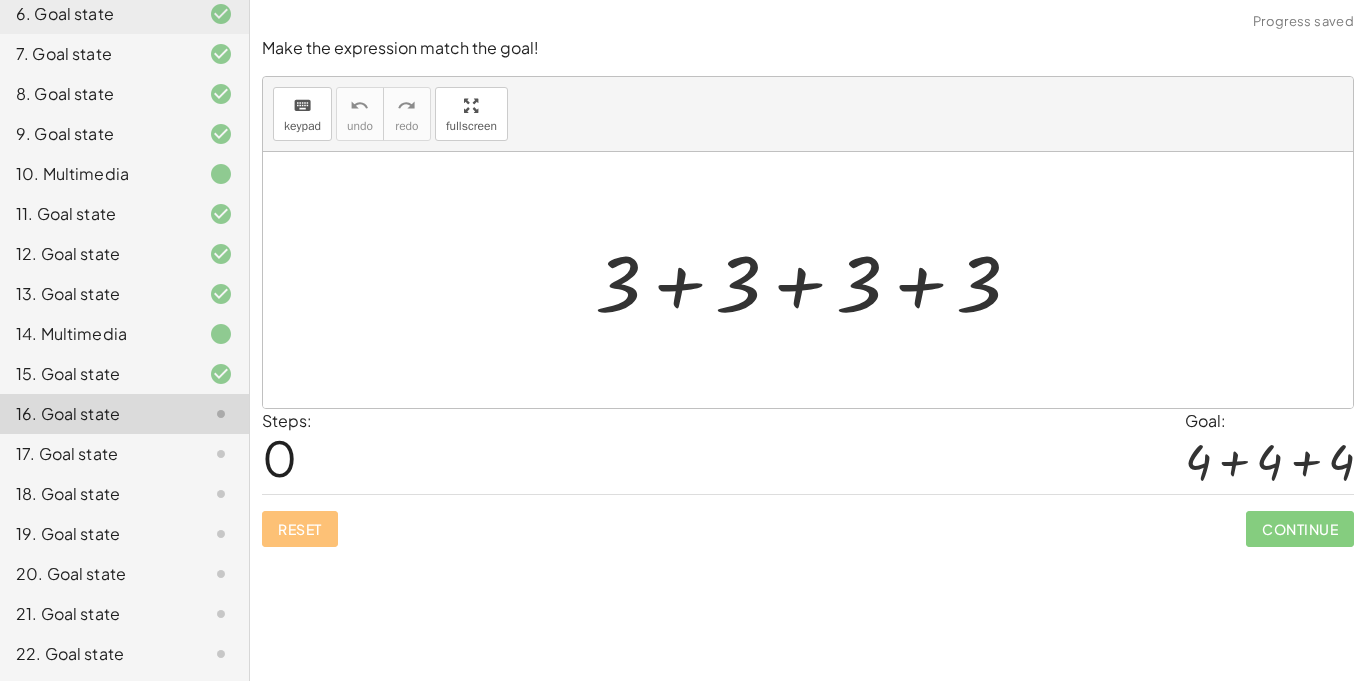 click on "11. Goal state" 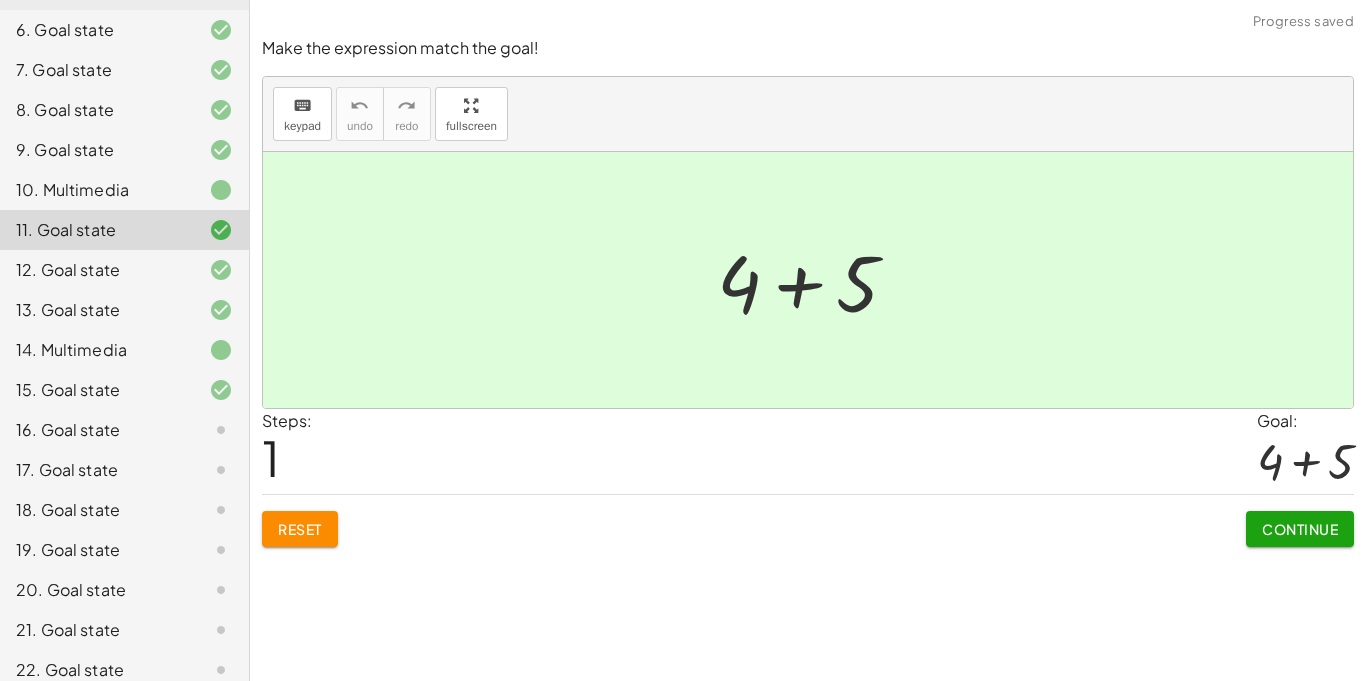 scroll, scrollTop: 400, scrollLeft: 0, axis: vertical 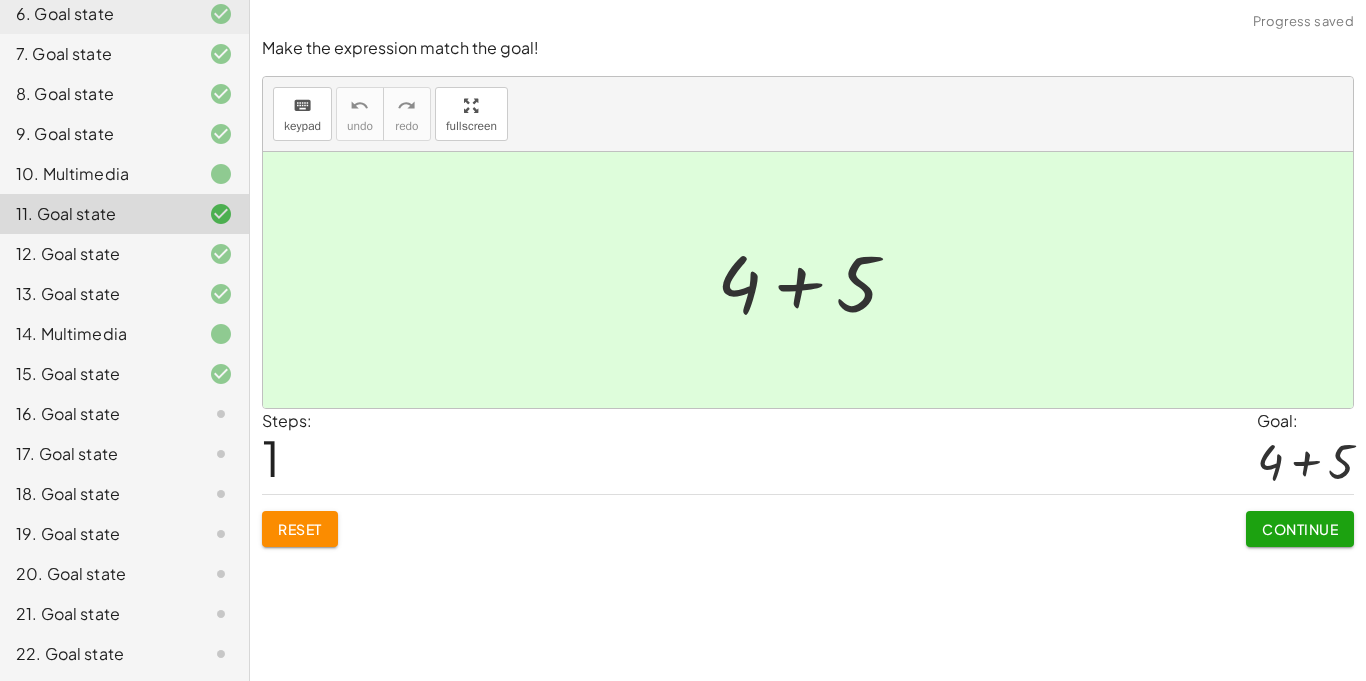click on "15. Goal state" 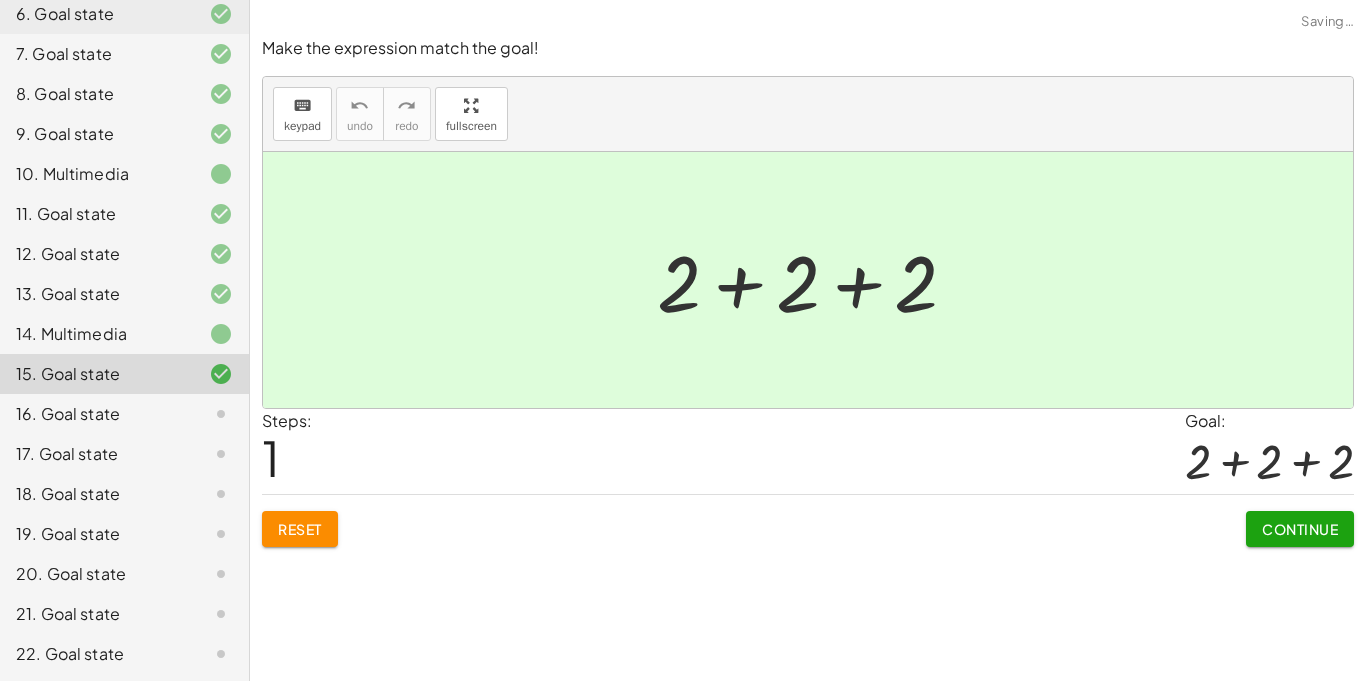 click on "16. Goal state" 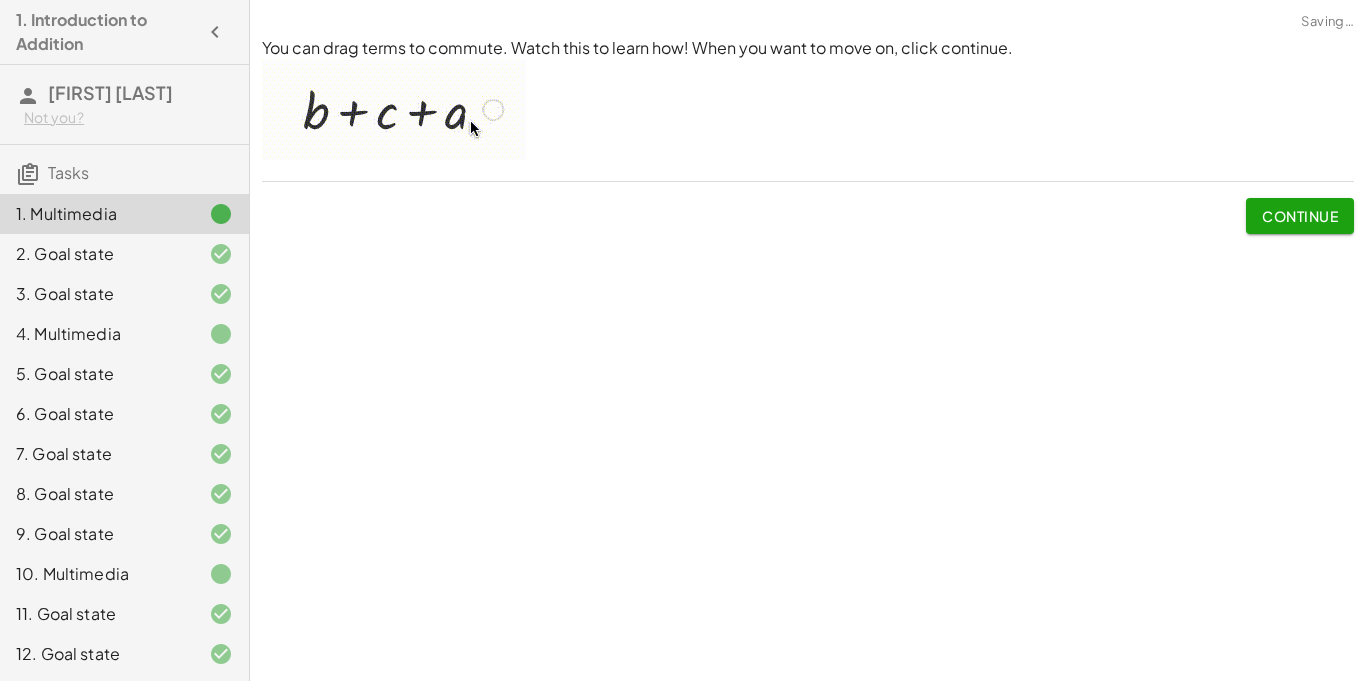 scroll, scrollTop: 0, scrollLeft: 0, axis: both 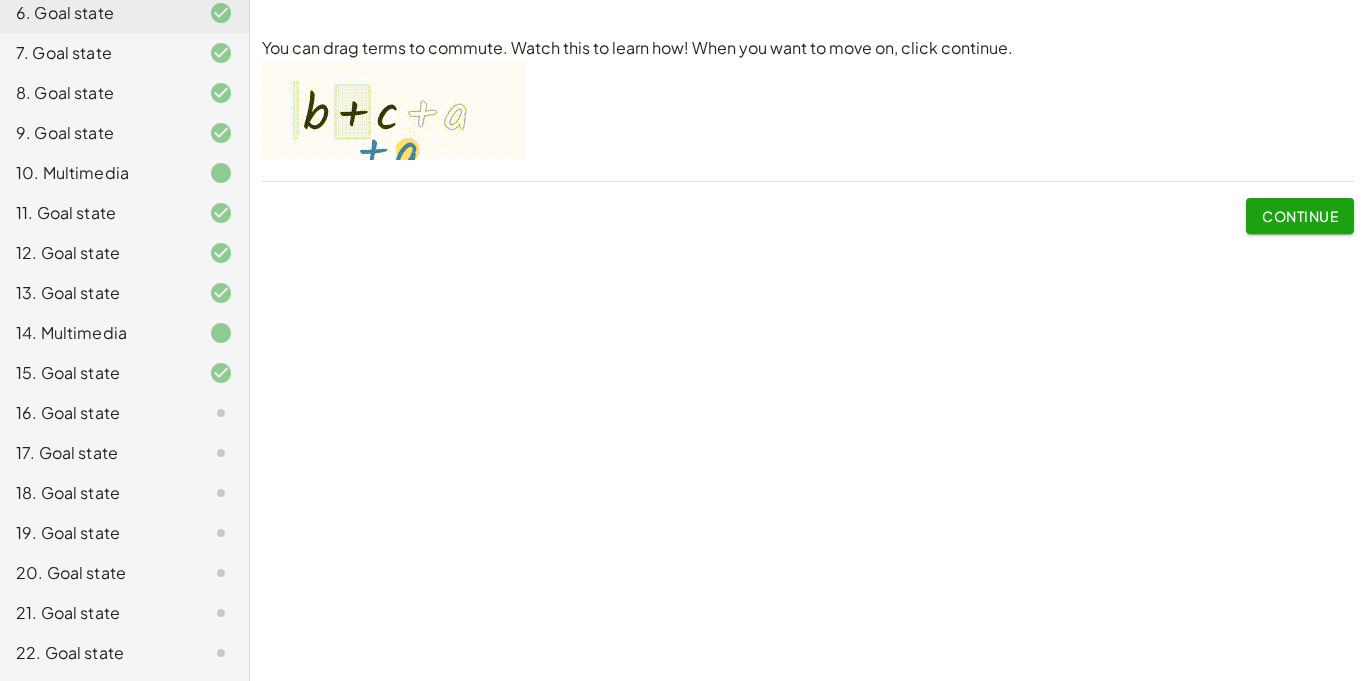 click on "16. Goal state" 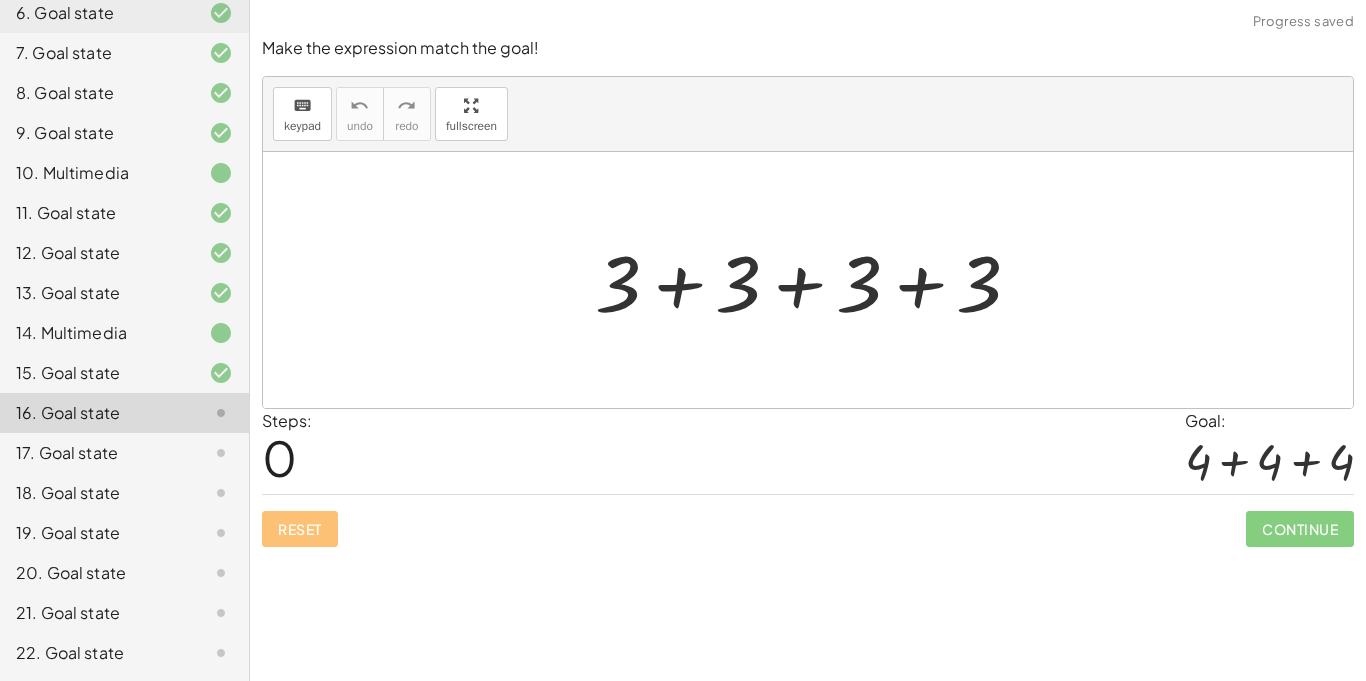 click at bounding box center (816, 280) 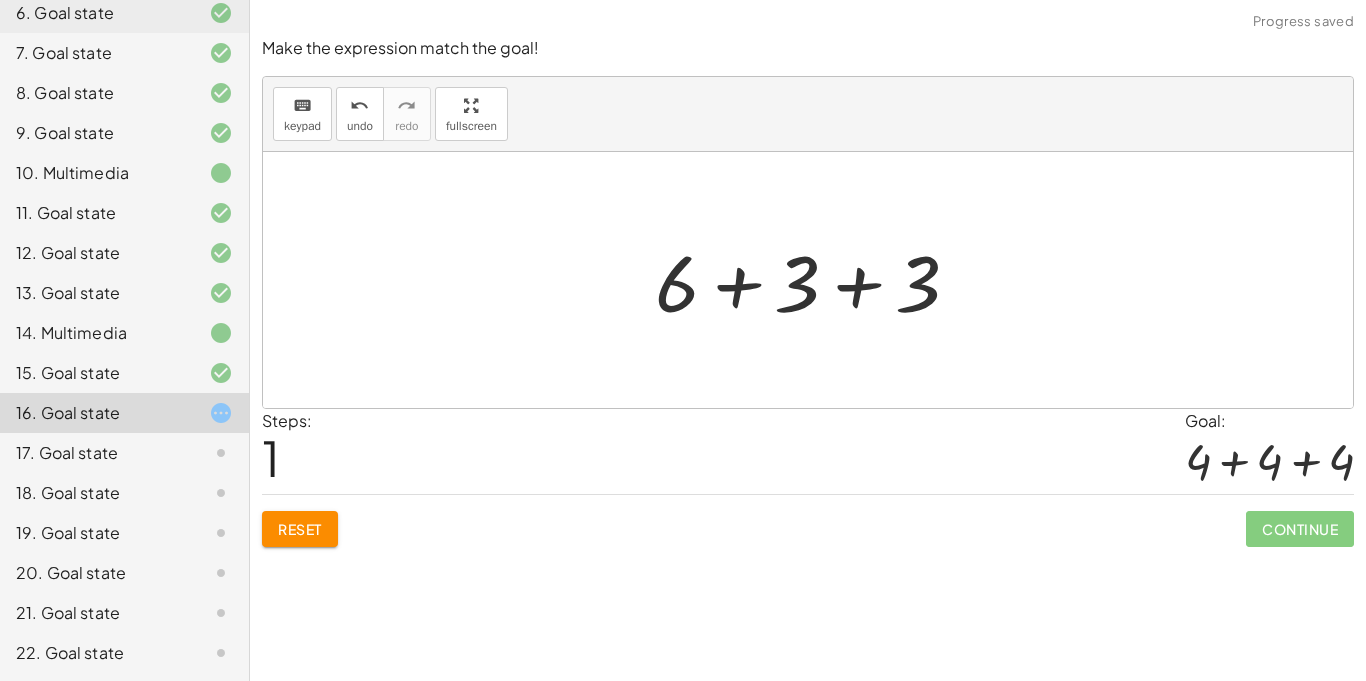 click on "Reset" 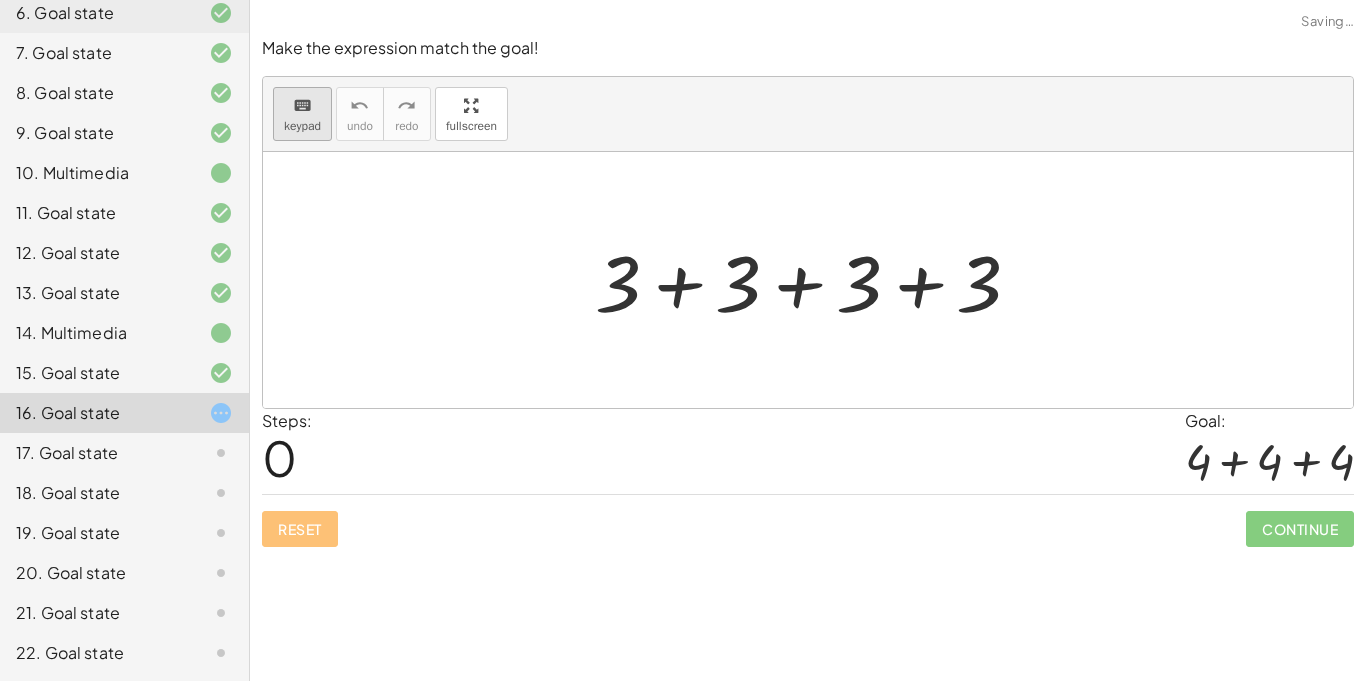 click on "keyboard" at bounding box center [302, 106] 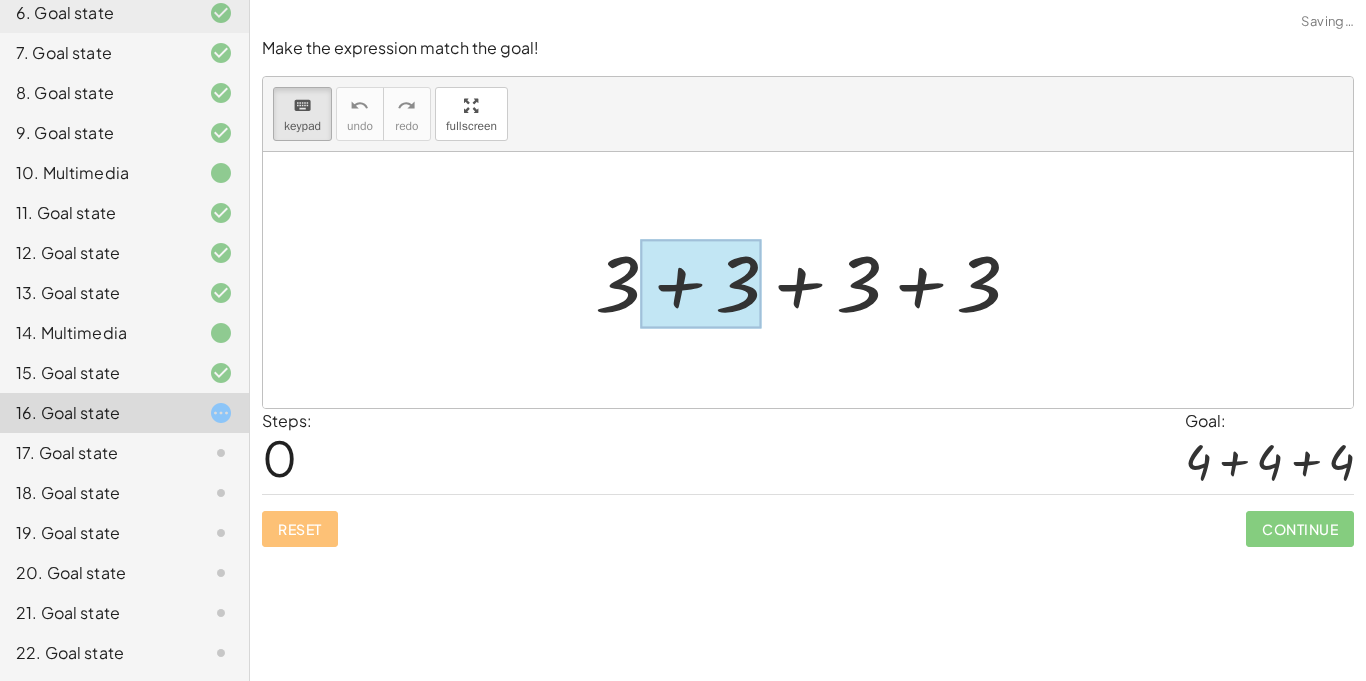 click at bounding box center [701, 284] 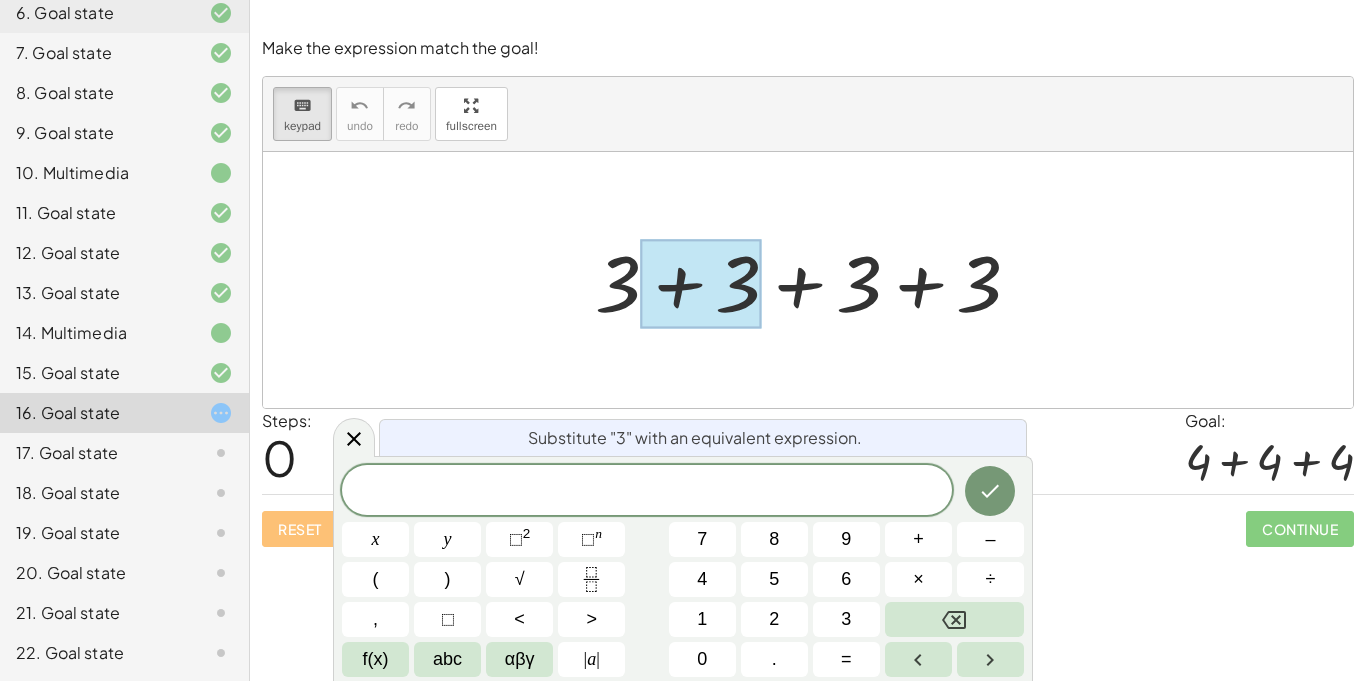 scroll, scrollTop: 3, scrollLeft: 0, axis: vertical 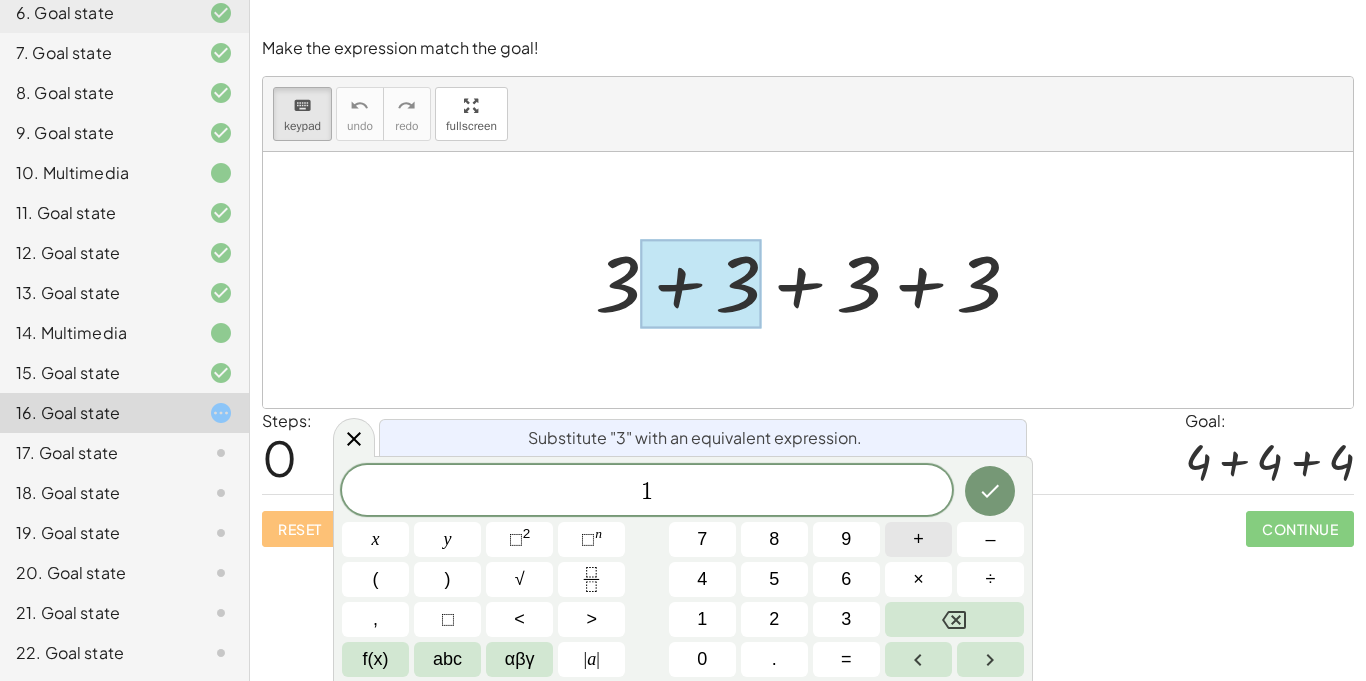 click on "+" at bounding box center [918, 539] 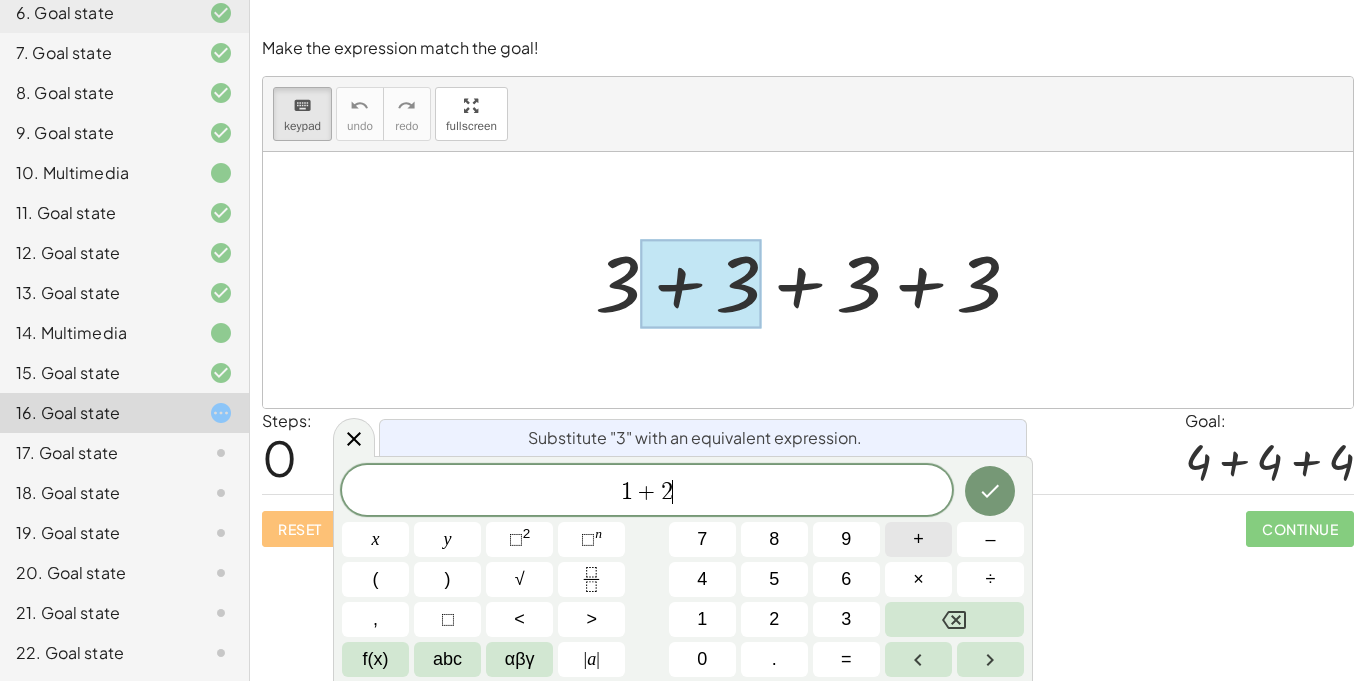 scroll, scrollTop: 4, scrollLeft: 0, axis: vertical 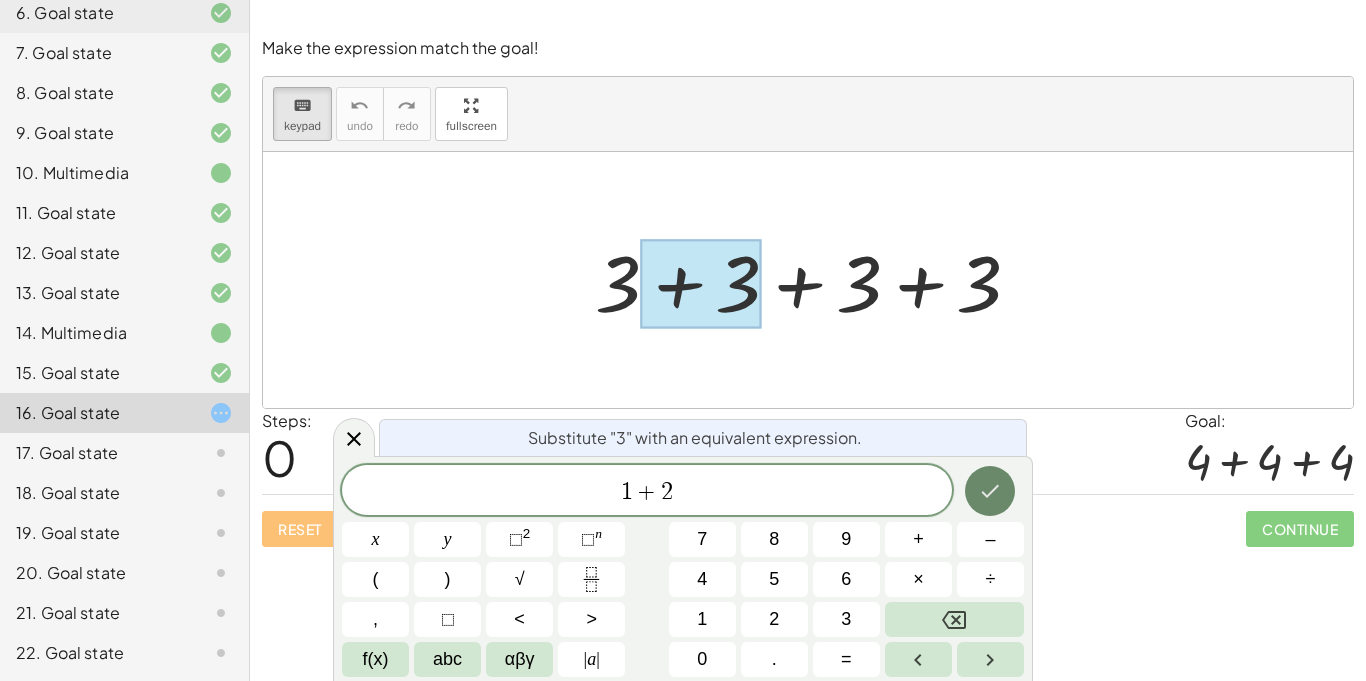 click 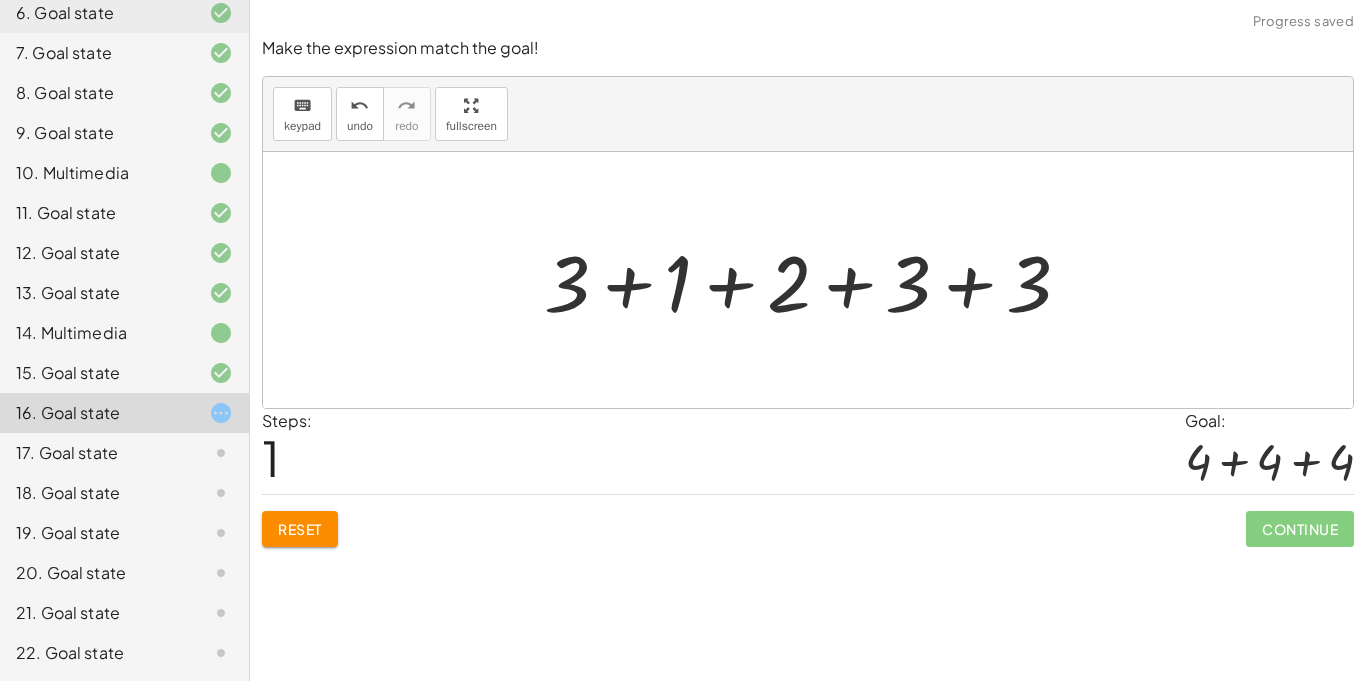 click at bounding box center [815, 280] 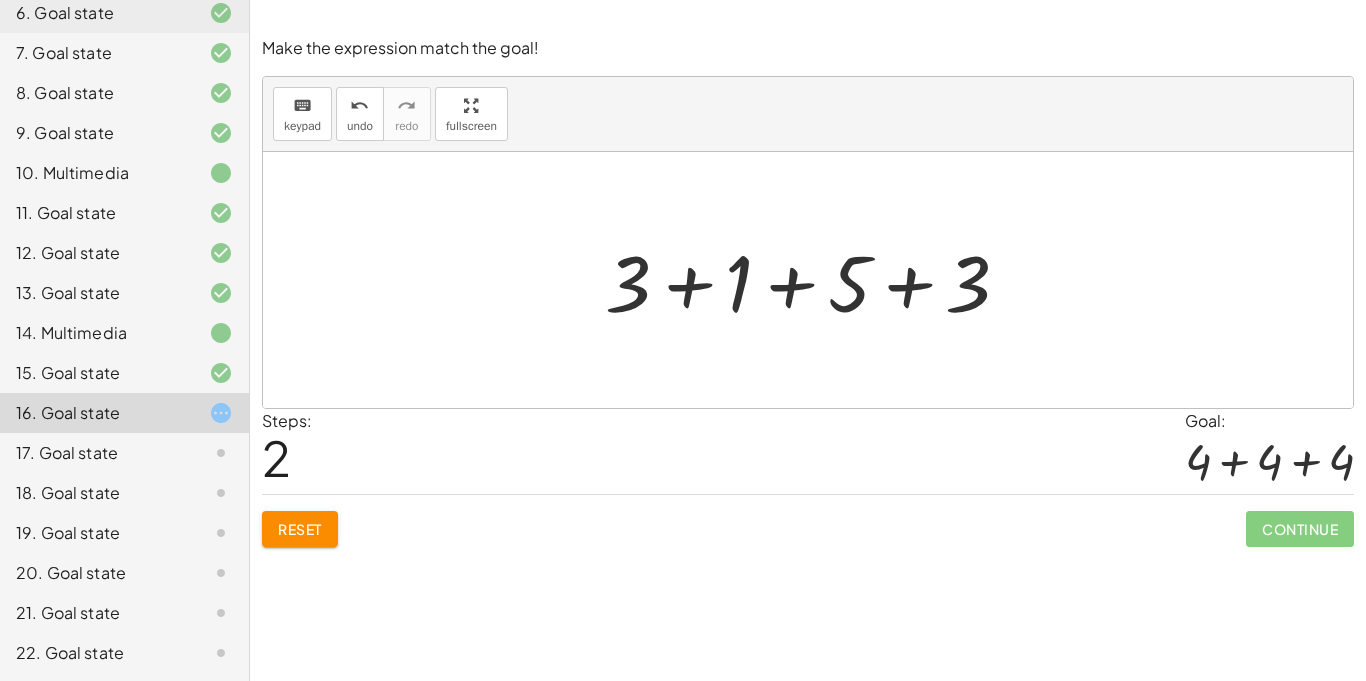 click on "Make the expression match the goal! keyboard keypad undo undo redo redo fullscreen + 3 + 3 + 3 + 3 + 3 + 1 + 2 + 3 + 3 + 3 + 3 + 1 + 5 × Steps:  2 Goal: + 4 + 4 + 4 Reset   Continue" 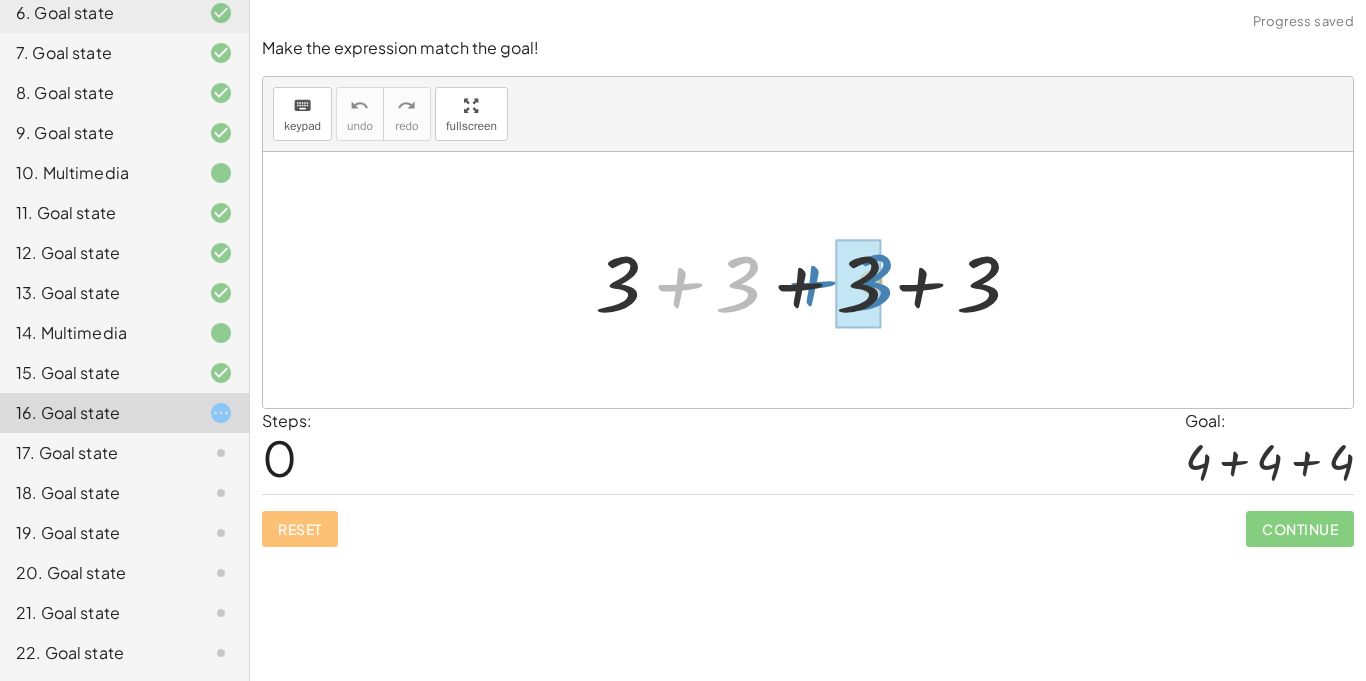 drag, startPoint x: 731, startPoint y: 293, endPoint x: 862, endPoint y: 291, distance: 131.01526 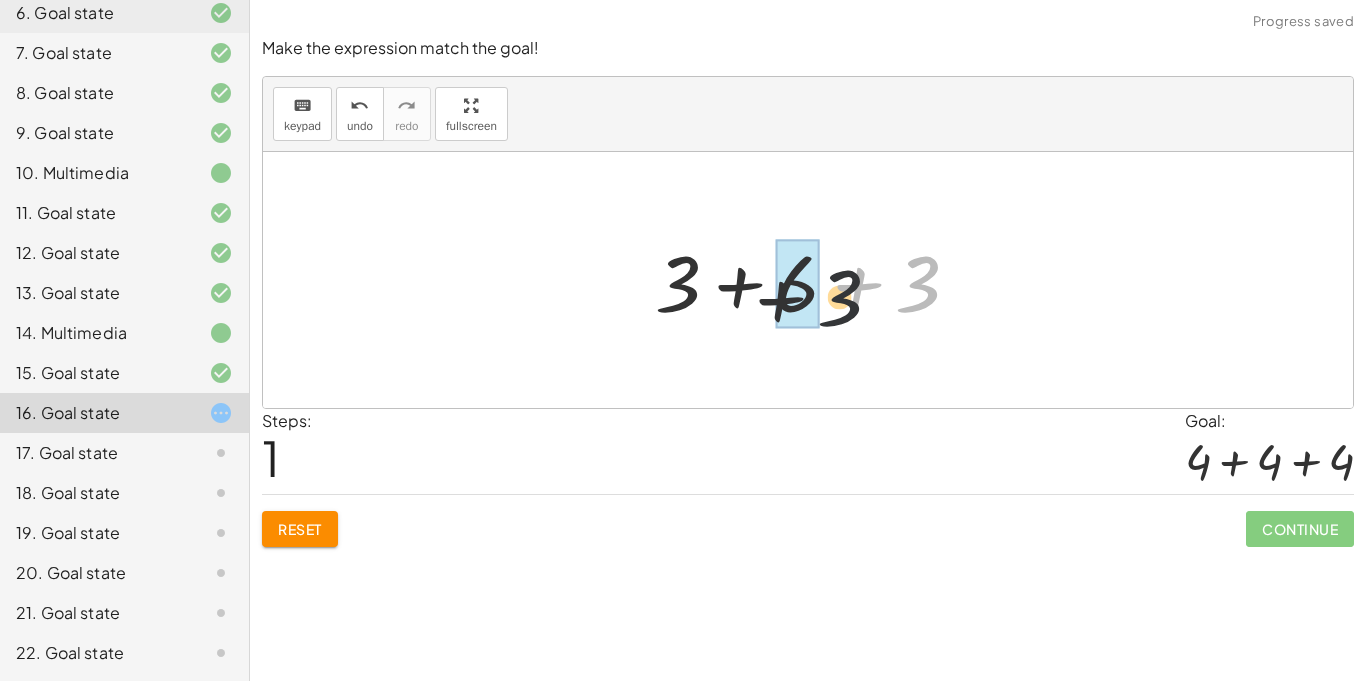 drag, startPoint x: 913, startPoint y: 279, endPoint x: 759, endPoint y: 300, distance: 155.42522 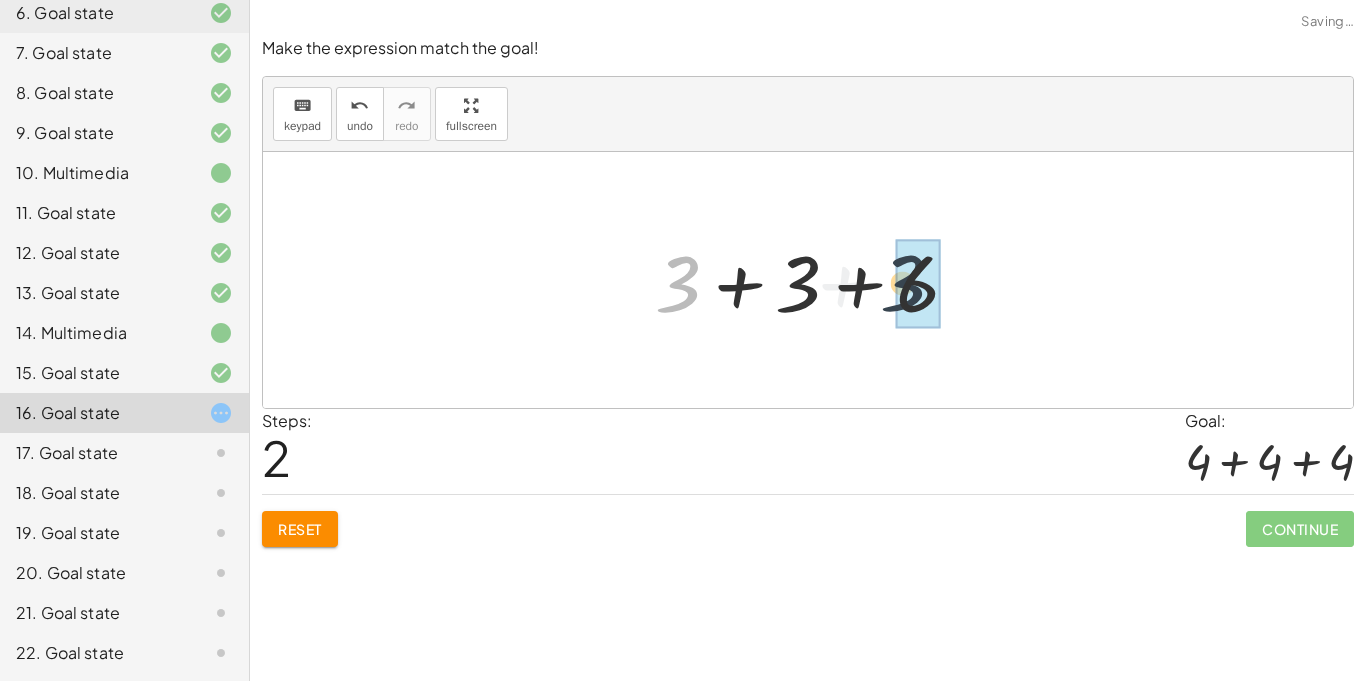 drag, startPoint x: 681, startPoint y: 286, endPoint x: 916, endPoint y: 286, distance: 235 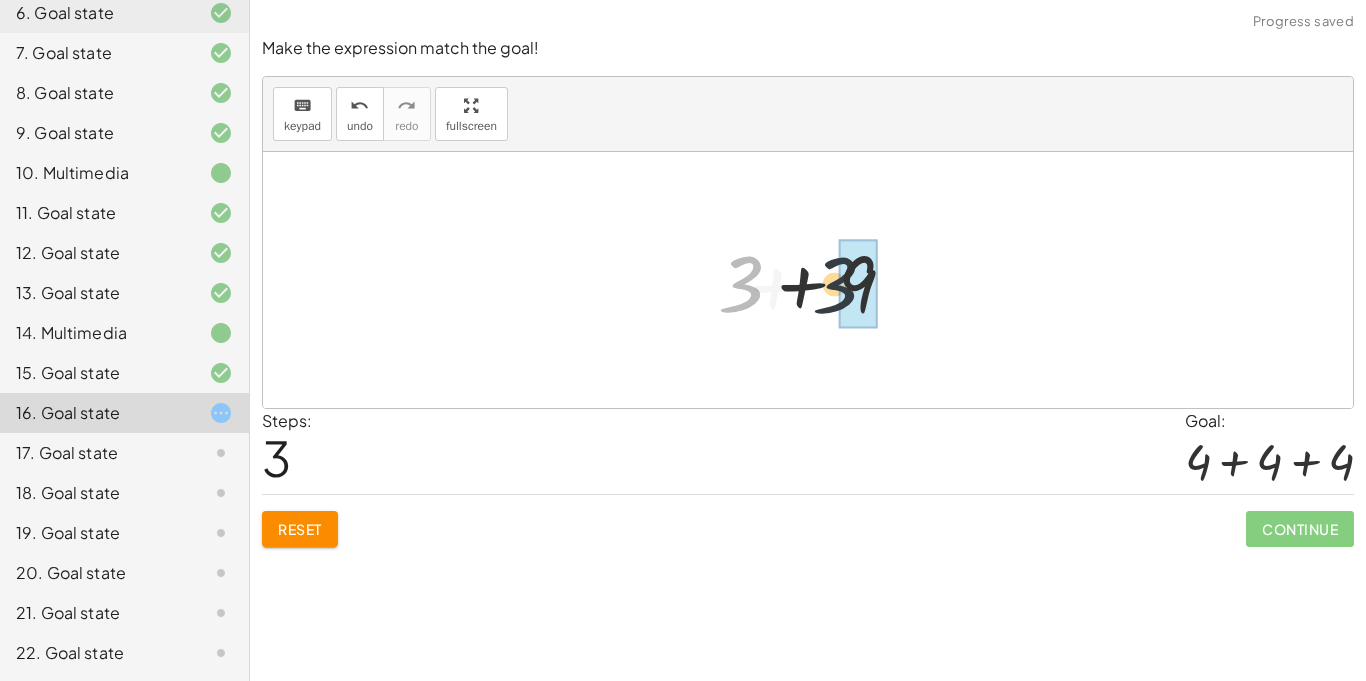 drag, startPoint x: 748, startPoint y: 287, endPoint x: 870, endPoint y: 289, distance: 122.016396 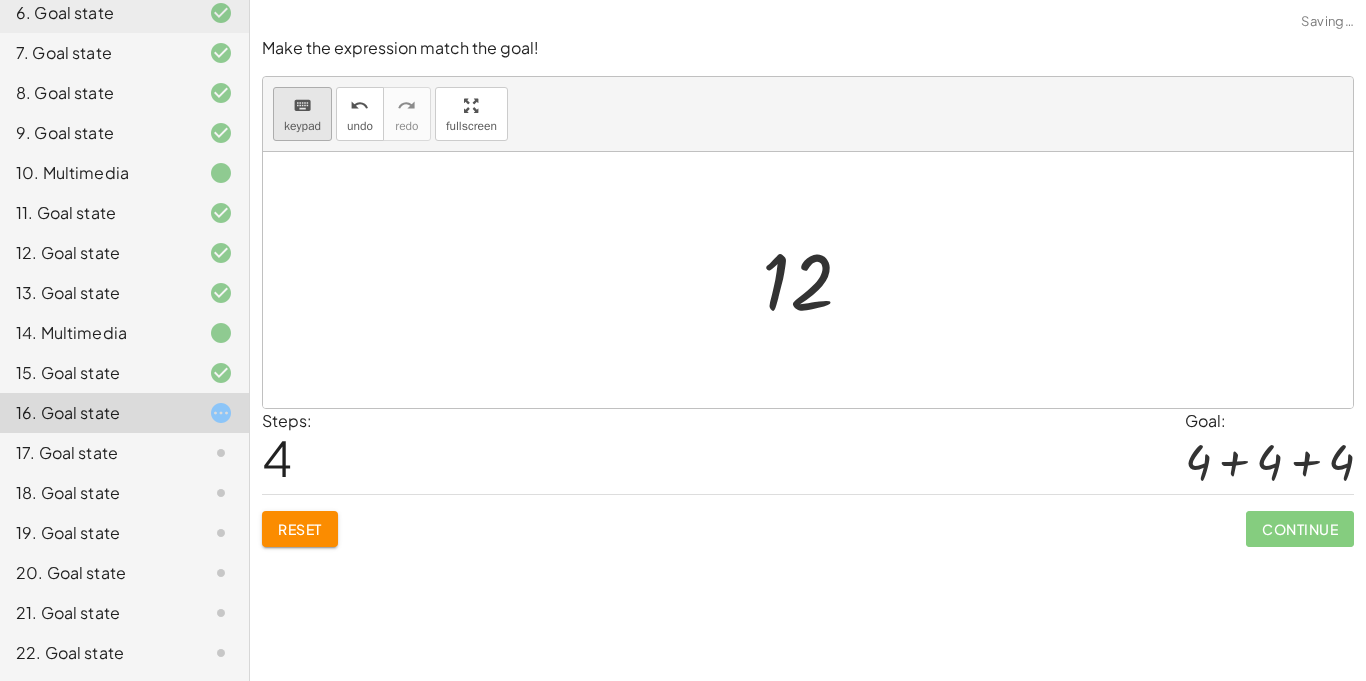 click on "keypad" at bounding box center [302, 126] 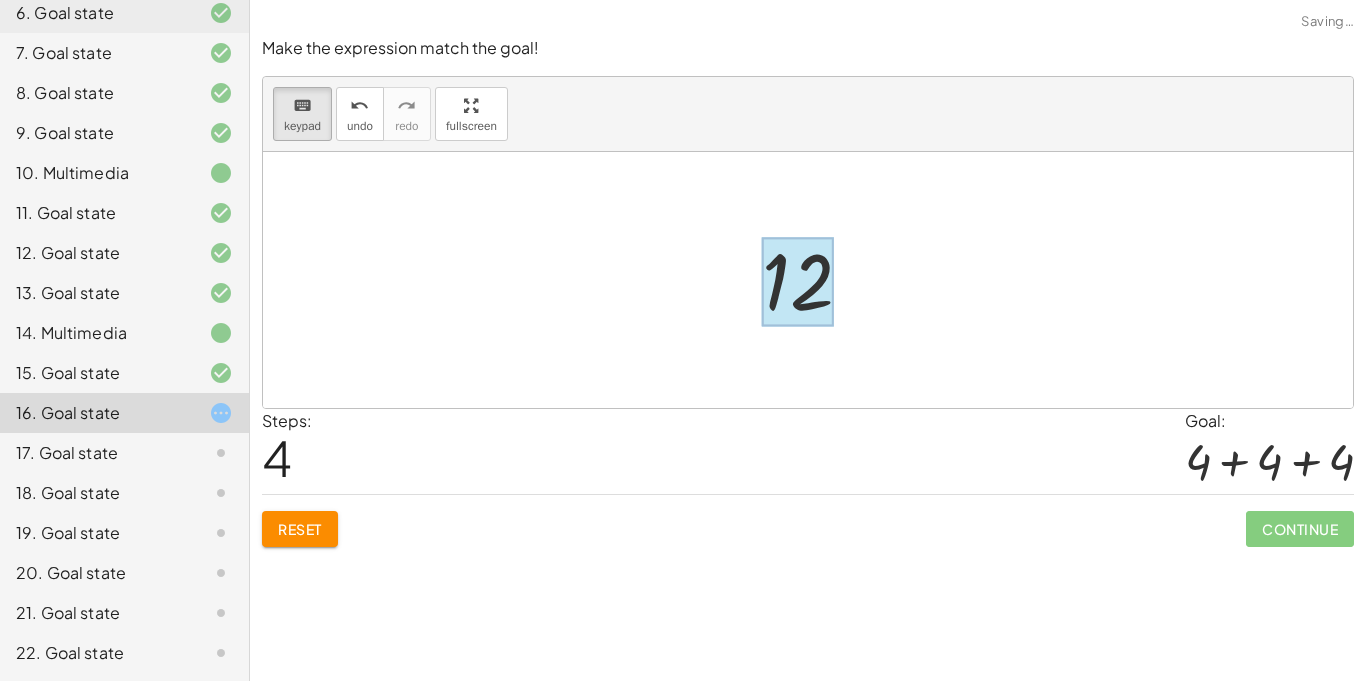 click at bounding box center (798, 282) 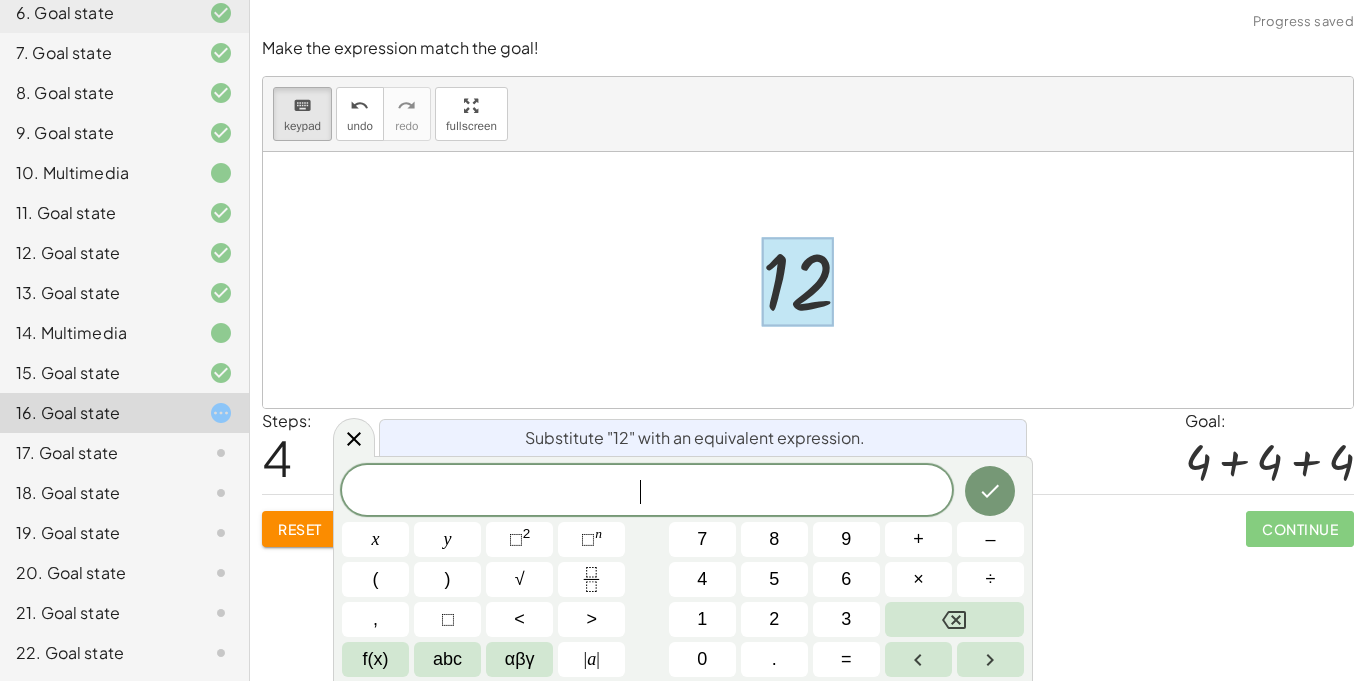 scroll, scrollTop: 6, scrollLeft: 0, axis: vertical 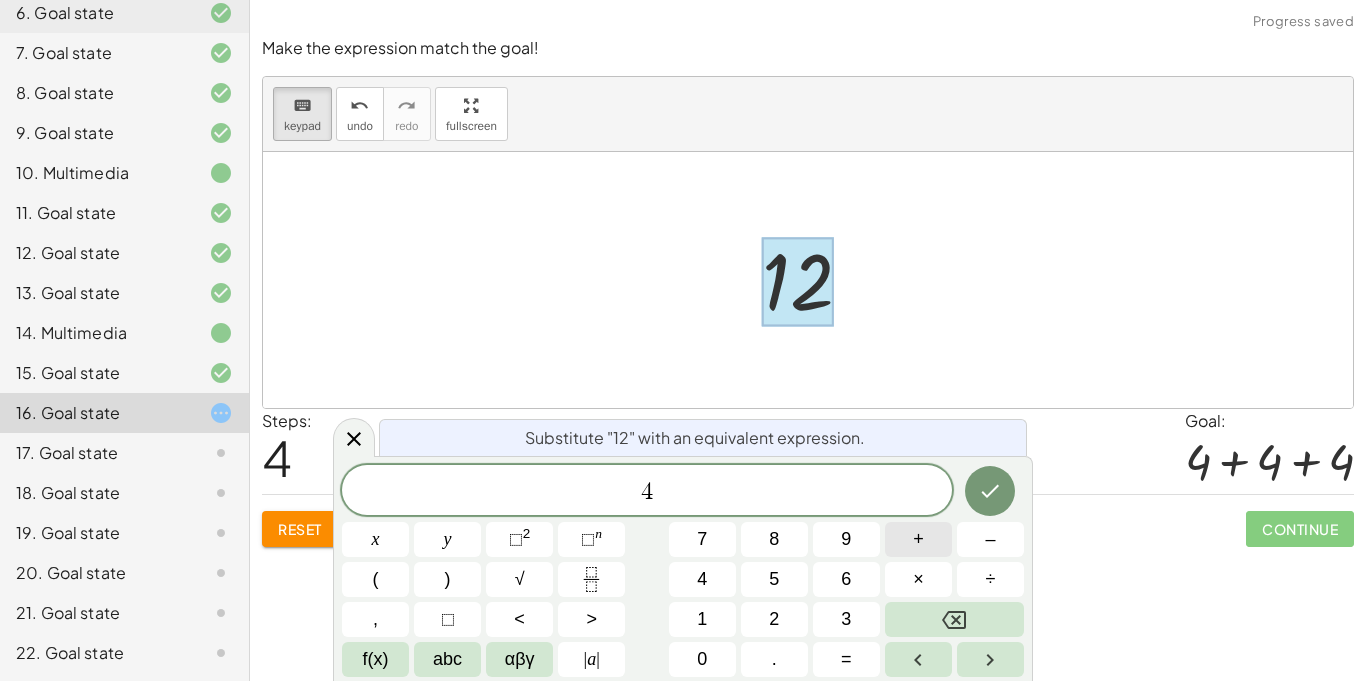 click on "+" at bounding box center (918, 539) 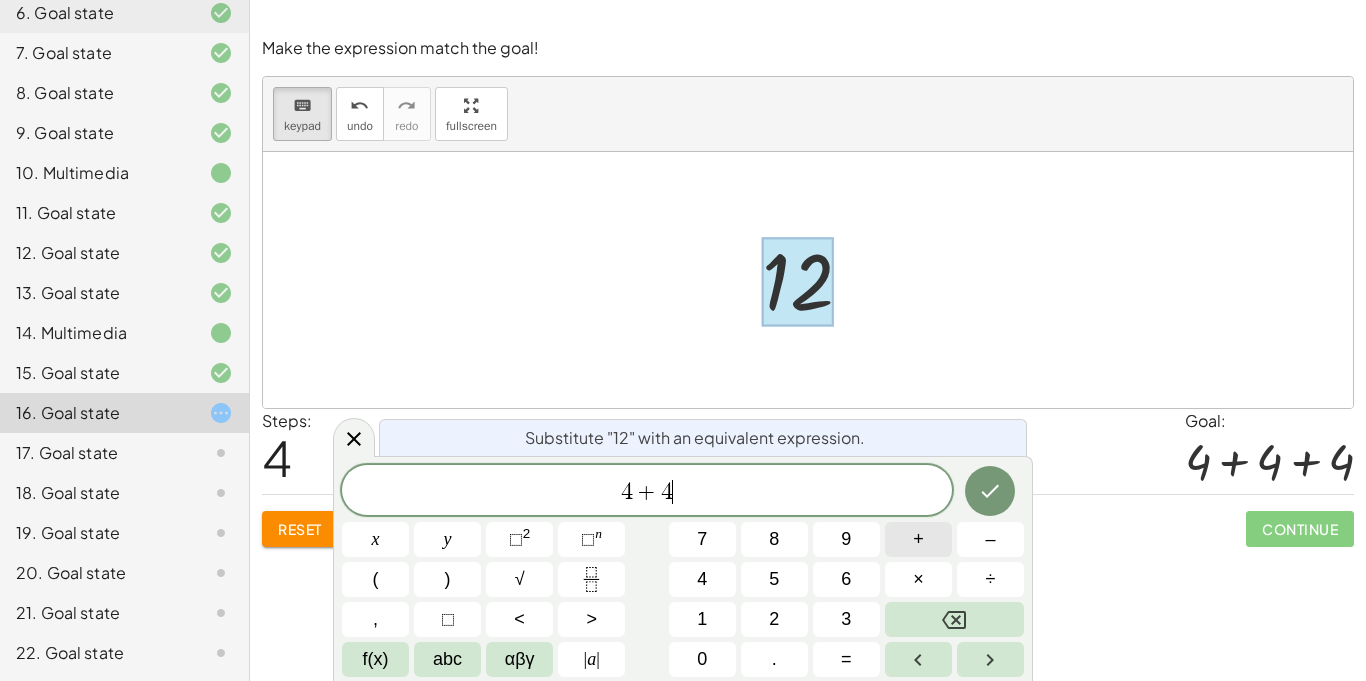 click on "+" at bounding box center (918, 539) 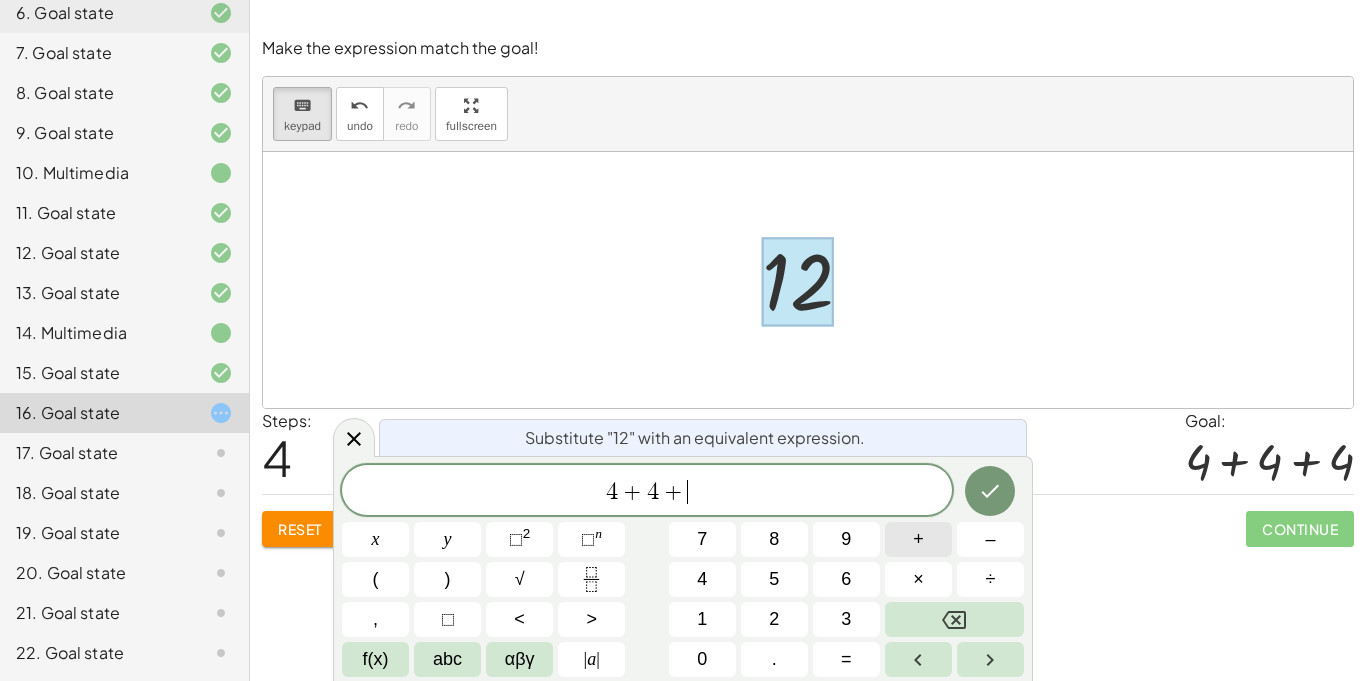 scroll, scrollTop: 8, scrollLeft: 0, axis: vertical 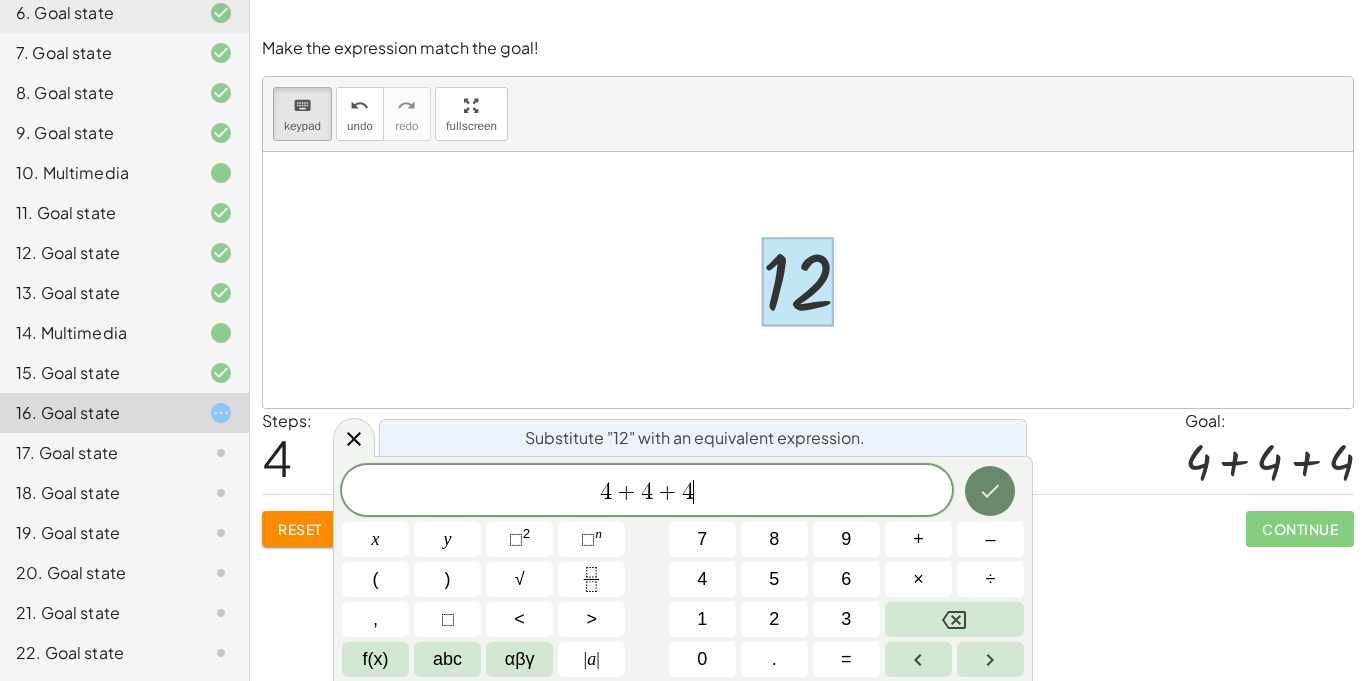 click 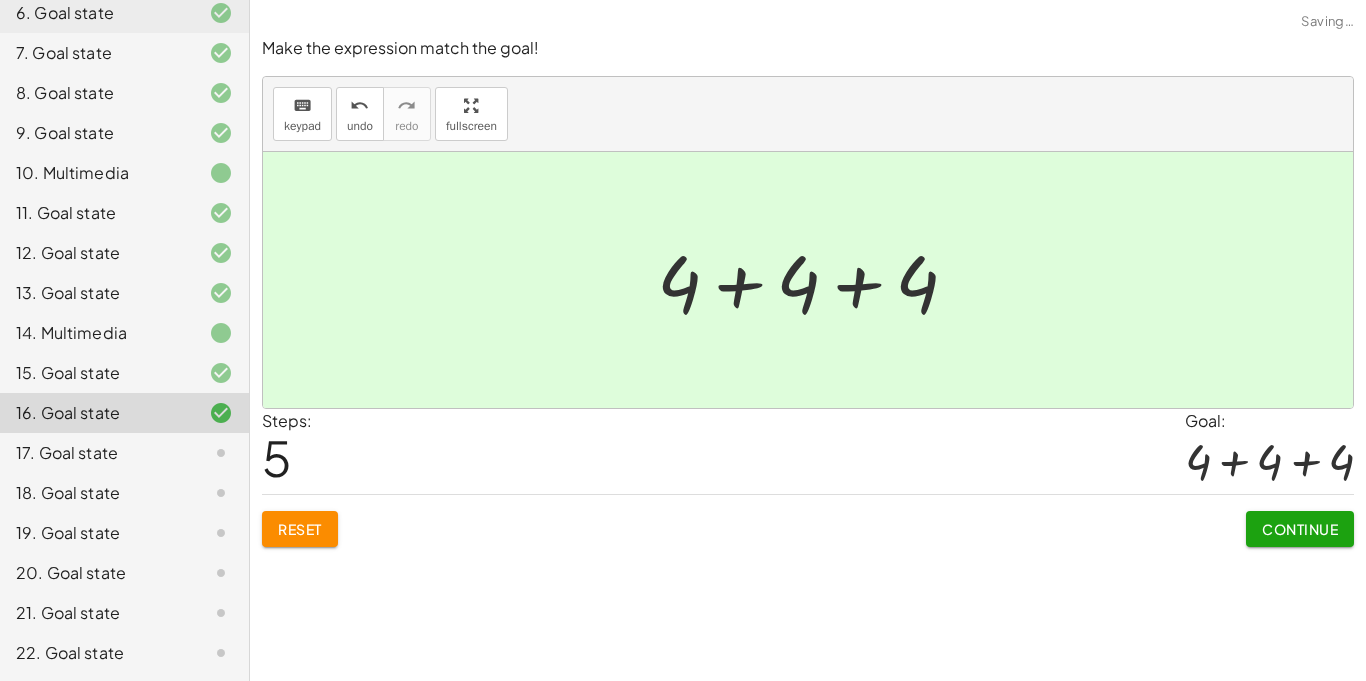 click on "Continue" 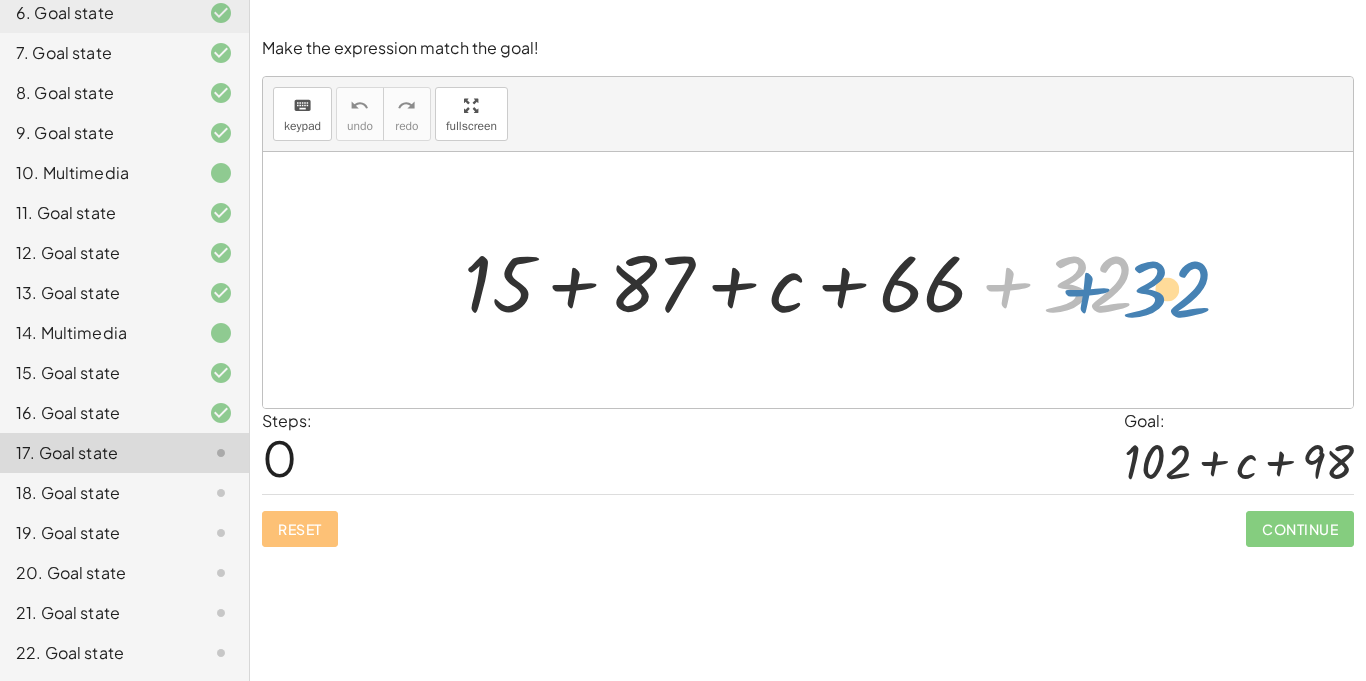 drag, startPoint x: 1090, startPoint y: 293, endPoint x: 1173, endPoint y: 297, distance: 83.09633 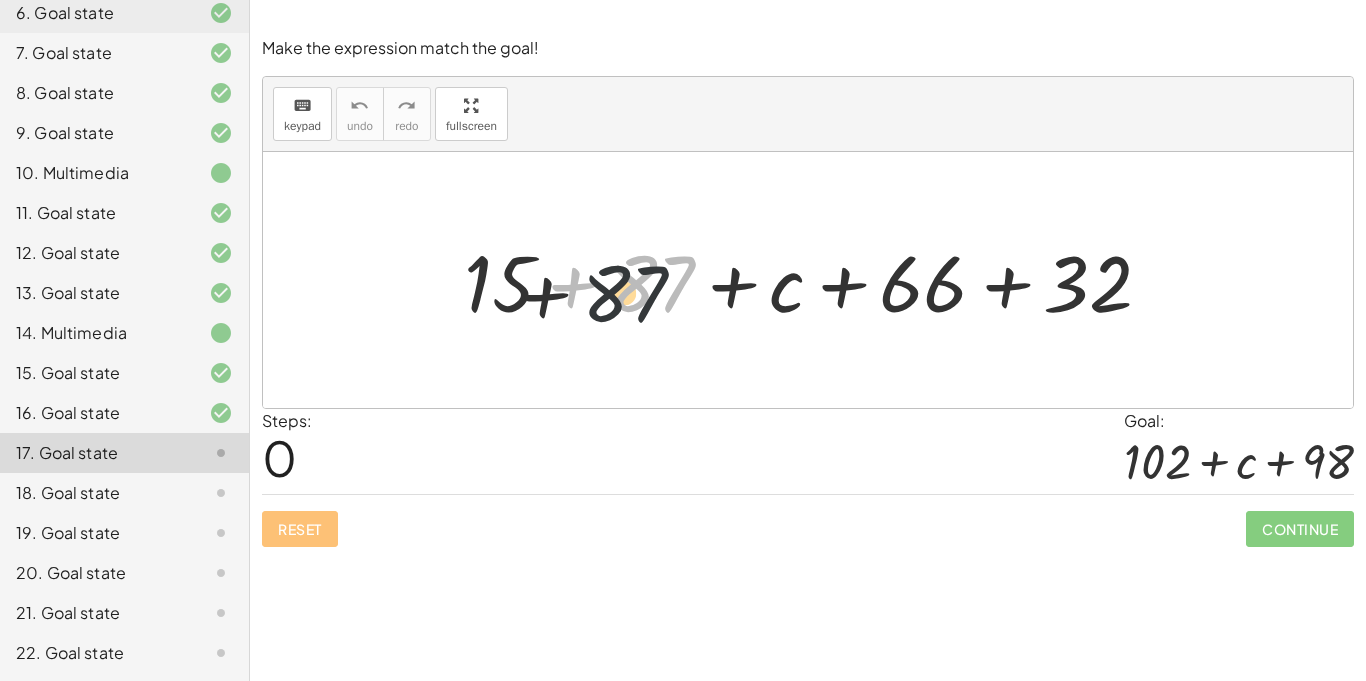 drag, startPoint x: 662, startPoint y: 284, endPoint x: 419, endPoint y: 323, distance: 246.10973 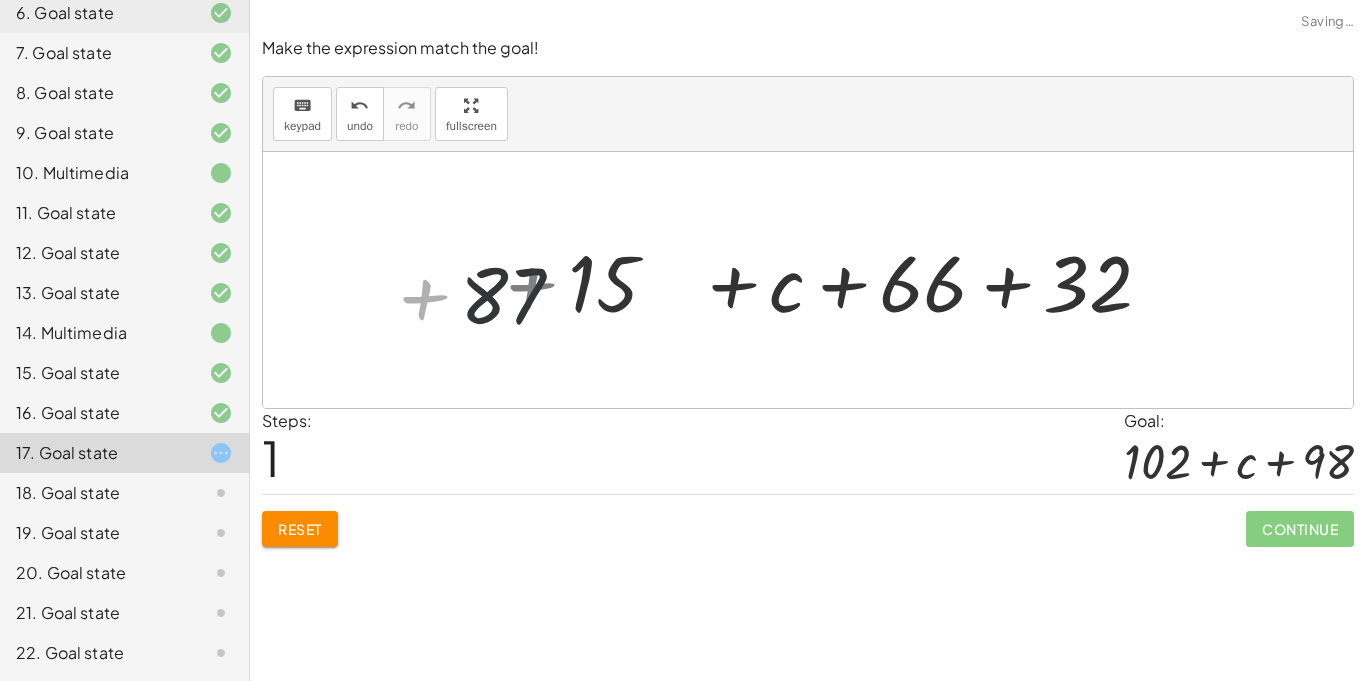 drag, startPoint x: 419, startPoint y: 323, endPoint x: 479, endPoint y: 283, distance: 72.11102 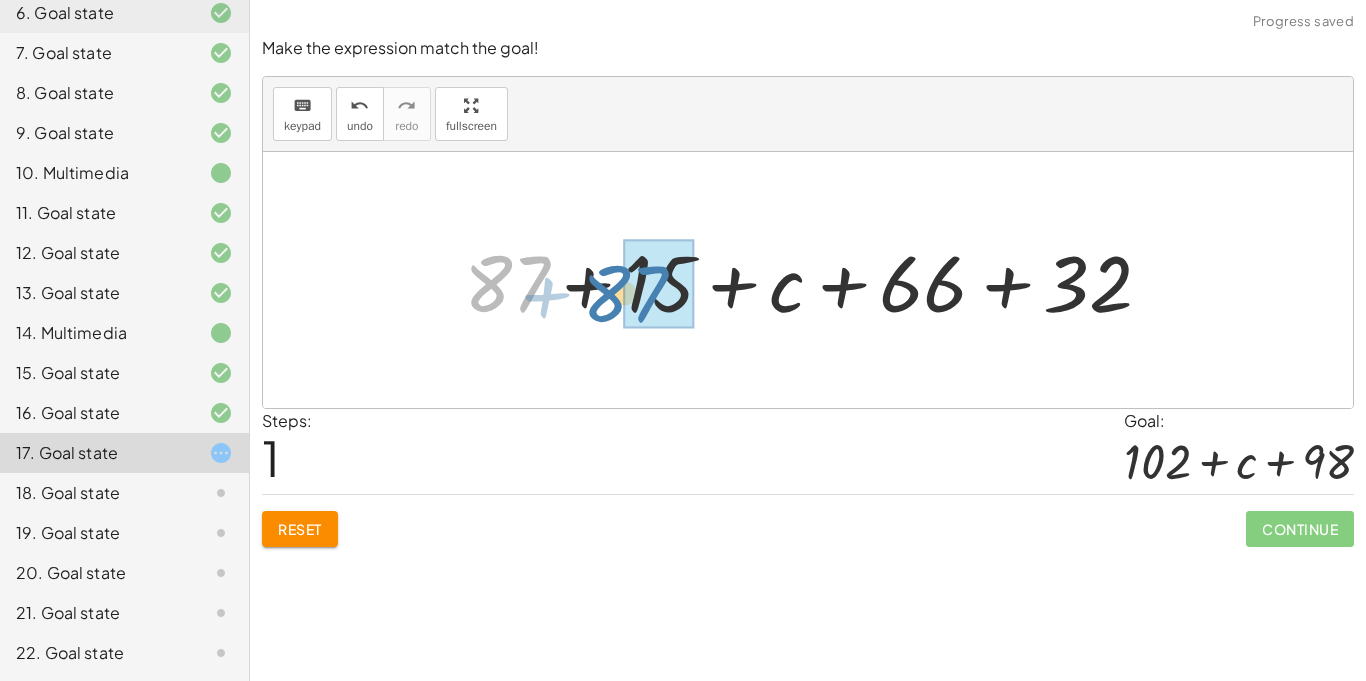drag, startPoint x: 481, startPoint y: 282, endPoint x: 615, endPoint y: 288, distance: 134.13426 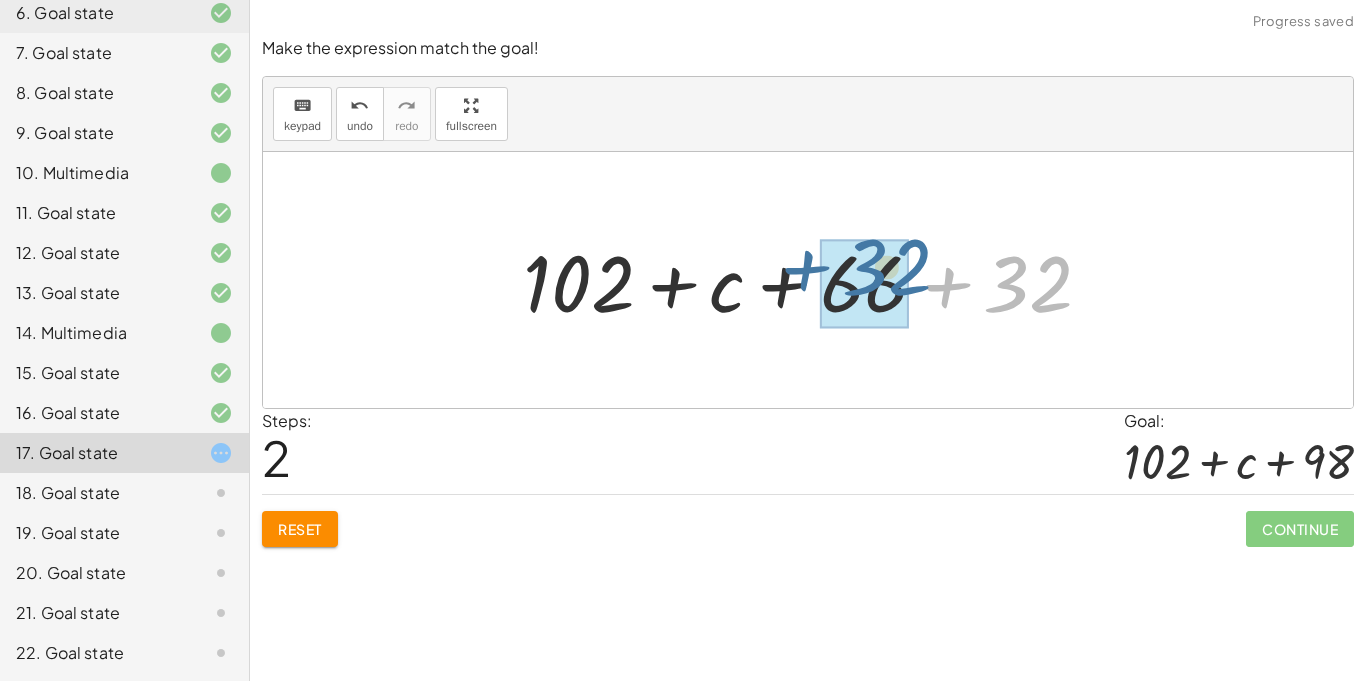 drag, startPoint x: 1051, startPoint y: 285, endPoint x: 903, endPoint y: 268, distance: 148.97314 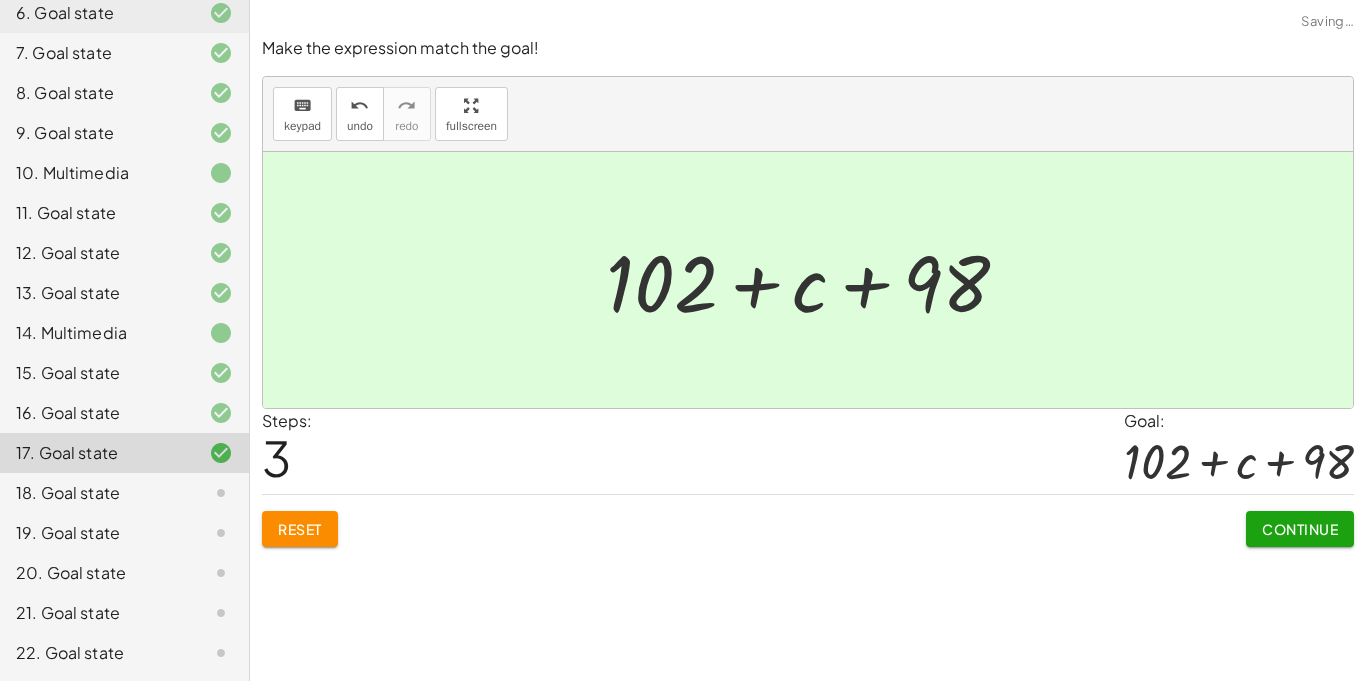 click on "Continue" 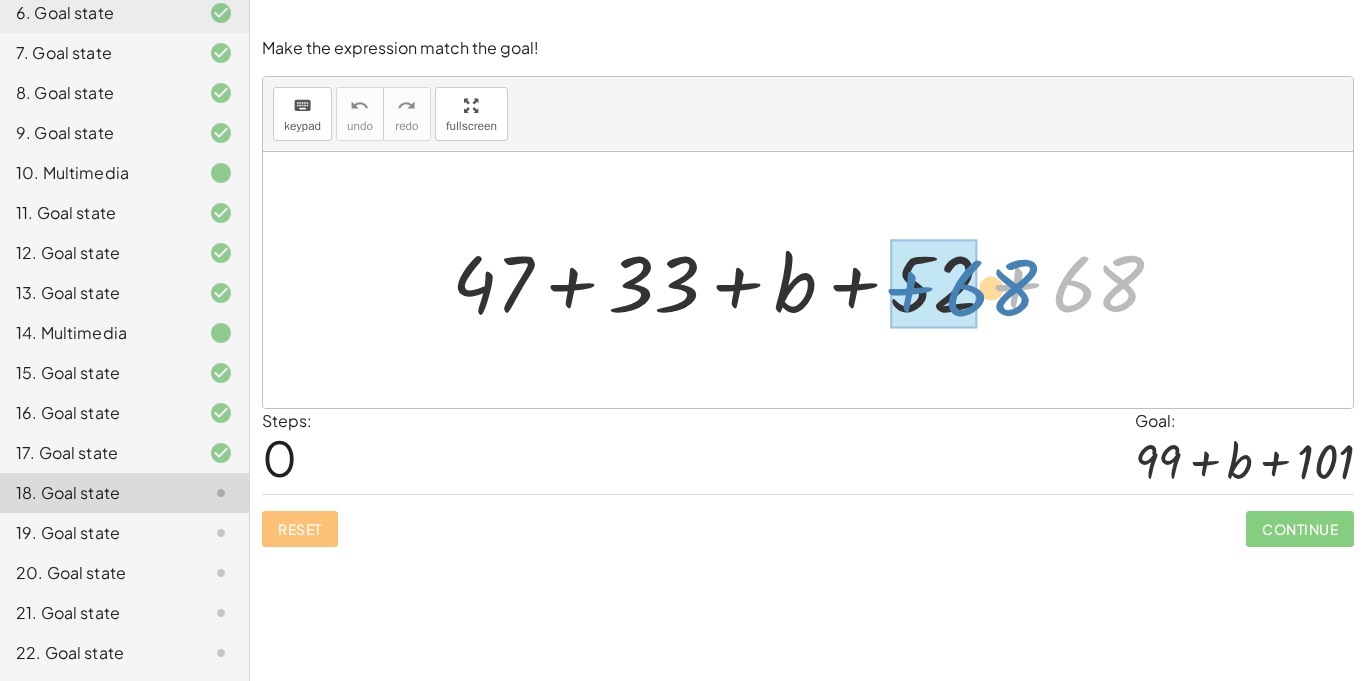 drag, startPoint x: 1081, startPoint y: 291, endPoint x: 951, endPoint y: 294, distance: 130.0346 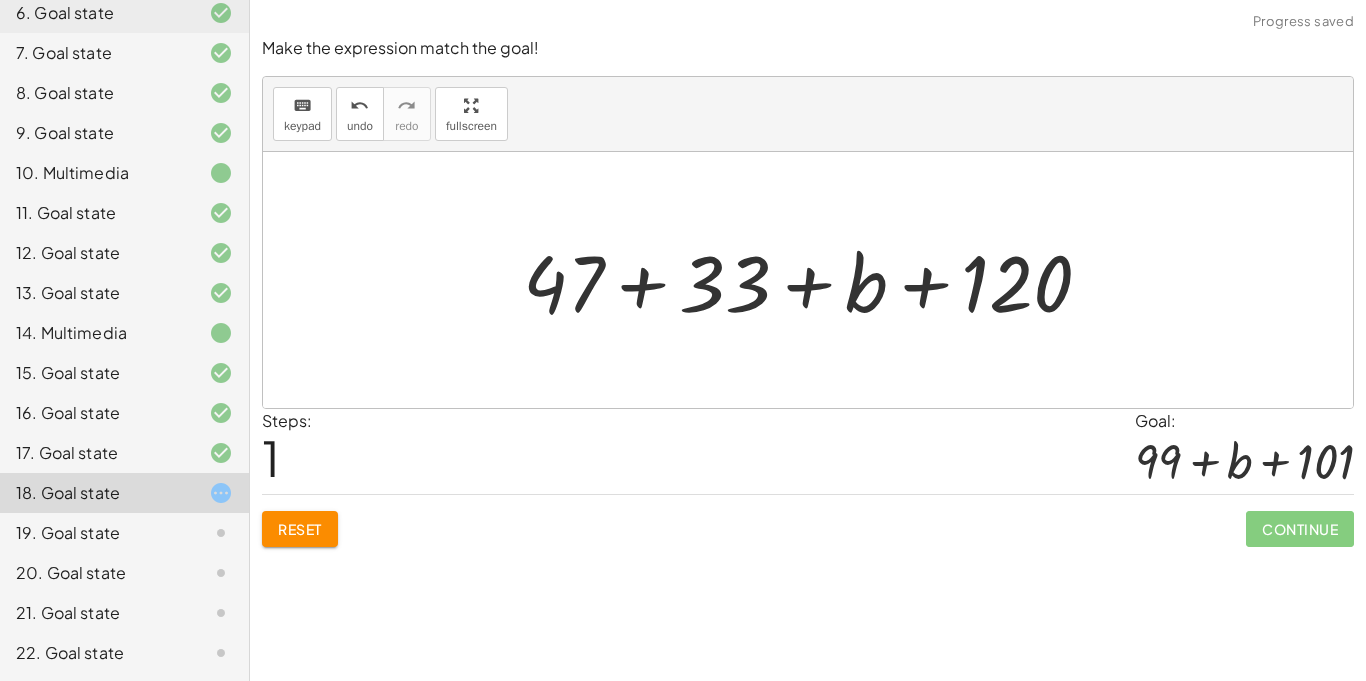 click on "Reset" 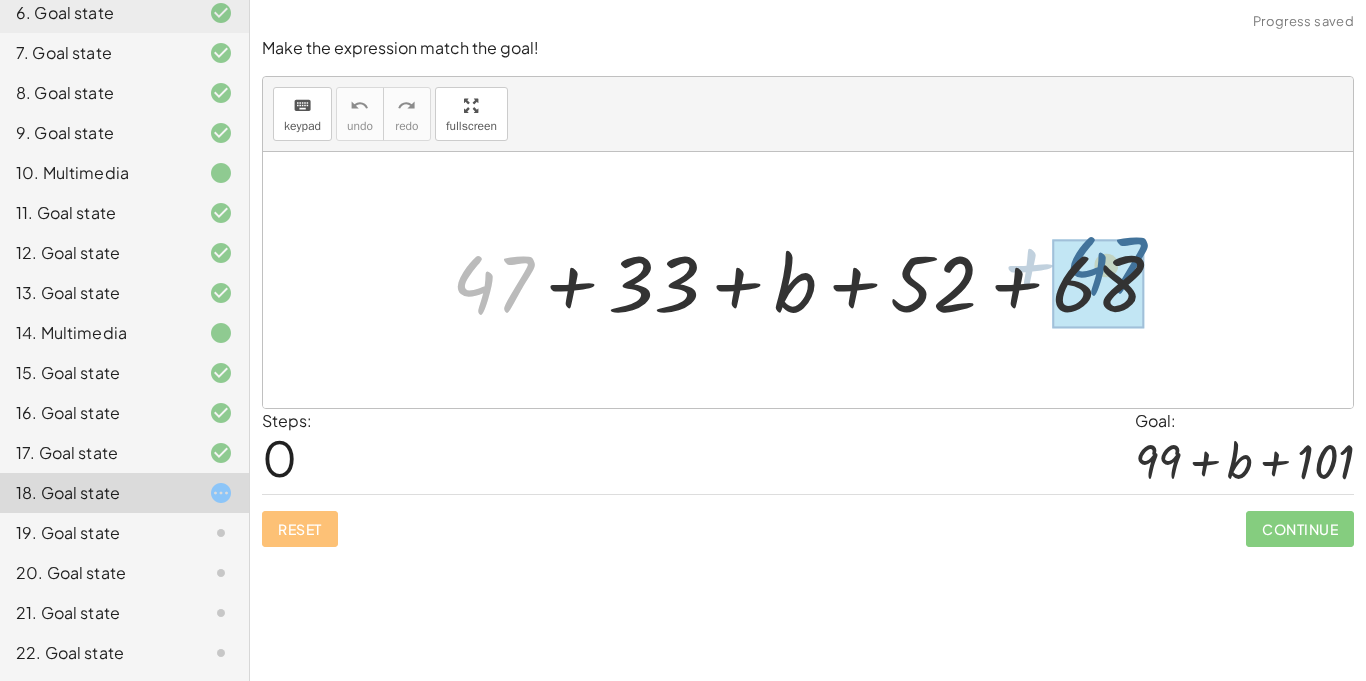 drag, startPoint x: 508, startPoint y: 286, endPoint x: 1121, endPoint y: 268, distance: 613.2642 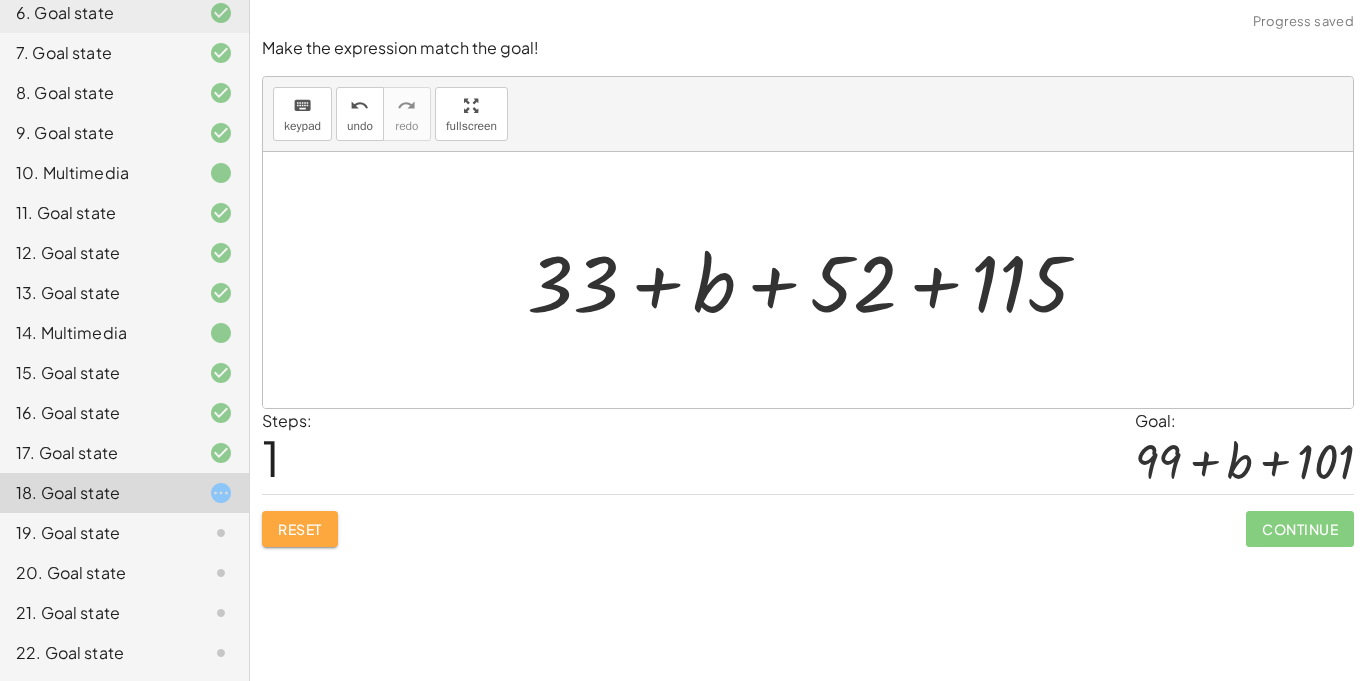 click on "Reset" at bounding box center (300, 529) 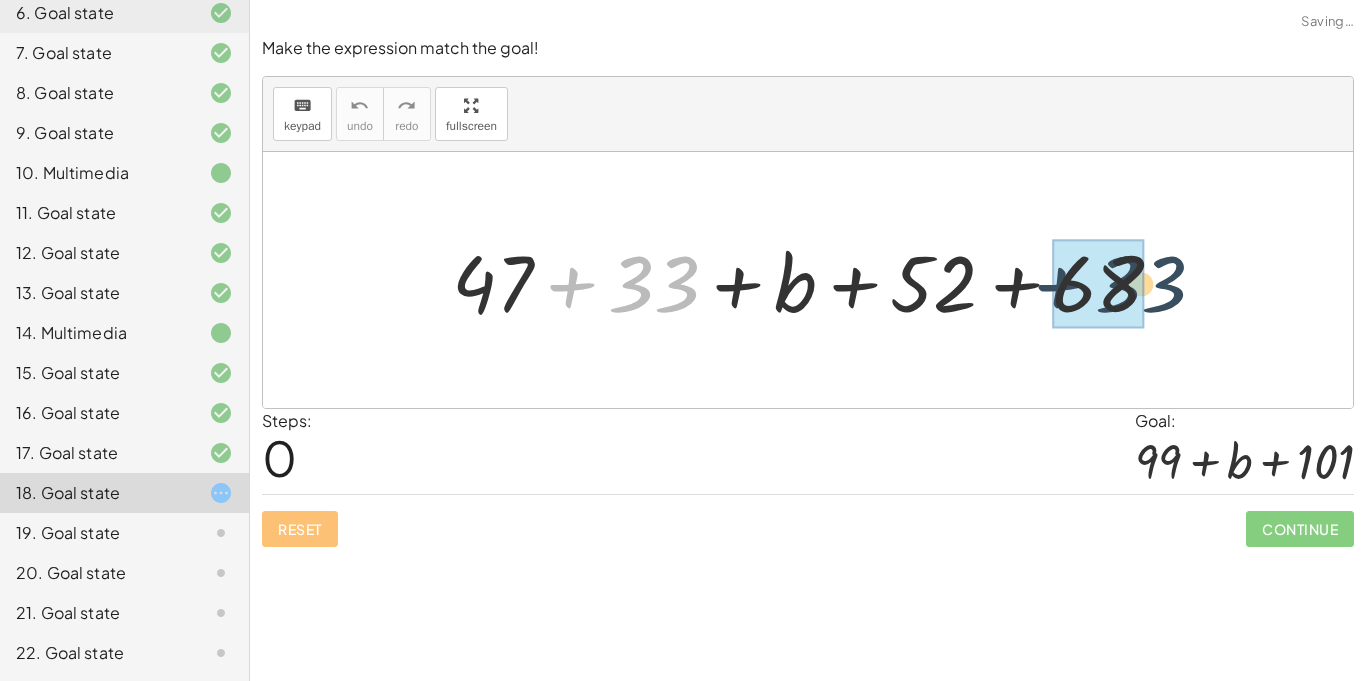 drag, startPoint x: 679, startPoint y: 297, endPoint x: 1178, endPoint y: 295, distance: 499.004 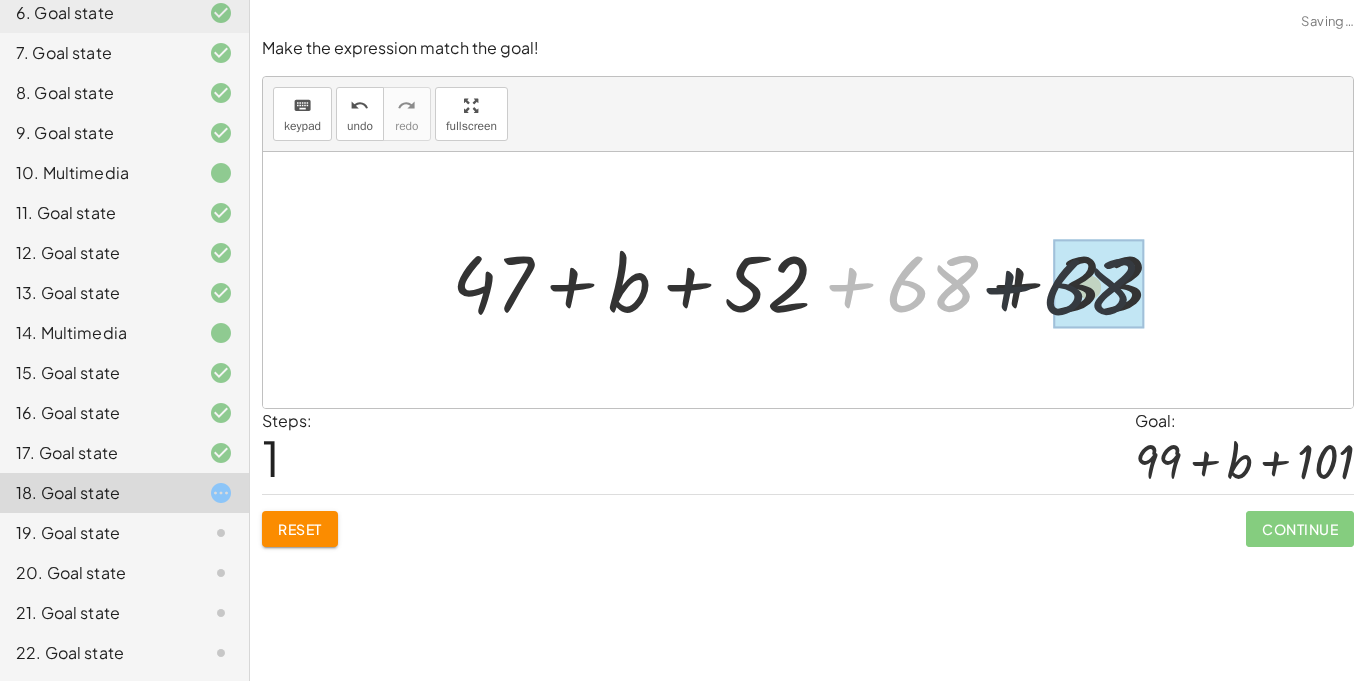 drag, startPoint x: 958, startPoint y: 282, endPoint x: 1072, endPoint y: 285, distance: 114.03947 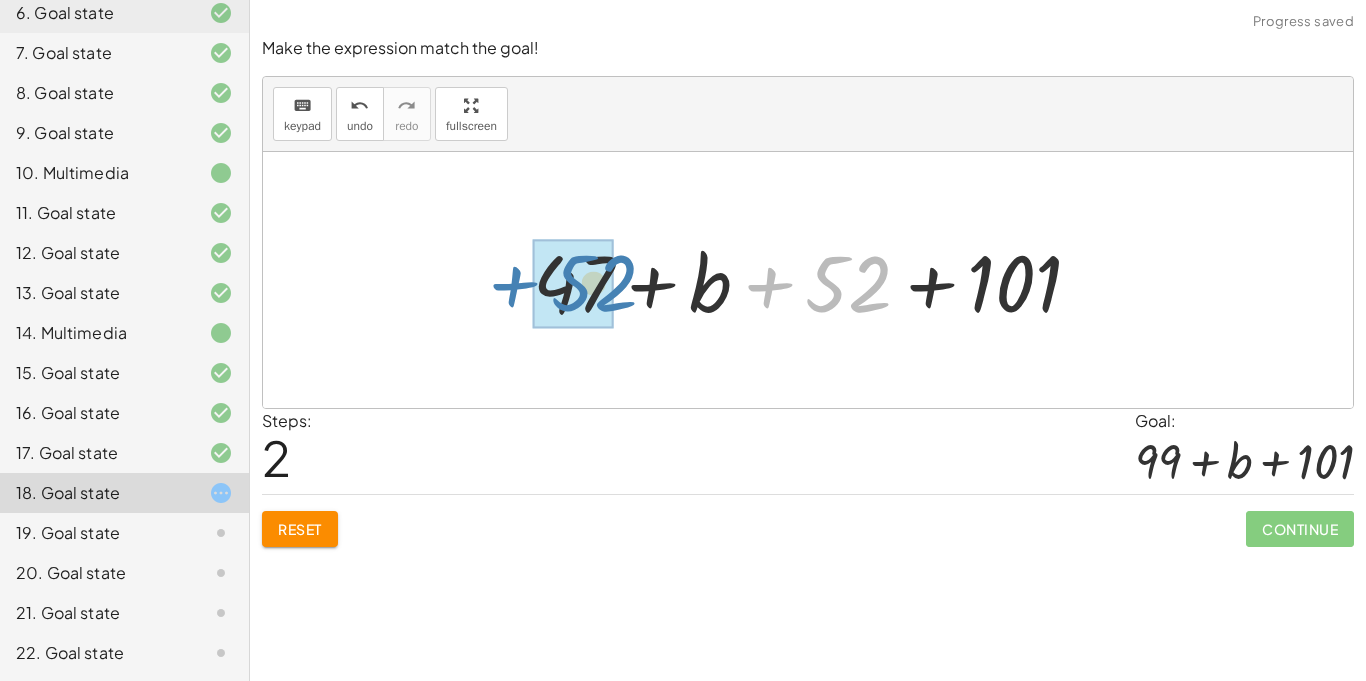 drag, startPoint x: 871, startPoint y: 284, endPoint x: 599, endPoint y: 281, distance: 272.01654 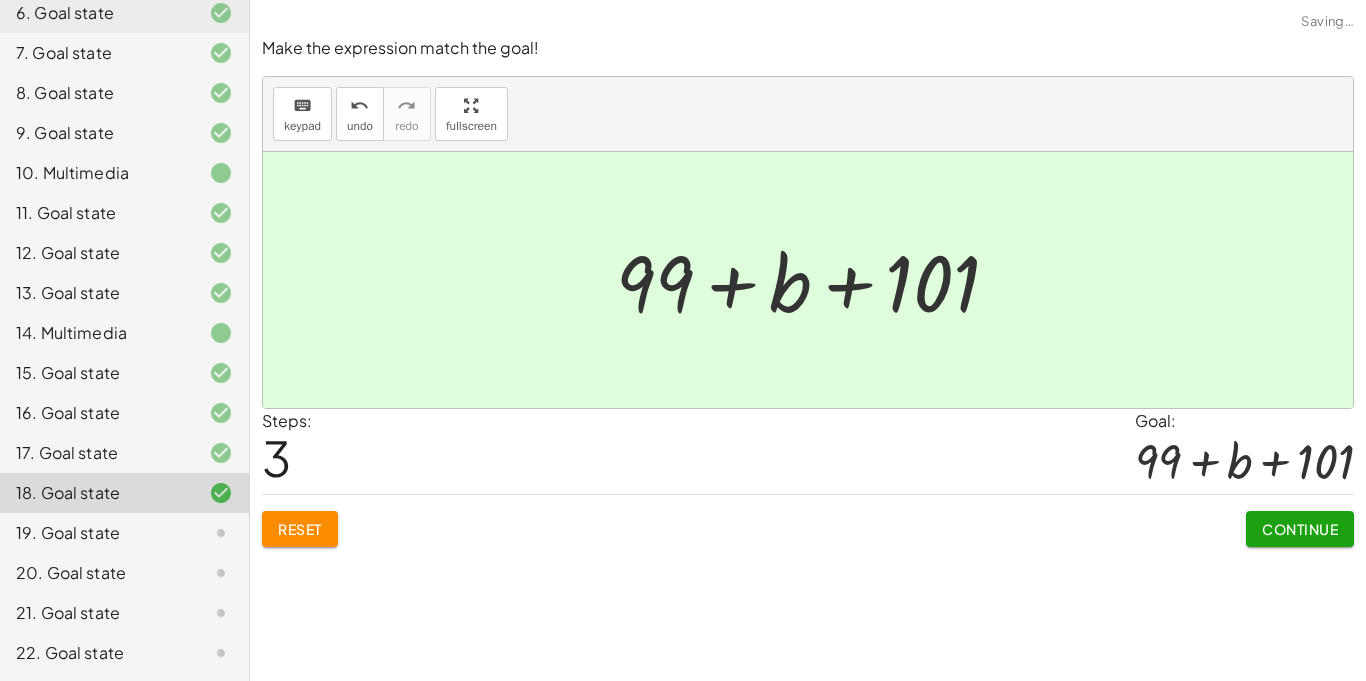 click on "Continue" 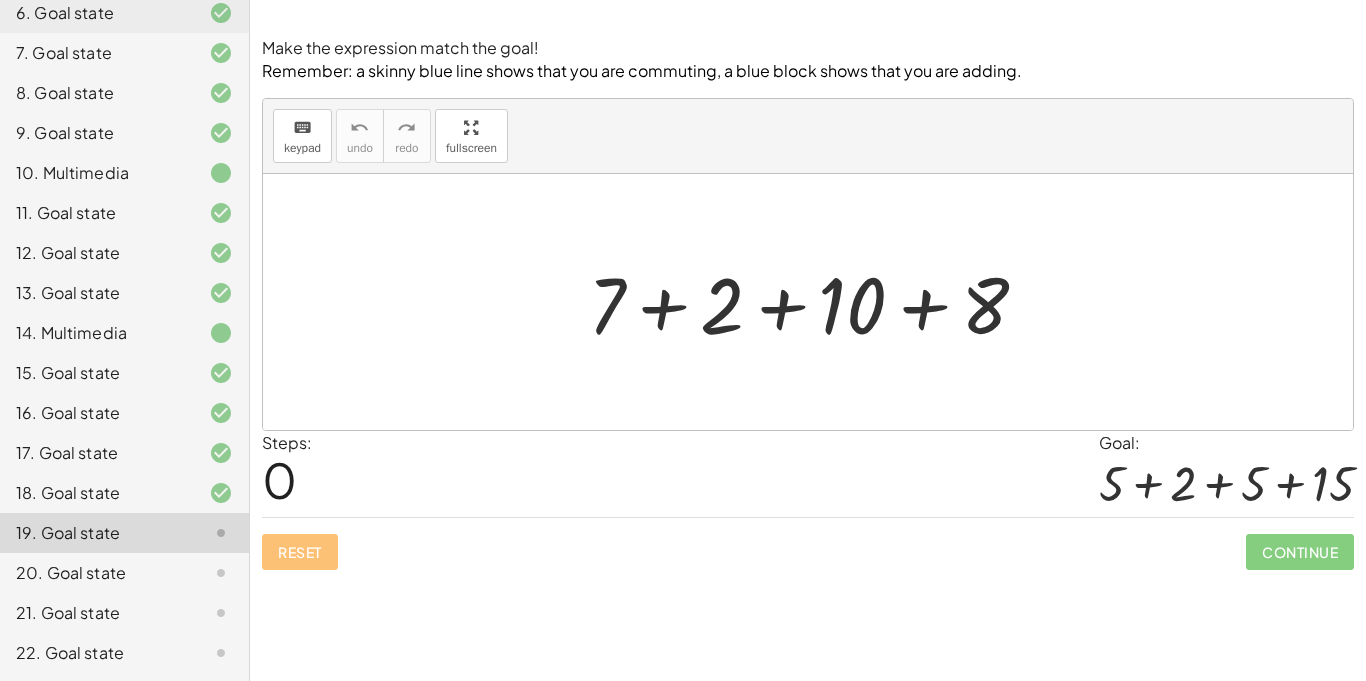 click at bounding box center [816, 302] 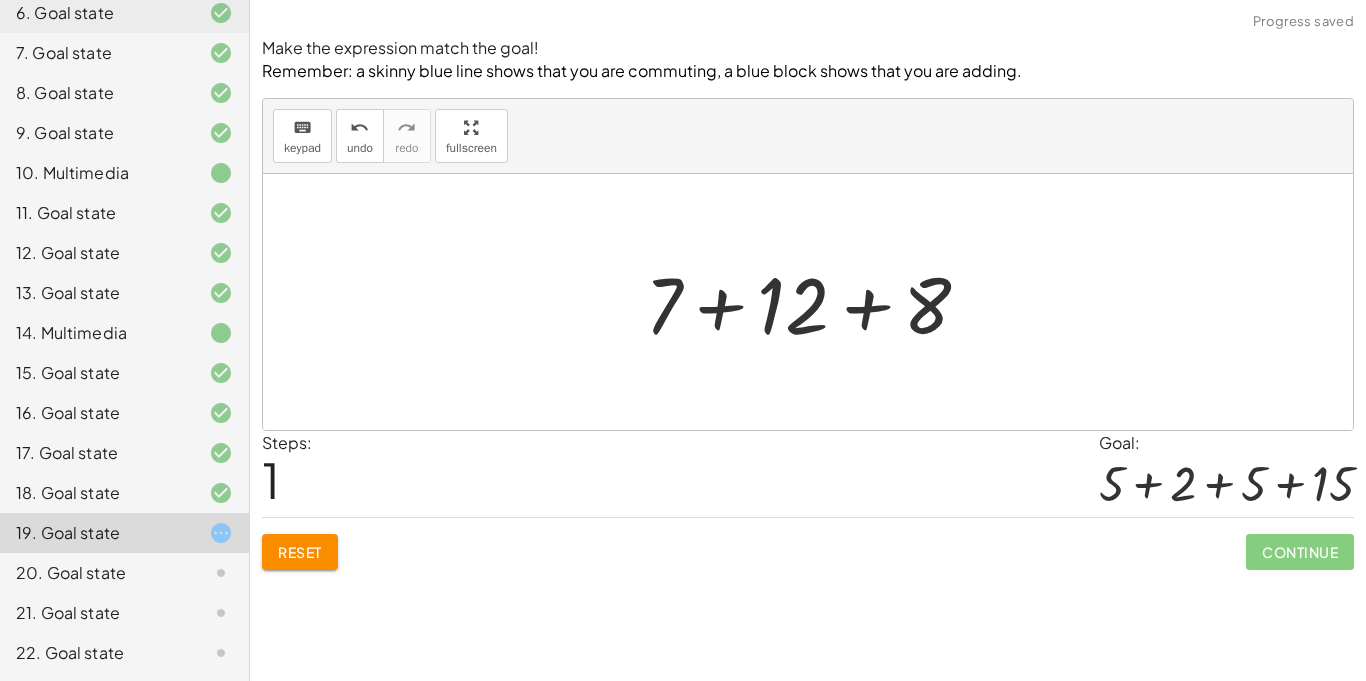 click on "Reset" at bounding box center (300, 552) 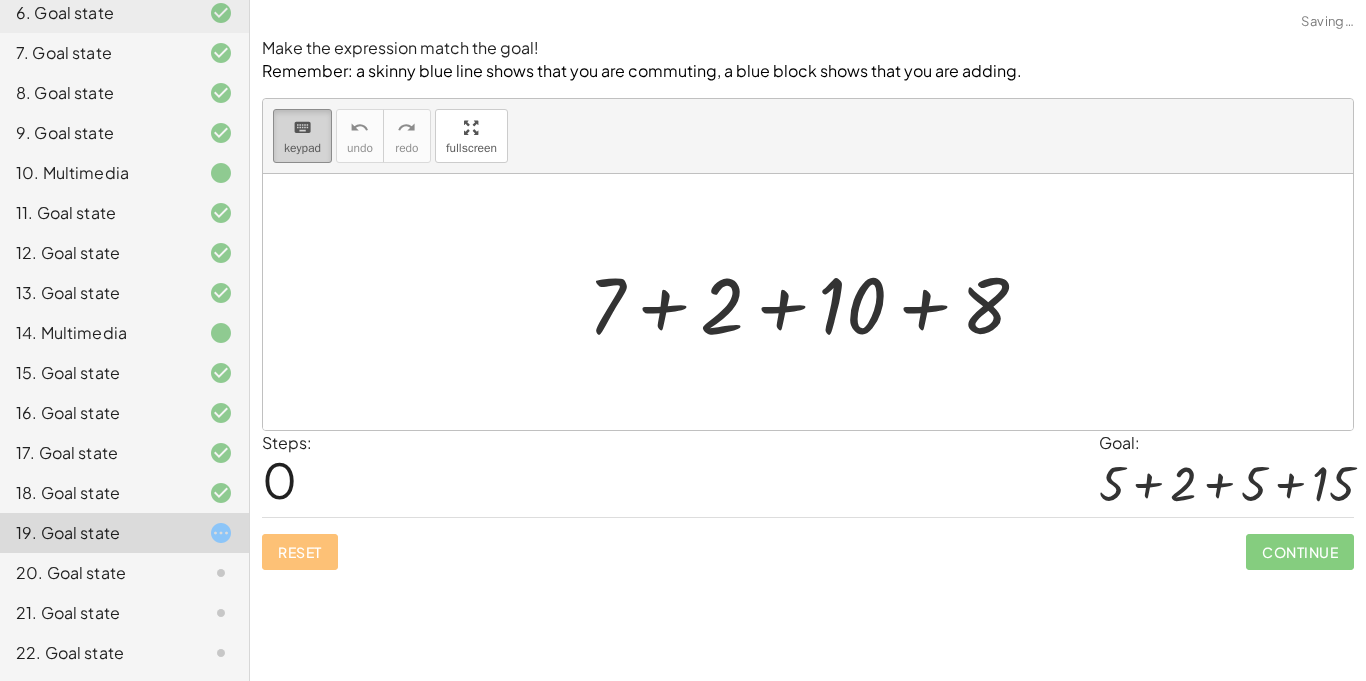 click on "keyboard keypad" at bounding box center (302, 136) 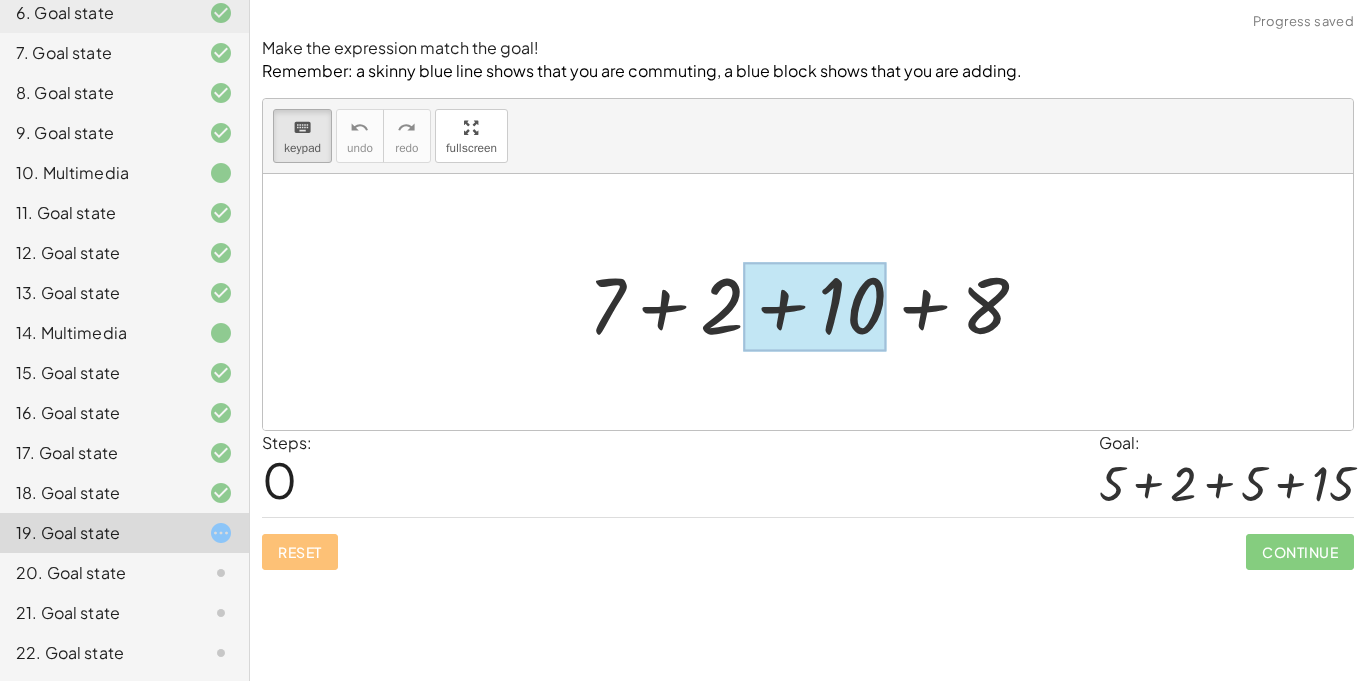 click at bounding box center [814, 306] 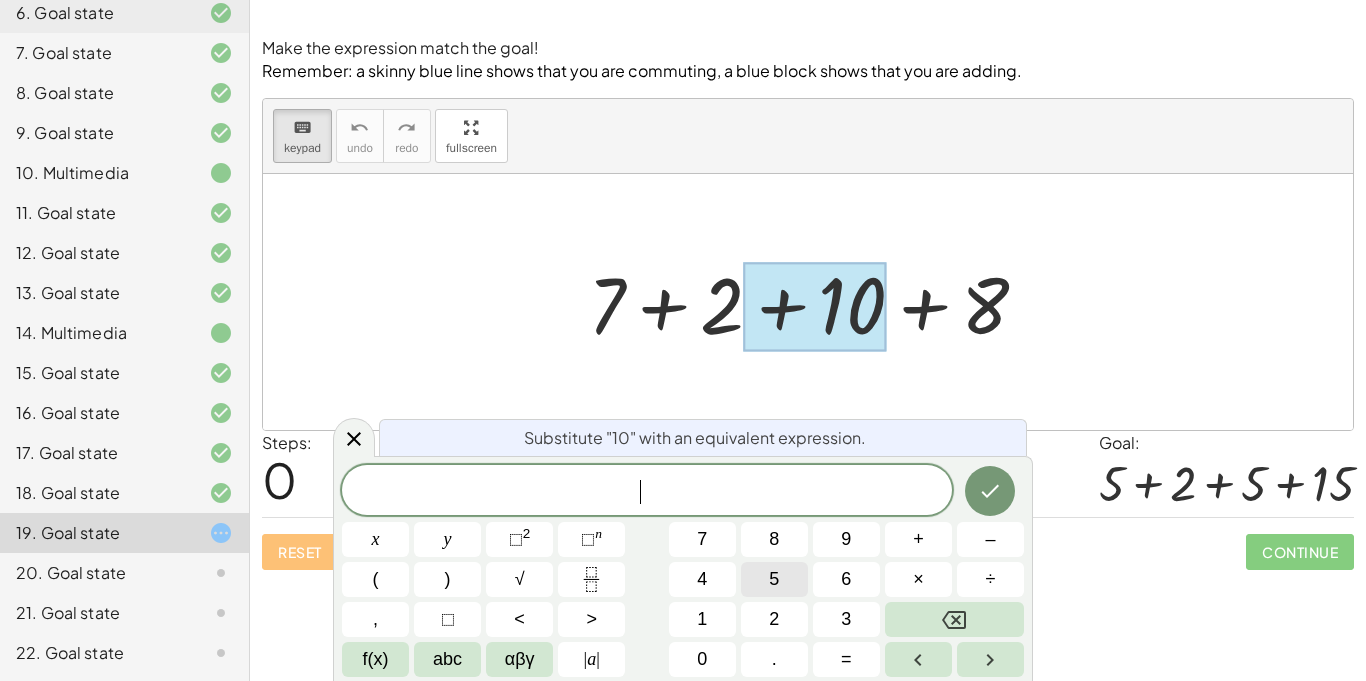 click on "5" at bounding box center [774, 579] 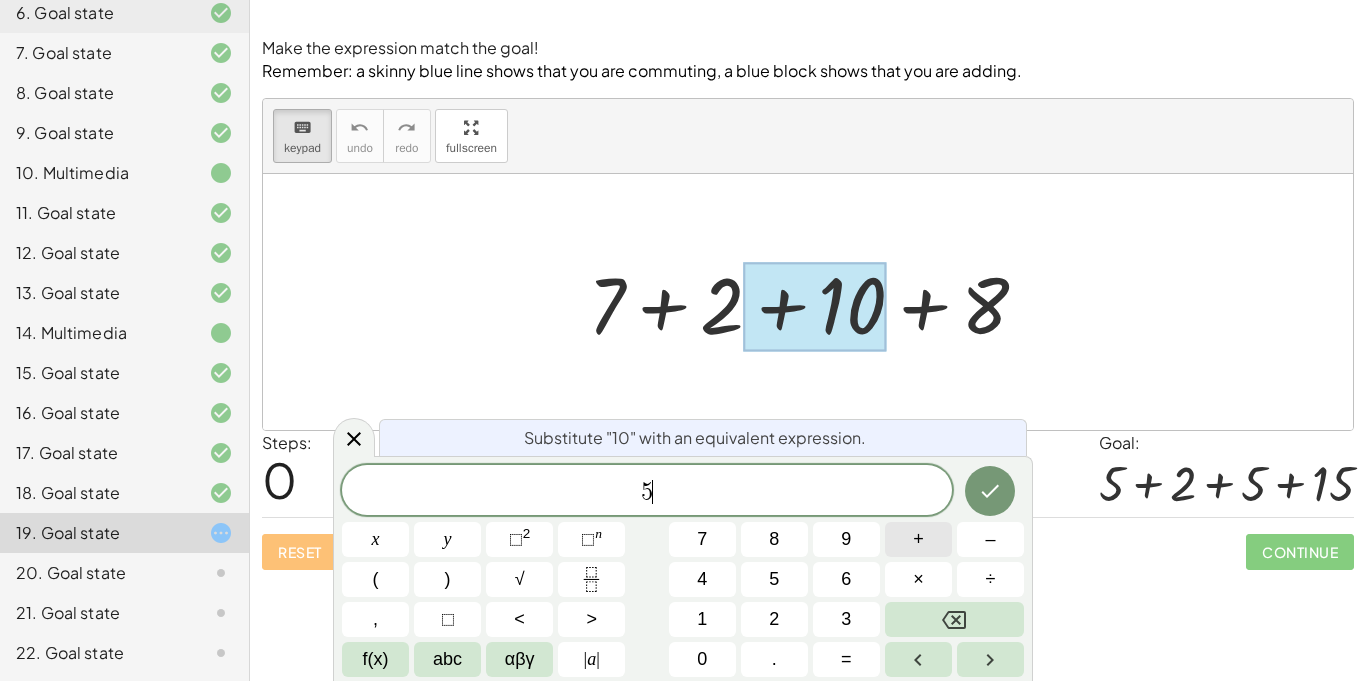 click on "+" at bounding box center (918, 539) 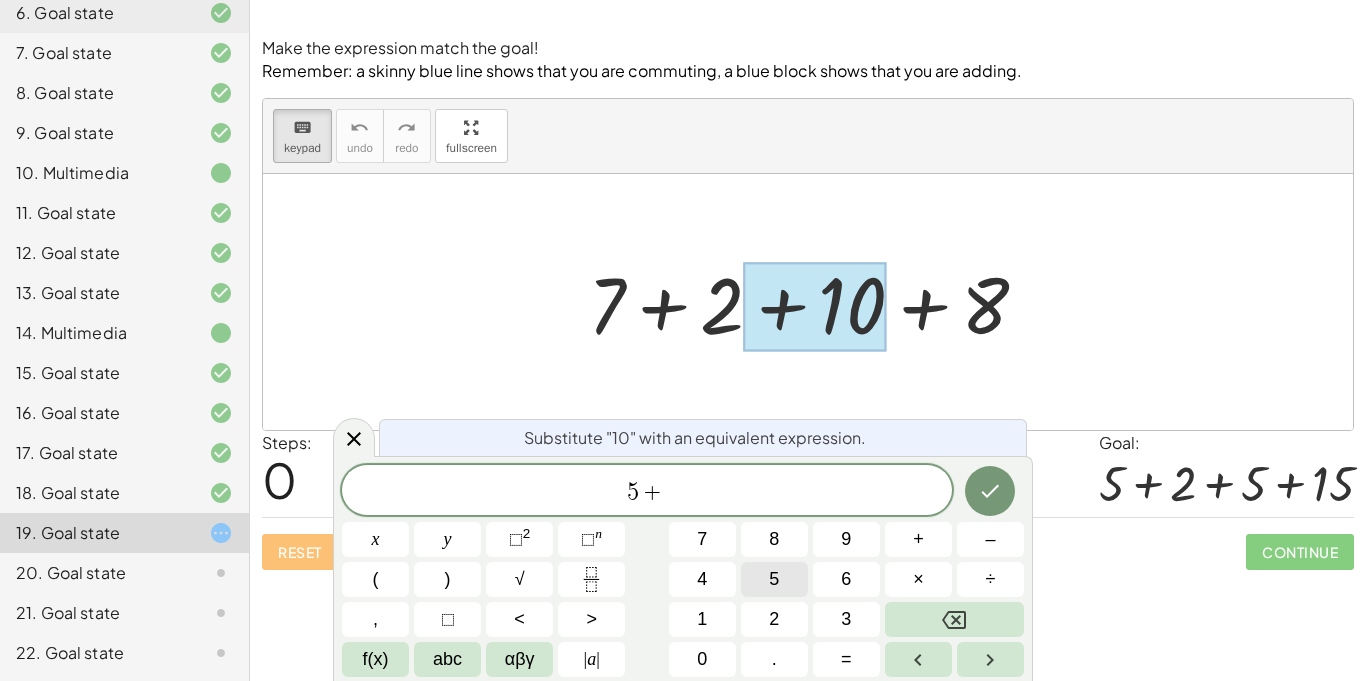 click on "5" at bounding box center [774, 579] 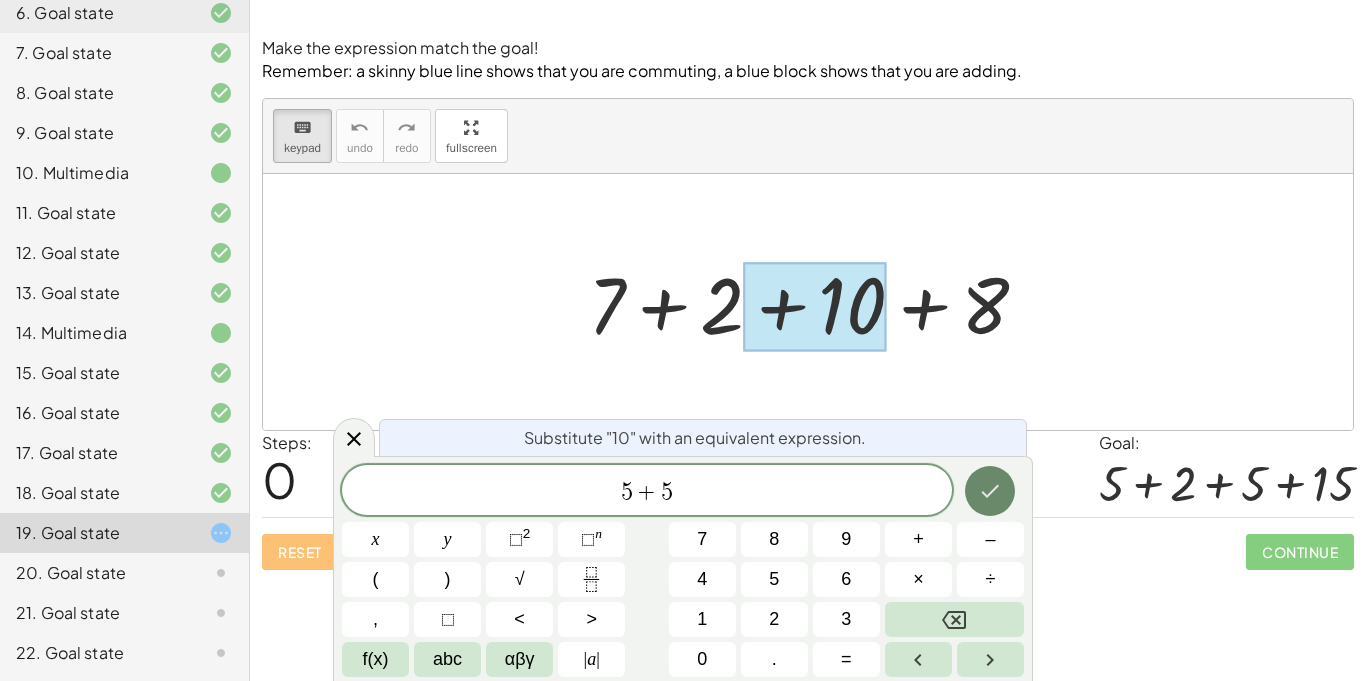 click 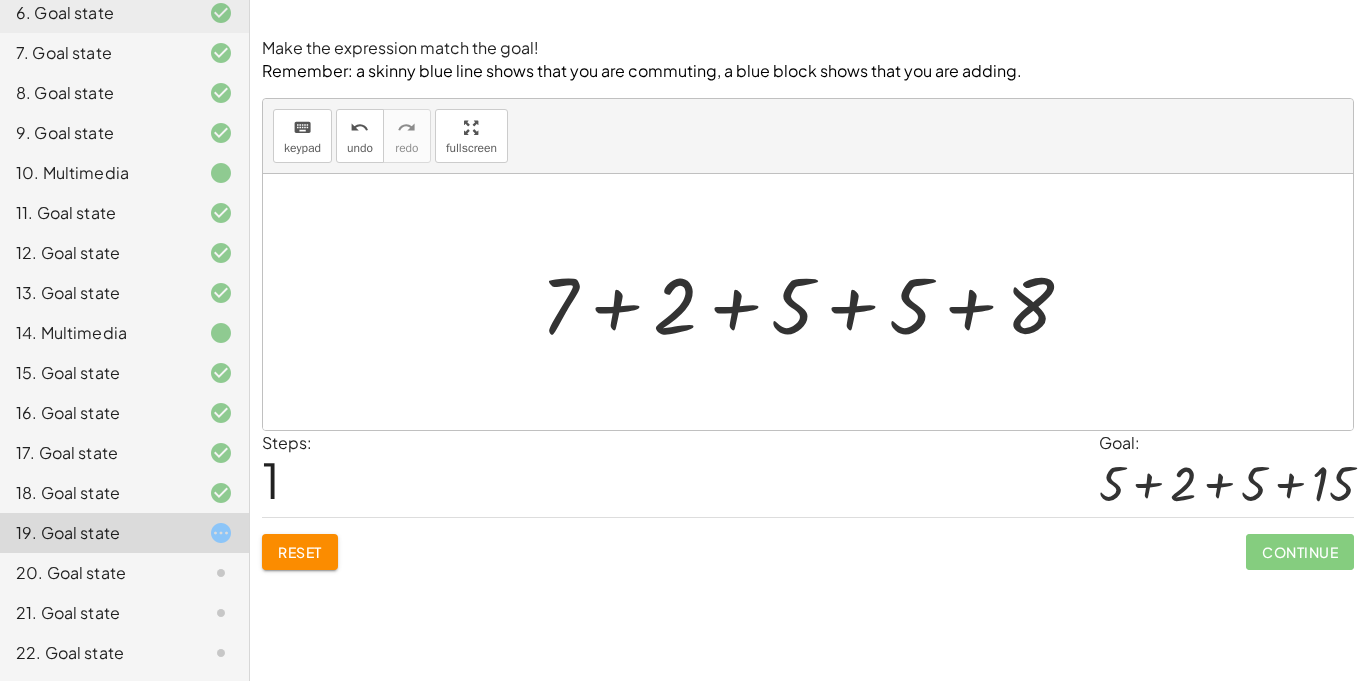 click on "Reset" 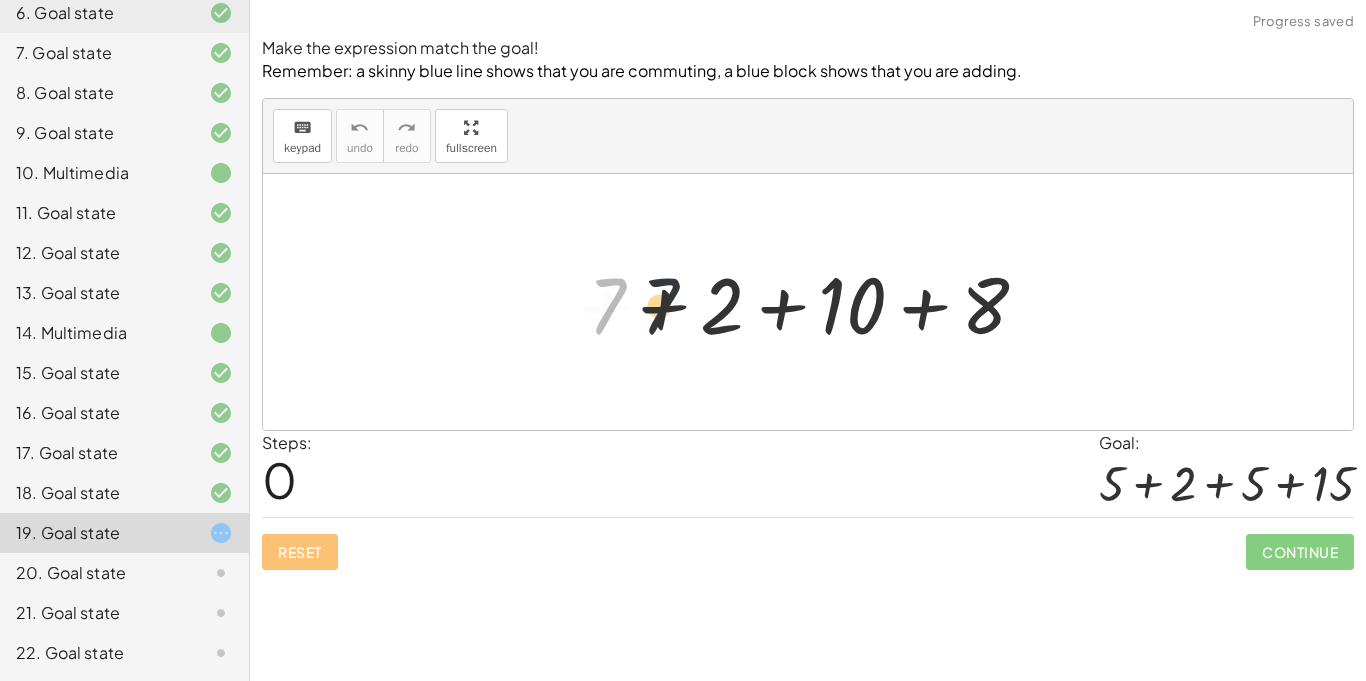 drag, startPoint x: 613, startPoint y: 308, endPoint x: 747, endPoint y: 305, distance: 134.03358 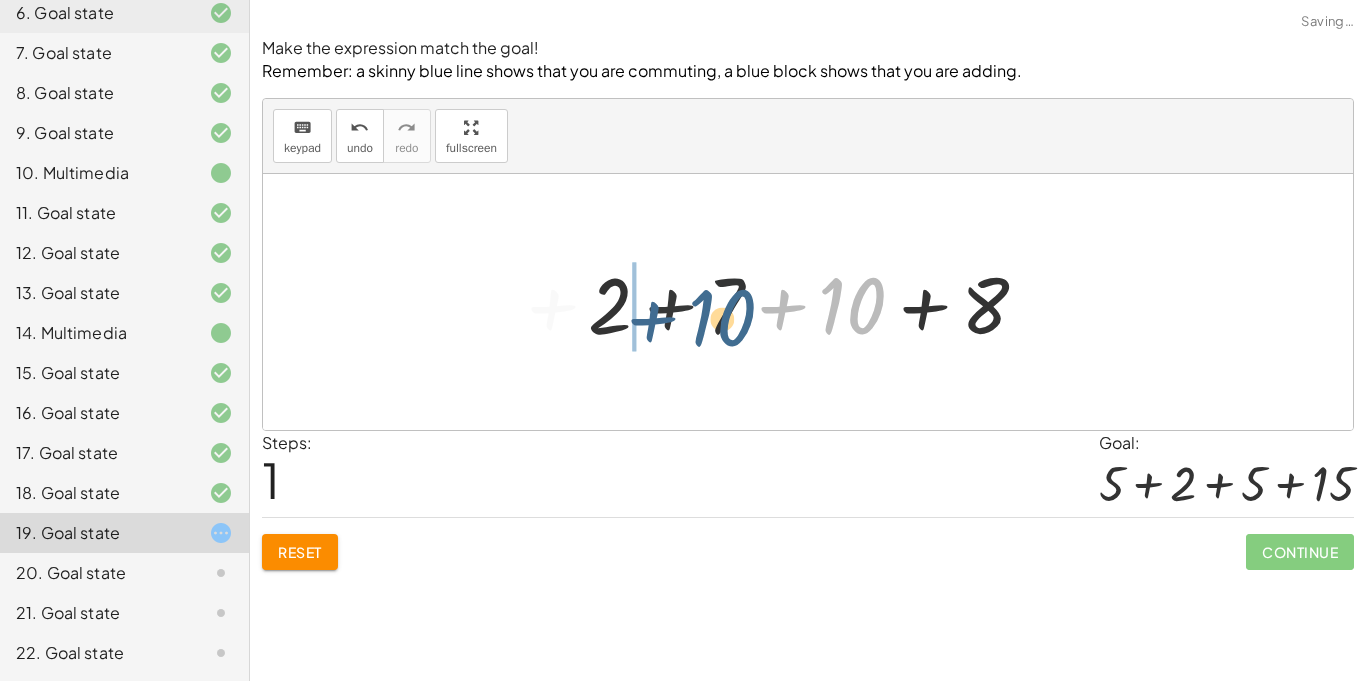 drag, startPoint x: 865, startPoint y: 301, endPoint x: 717, endPoint y: 307, distance: 148.12157 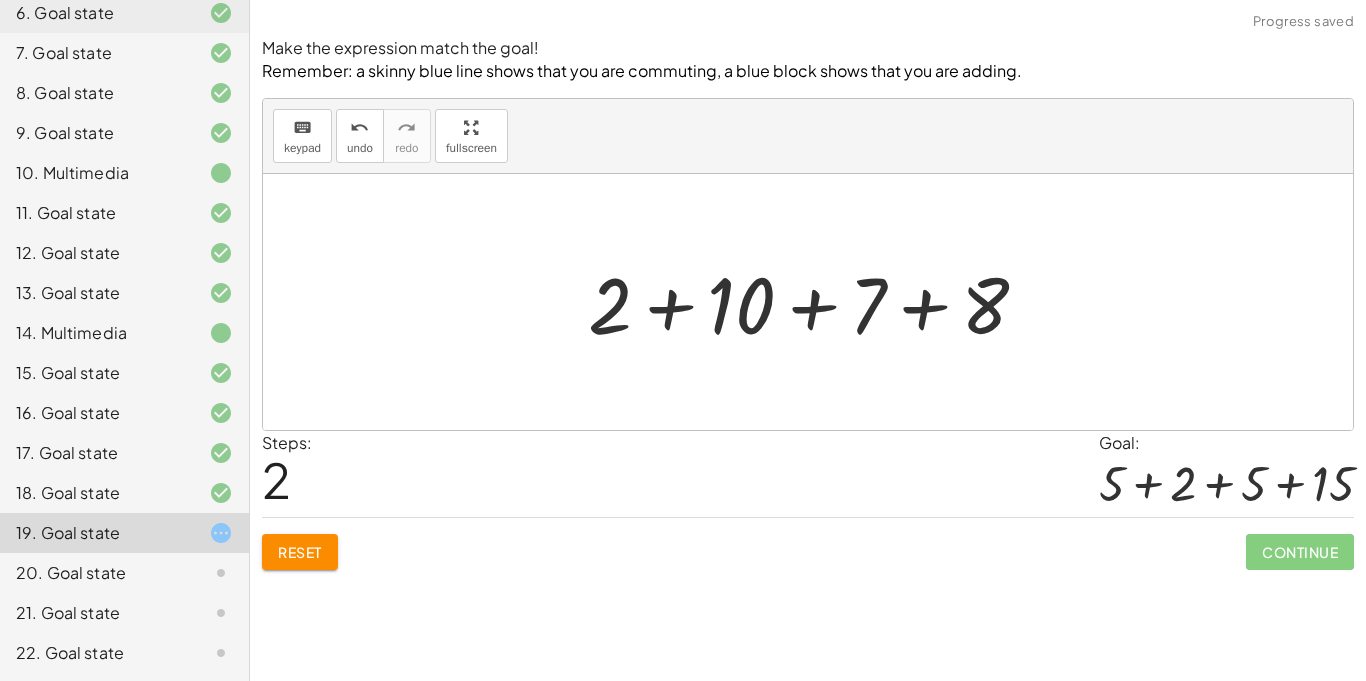 click at bounding box center [816, 302] 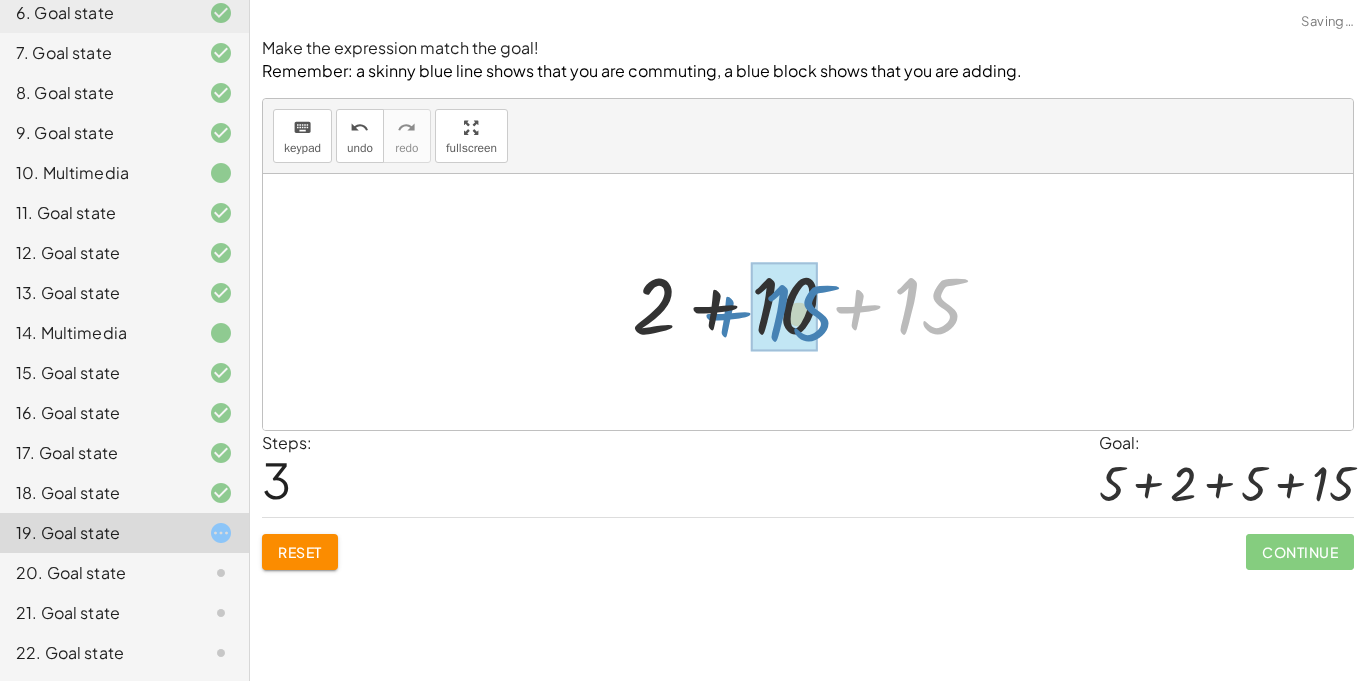 drag, startPoint x: 927, startPoint y: 302, endPoint x: 798, endPoint y: 309, distance: 129.18979 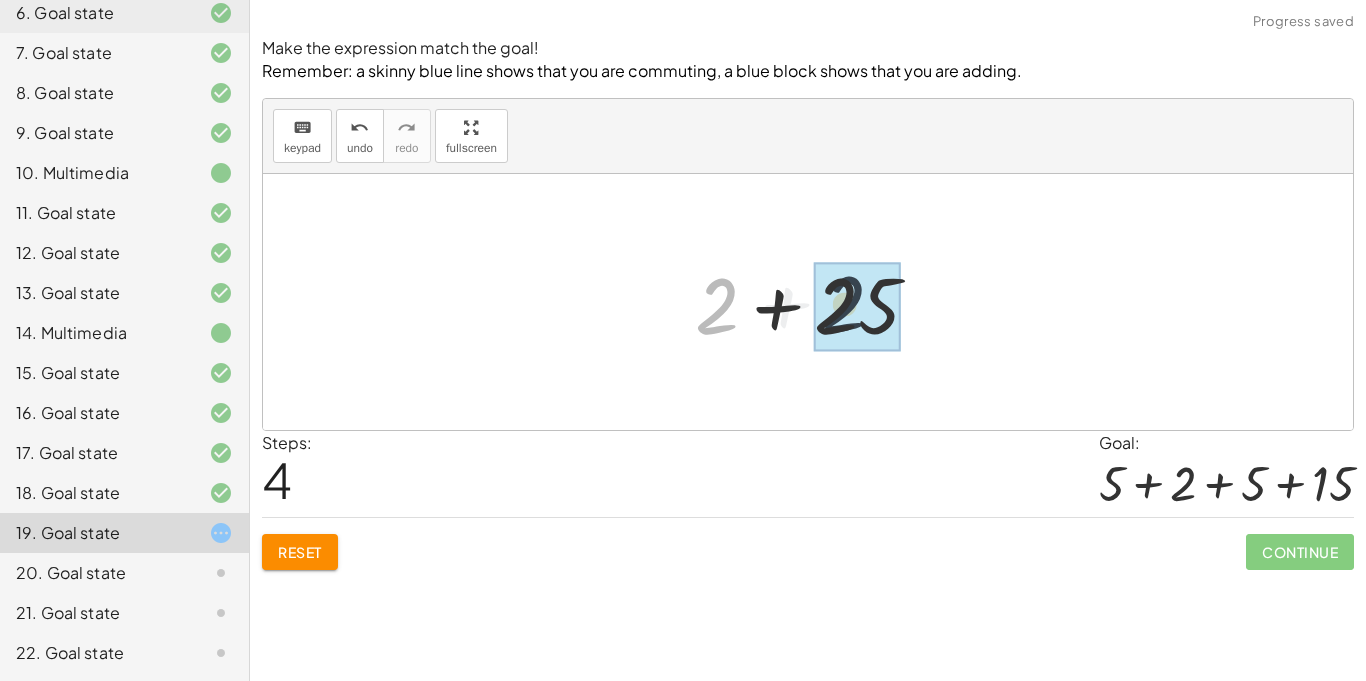 drag, startPoint x: 713, startPoint y: 310, endPoint x: 853, endPoint y: 304, distance: 140.12851 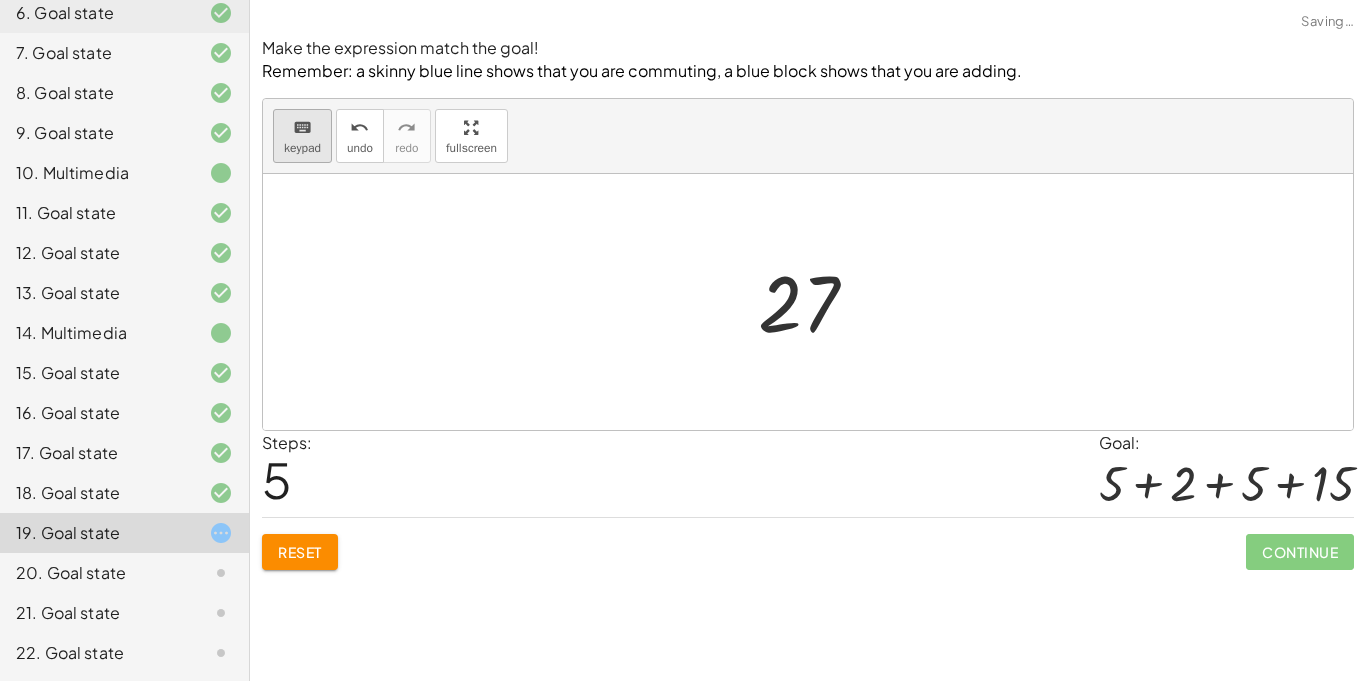 click on "keyboard" at bounding box center [302, 128] 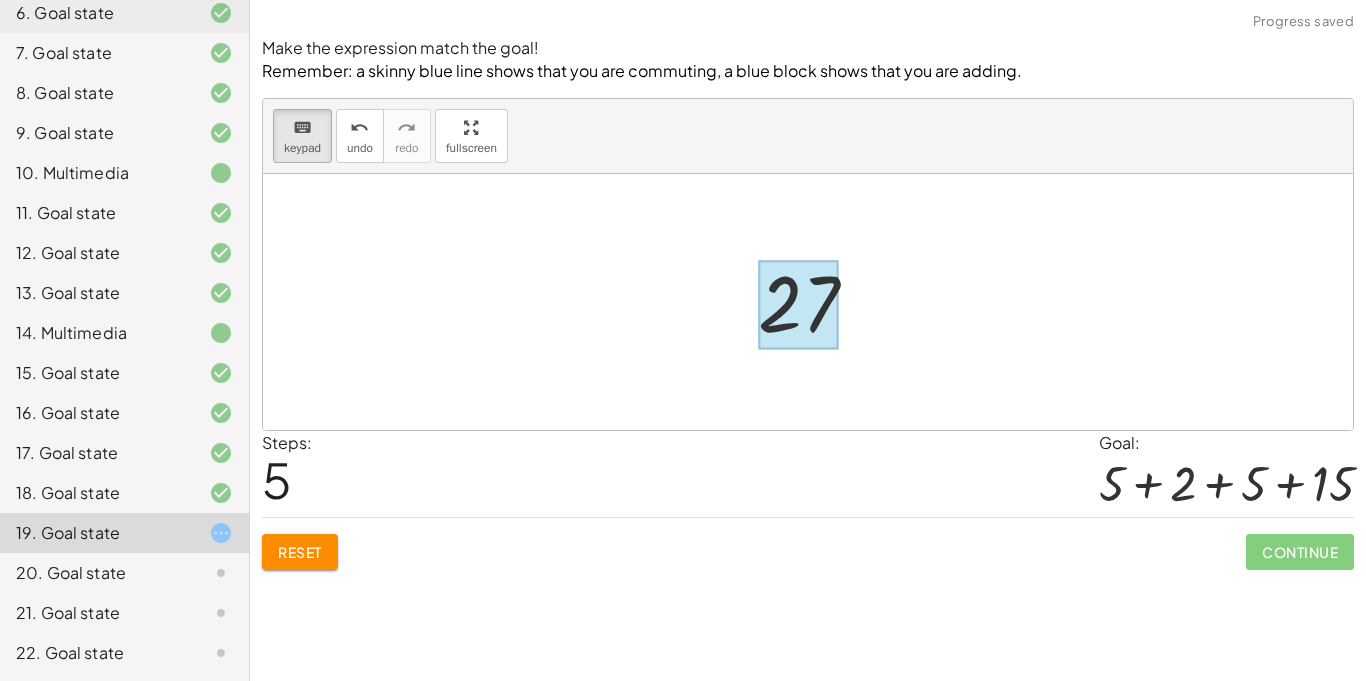click at bounding box center [798, 304] 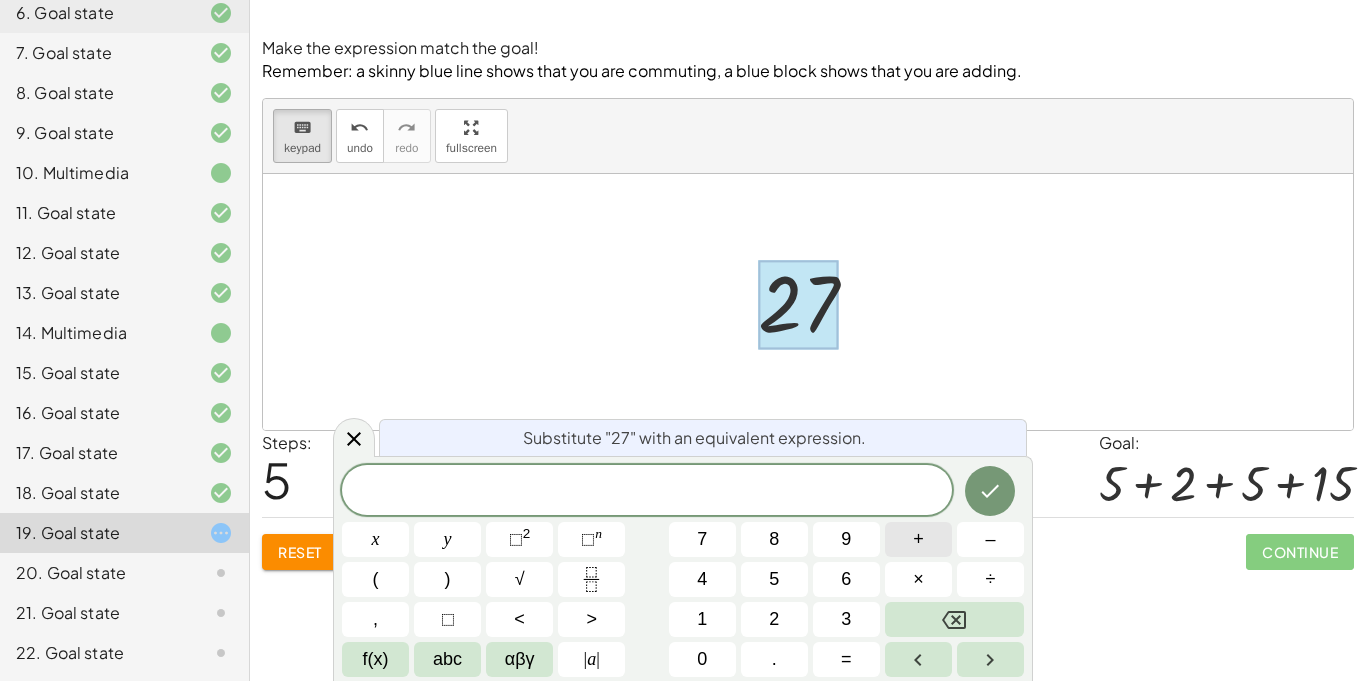 scroll, scrollTop: 11, scrollLeft: 0, axis: vertical 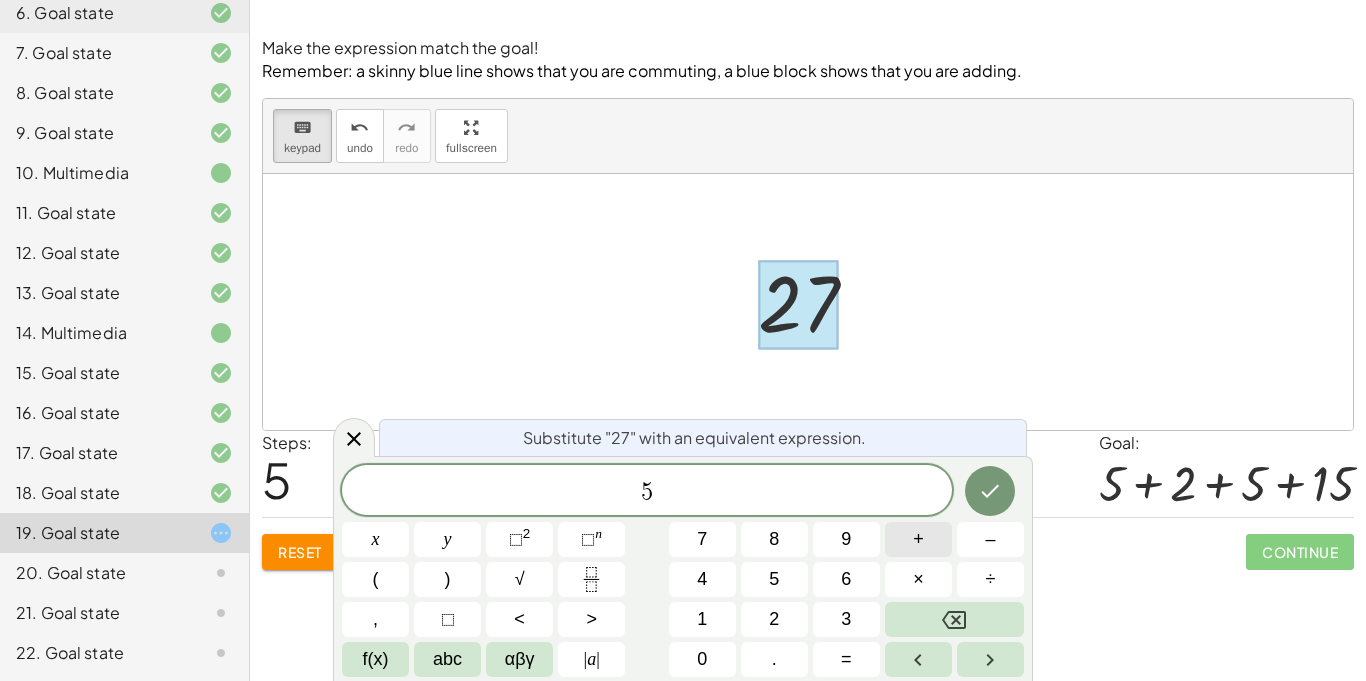 click on "+" at bounding box center [918, 539] 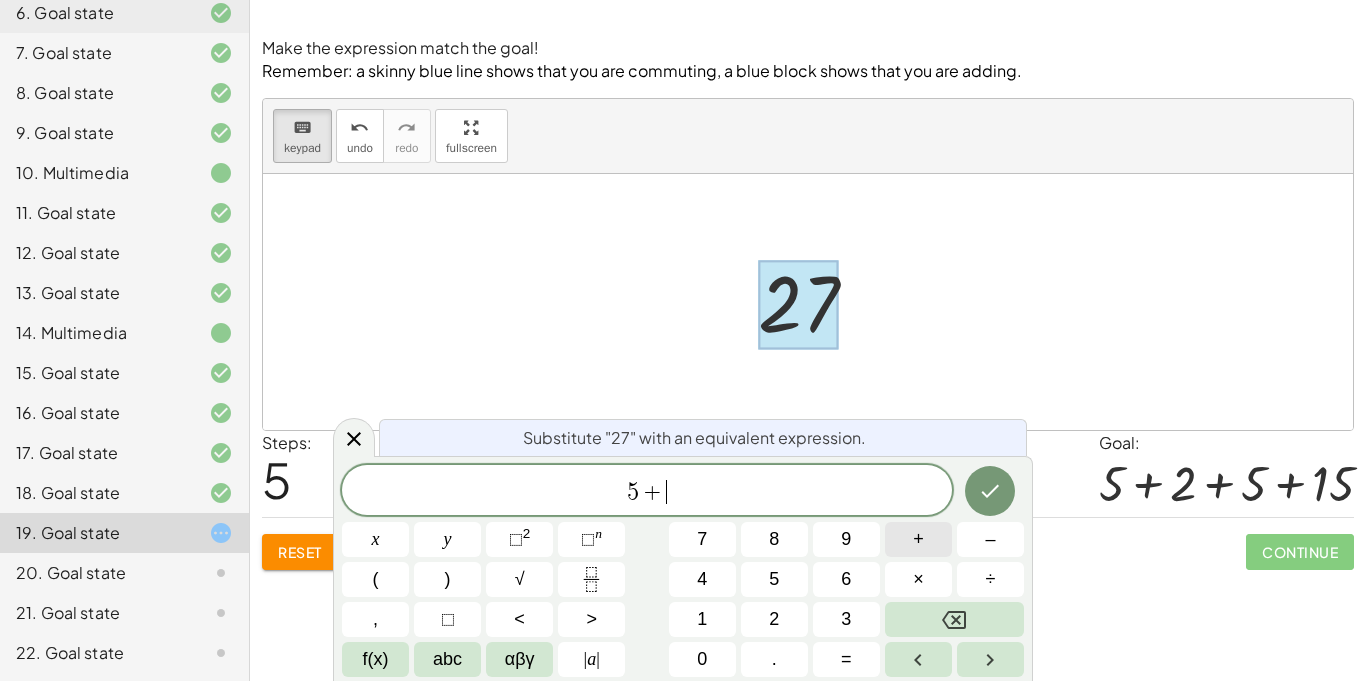 scroll, scrollTop: 12, scrollLeft: 0, axis: vertical 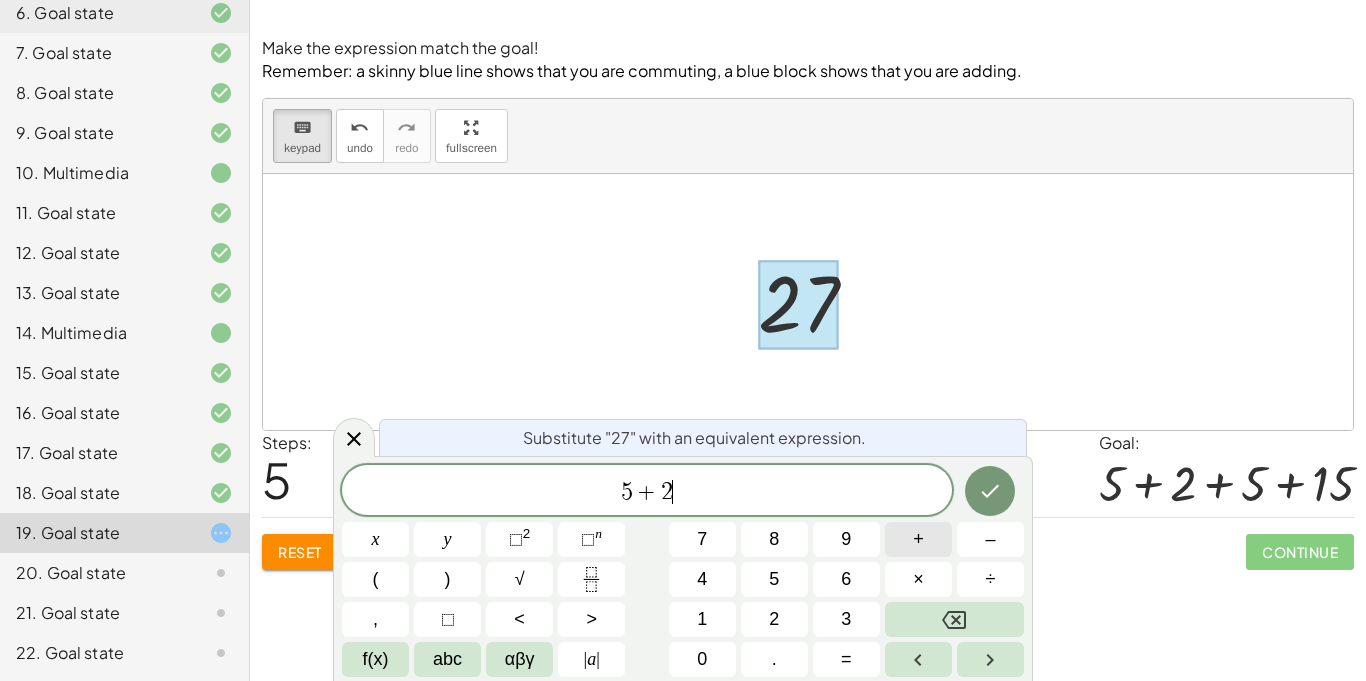 click on "+" at bounding box center (918, 539) 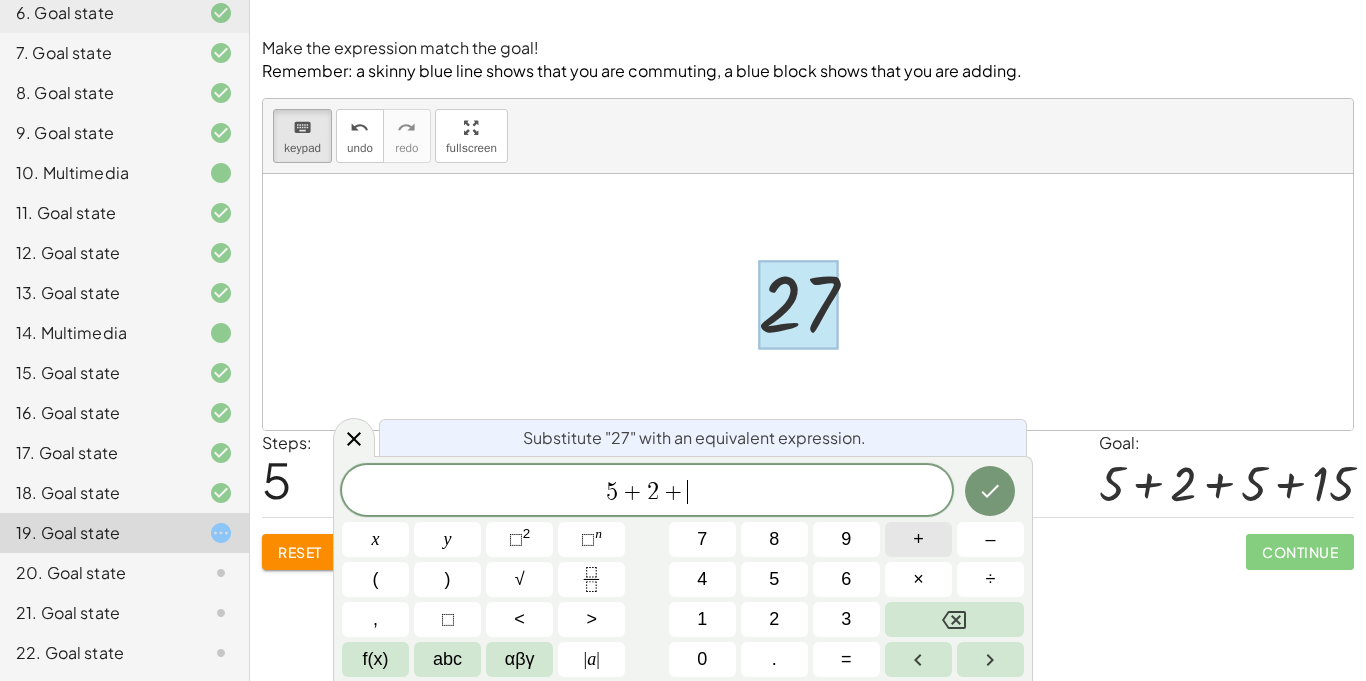 scroll, scrollTop: 13, scrollLeft: 0, axis: vertical 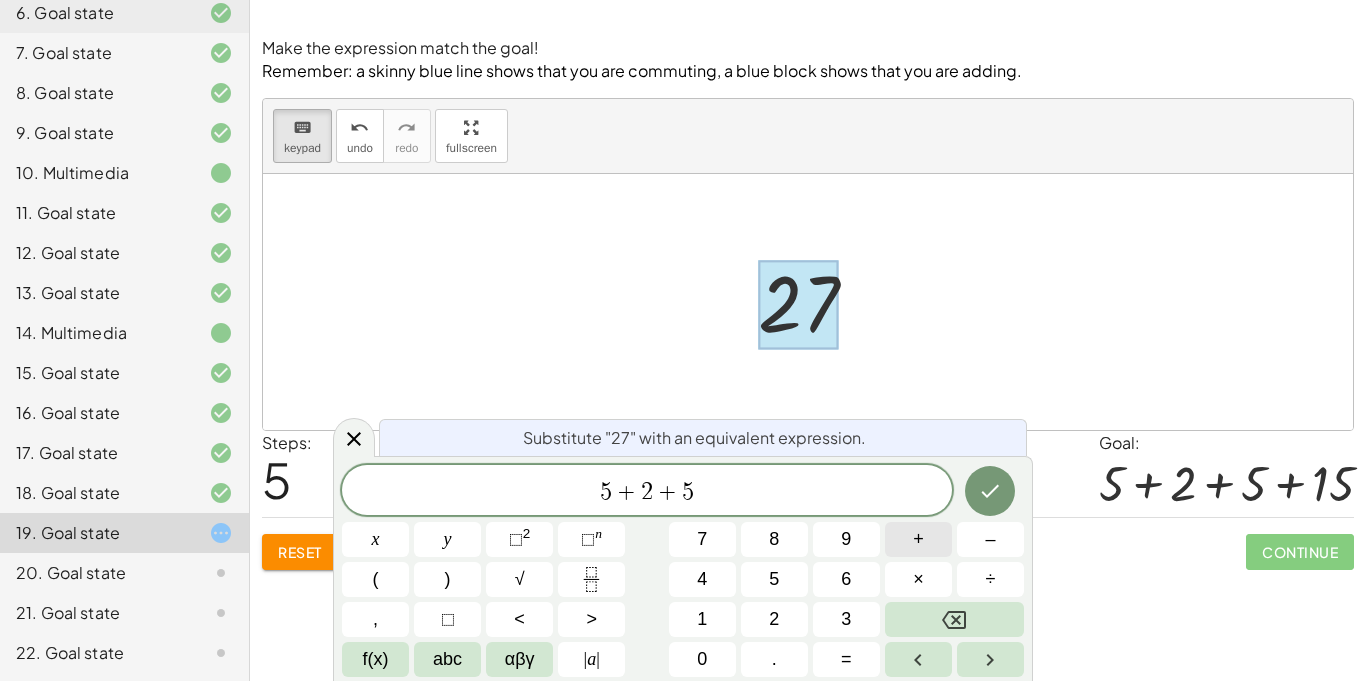 click on "+" at bounding box center (918, 539) 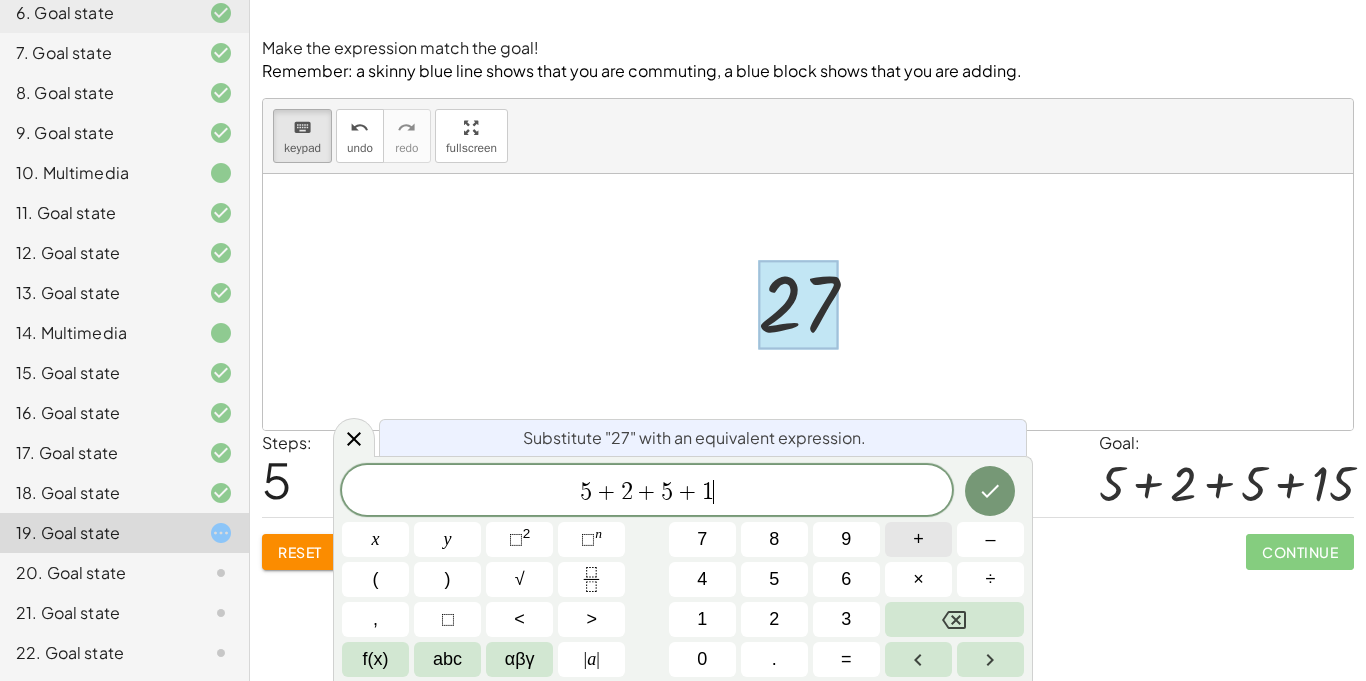 scroll, scrollTop: 15, scrollLeft: 0, axis: vertical 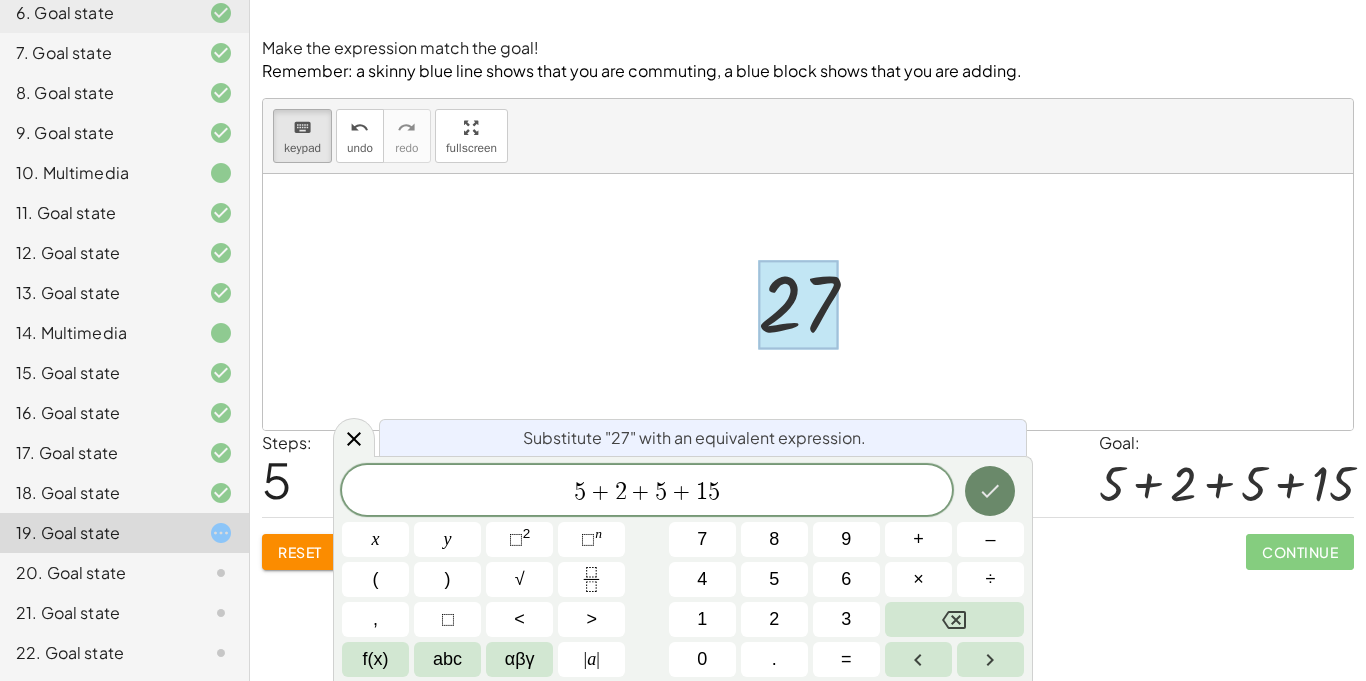 click 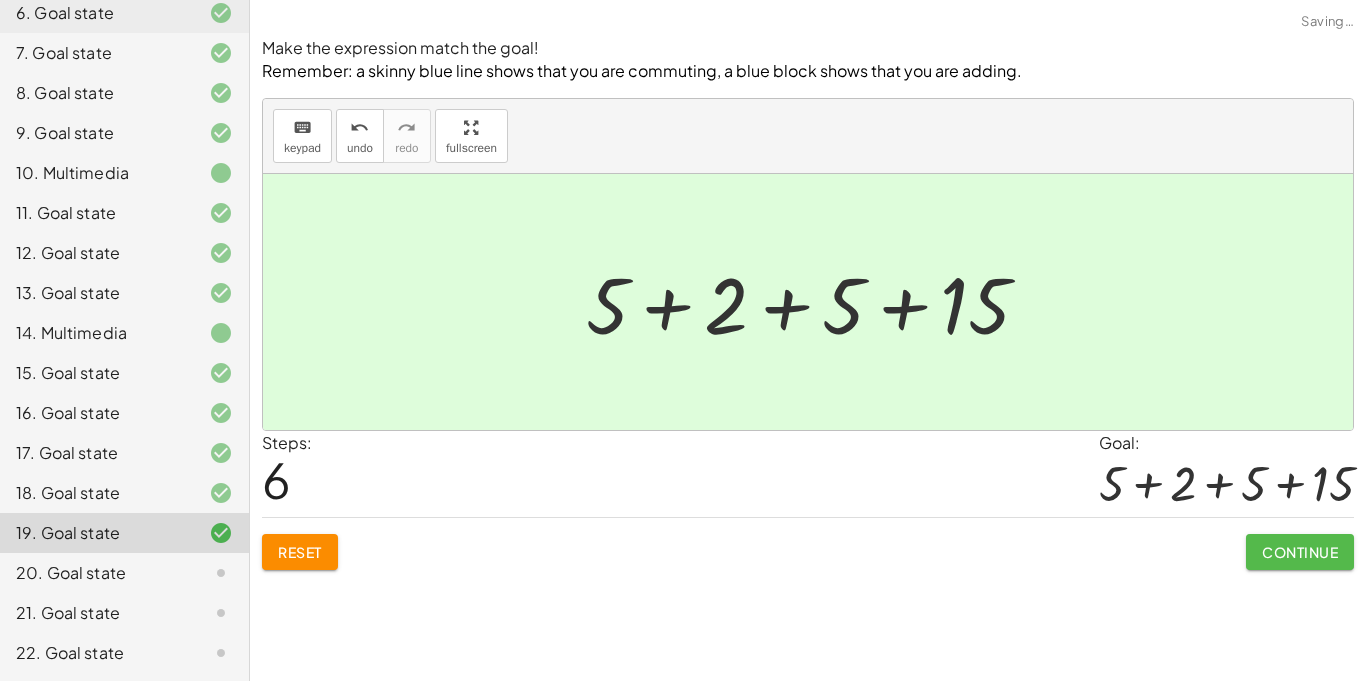 click on "Continue" at bounding box center [1300, 552] 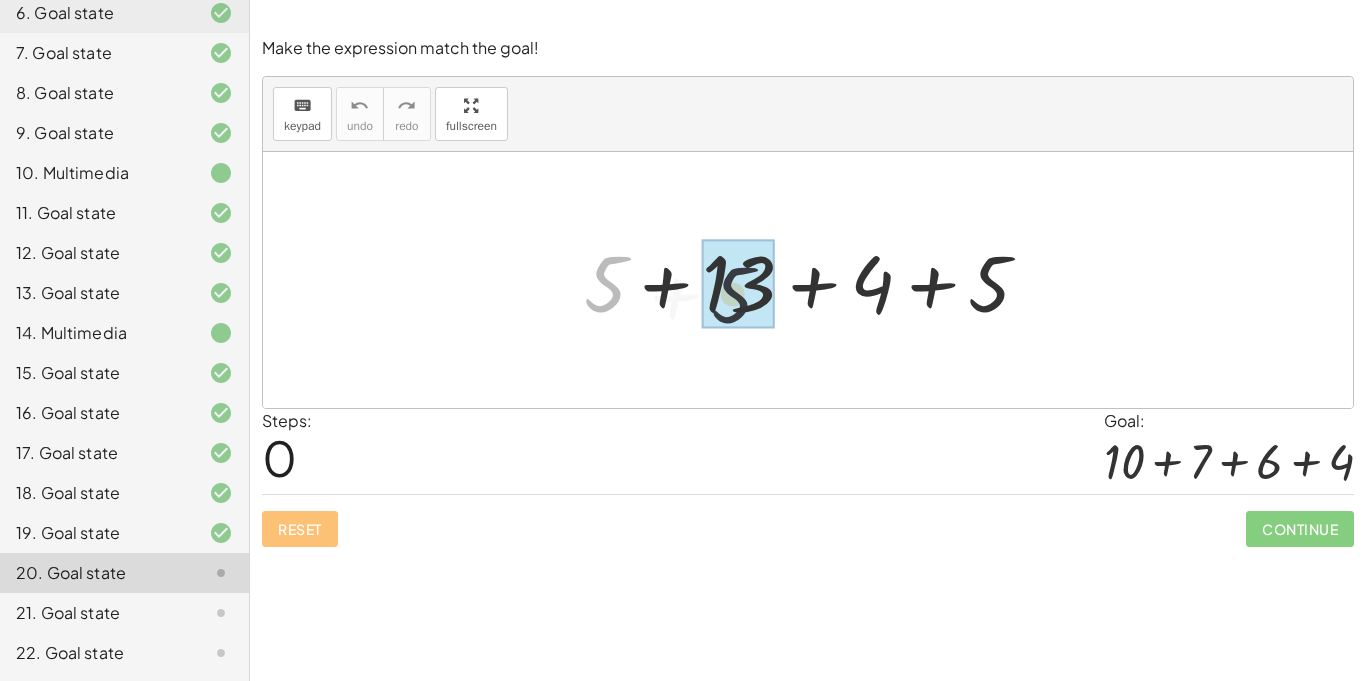 drag, startPoint x: 606, startPoint y: 267, endPoint x: 752, endPoint y: 279, distance: 146.49232 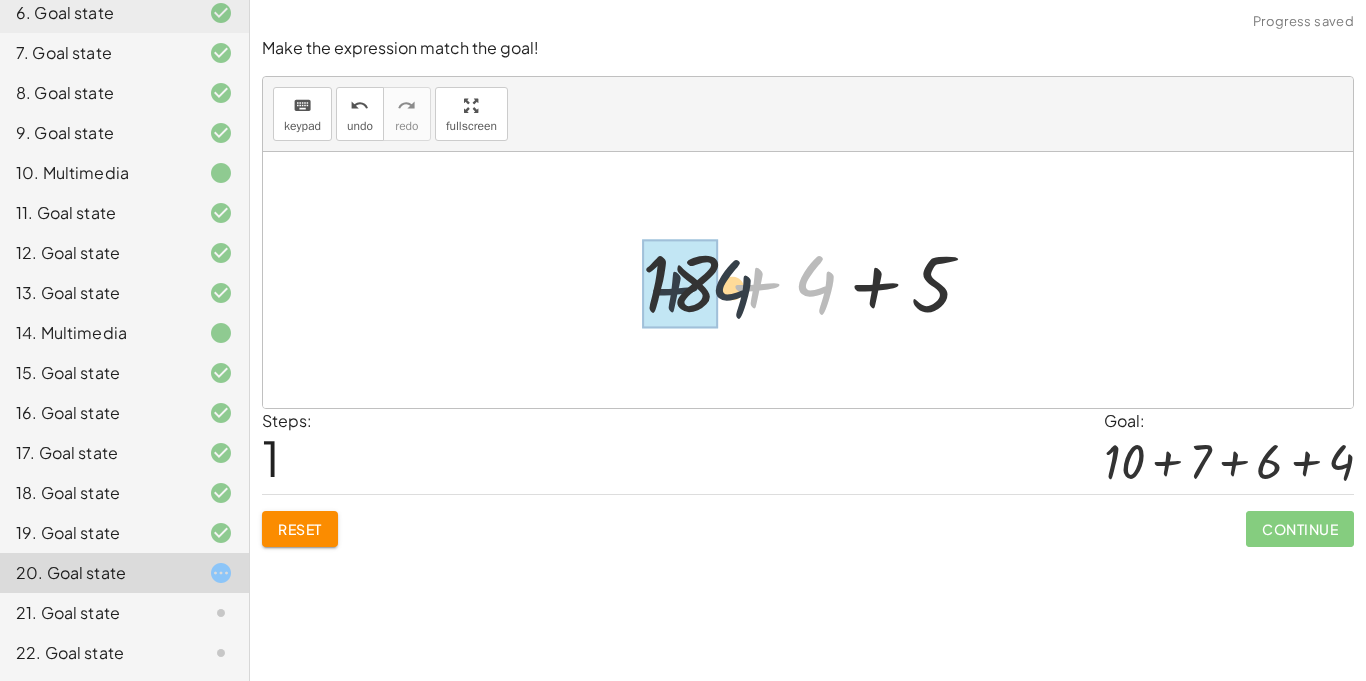 drag, startPoint x: 809, startPoint y: 276, endPoint x: 697, endPoint y: 283, distance: 112.21854 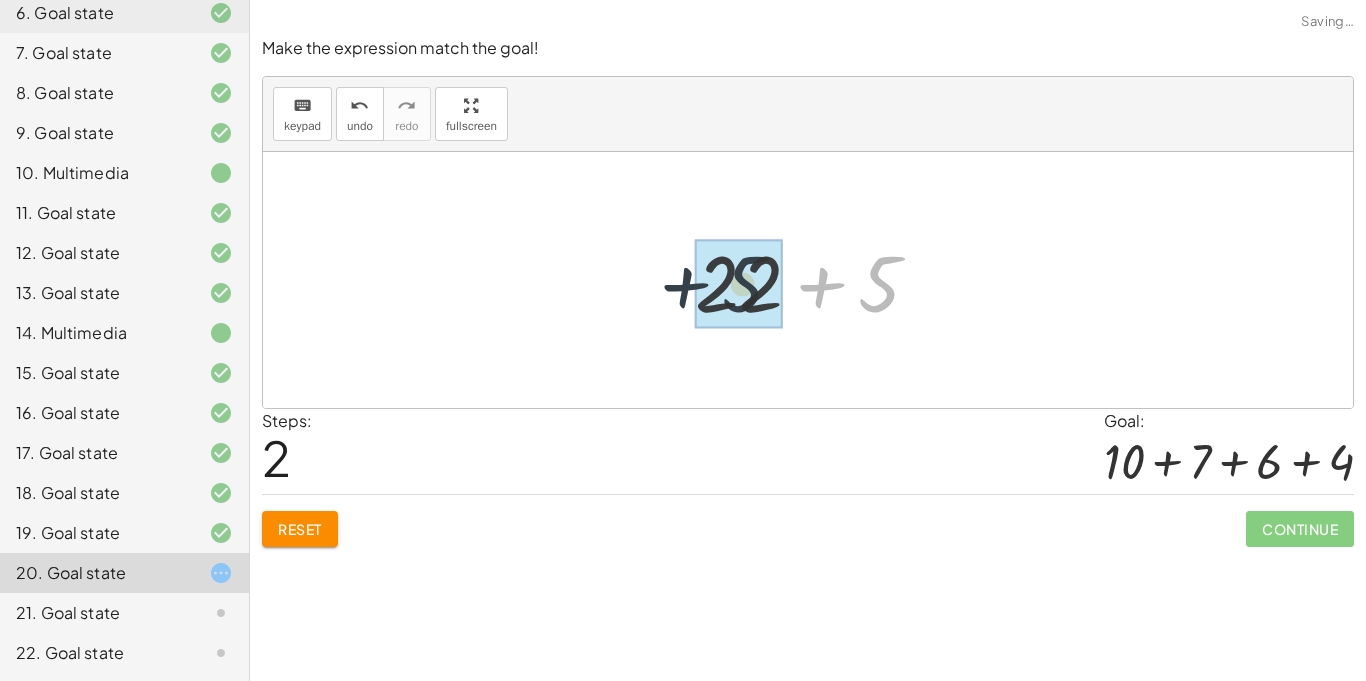 drag, startPoint x: 892, startPoint y: 280, endPoint x: 800, endPoint y: 271, distance: 92.43917 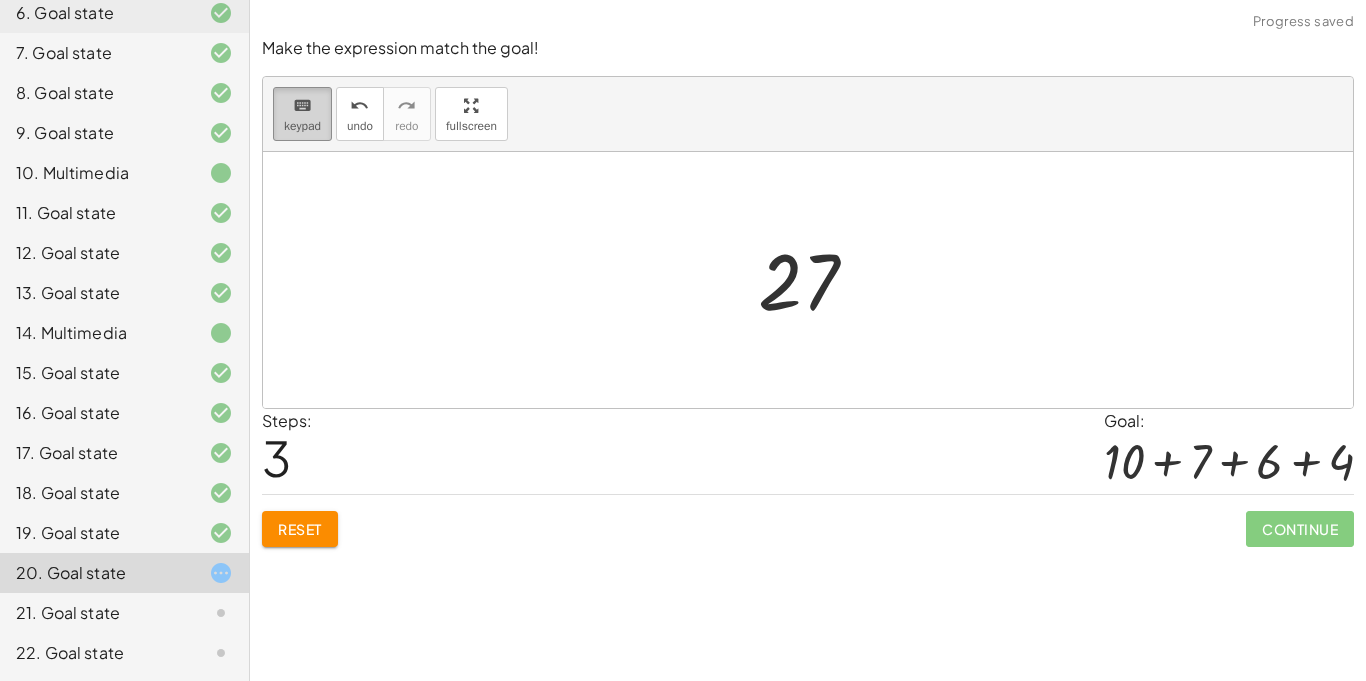 click on "keyboard" at bounding box center [302, 105] 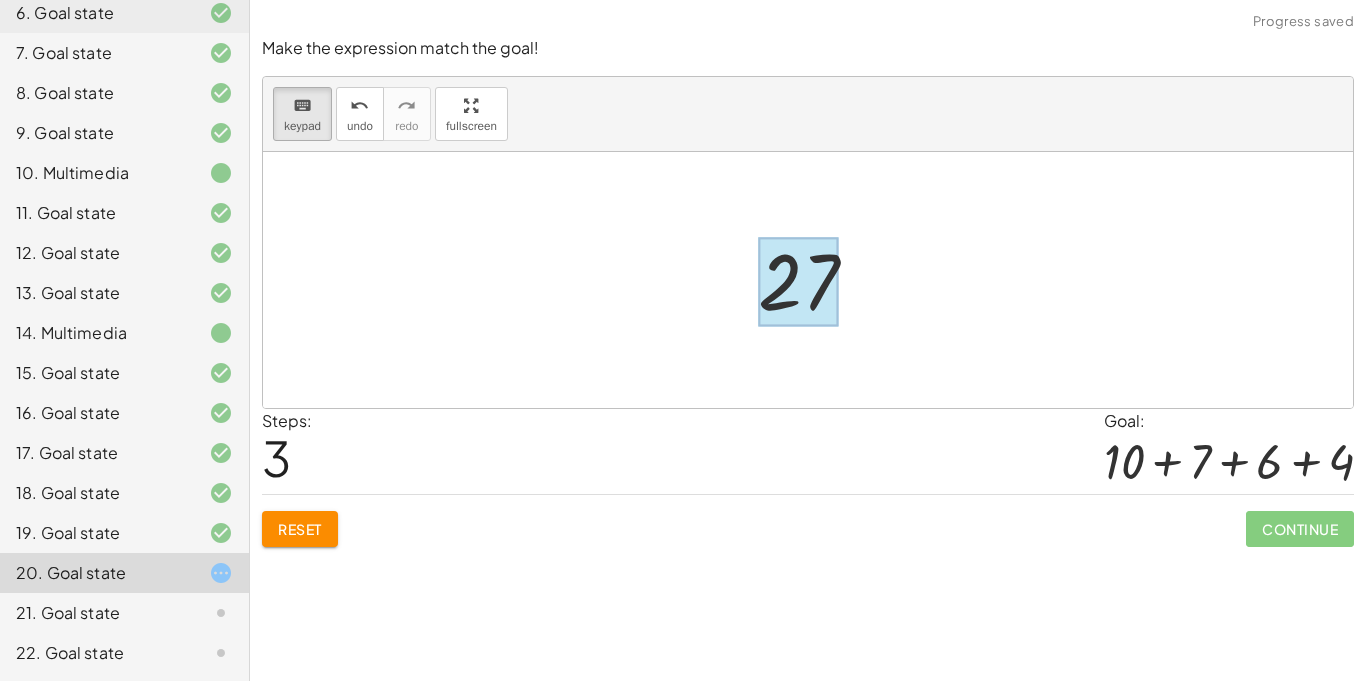 click at bounding box center (798, 282) 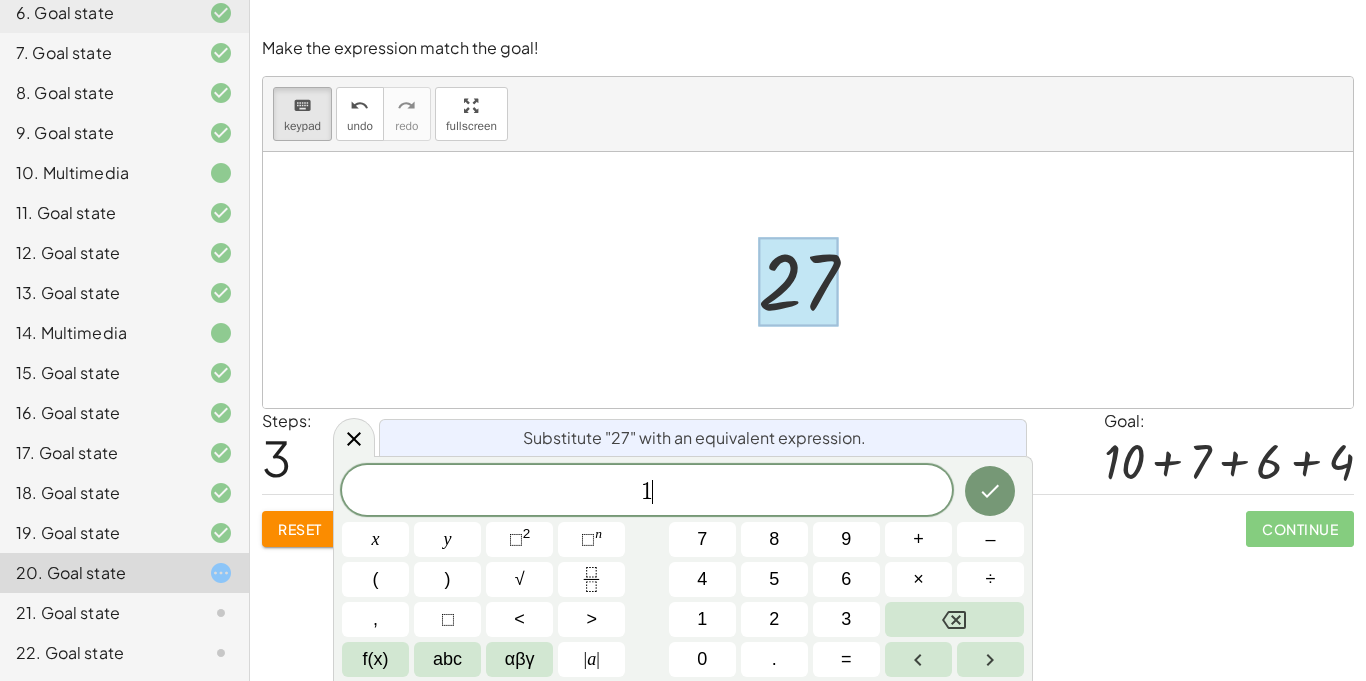 scroll, scrollTop: 18, scrollLeft: 0, axis: vertical 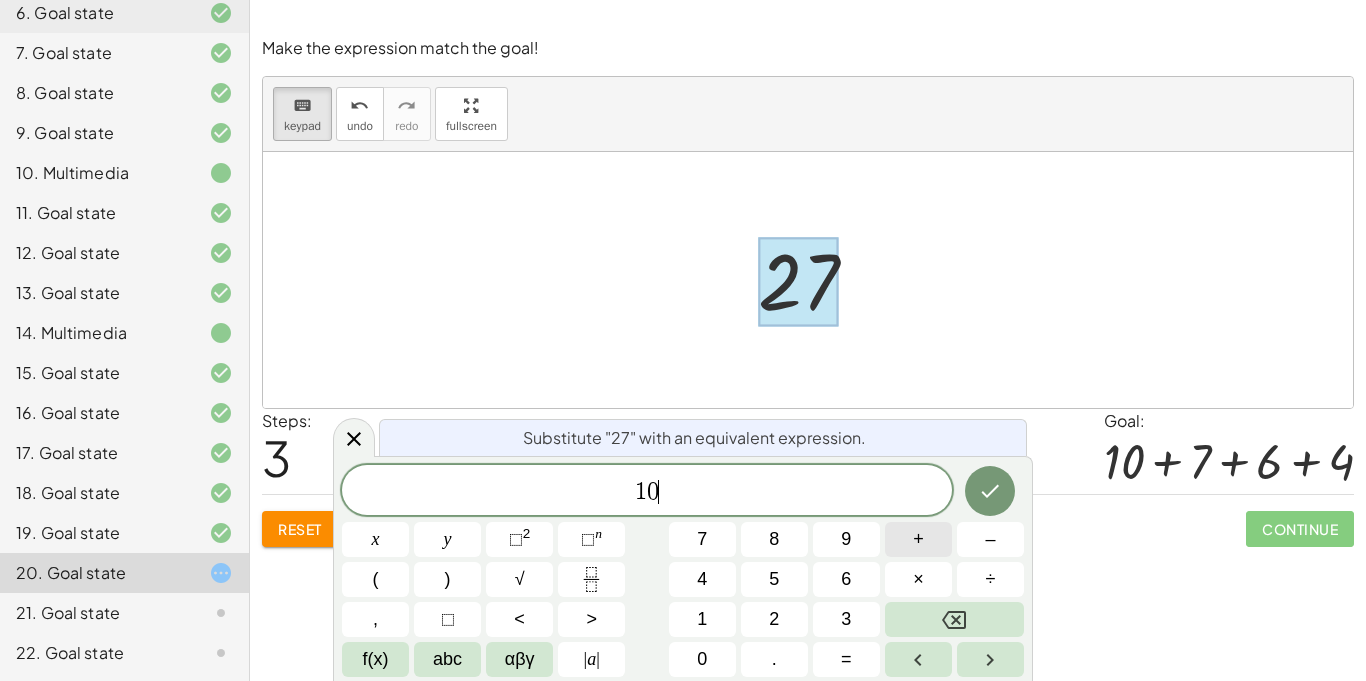 click on "+" at bounding box center (918, 539) 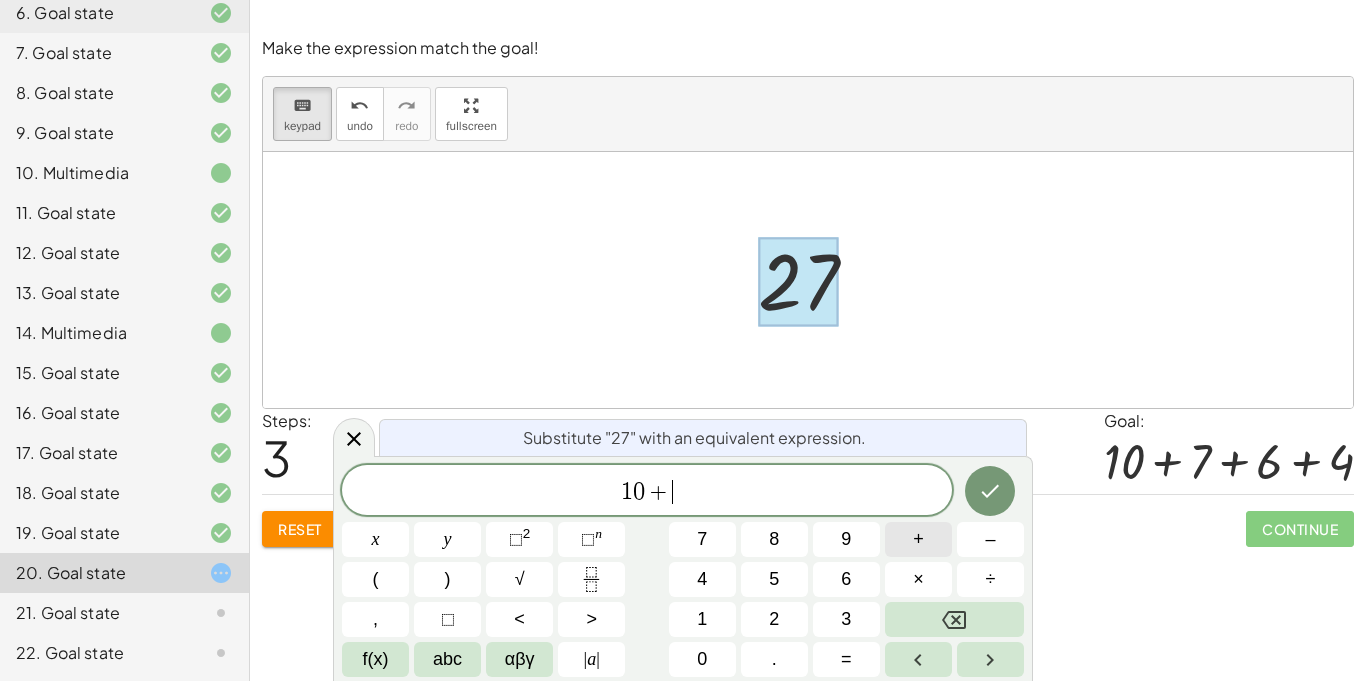 scroll, scrollTop: 19, scrollLeft: 0, axis: vertical 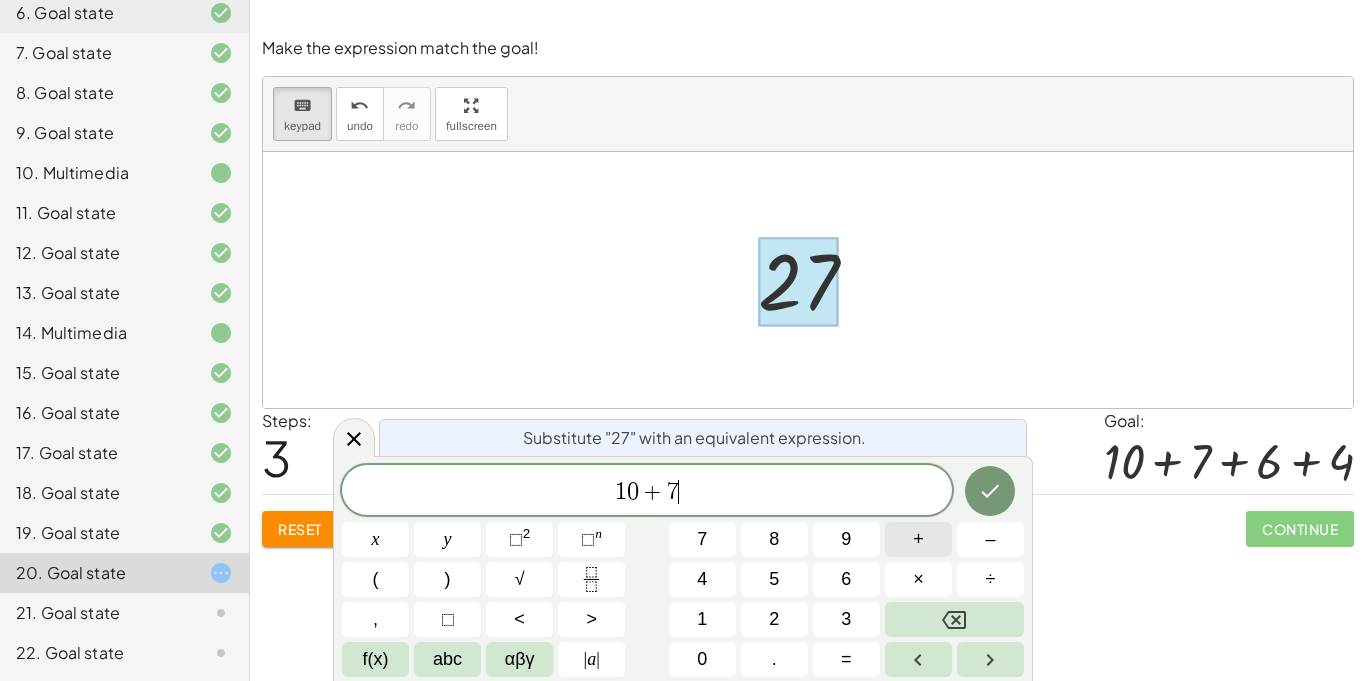 click on "+" at bounding box center [918, 539] 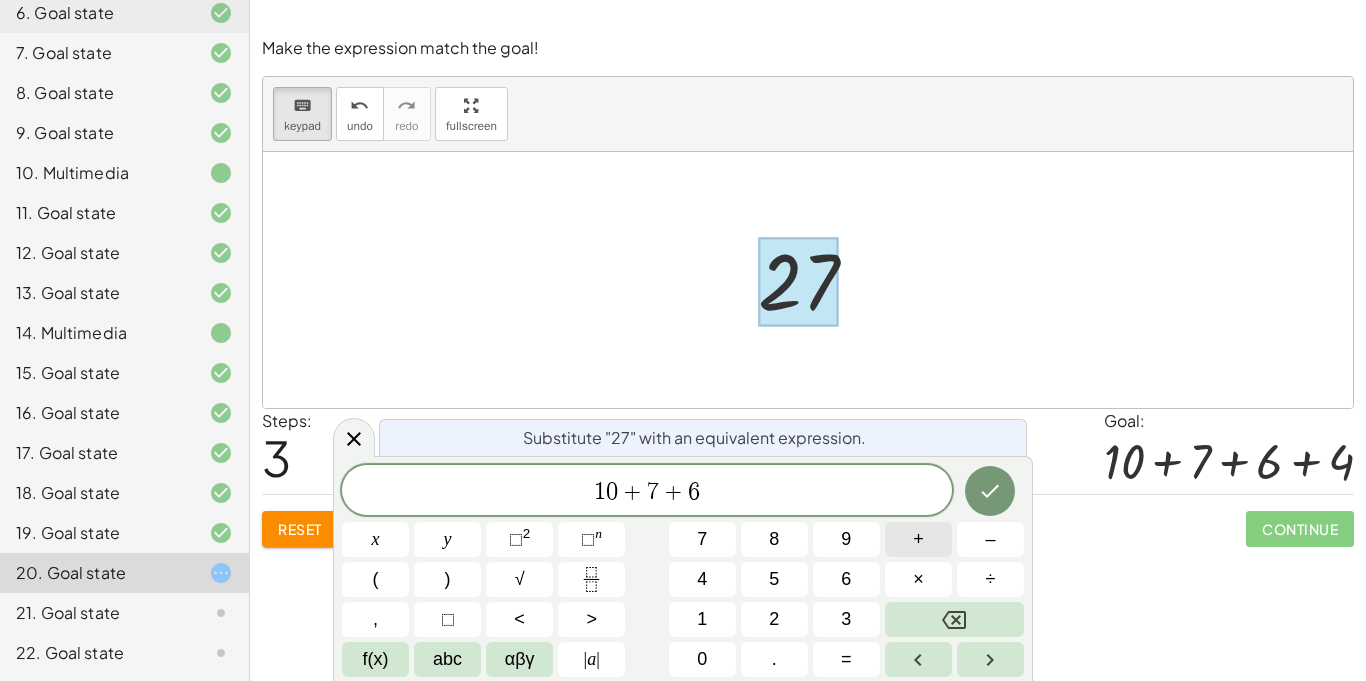 click on "+" at bounding box center (918, 539) 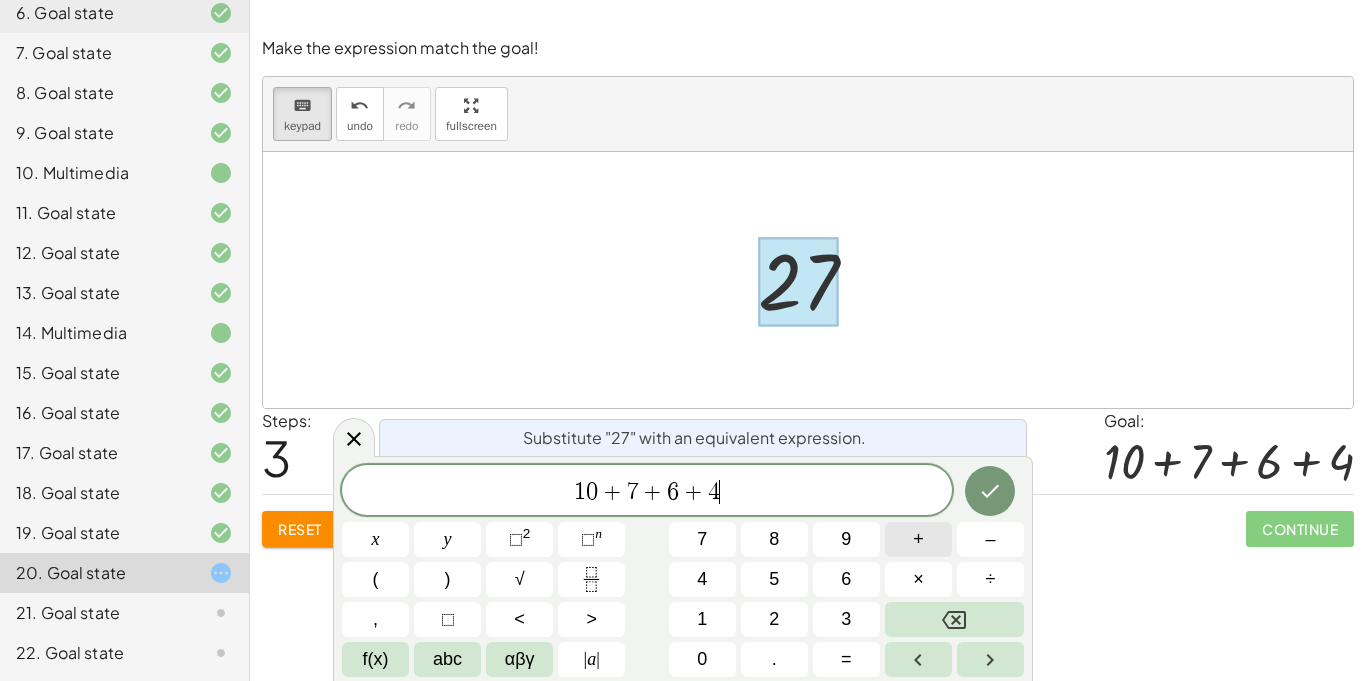 scroll, scrollTop: 21, scrollLeft: 0, axis: vertical 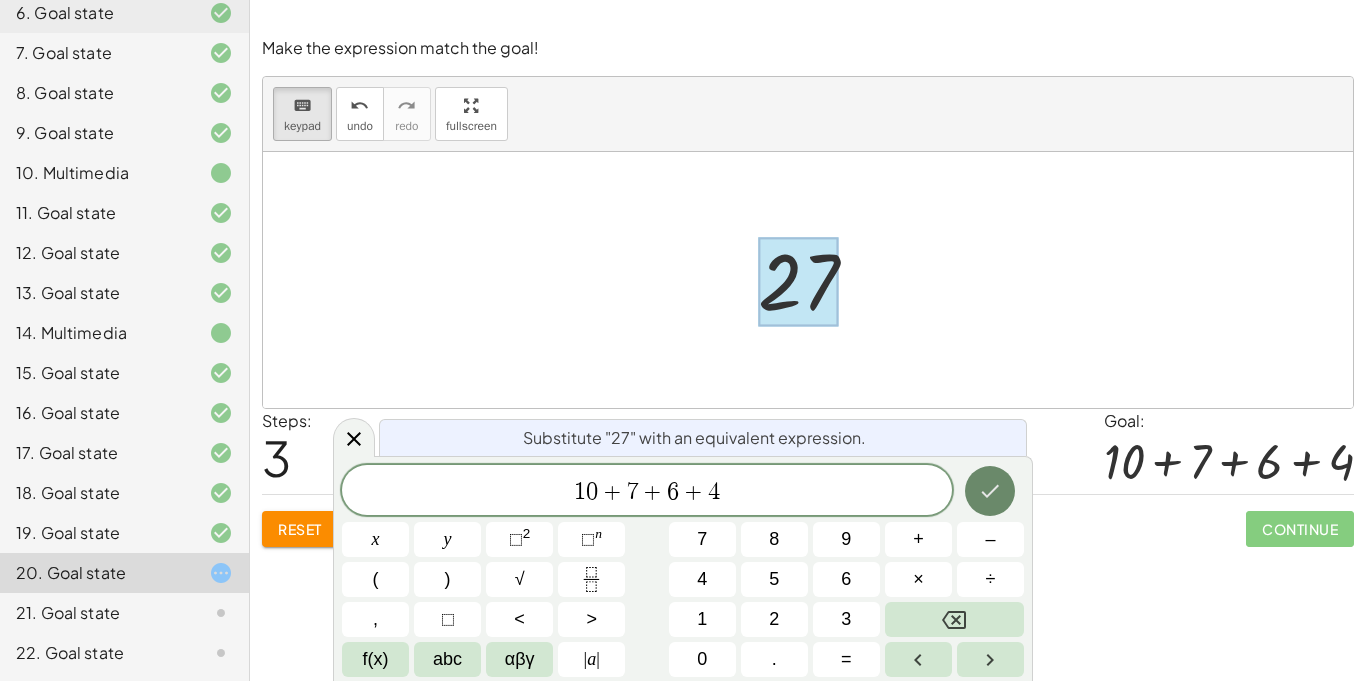click 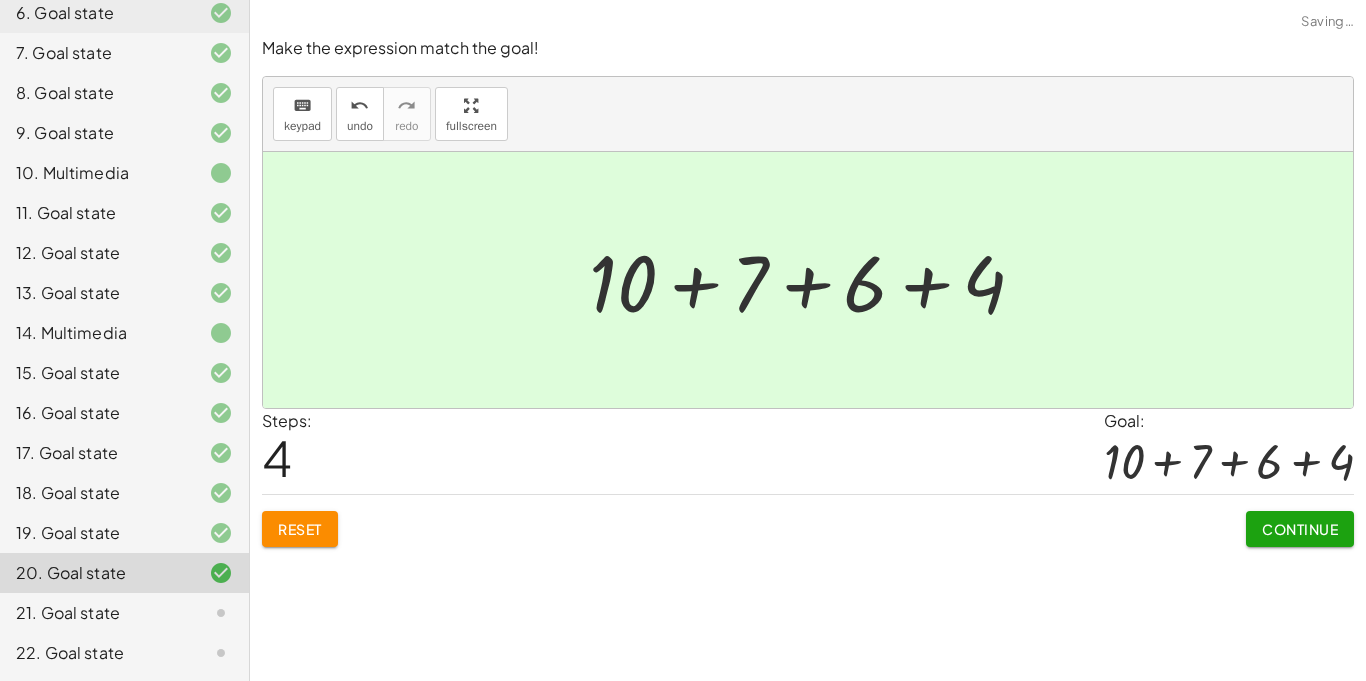 click on "Continue" at bounding box center [1300, 529] 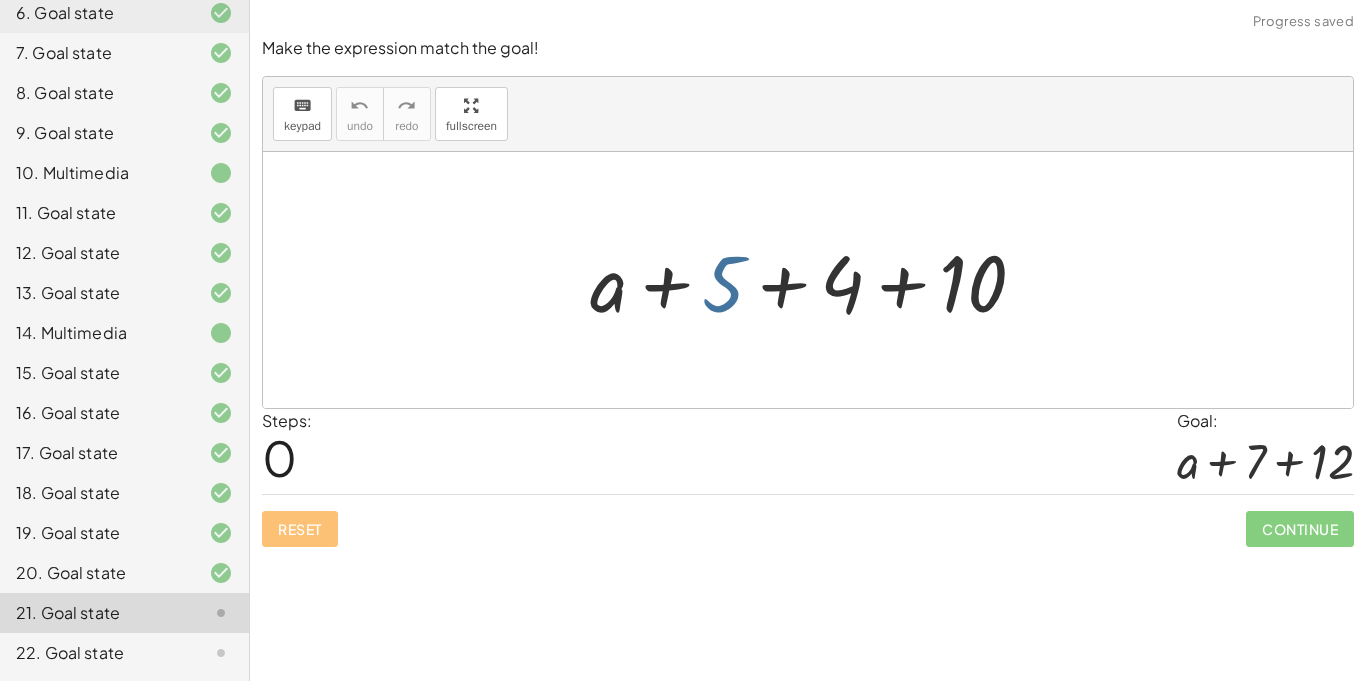 click at bounding box center (815, 280) 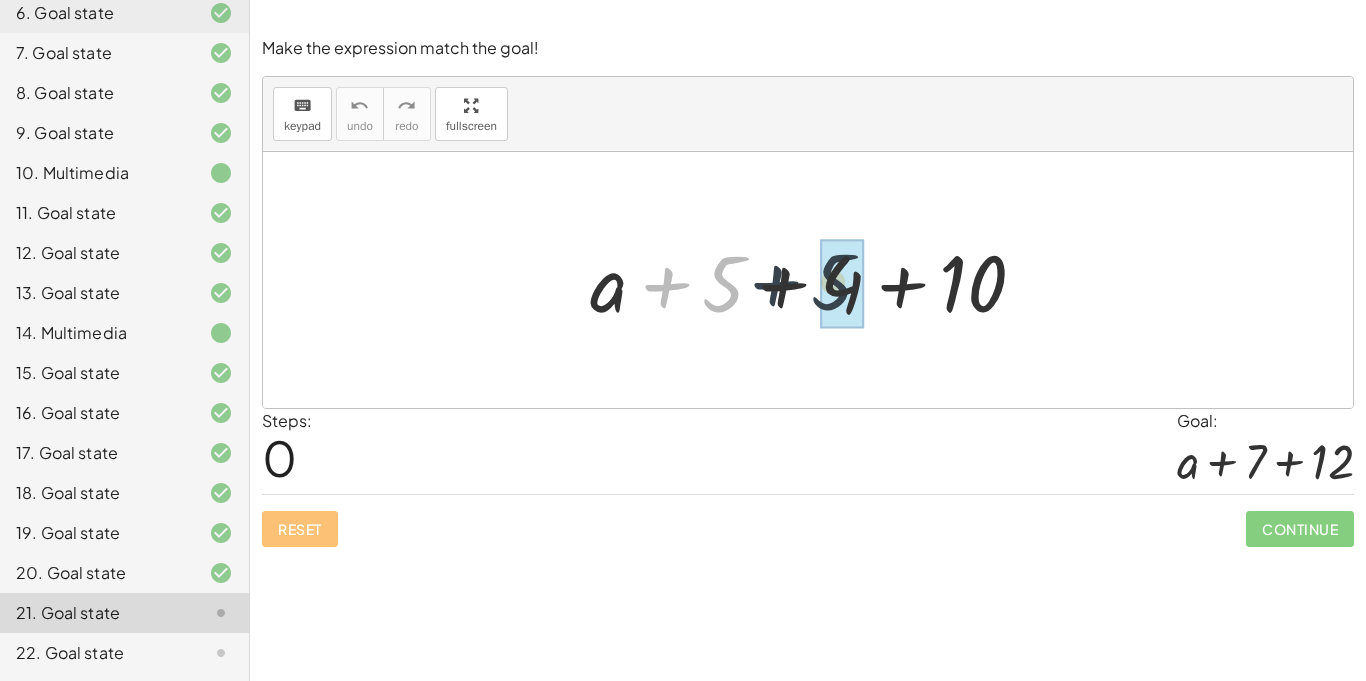 drag, startPoint x: 728, startPoint y: 289, endPoint x: 853, endPoint y: 286, distance: 125.035995 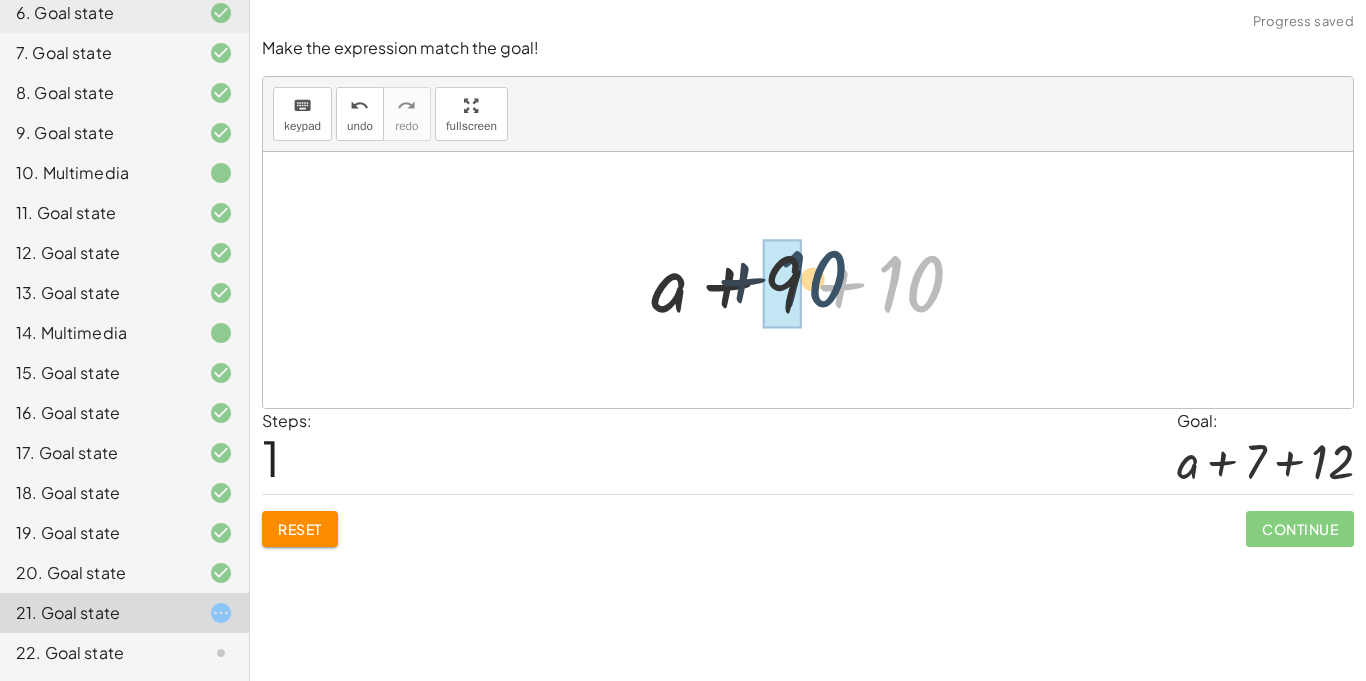 drag, startPoint x: 903, startPoint y: 277, endPoint x: 802, endPoint y: 271, distance: 101.17806 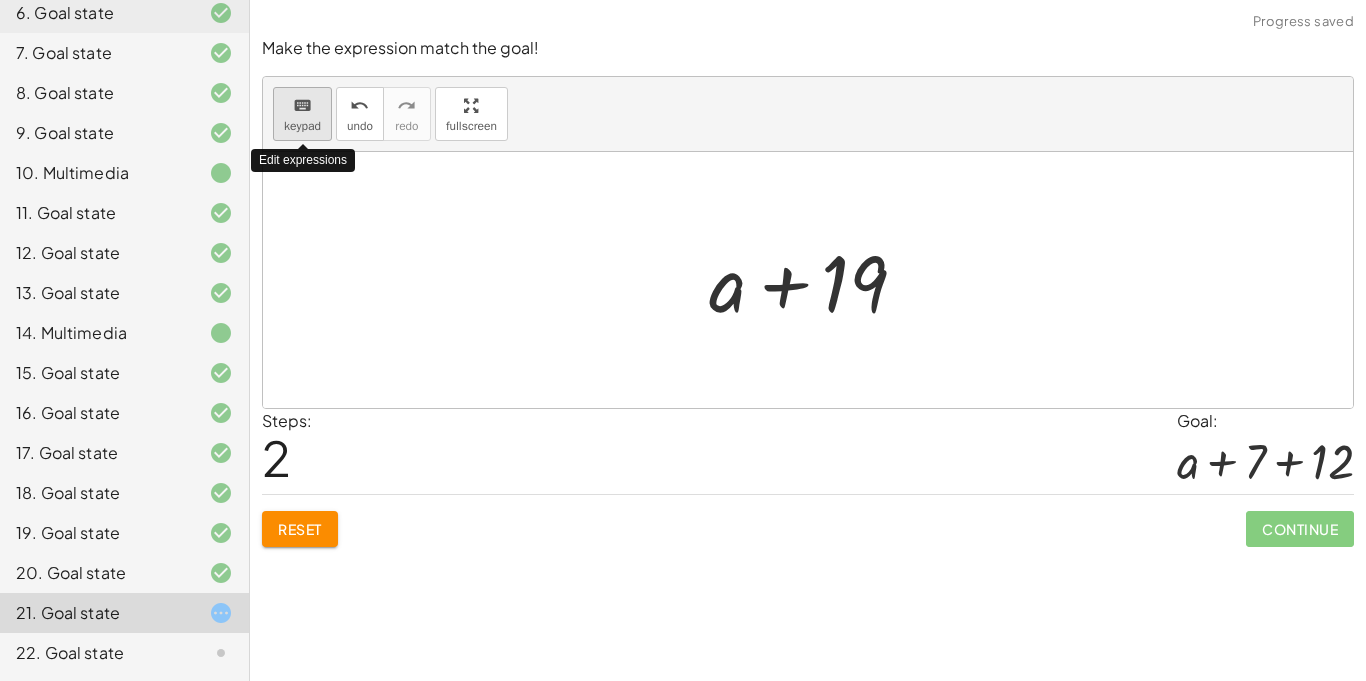 click on "keyboard keypad" at bounding box center (302, 114) 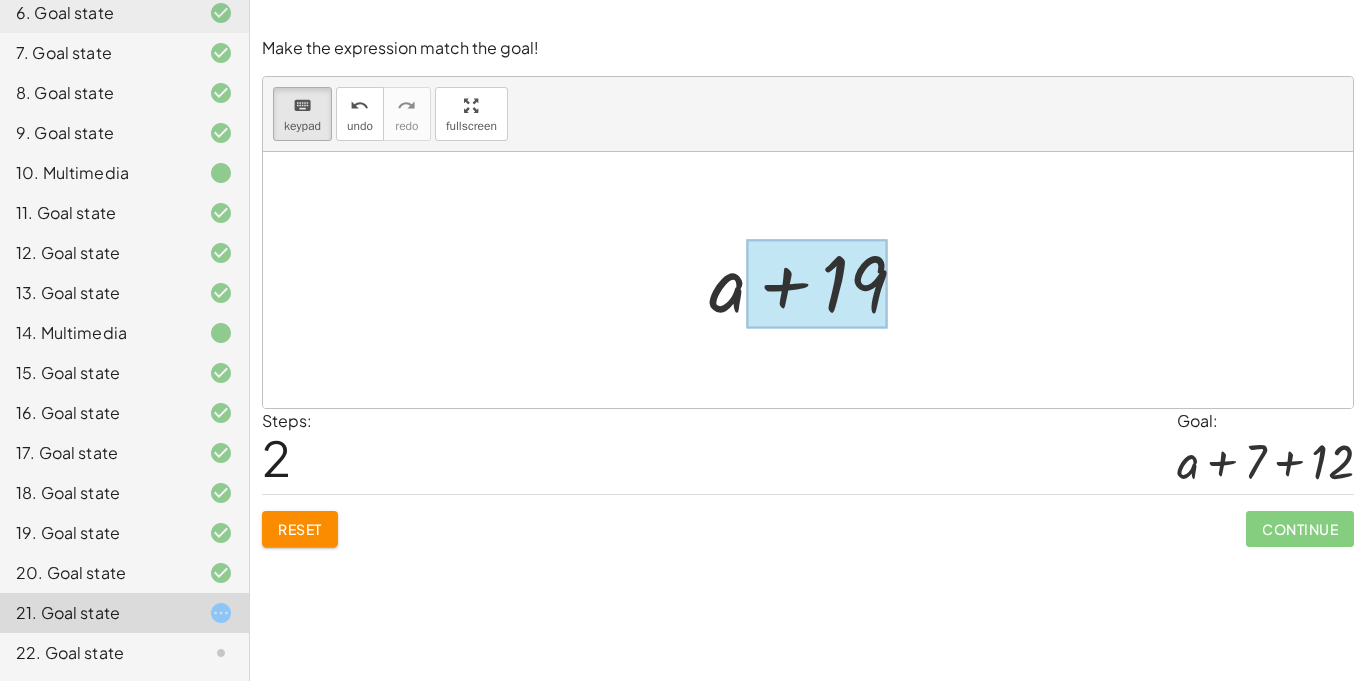 click at bounding box center (817, 284) 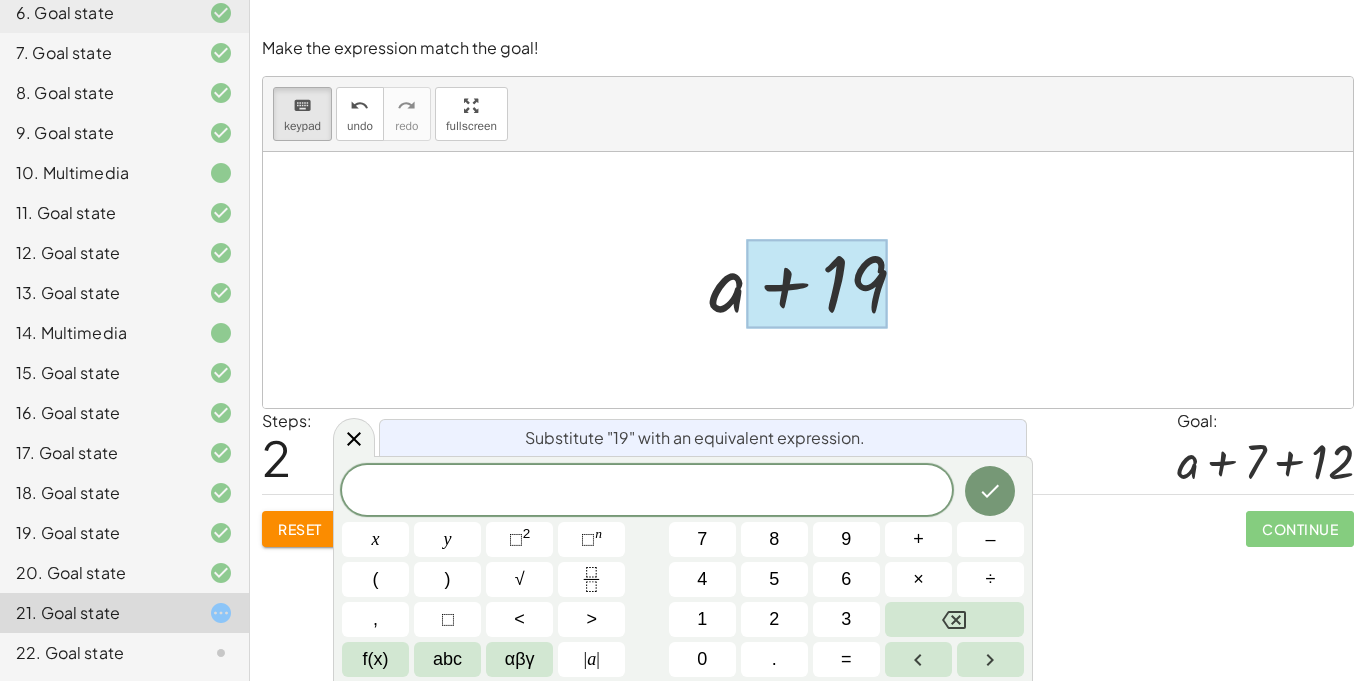 scroll, scrollTop: 23, scrollLeft: 0, axis: vertical 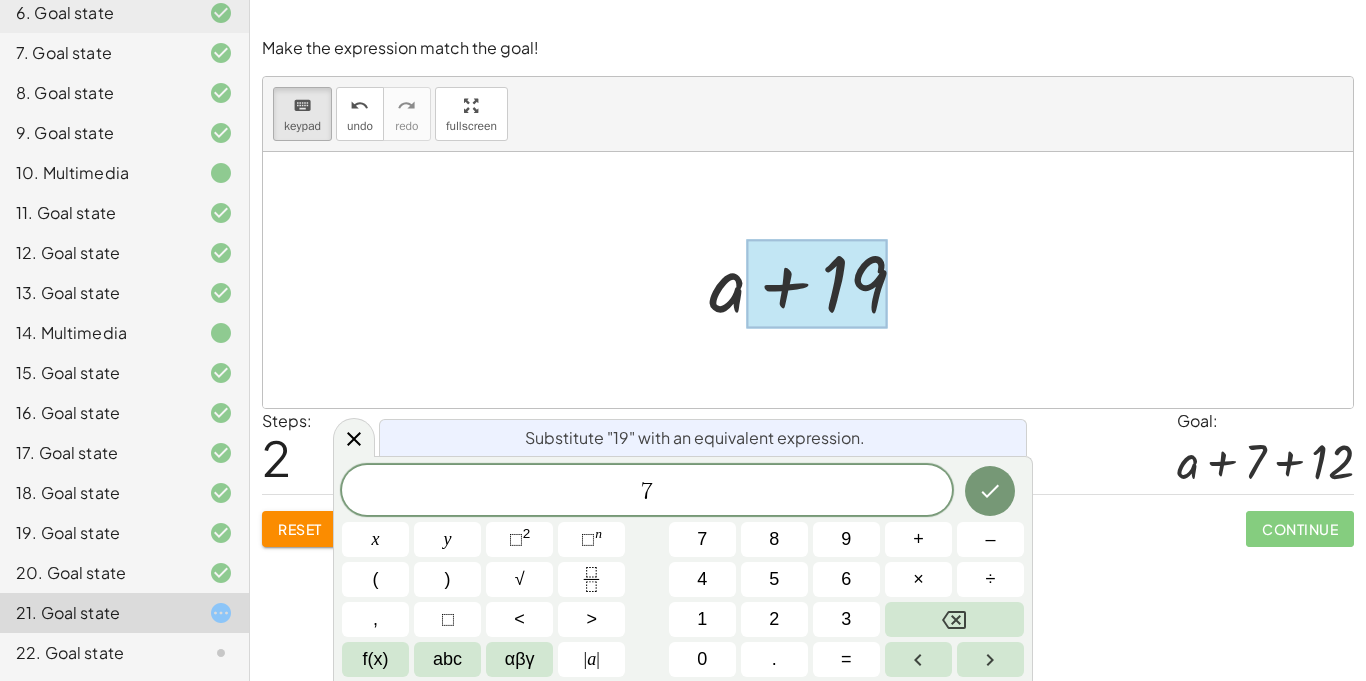 click on "+" at bounding box center (918, 539) 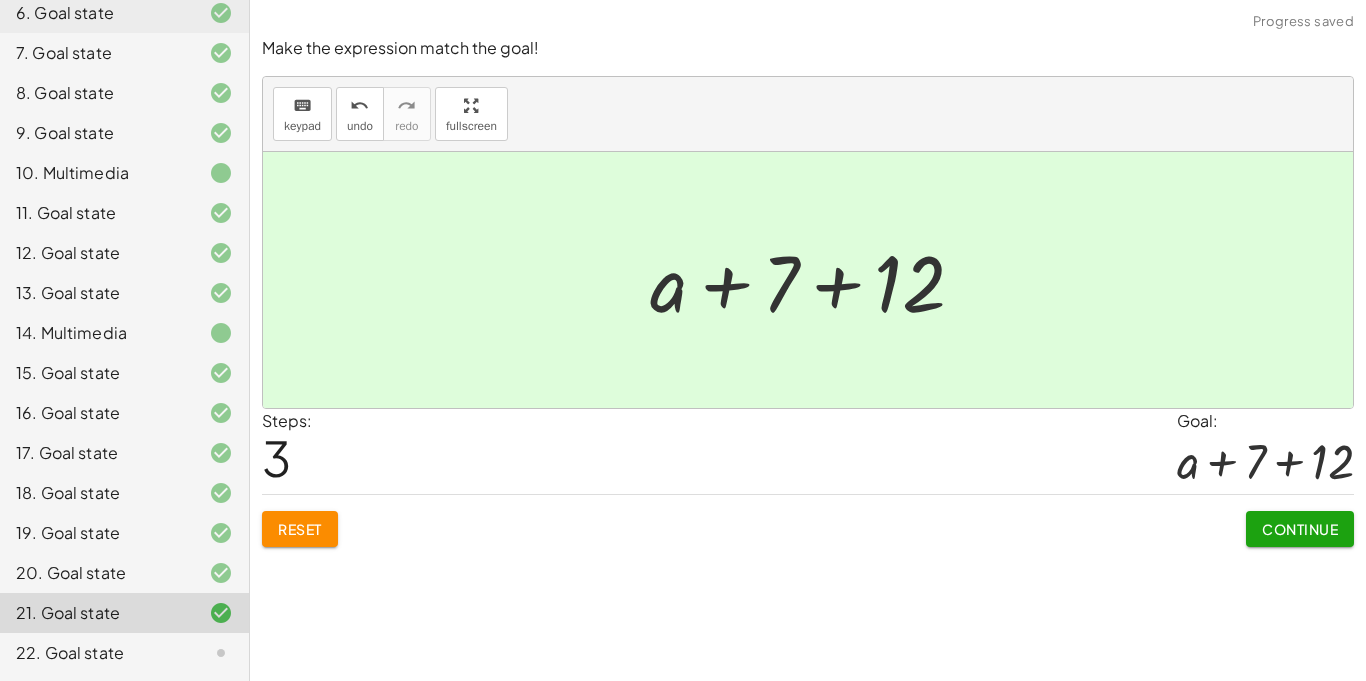 click on "Continue" 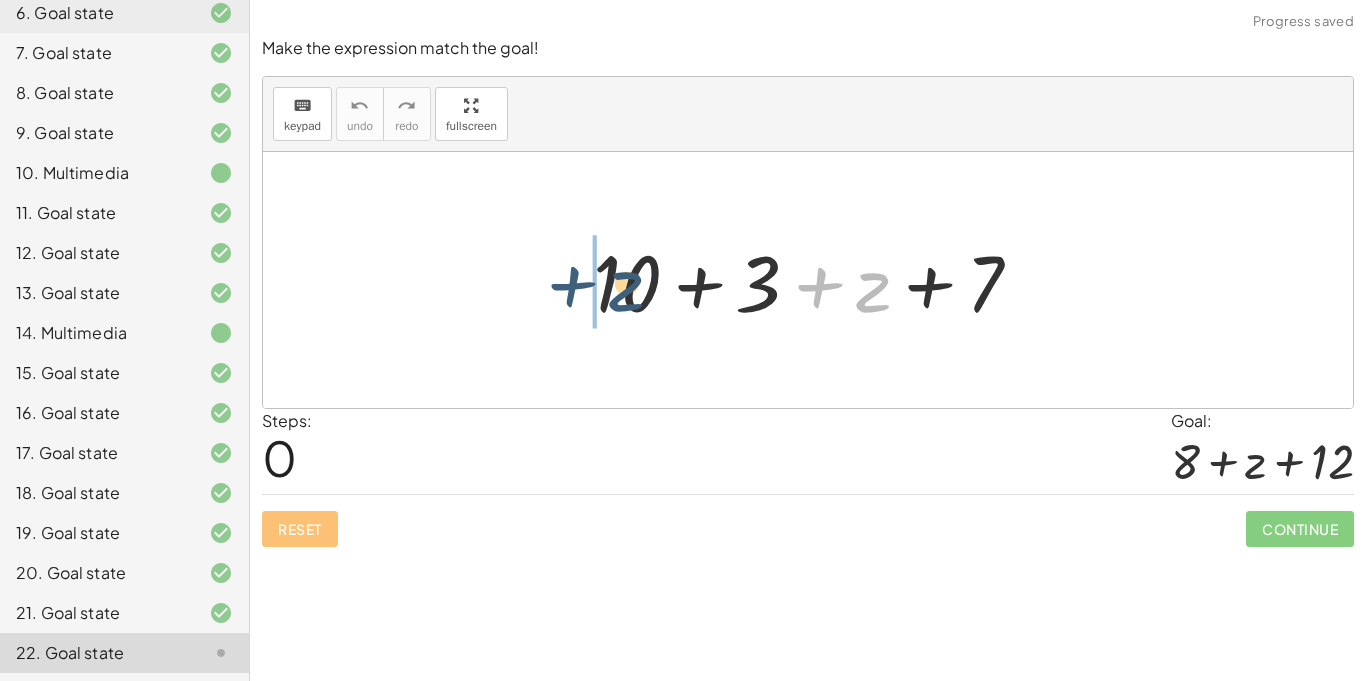 drag, startPoint x: 852, startPoint y: 293, endPoint x: 627, endPoint y: 274, distance: 225.8008 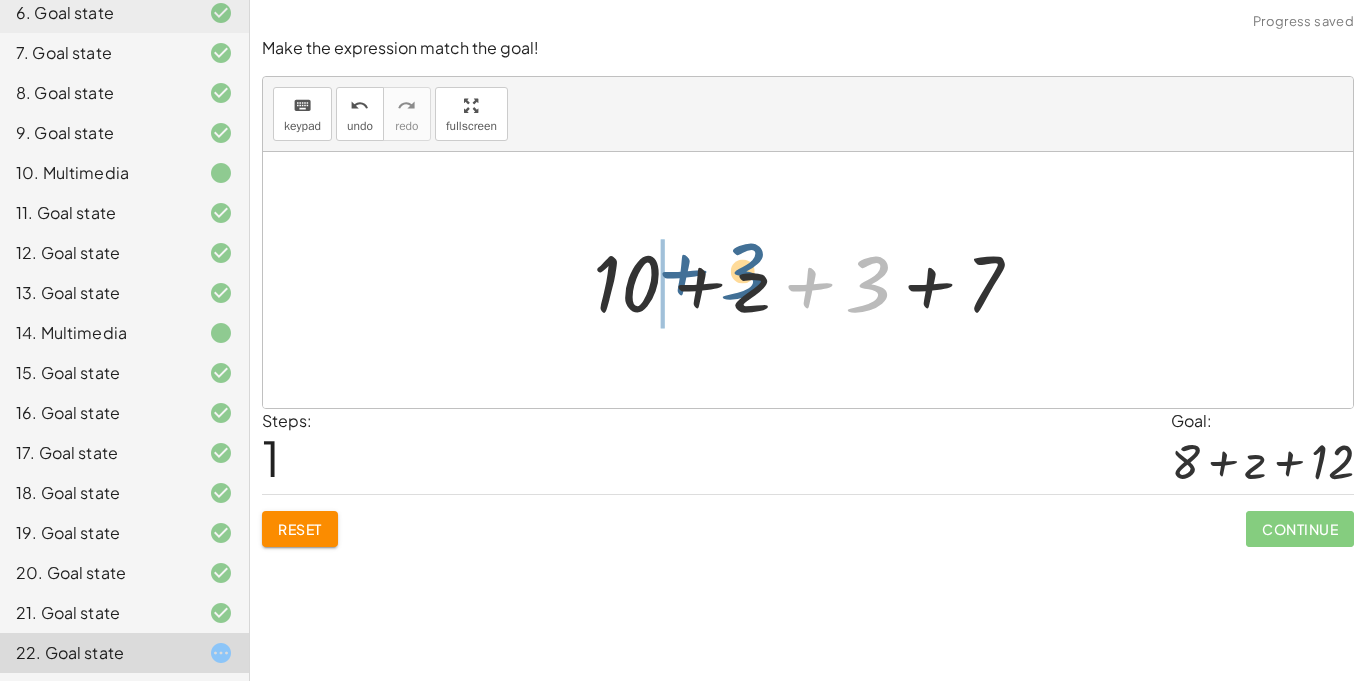 drag, startPoint x: 824, startPoint y: 305, endPoint x: 697, endPoint y: 293, distance: 127.56567 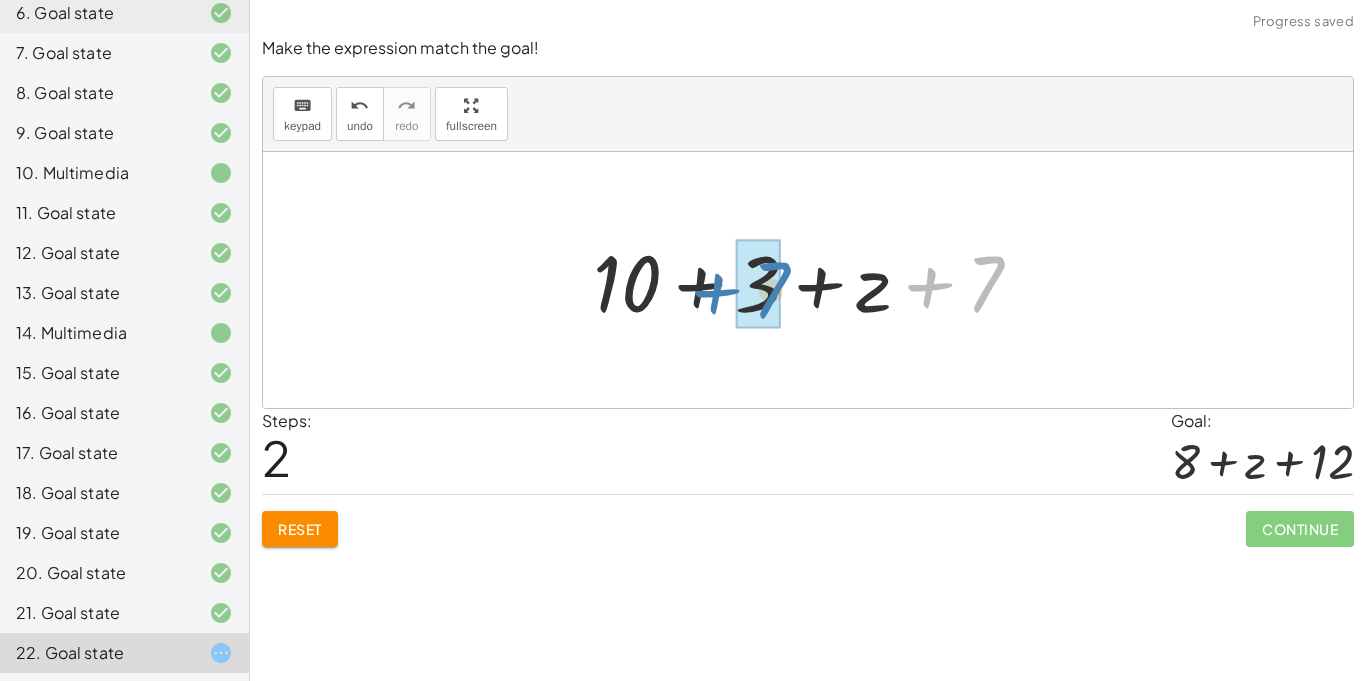 drag, startPoint x: 994, startPoint y: 281, endPoint x: 780, endPoint y: 287, distance: 214.08409 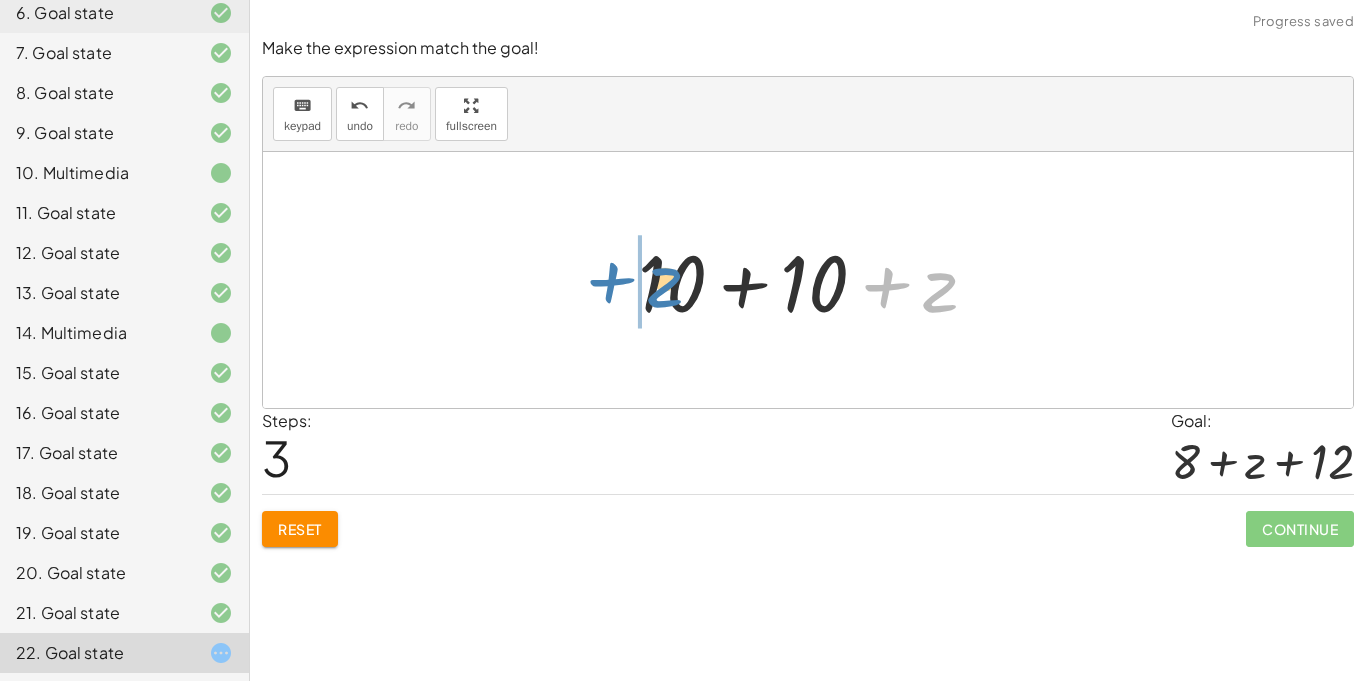 drag, startPoint x: 949, startPoint y: 297, endPoint x: 674, endPoint y: 292, distance: 275.04544 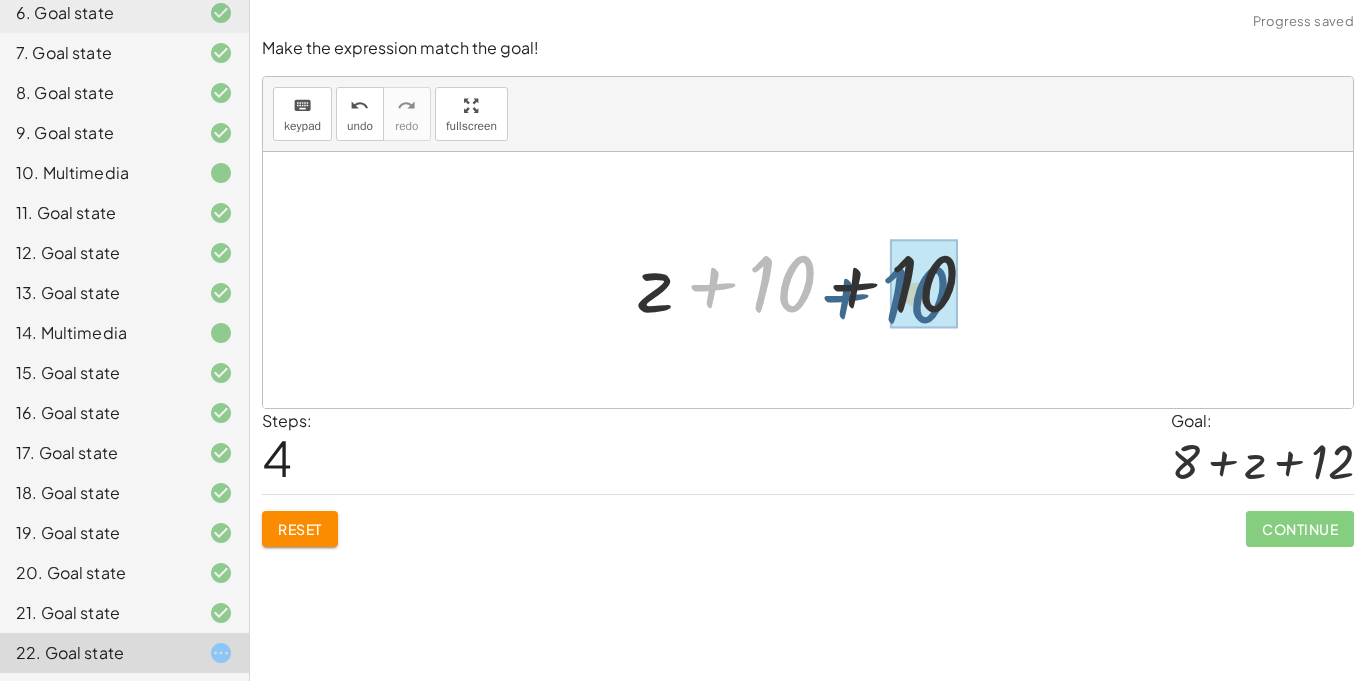 drag, startPoint x: 804, startPoint y: 288, endPoint x: 938, endPoint y: 298, distance: 134.37262 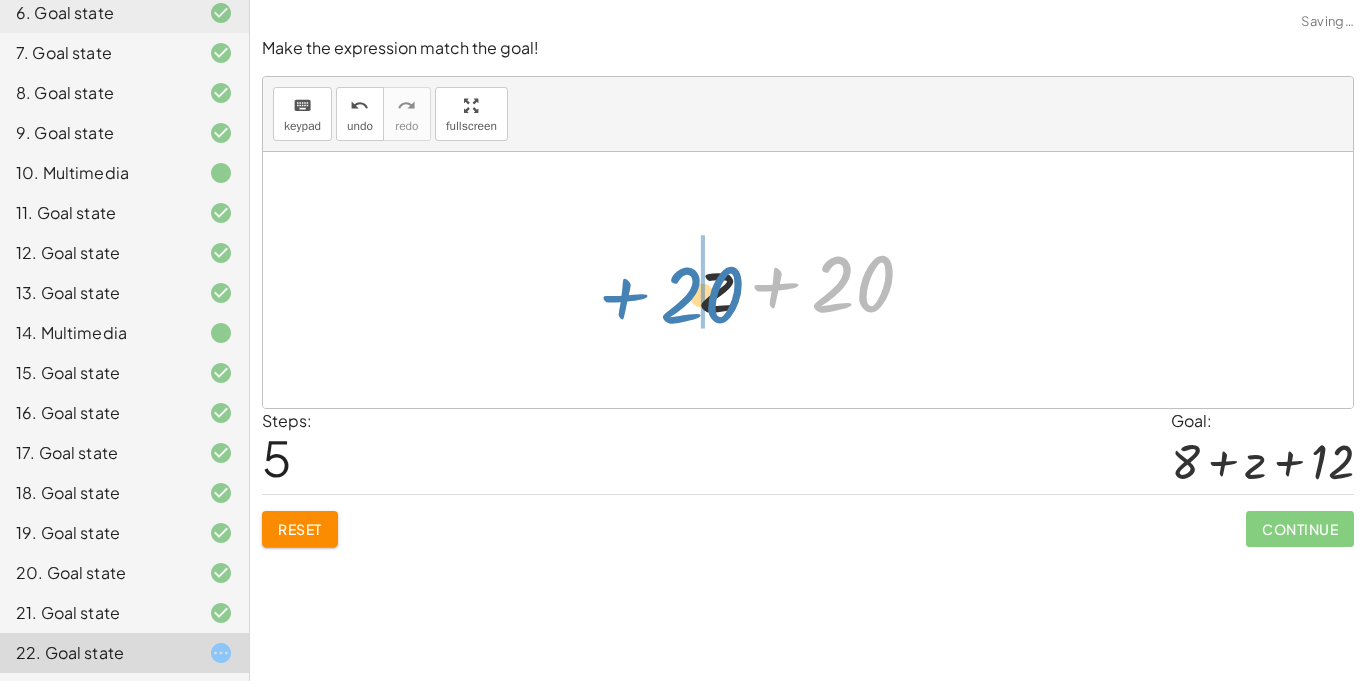 drag, startPoint x: 835, startPoint y: 294, endPoint x: 684, endPoint y: 305, distance: 151.40013 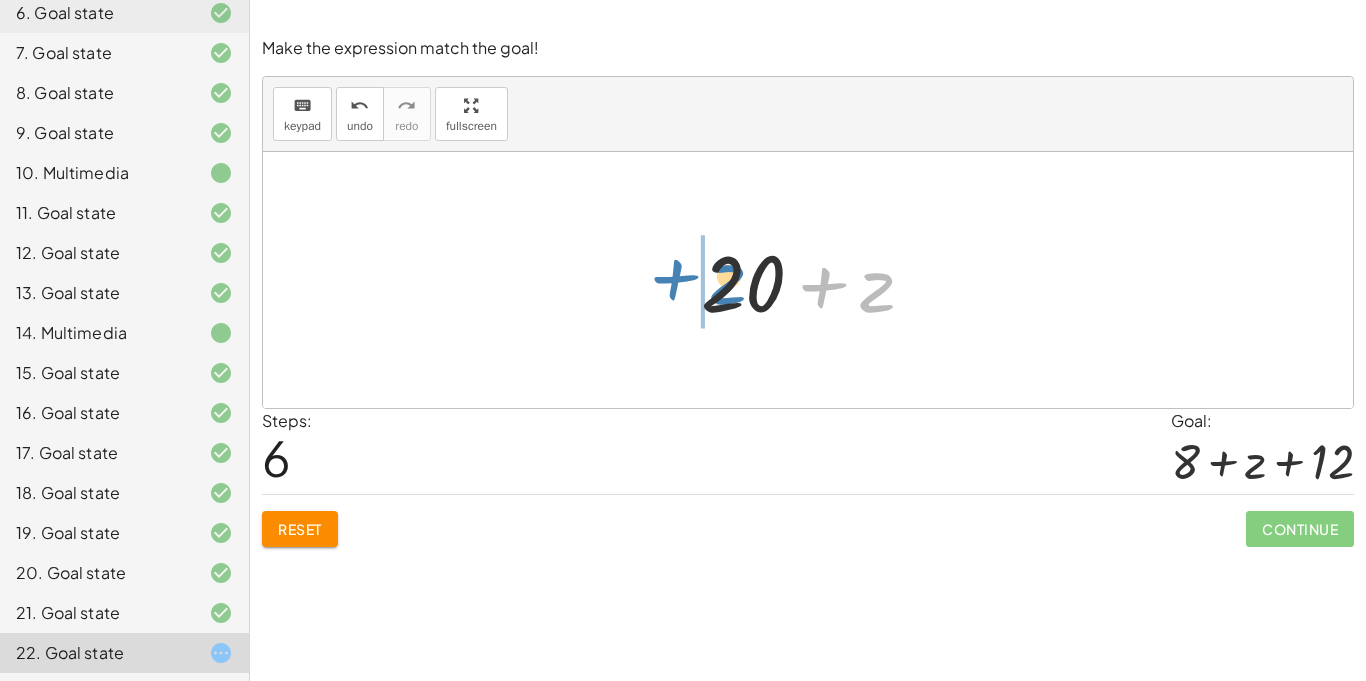 drag, startPoint x: 888, startPoint y: 291, endPoint x: 740, endPoint y: 283, distance: 148.21606 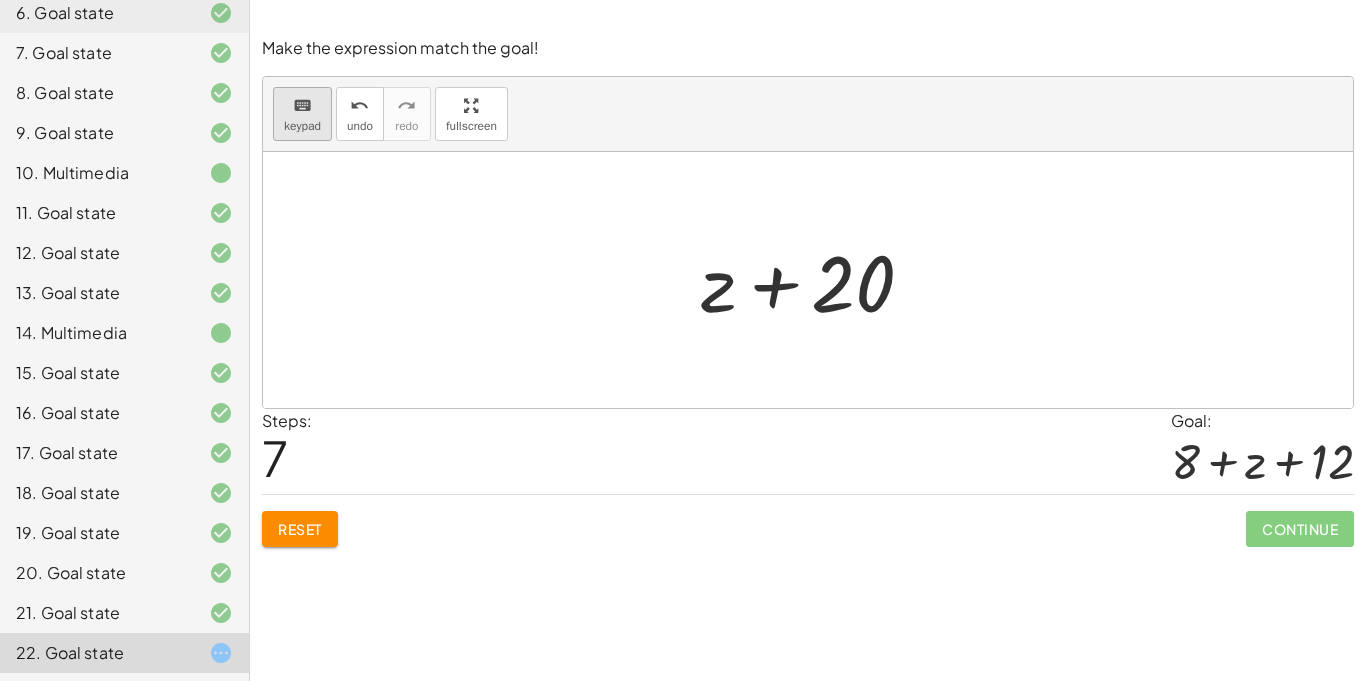 click on "keypad" at bounding box center [302, 126] 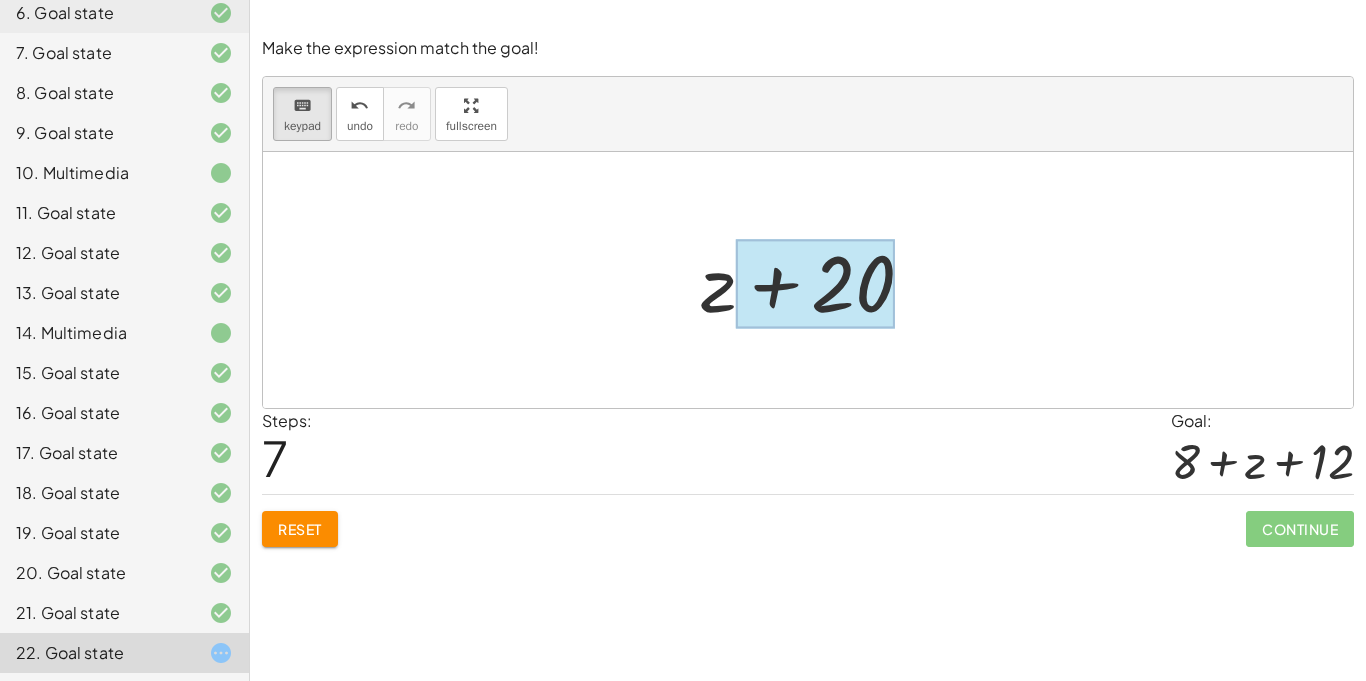 click at bounding box center [815, 284] 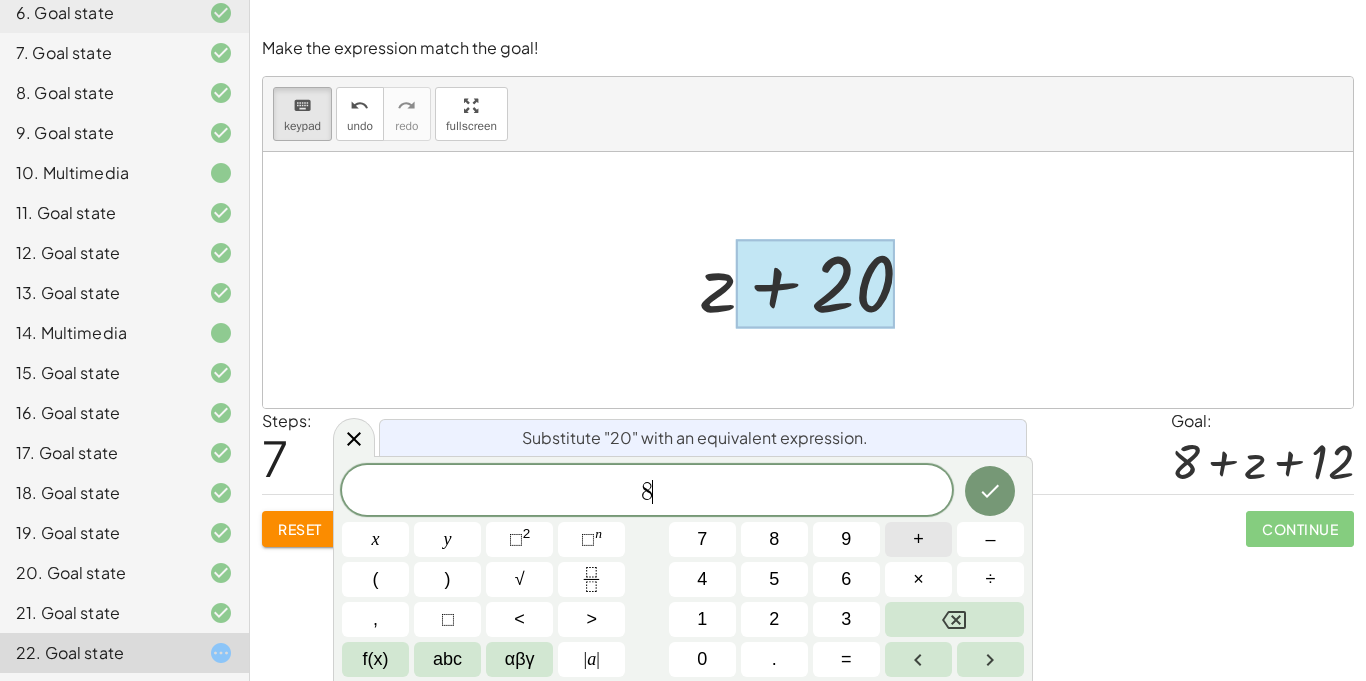 click on "+" at bounding box center (918, 539) 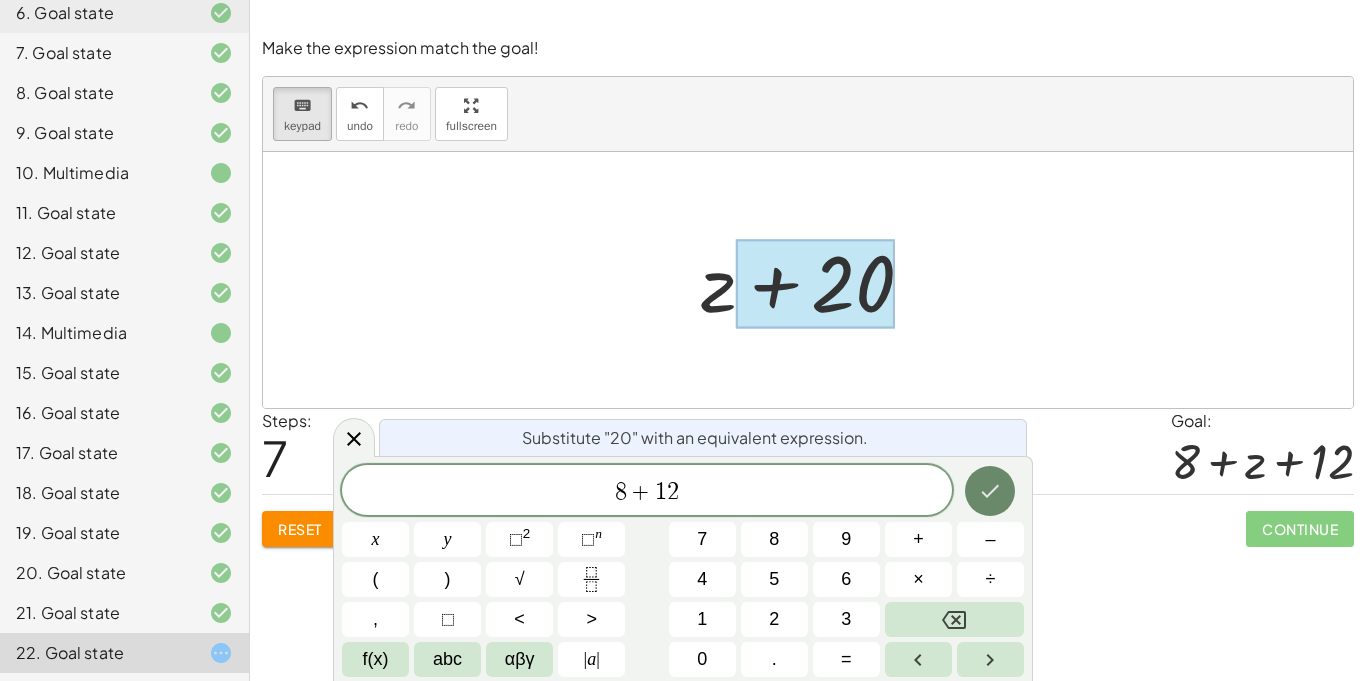 click 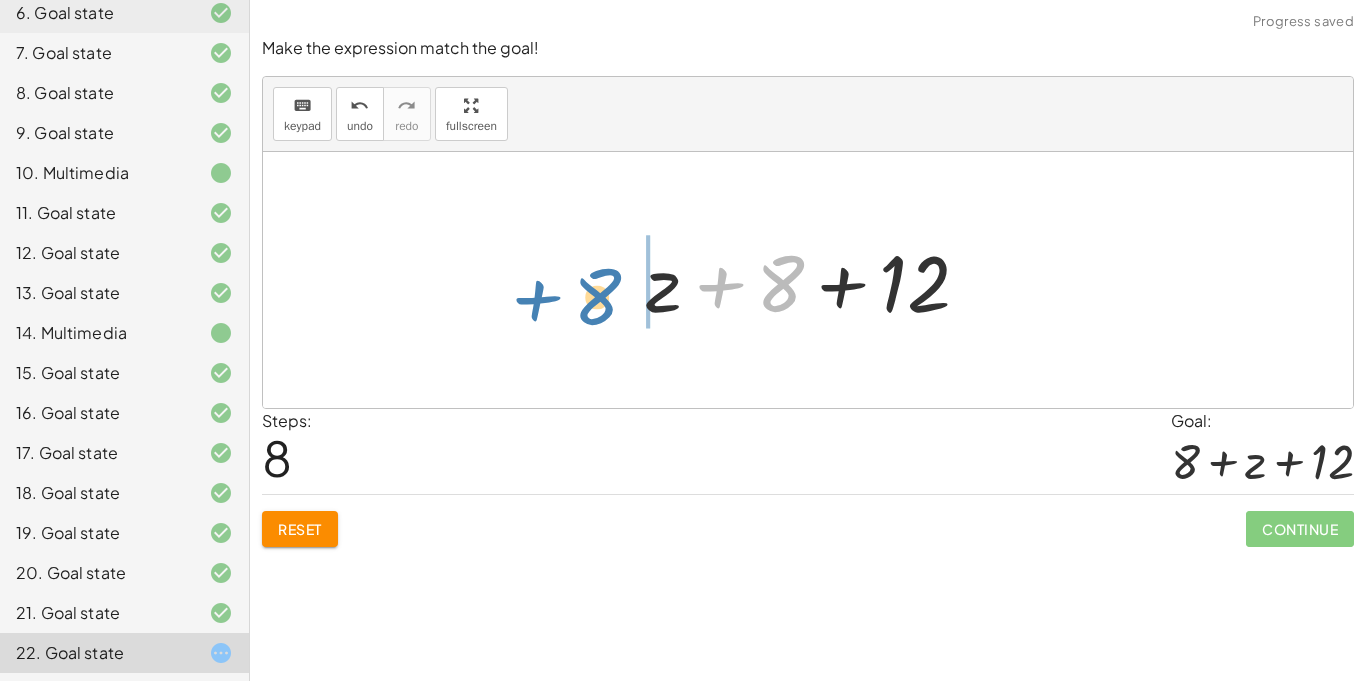 drag, startPoint x: 800, startPoint y: 301, endPoint x: 607, endPoint y: 315, distance: 193.50711 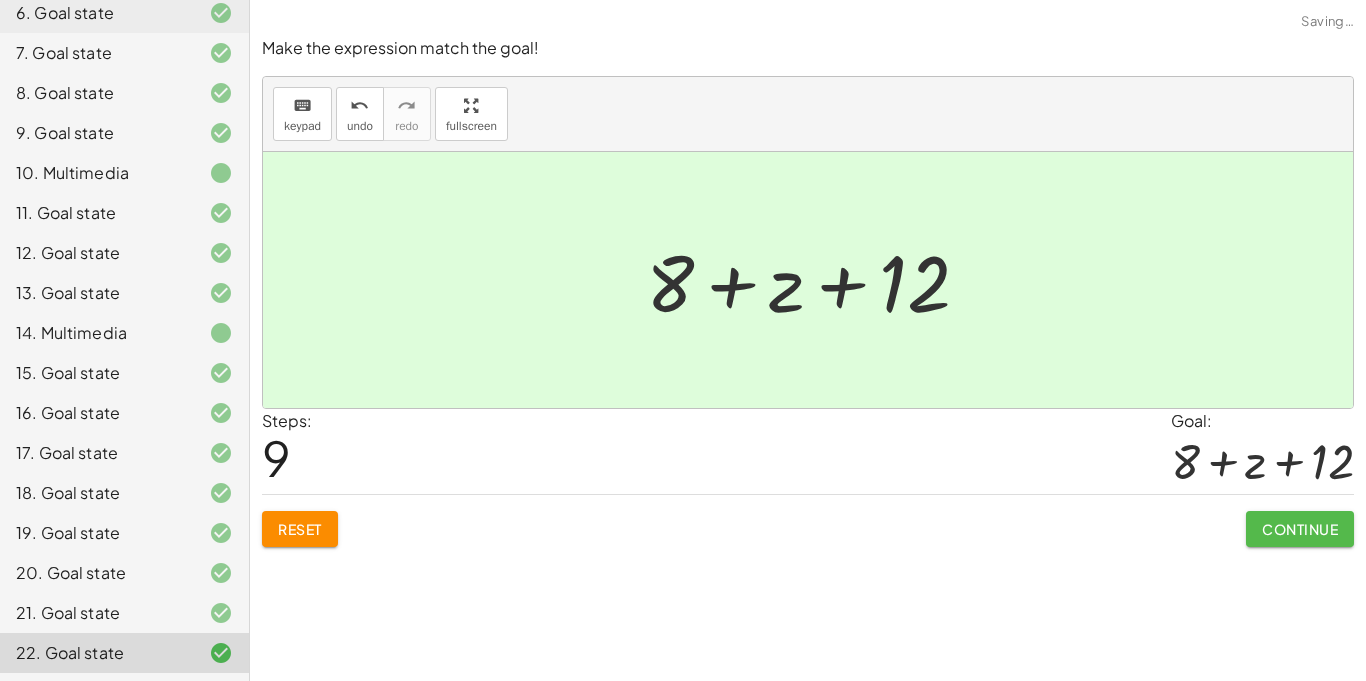 click on "Continue" 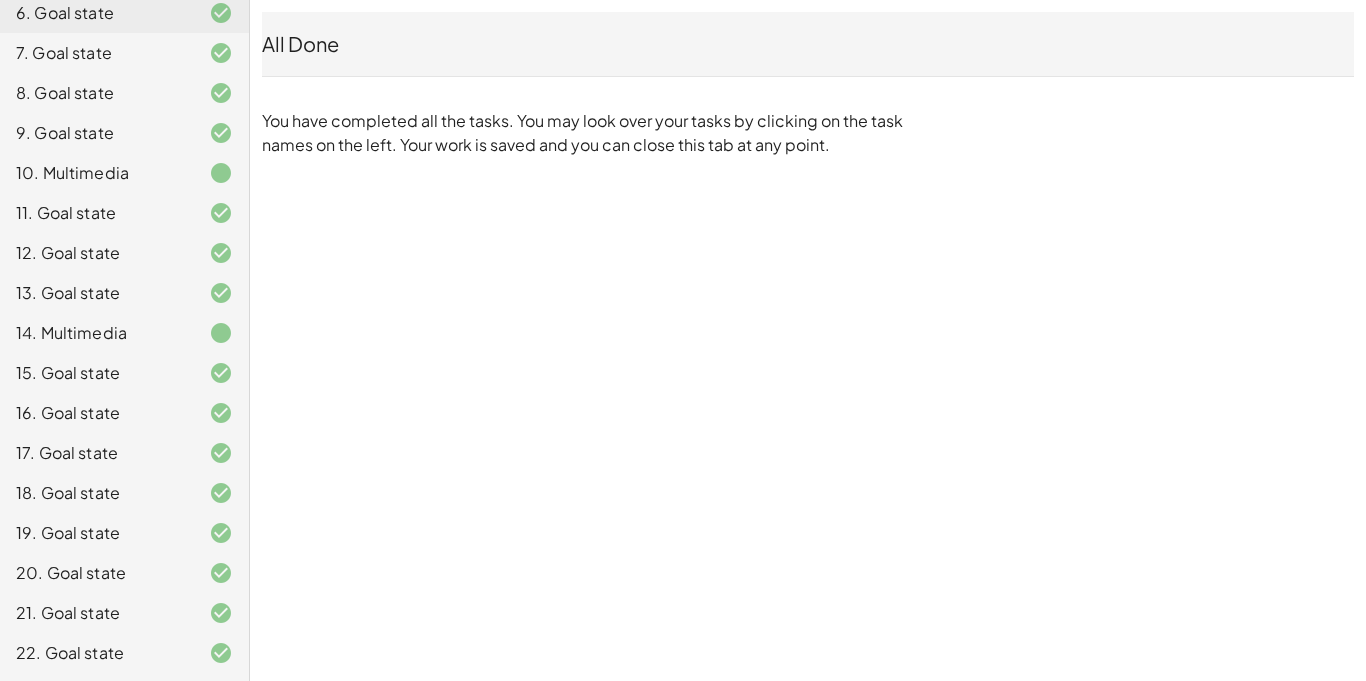 click on "10. Multimedia" 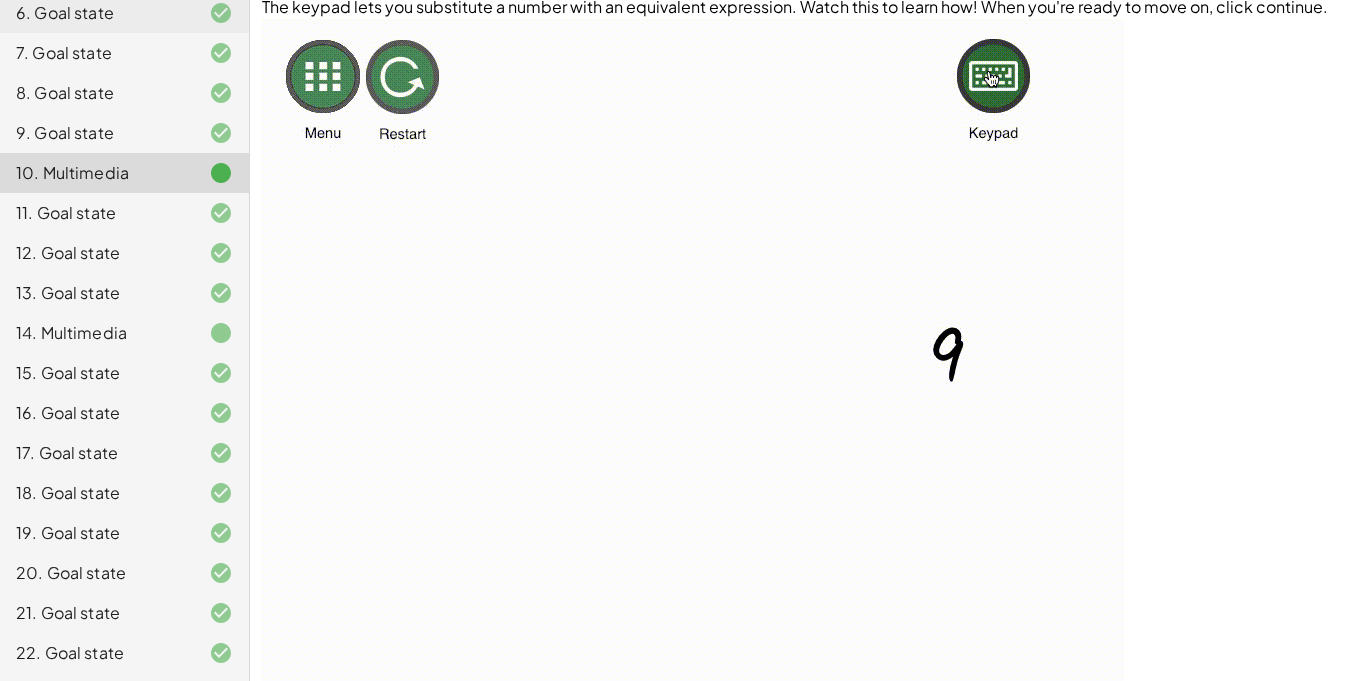scroll, scrollTop: 20, scrollLeft: 0, axis: vertical 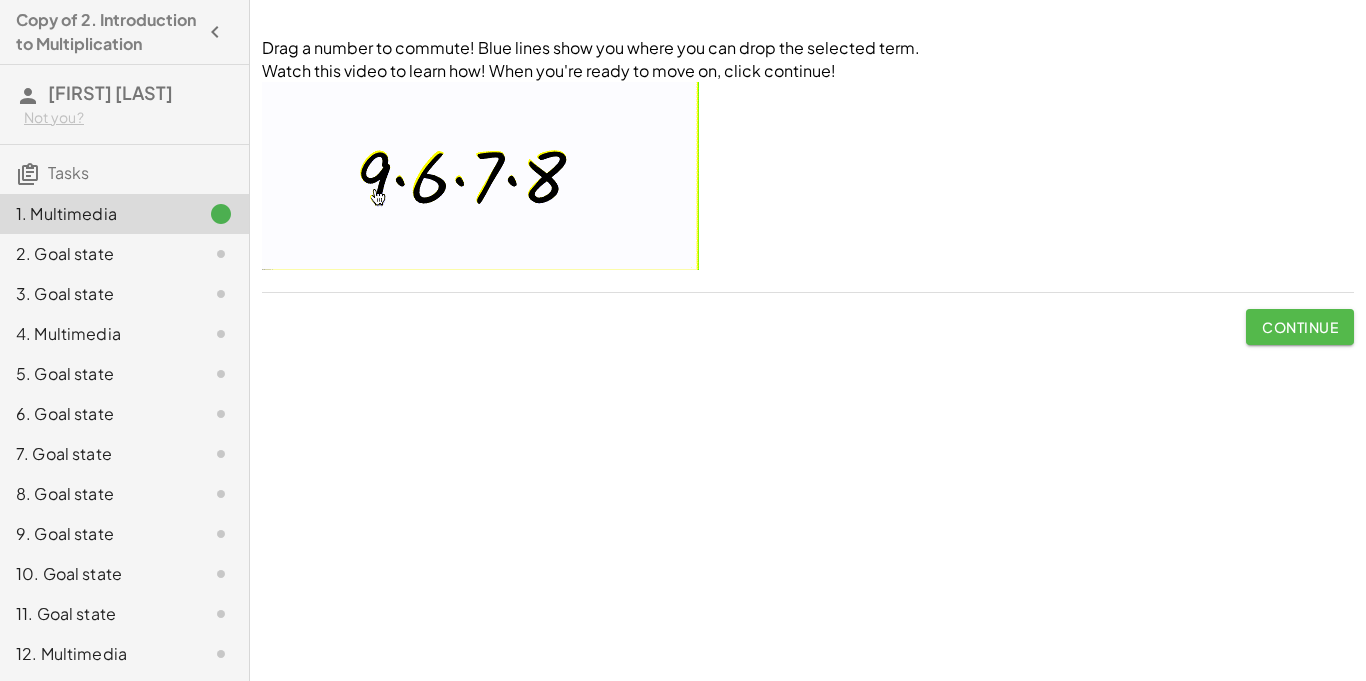 click on "Continue" 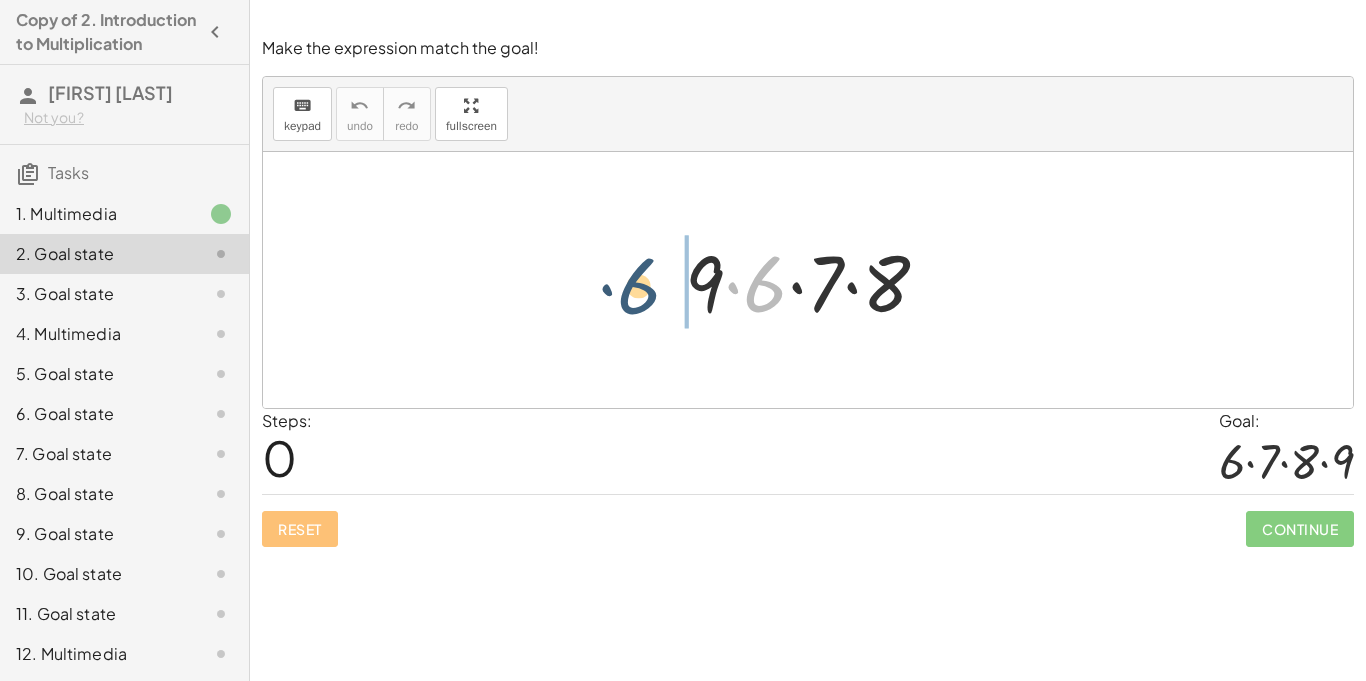 drag, startPoint x: 758, startPoint y: 287, endPoint x: 627, endPoint y: 288, distance: 131.00381 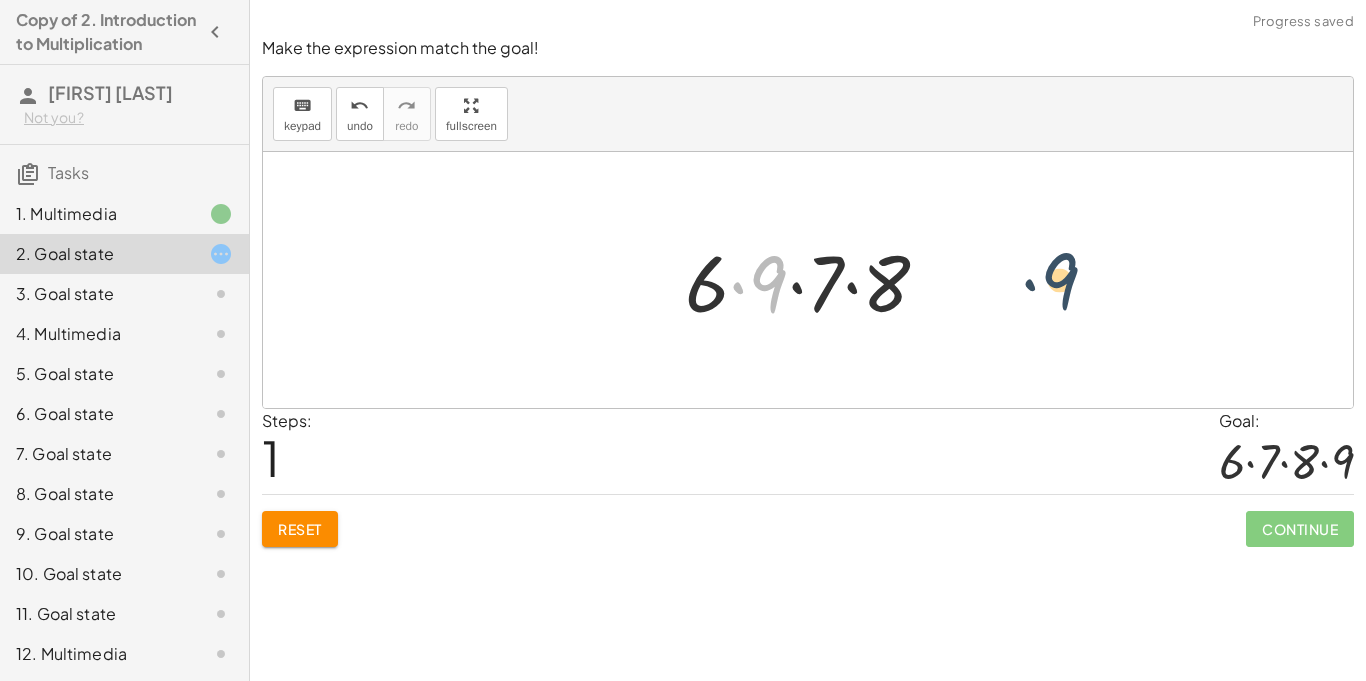 drag, startPoint x: 766, startPoint y: 291, endPoint x: 1063, endPoint y: 285, distance: 297.0606 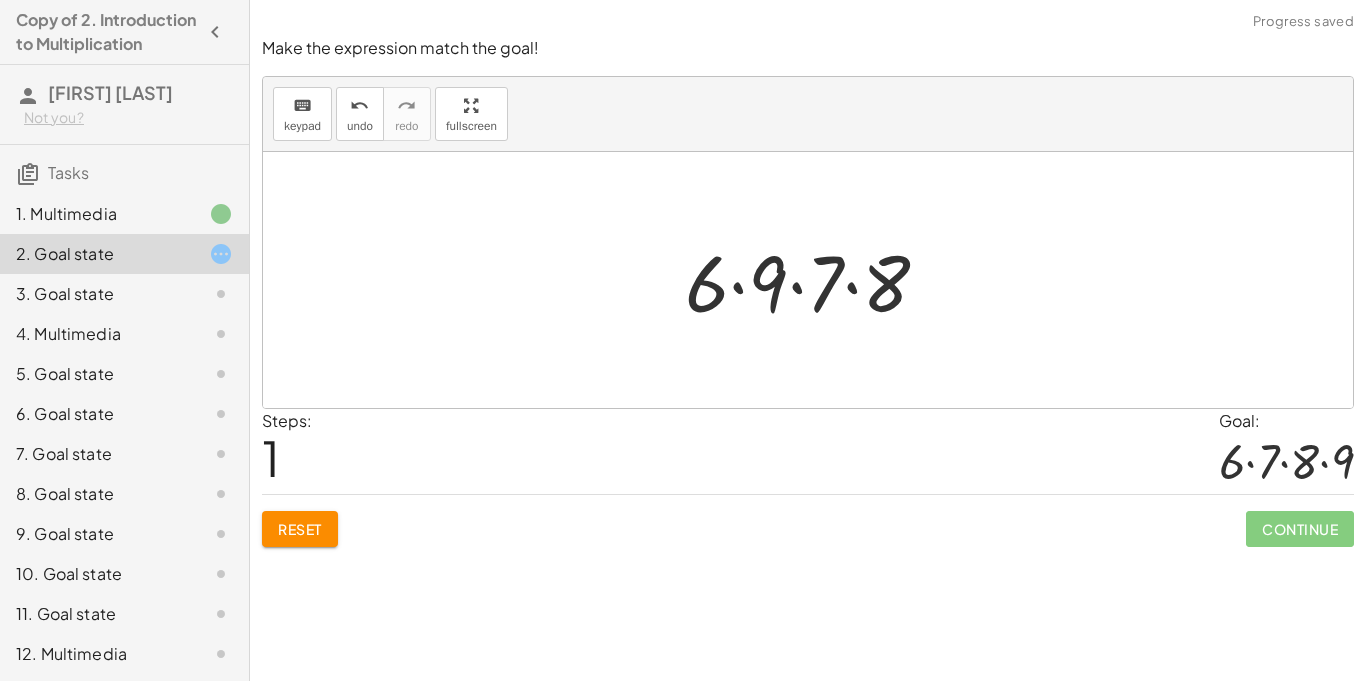 click on "Reset" 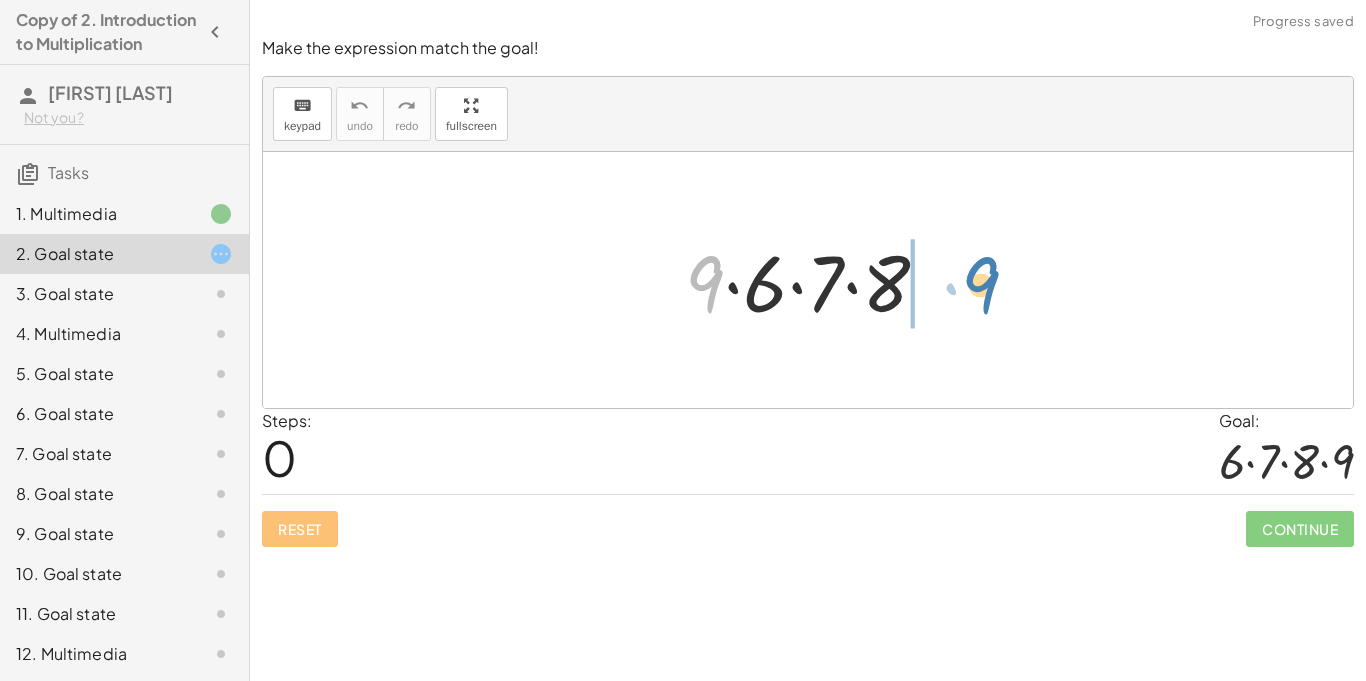 drag, startPoint x: 711, startPoint y: 288, endPoint x: 985, endPoint y: 289, distance: 274.00183 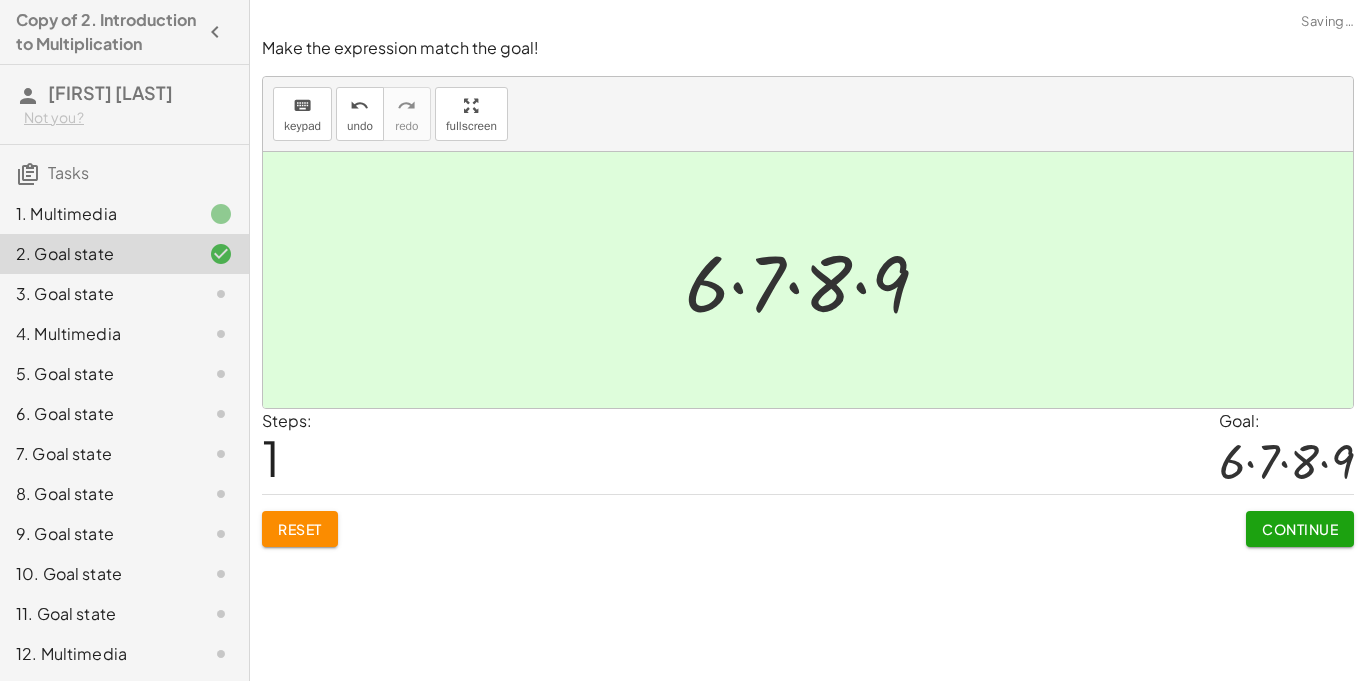 click on "Continue" 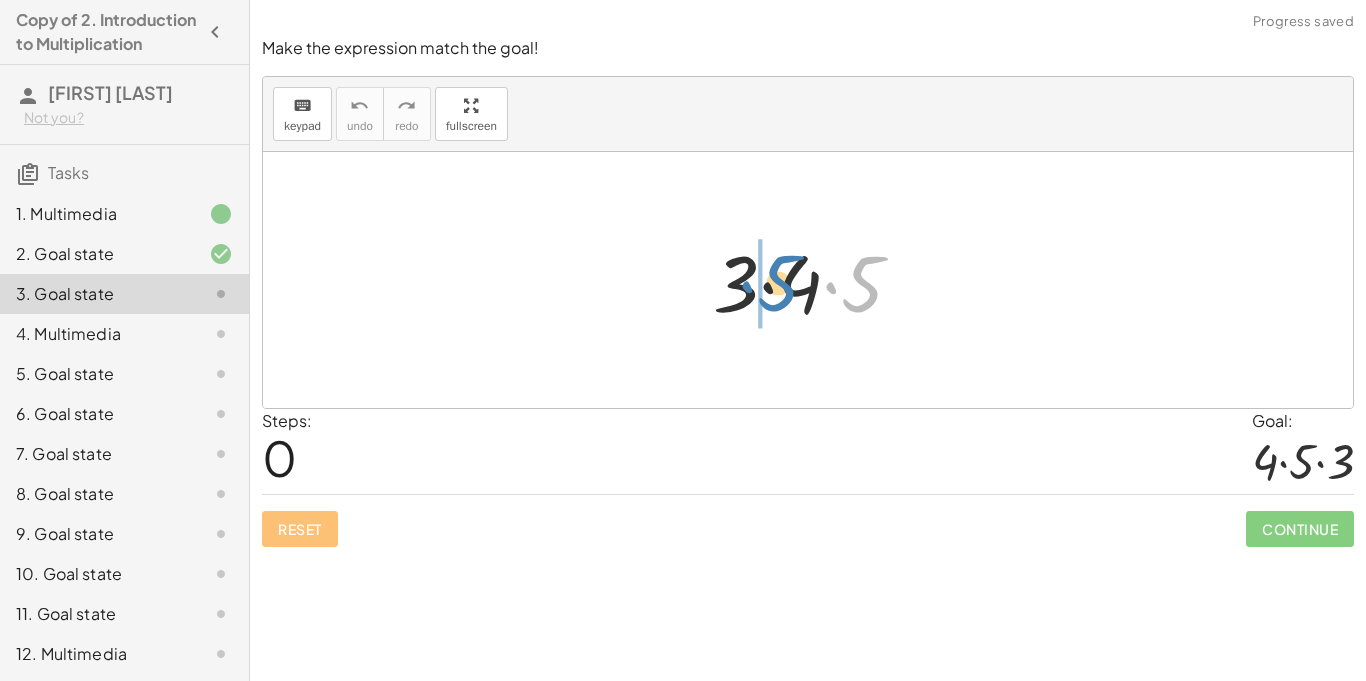 drag, startPoint x: 844, startPoint y: 287, endPoint x: 760, endPoint y: 286, distance: 84.00595 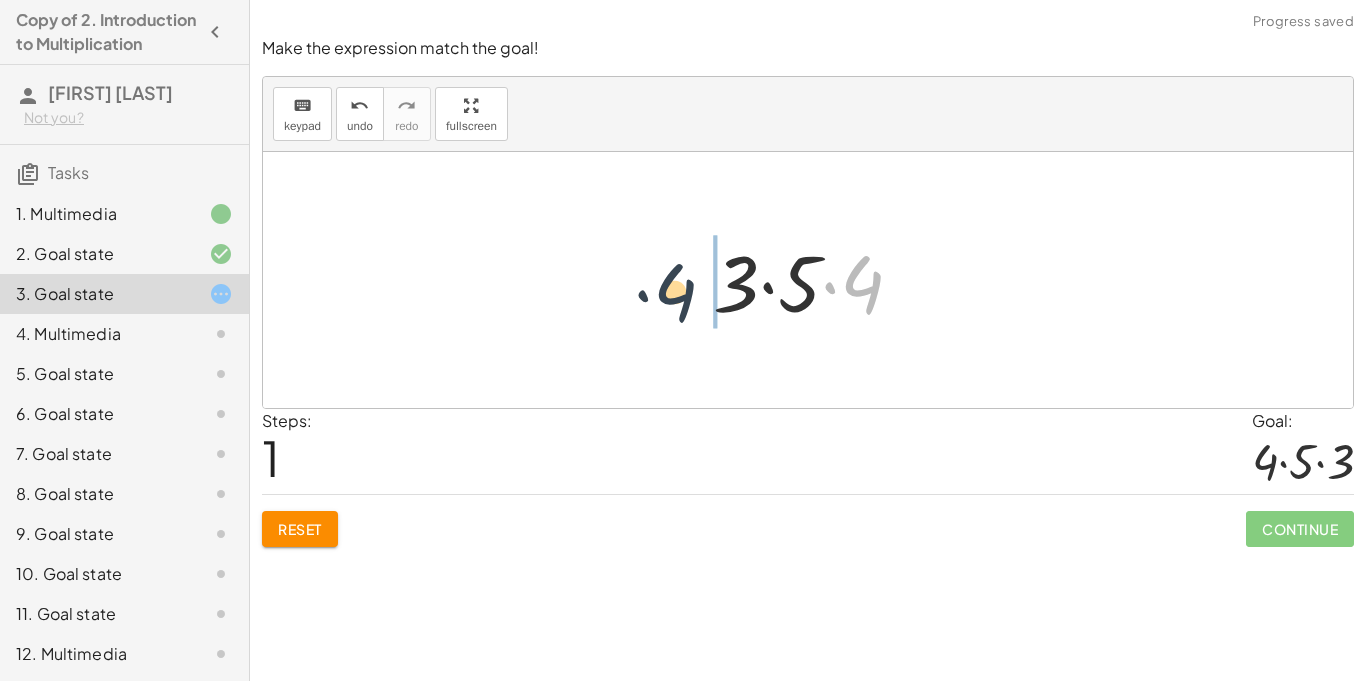 drag, startPoint x: 866, startPoint y: 295, endPoint x: 676, endPoint y: 304, distance: 190.21304 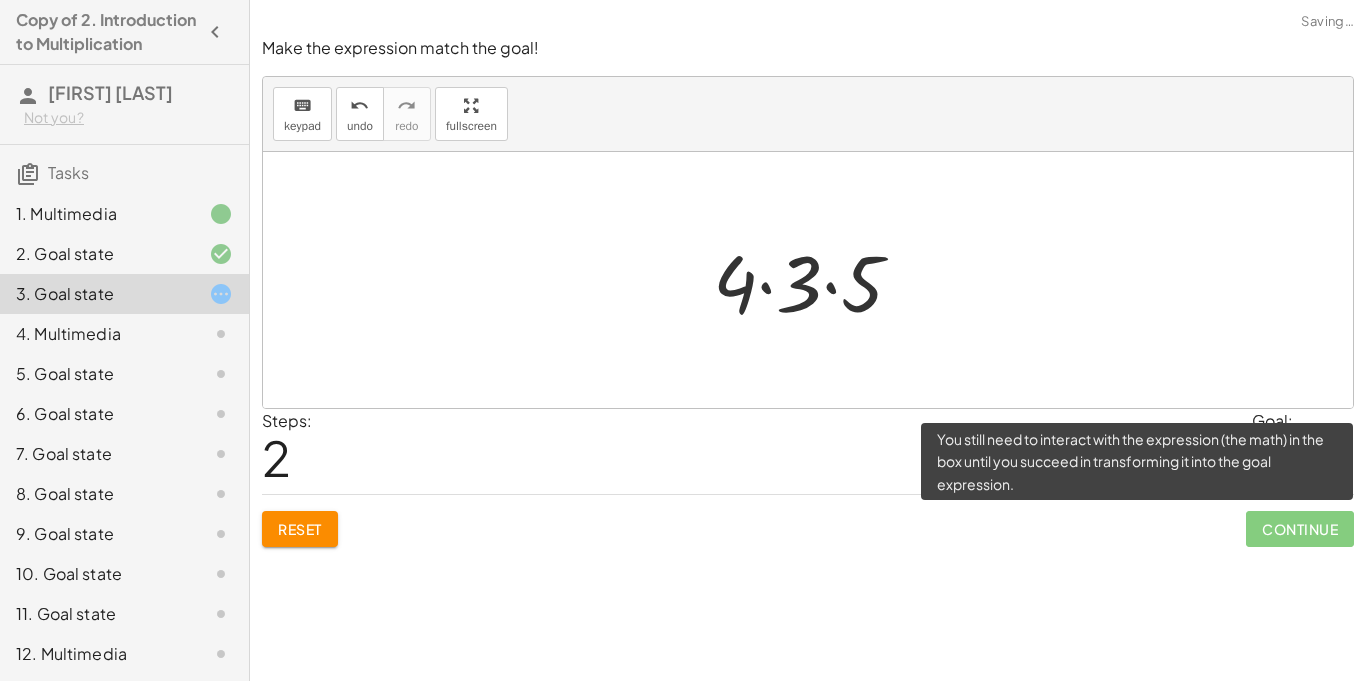 click on "Continue" 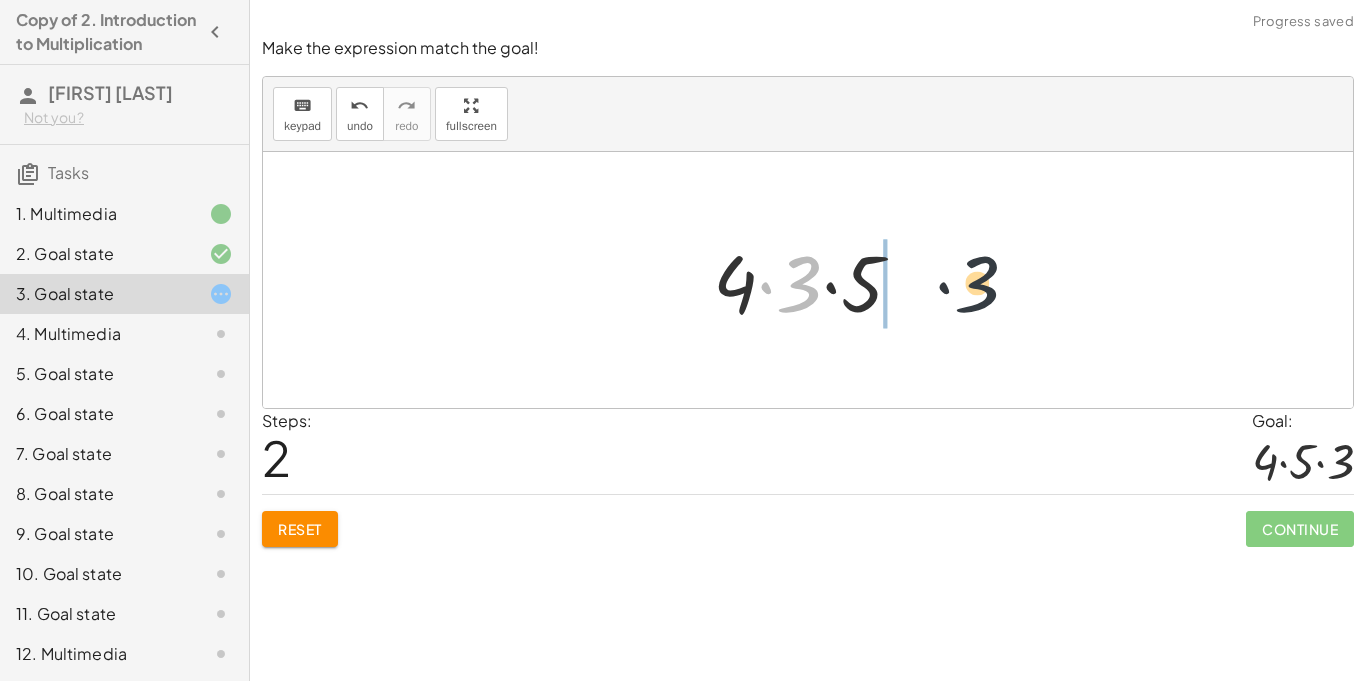 drag, startPoint x: 802, startPoint y: 285, endPoint x: 1022, endPoint y: 285, distance: 220 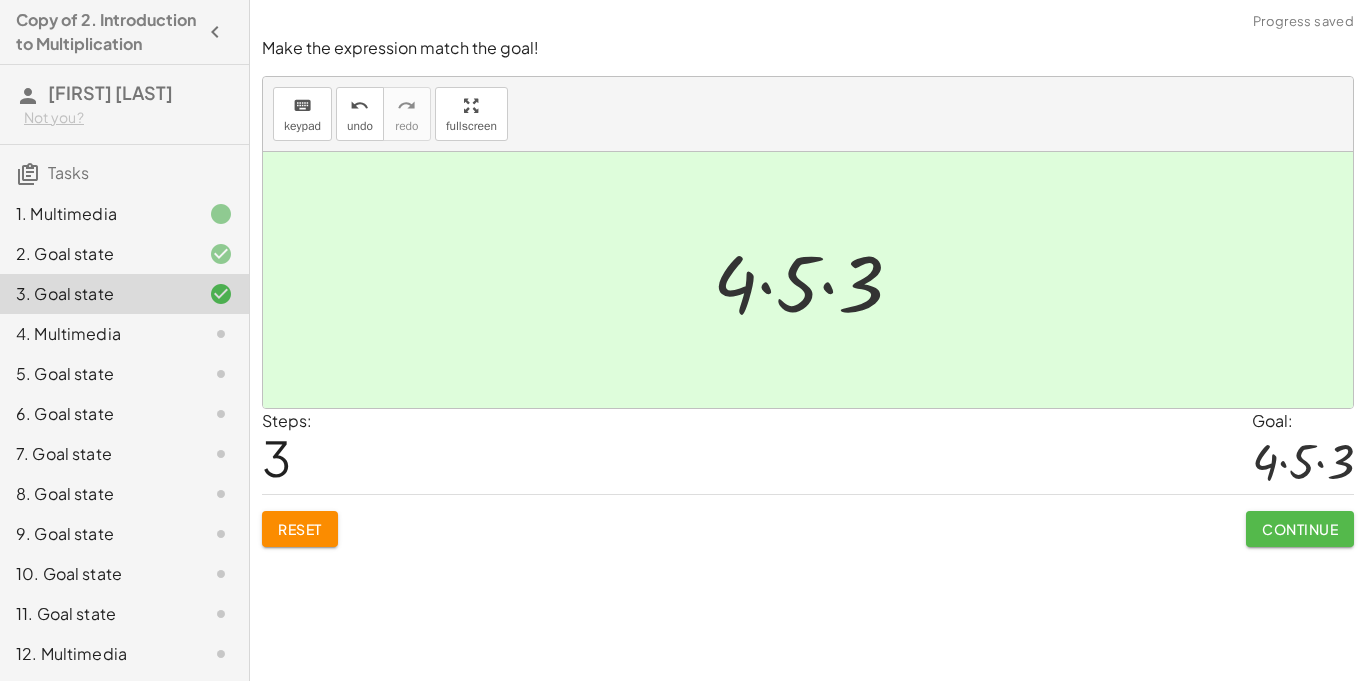 click on "Continue" at bounding box center [1300, 529] 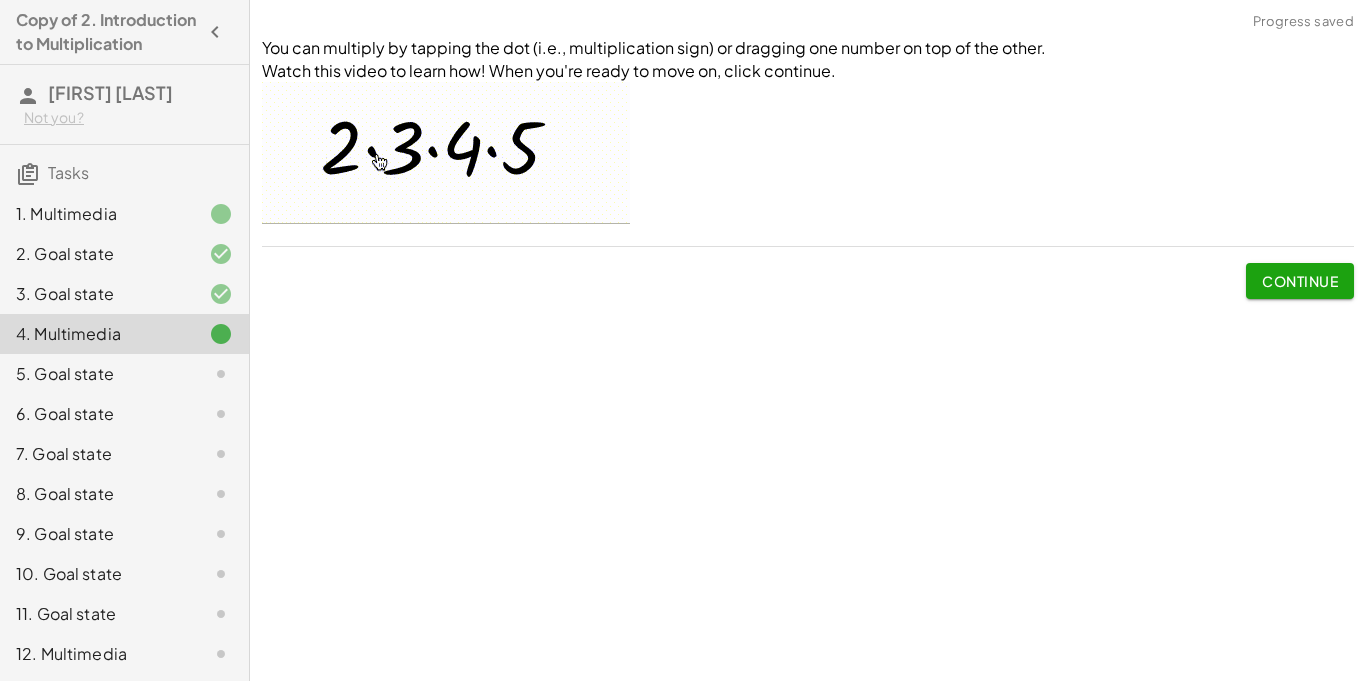 click on "Continue" 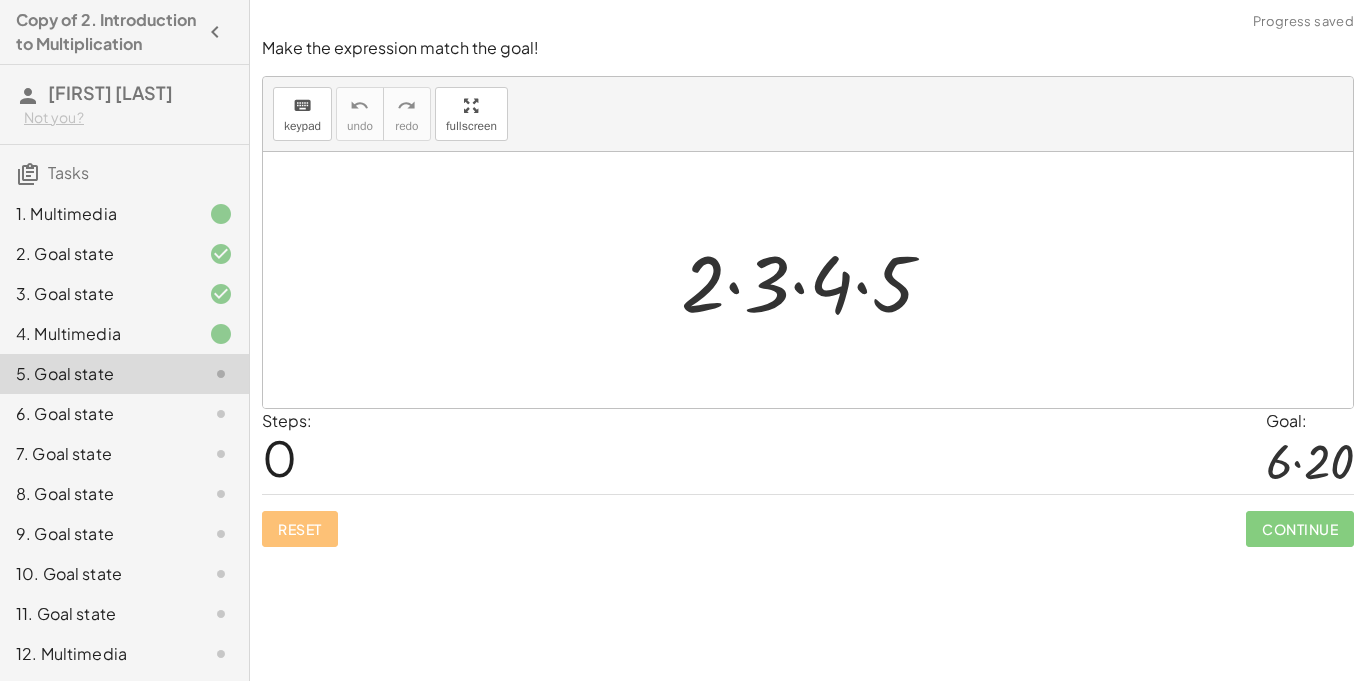 click at bounding box center (815, 280) 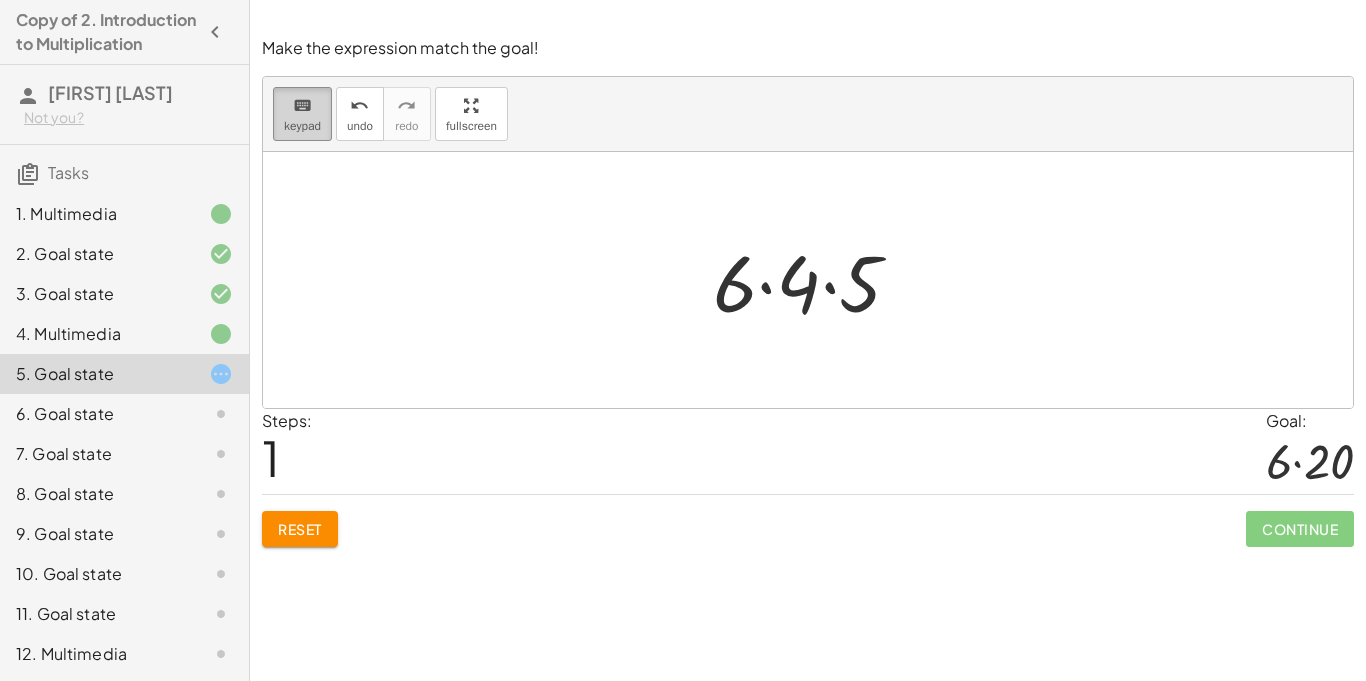 click on "keyboard" at bounding box center [302, 105] 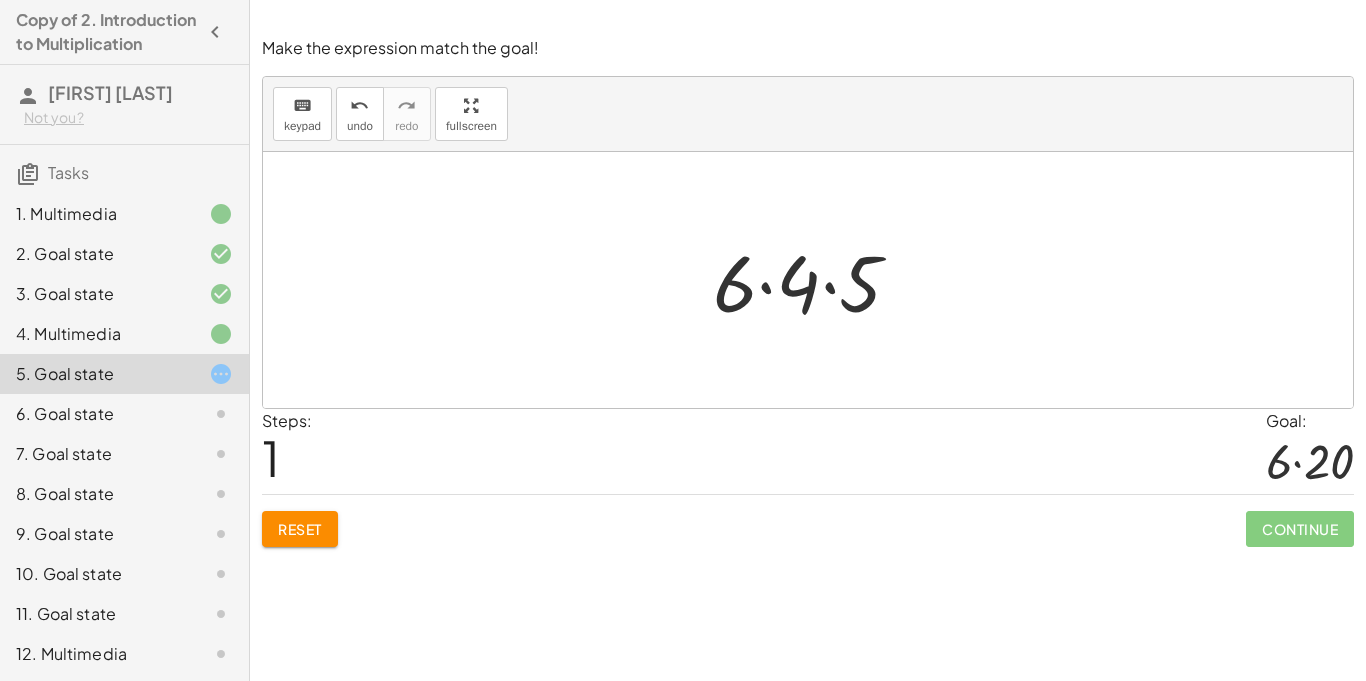 click at bounding box center [815, 280] 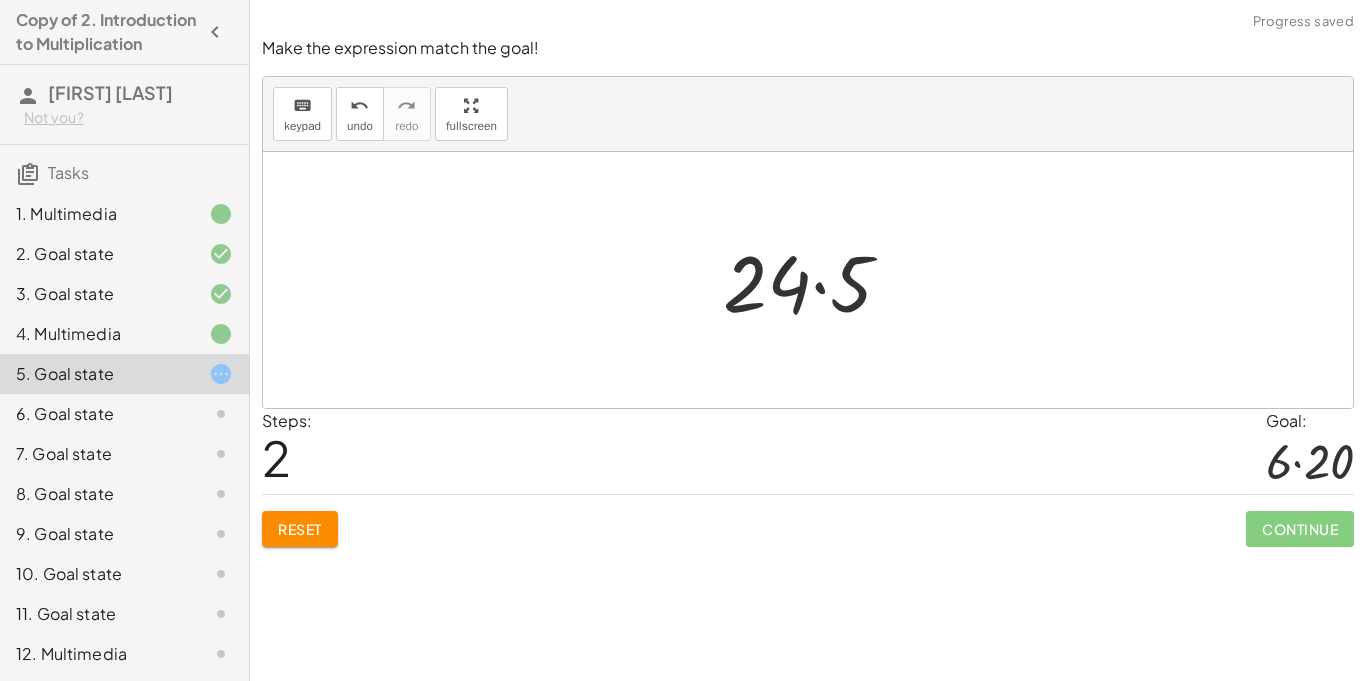 click on "Reset" at bounding box center (300, 529) 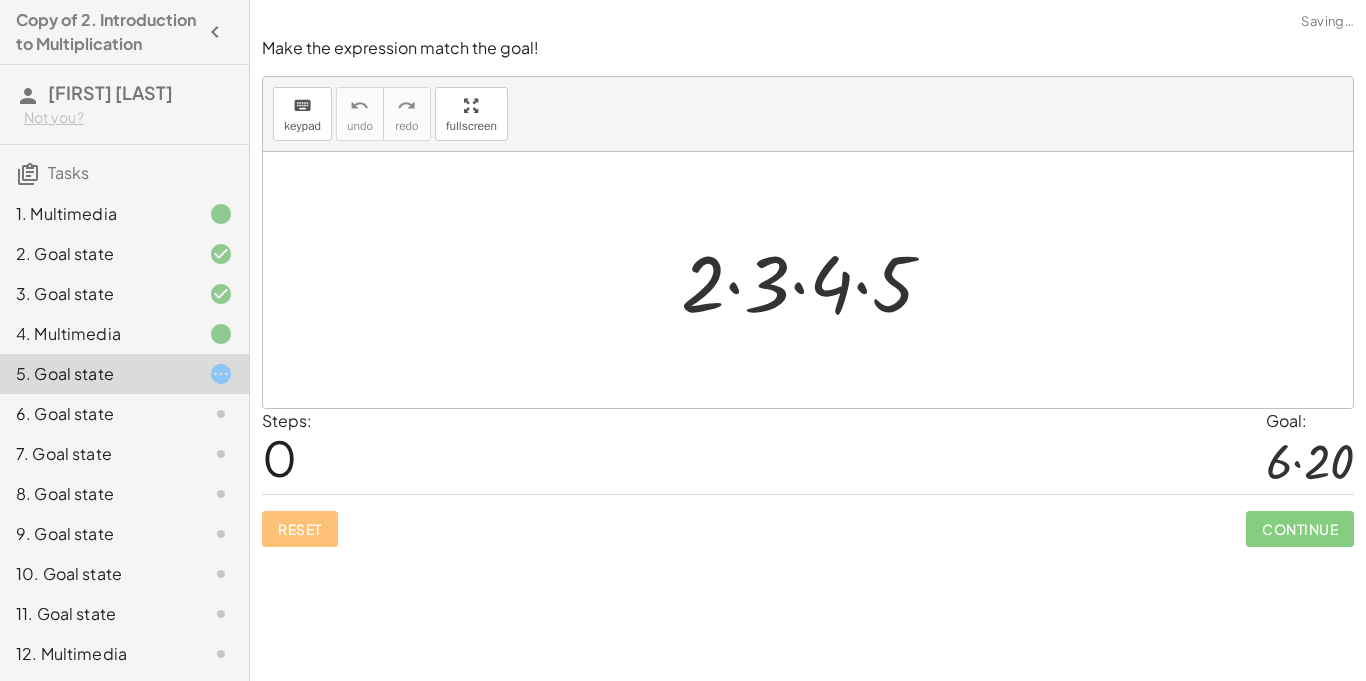 click at bounding box center [815, 280] 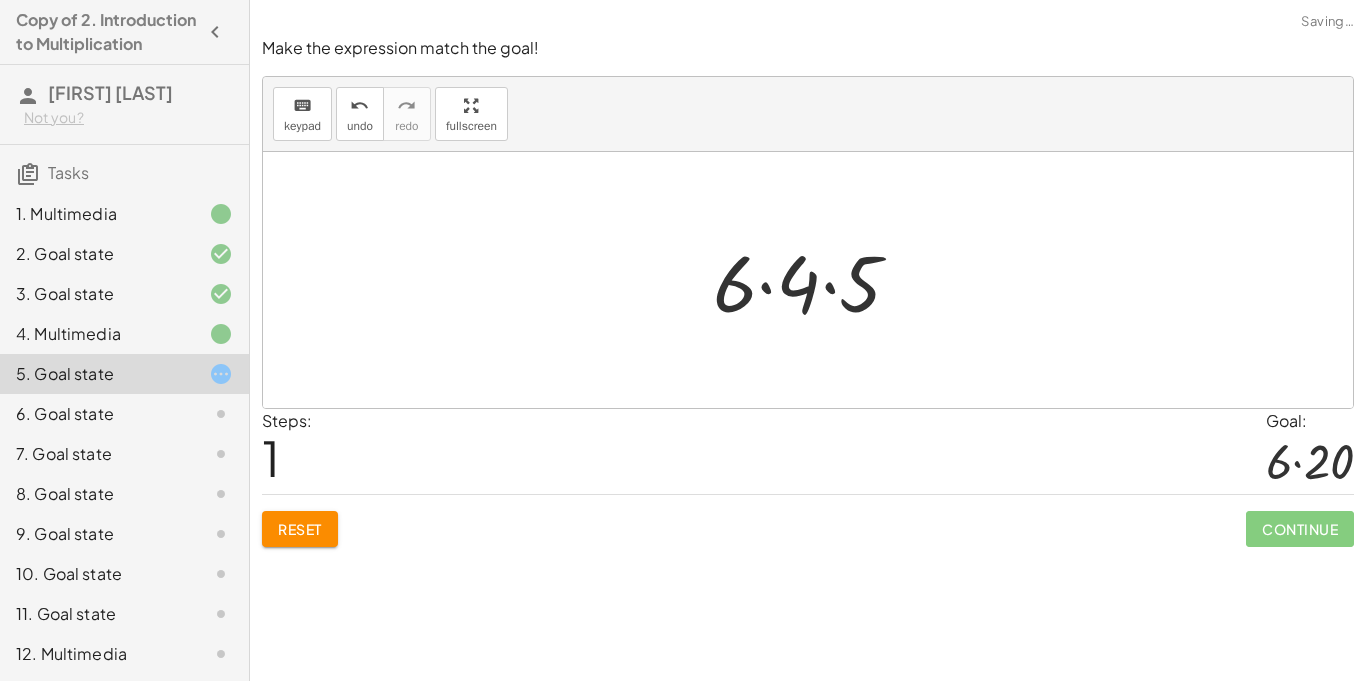click at bounding box center [815, 280] 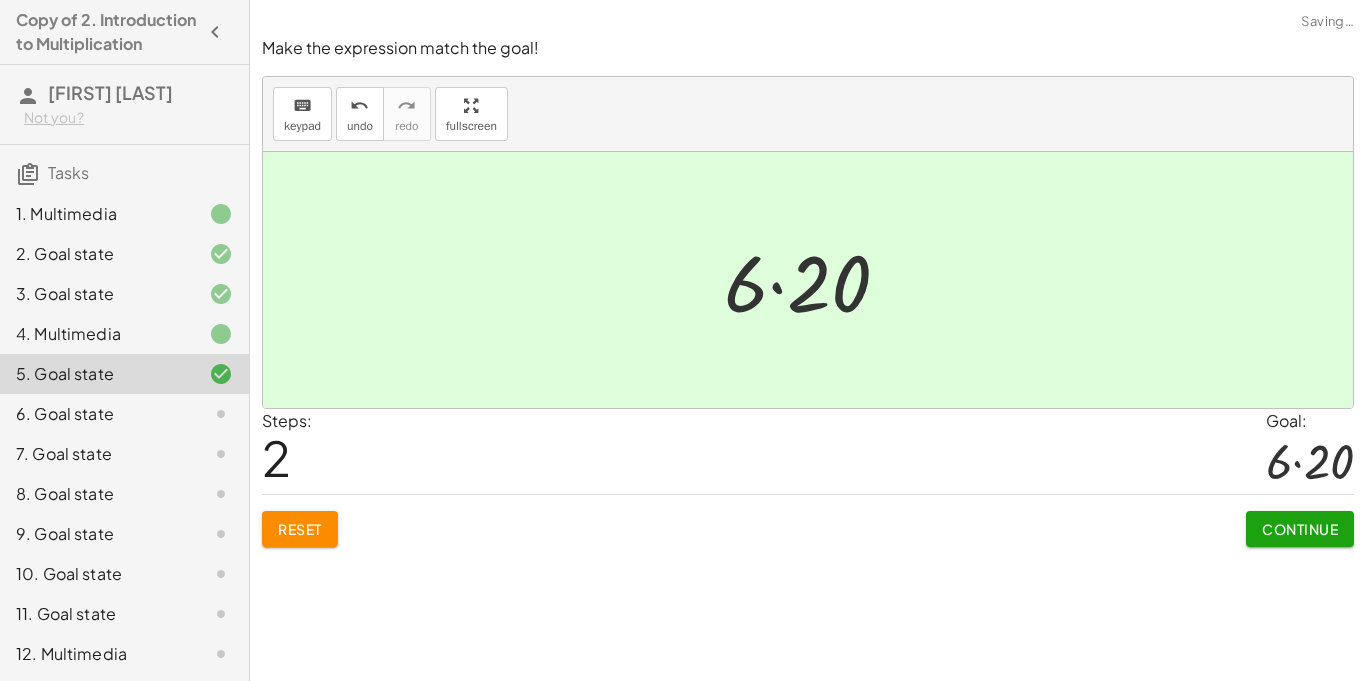 click on "Continue" 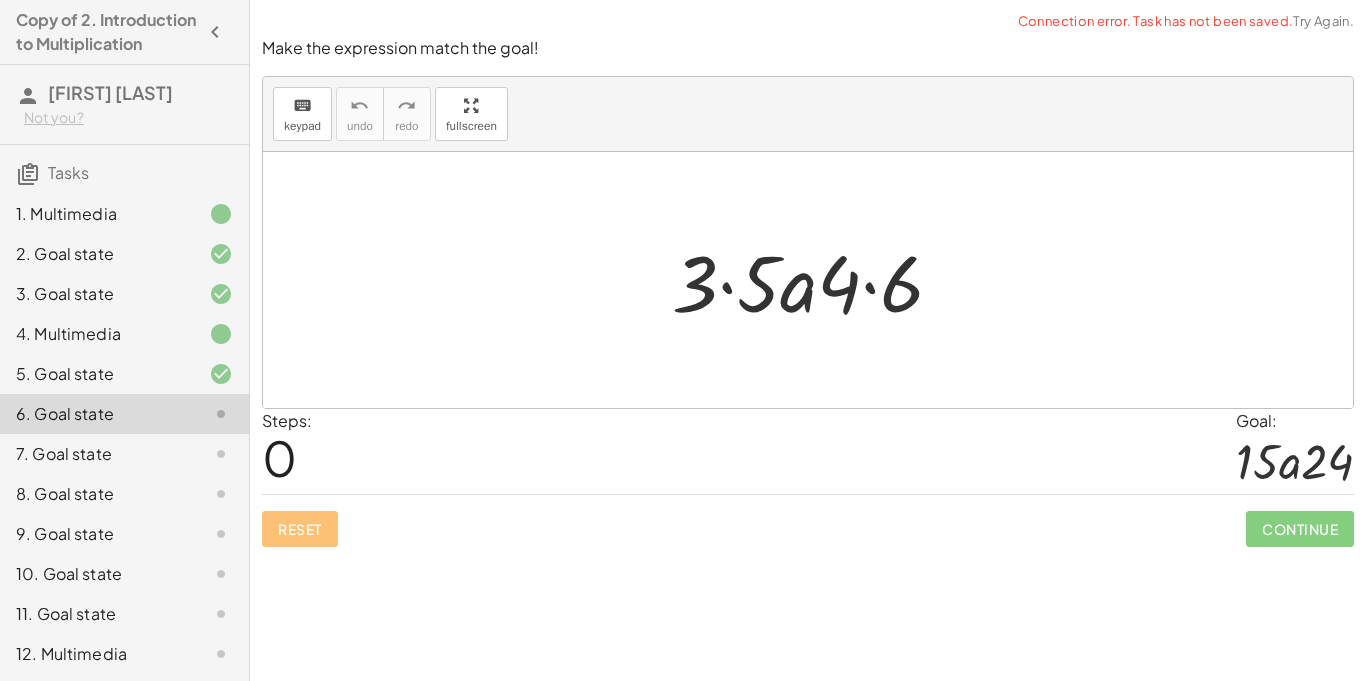 click at bounding box center (816, 280) 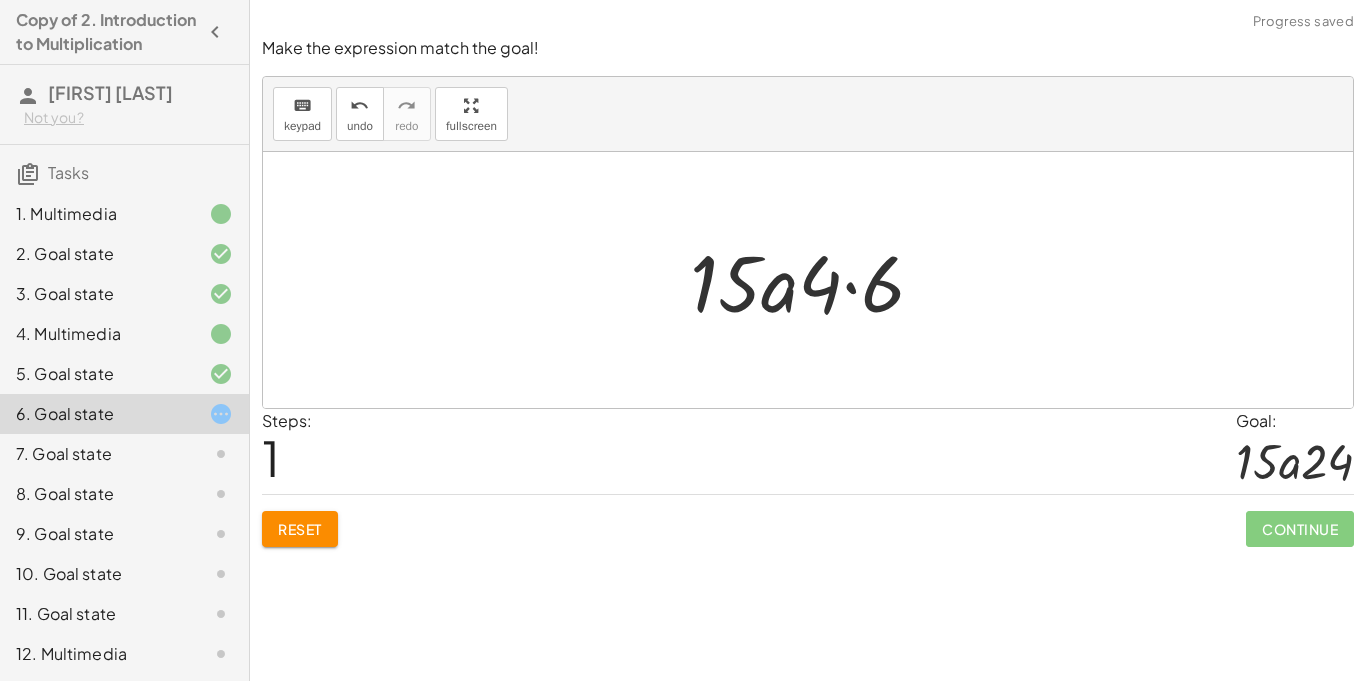 click at bounding box center [815, 280] 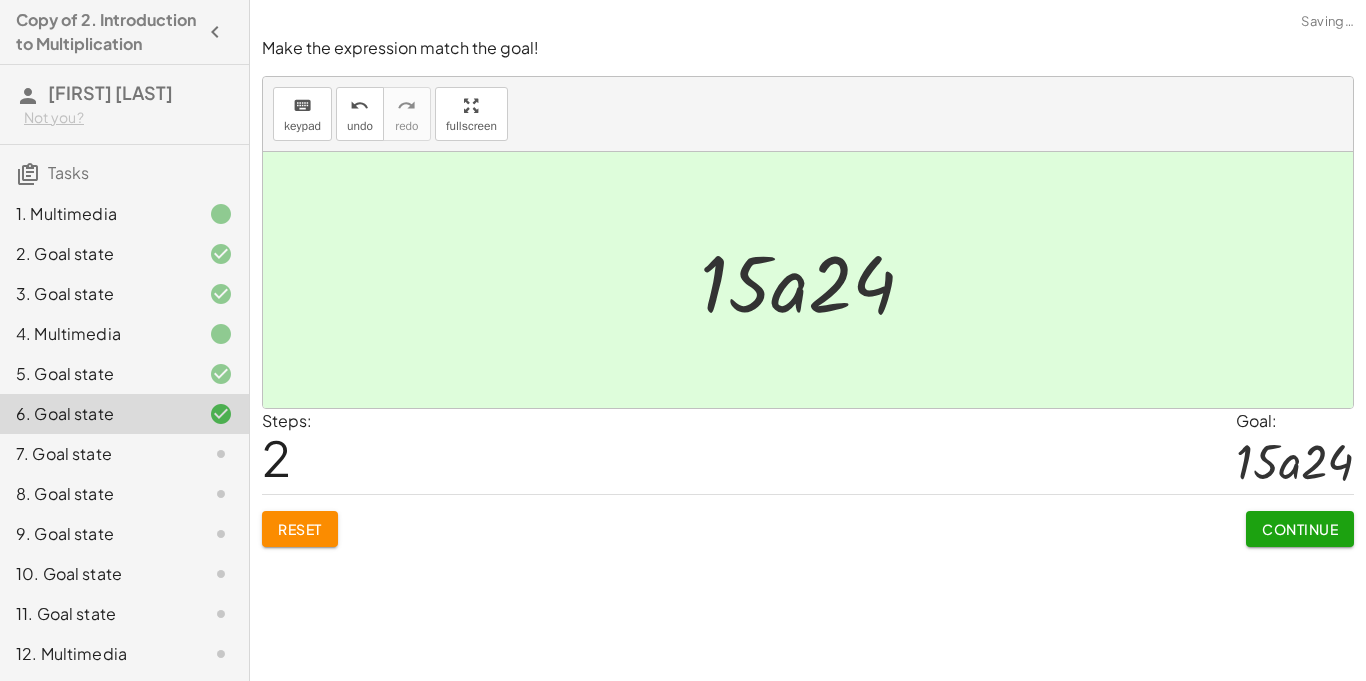 click on "Continue" 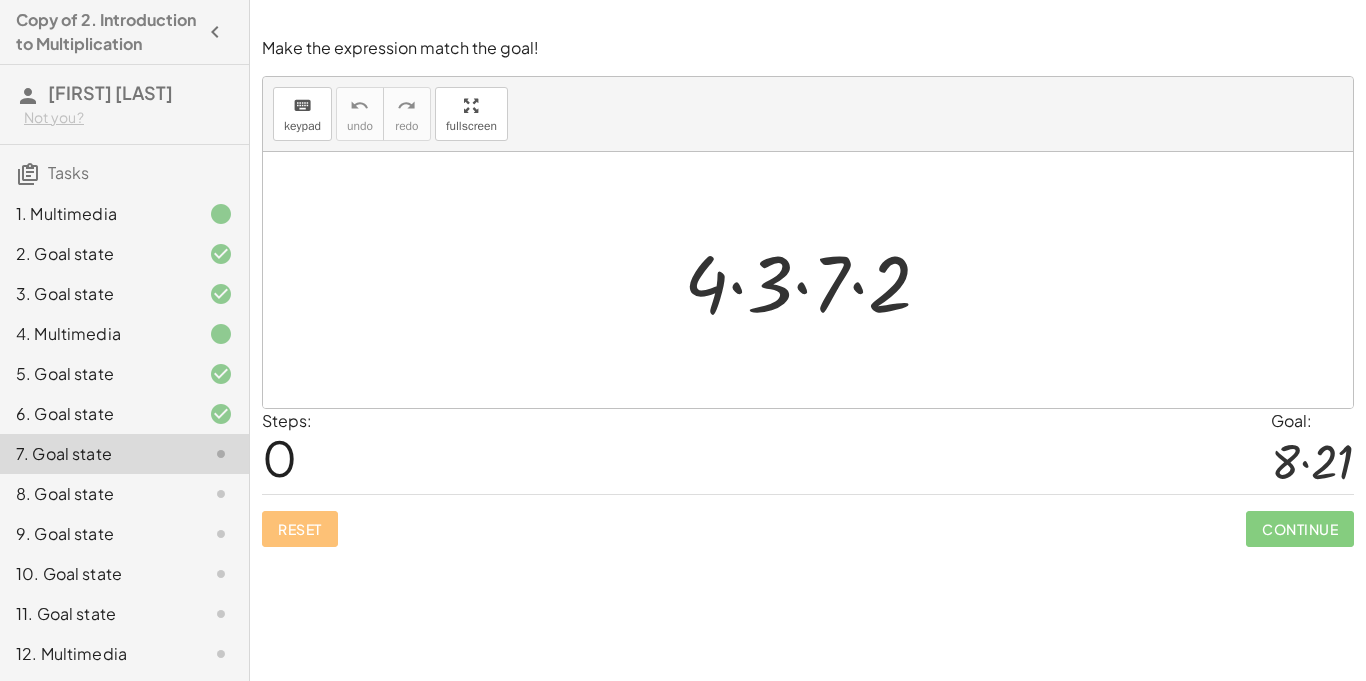 click at bounding box center [815, 280] 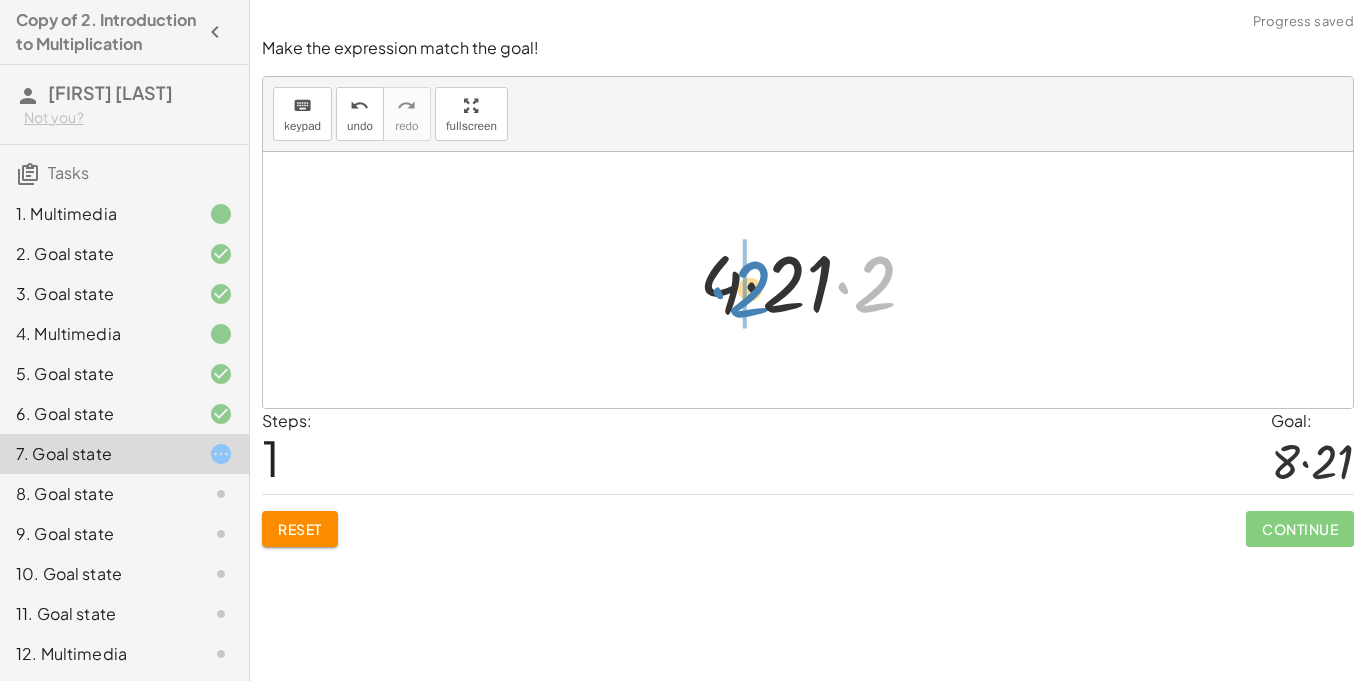 drag, startPoint x: 875, startPoint y: 295, endPoint x: 750, endPoint y: 300, distance: 125.09996 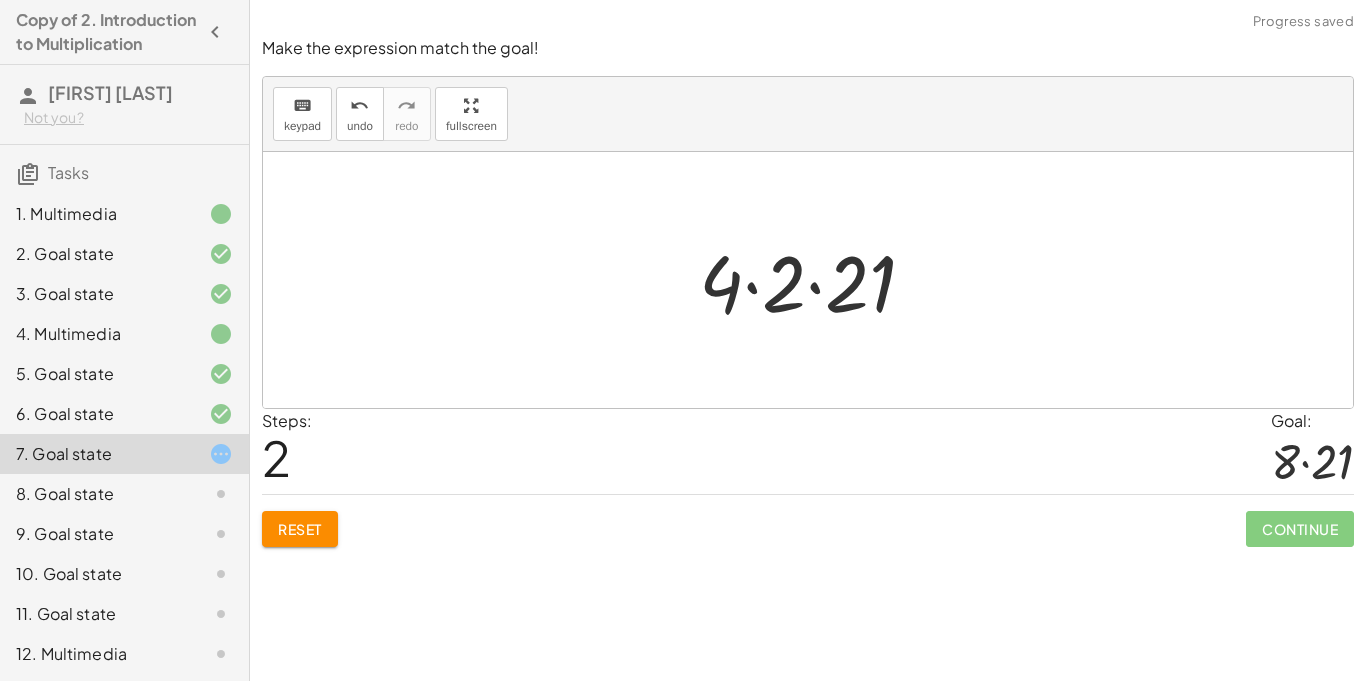 click at bounding box center (815, 280) 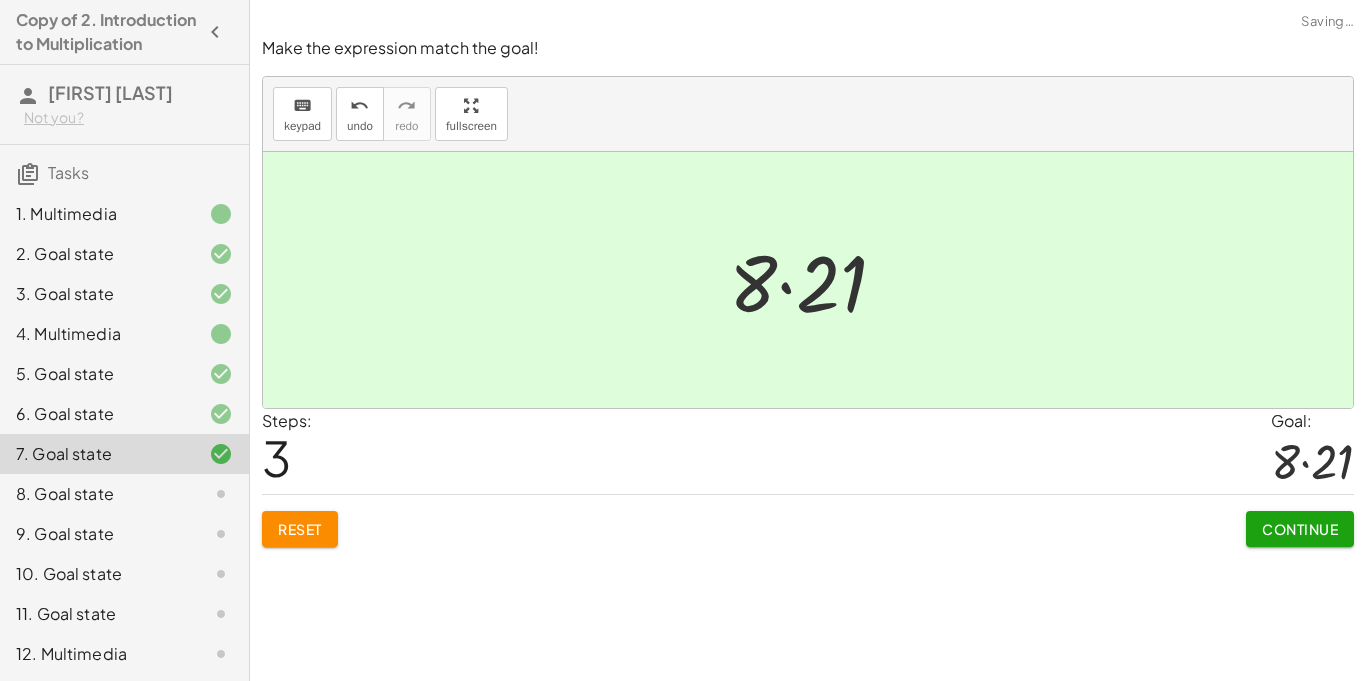 click on "Continue" 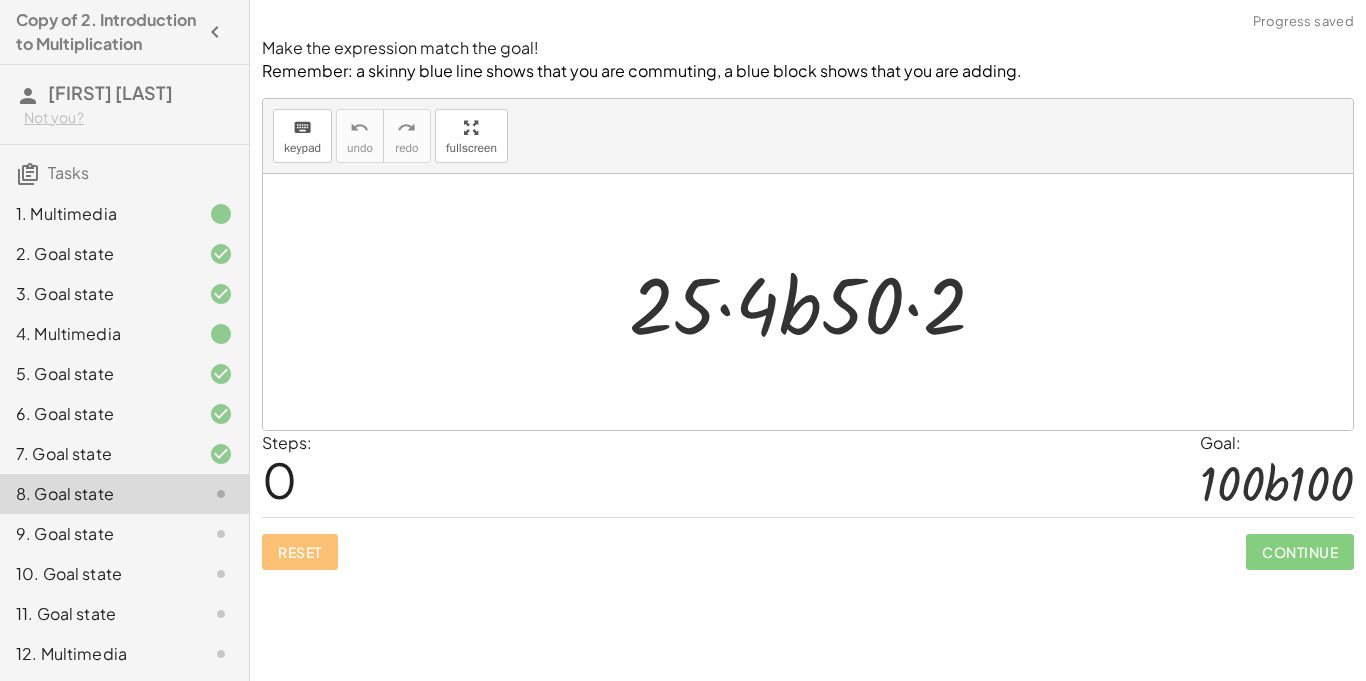 click at bounding box center [815, 302] 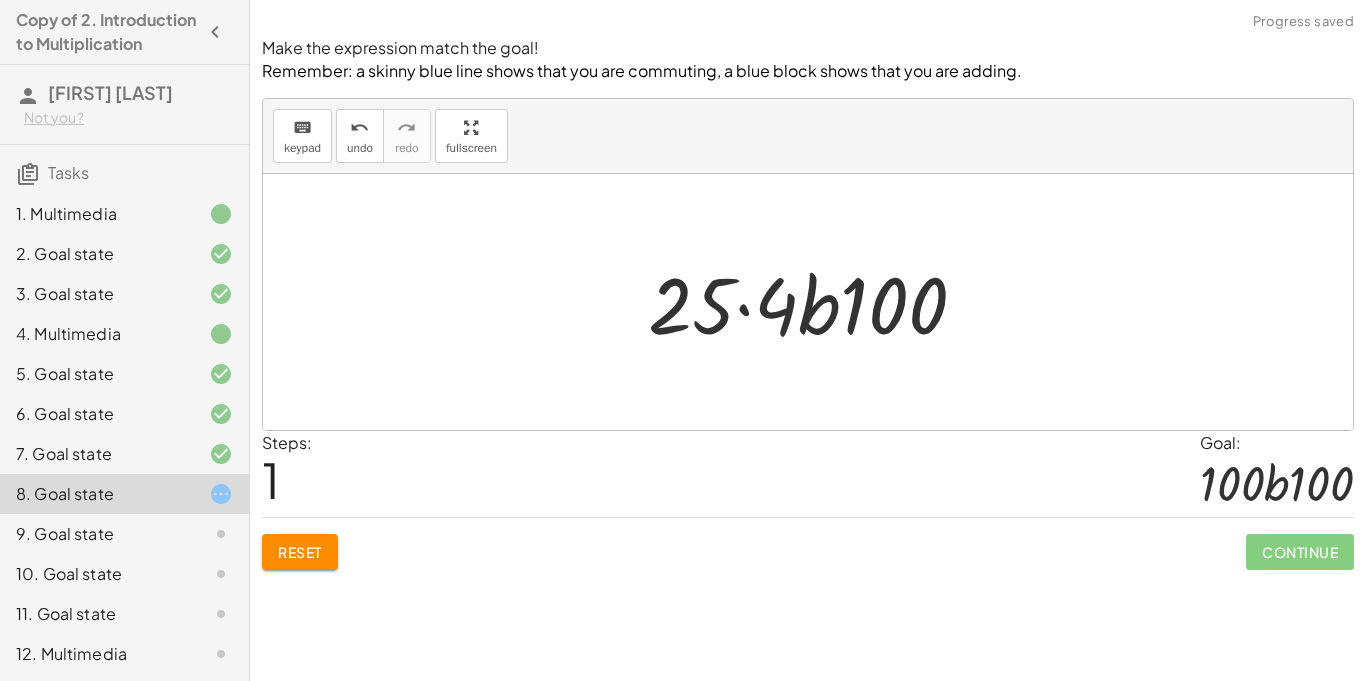 click at bounding box center (815, 302) 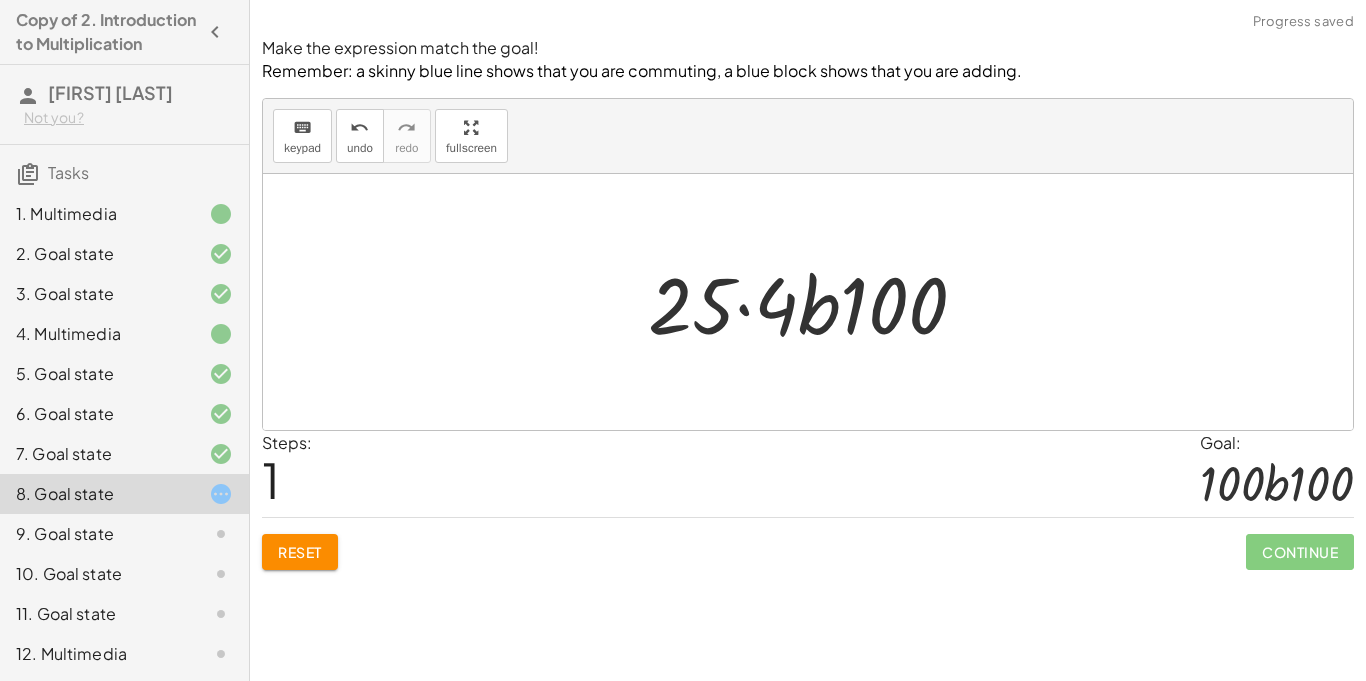 click at bounding box center [815, 302] 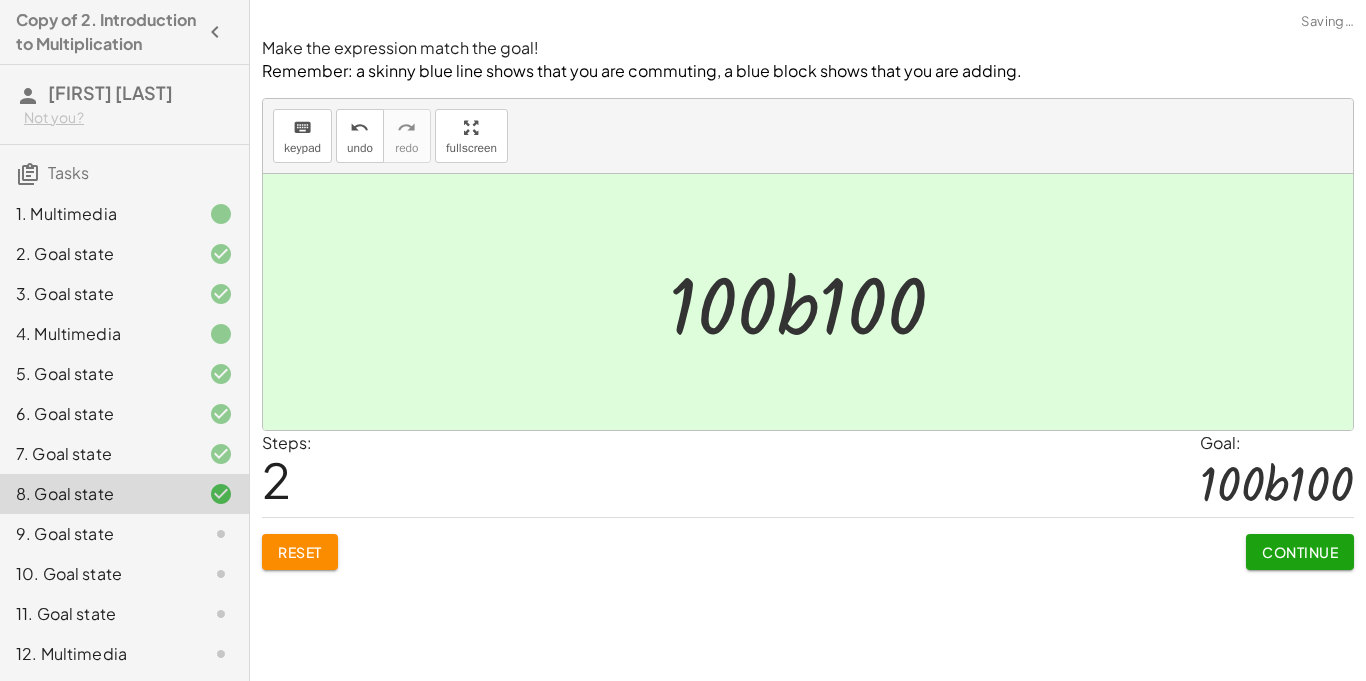 click on "Continue" at bounding box center [1300, 552] 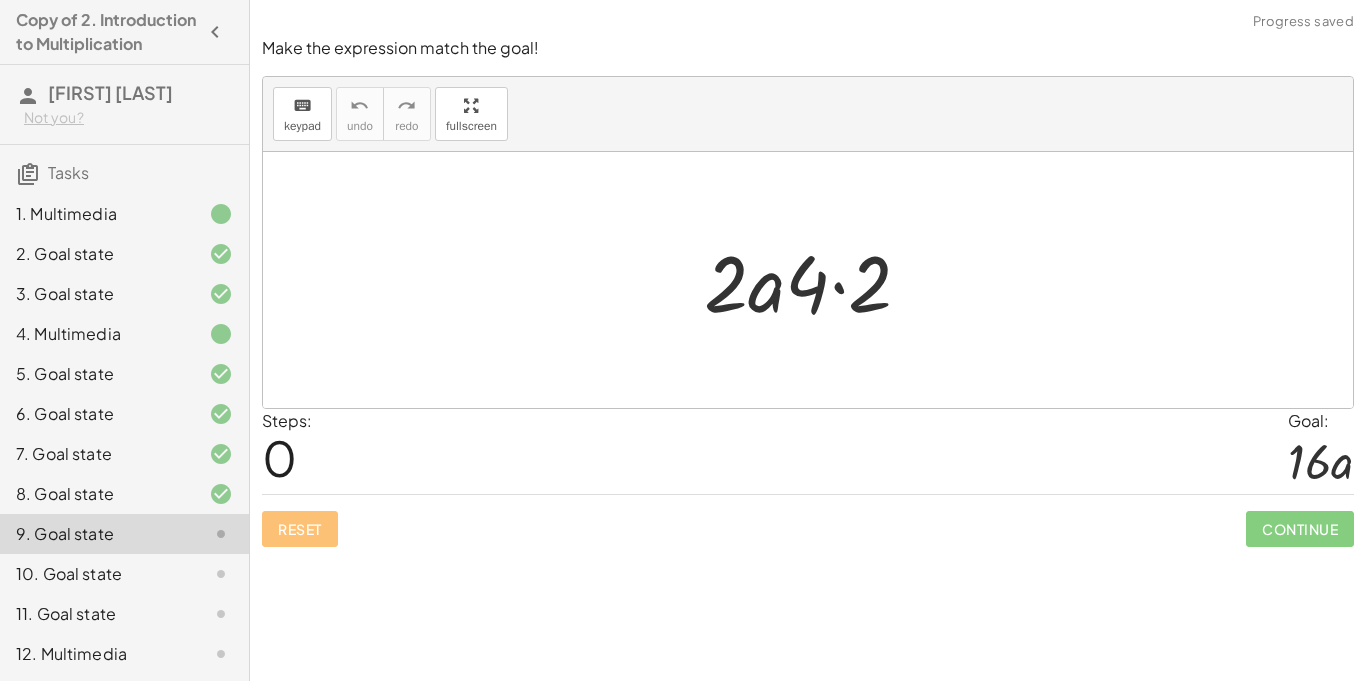 click at bounding box center [815, 280] 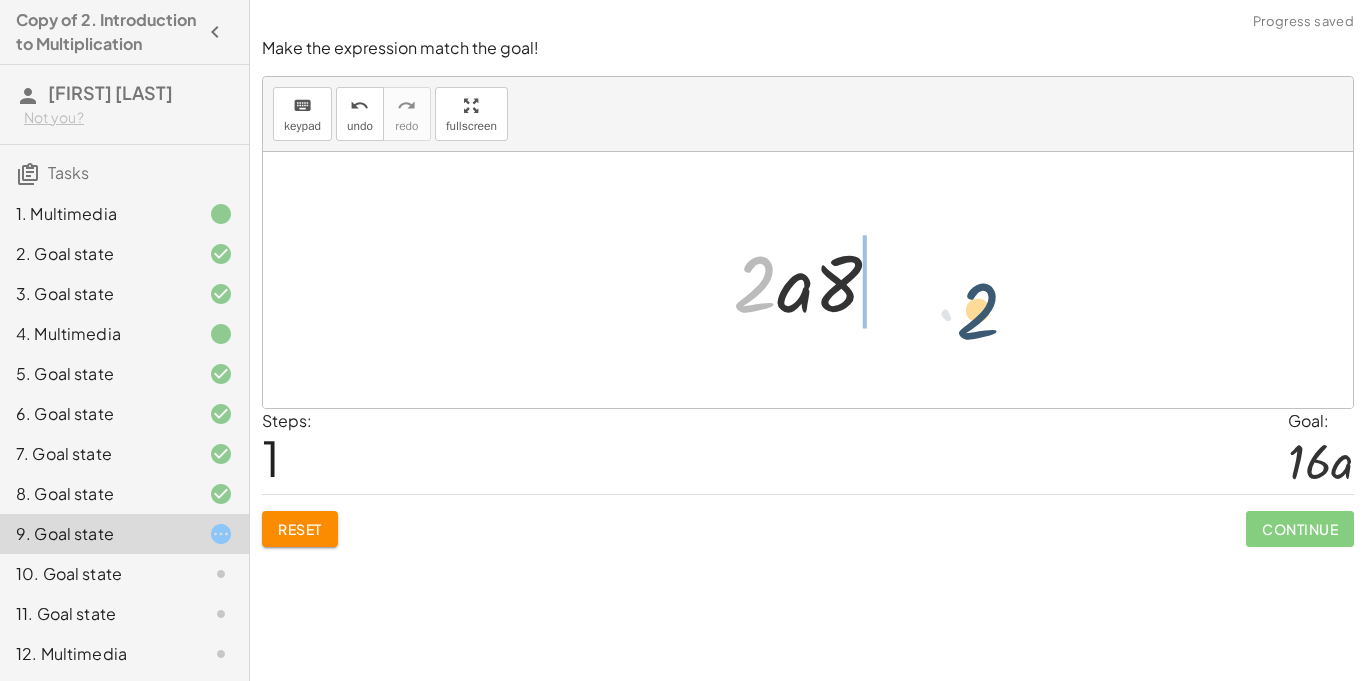 drag, startPoint x: 759, startPoint y: 300, endPoint x: 955, endPoint y: 309, distance: 196.20653 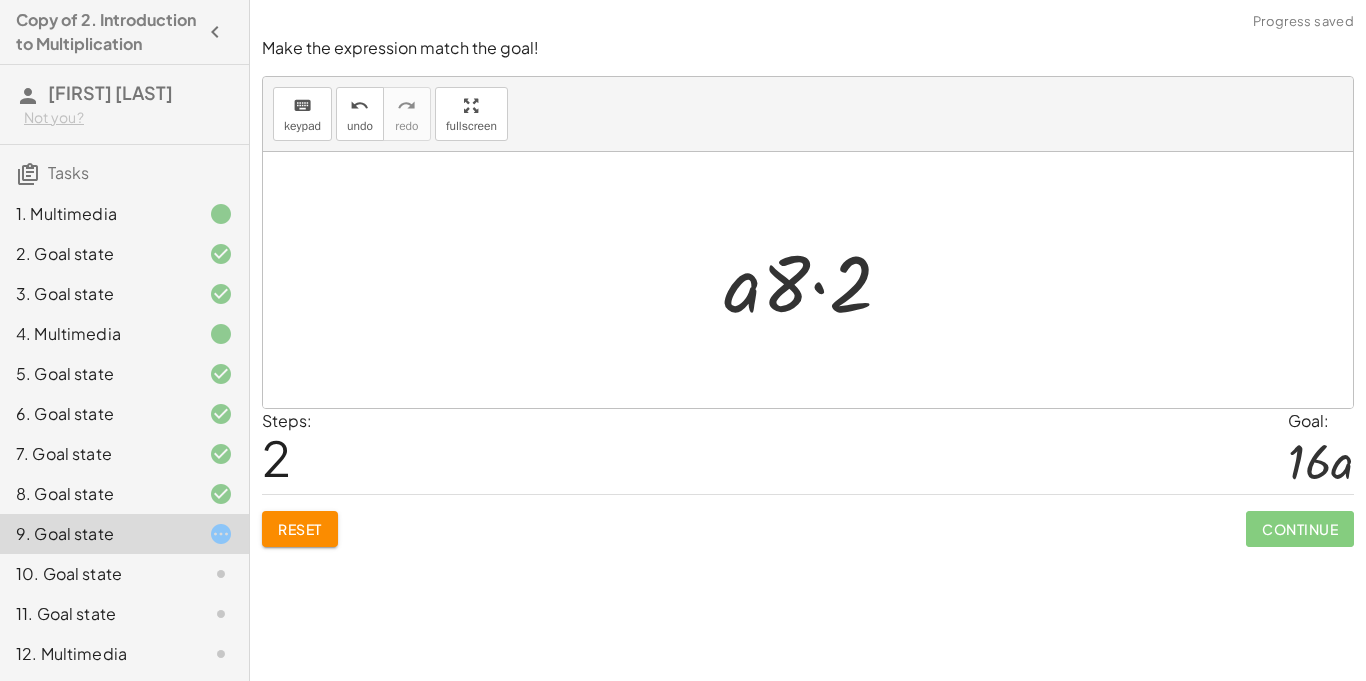 click at bounding box center [816, 280] 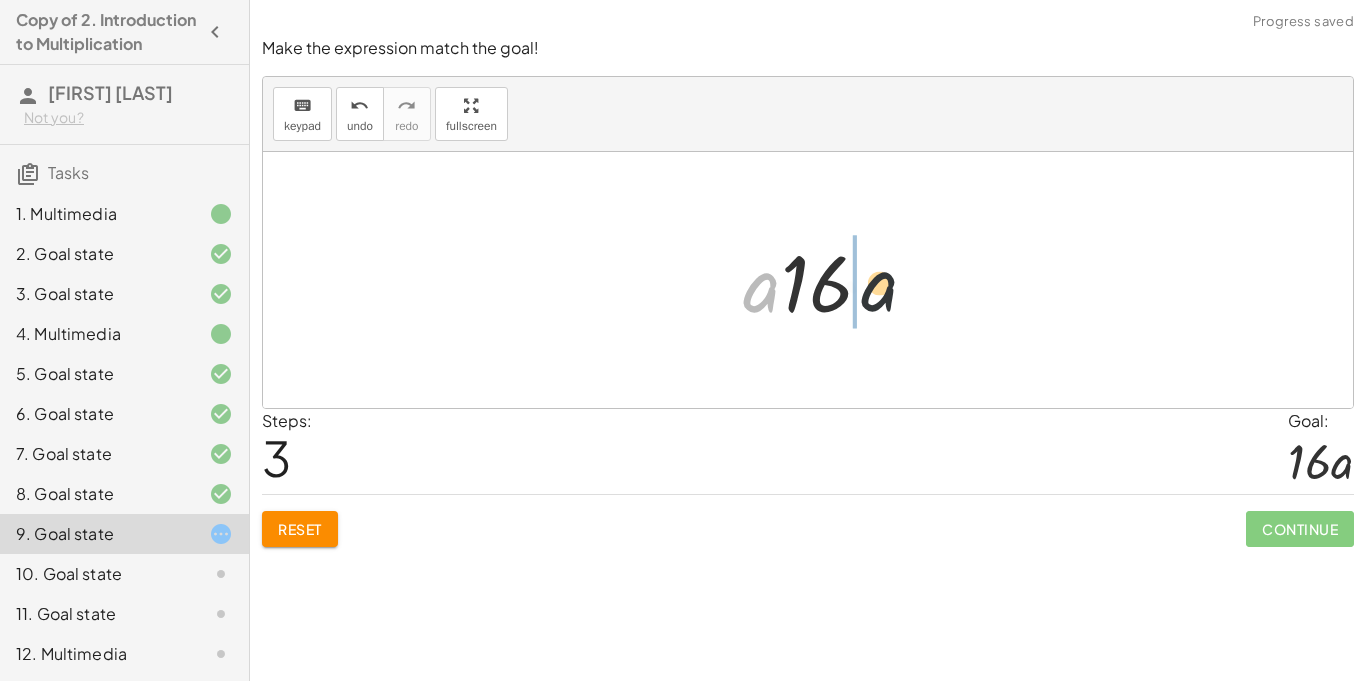 drag, startPoint x: 759, startPoint y: 294, endPoint x: 910, endPoint y: 289, distance: 151.08276 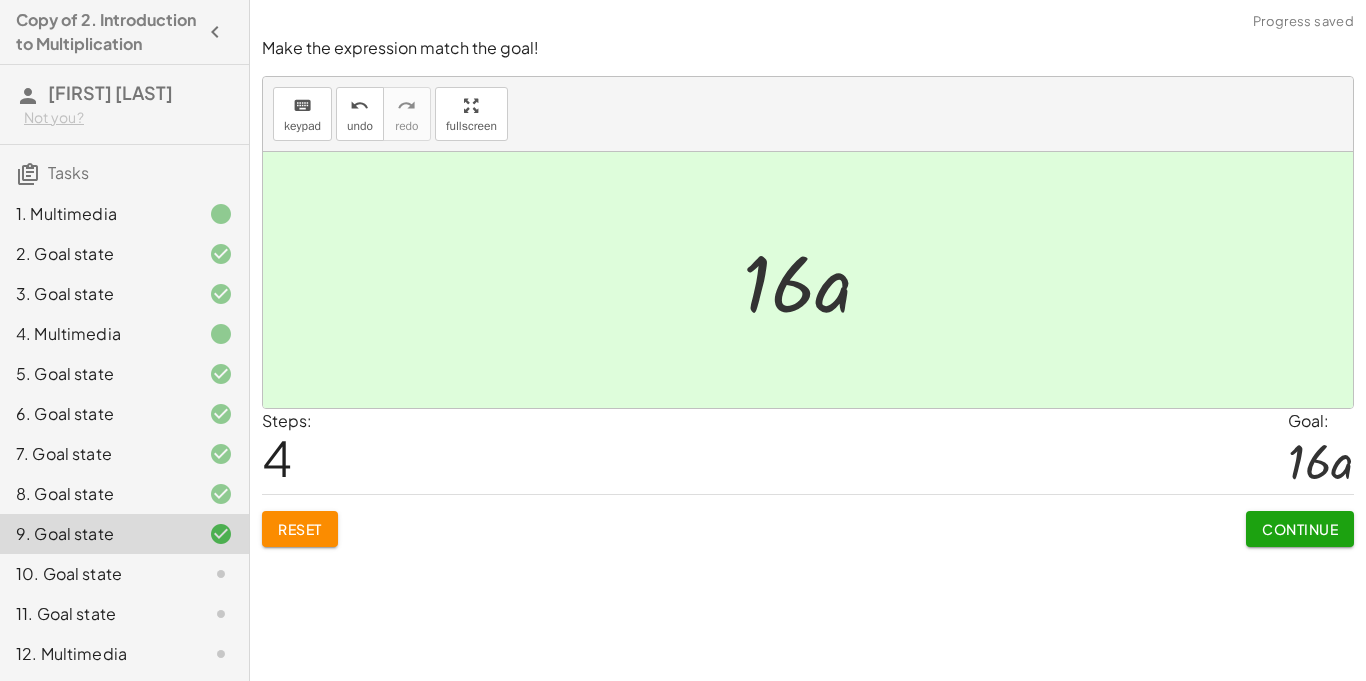 click on "Continue" at bounding box center (1300, 521) 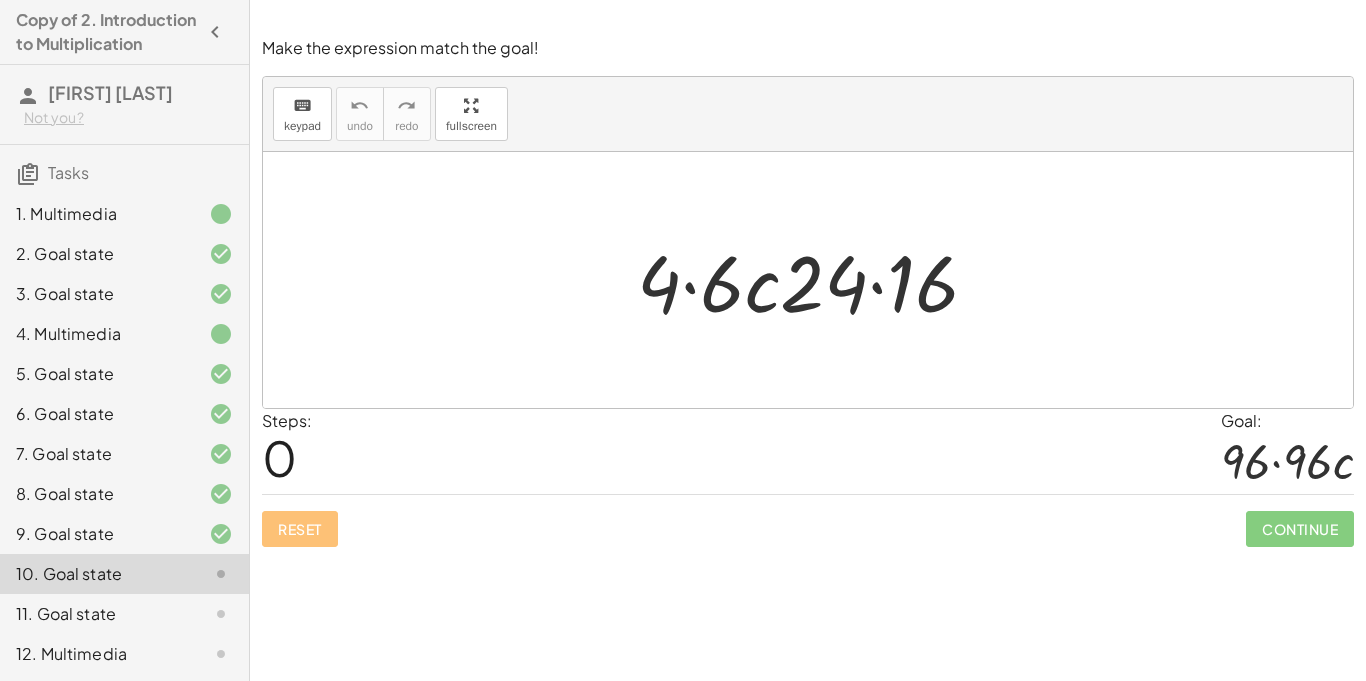 click at bounding box center (815, 280) 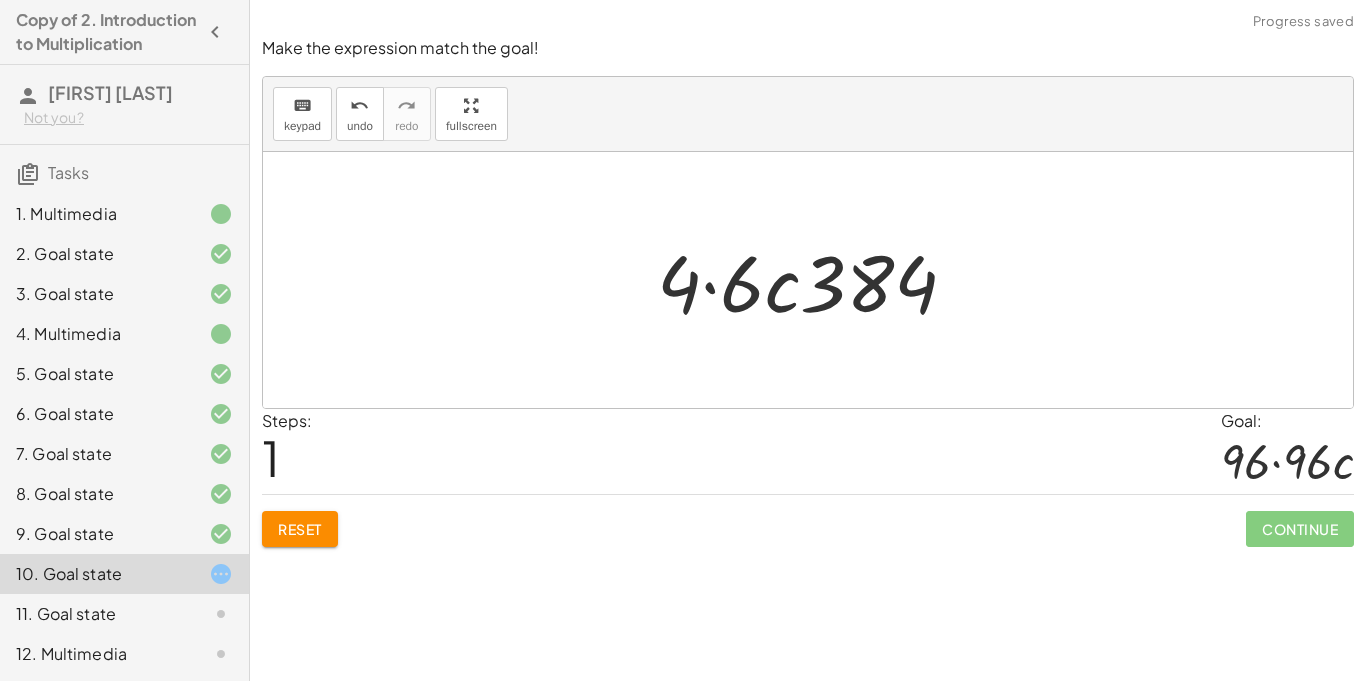 click on "Reset" 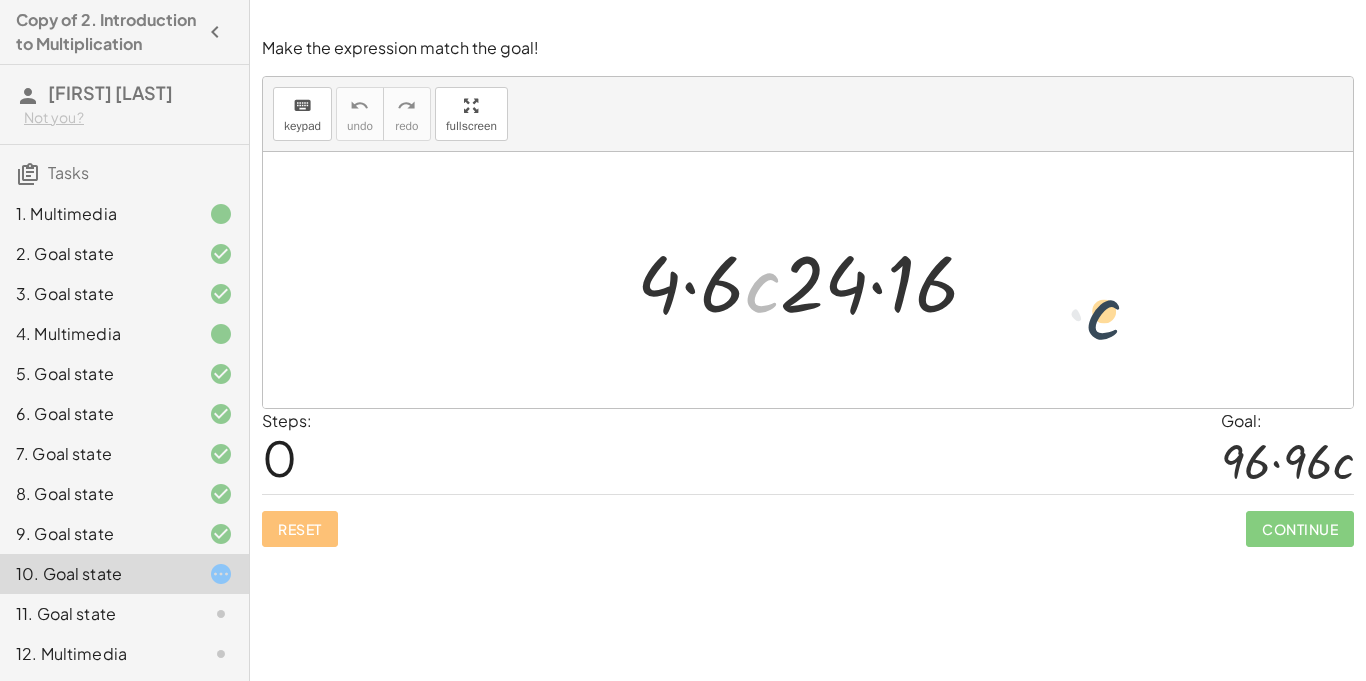 drag, startPoint x: 754, startPoint y: 298, endPoint x: 1102, endPoint y: 326, distance: 349.12463 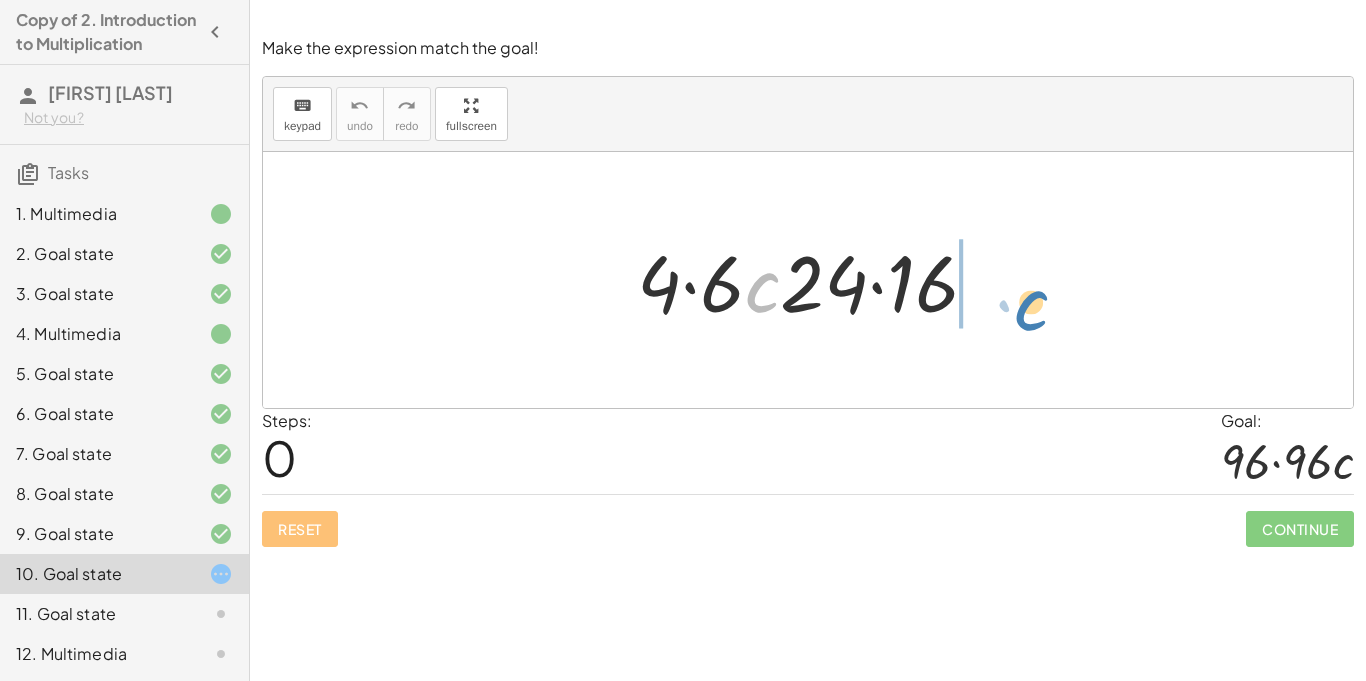 drag, startPoint x: 763, startPoint y: 284, endPoint x: 1030, endPoint y: 302, distance: 267.60605 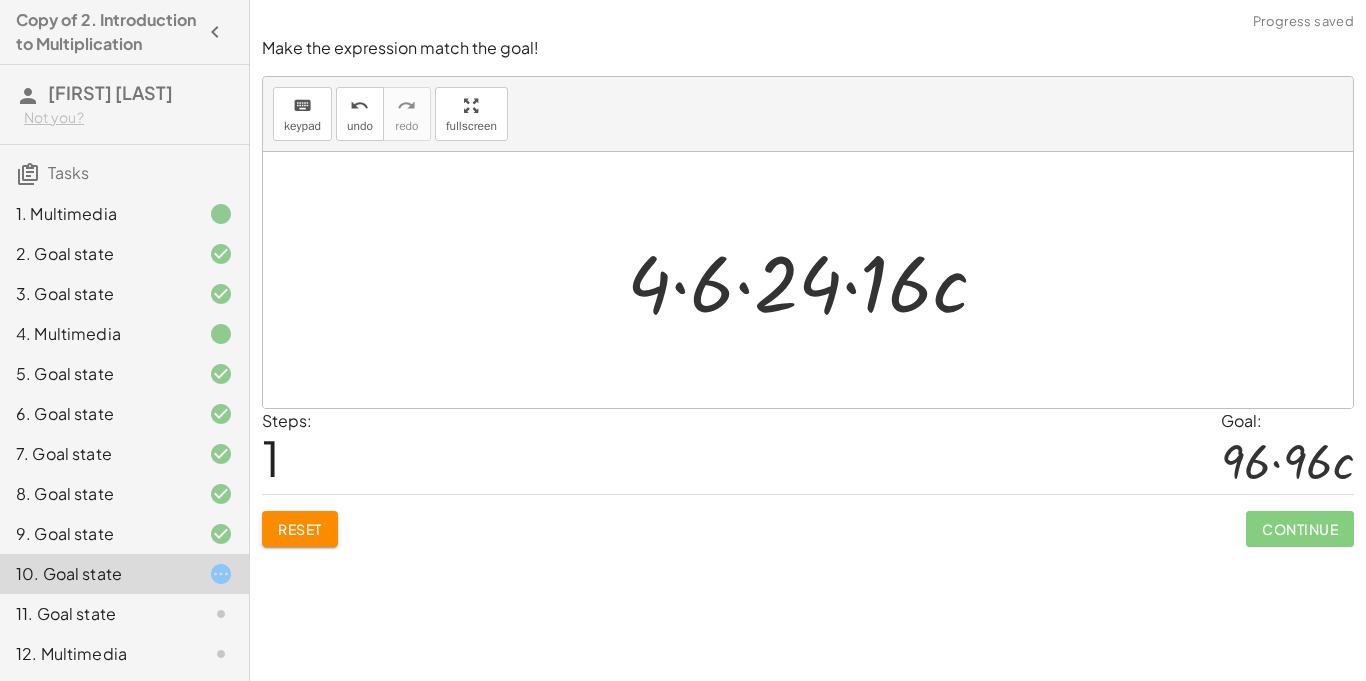 click at bounding box center [815, 280] 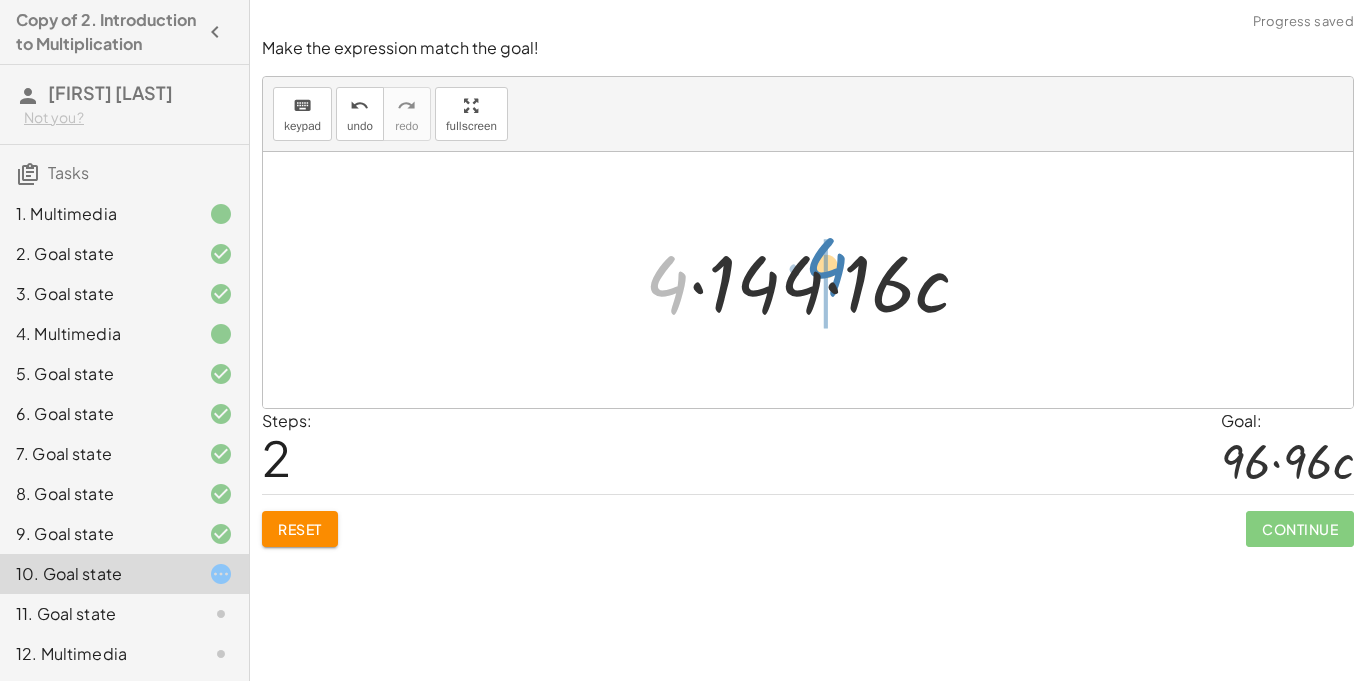 drag, startPoint x: 680, startPoint y: 292, endPoint x: 840, endPoint y: 274, distance: 161.00932 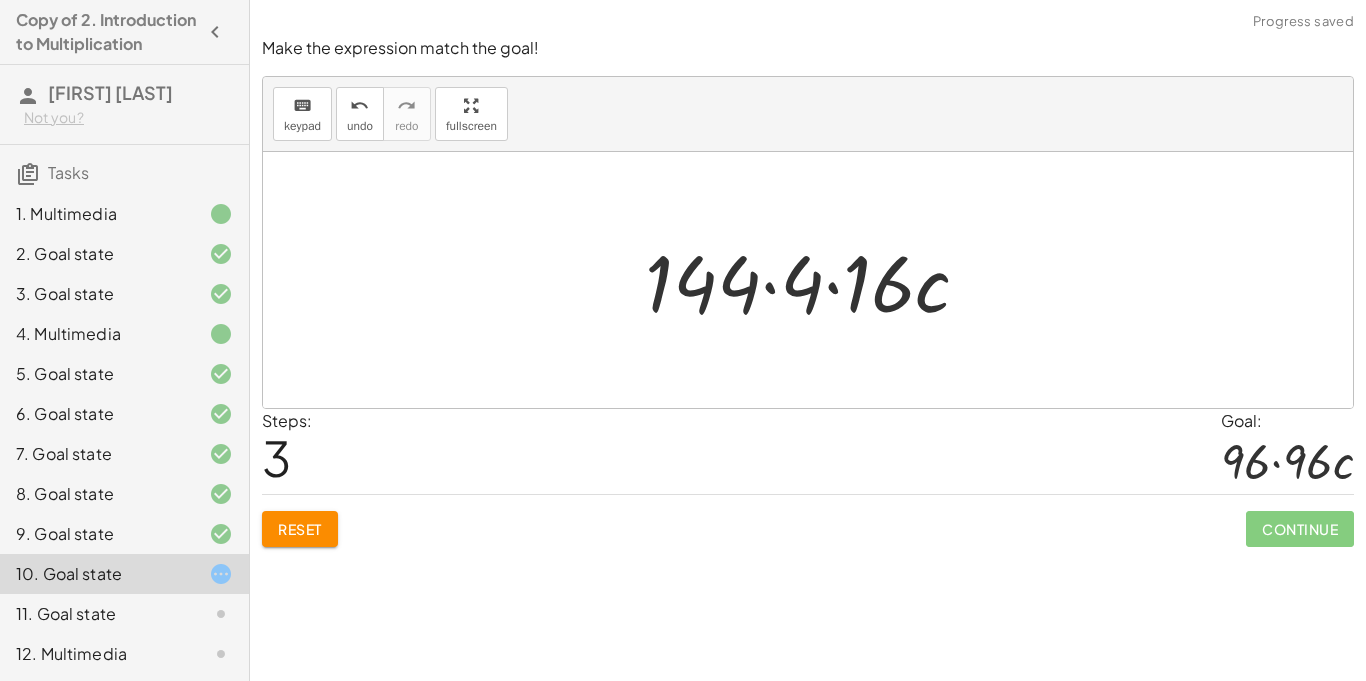 click at bounding box center (815, 280) 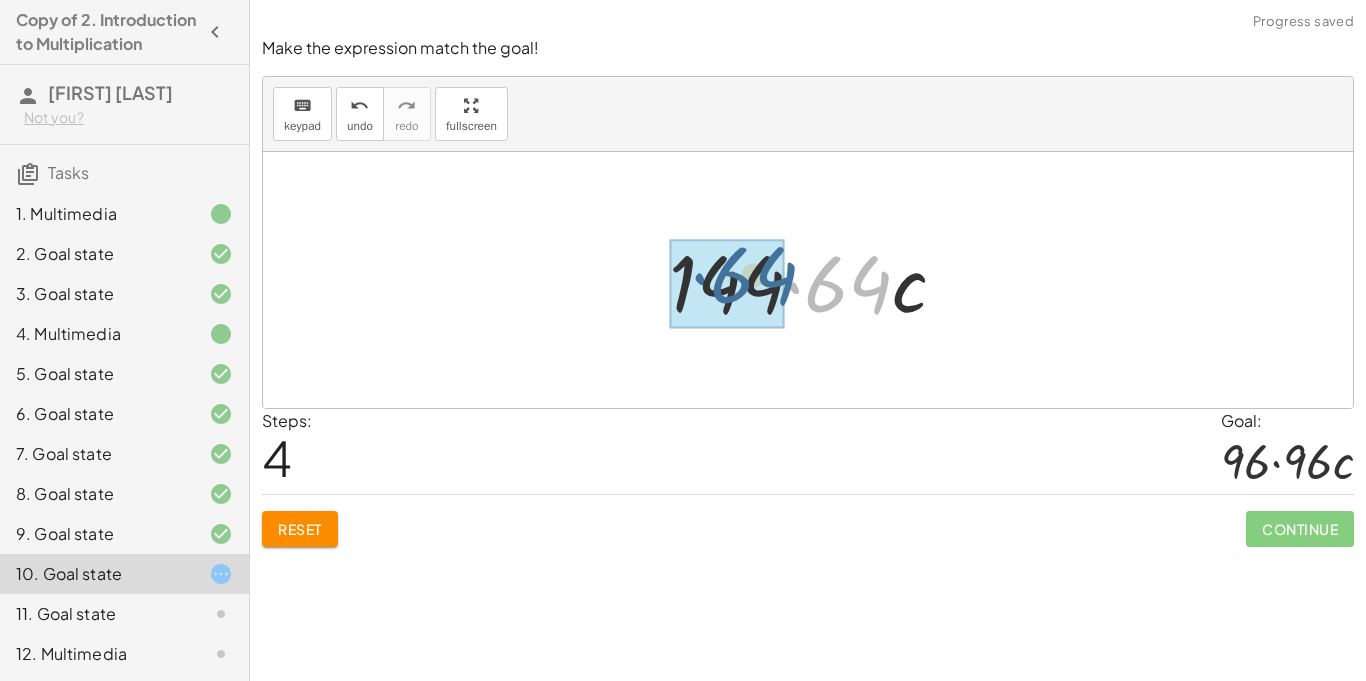 drag, startPoint x: 830, startPoint y: 283, endPoint x: 727, endPoint y: 272, distance: 103.58572 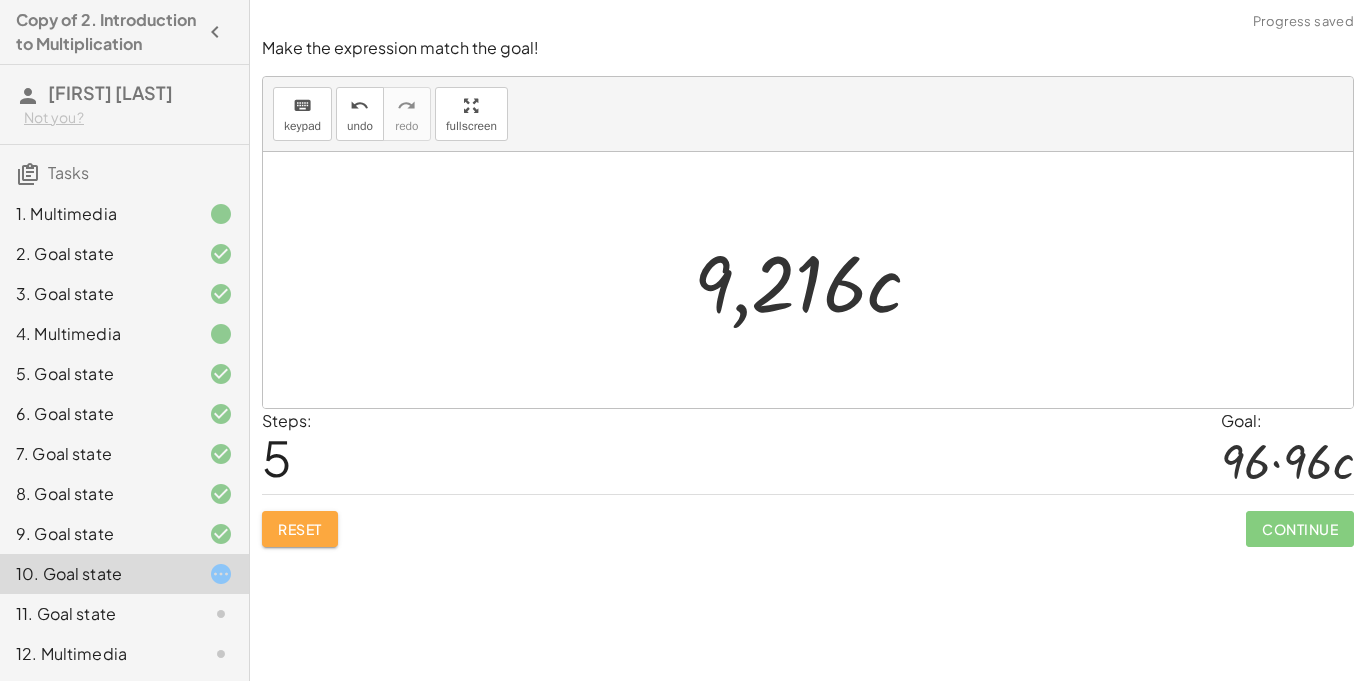 click on "Reset" 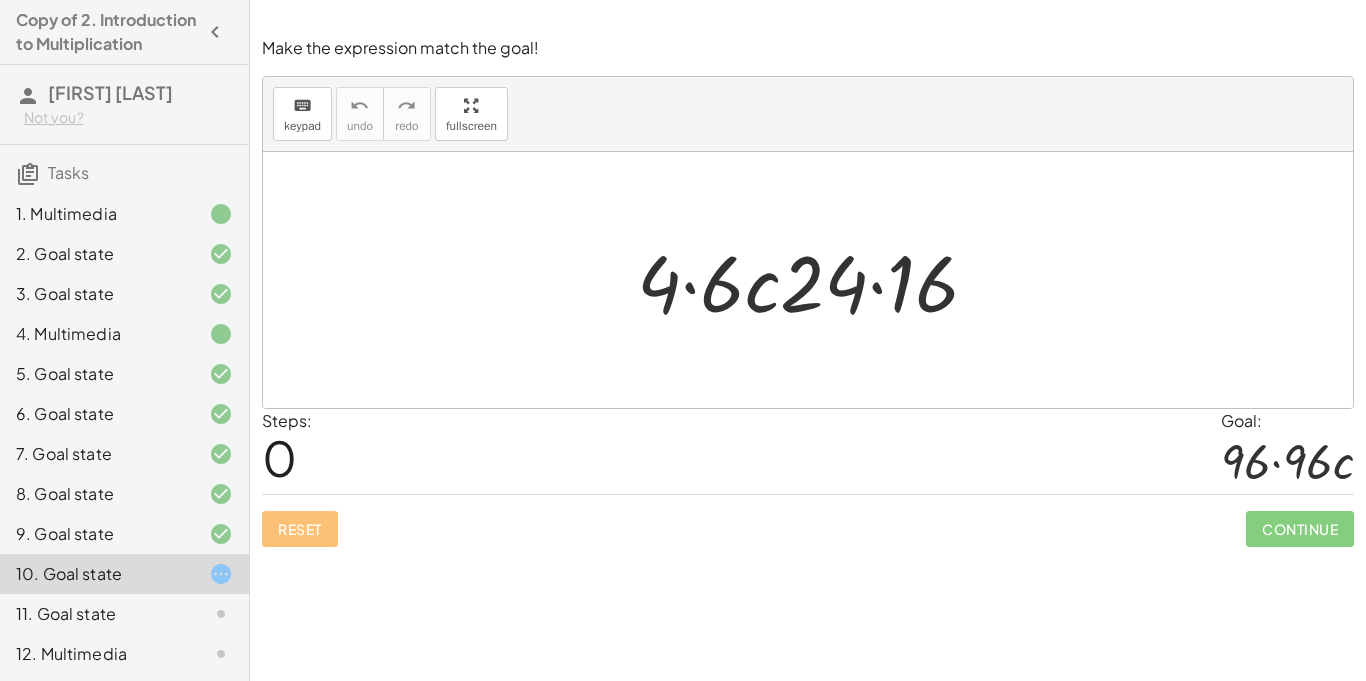 click on "10. Goal state" 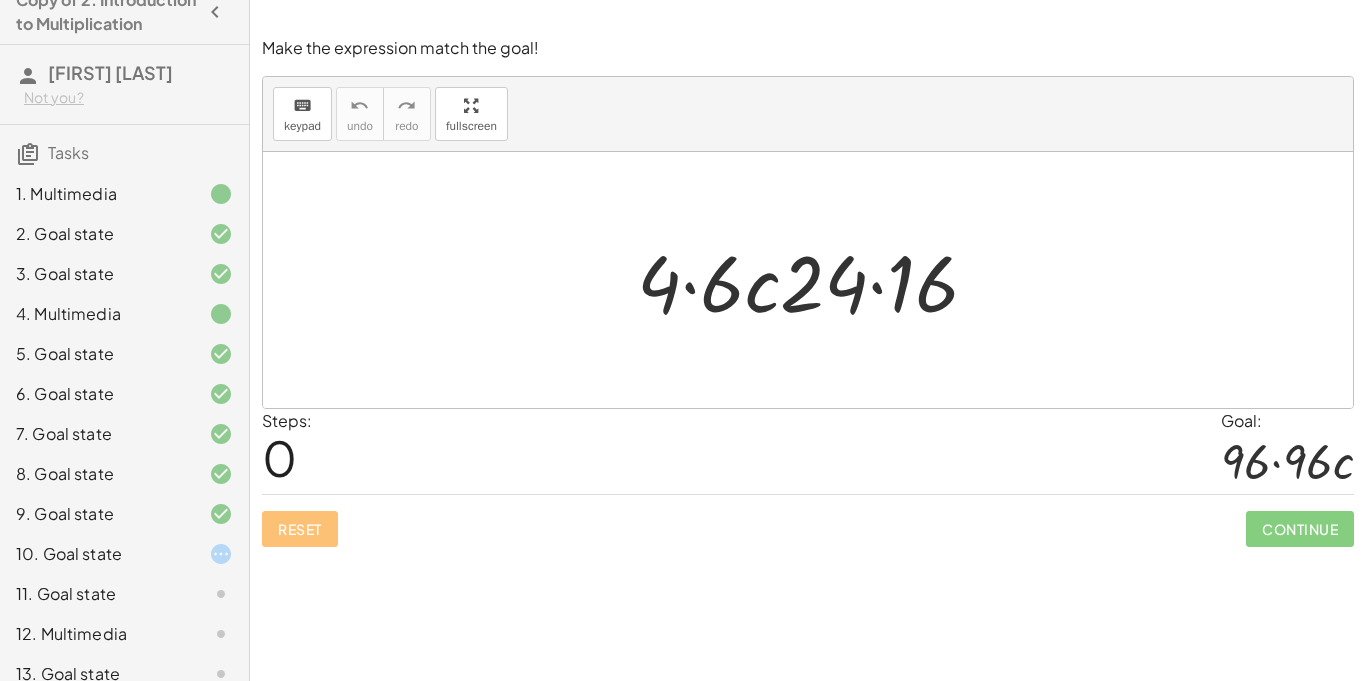 scroll, scrollTop: 40, scrollLeft: 0, axis: vertical 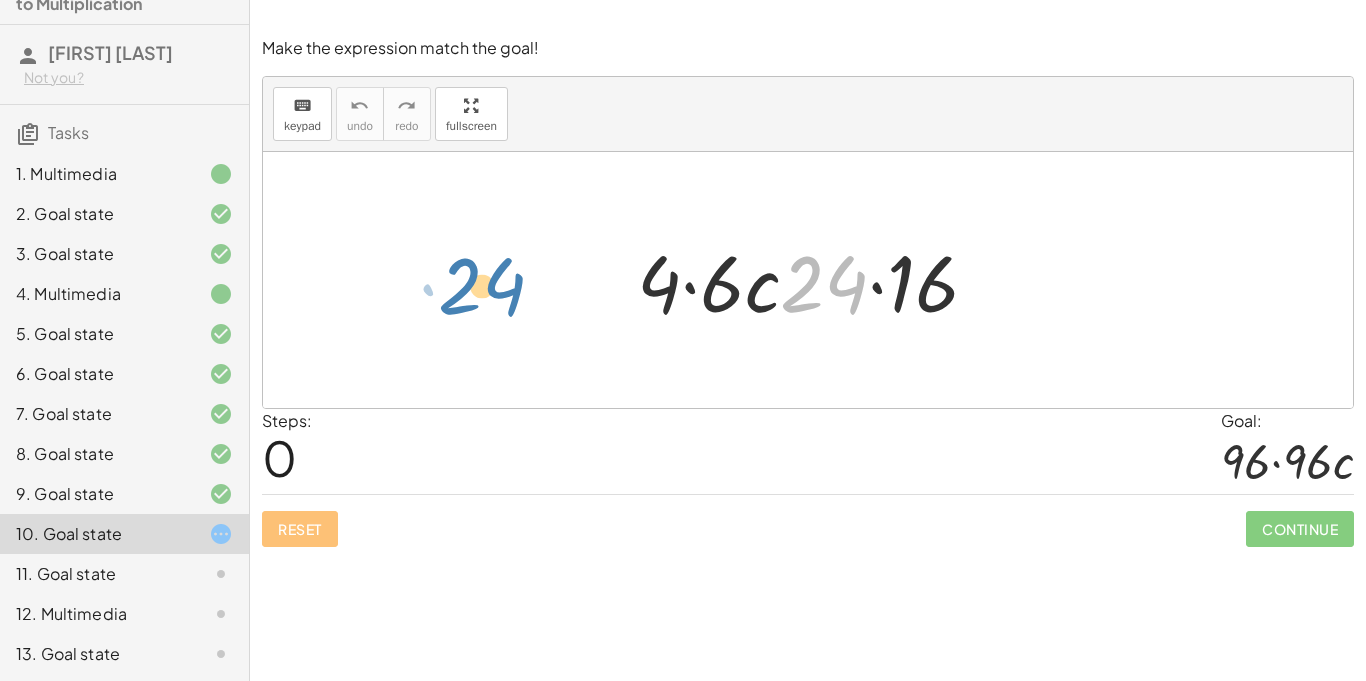 drag, startPoint x: 820, startPoint y: 285, endPoint x: 477, endPoint y: 287, distance: 343.00583 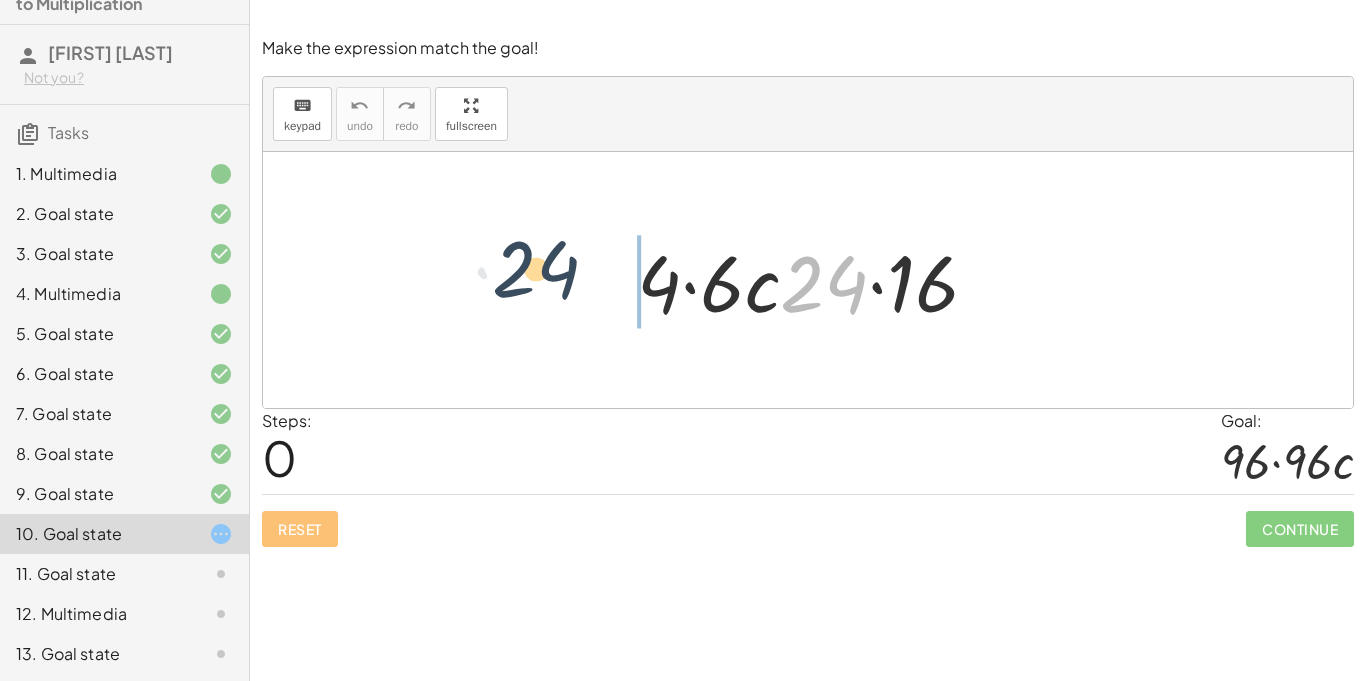 drag, startPoint x: 832, startPoint y: 292, endPoint x: 543, endPoint y: 278, distance: 289.3389 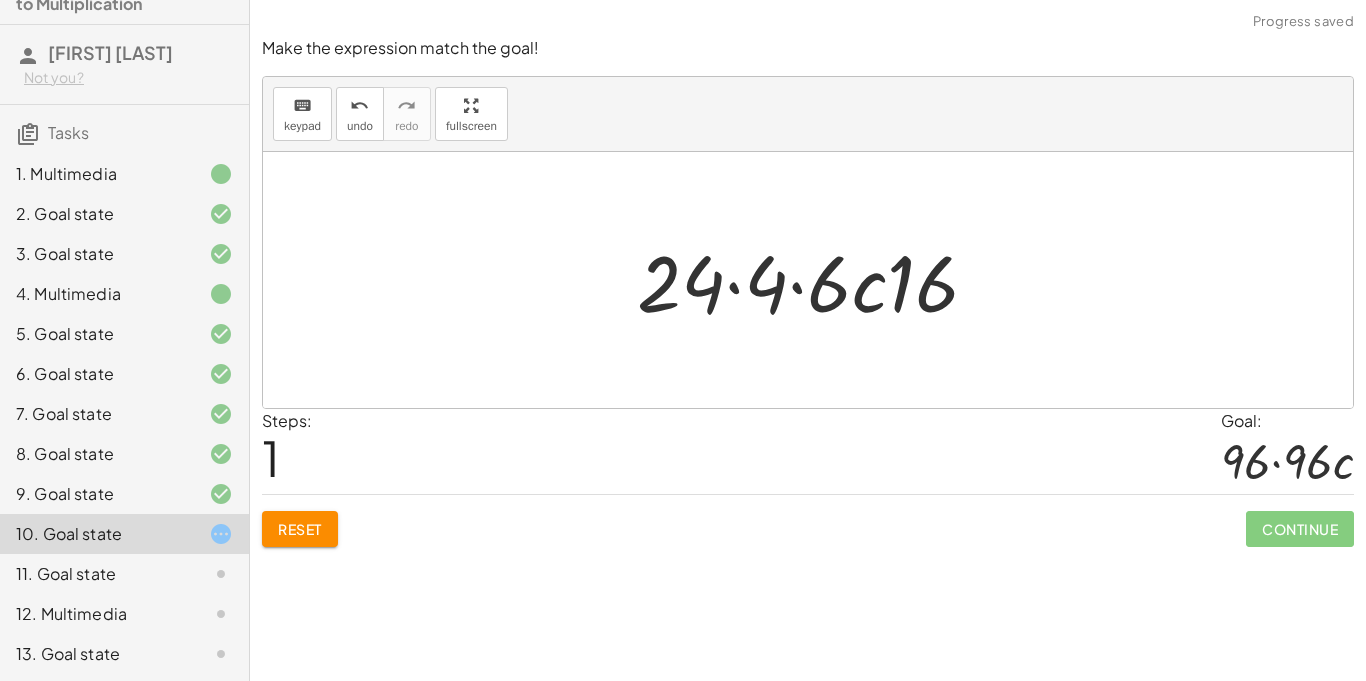 click at bounding box center [815, 280] 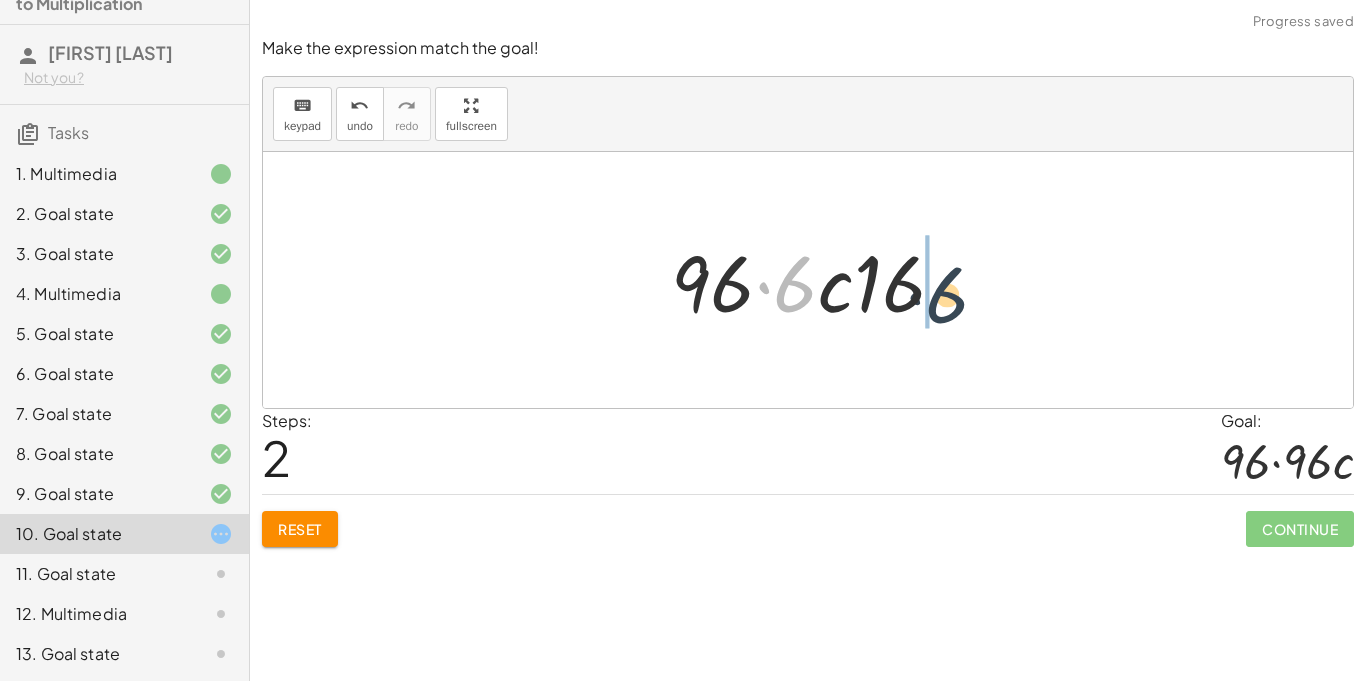 drag, startPoint x: 797, startPoint y: 295, endPoint x: 952, endPoint y: 302, distance: 155.15799 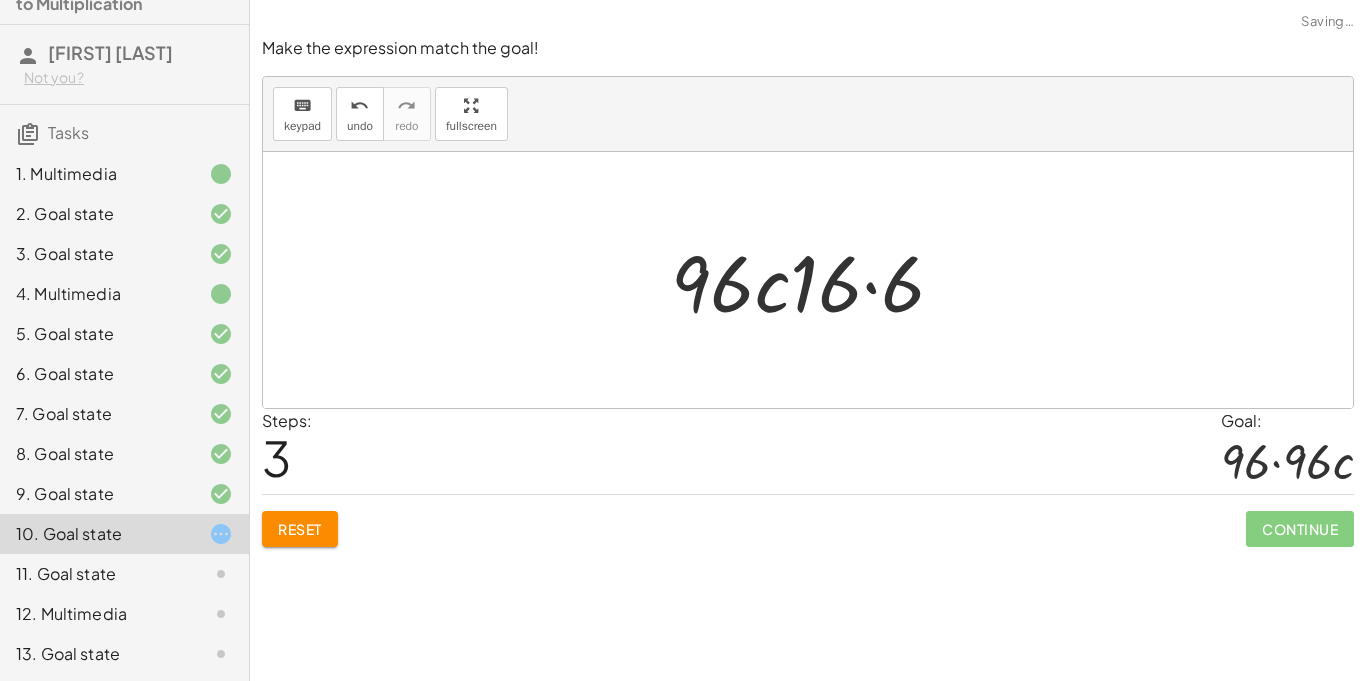 click at bounding box center (816, 280) 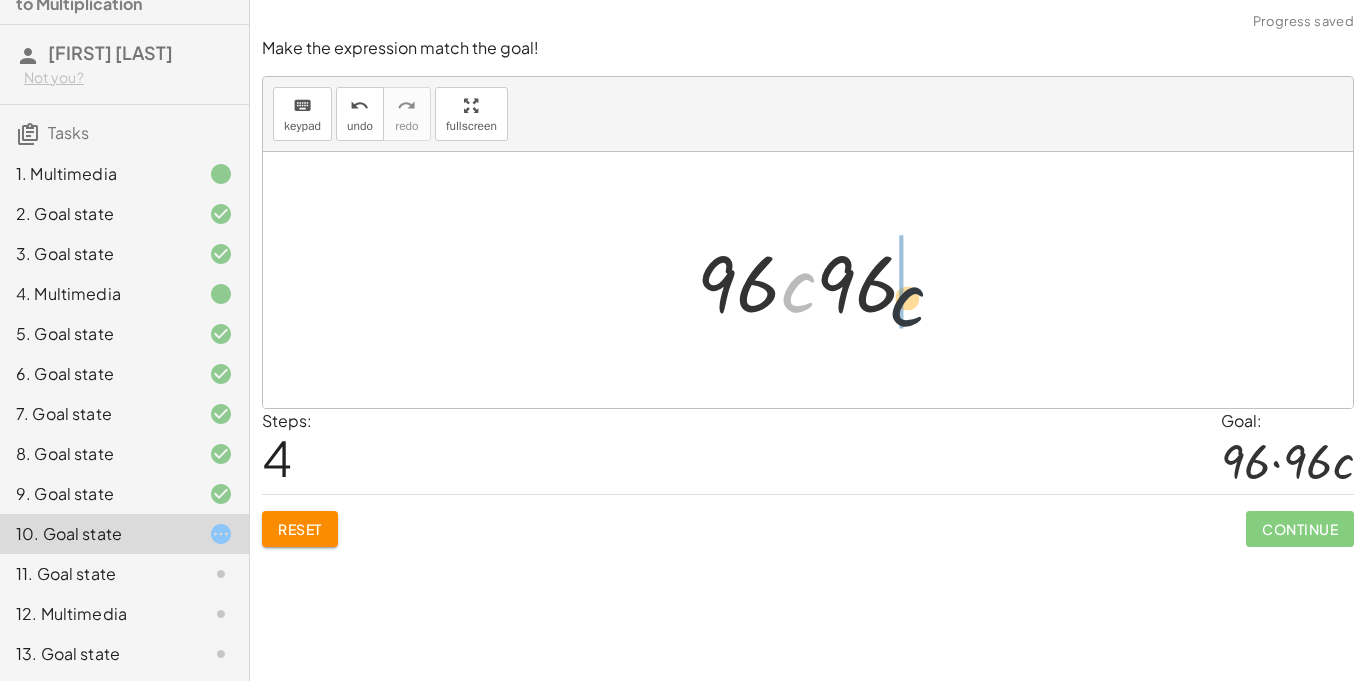 drag, startPoint x: 801, startPoint y: 302, endPoint x: 931, endPoint y: 298, distance: 130.06152 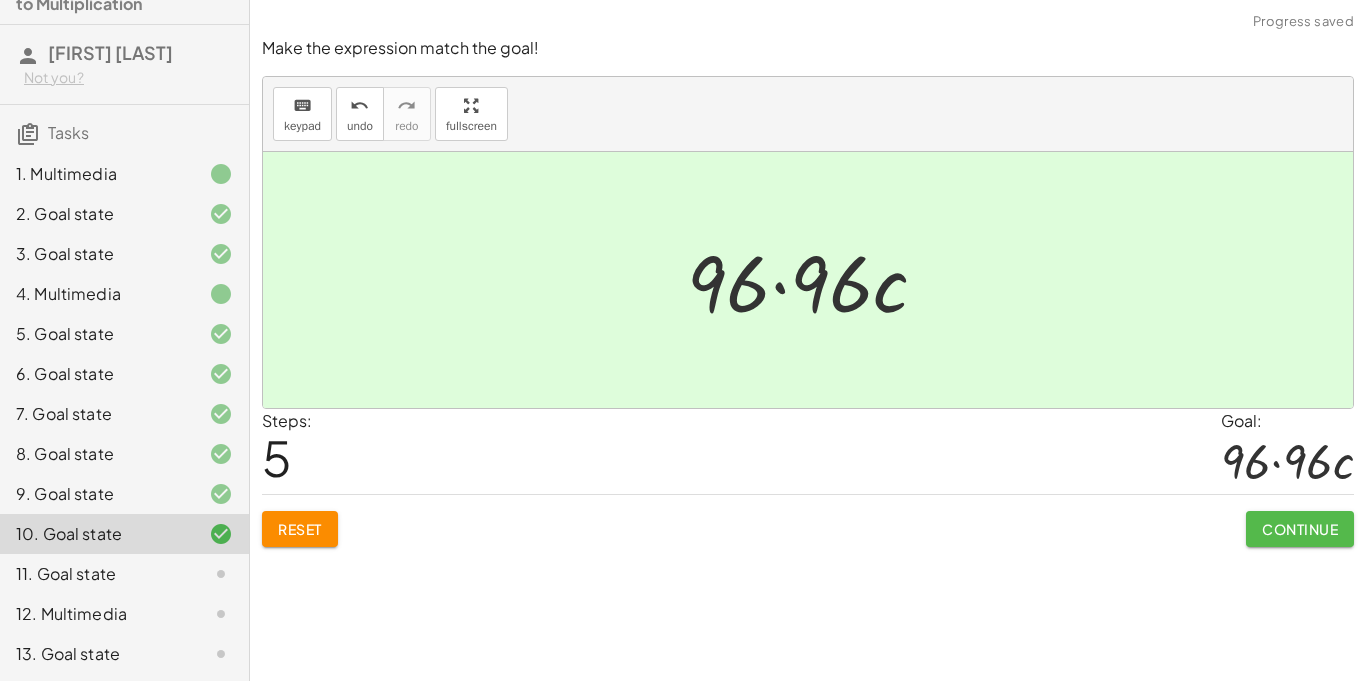 click on "Continue" 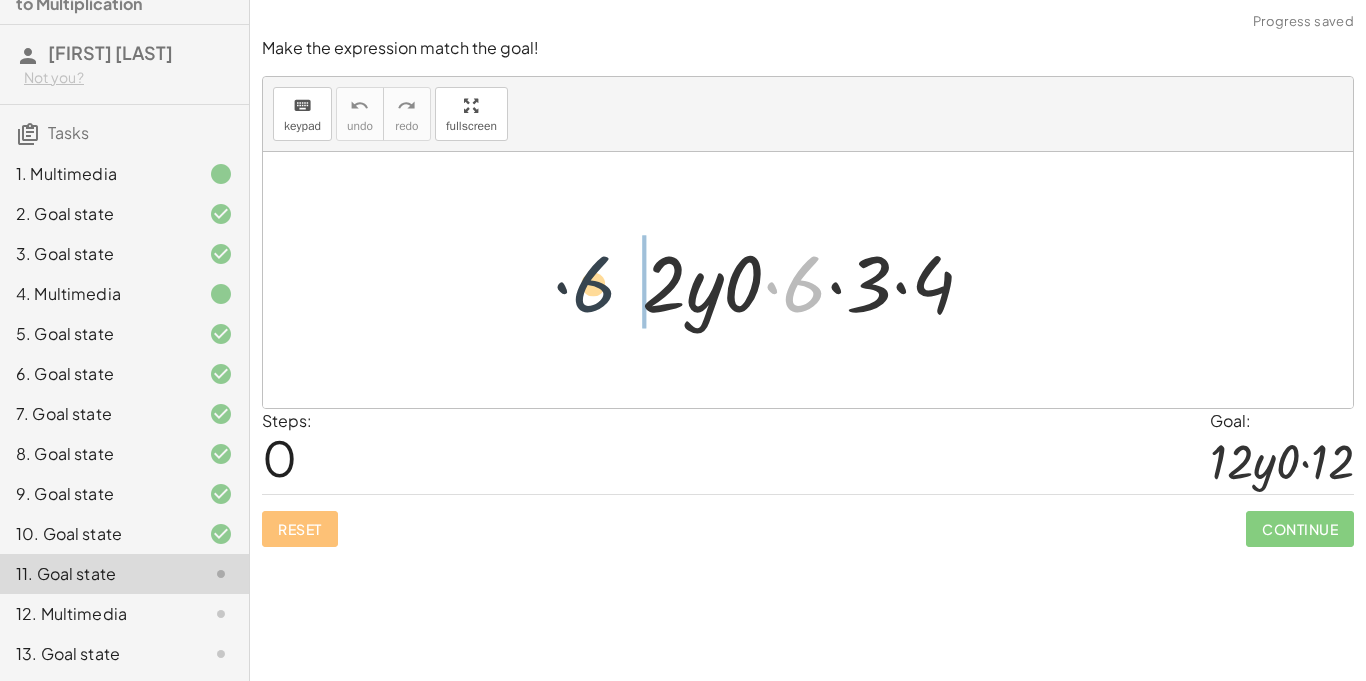 drag, startPoint x: 814, startPoint y: 301, endPoint x: 596, endPoint y: 301, distance: 218 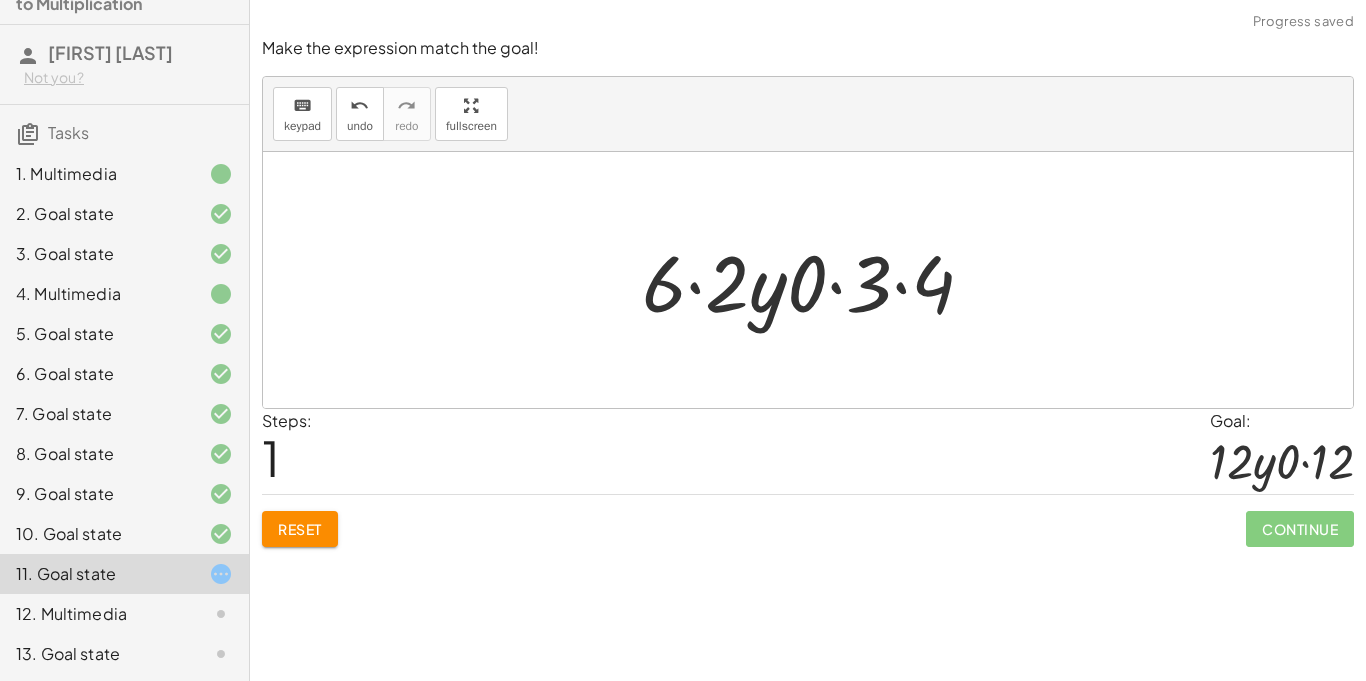 click at bounding box center (816, 280) 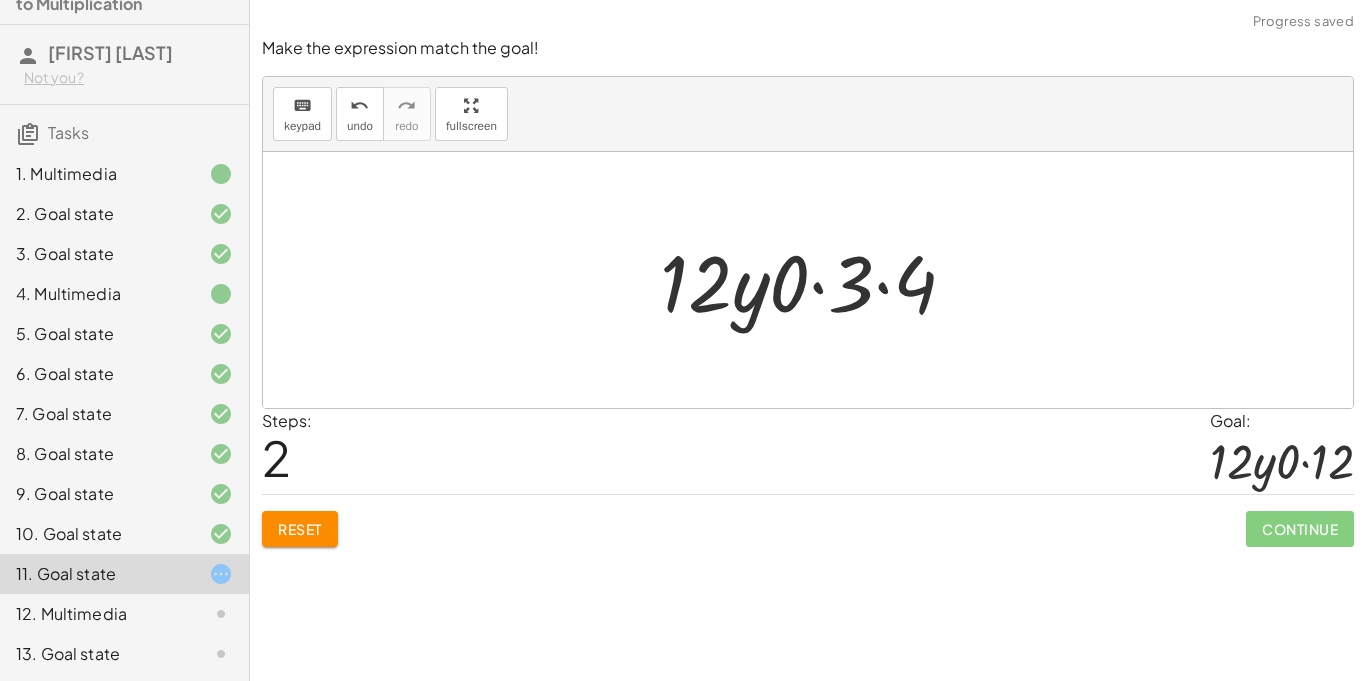 click at bounding box center (816, 280) 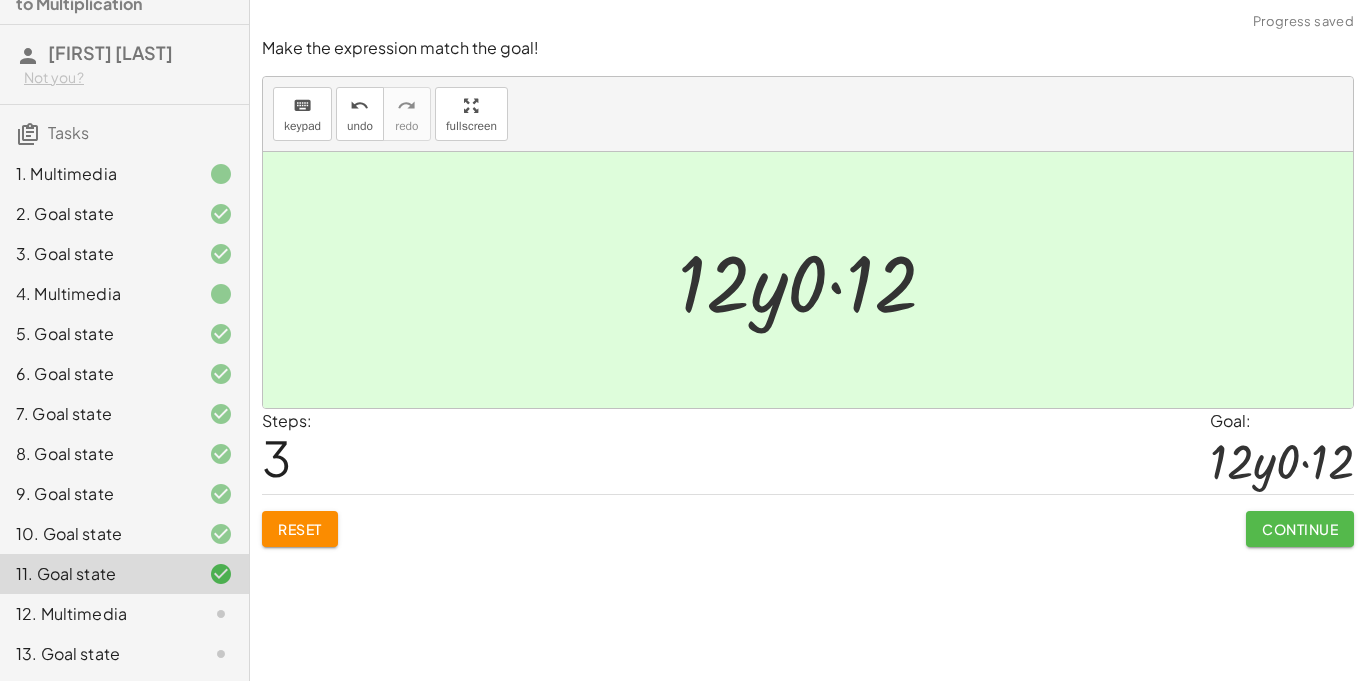 click on "Continue" 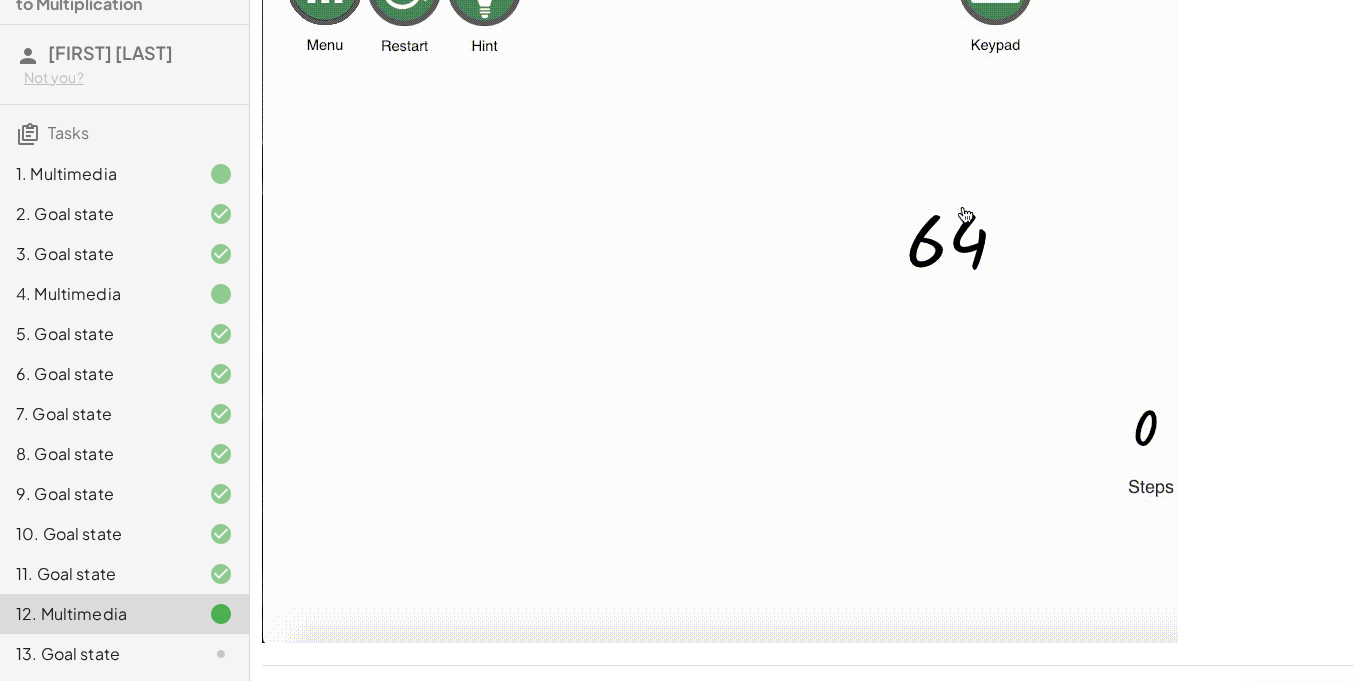 scroll, scrollTop: 120, scrollLeft: 0, axis: vertical 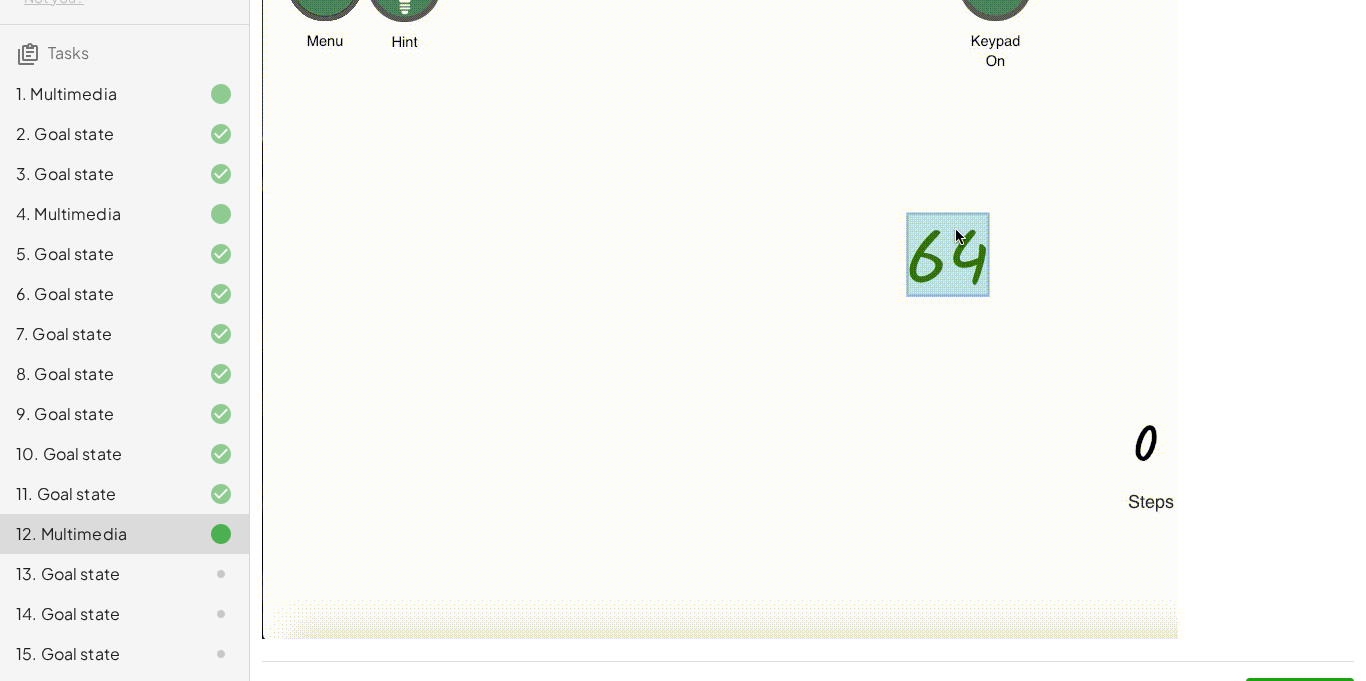 click on "13. Goal state" 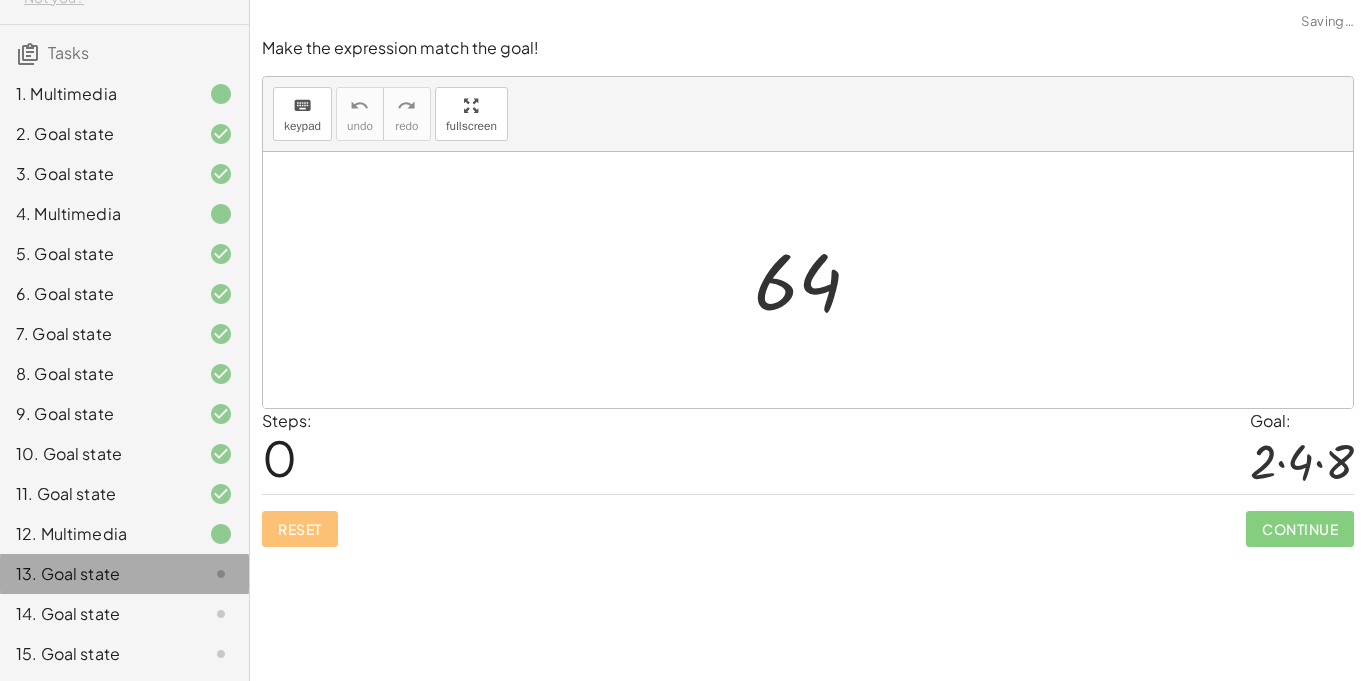 scroll, scrollTop: 0, scrollLeft: 0, axis: both 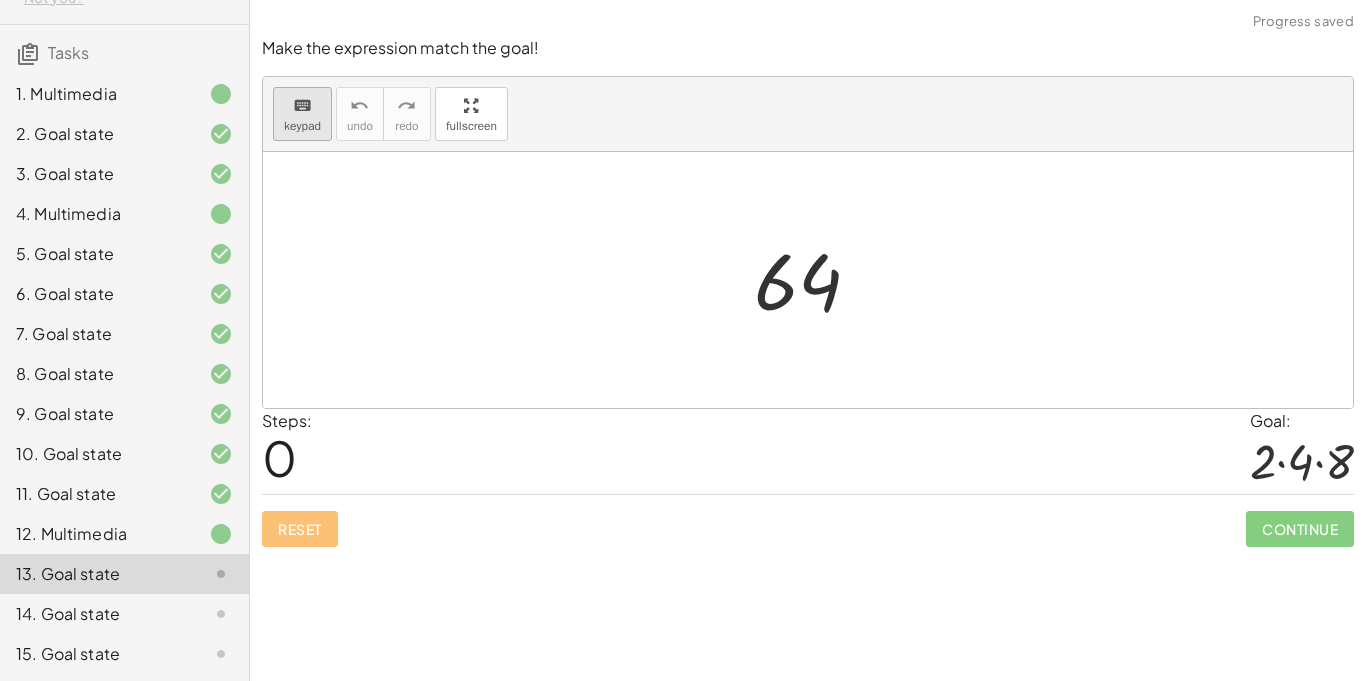 click on "keyboard" at bounding box center (302, 105) 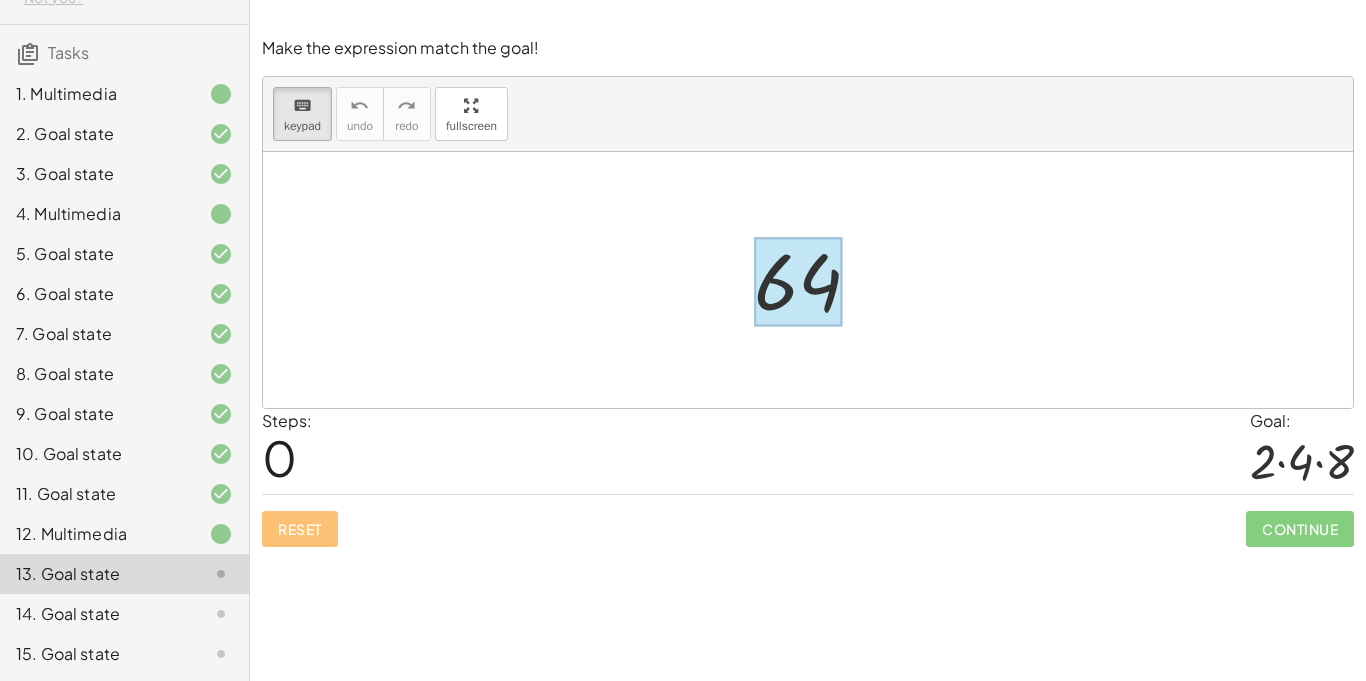 click at bounding box center (798, 282) 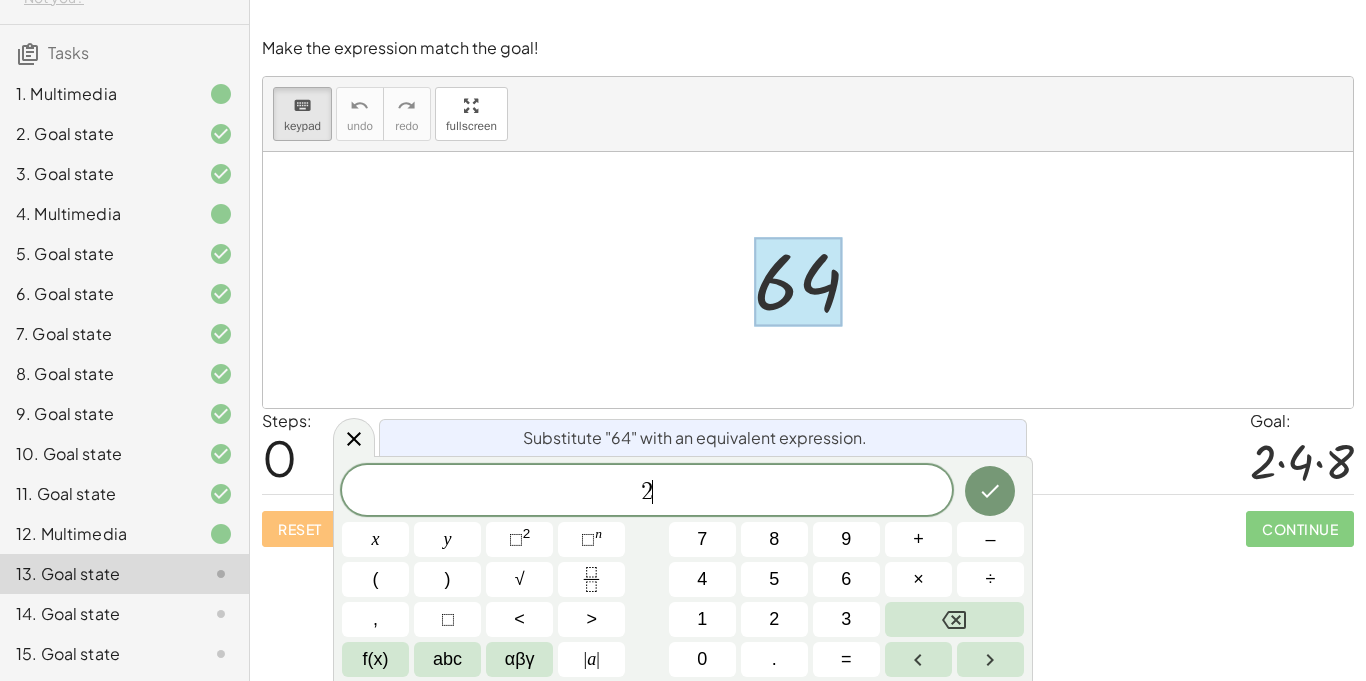 scroll, scrollTop: 2, scrollLeft: 0, axis: vertical 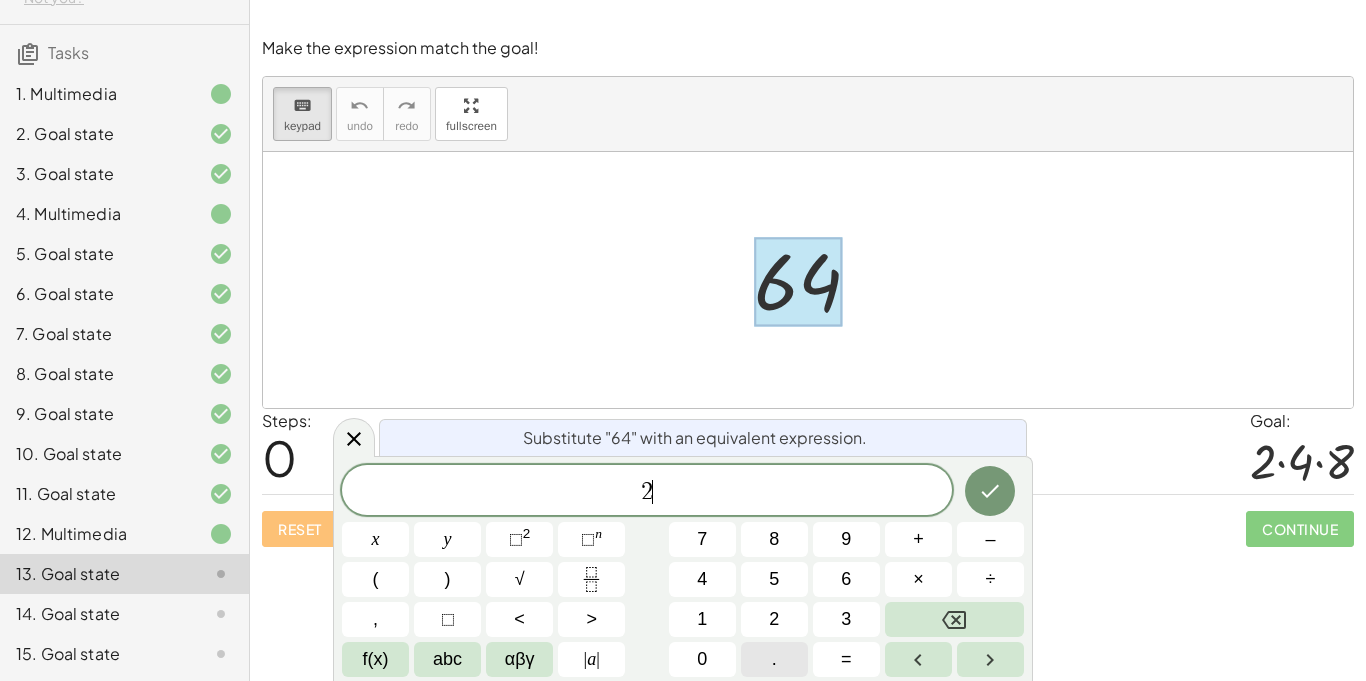 click on "." at bounding box center (774, 659) 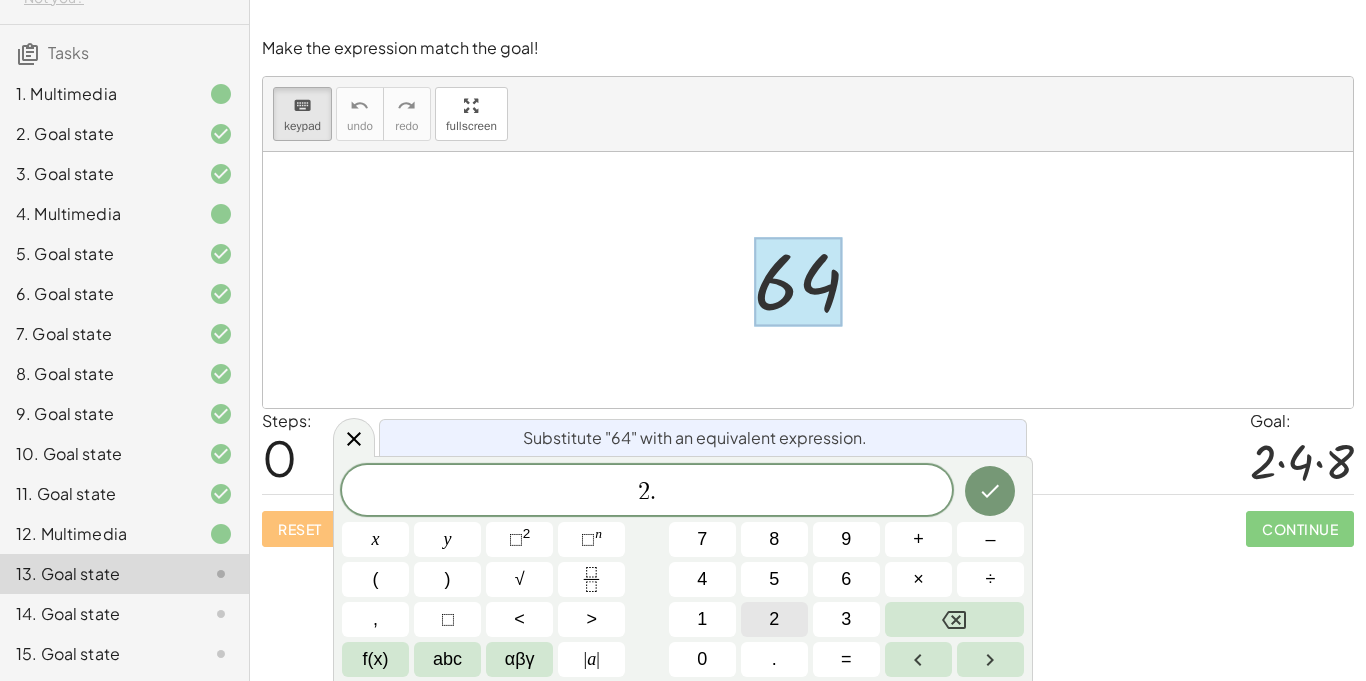 scroll, scrollTop: 3, scrollLeft: 0, axis: vertical 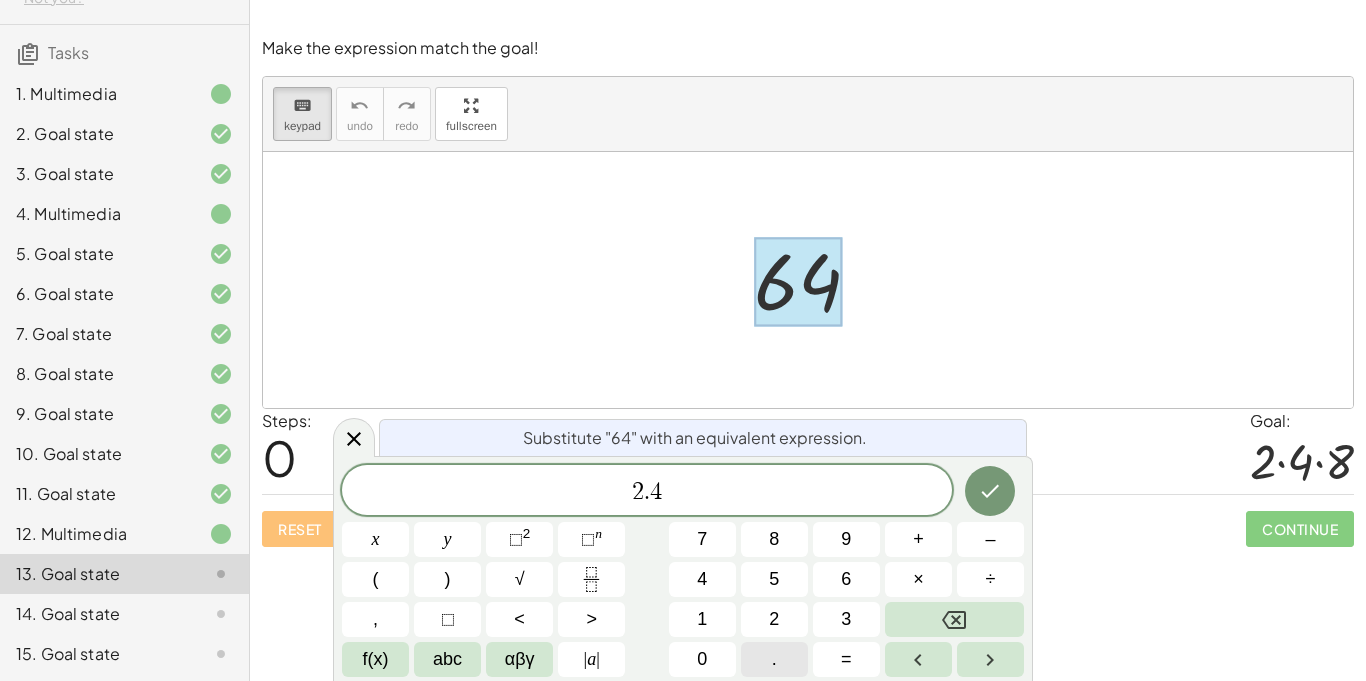 click on "." at bounding box center [774, 659] 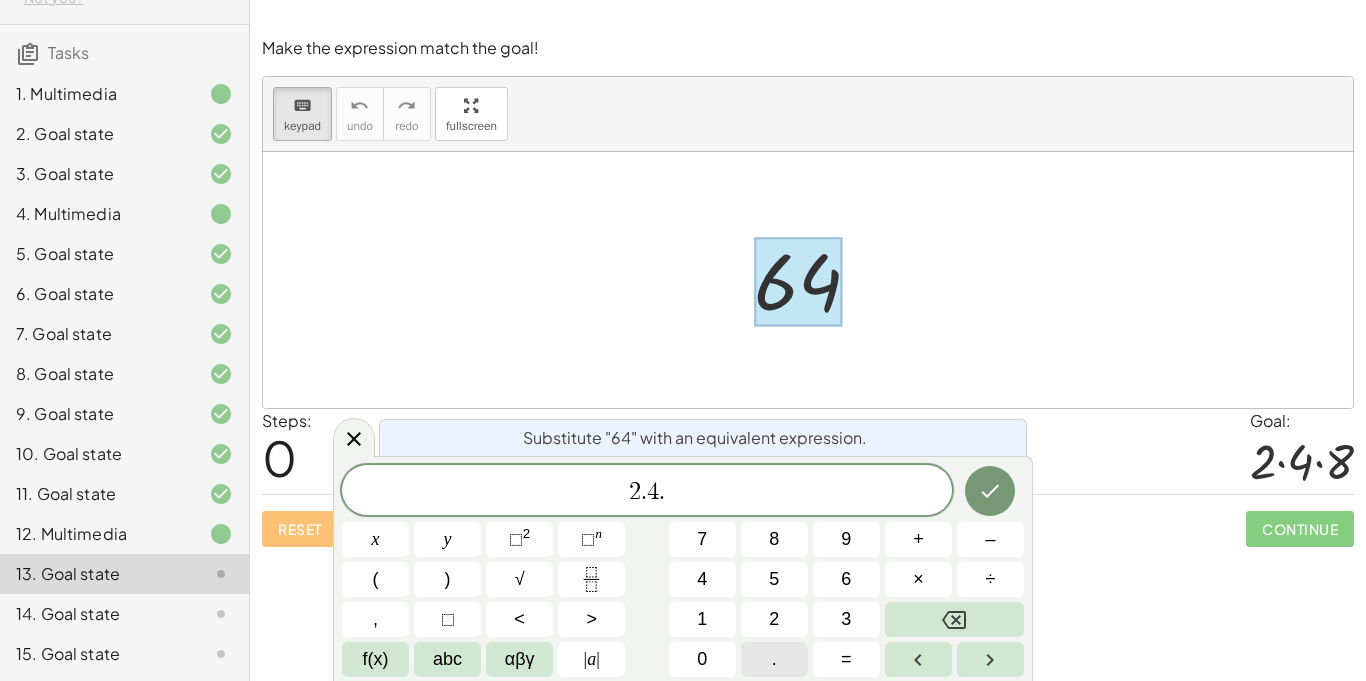 scroll, scrollTop: 4, scrollLeft: 0, axis: vertical 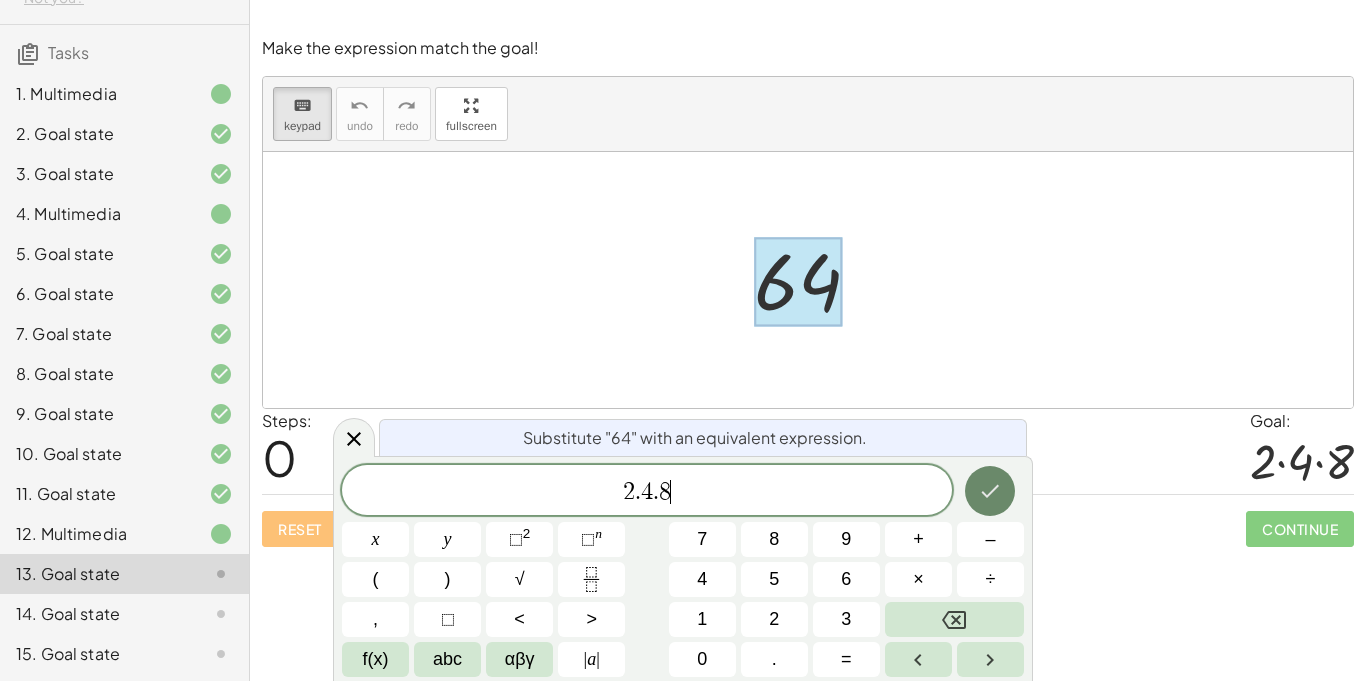 click 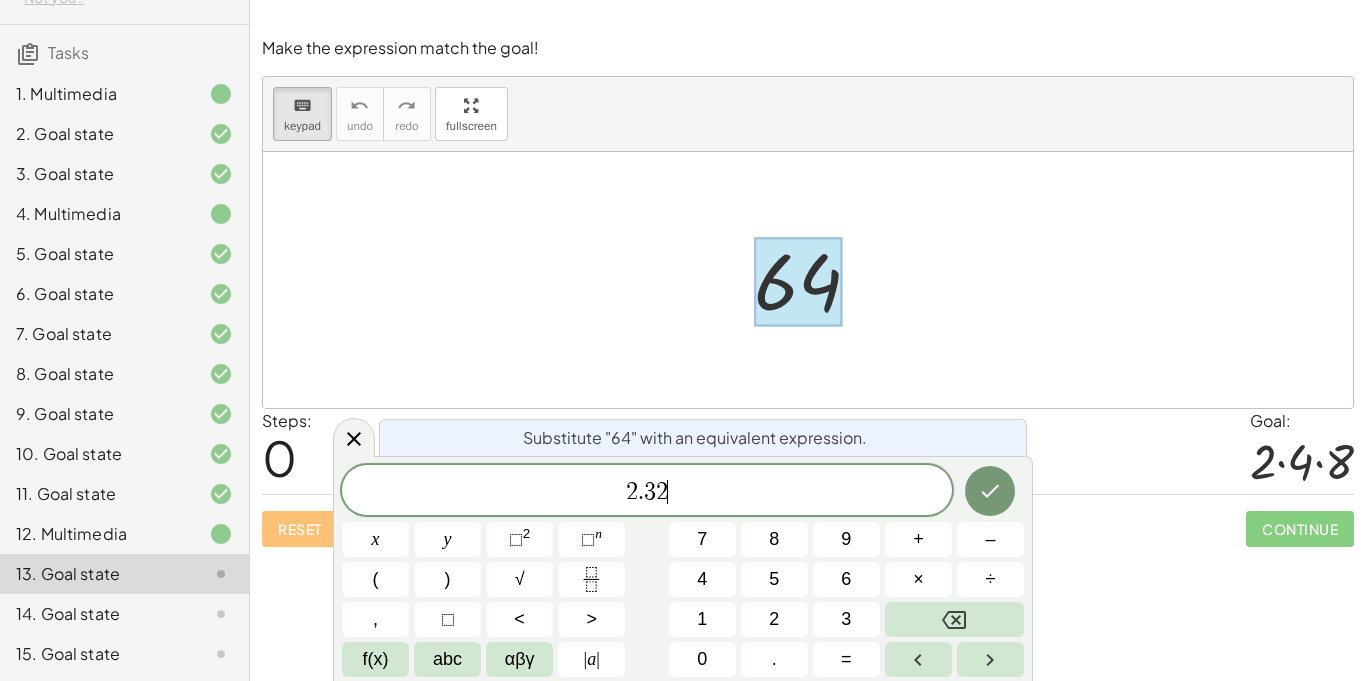 scroll, scrollTop: 11, scrollLeft: 0, axis: vertical 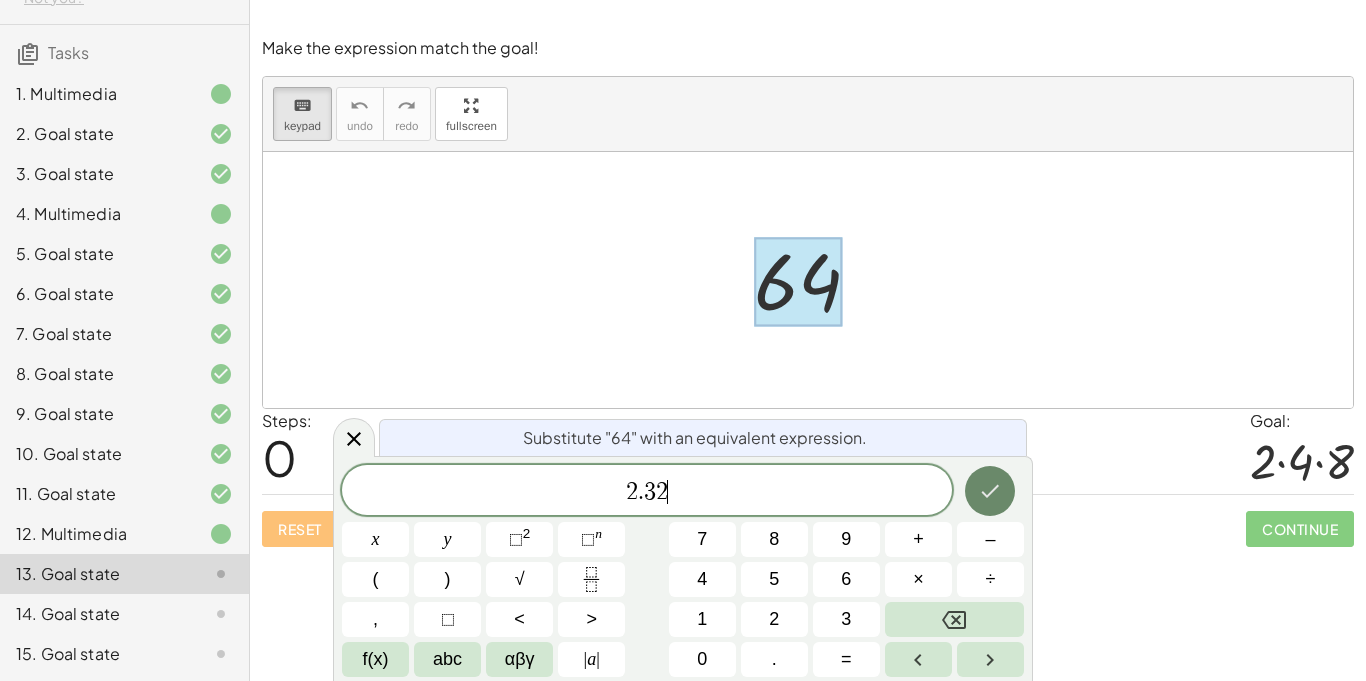 click 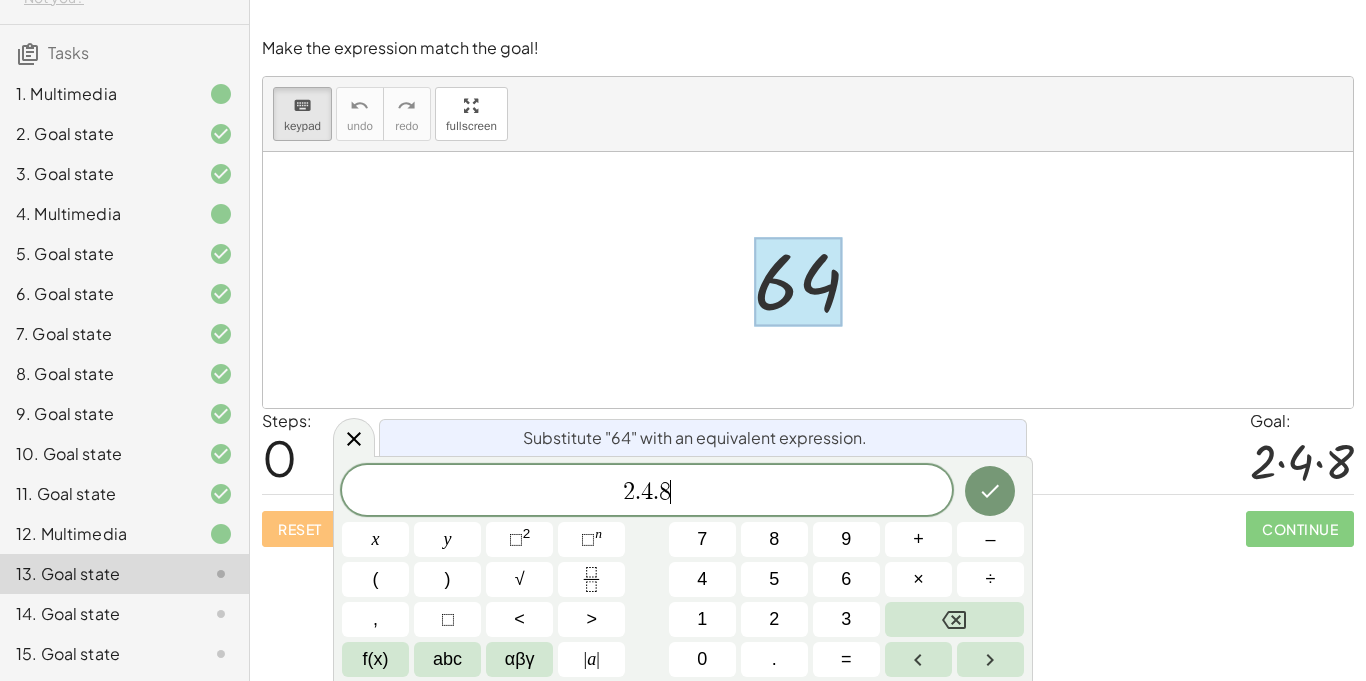 scroll, scrollTop: 17, scrollLeft: 0, axis: vertical 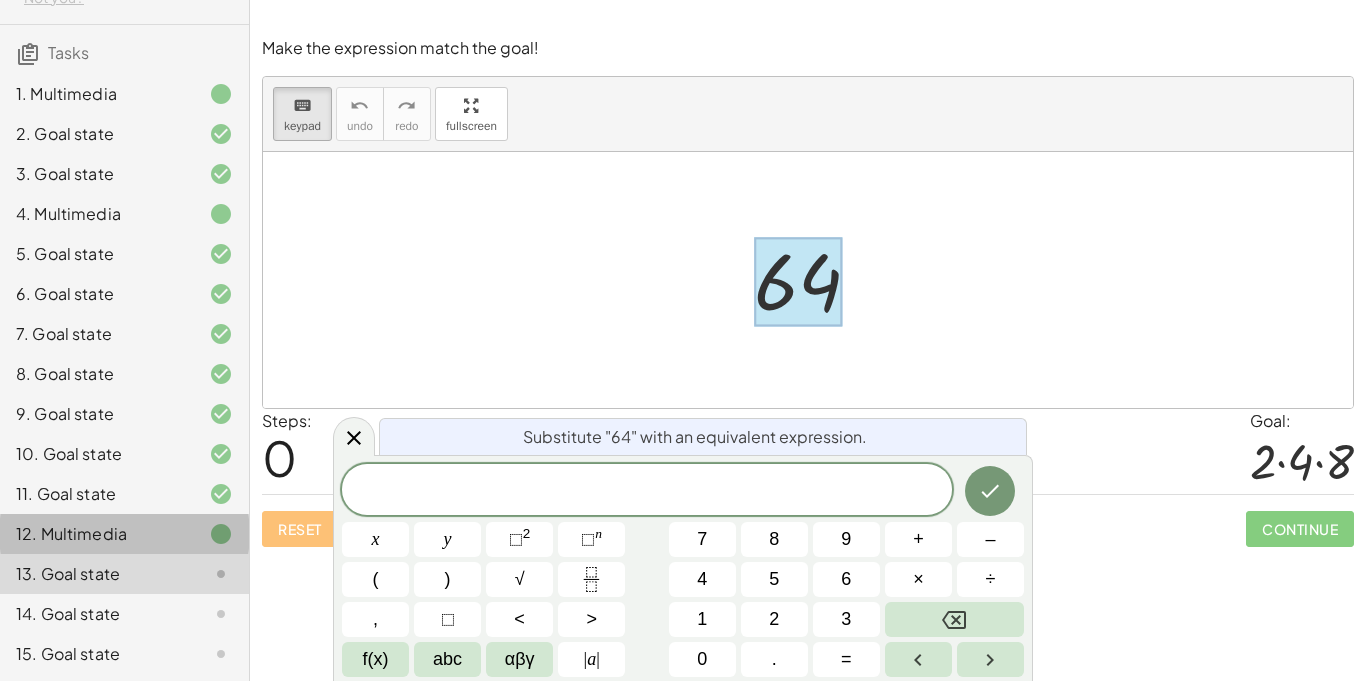 click on "12. Multimedia" 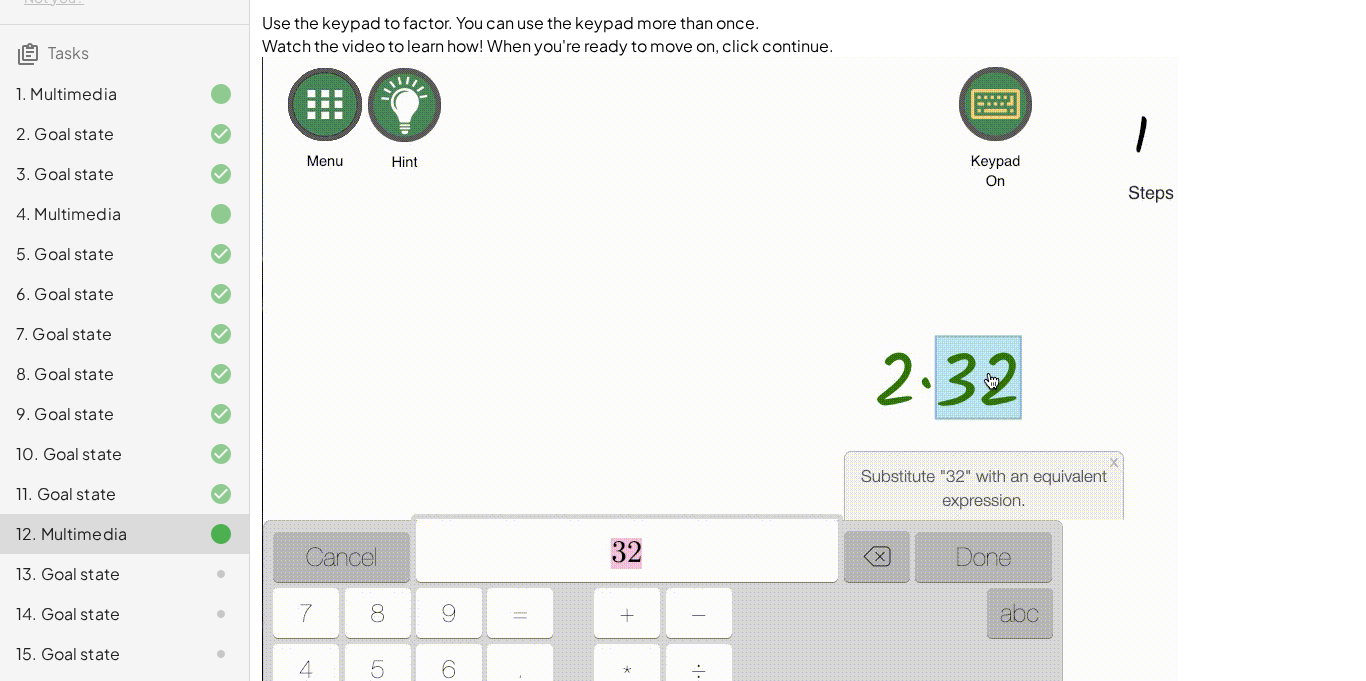 click on "13. Goal state" 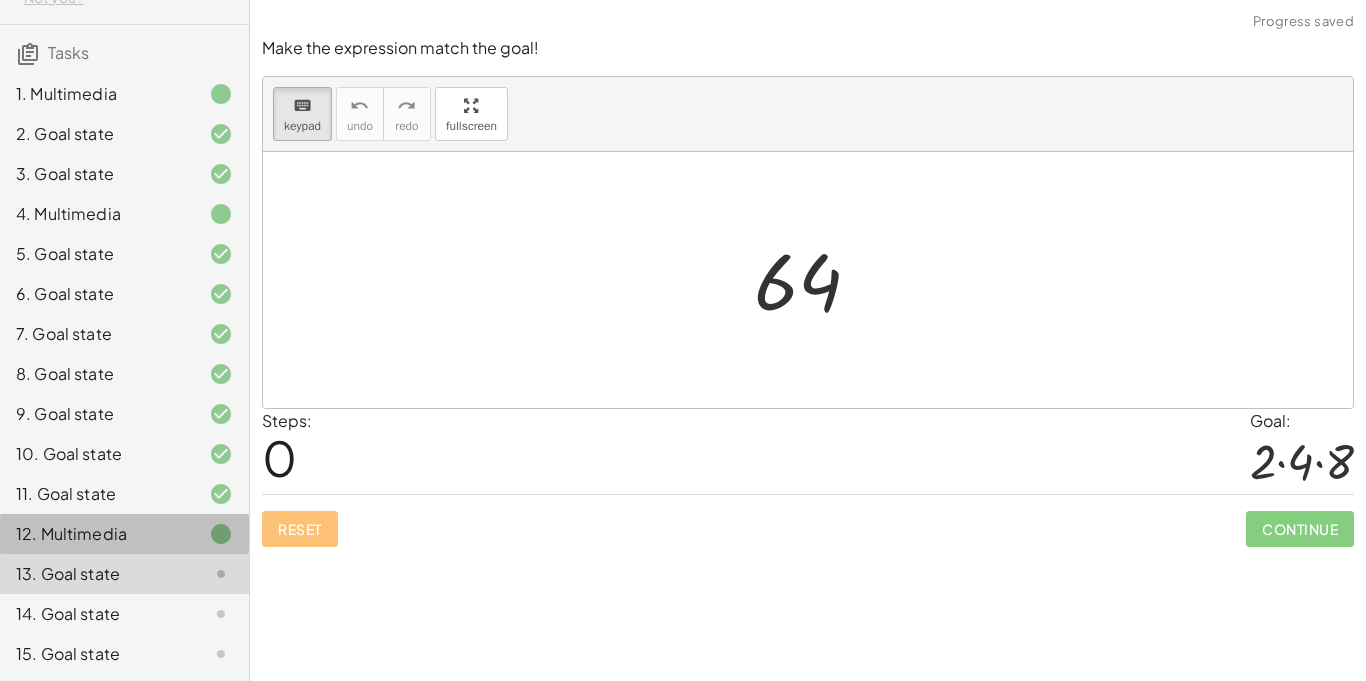 click on "12. Multimedia" 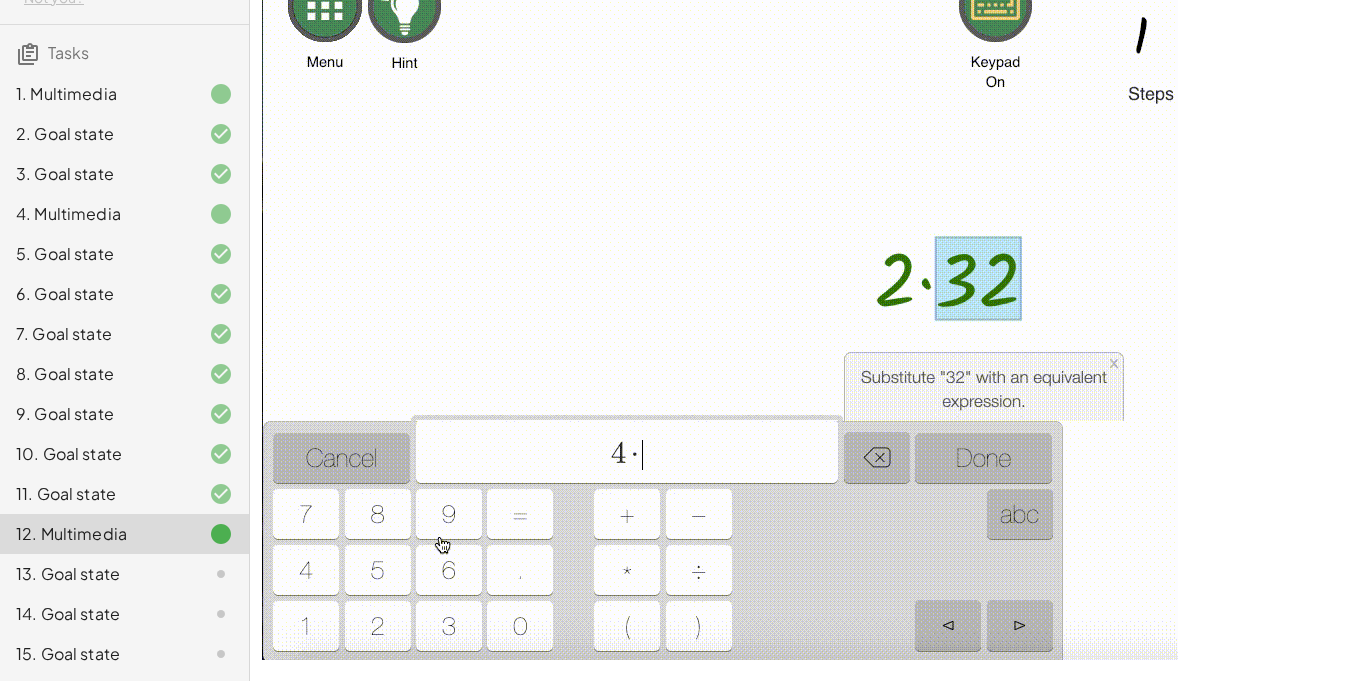 scroll, scrollTop: 100, scrollLeft: 0, axis: vertical 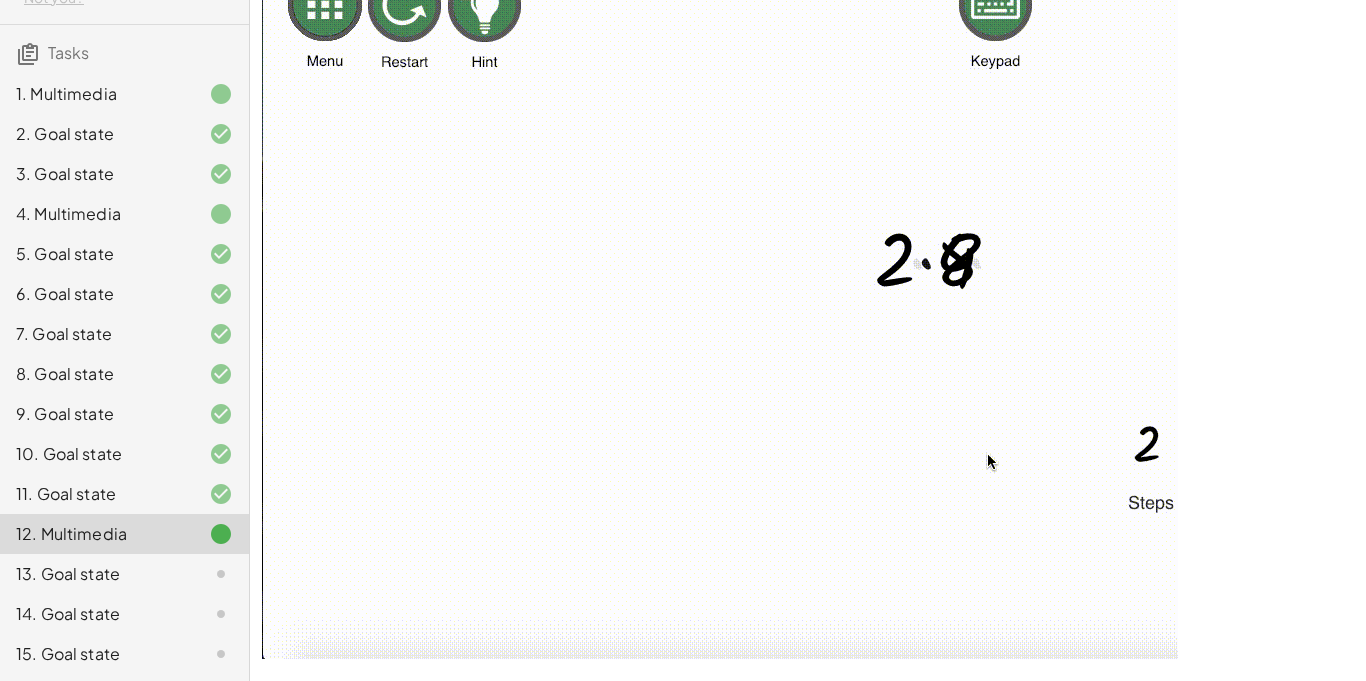click on "13. Goal state" 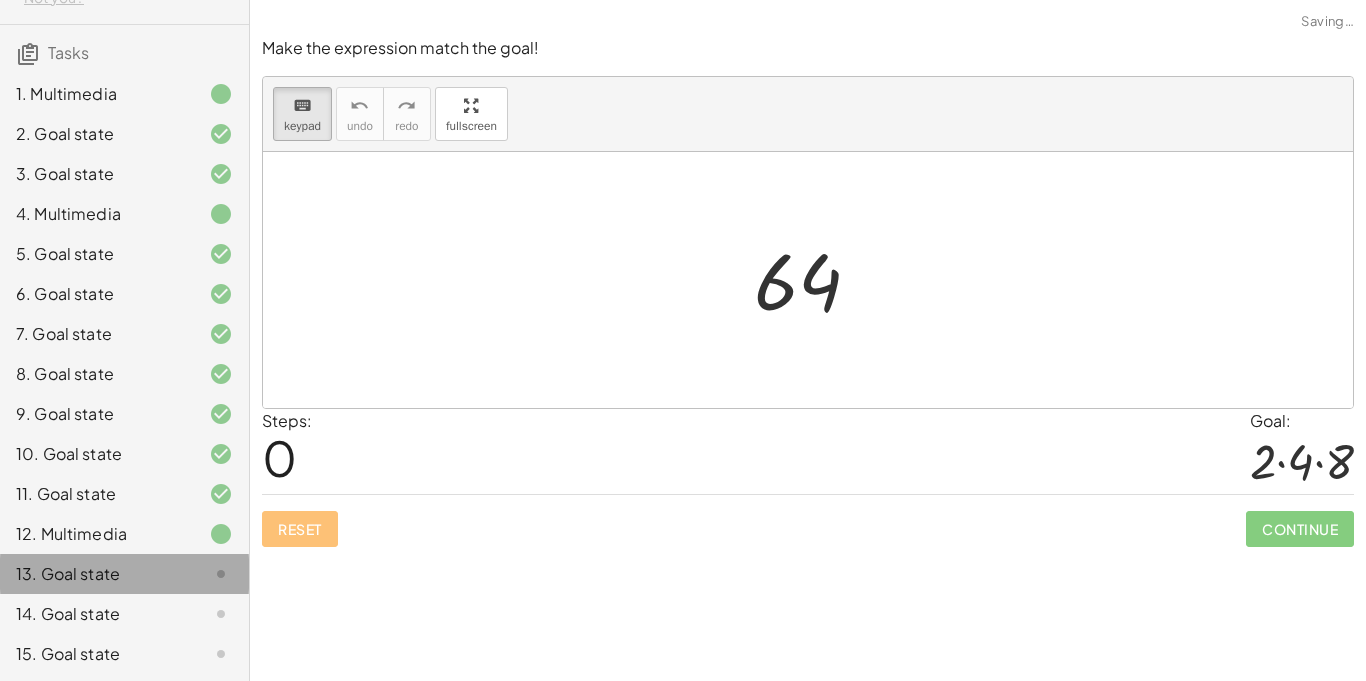 scroll, scrollTop: 0, scrollLeft: 0, axis: both 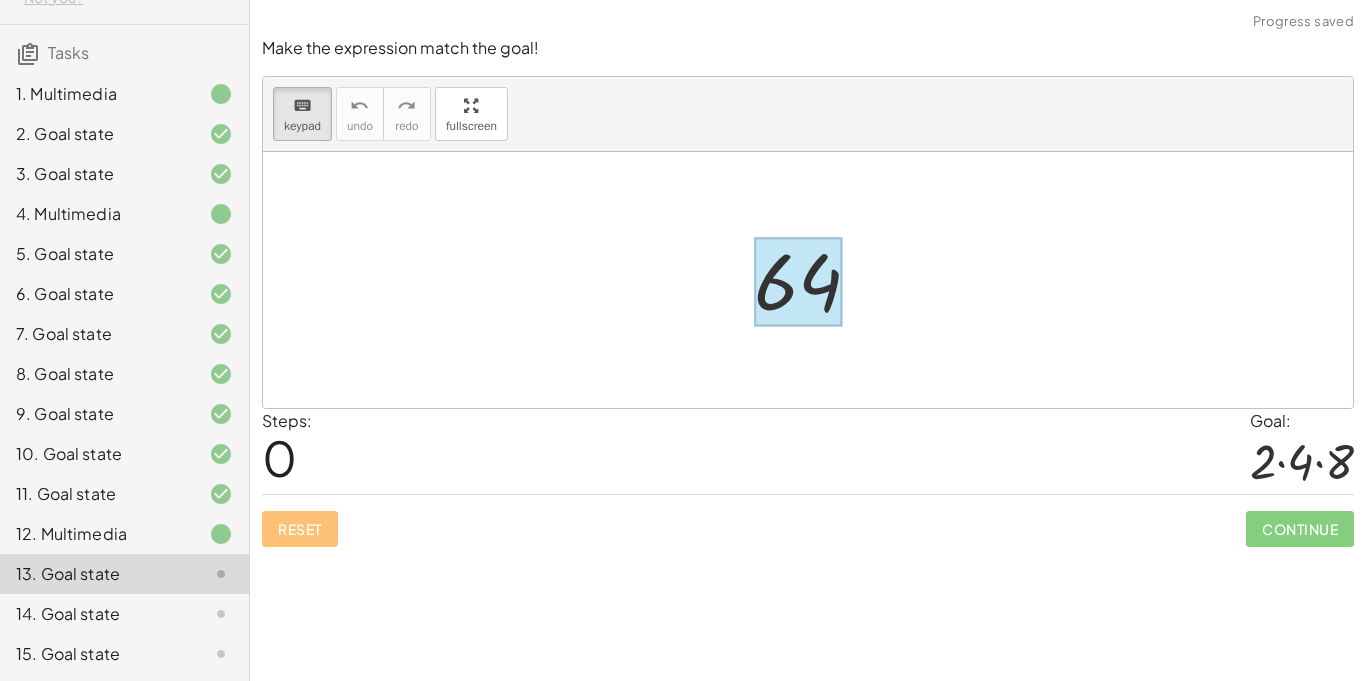 click at bounding box center (798, 282) 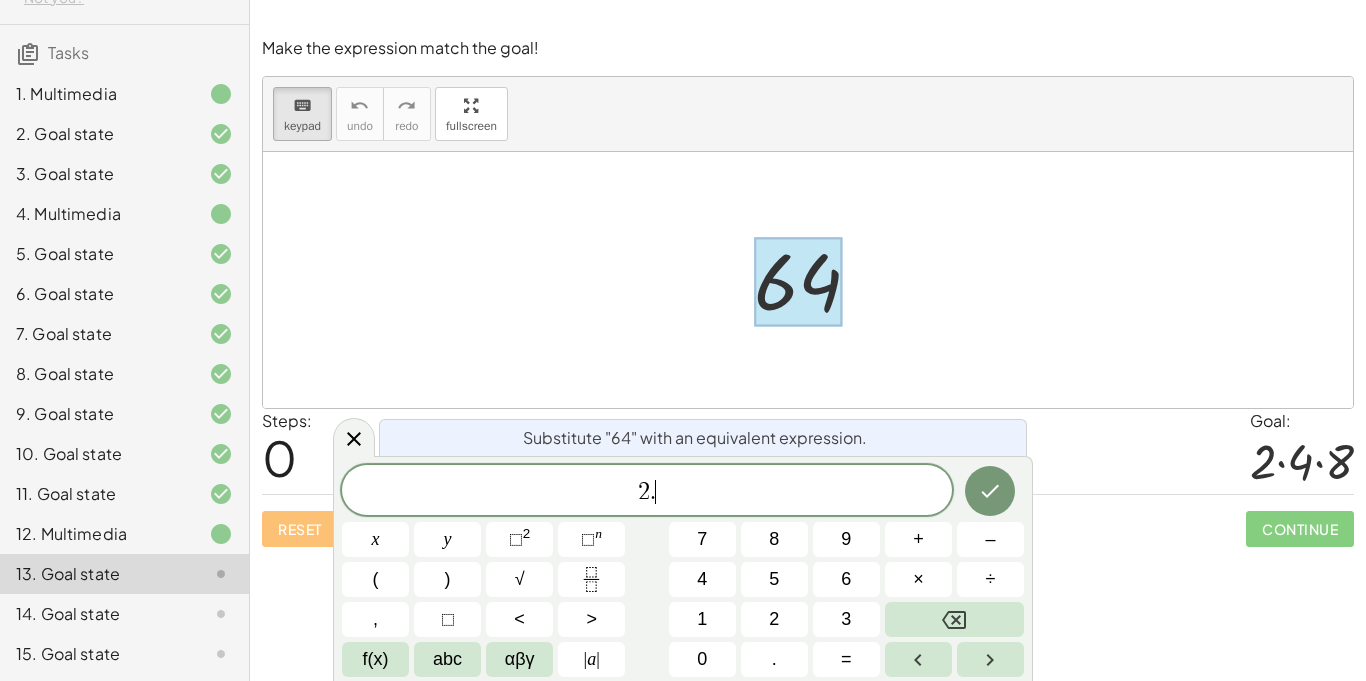 scroll, scrollTop: 23, scrollLeft: 0, axis: vertical 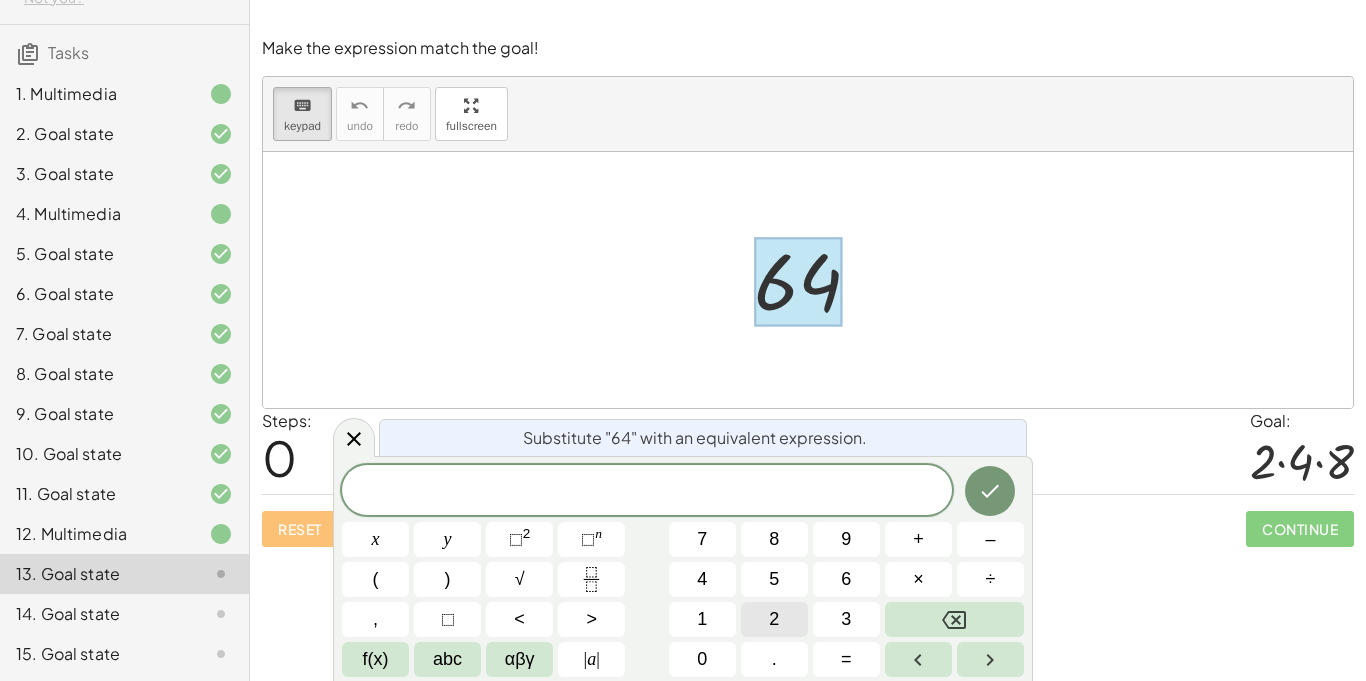 click on "2" at bounding box center [774, 619] 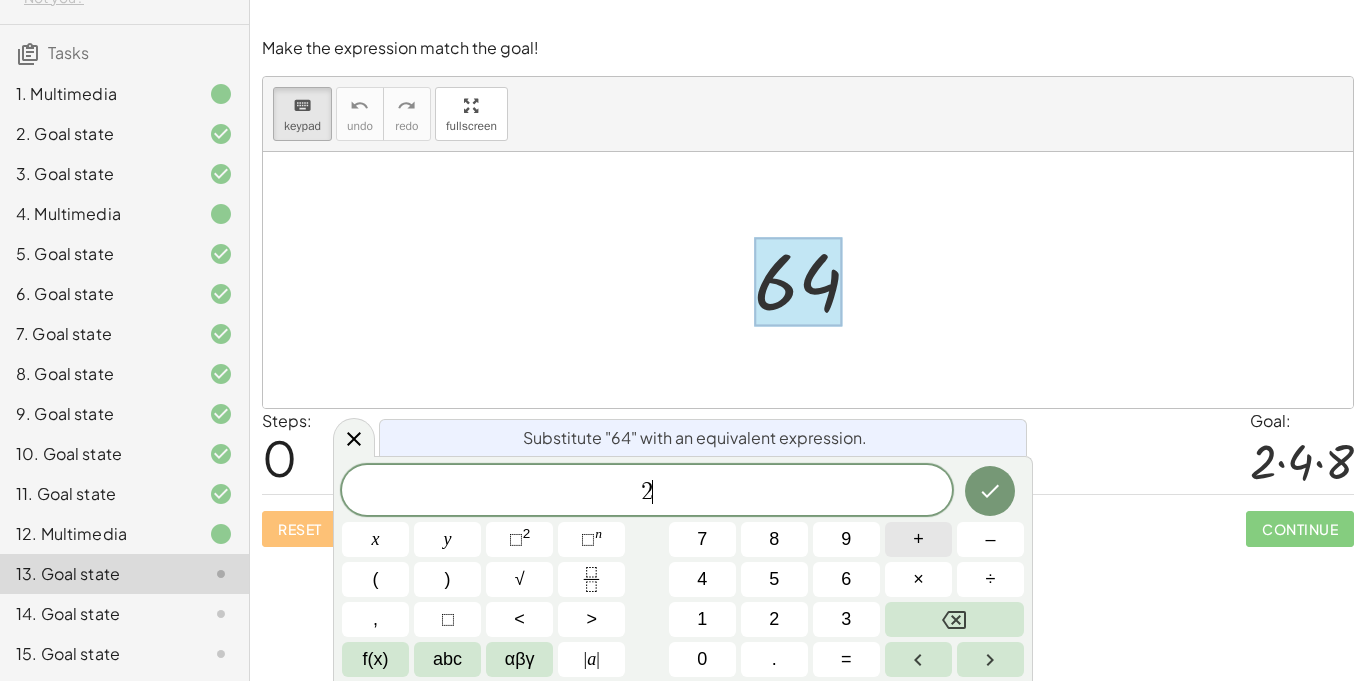 click on "+" at bounding box center (918, 539) 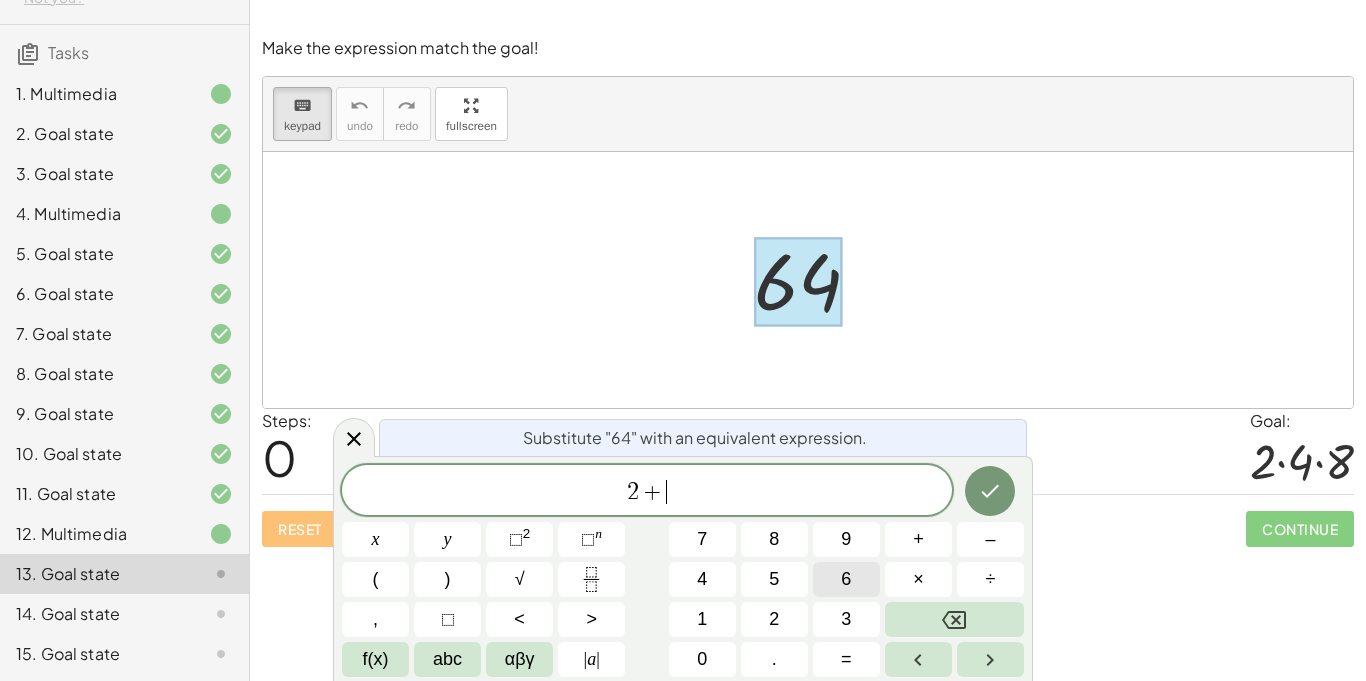 click on "6" at bounding box center [846, 579] 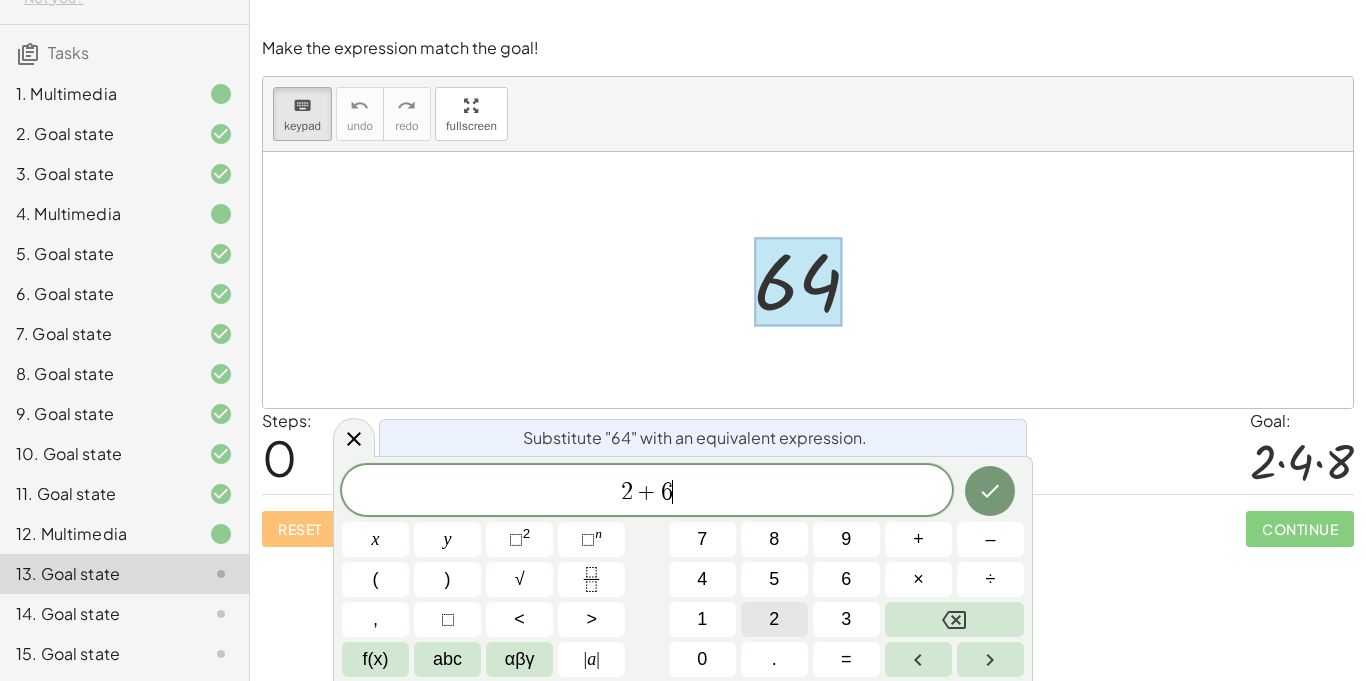 click on "2" at bounding box center (774, 619) 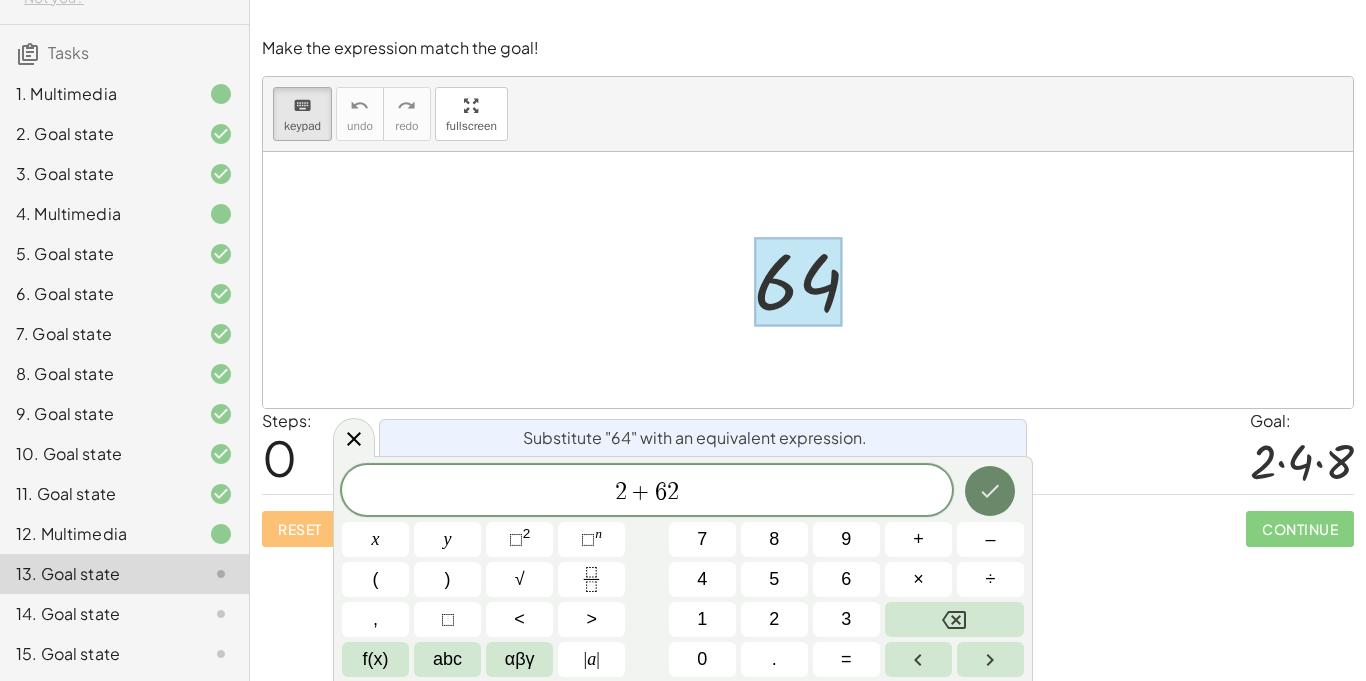 click 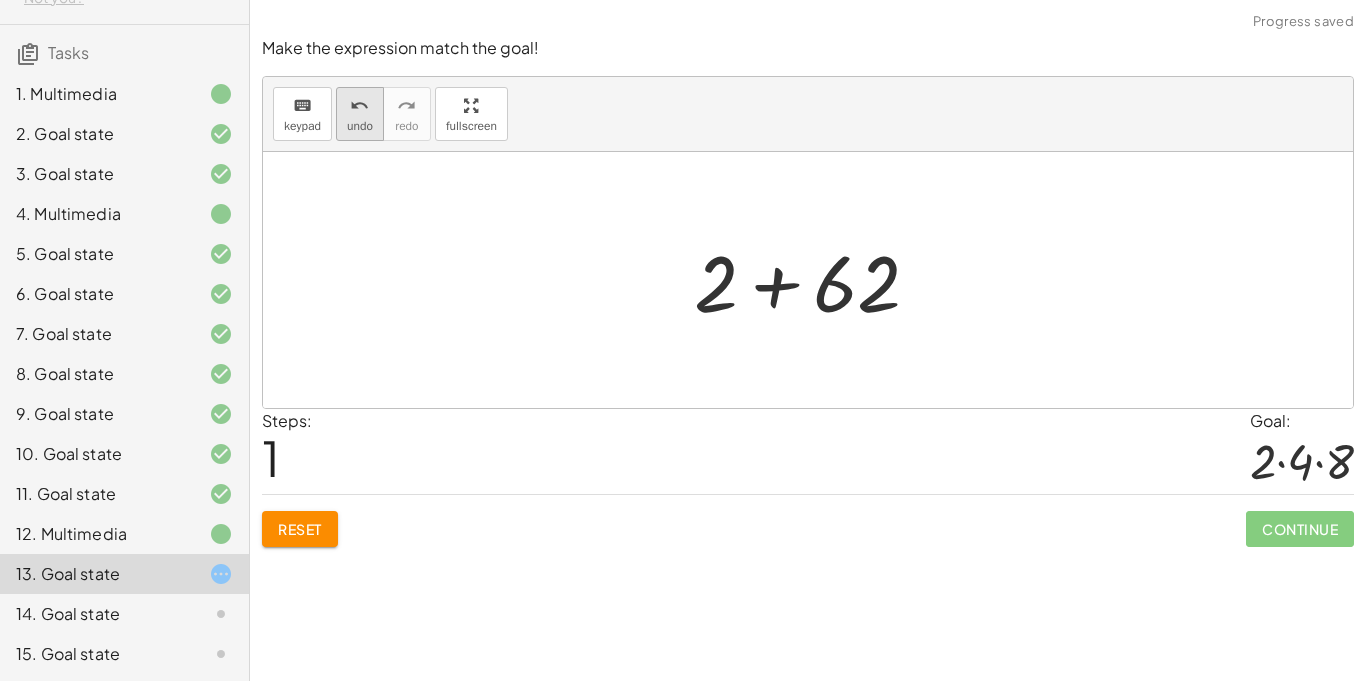 click on "keypad" at bounding box center [302, 126] 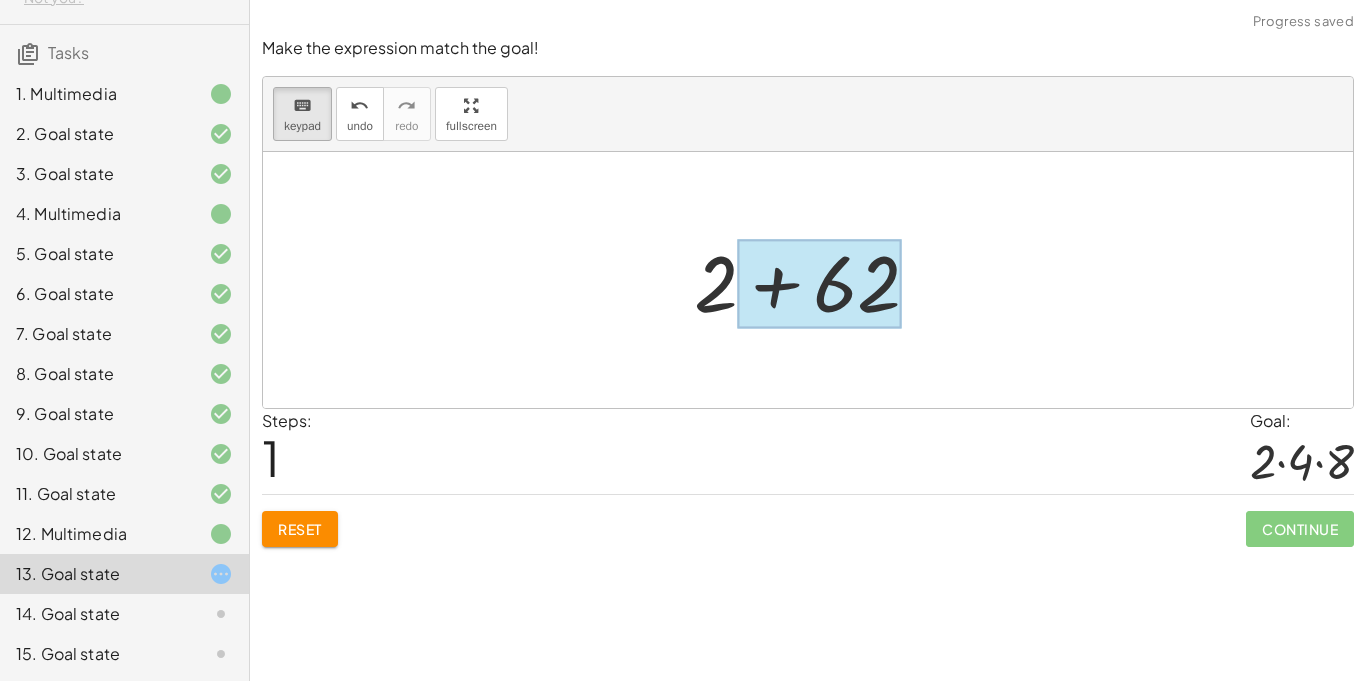 click at bounding box center [819, 284] 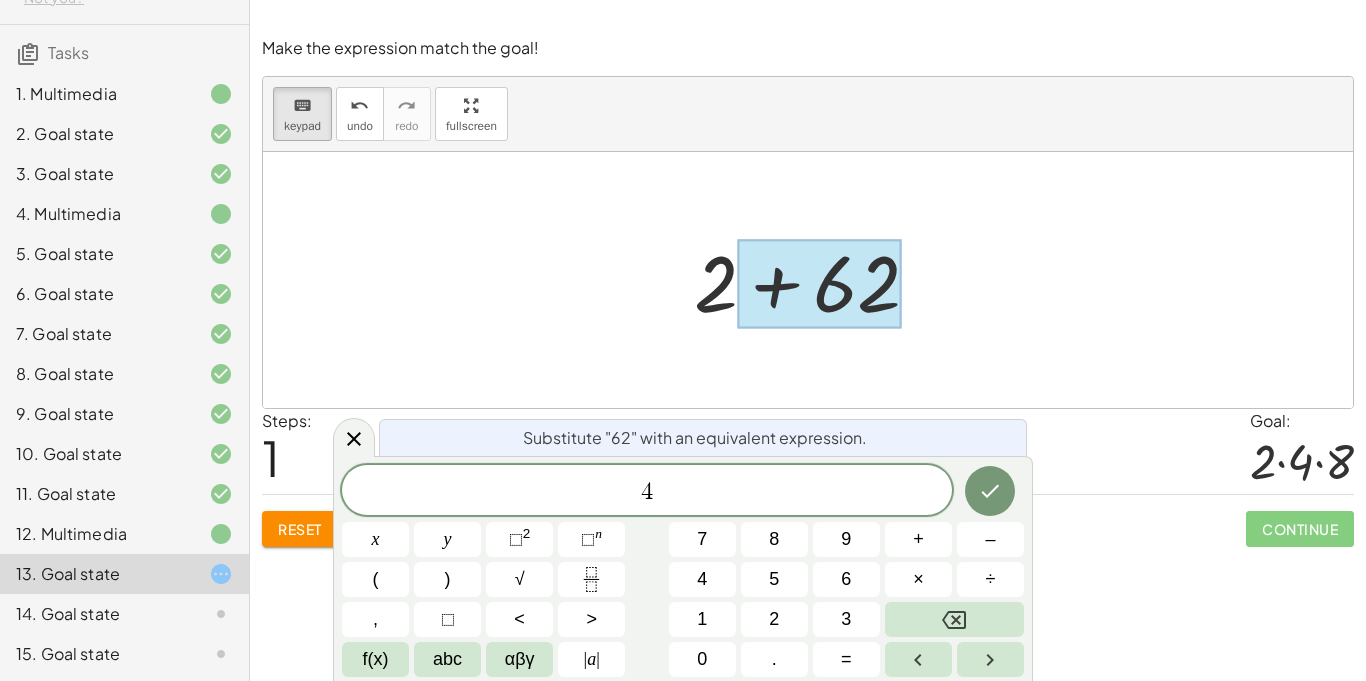 click on "+" at bounding box center (918, 539) 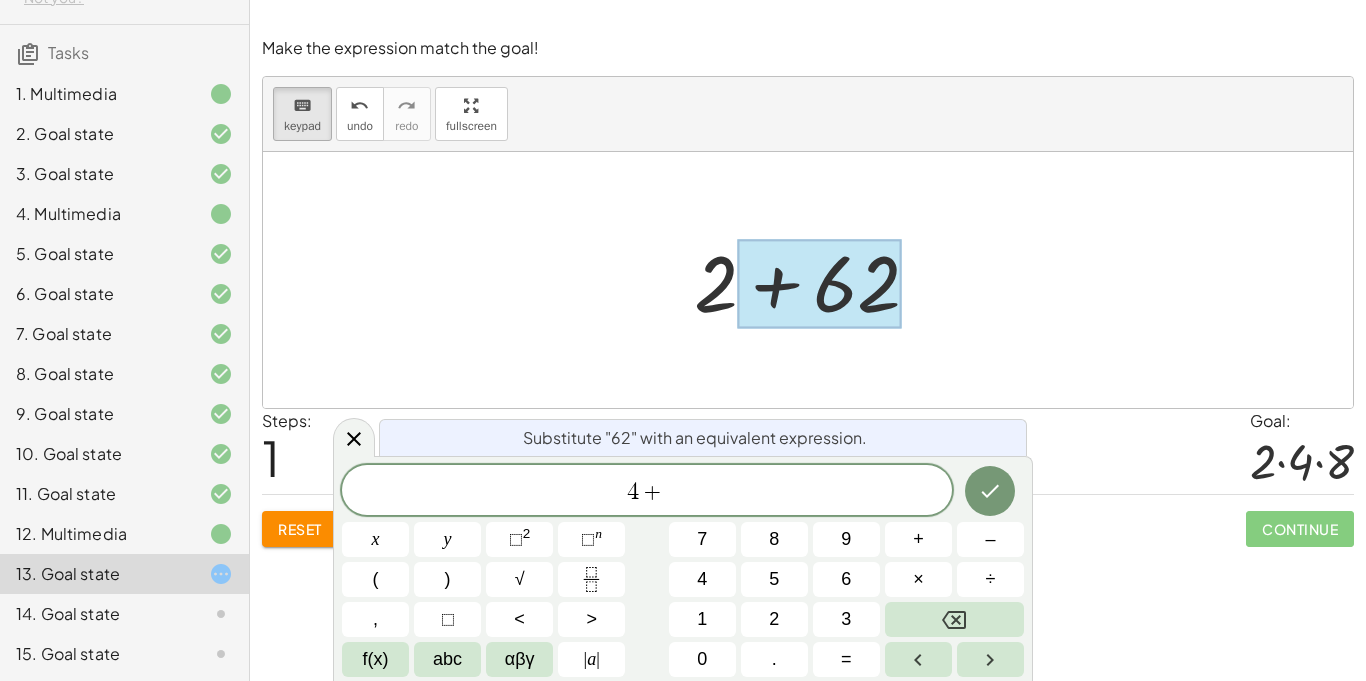 click on "Reset" at bounding box center [300, 529] 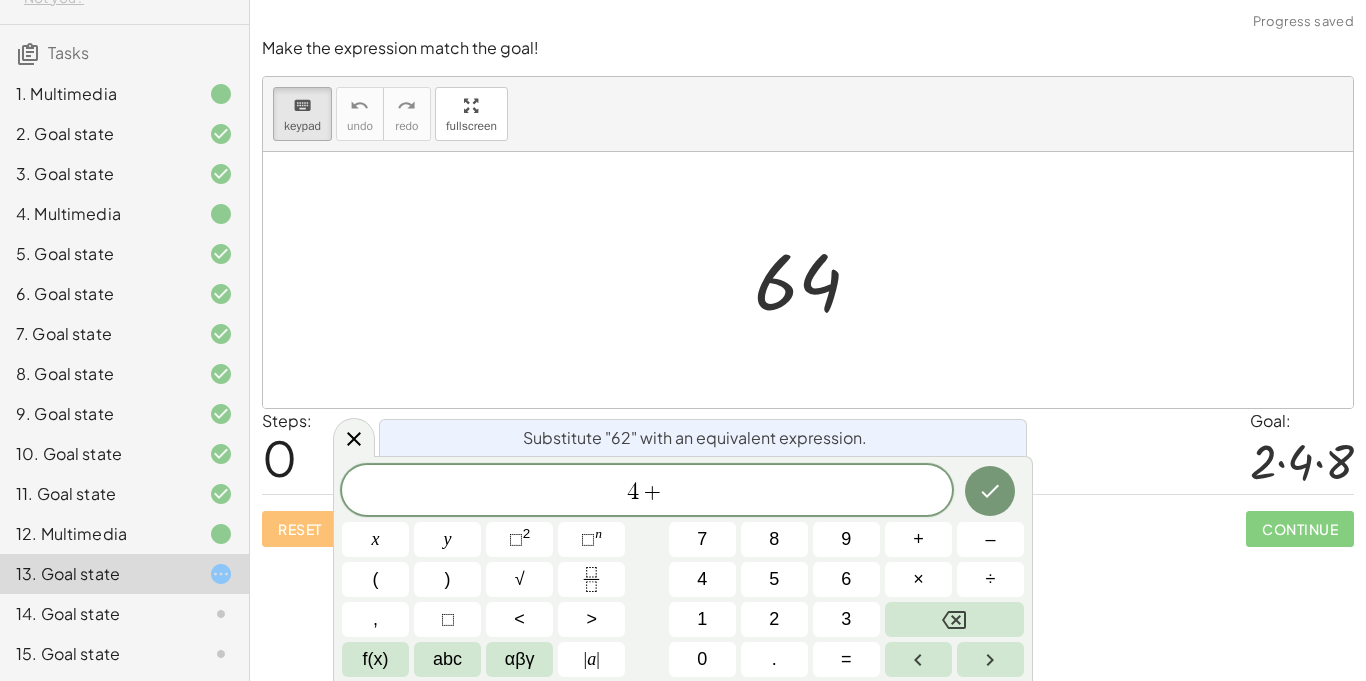 click on "4 +" at bounding box center (647, 492) 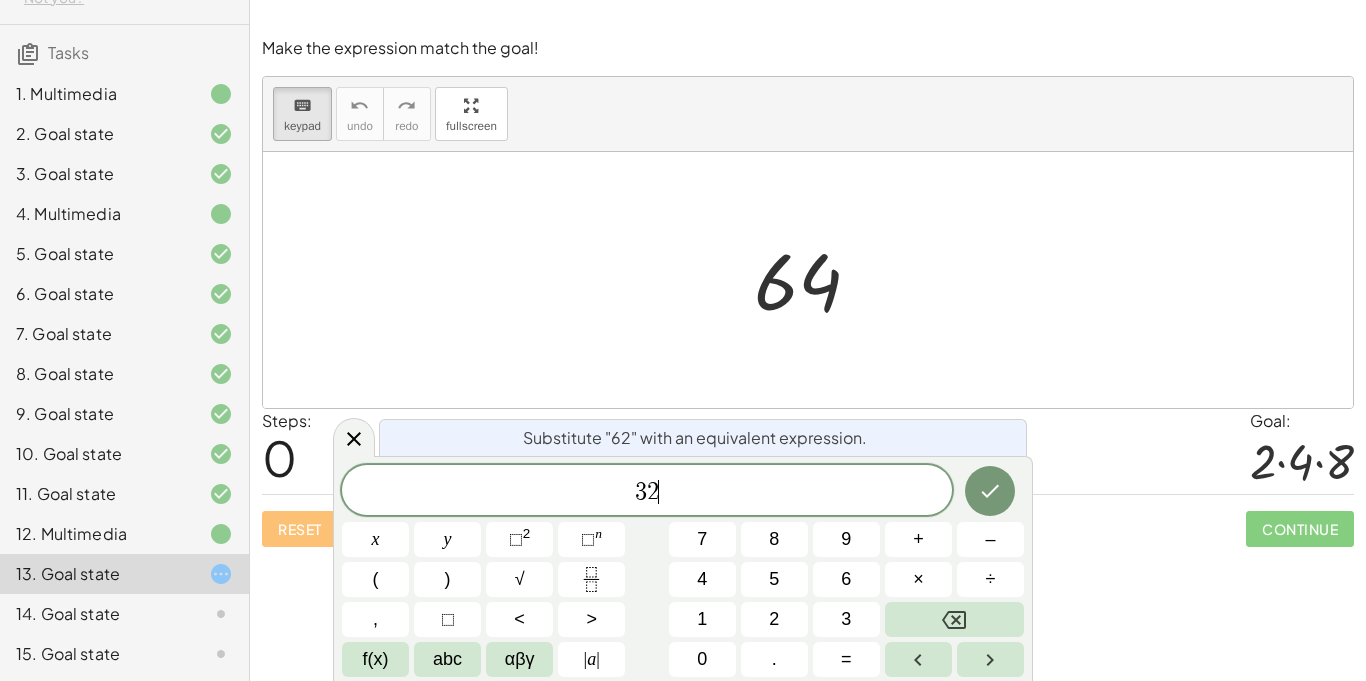 click on "+" at bounding box center [918, 539] 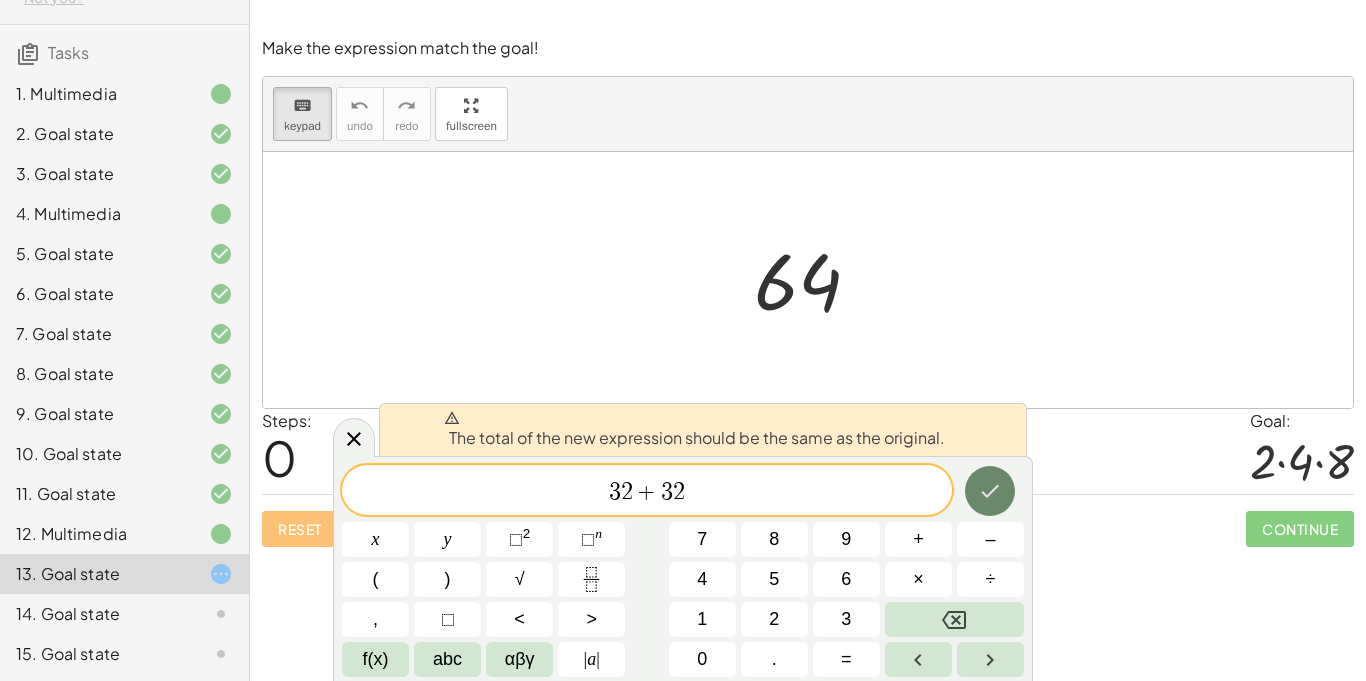 click 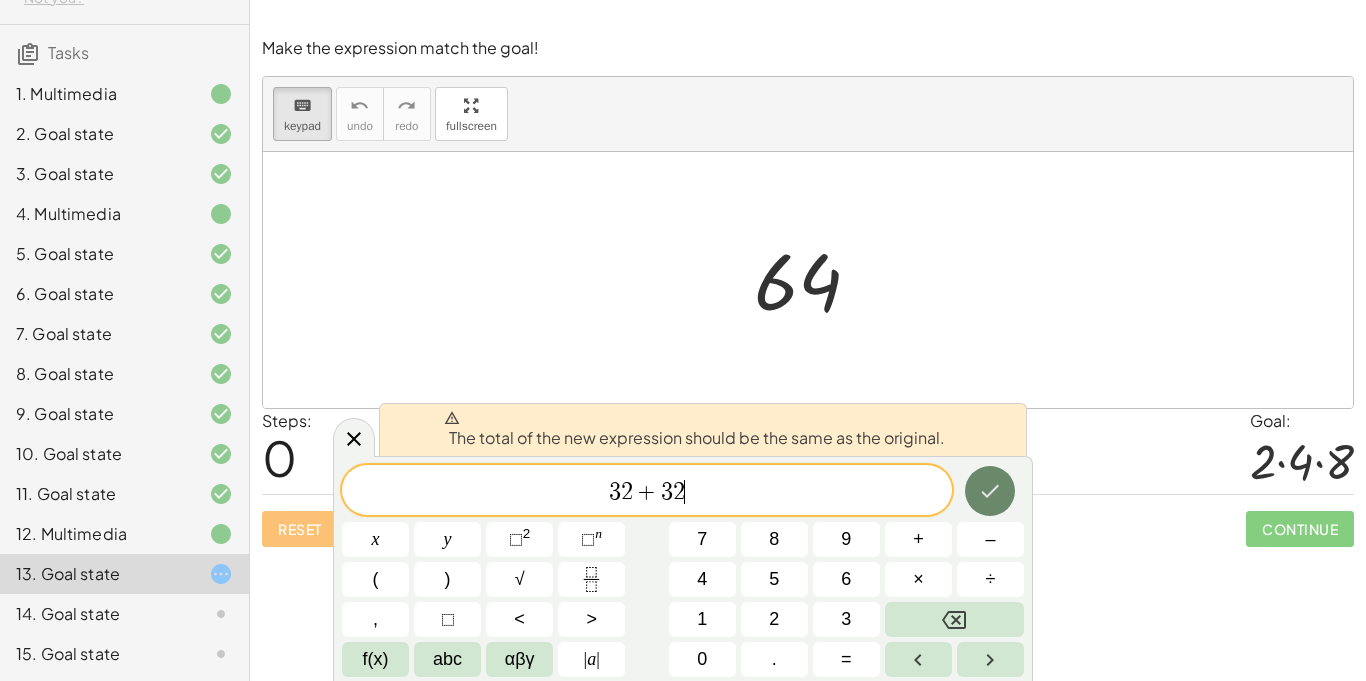 click 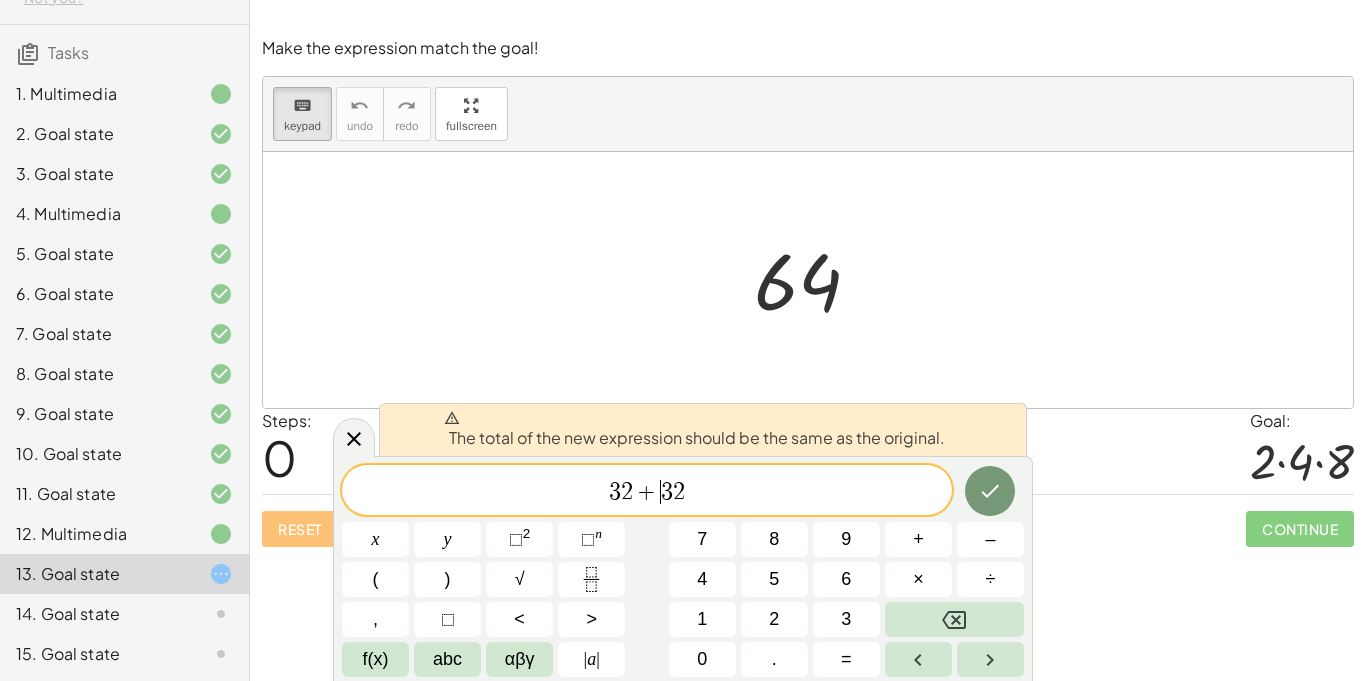 click on "+" at bounding box center (647, 492) 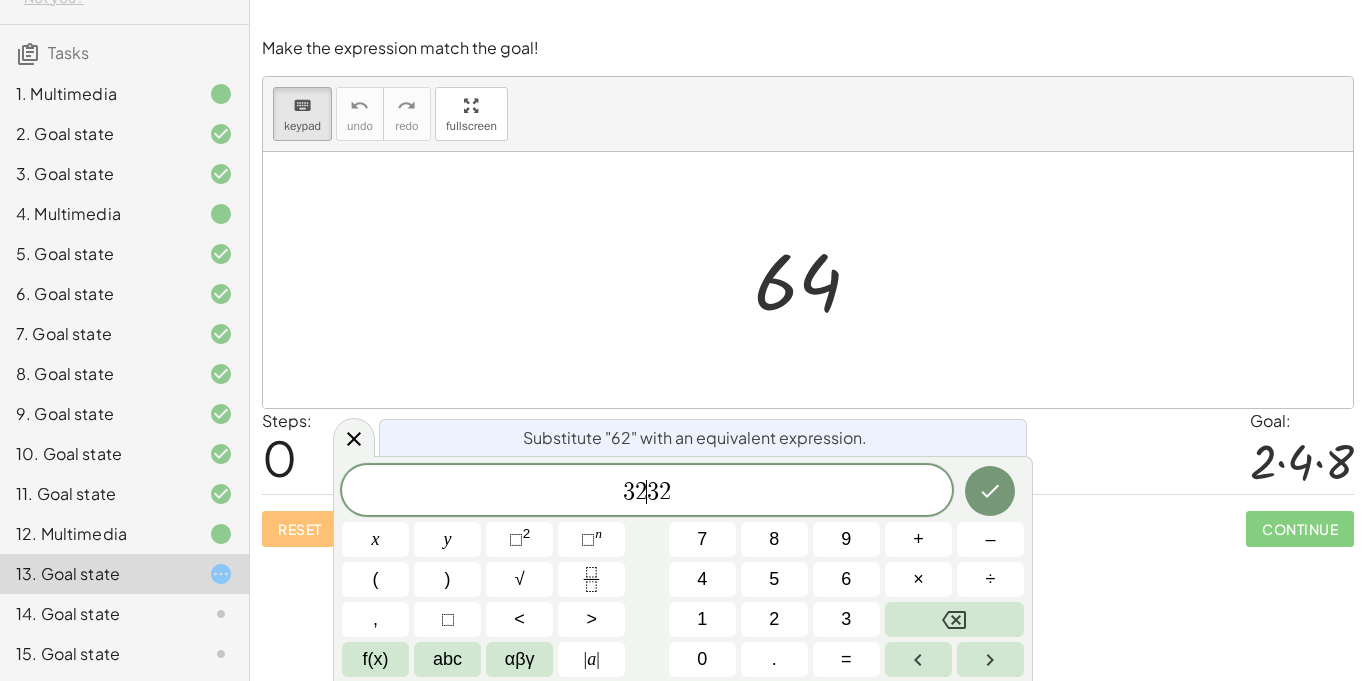 click on "–" at bounding box center [990, 539] 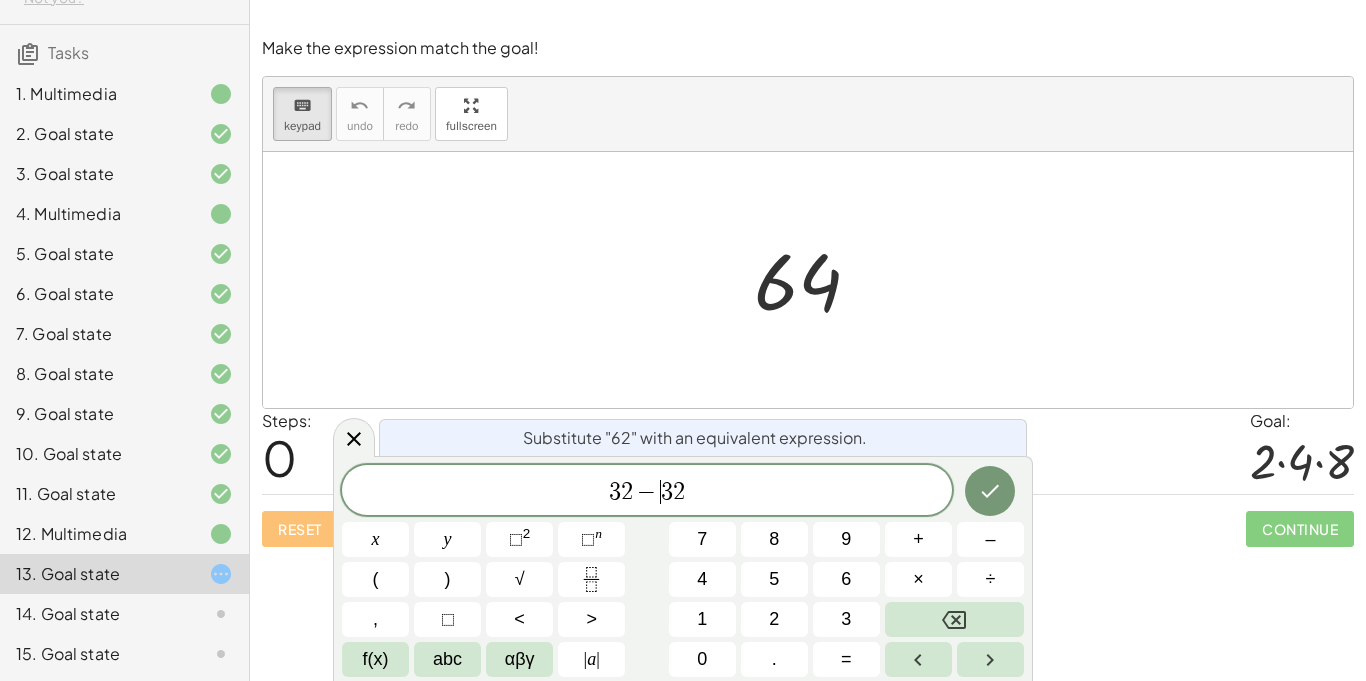 click 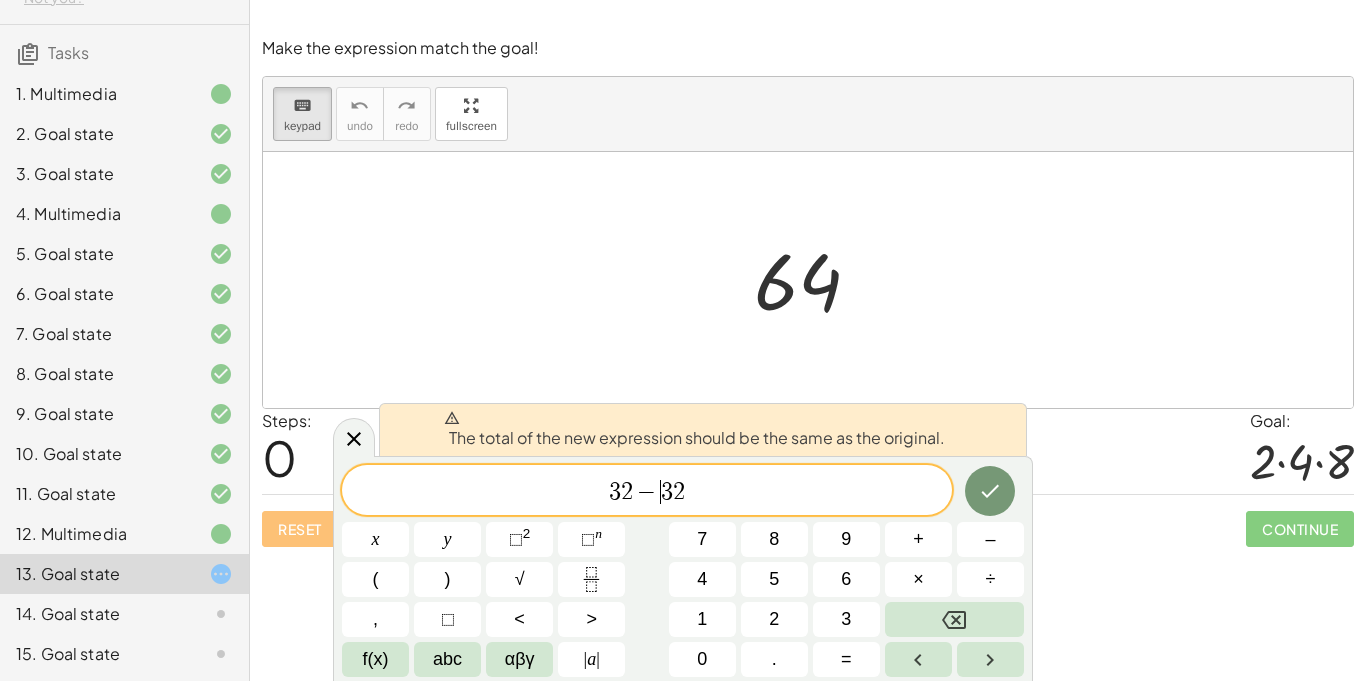click 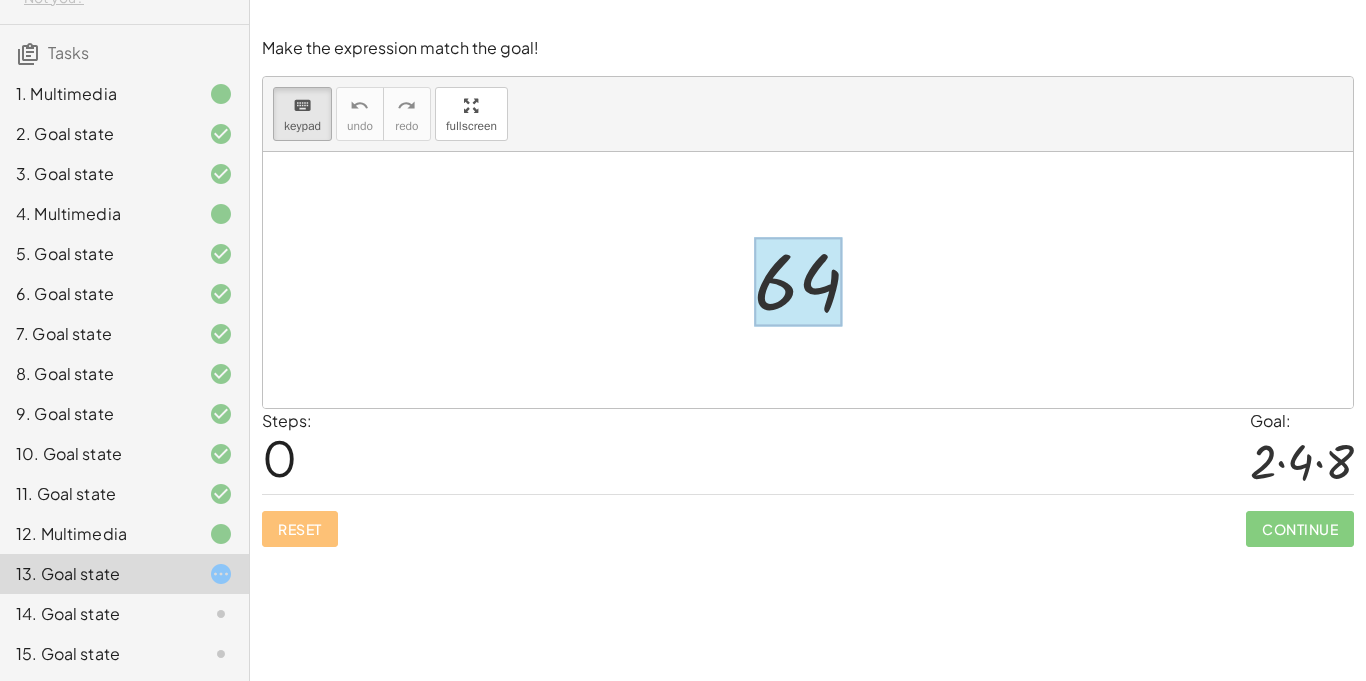 click at bounding box center (798, 282) 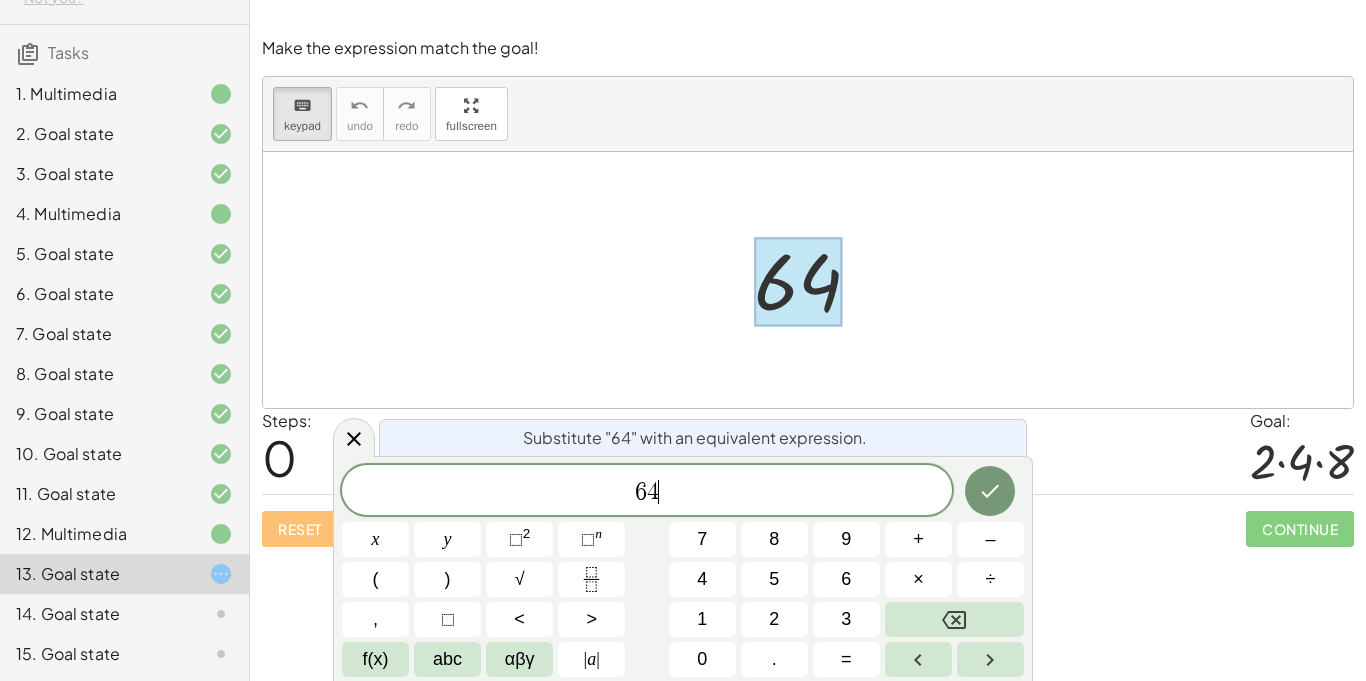 click on "6 4 ​" at bounding box center [647, 492] 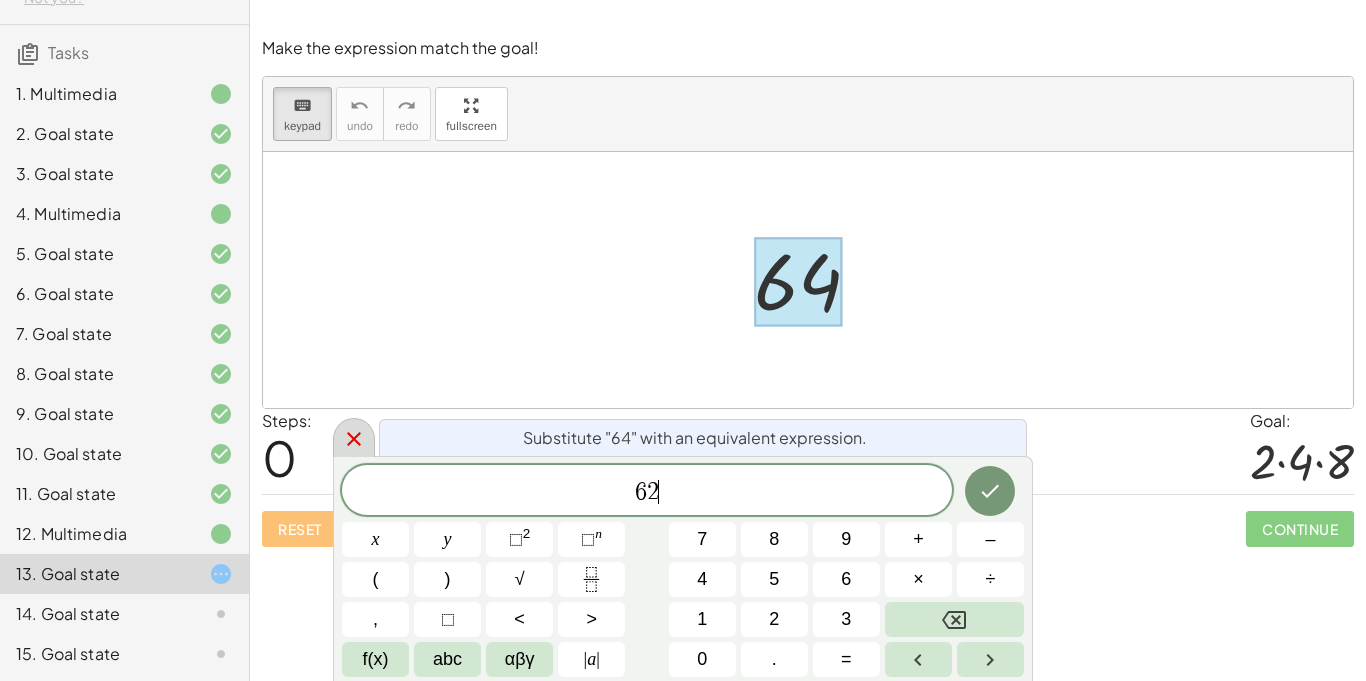 click at bounding box center [354, 437] 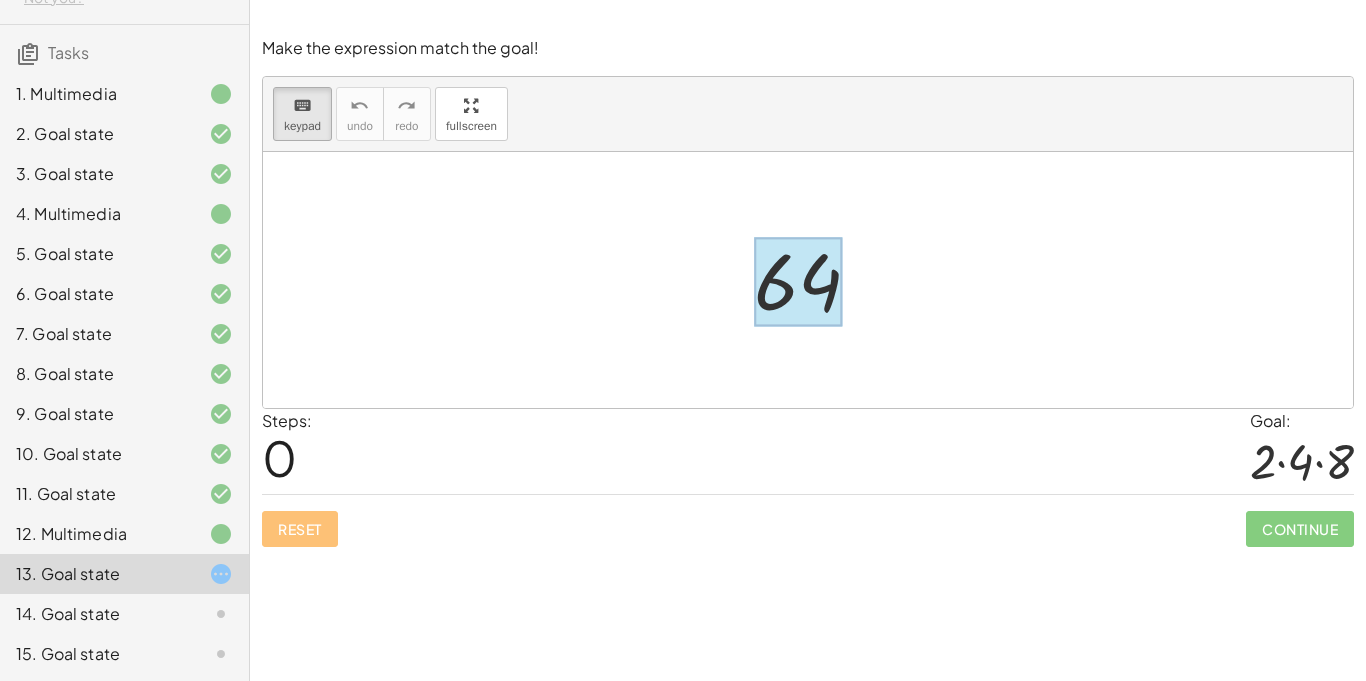 click at bounding box center [798, 282] 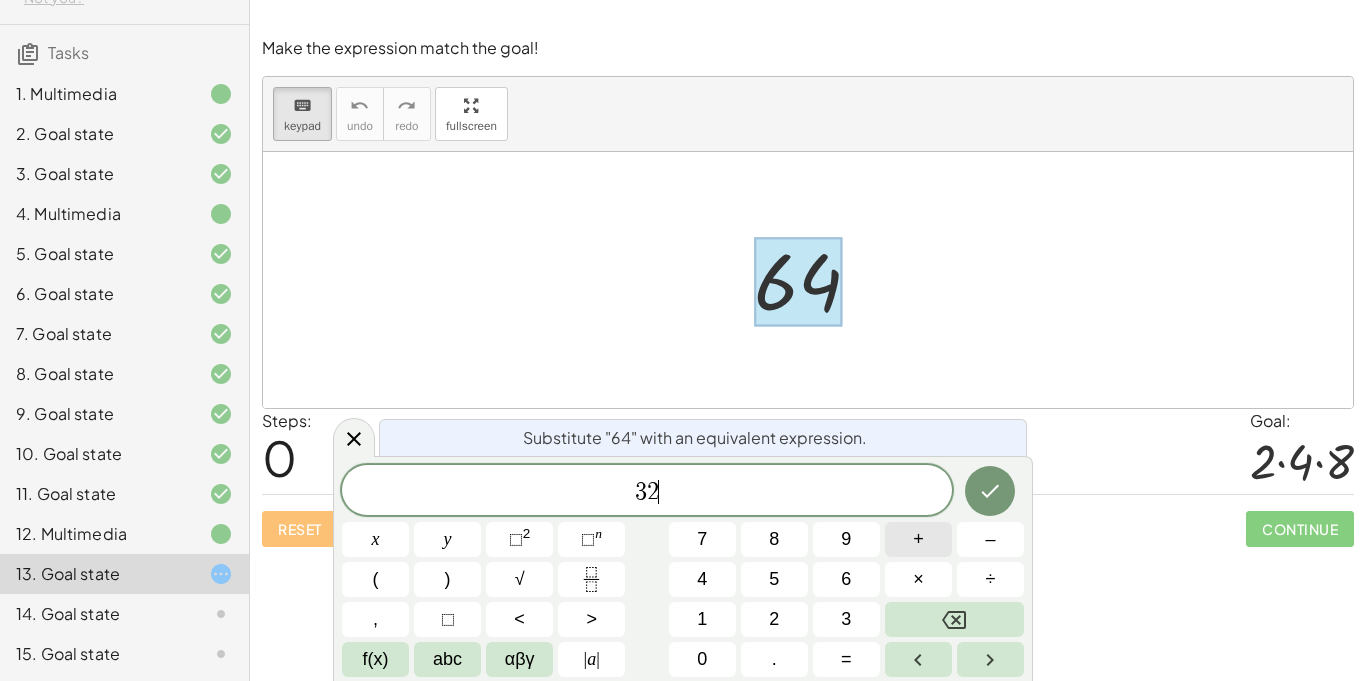 click on "+" at bounding box center (918, 539) 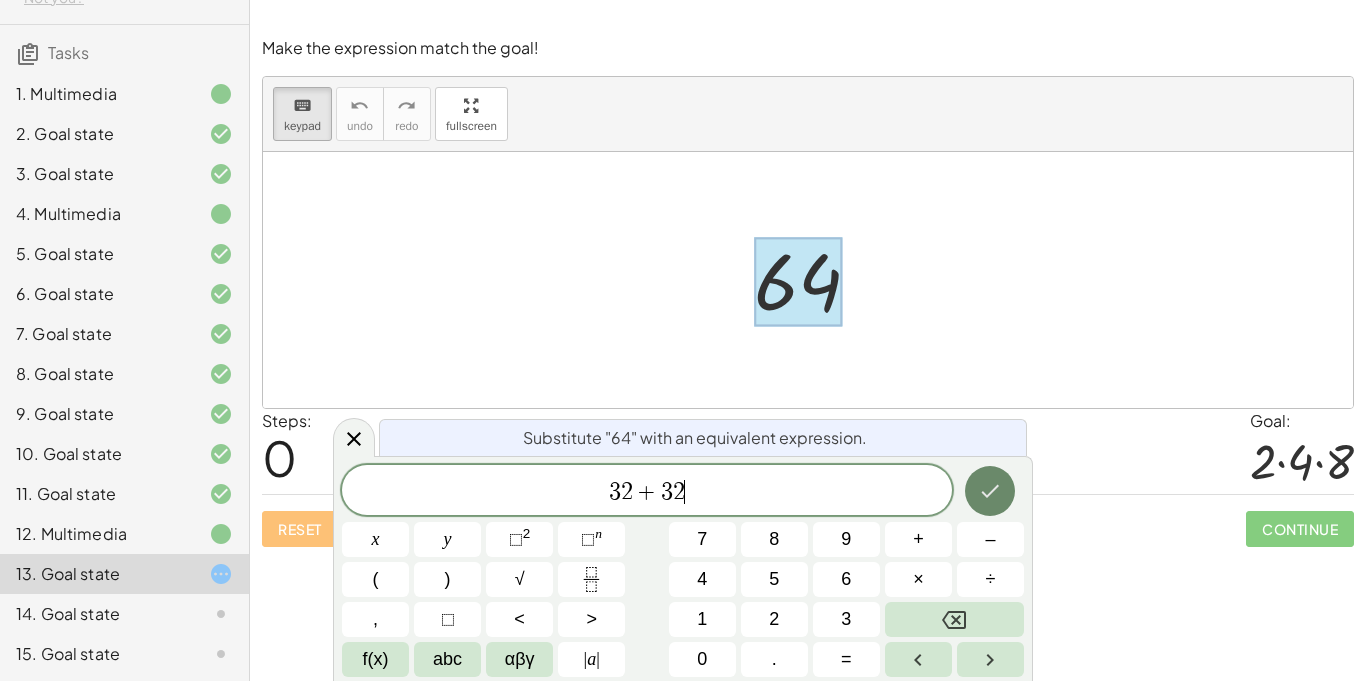 click 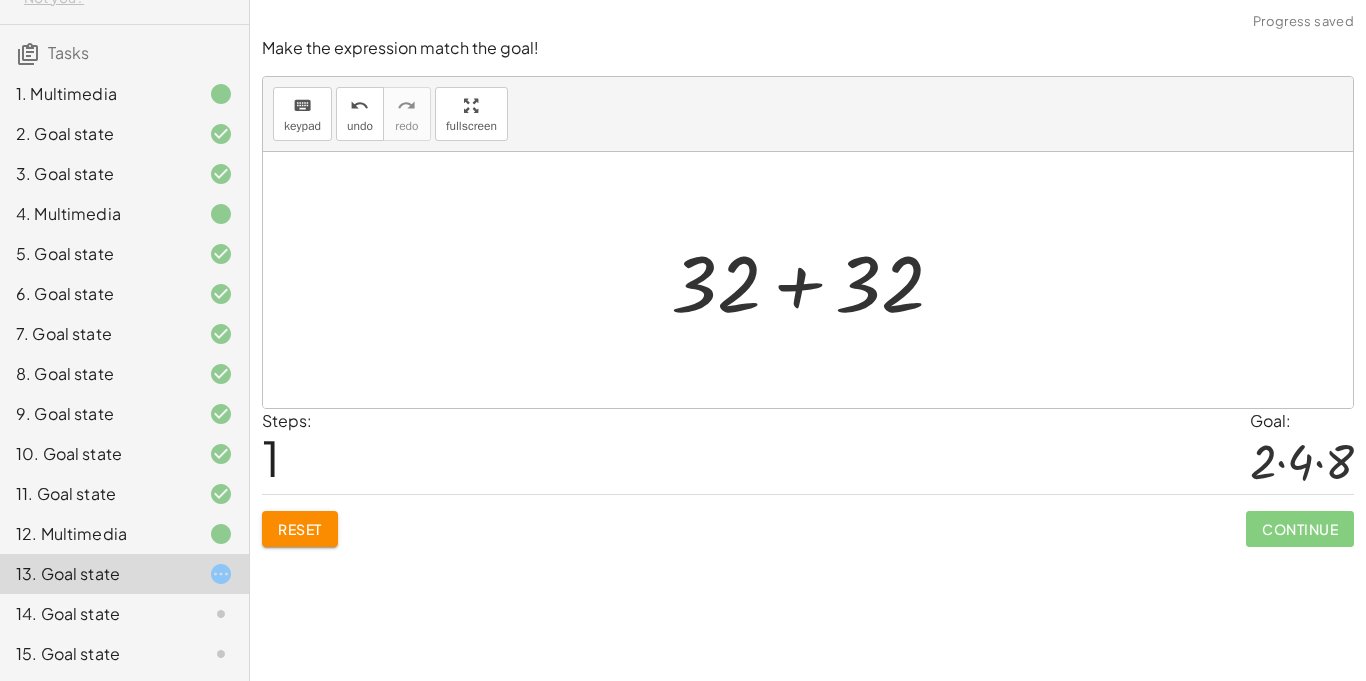 click at bounding box center [815, 280] 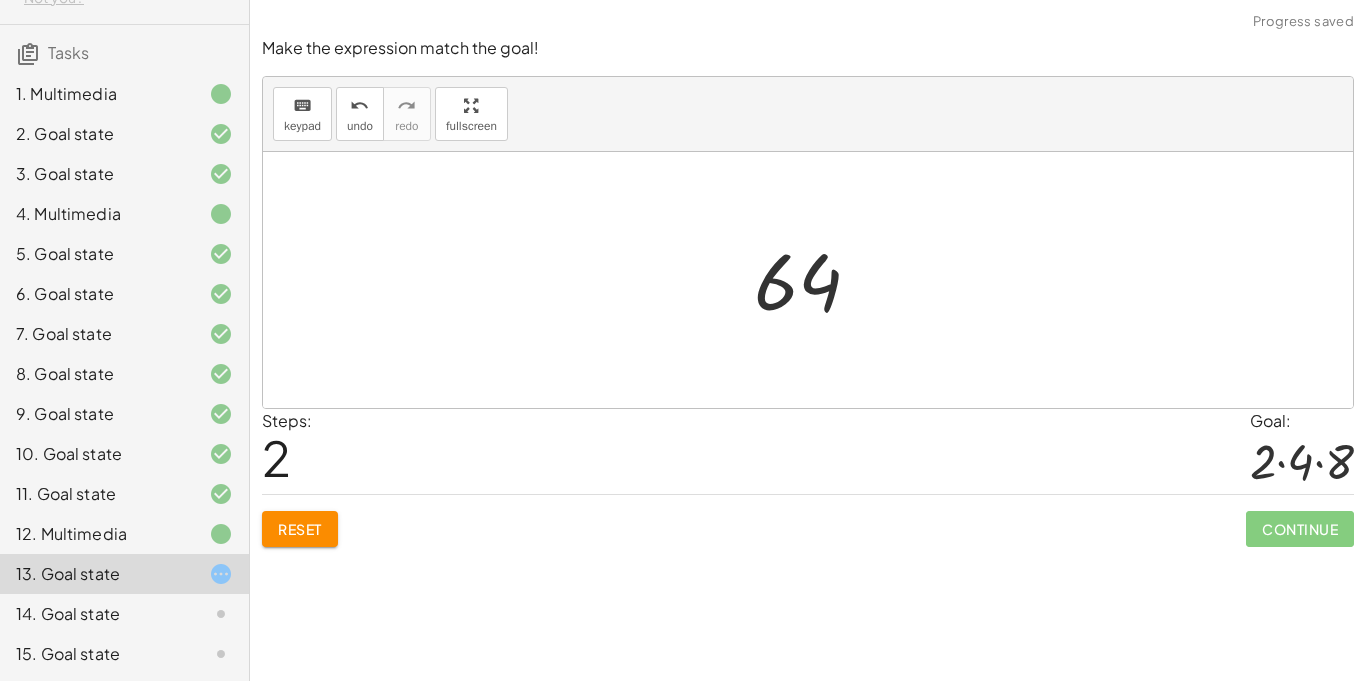 click on "Reset" at bounding box center (300, 529) 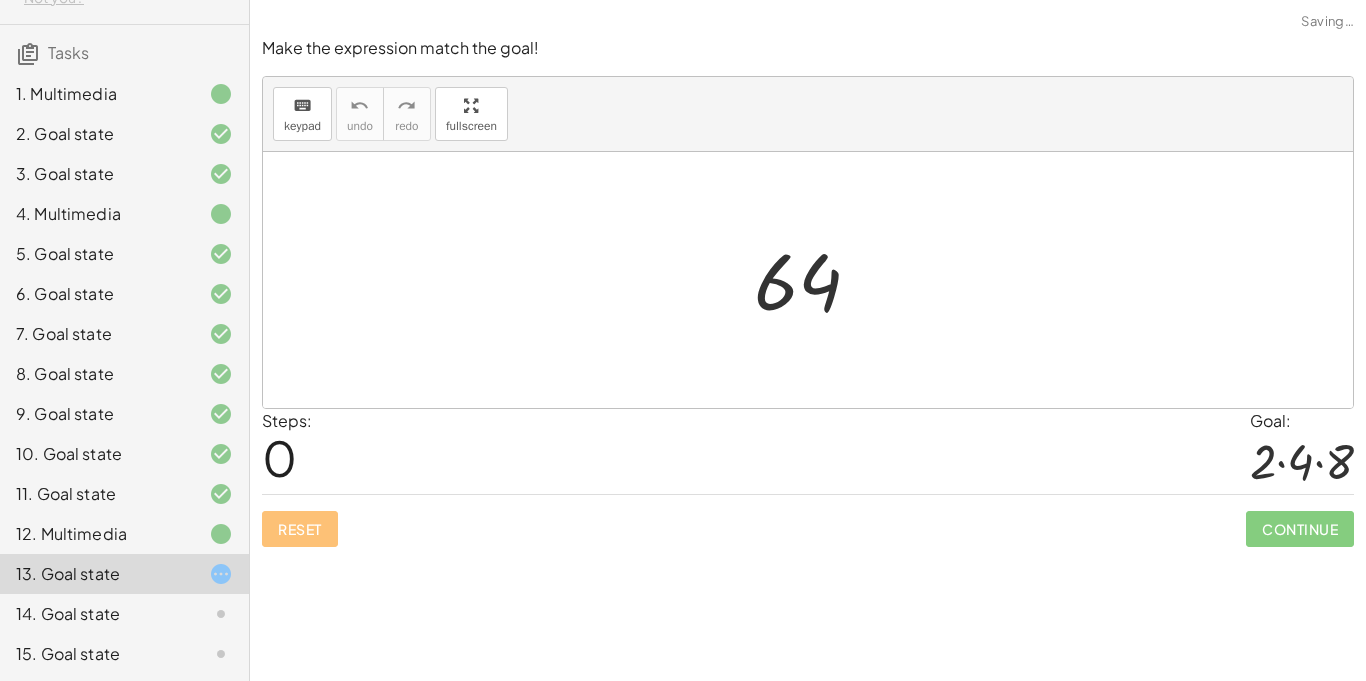 click at bounding box center (816, 280) 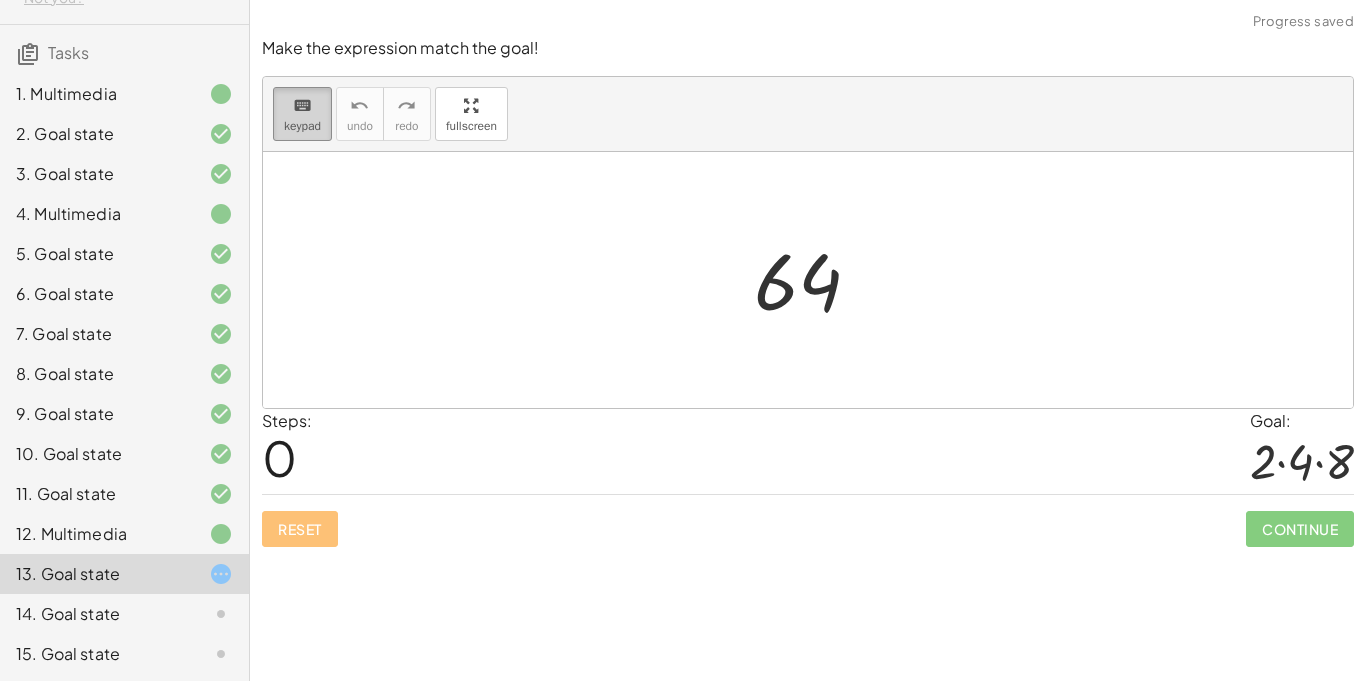 click on "keypad" at bounding box center [302, 126] 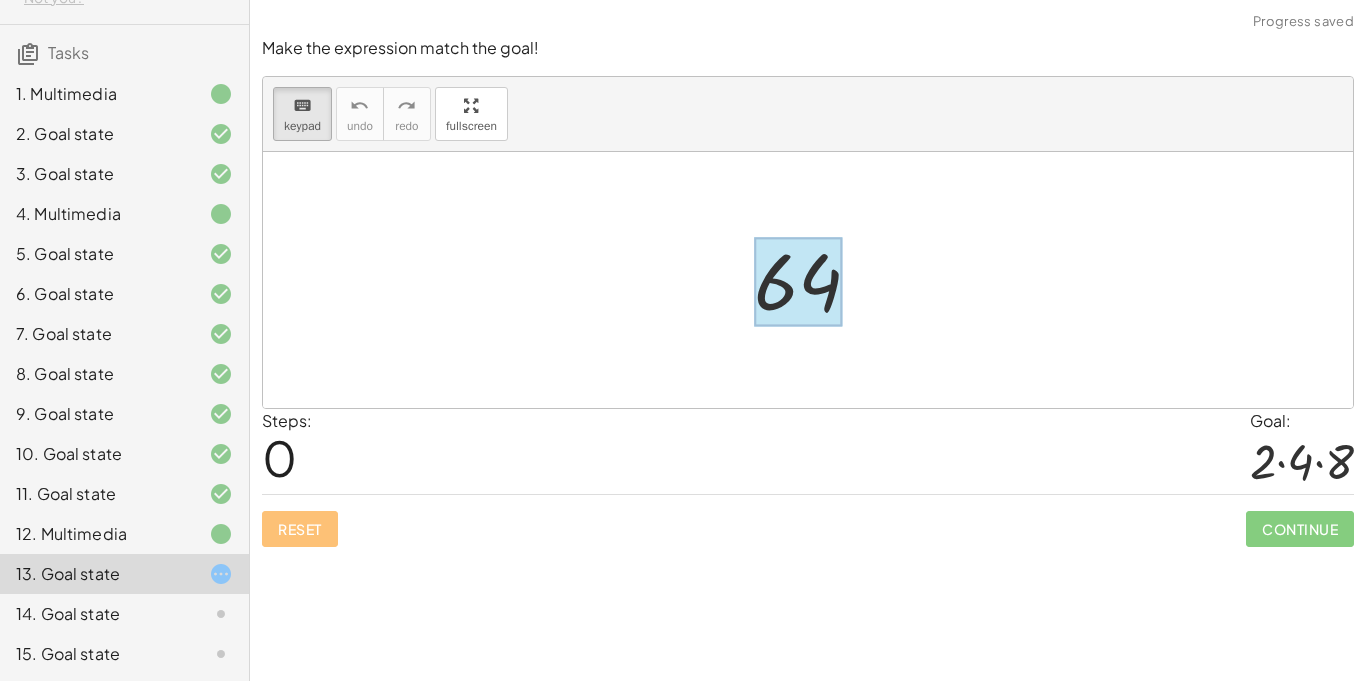 click at bounding box center [798, 282] 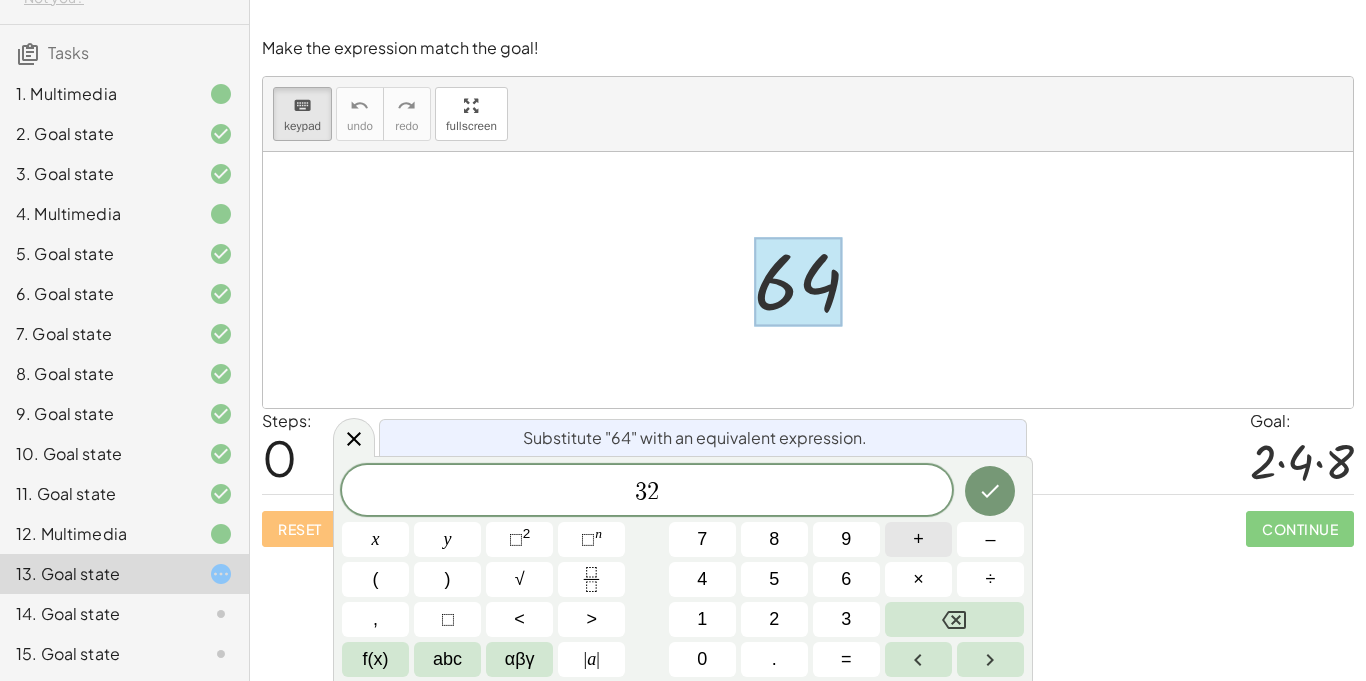 click on "+" at bounding box center [918, 539] 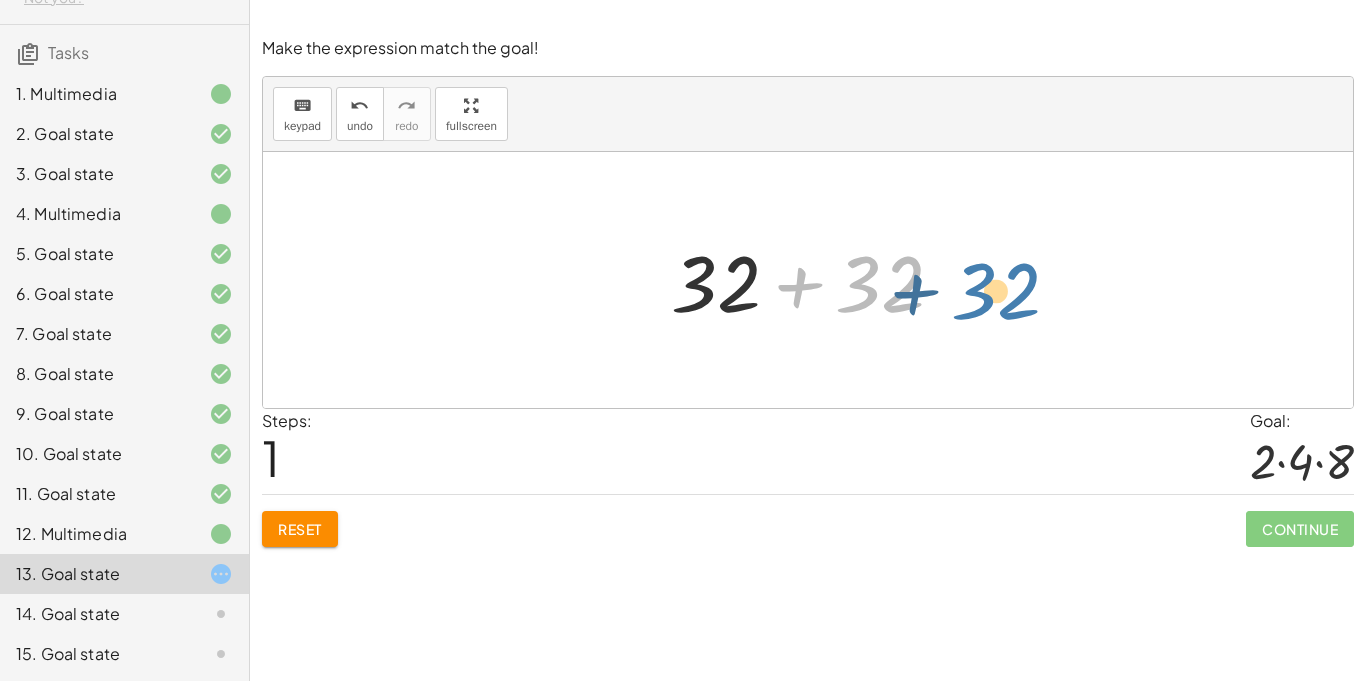 drag, startPoint x: 910, startPoint y: 283, endPoint x: 1095, endPoint y: 299, distance: 185.6906 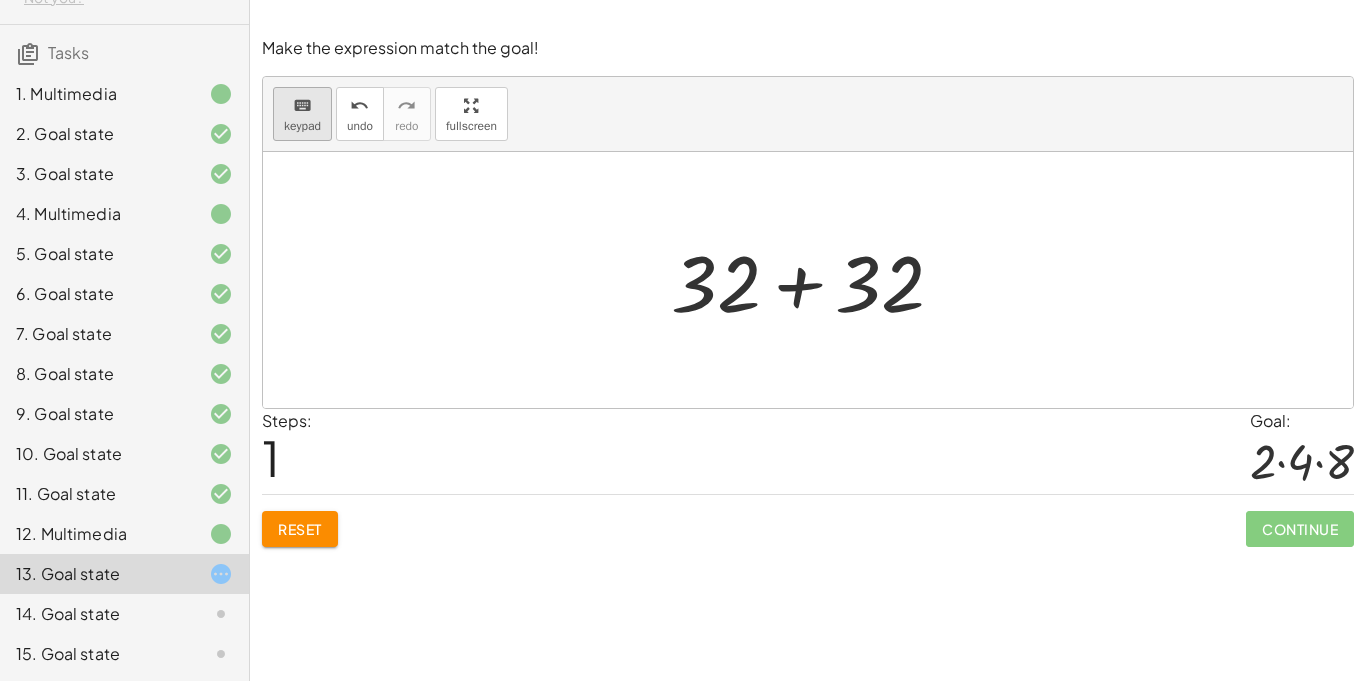 click on "keyboard" at bounding box center (302, 106) 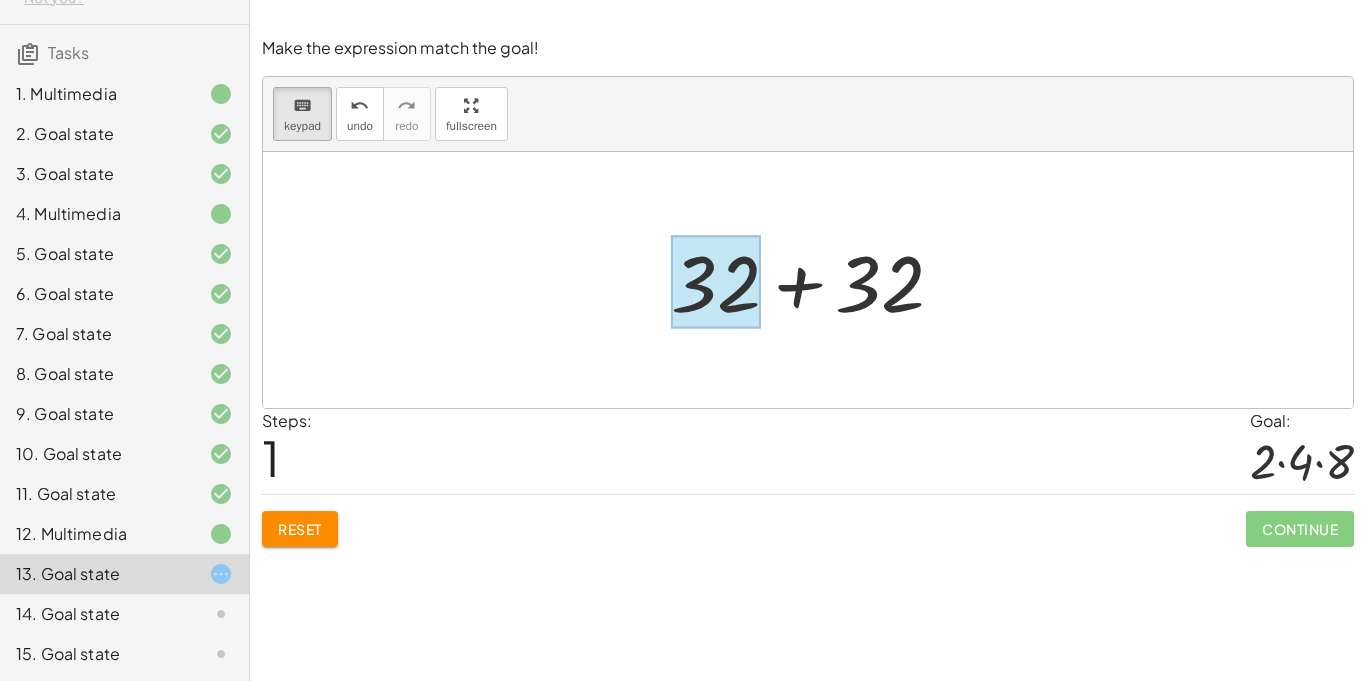 click at bounding box center (716, 282) 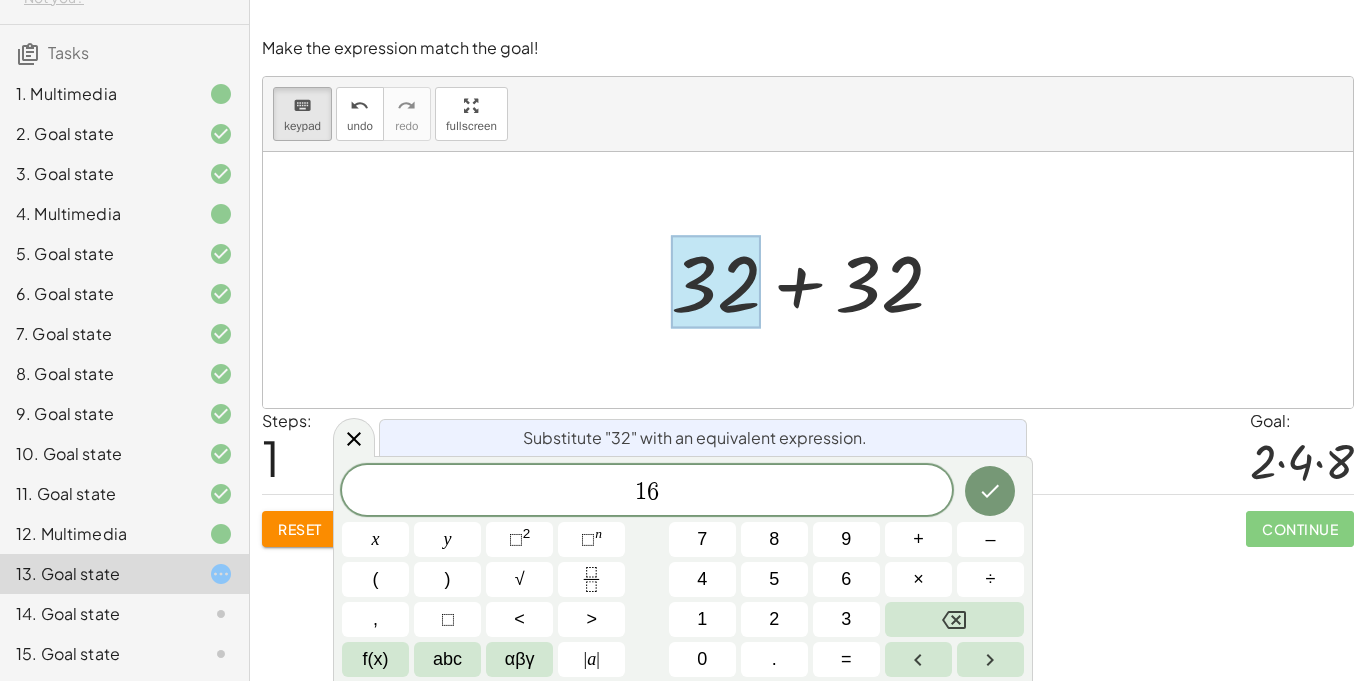 click on "+" at bounding box center [918, 539] 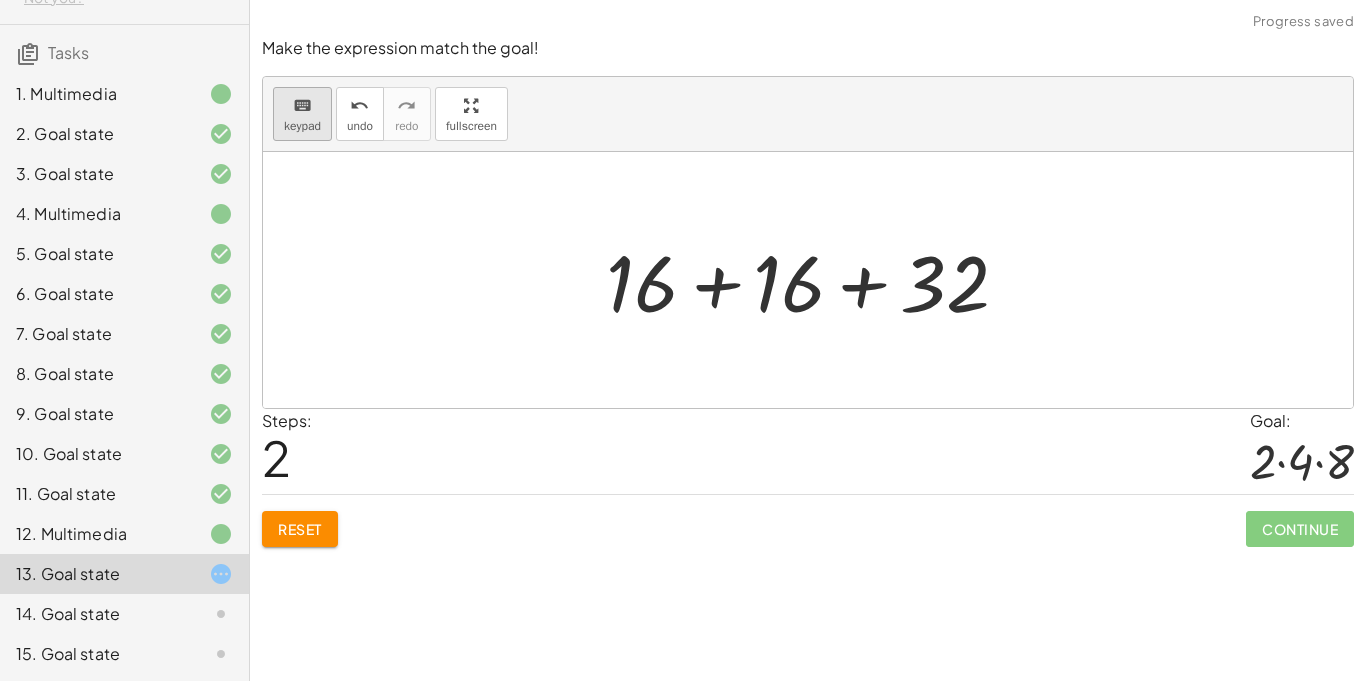 click on "keyboard" at bounding box center [302, 105] 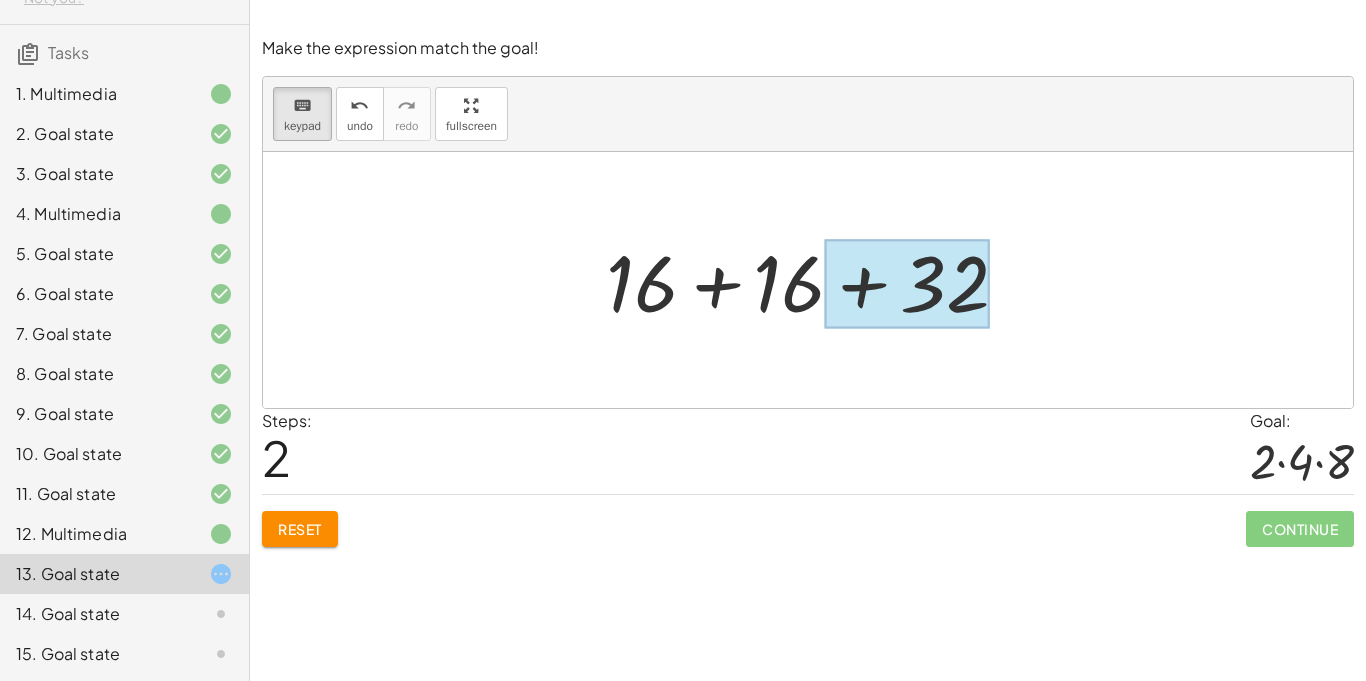 click at bounding box center [907, 284] 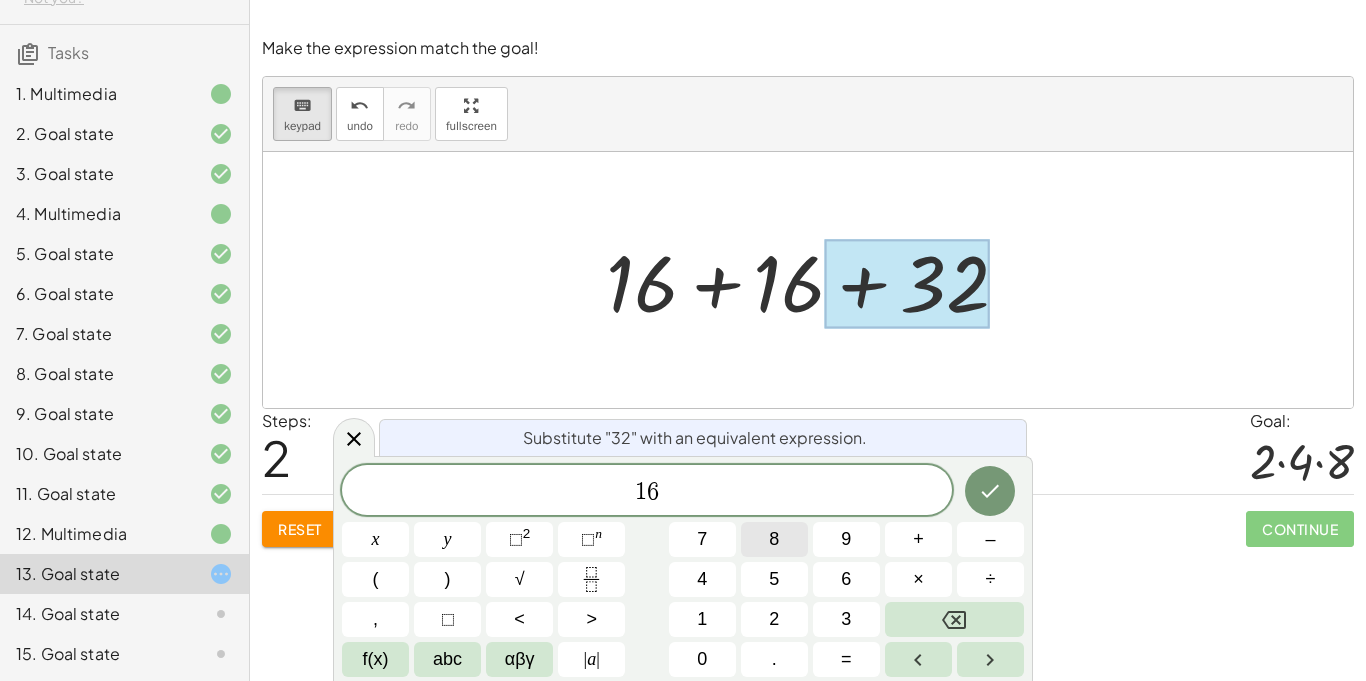 click on "+" at bounding box center [918, 539] 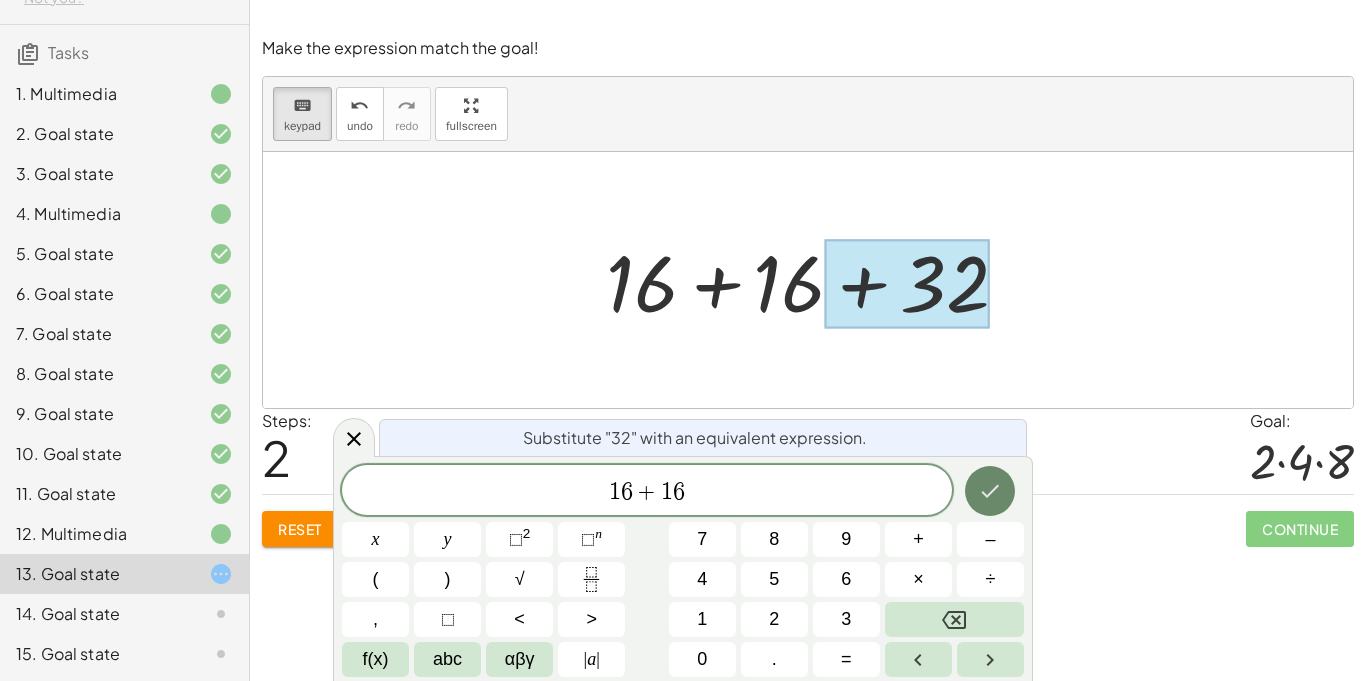 click 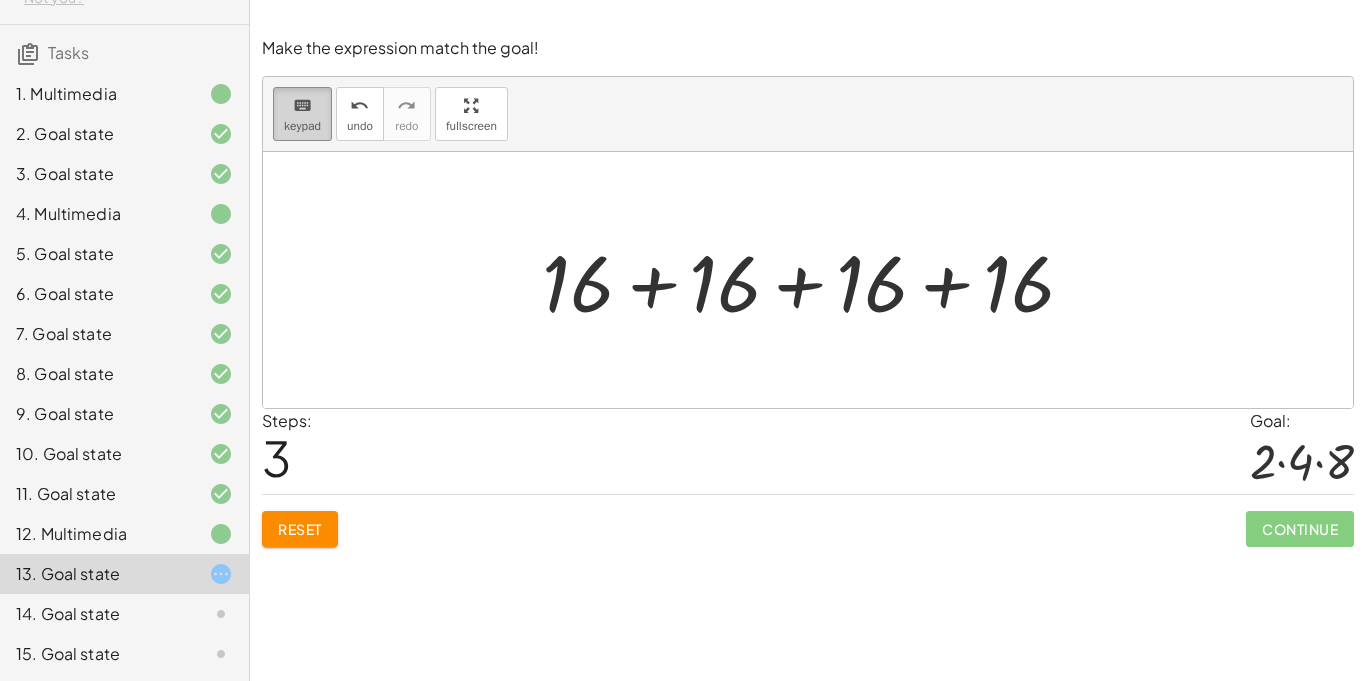 click on "keypad" at bounding box center [302, 126] 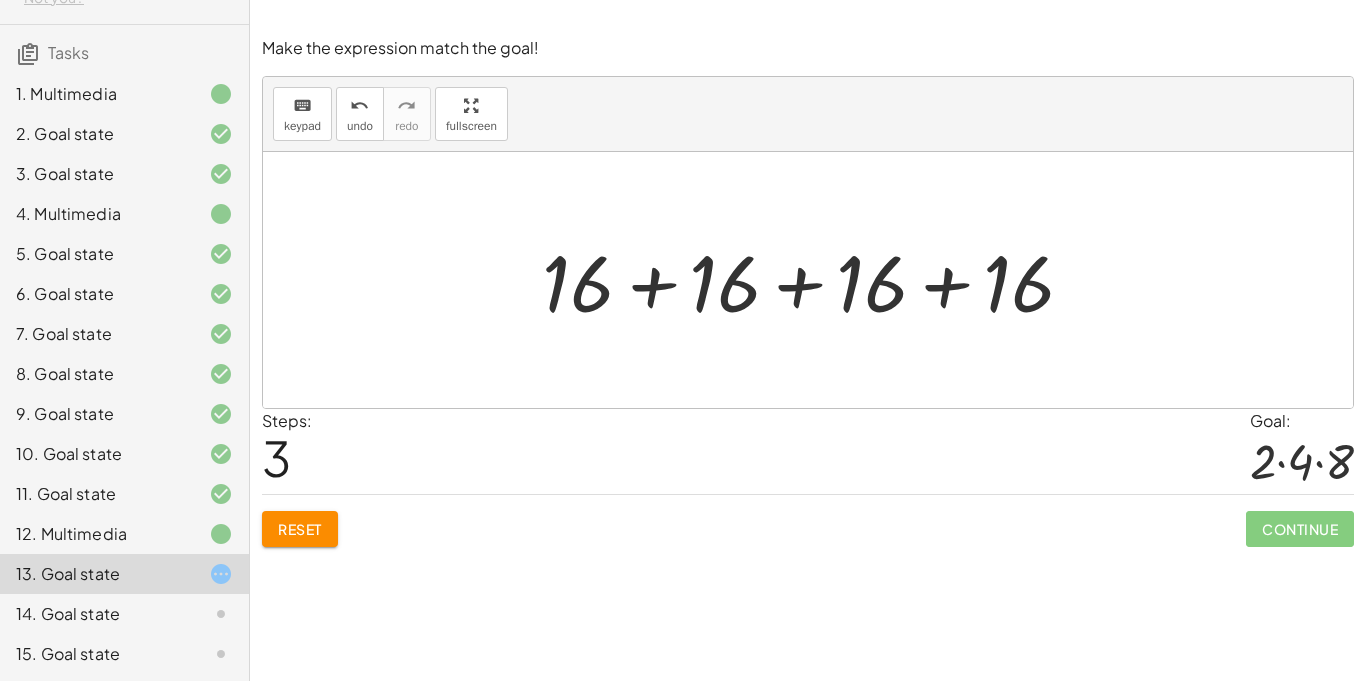 click at bounding box center [816, 280] 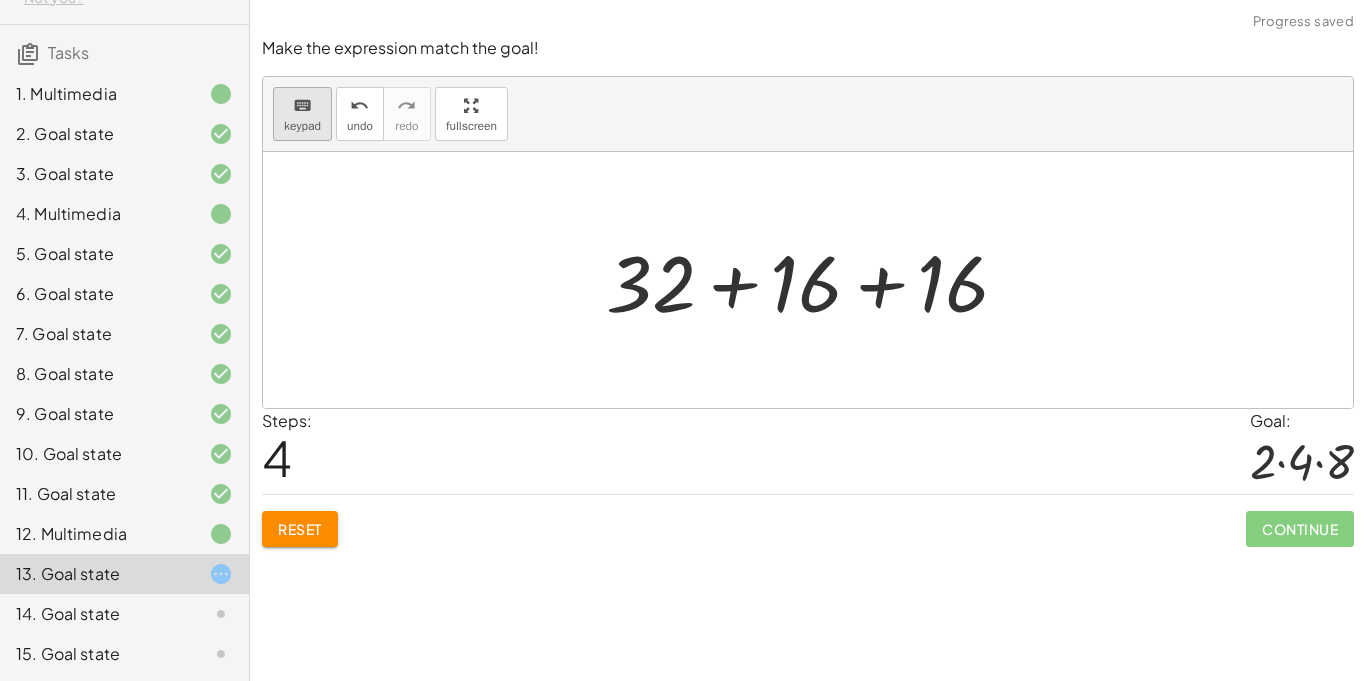 click on "keypad" at bounding box center (302, 126) 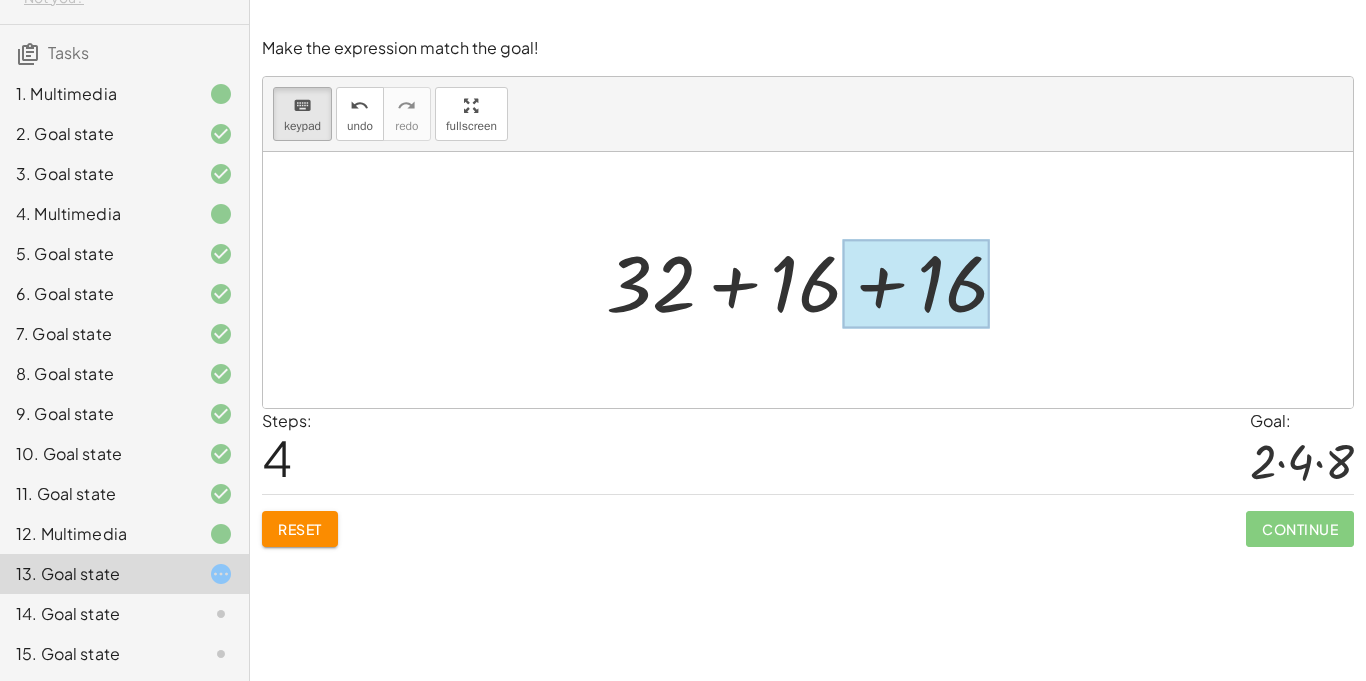 click at bounding box center [915, 284] 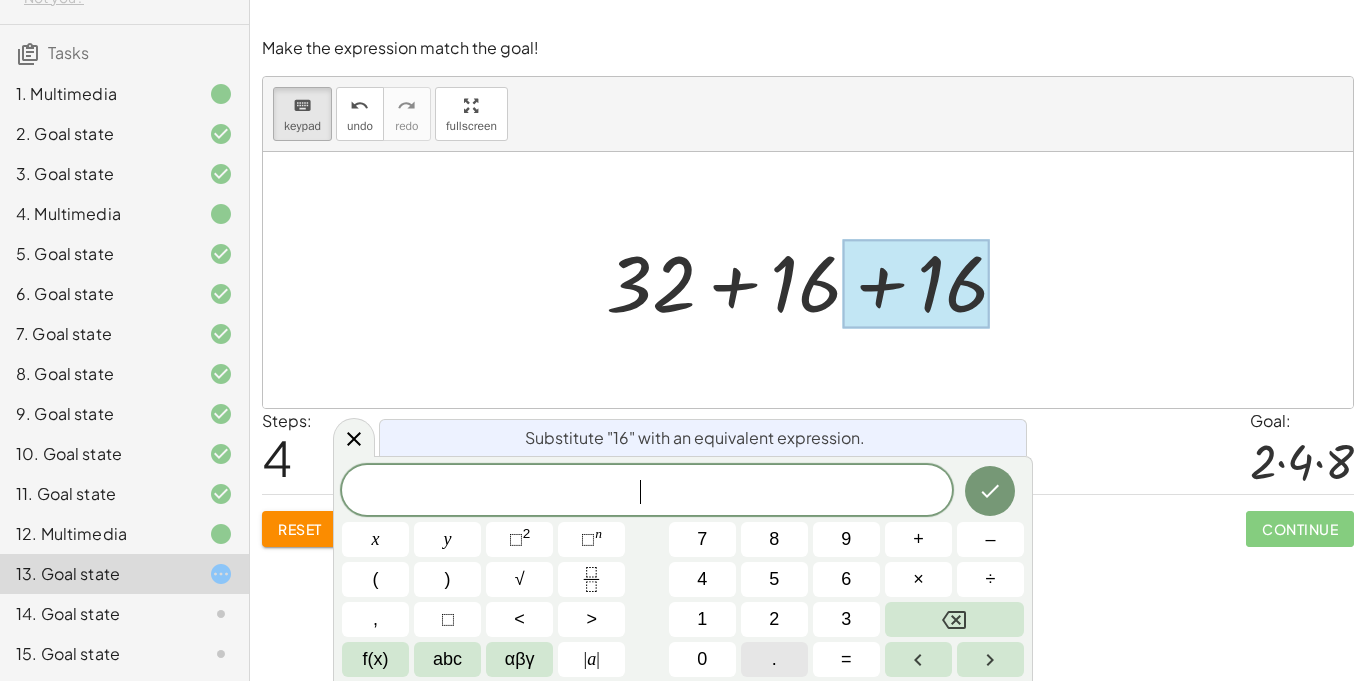 click on "." at bounding box center (774, 659) 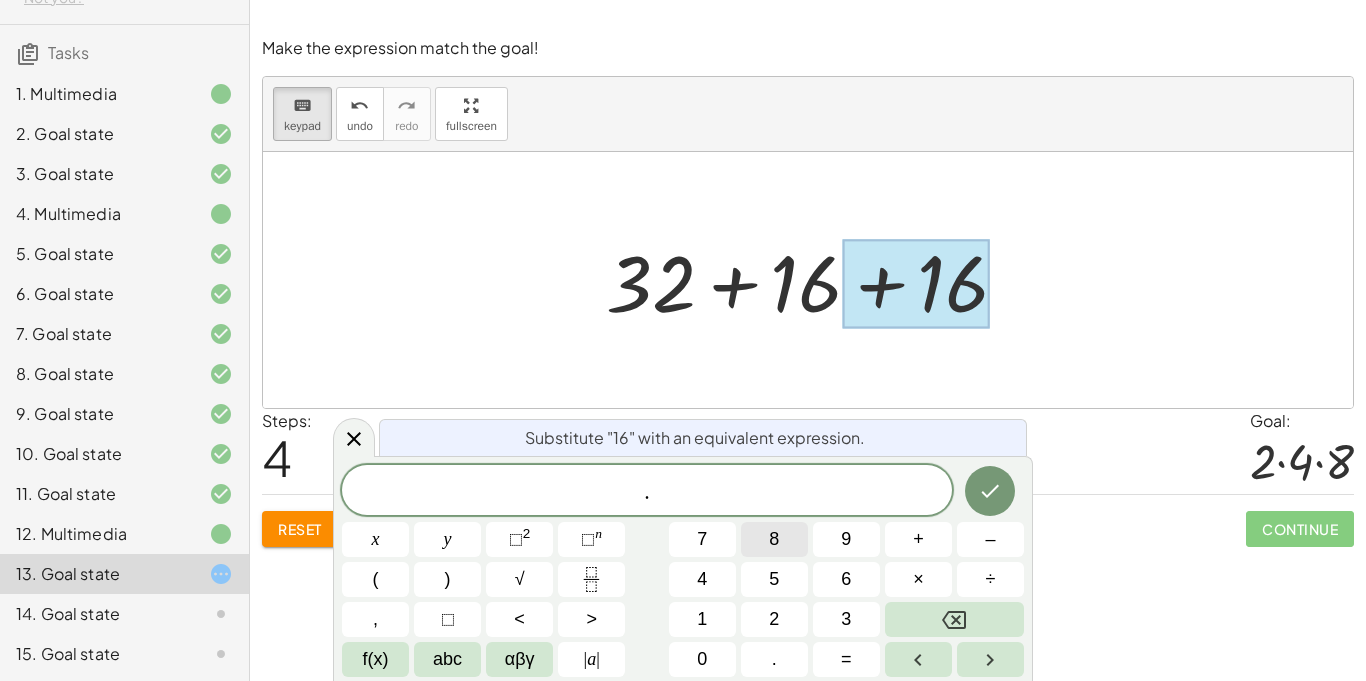click on "8" at bounding box center (774, 539) 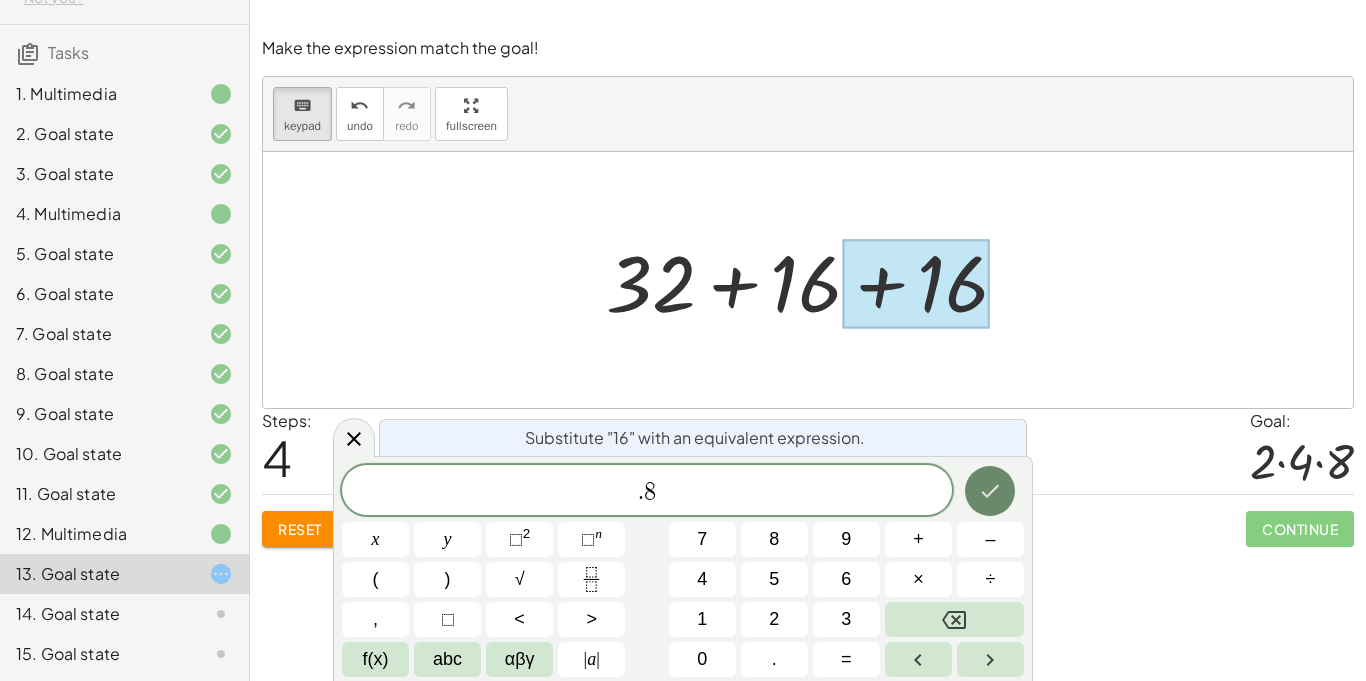 click 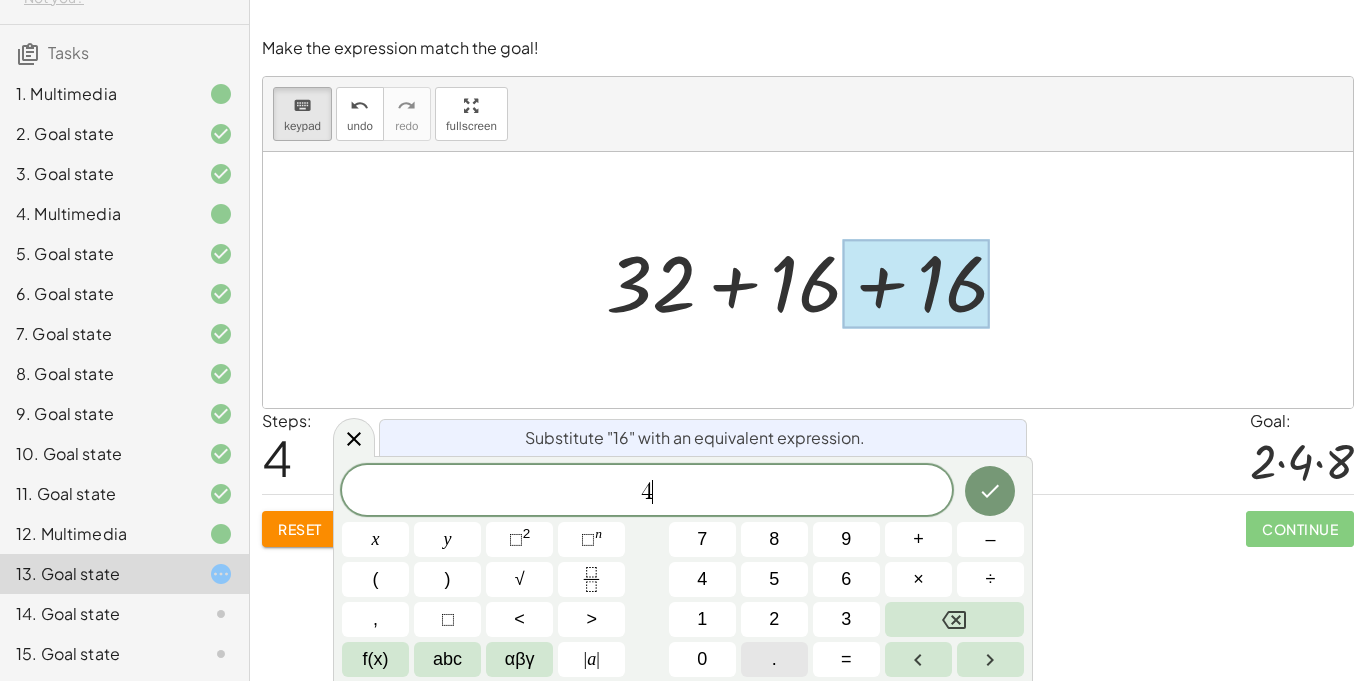 click on "." at bounding box center [774, 659] 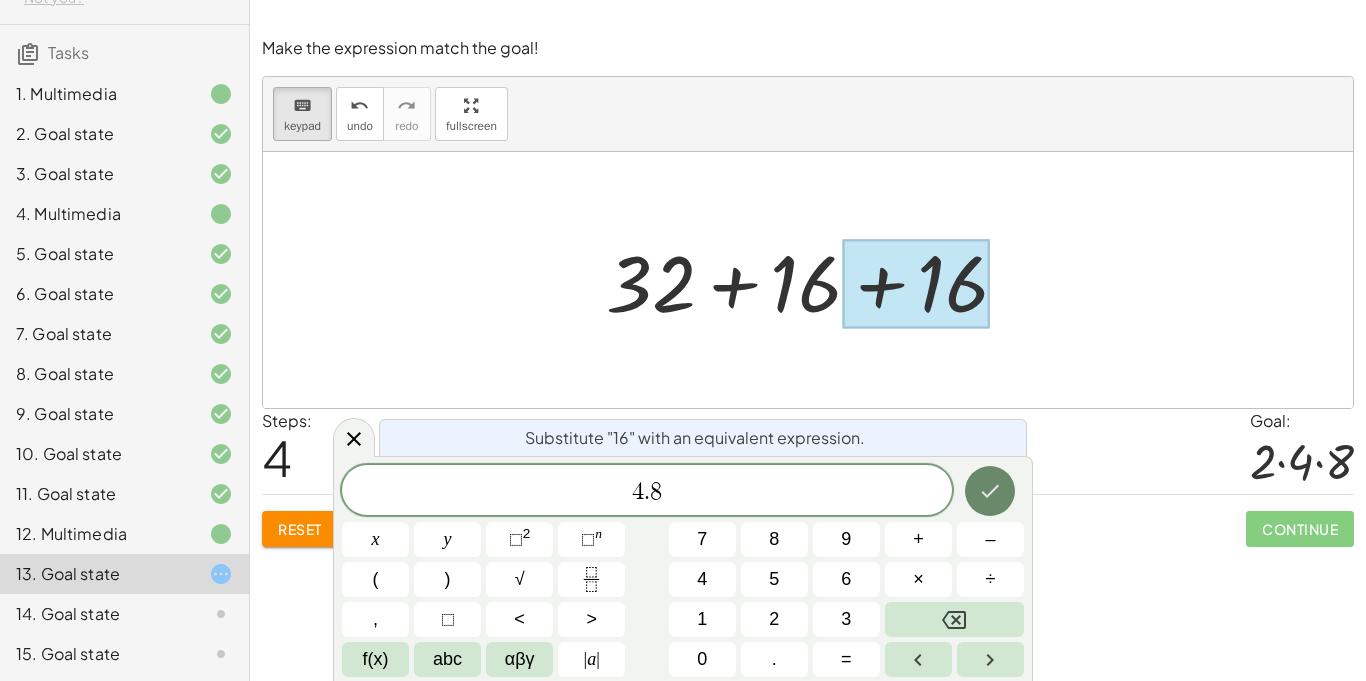 click 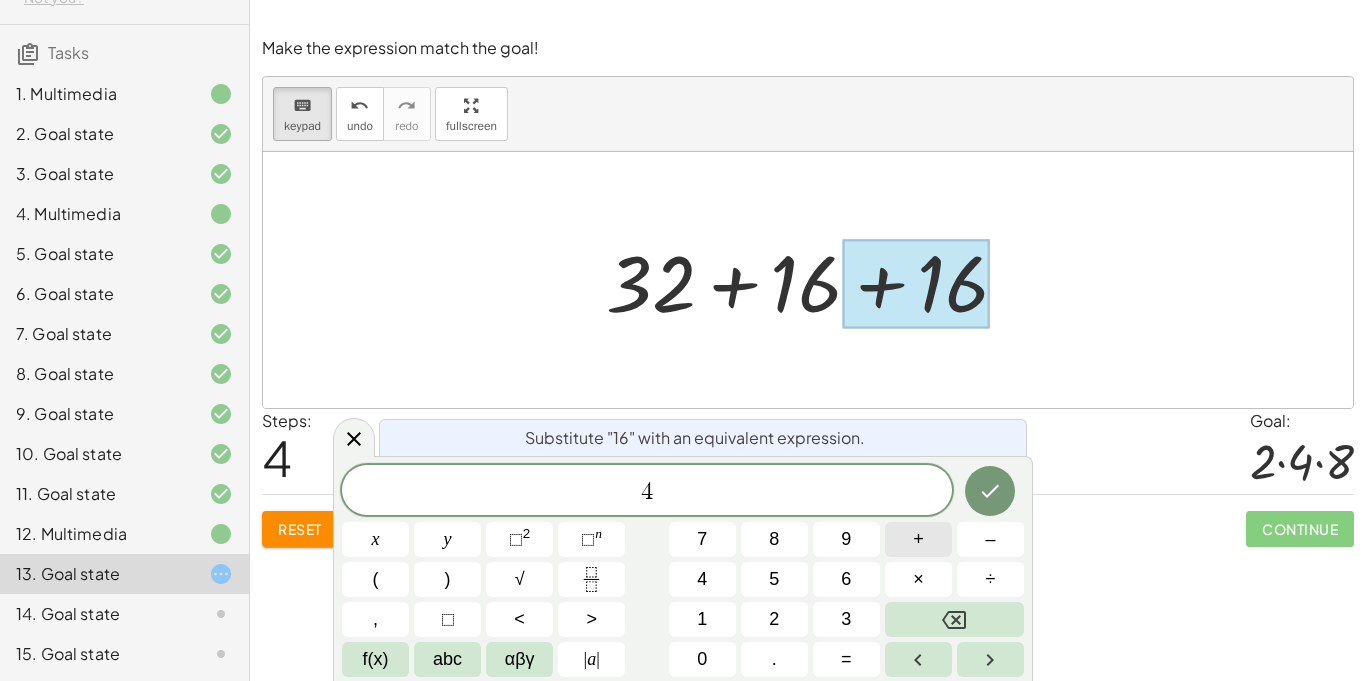 click on "+" at bounding box center (918, 539) 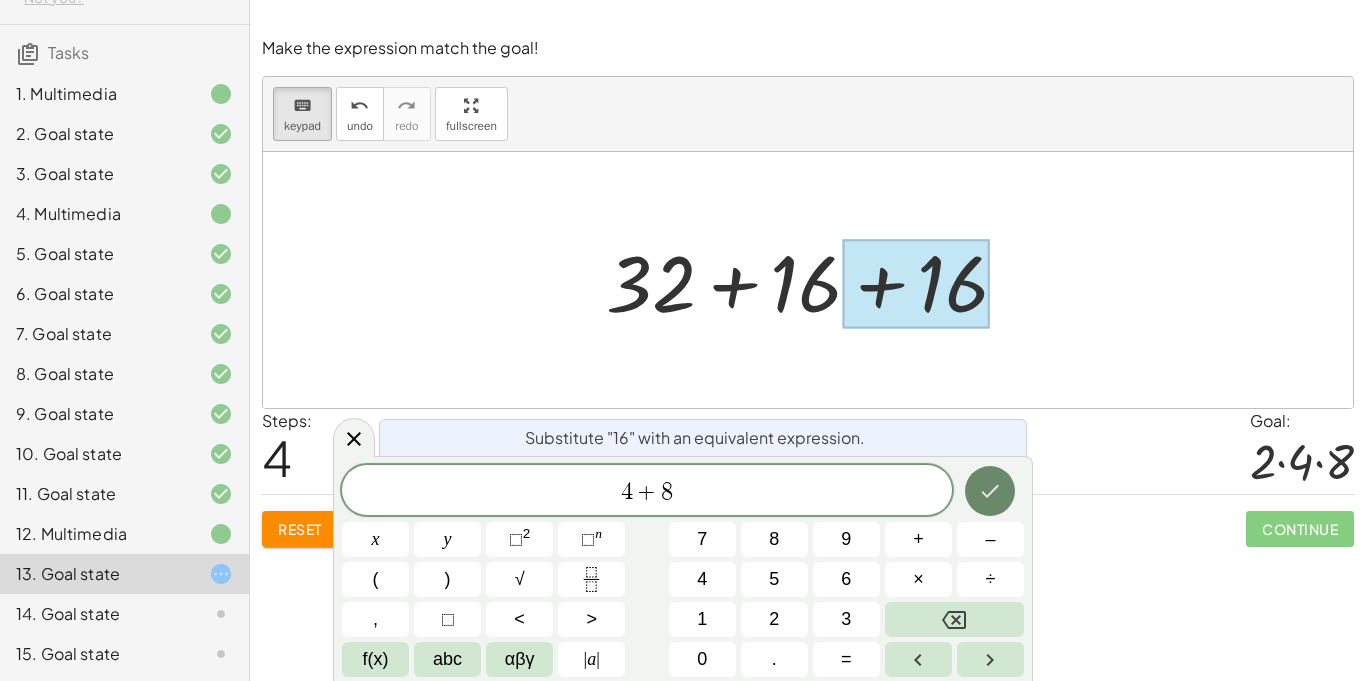 click 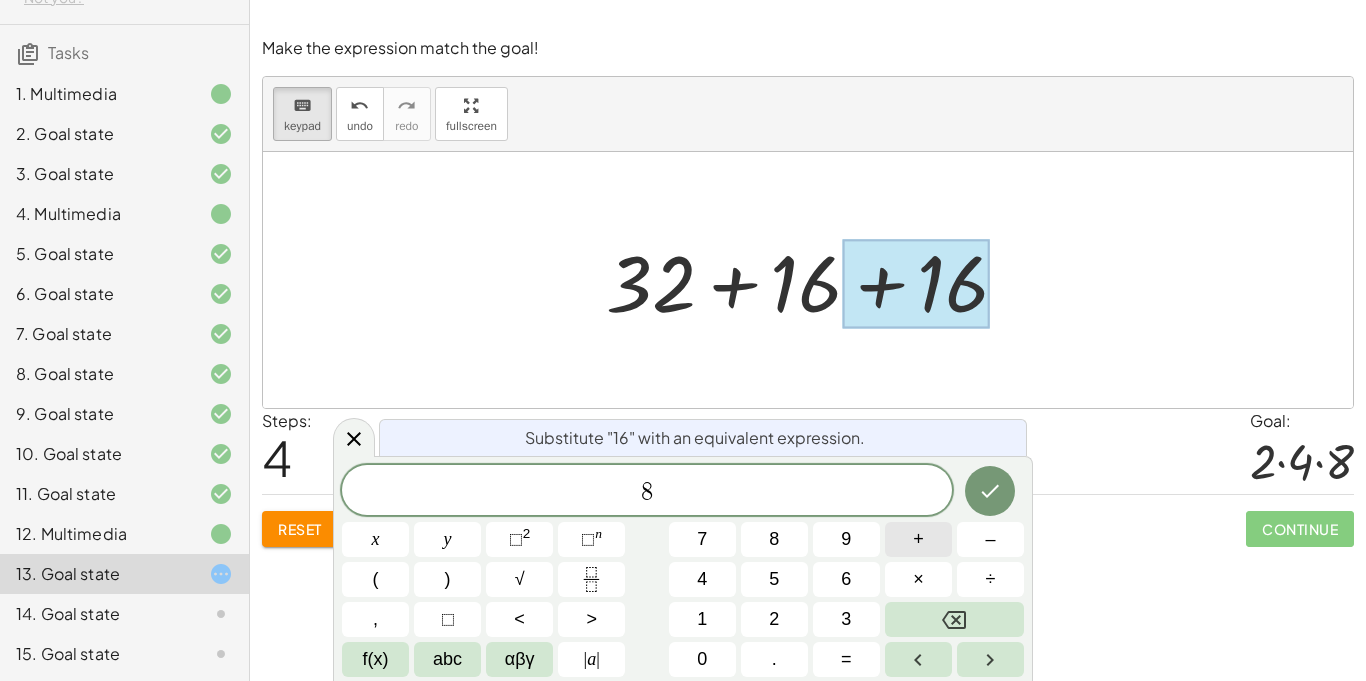 click on "+" at bounding box center [918, 539] 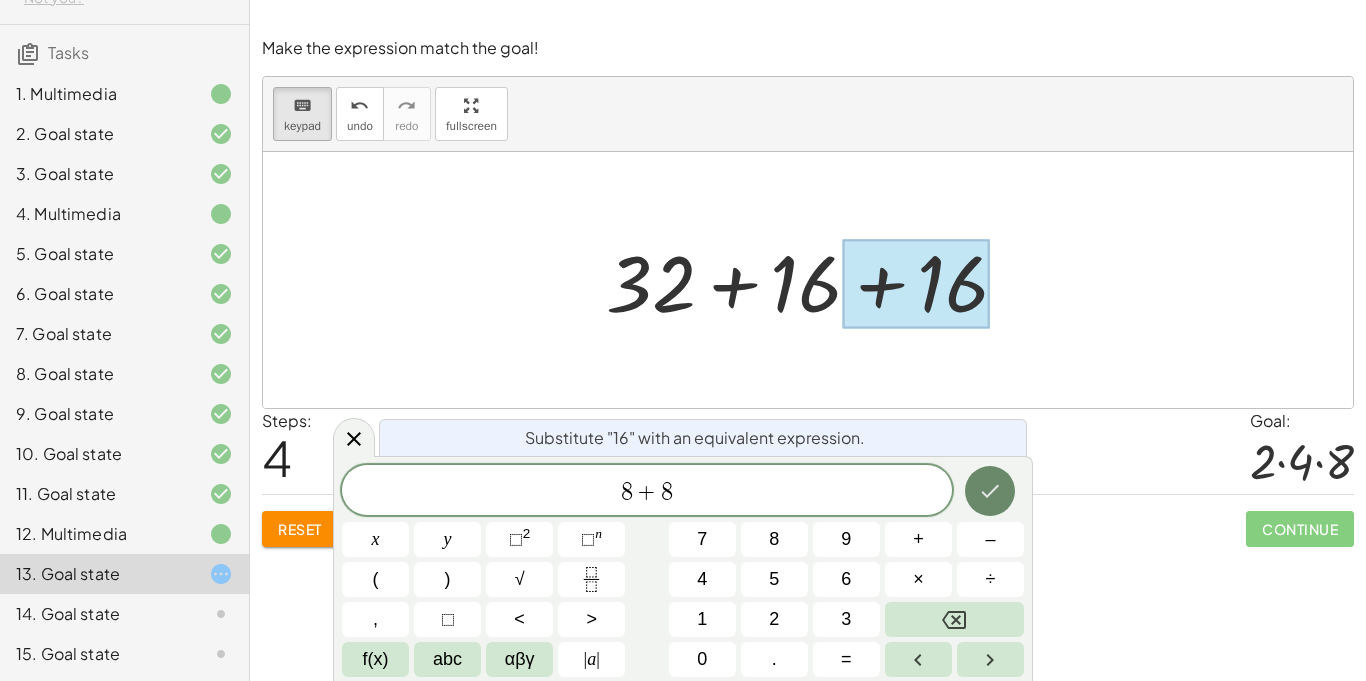 click 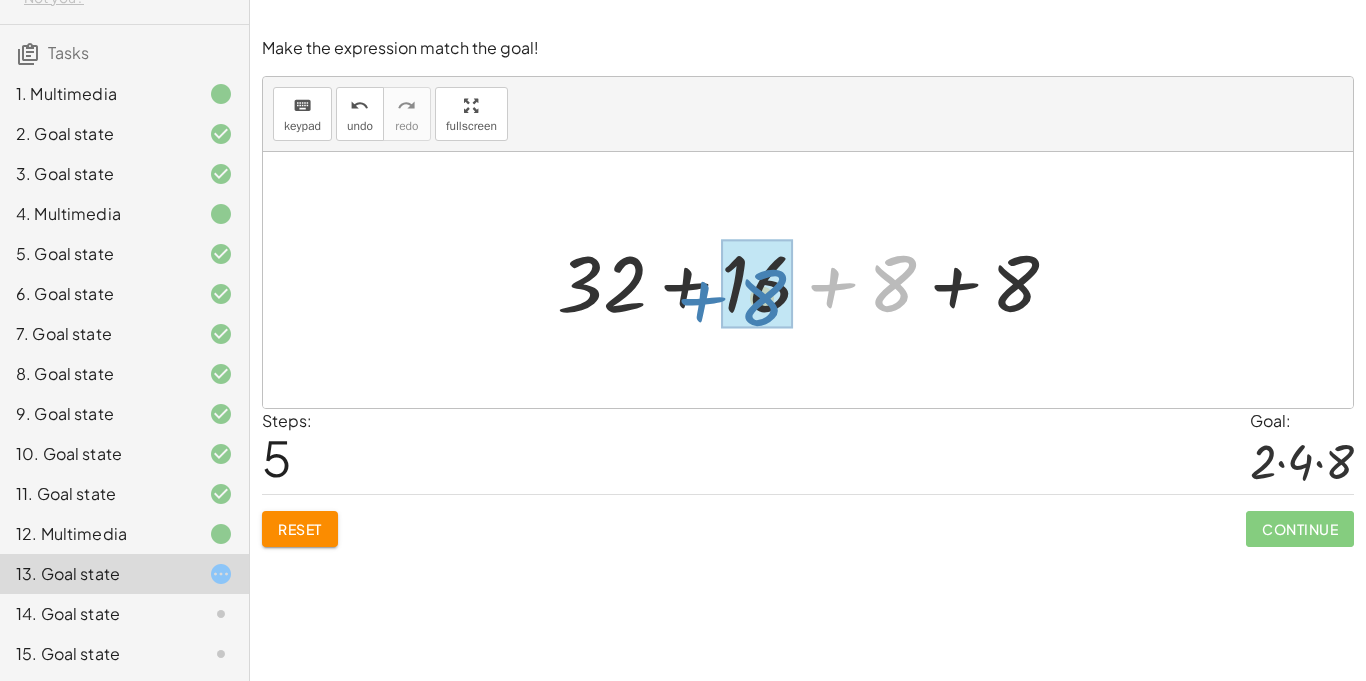 drag, startPoint x: 898, startPoint y: 290, endPoint x: 768, endPoint y: 304, distance: 130.75168 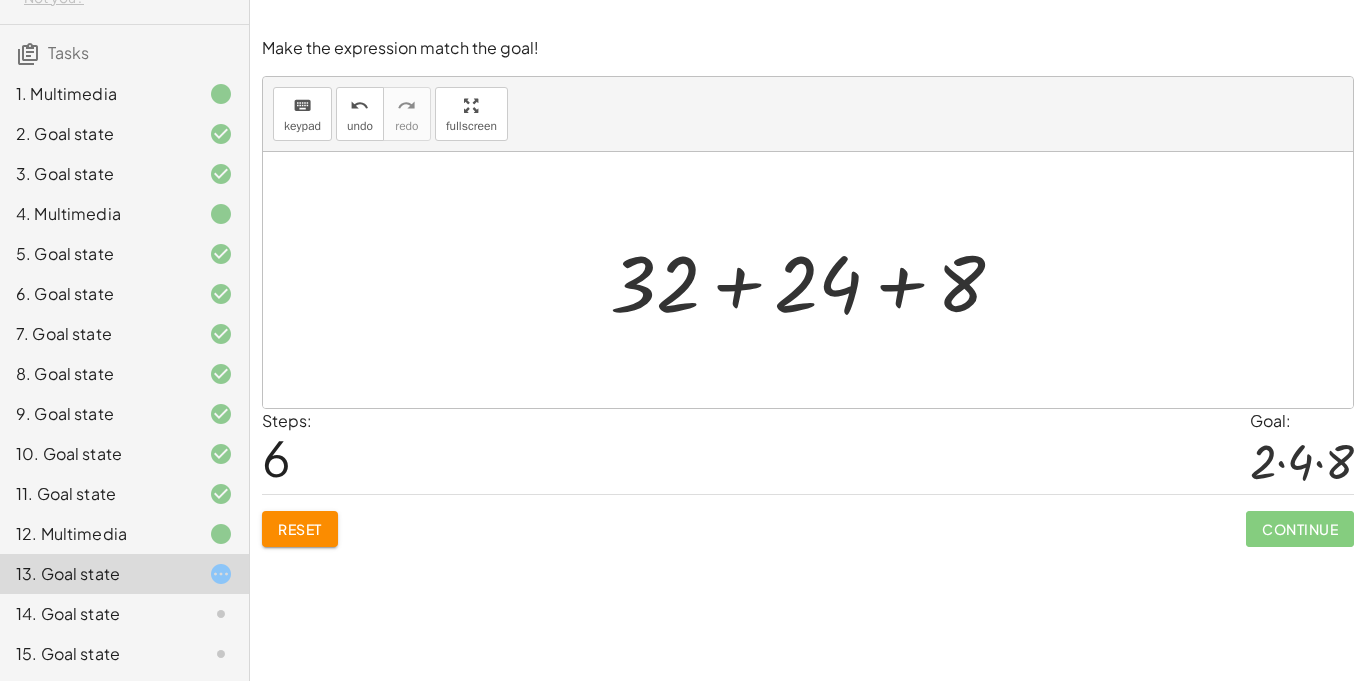 click at bounding box center [815, 280] 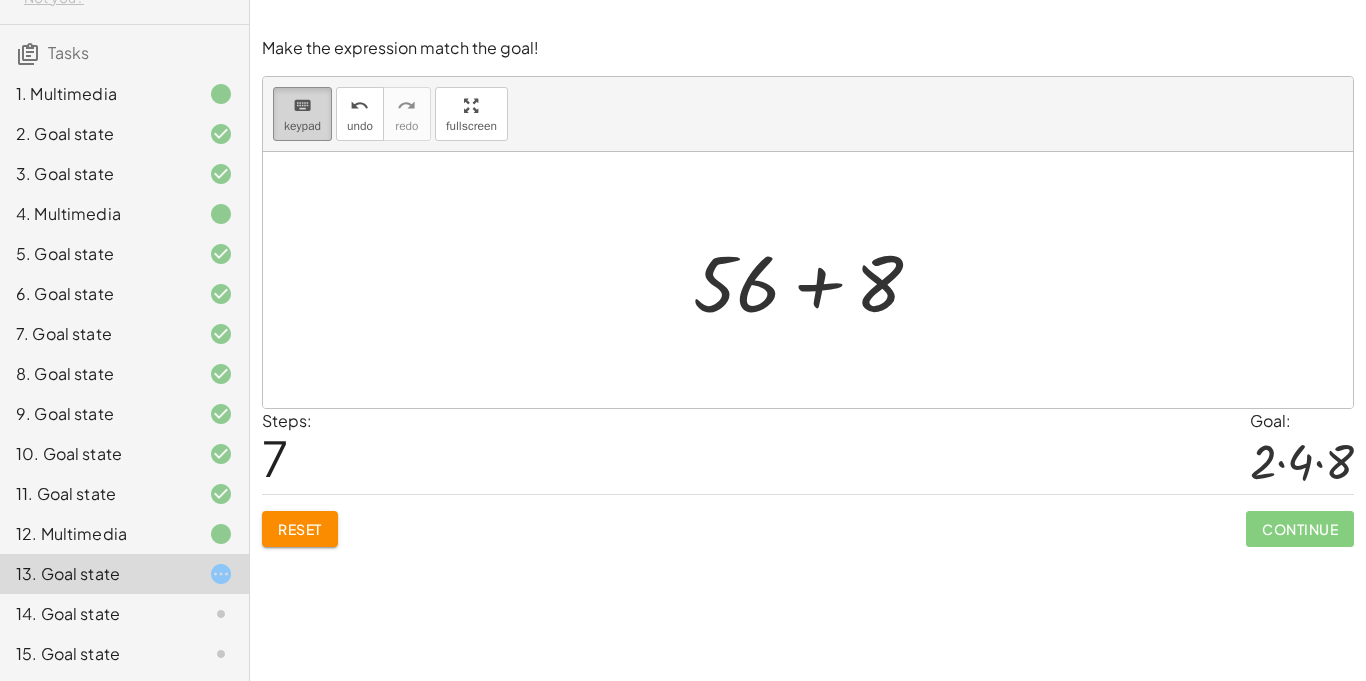 click on "keyboard keypad" at bounding box center (302, 114) 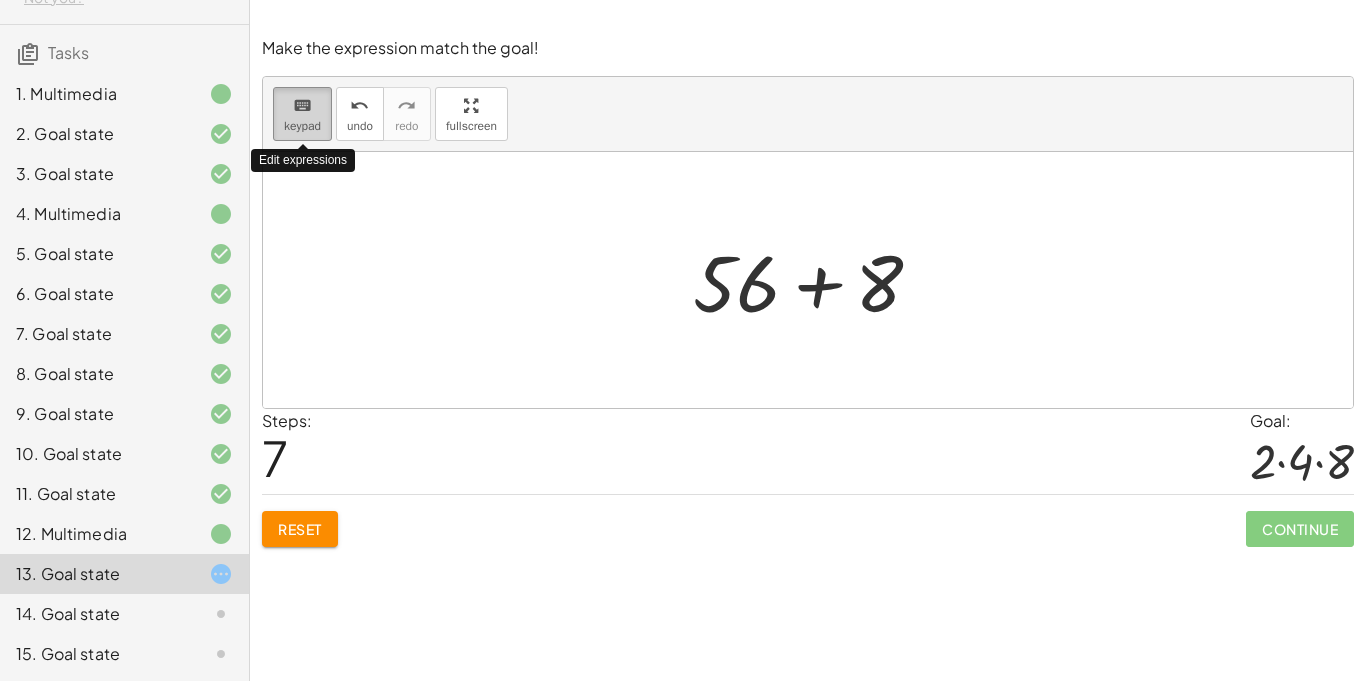 click on "keyboard keypad" at bounding box center [302, 114] 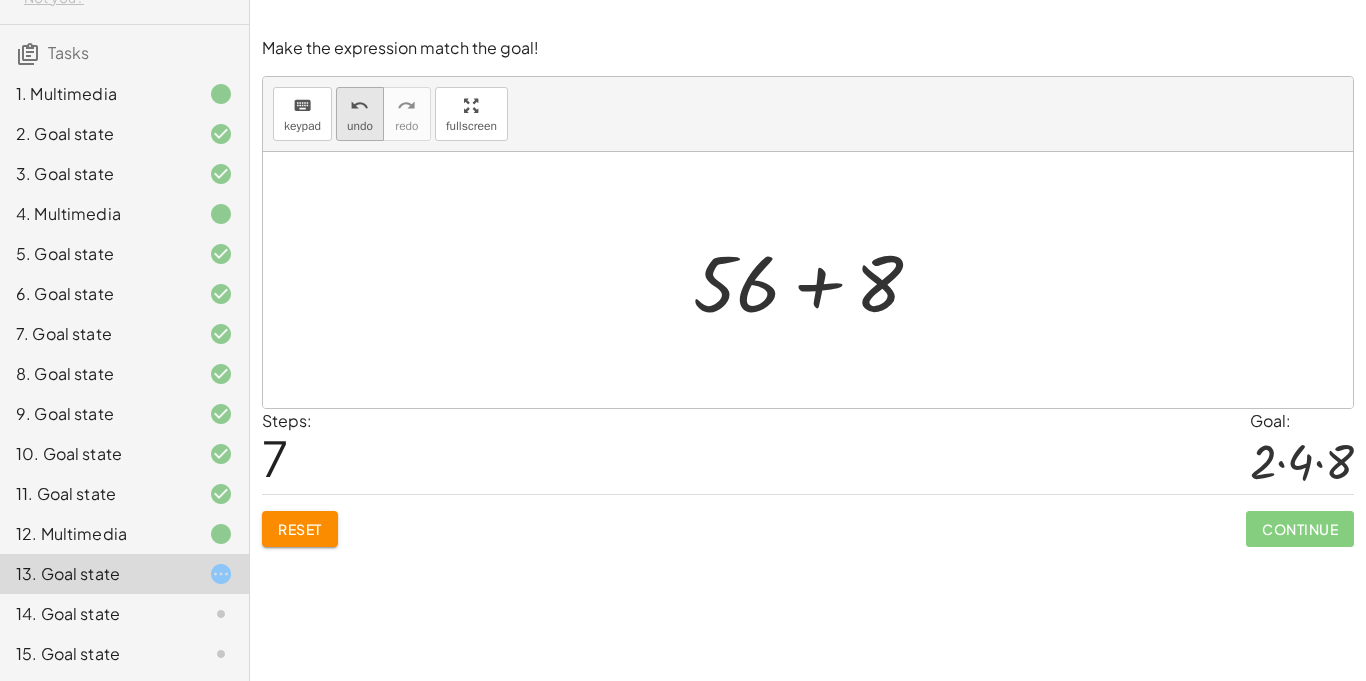 click on "undo" at bounding box center (359, 106) 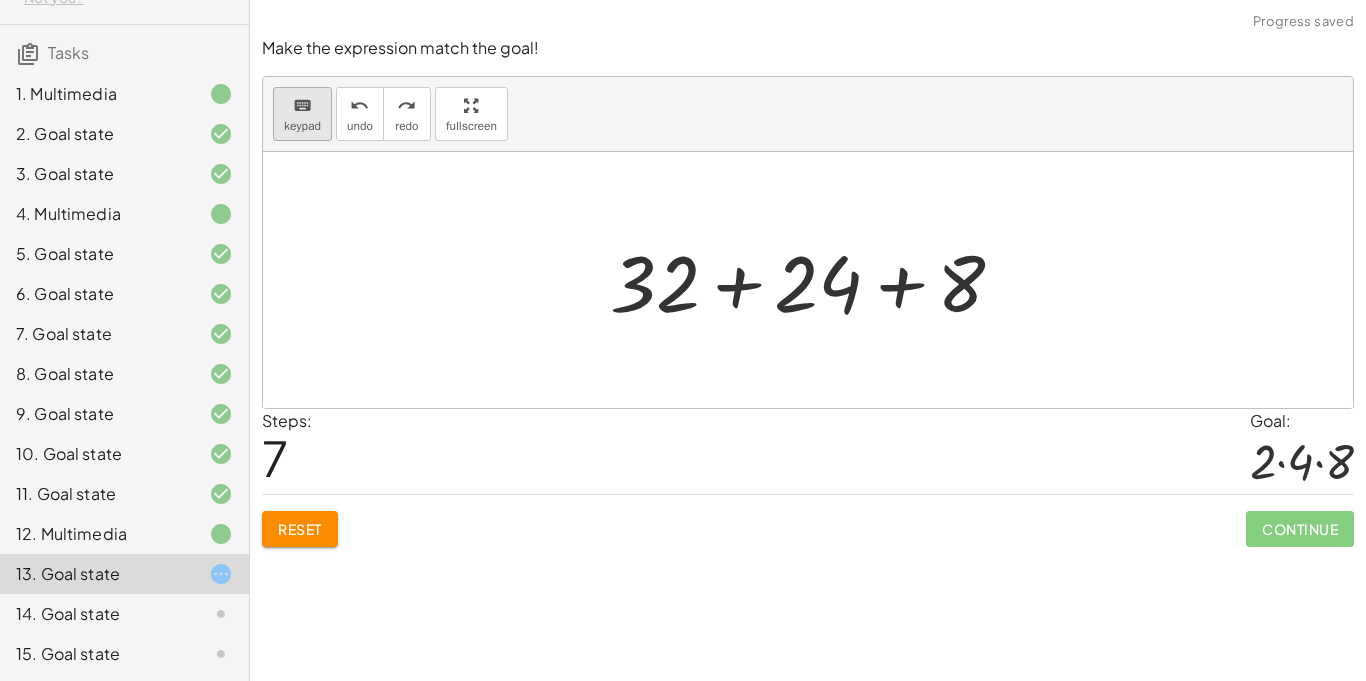 click on "keyboard" at bounding box center [302, 105] 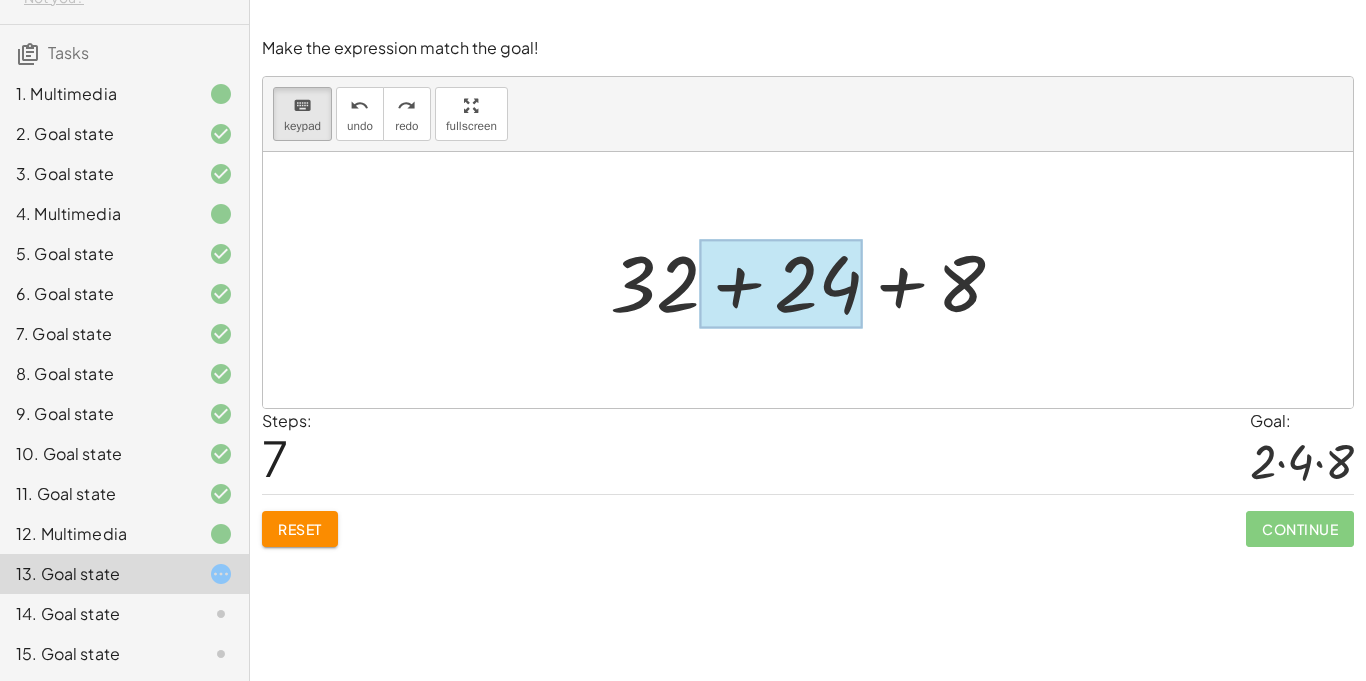 click at bounding box center (781, 284) 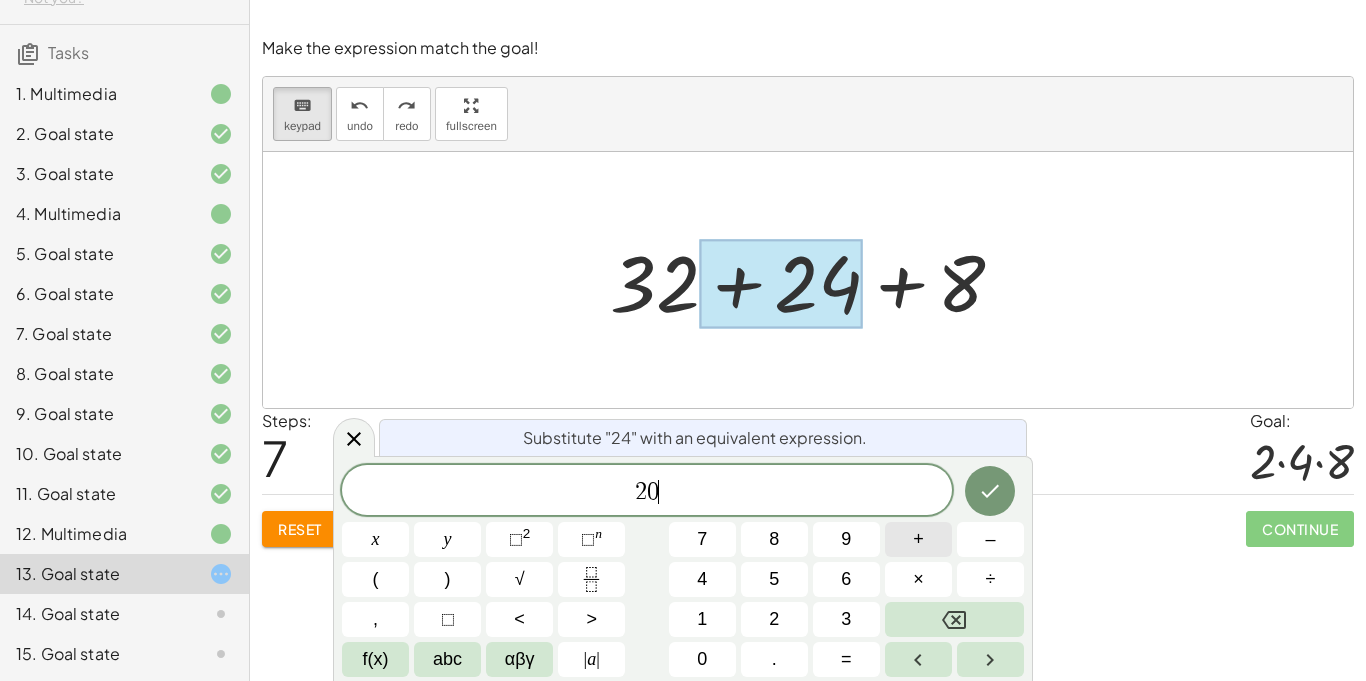 click on "+" at bounding box center (918, 539) 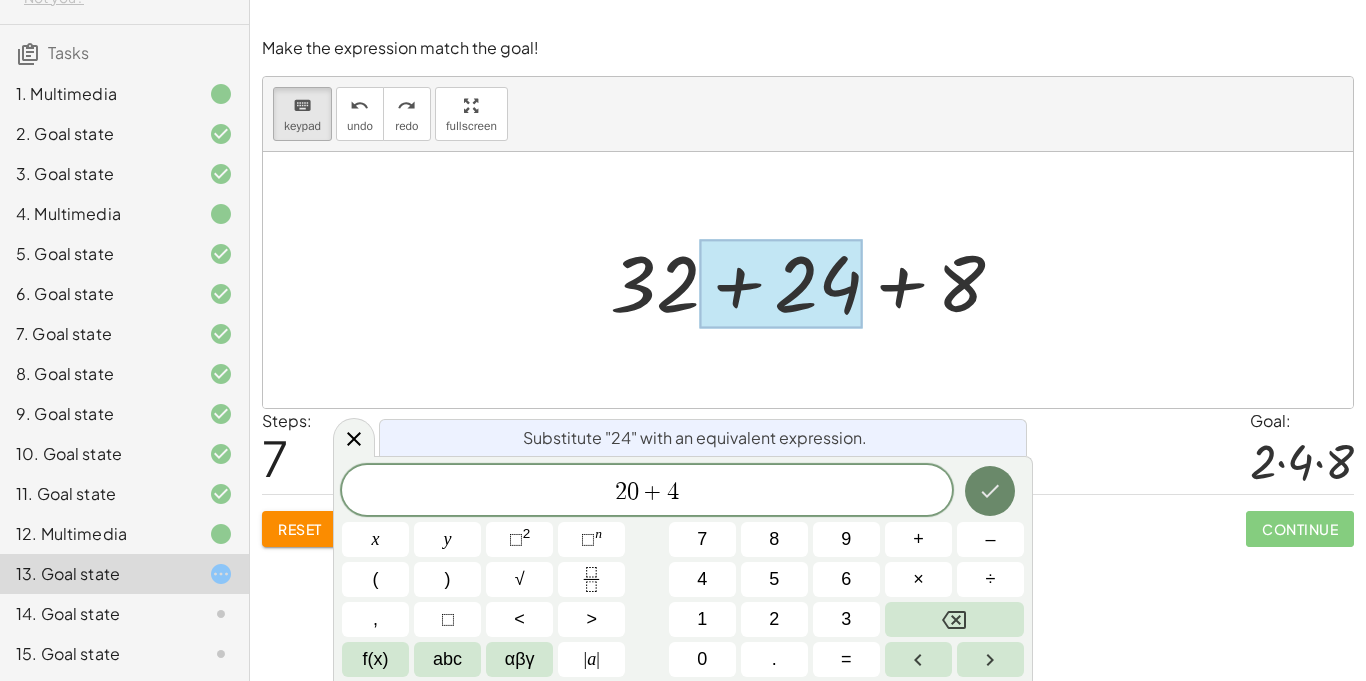 click 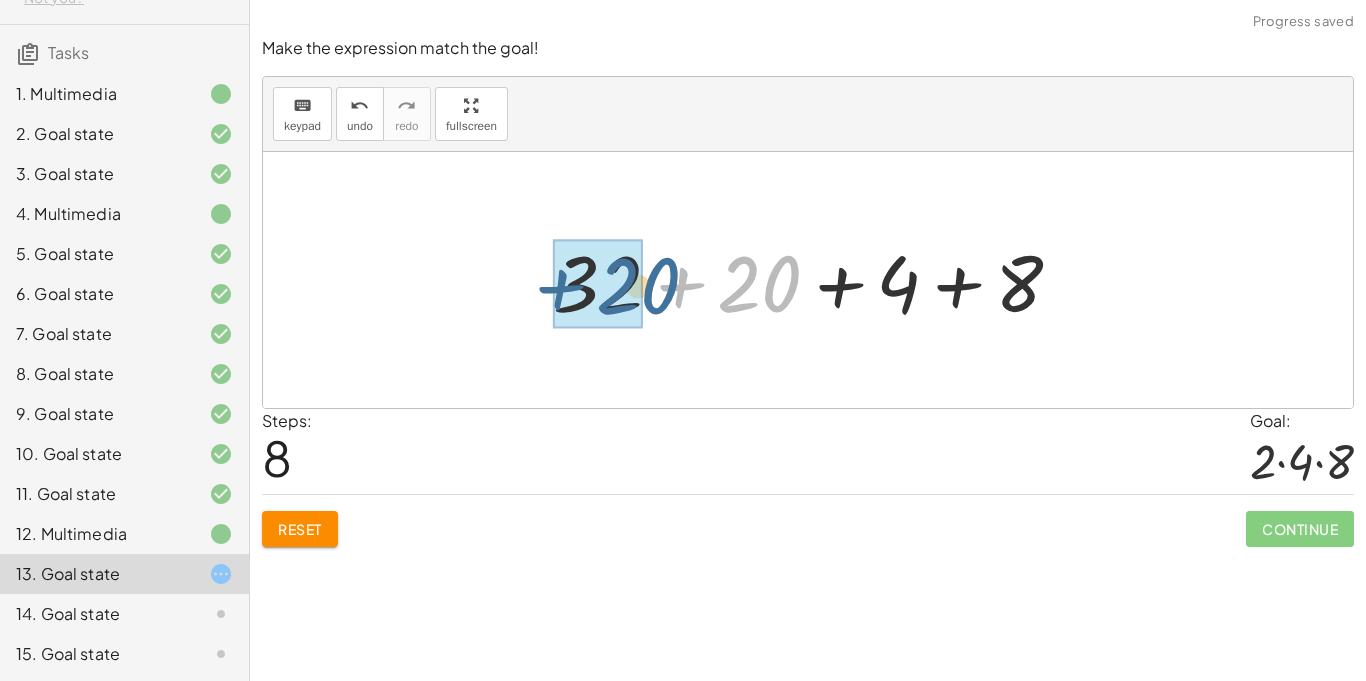 drag, startPoint x: 765, startPoint y: 285, endPoint x: 627, endPoint y: 289, distance: 138.05795 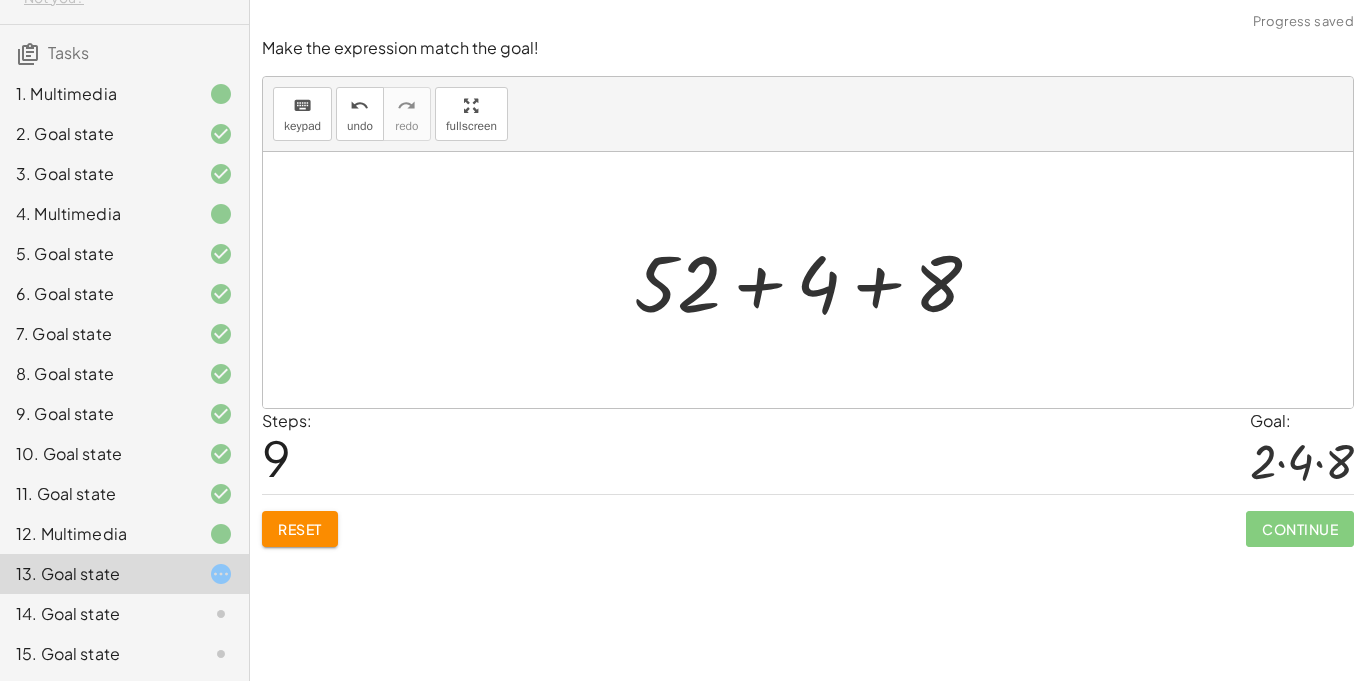 click at bounding box center [815, 280] 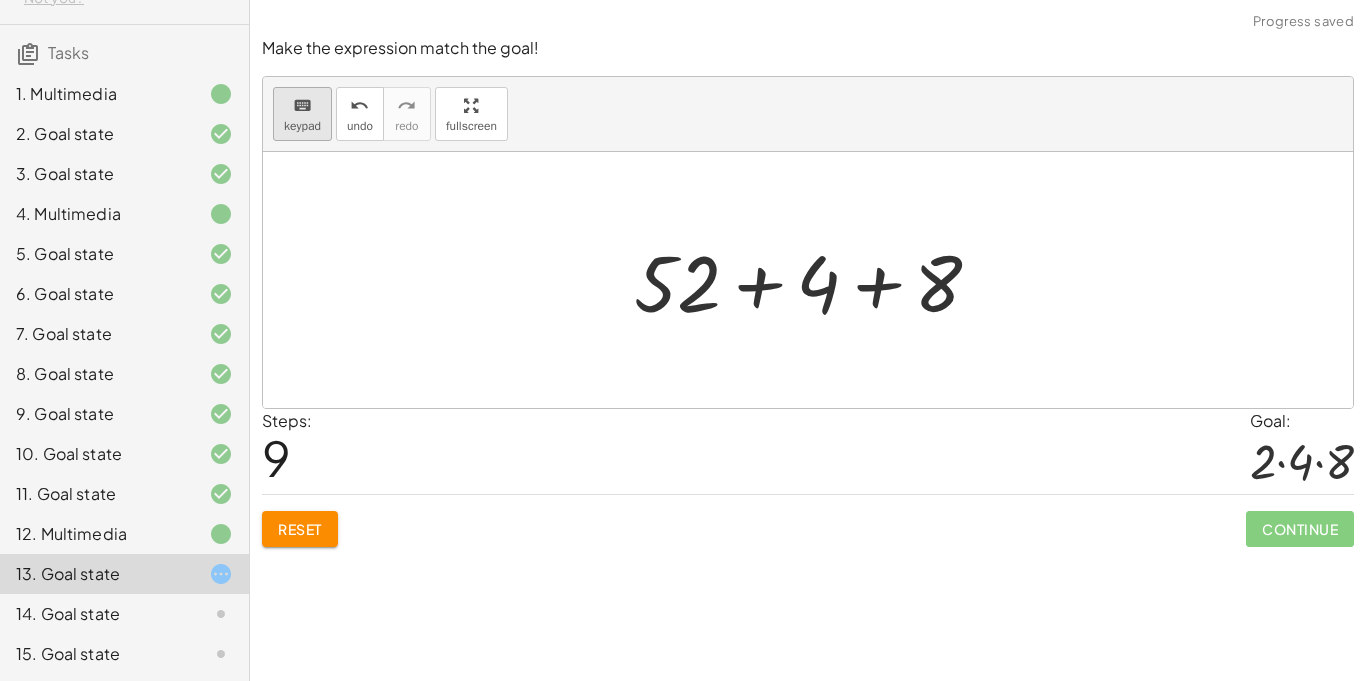 click on "keyboard keypad" at bounding box center [302, 114] 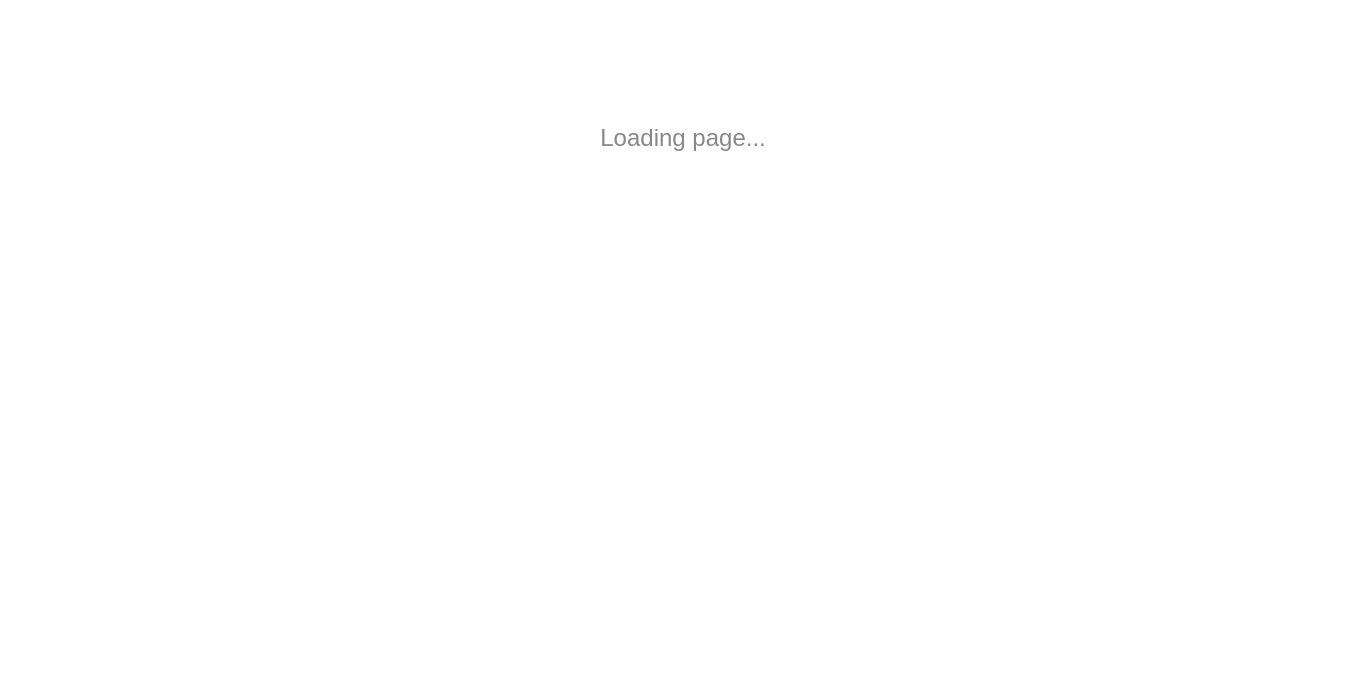 scroll, scrollTop: 0, scrollLeft: 0, axis: both 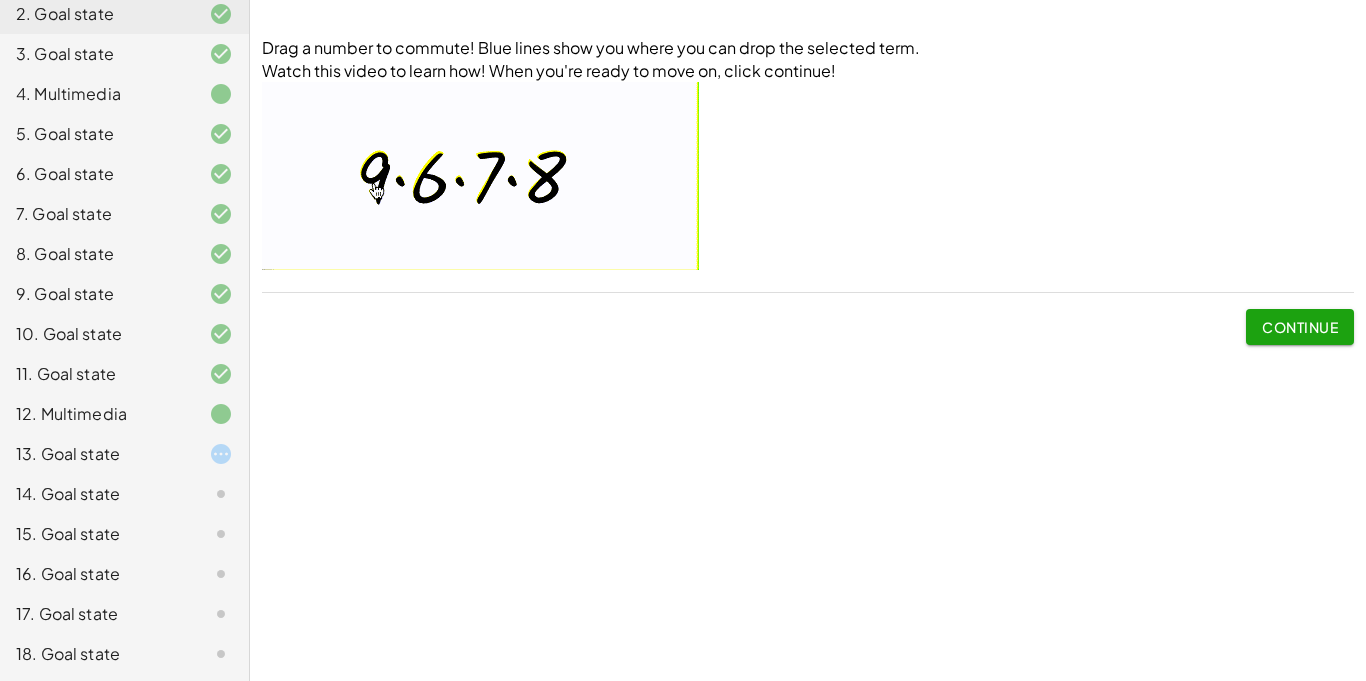 click on "13. Goal state" 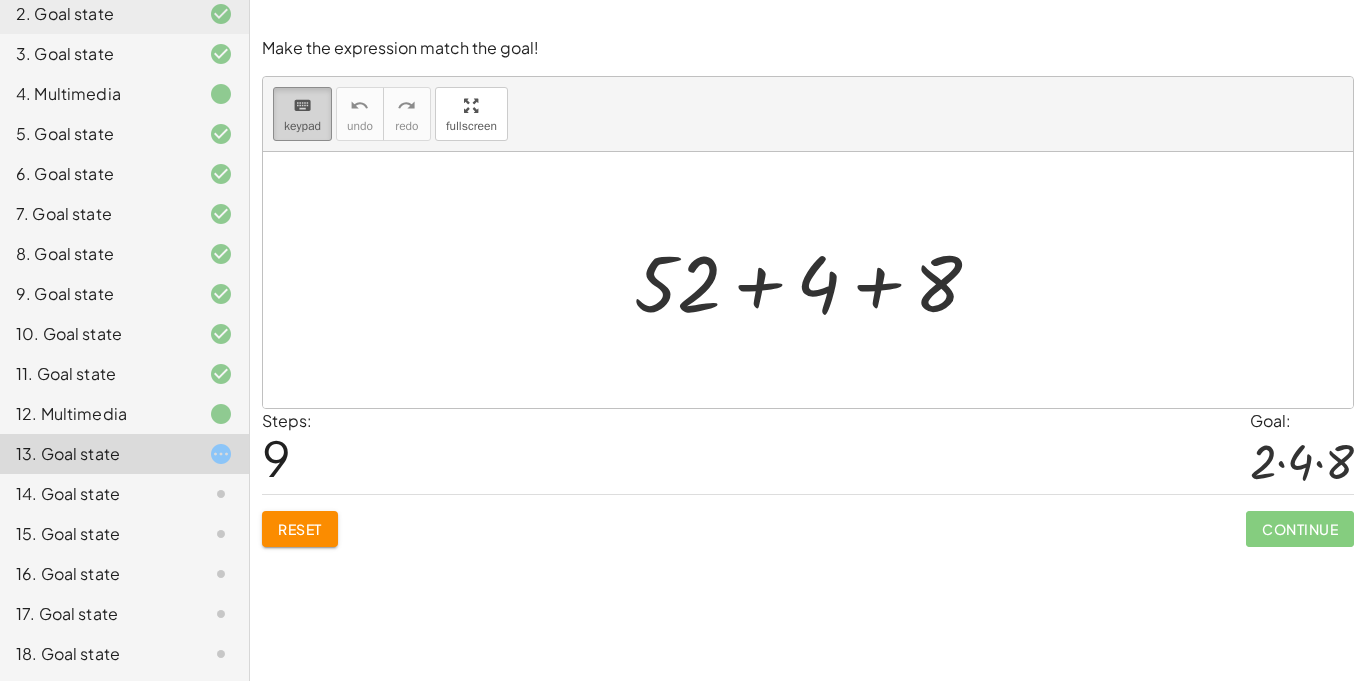 click on "keyboard" at bounding box center (302, 106) 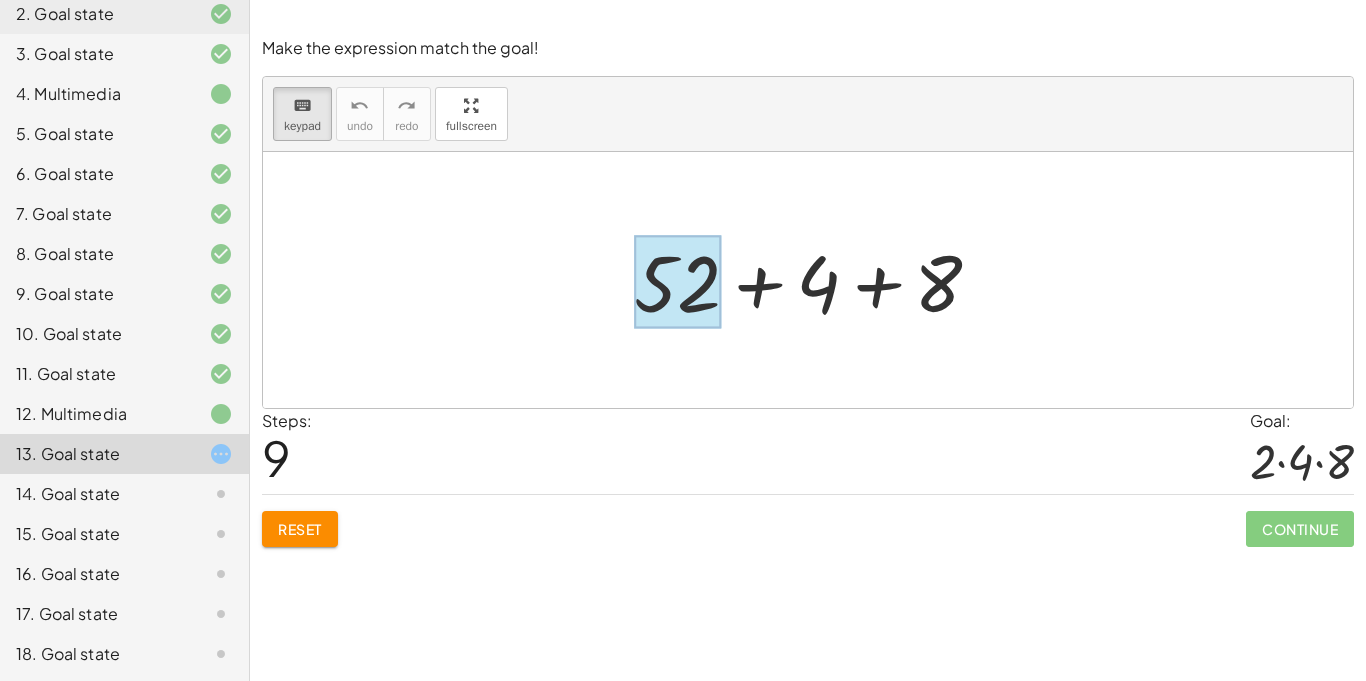 click at bounding box center [677, 282] 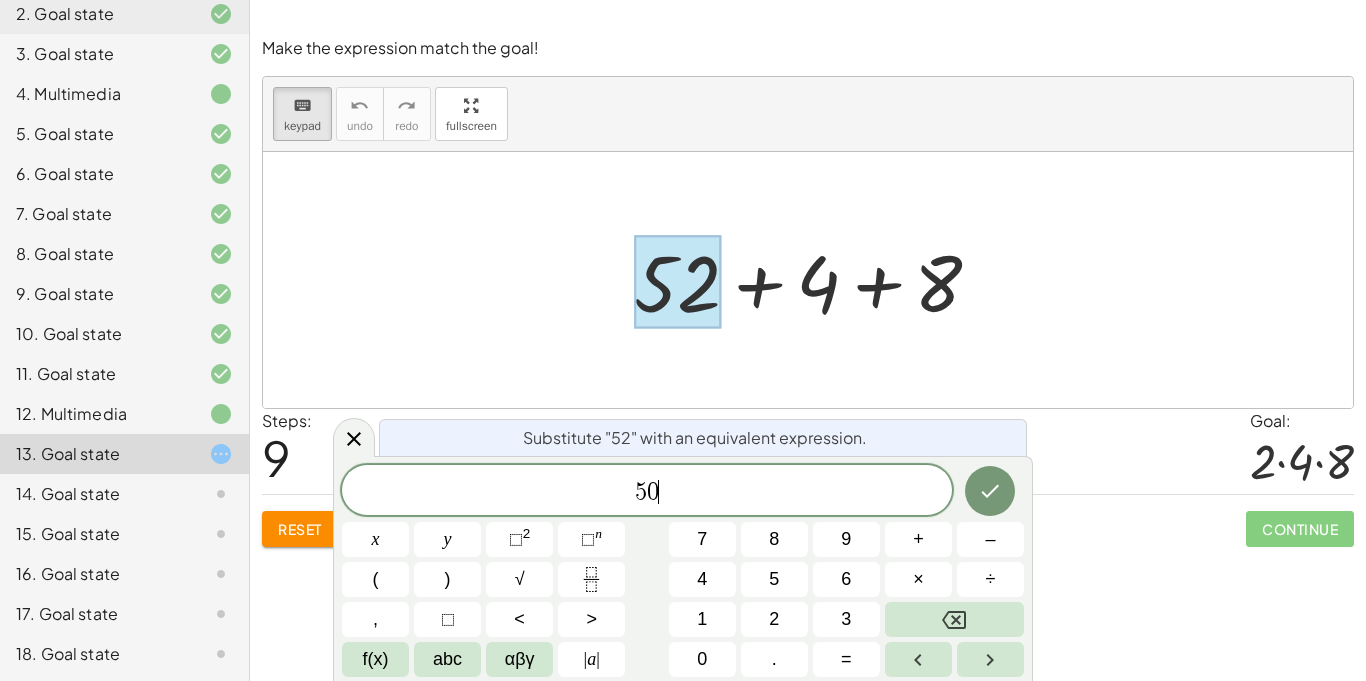 scroll, scrollTop: 3, scrollLeft: 0, axis: vertical 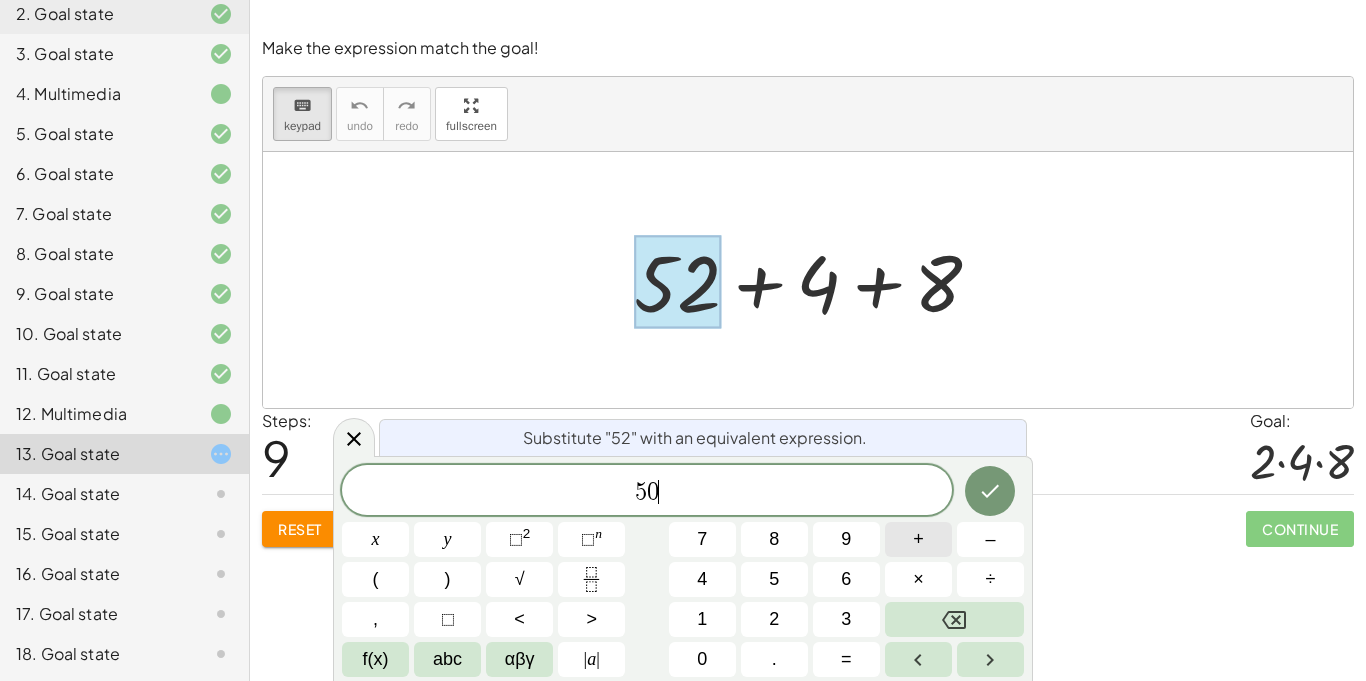 click on "+" at bounding box center (918, 539) 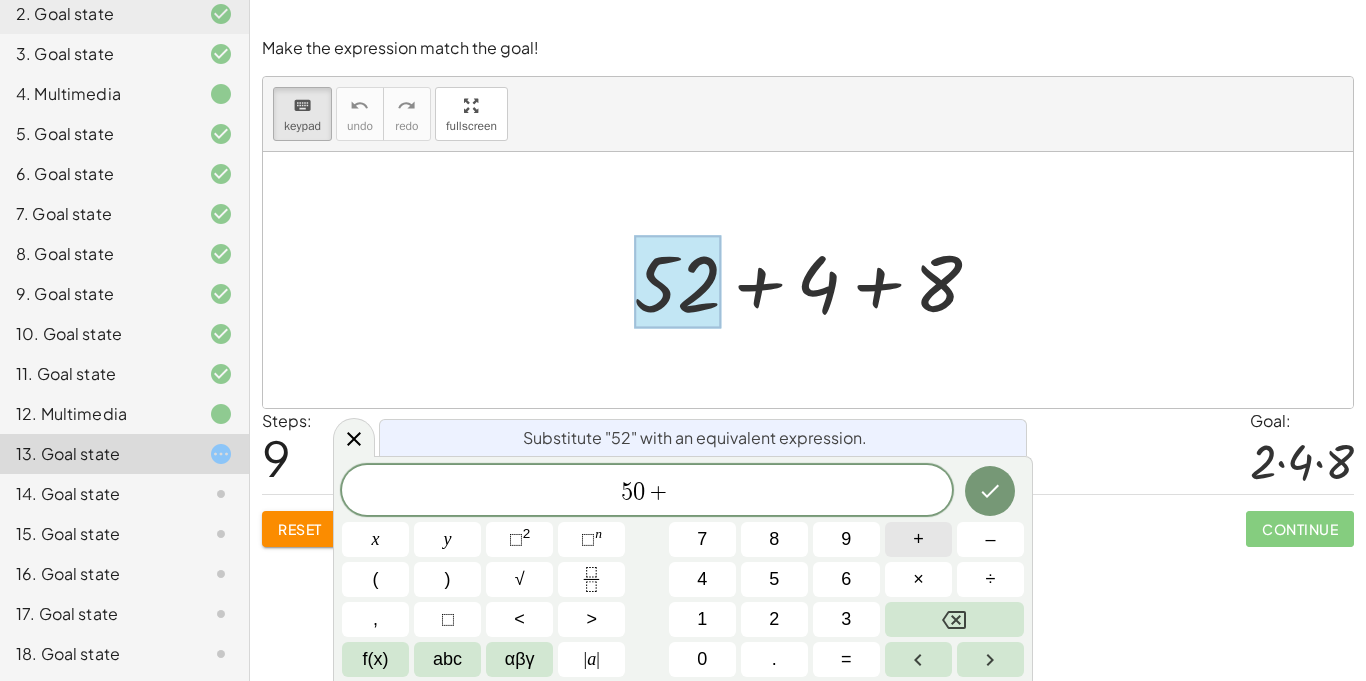 scroll, scrollTop: 4, scrollLeft: 0, axis: vertical 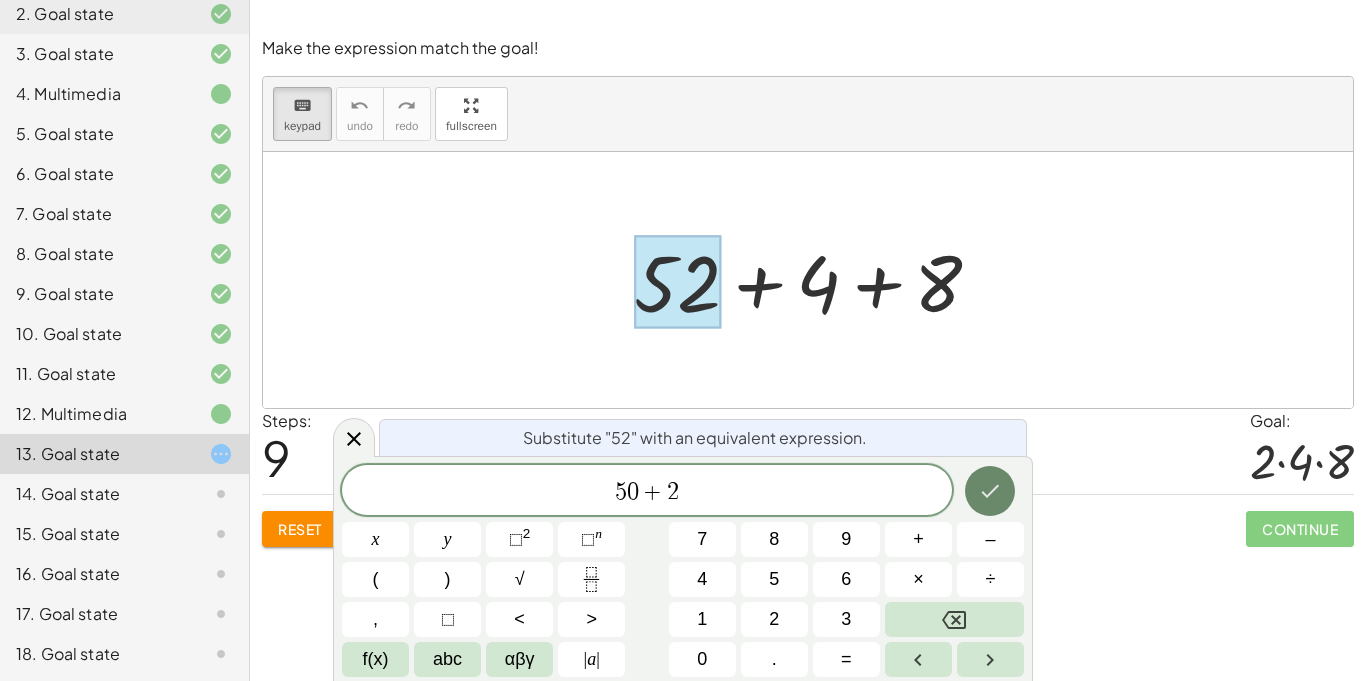 click at bounding box center [990, 491] 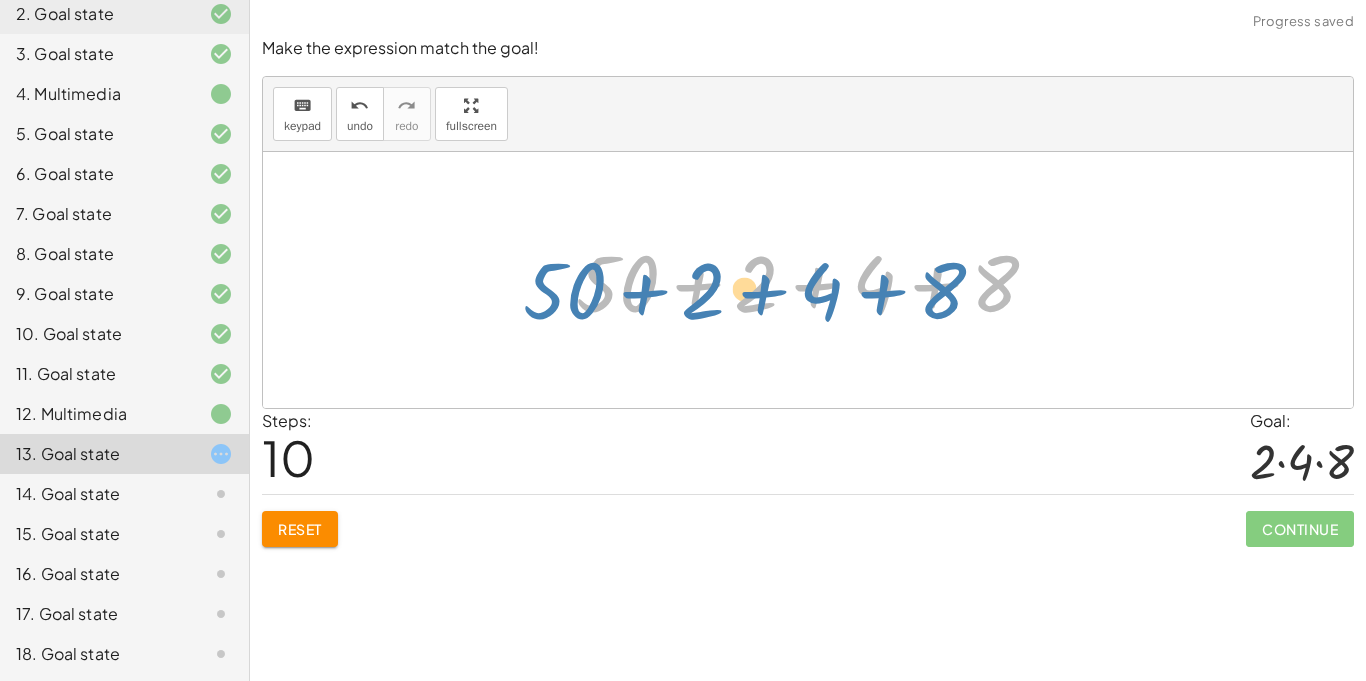 drag, startPoint x: 614, startPoint y: 287, endPoint x: 573, endPoint y: 293, distance: 41.4367 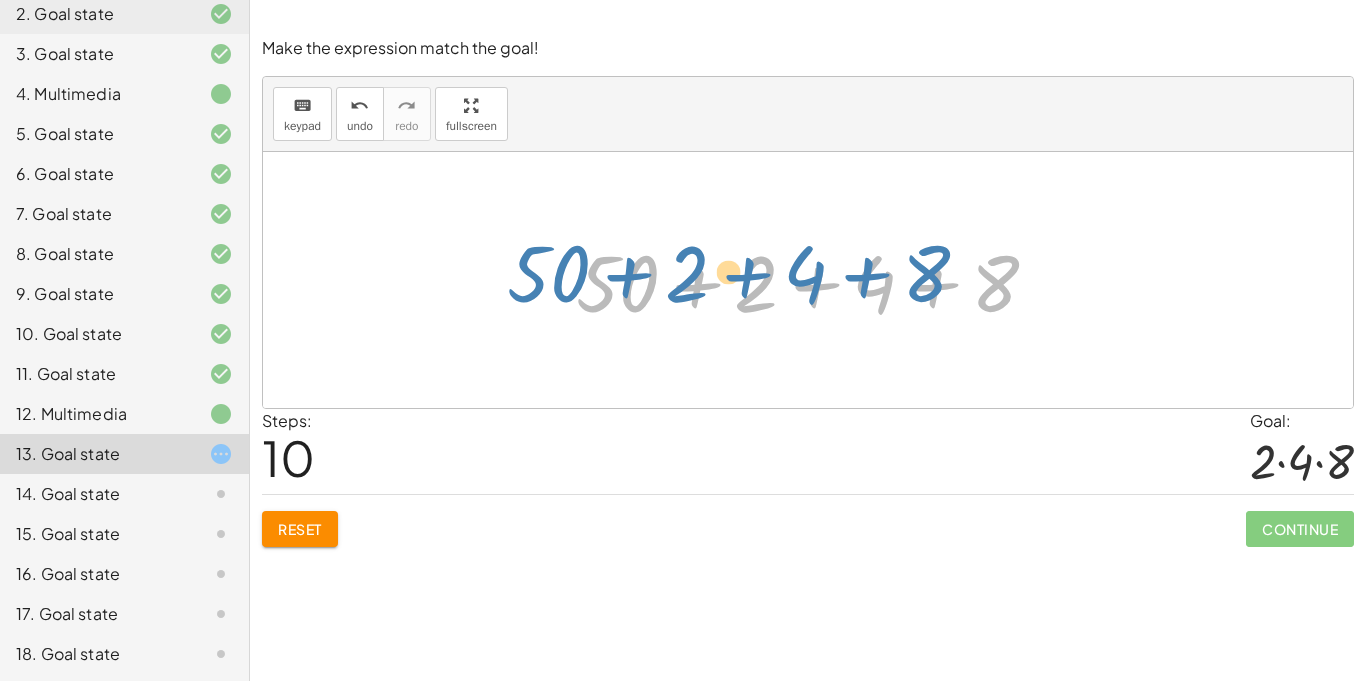 drag, startPoint x: 596, startPoint y: 284, endPoint x: 544, endPoint y: 282, distance: 52.03845 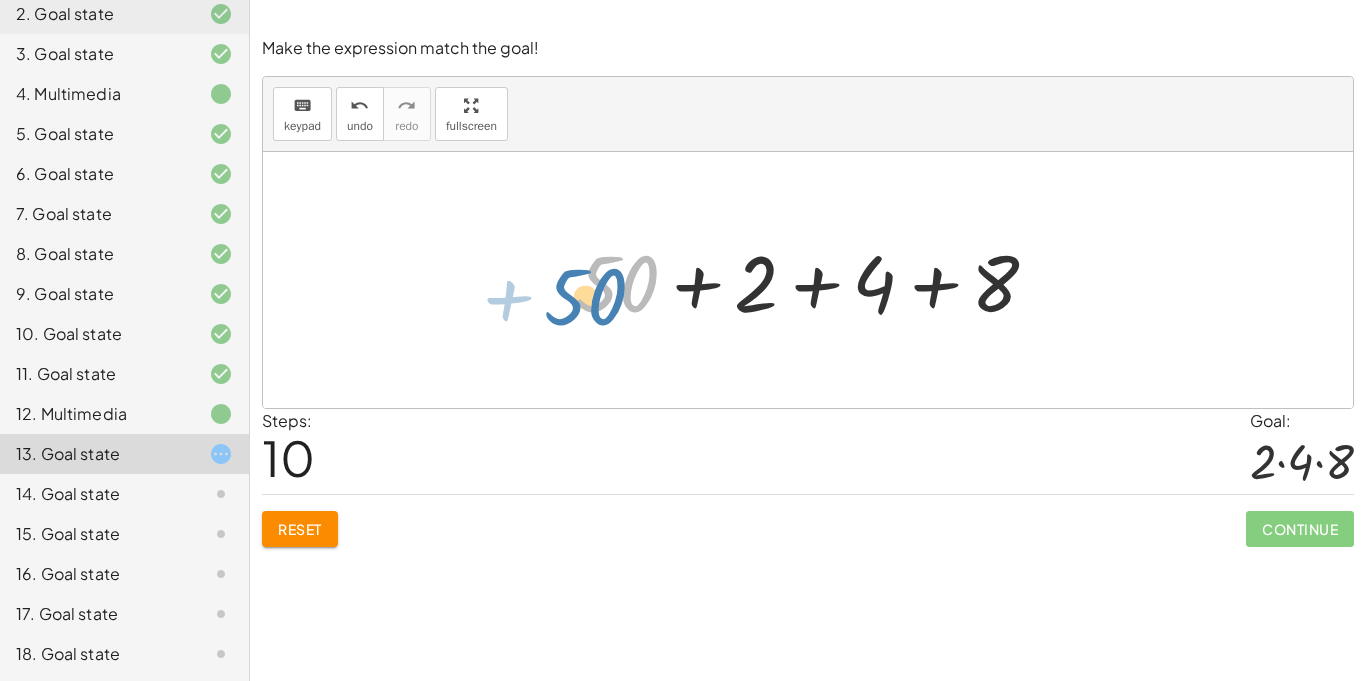 drag, startPoint x: 603, startPoint y: 277, endPoint x: 575, endPoint y: 289, distance: 30.463093 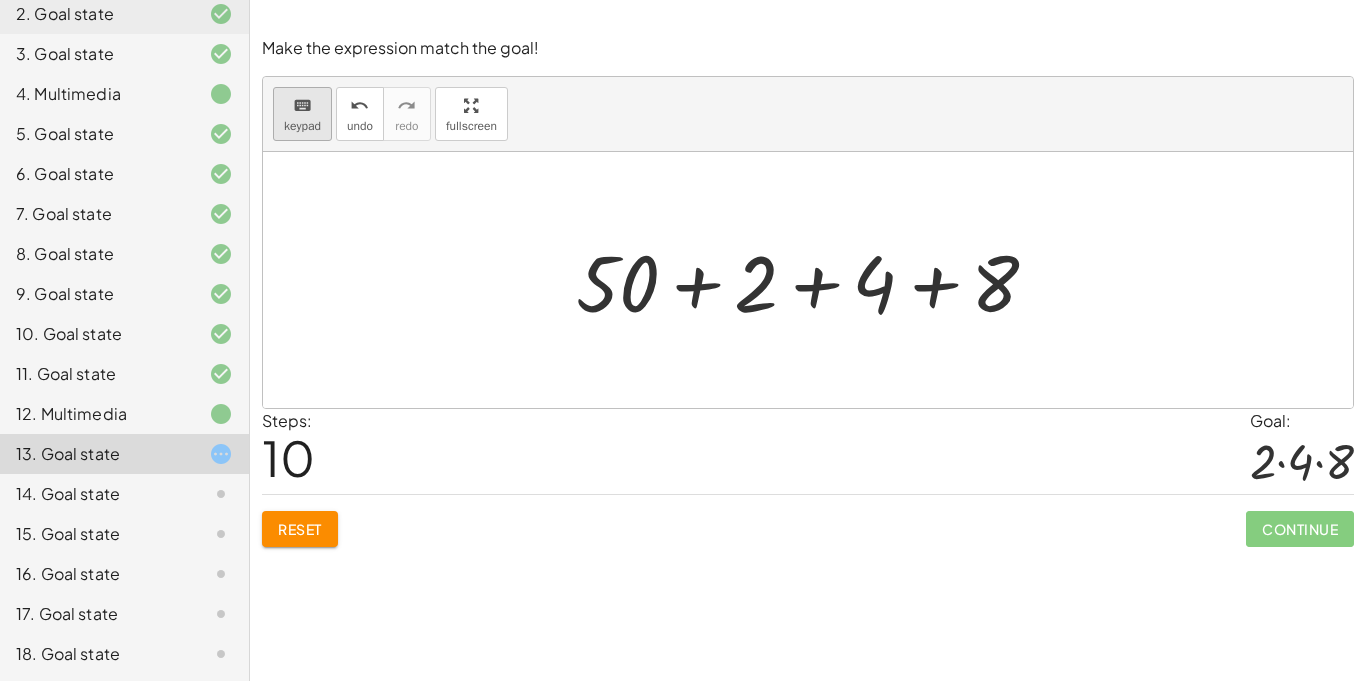click on "keypad" at bounding box center [302, 126] 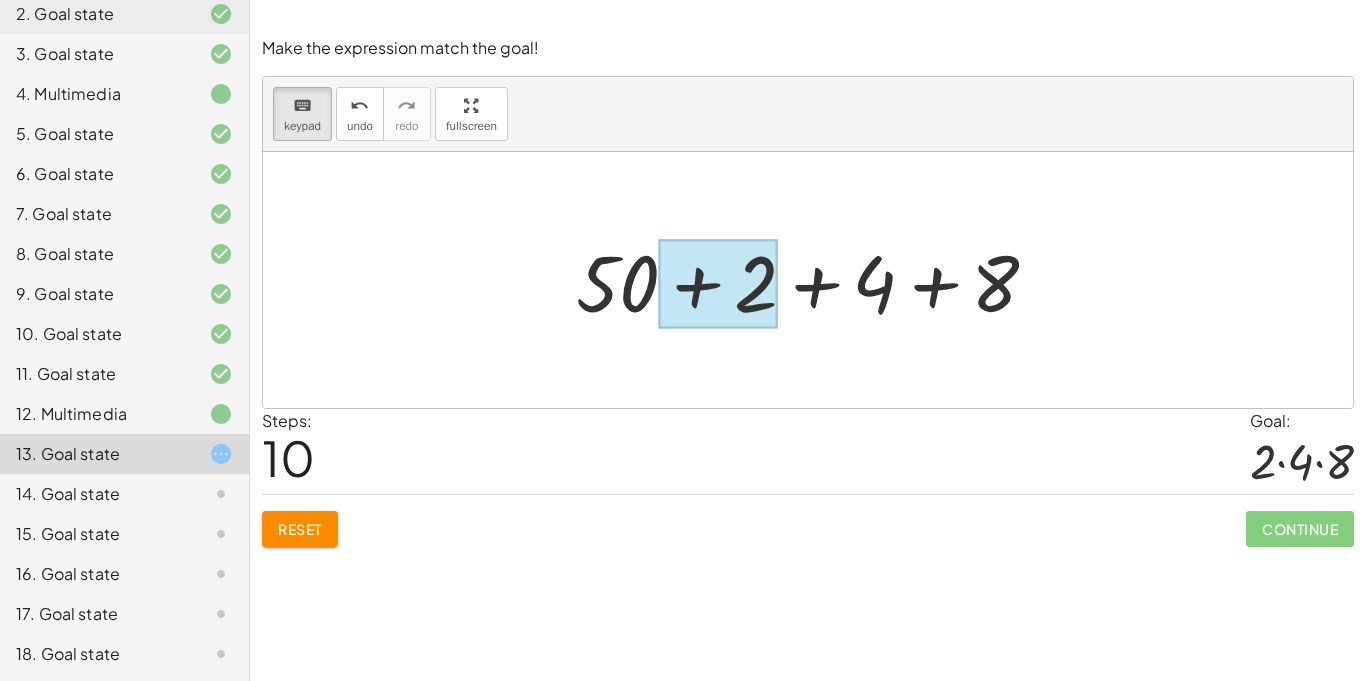 click at bounding box center [718, 284] 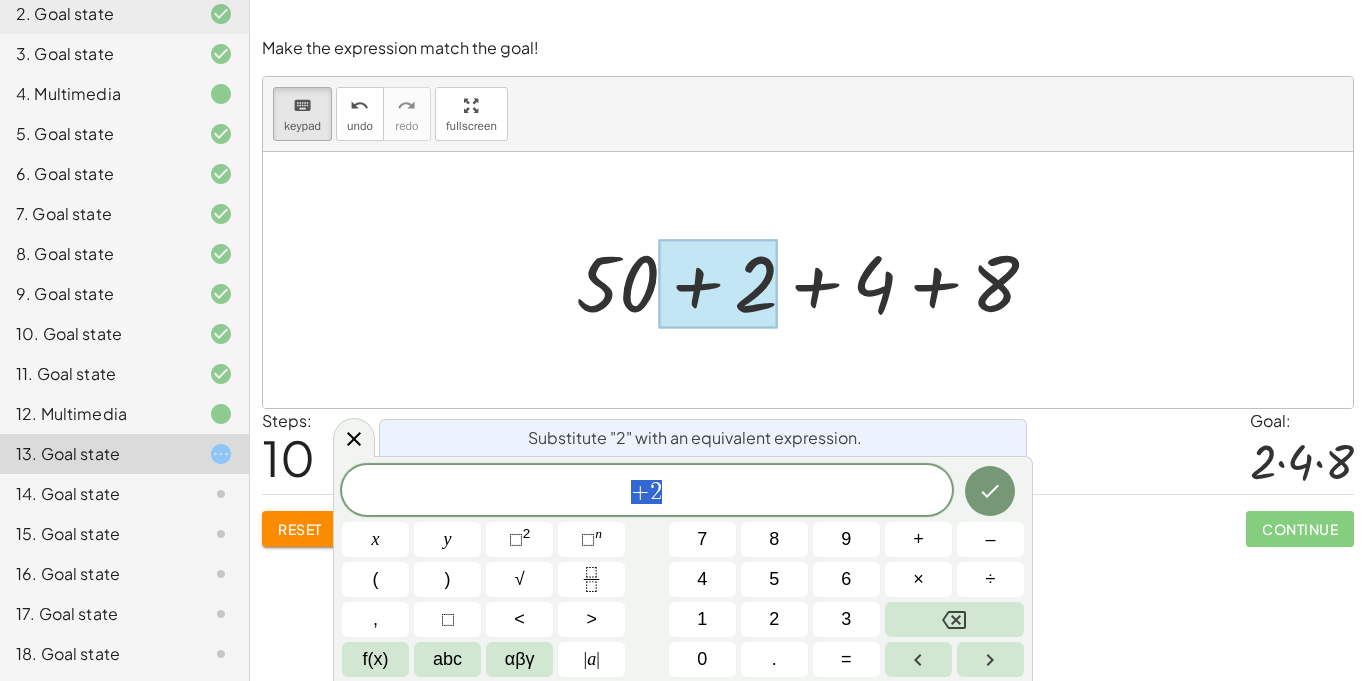 scroll, scrollTop: 5, scrollLeft: 0, axis: vertical 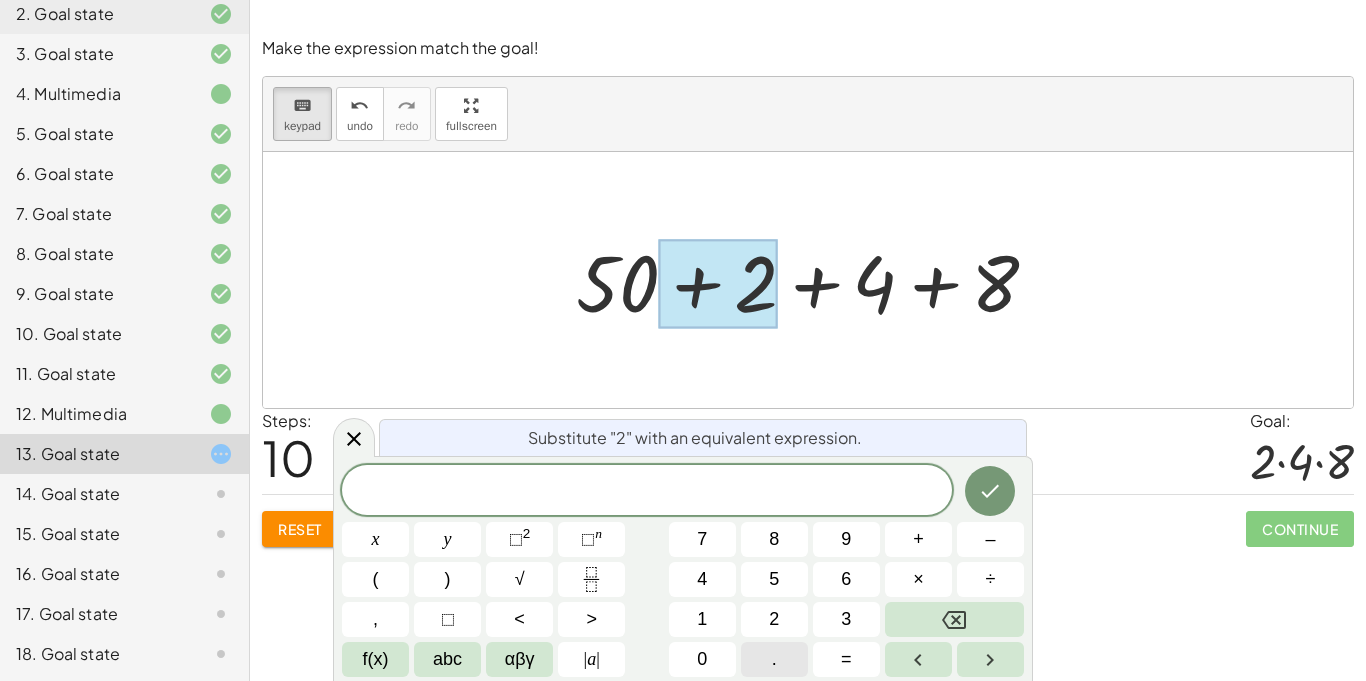 click on "." at bounding box center (774, 659) 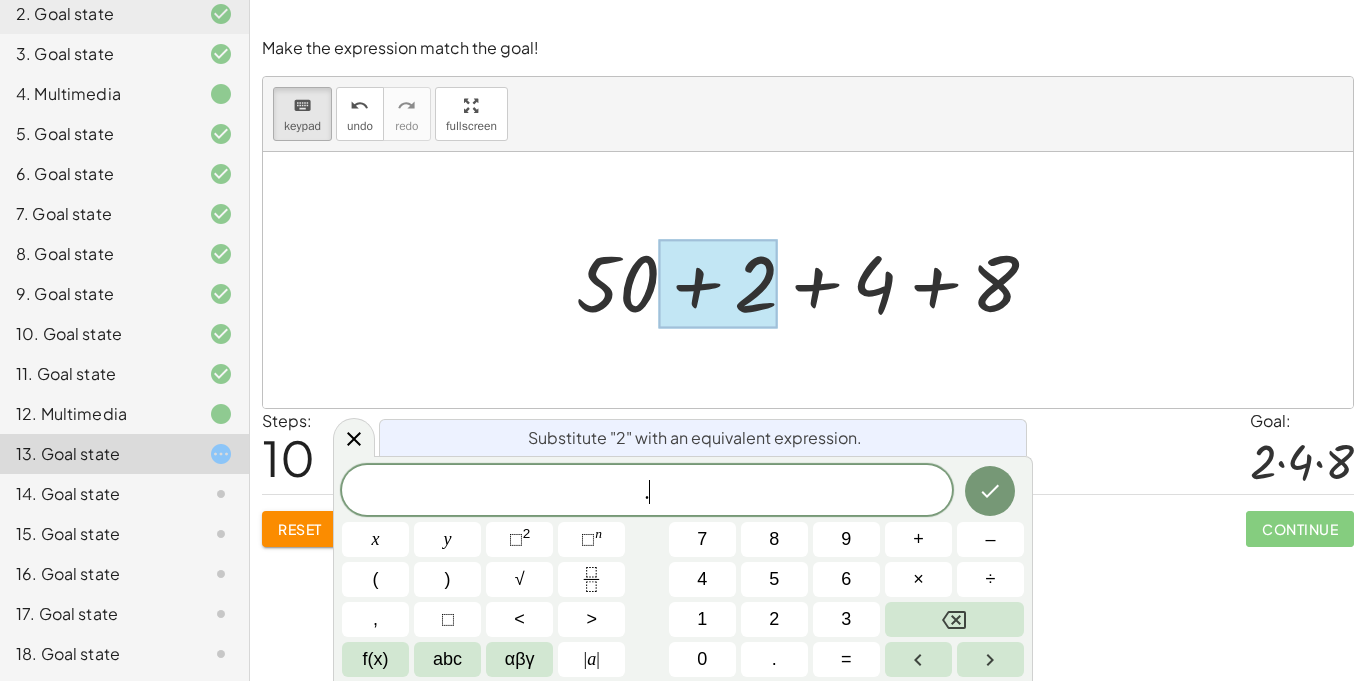 scroll, scrollTop: 6, scrollLeft: 0, axis: vertical 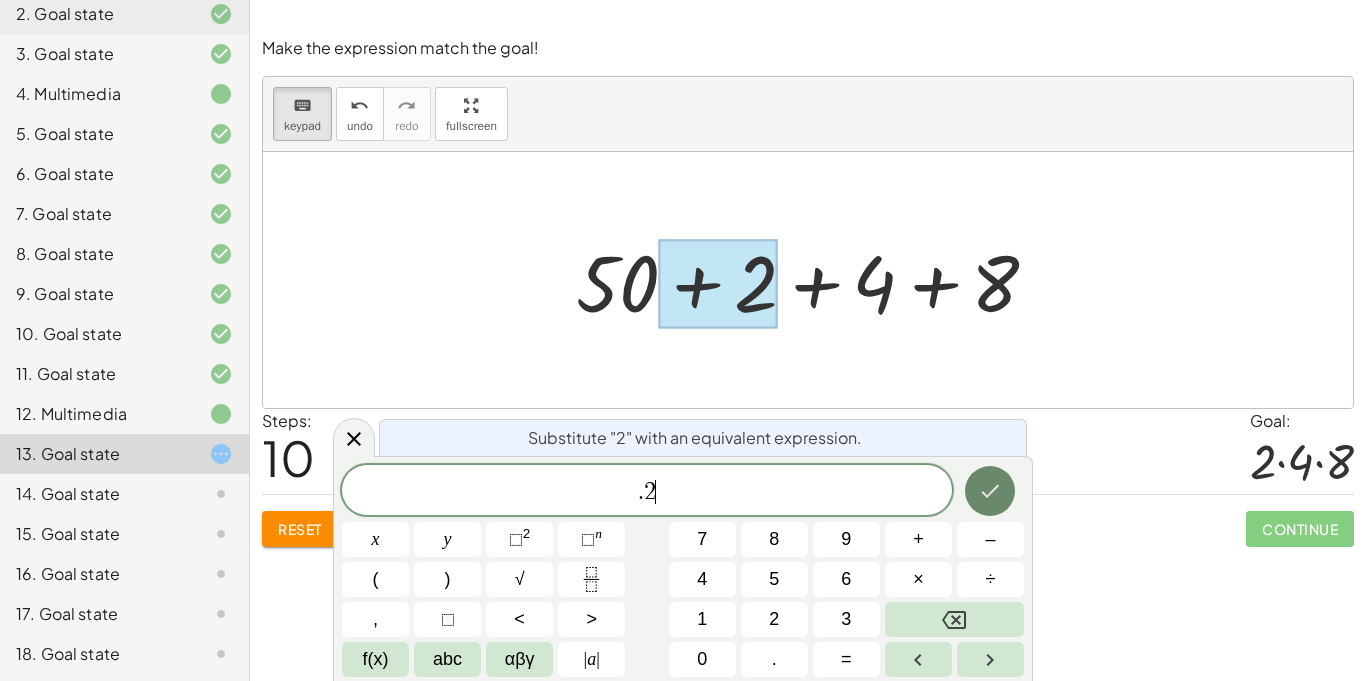 click 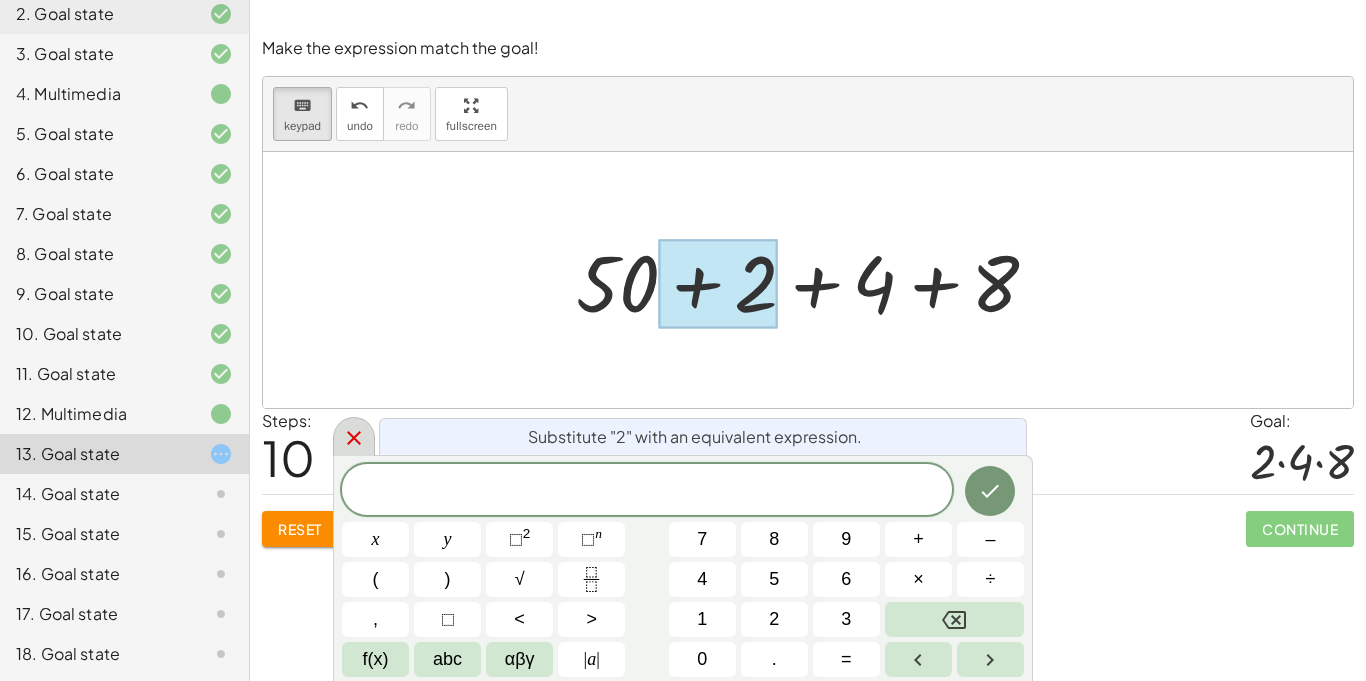 click 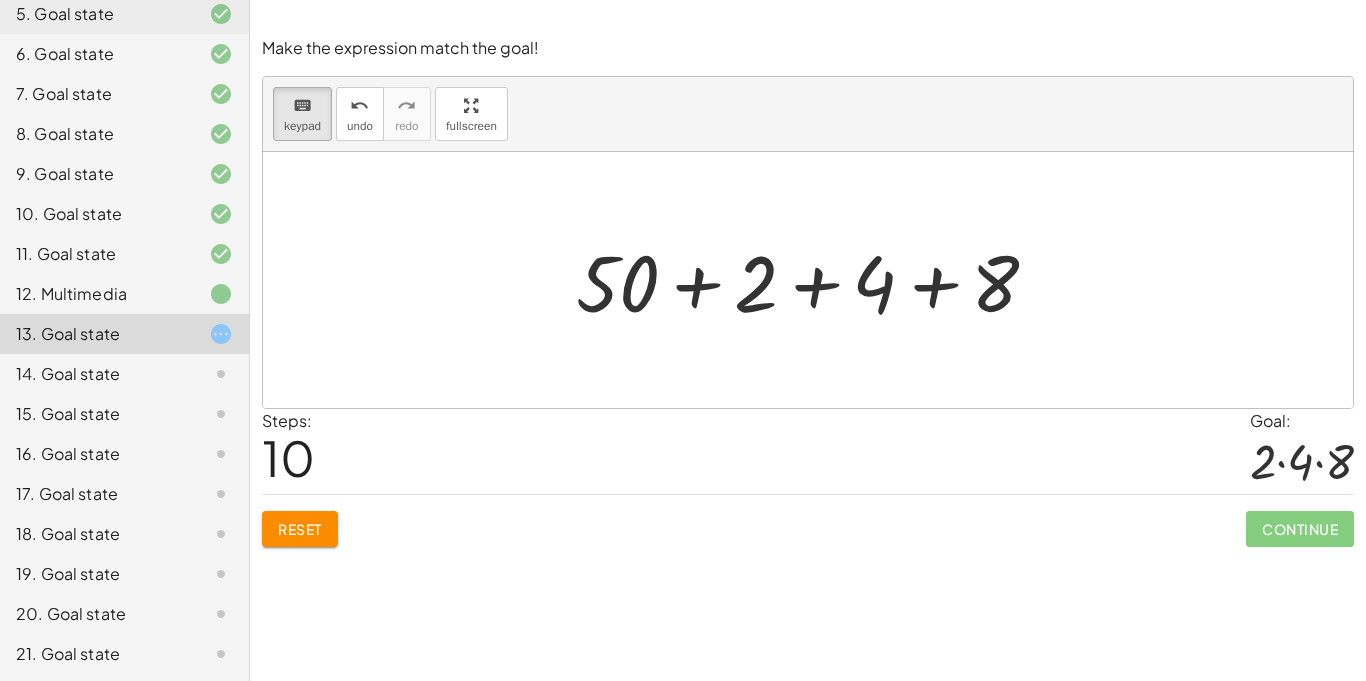 scroll, scrollTop: 361, scrollLeft: 0, axis: vertical 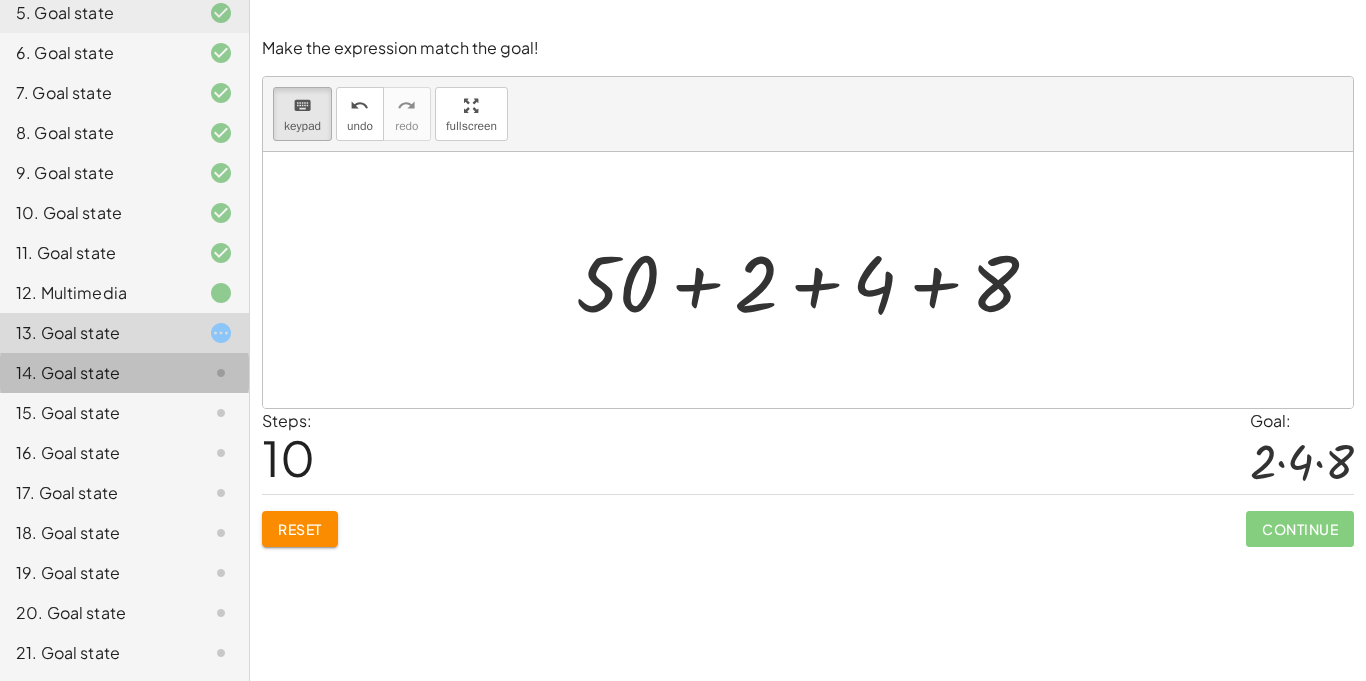 click 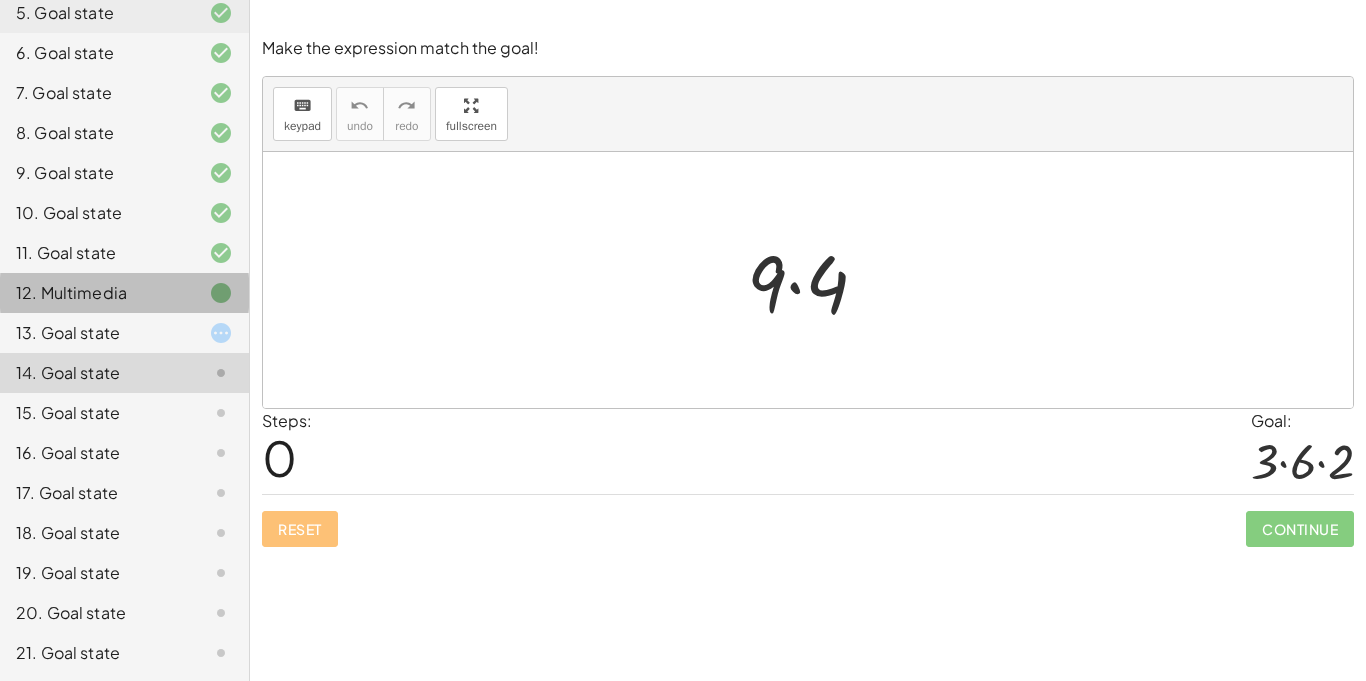 click on "12. Multimedia" 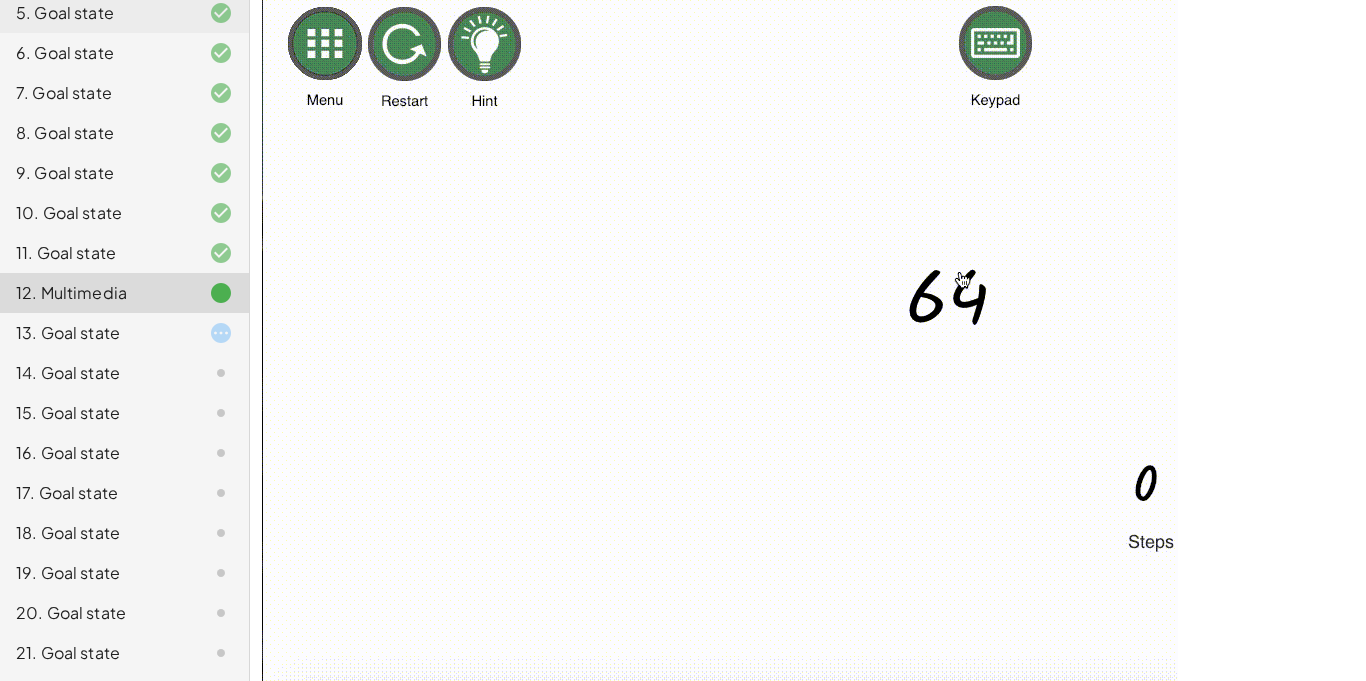scroll, scrollTop: 65, scrollLeft: 0, axis: vertical 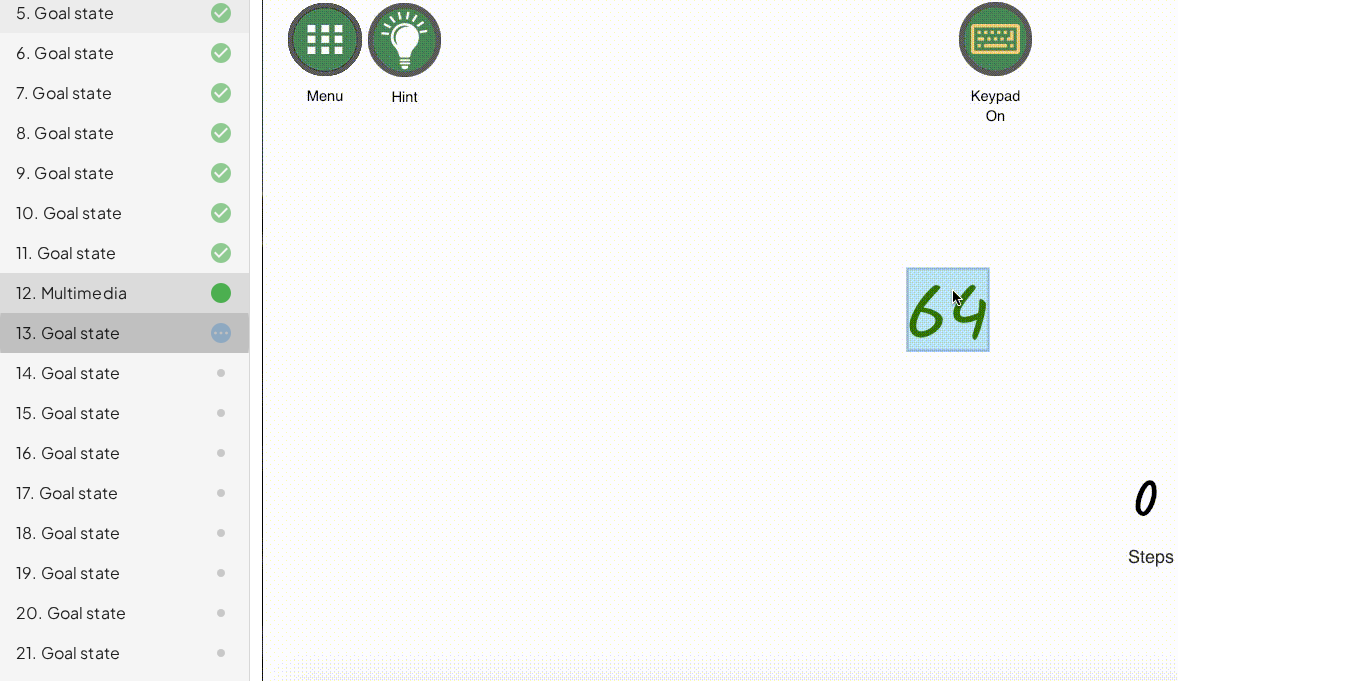 click on "13. Goal state" 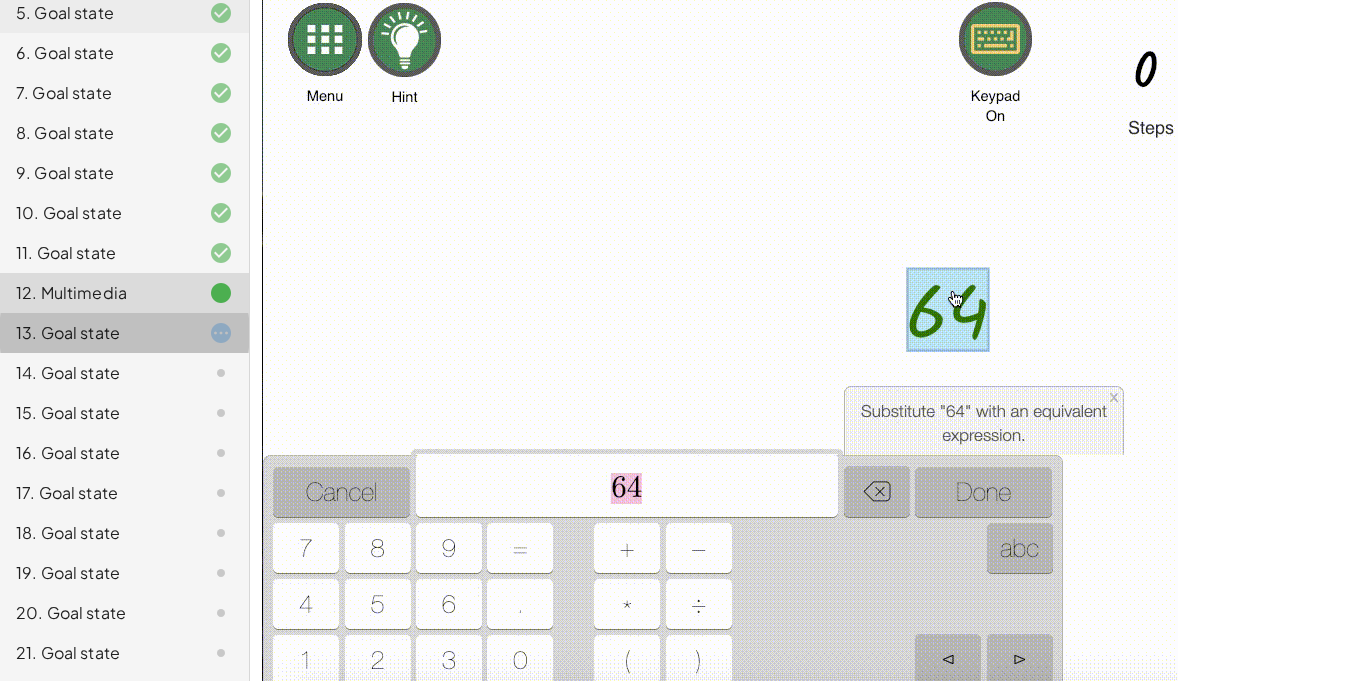 scroll, scrollTop: 0, scrollLeft: 0, axis: both 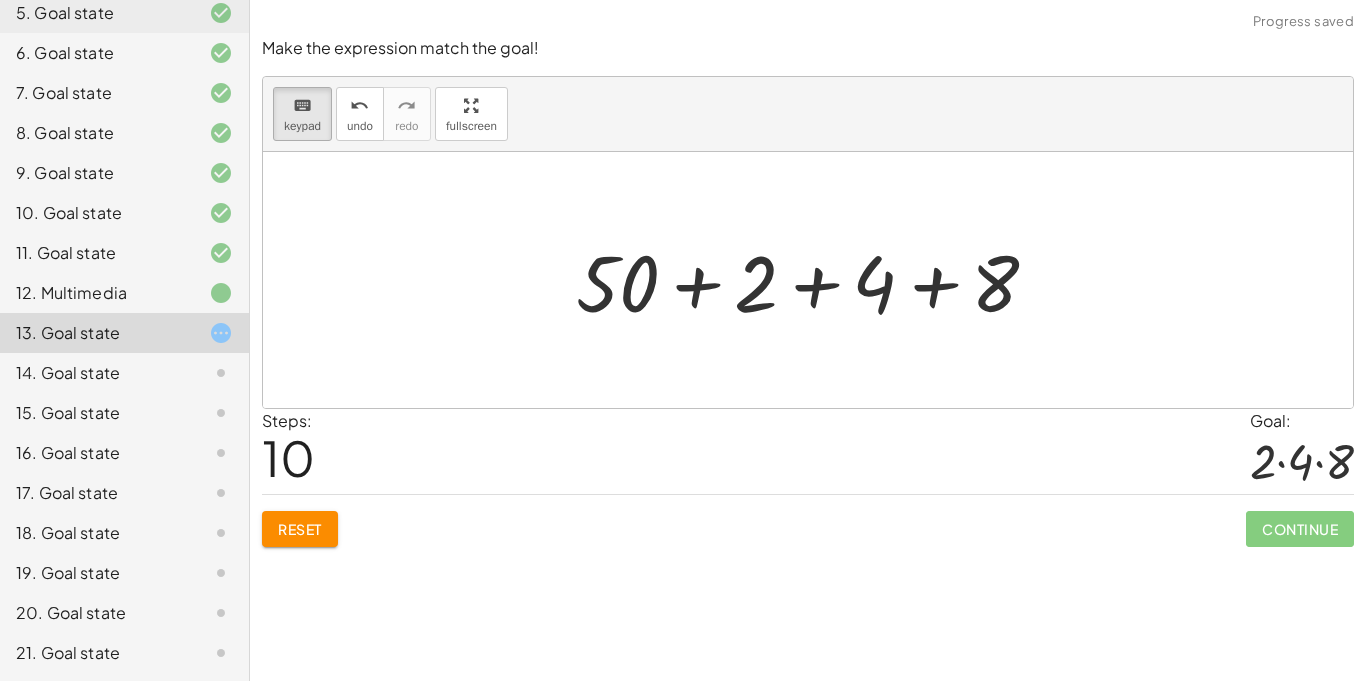 click on "Reset" at bounding box center (300, 529) 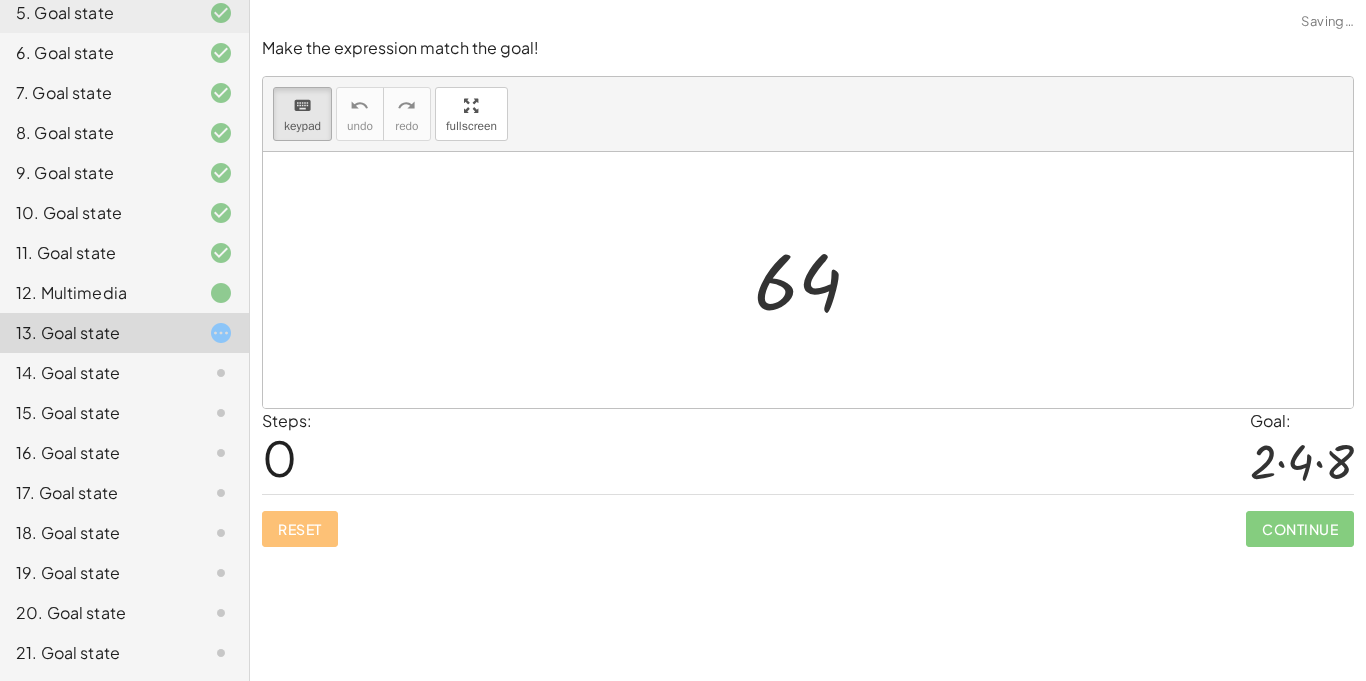 click 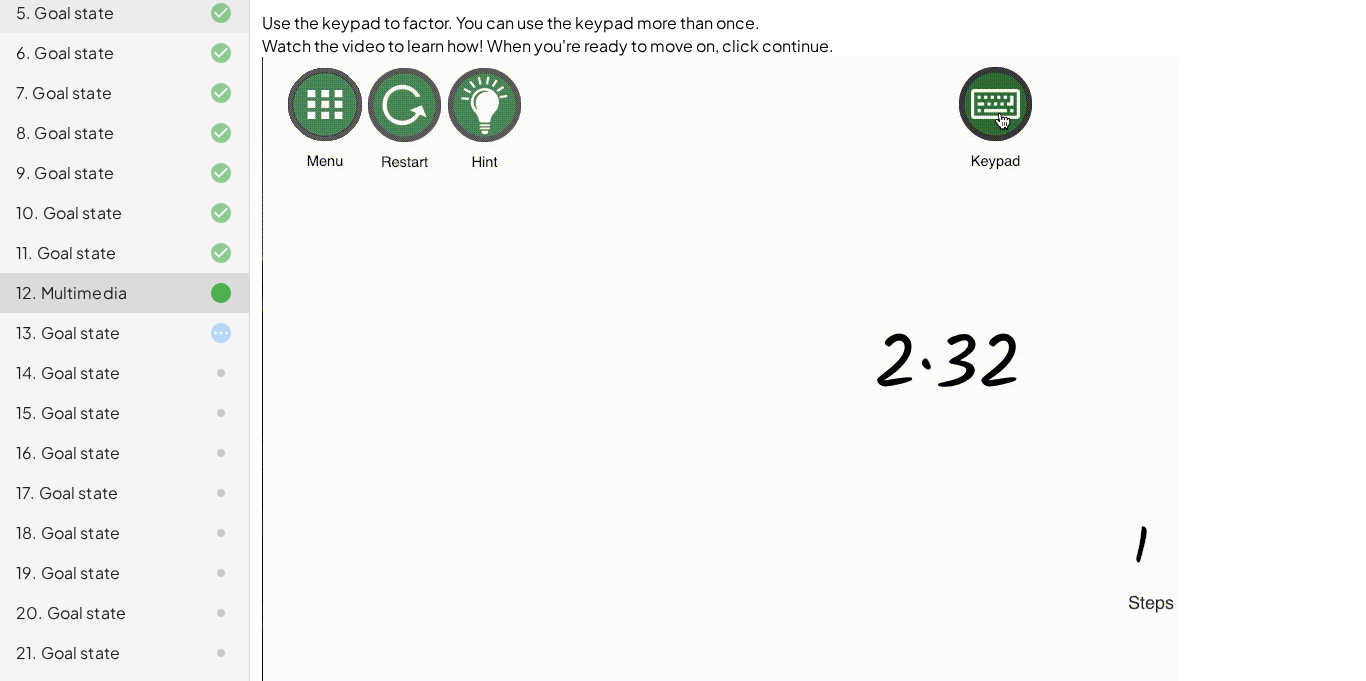 click on "13. Goal state" 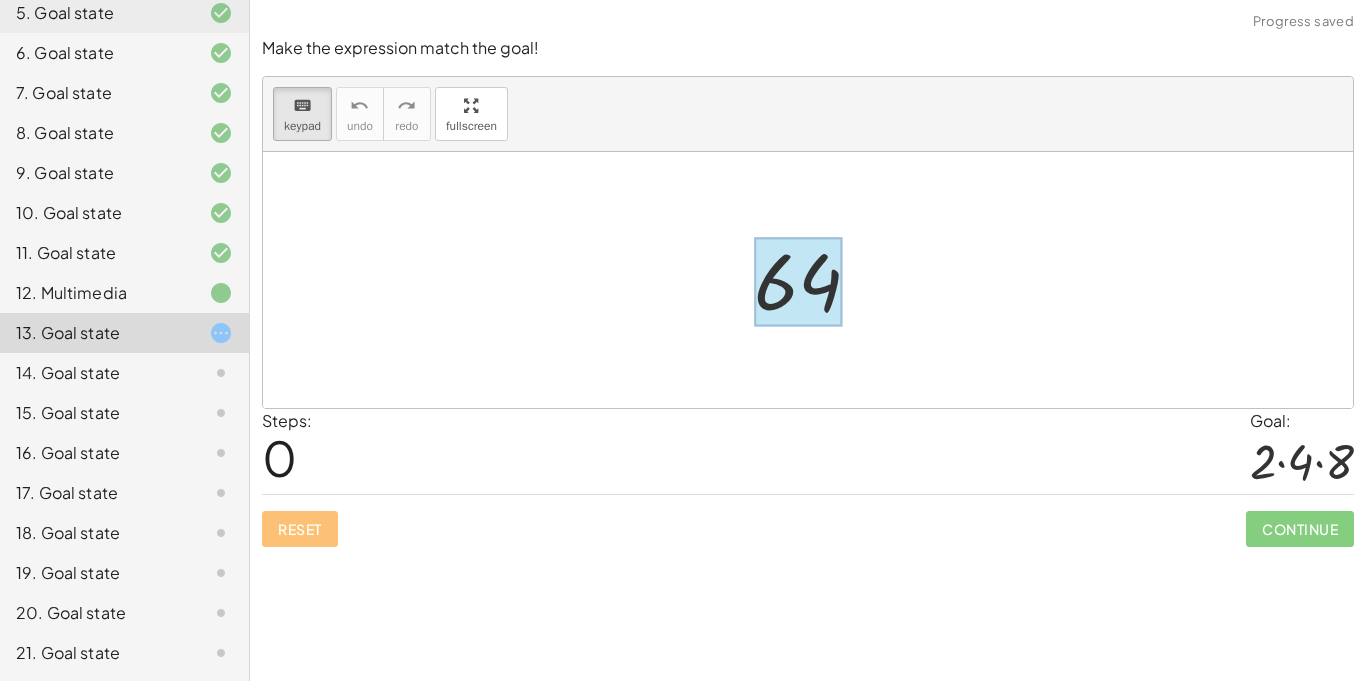 click at bounding box center (798, 282) 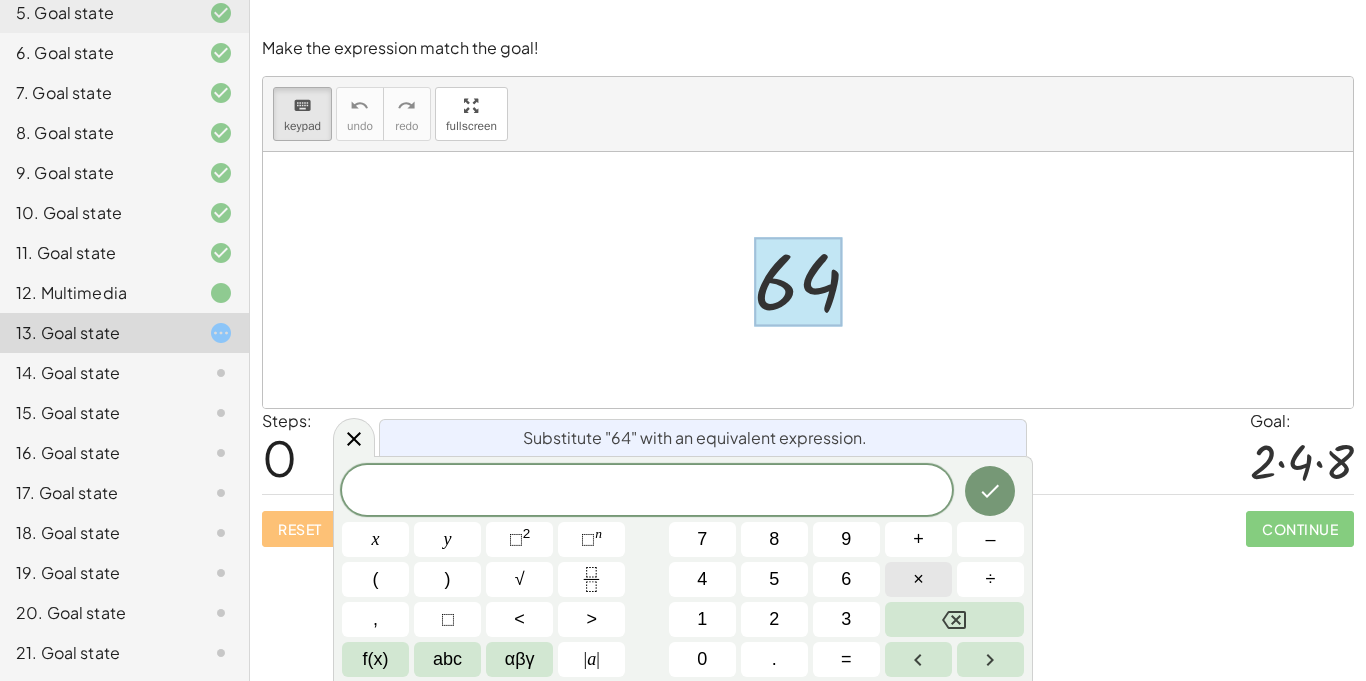scroll, scrollTop: 8, scrollLeft: 0, axis: vertical 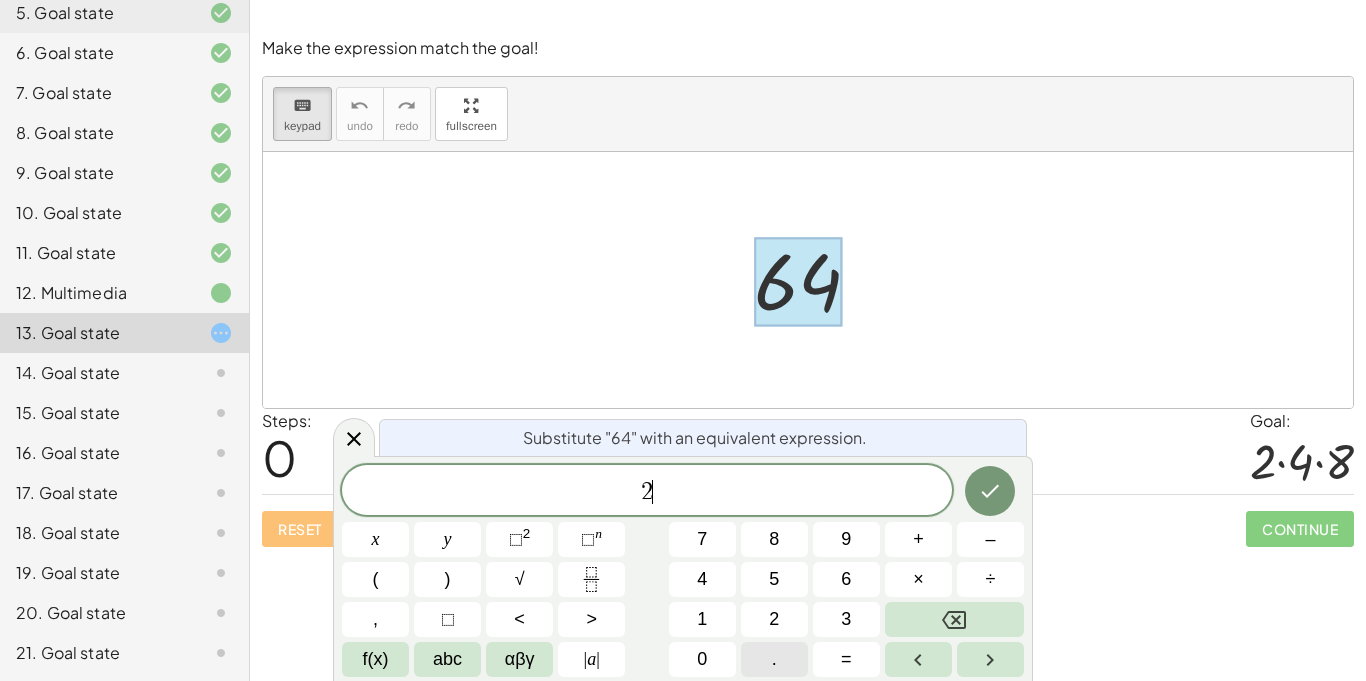 click on "." at bounding box center [774, 659] 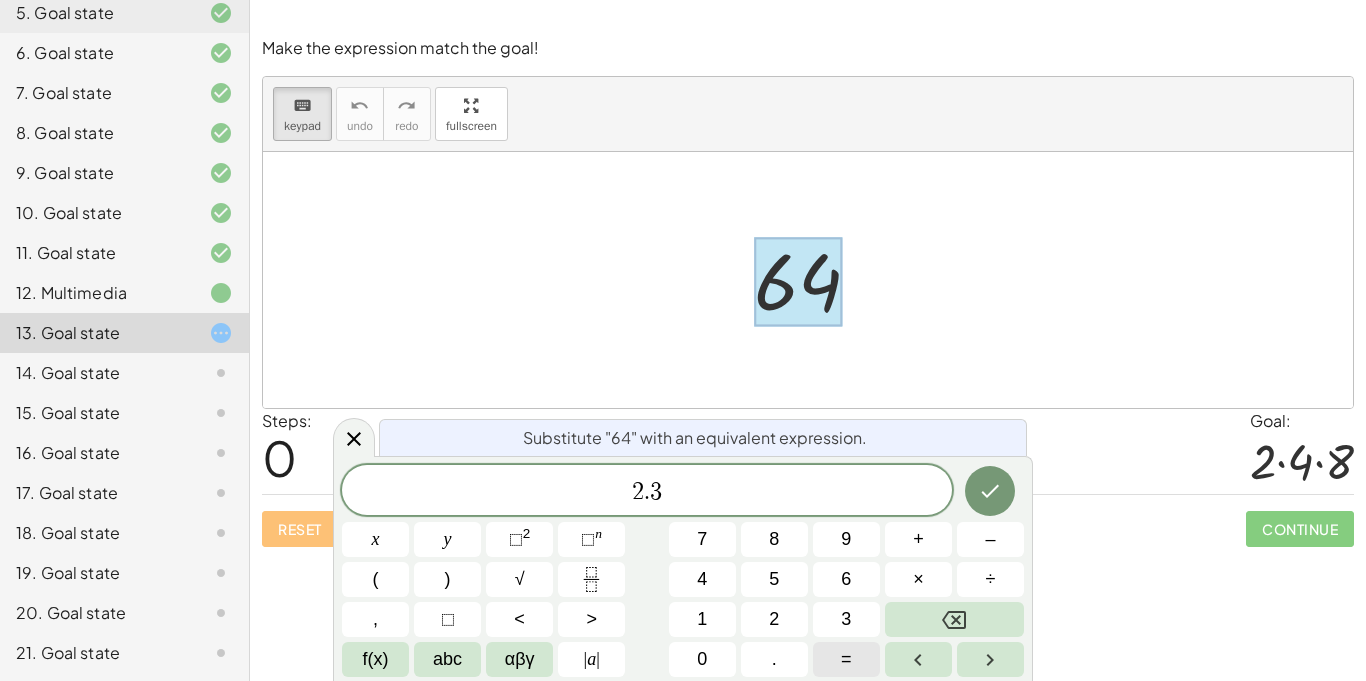scroll, scrollTop: 10, scrollLeft: 0, axis: vertical 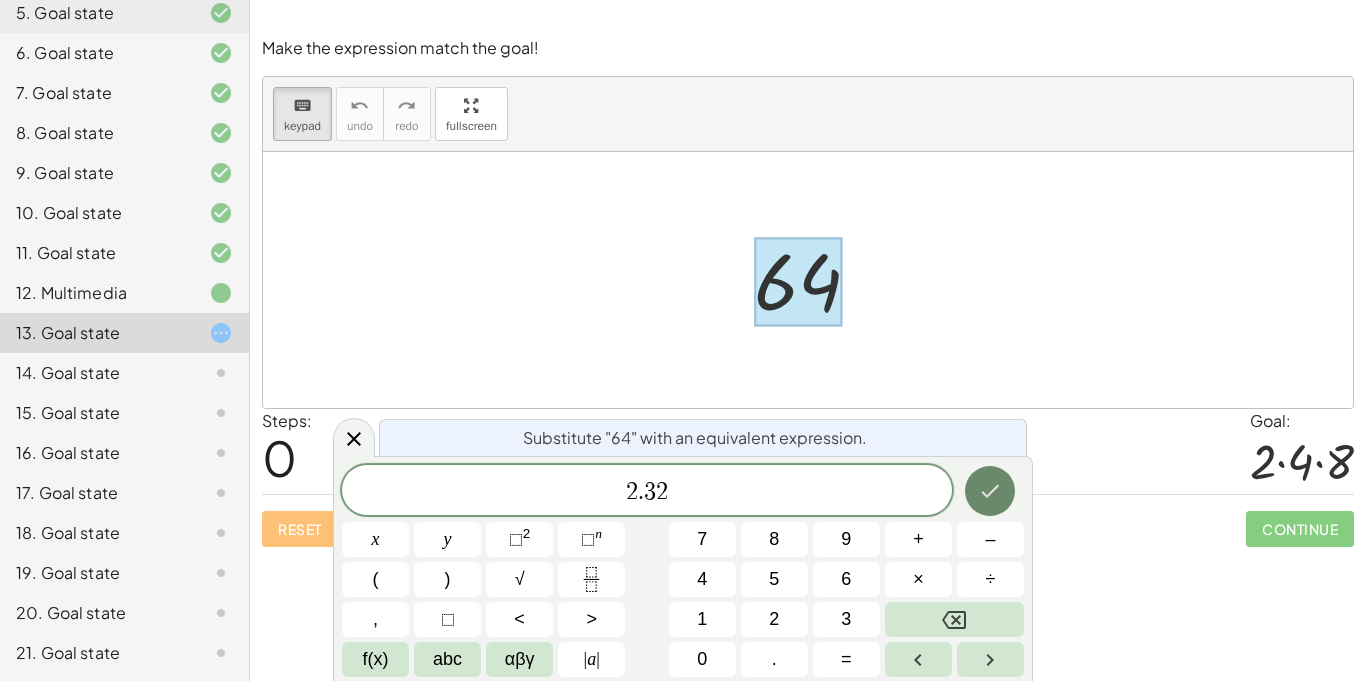 click at bounding box center [990, 491] 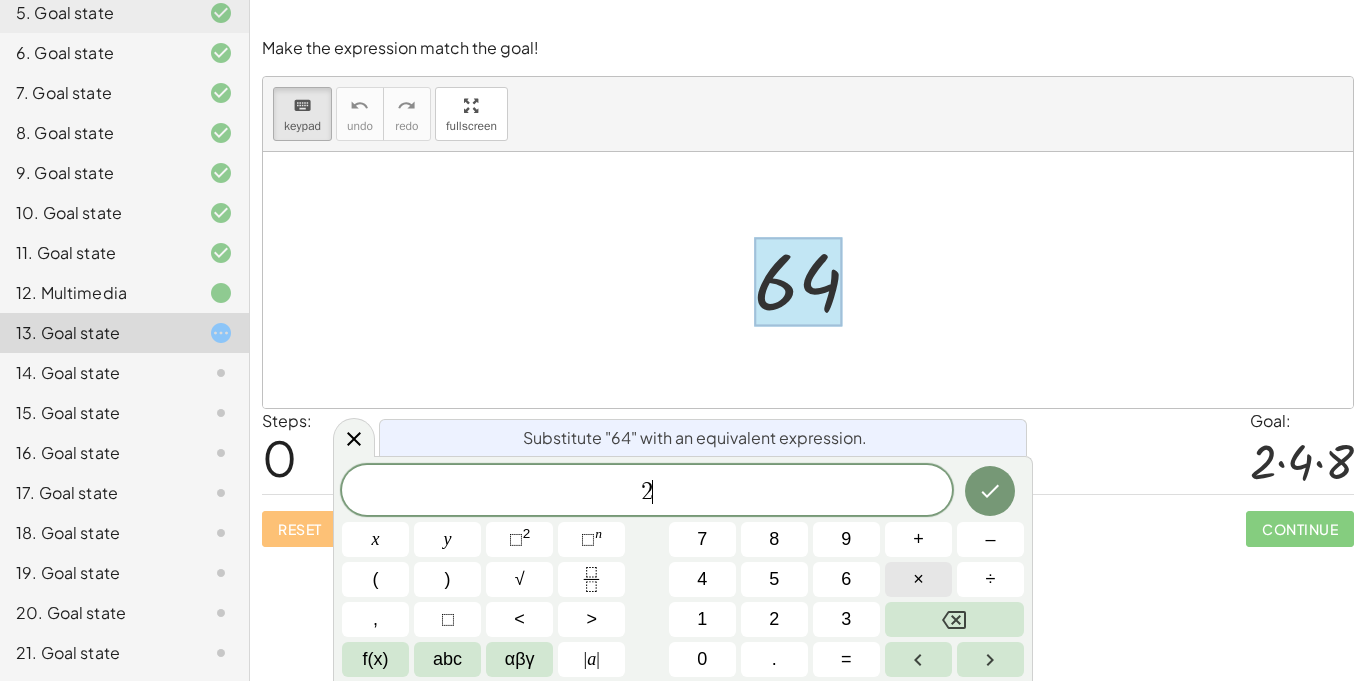 click on "×" at bounding box center (918, 579) 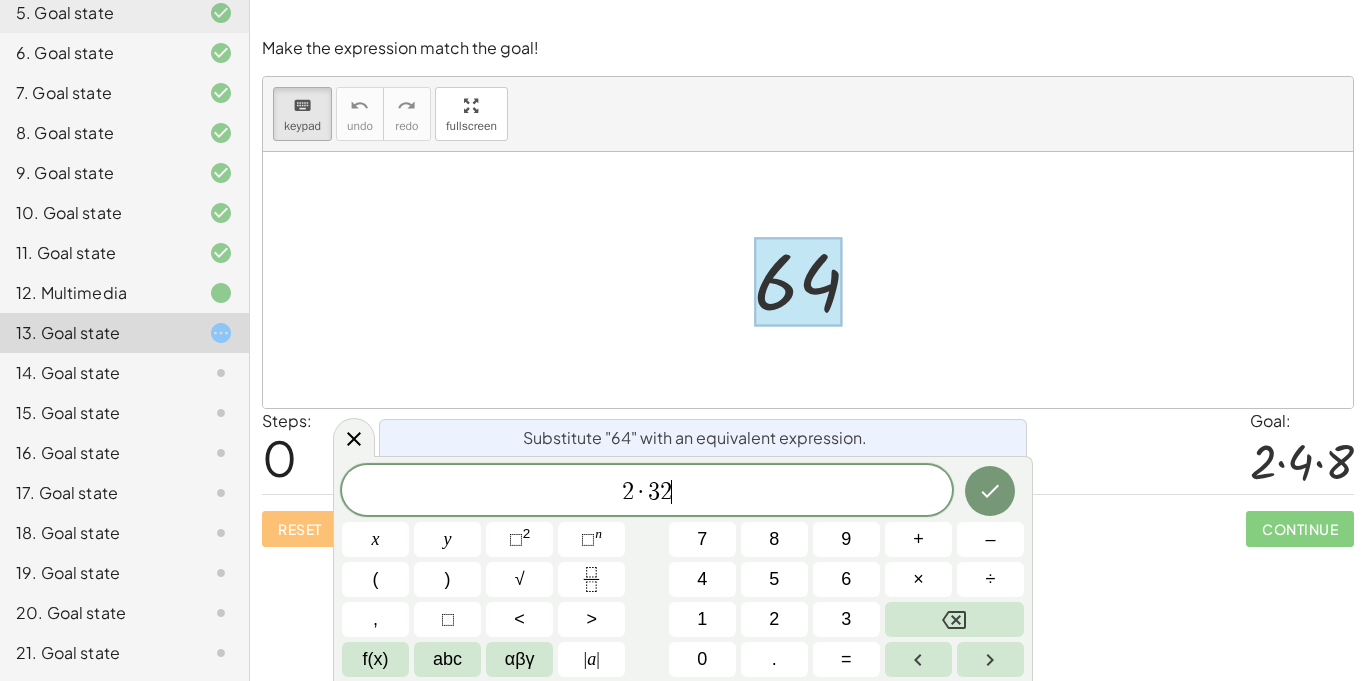 scroll, scrollTop: 12, scrollLeft: 0, axis: vertical 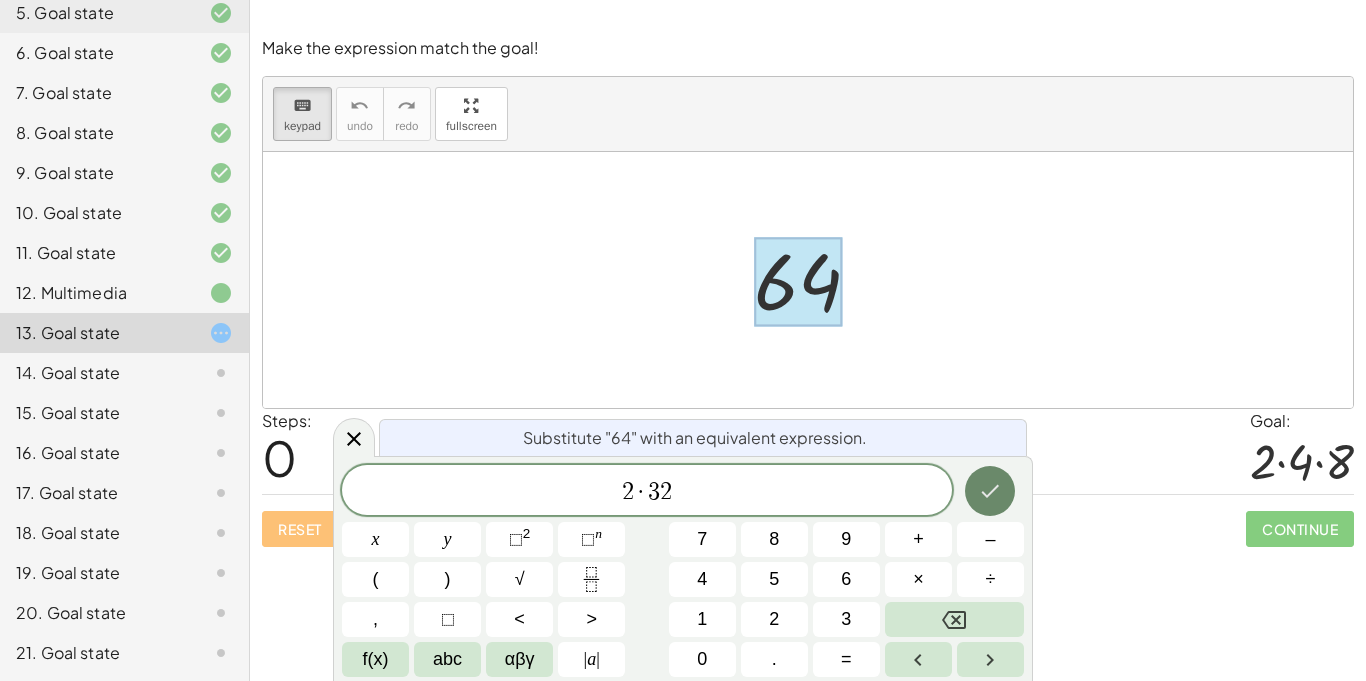 click 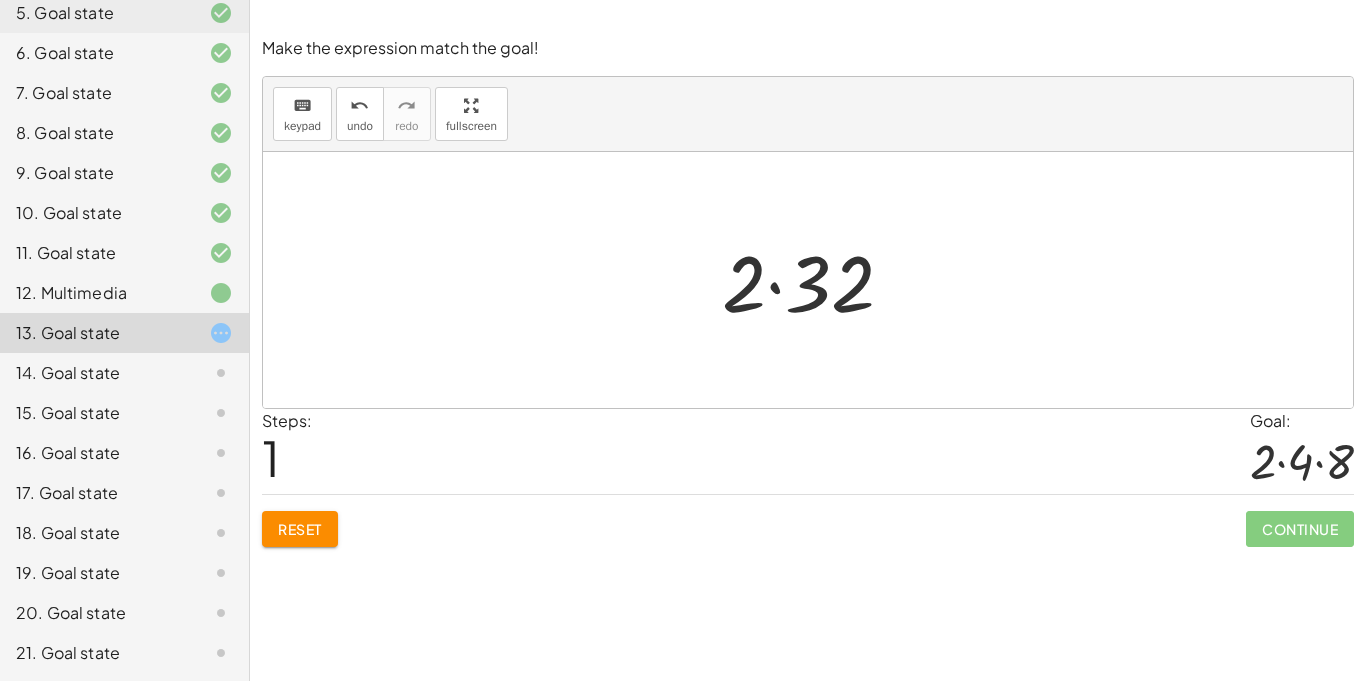 drag, startPoint x: 305, startPoint y: 112, endPoint x: 562, endPoint y: 163, distance: 262.01144 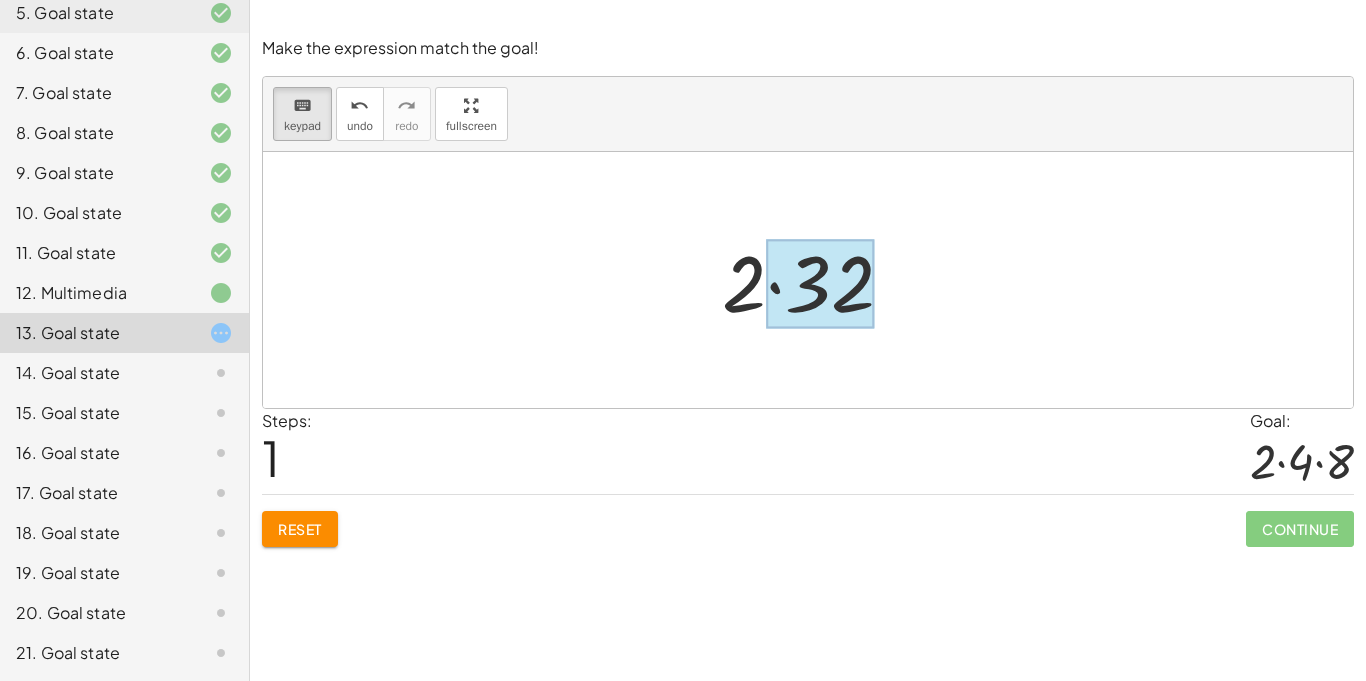 click at bounding box center [820, 284] 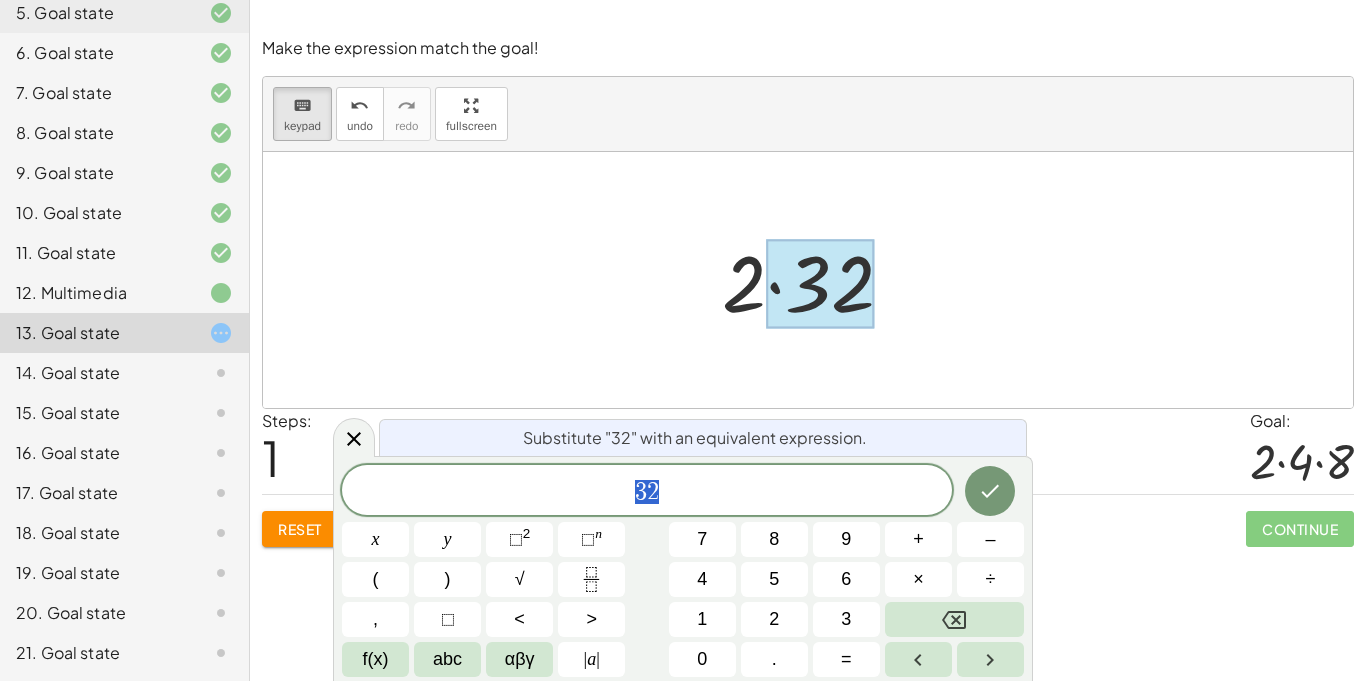 scroll, scrollTop: 13, scrollLeft: 0, axis: vertical 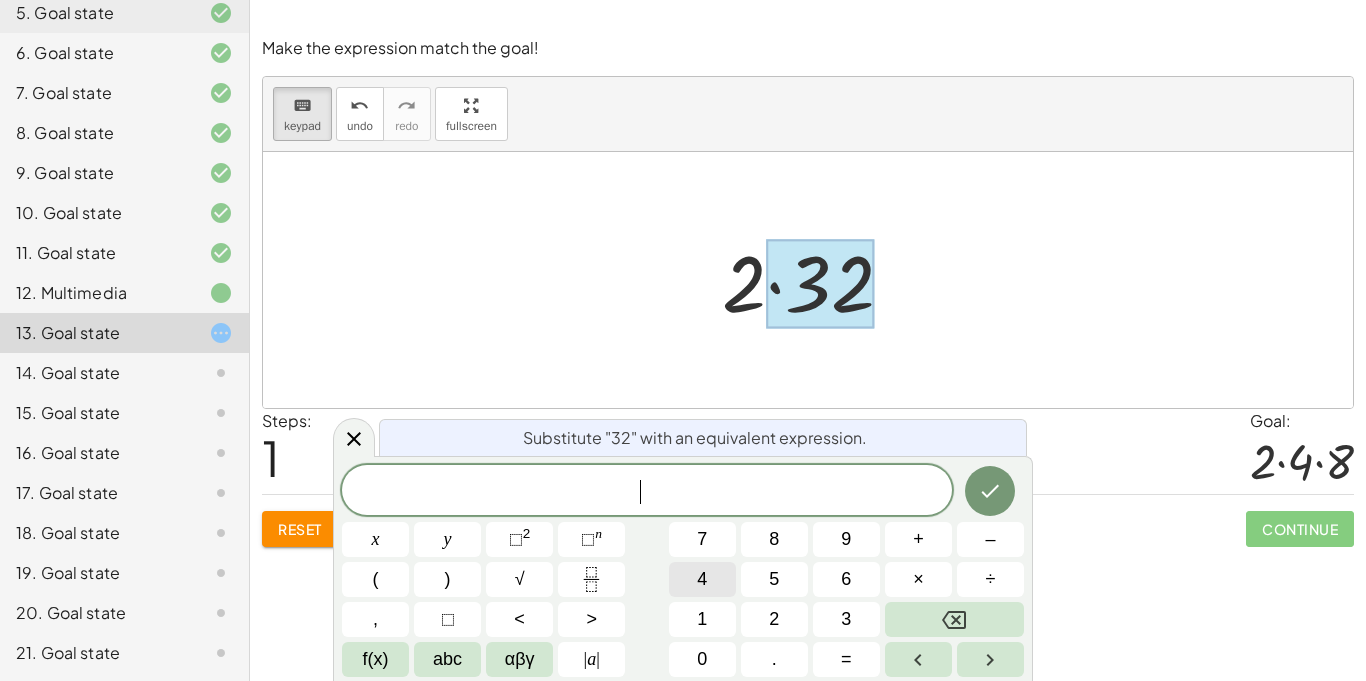 click on "4" at bounding box center [702, 579] 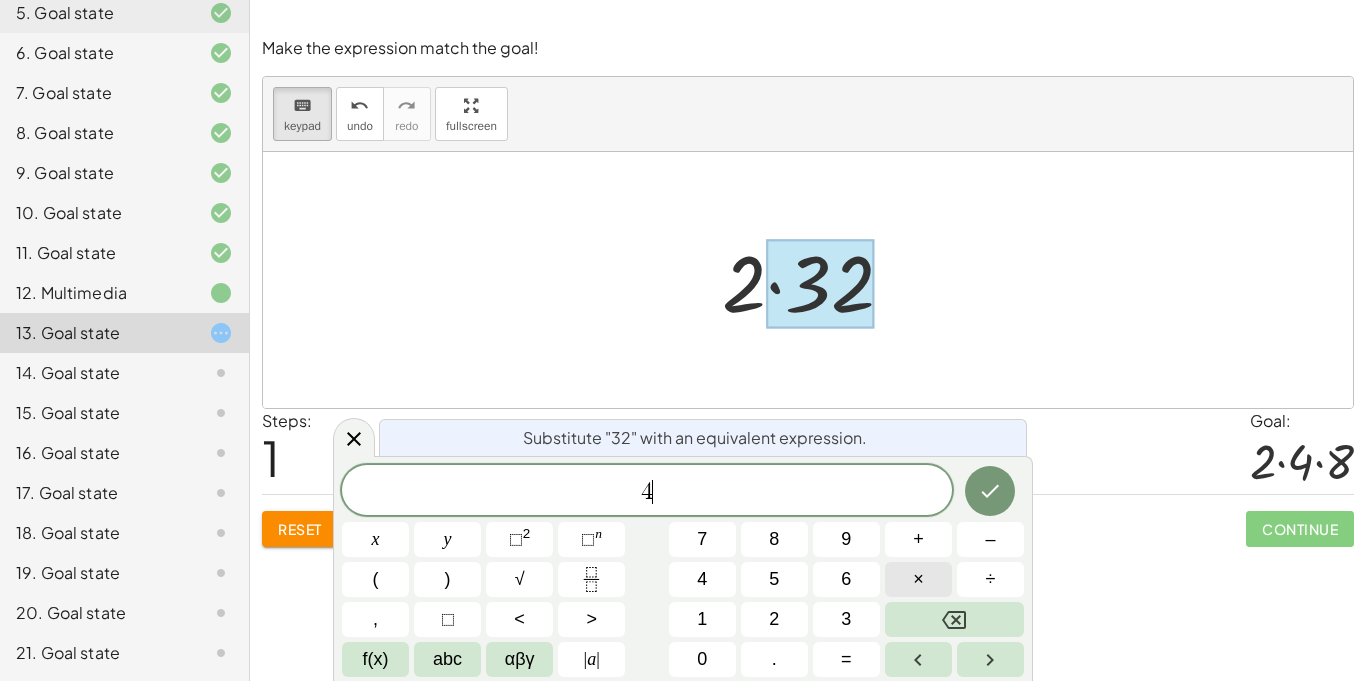 click on "×" at bounding box center [918, 579] 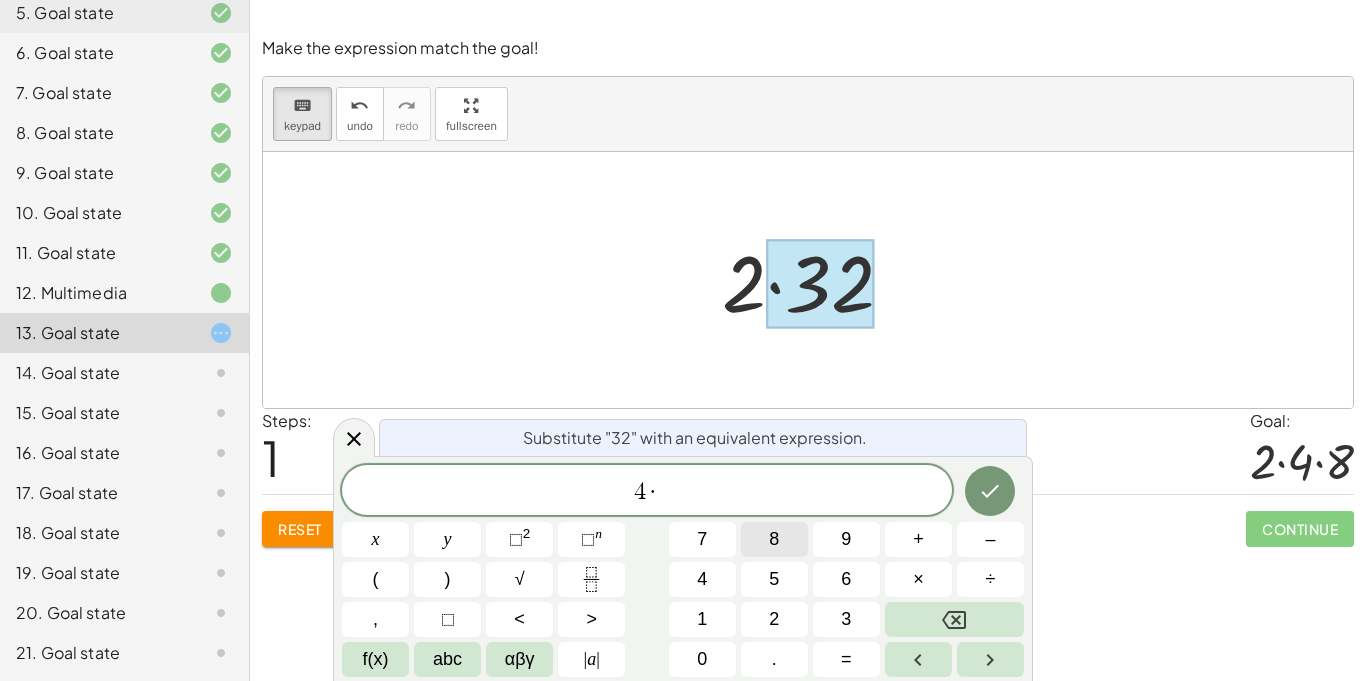click on "8" at bounding box center (774, 539) 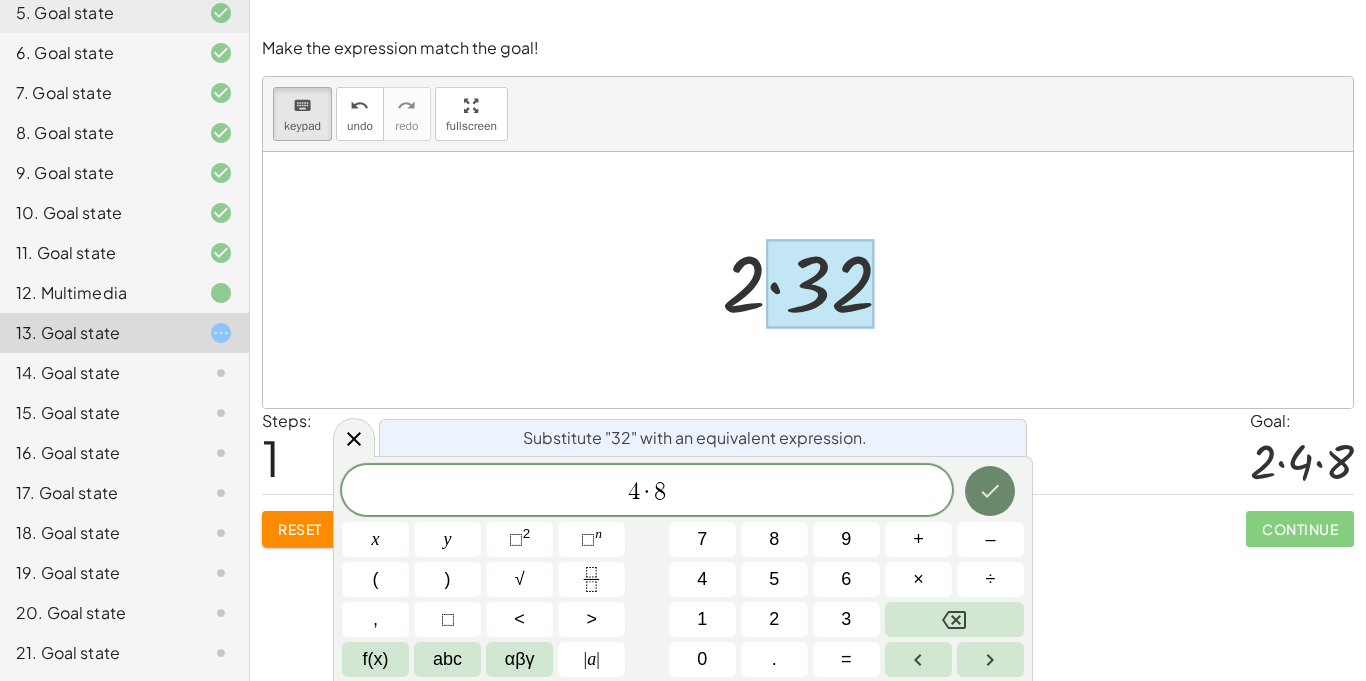 click at bounding box center (990, 491) 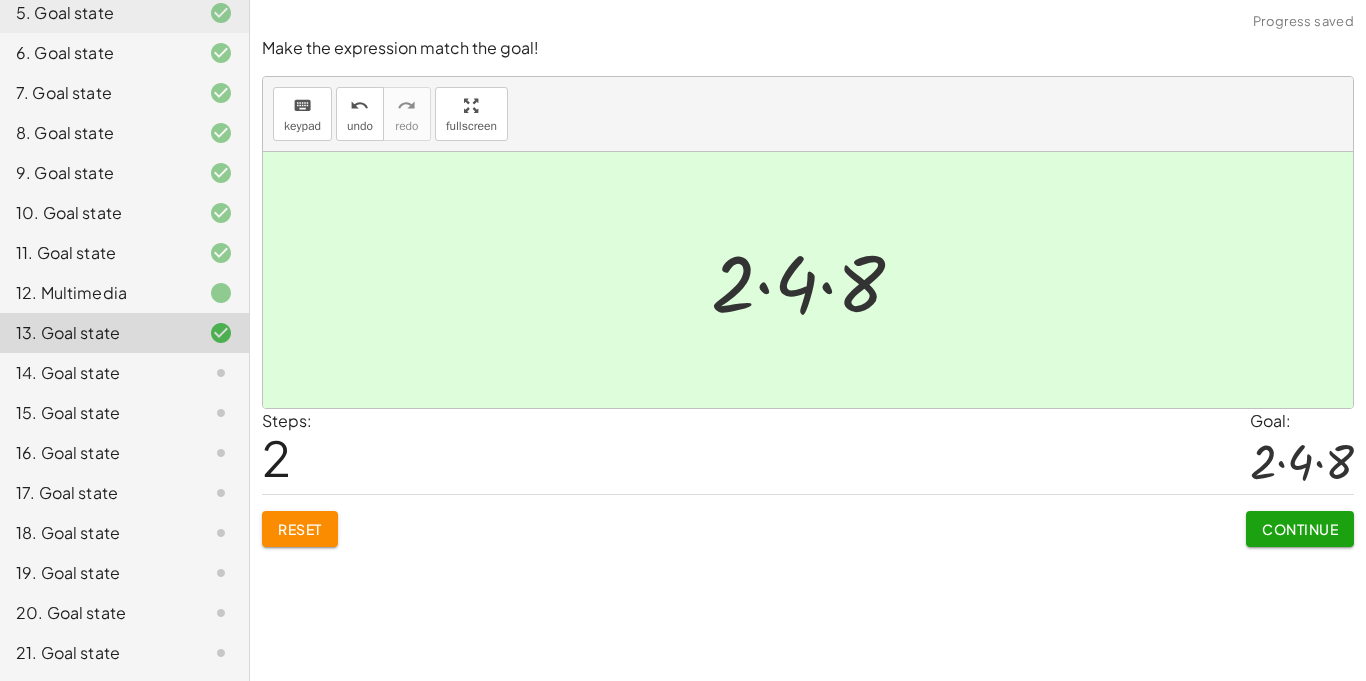 click on "Continue" at bounding box center (1300, 529) 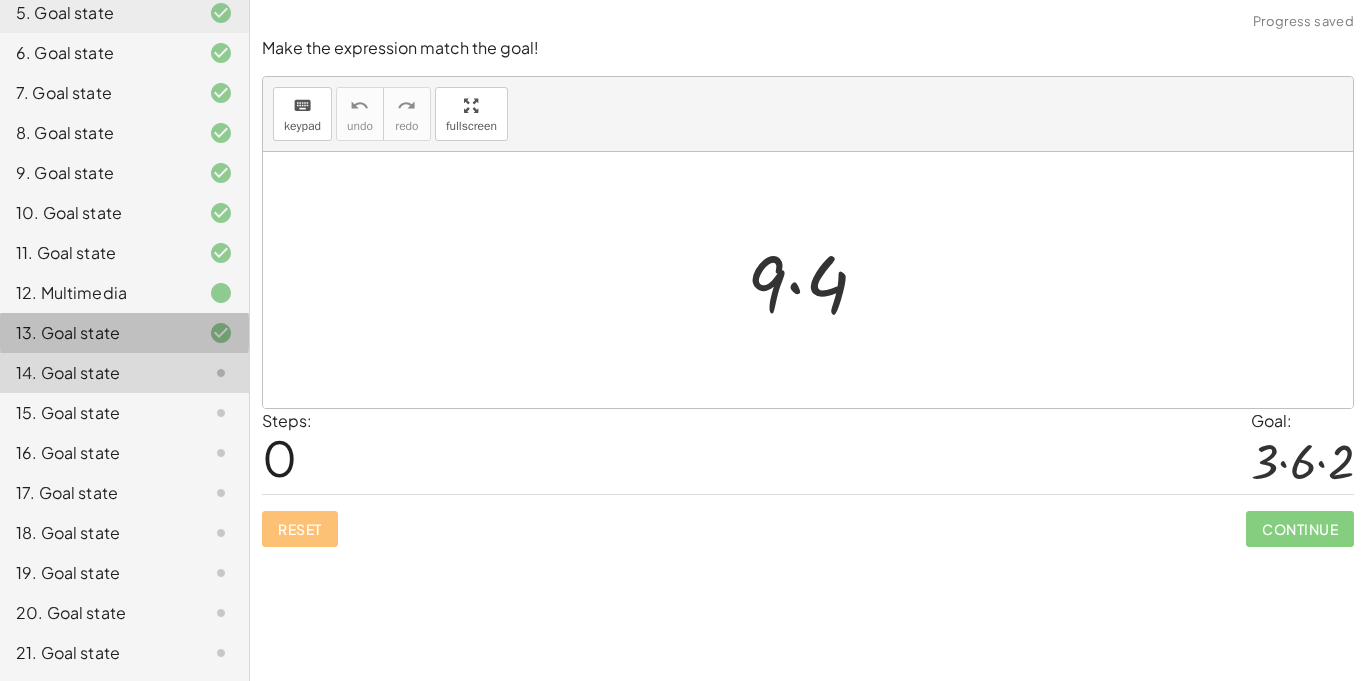 click on "13. Goal state" 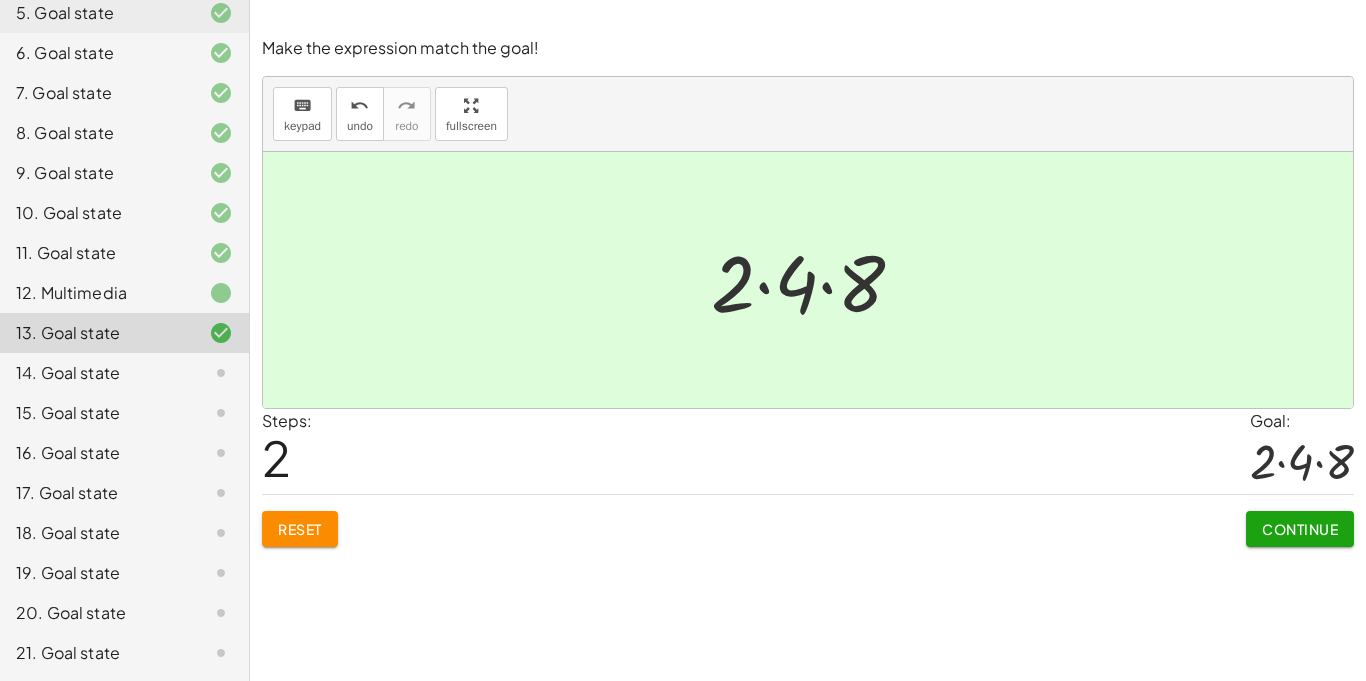 click on "14. Goal state" 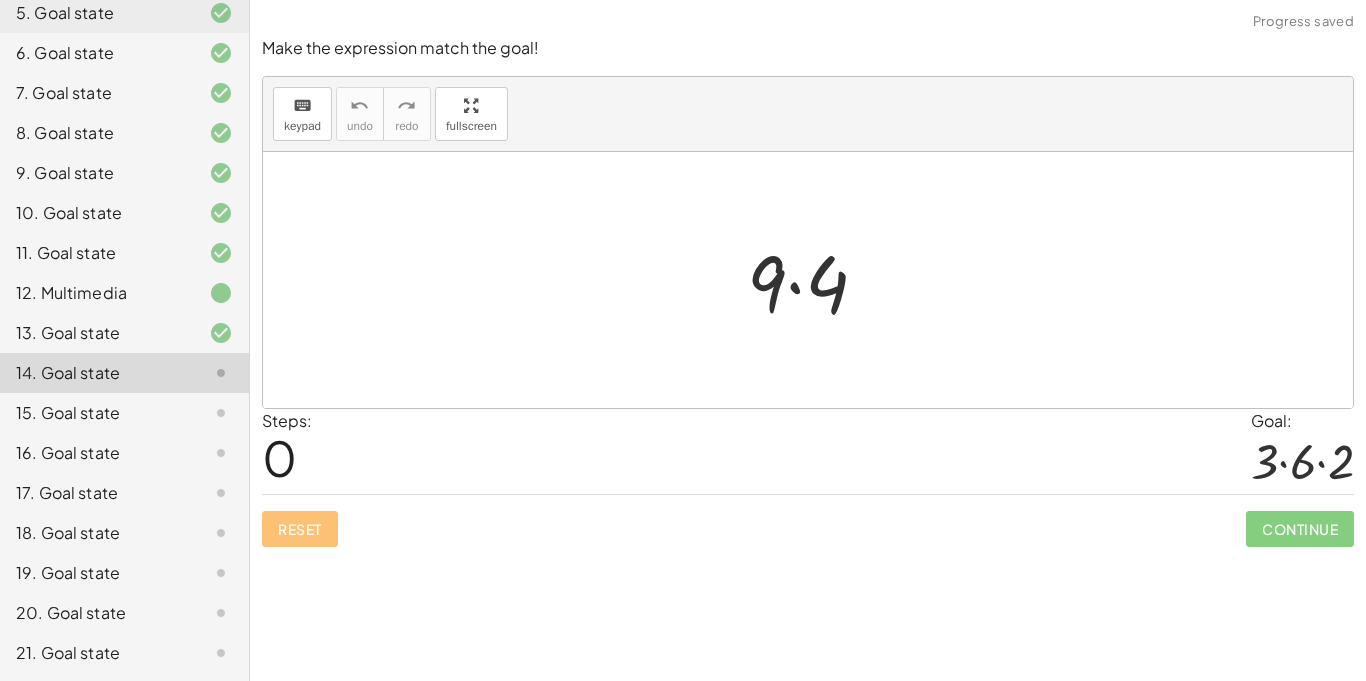 click on "keyboard keypad undo undo redo redo fullscreen" at bounding box center [808, 114] 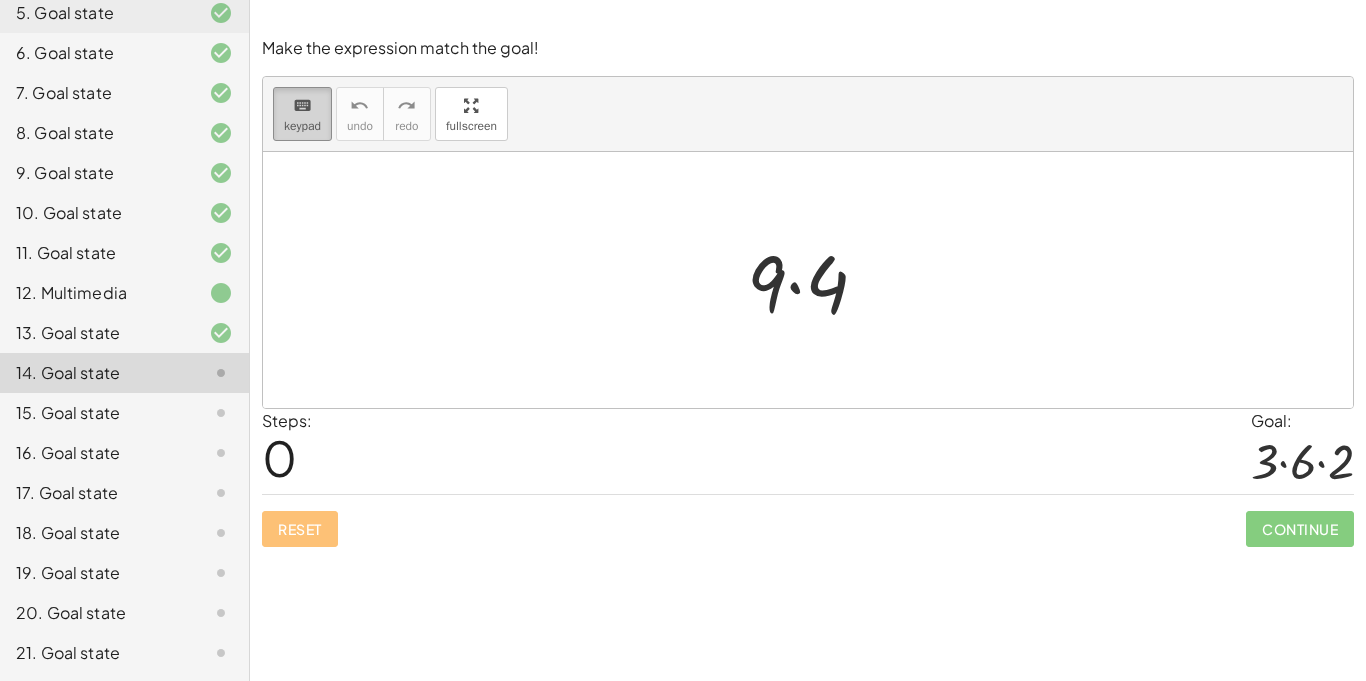 click on "keyboard" at bounding box center [302, 105] 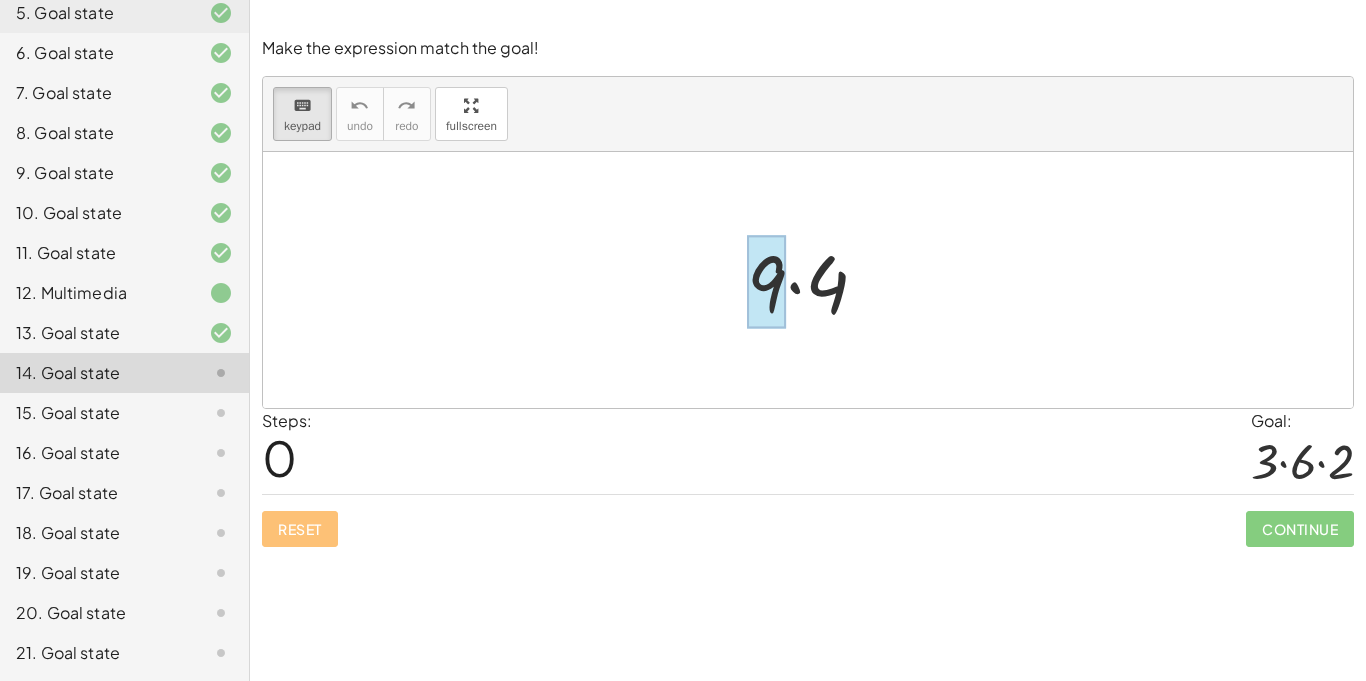 click at bounding box center (766, 282) 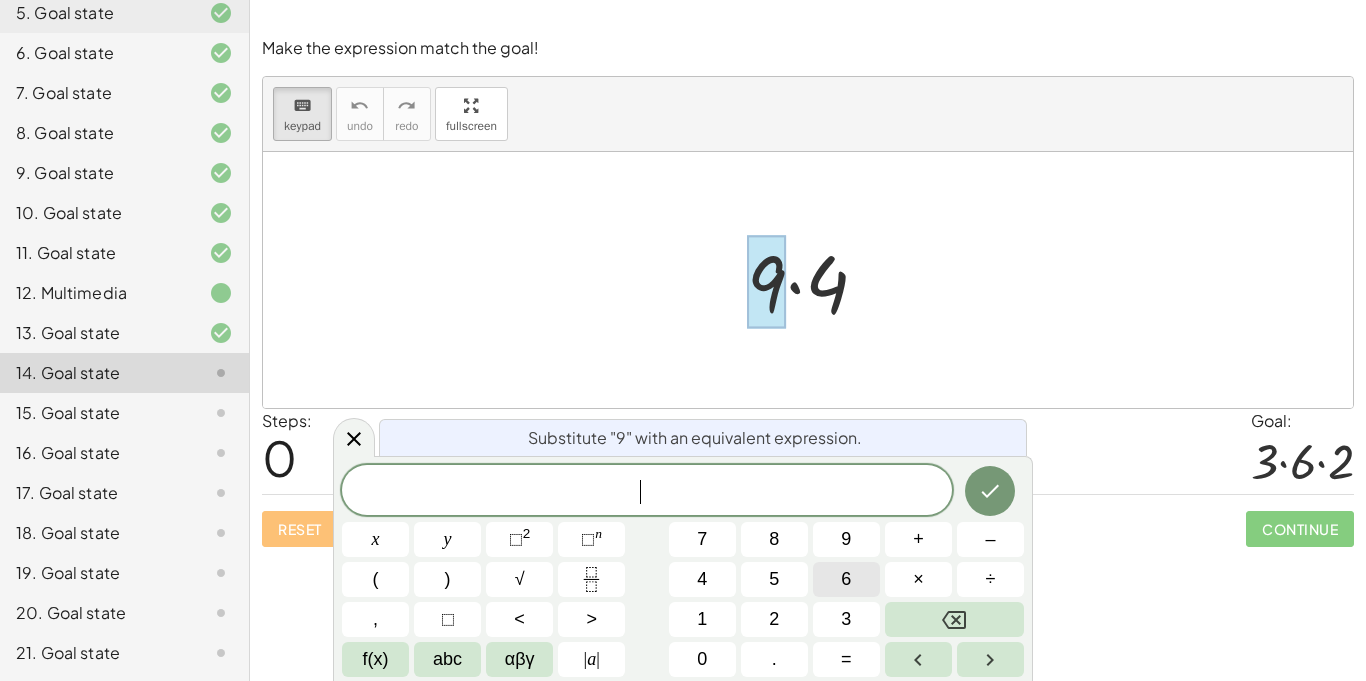 scroll, scrollTop: 15, scrollLeft: 0, axis: vertical 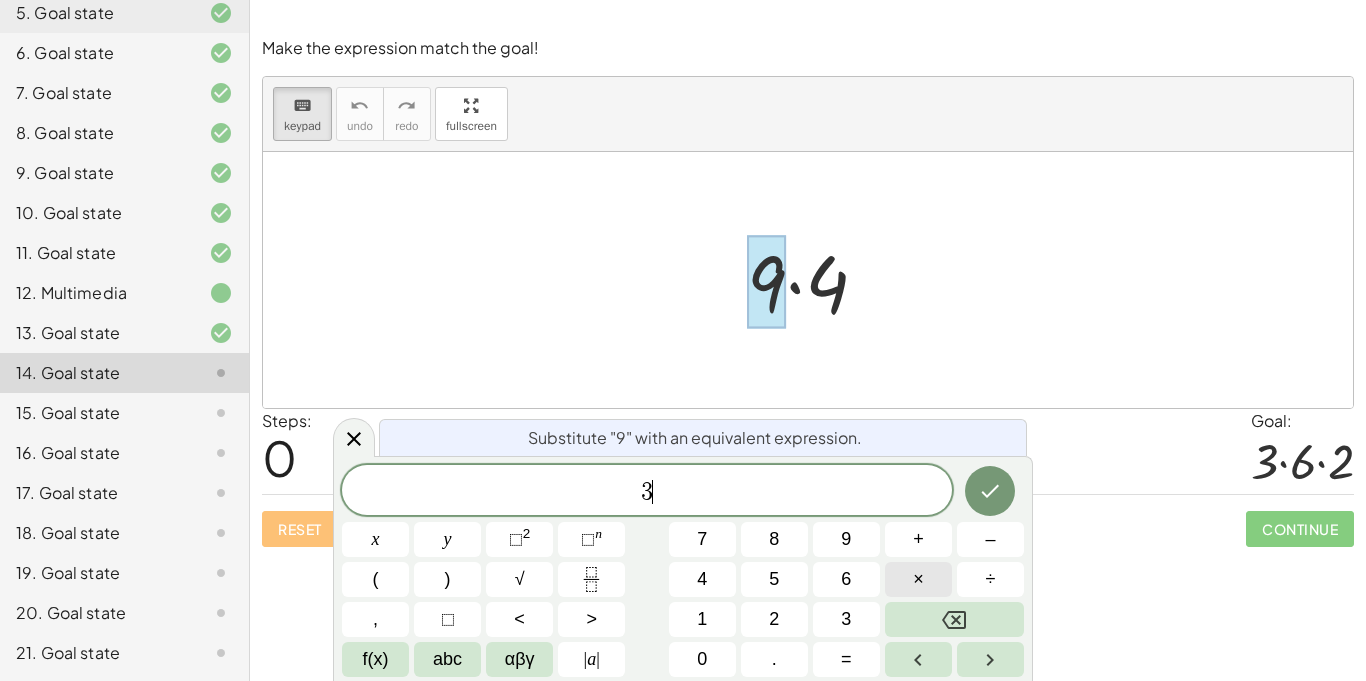 click on "×" at bounding box center [918, 579] 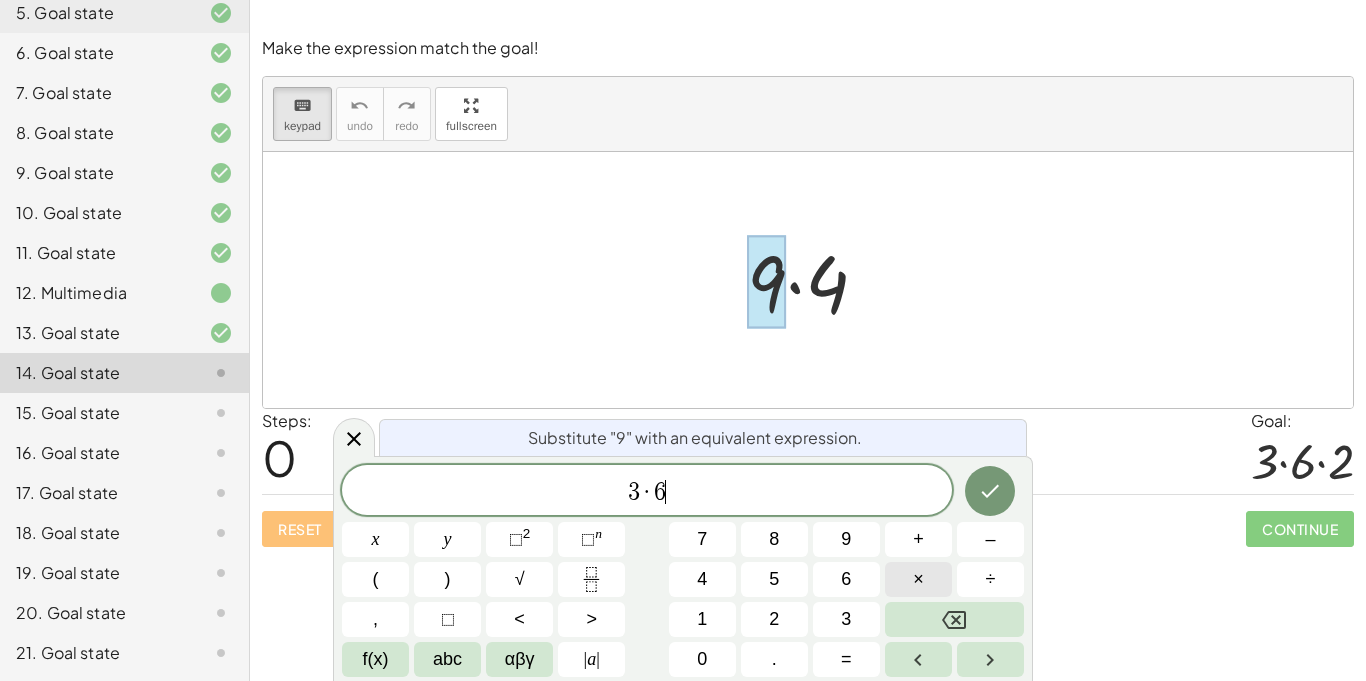 scroll, scrollTop: 16, scrollLeft: 0, axis: vertical 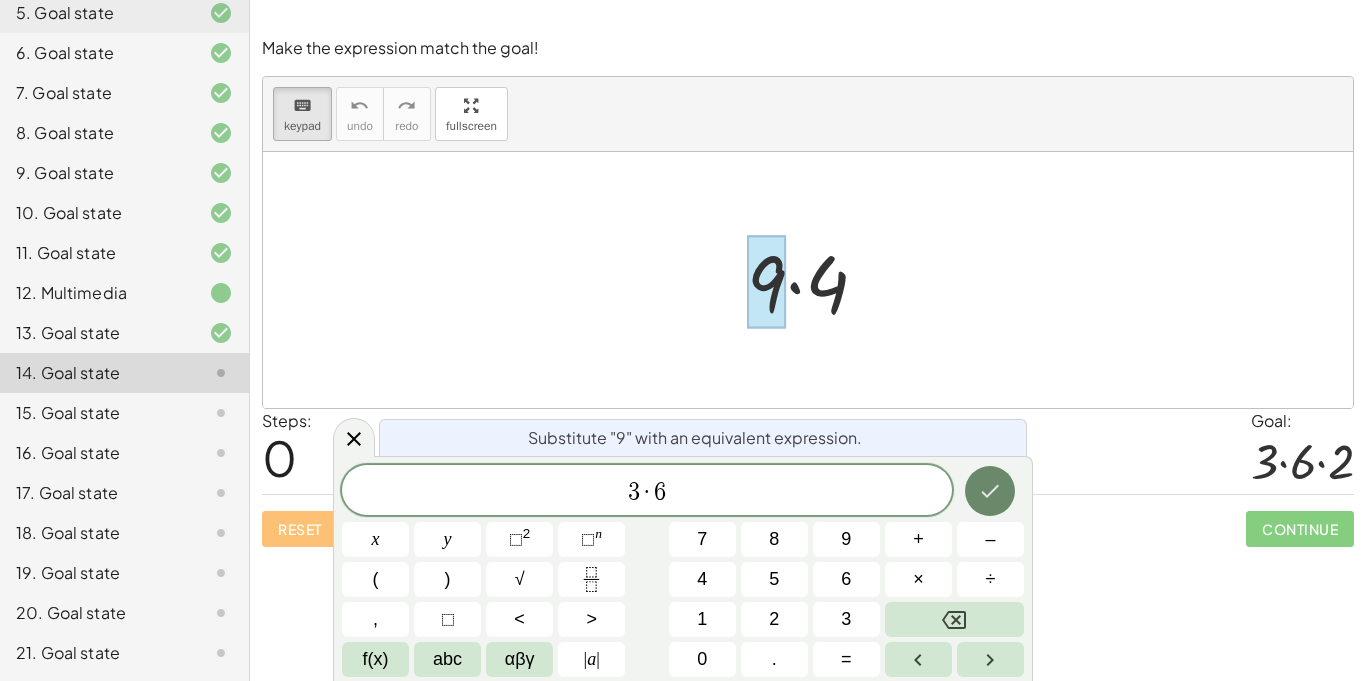 click at bounding box center (990, 491) 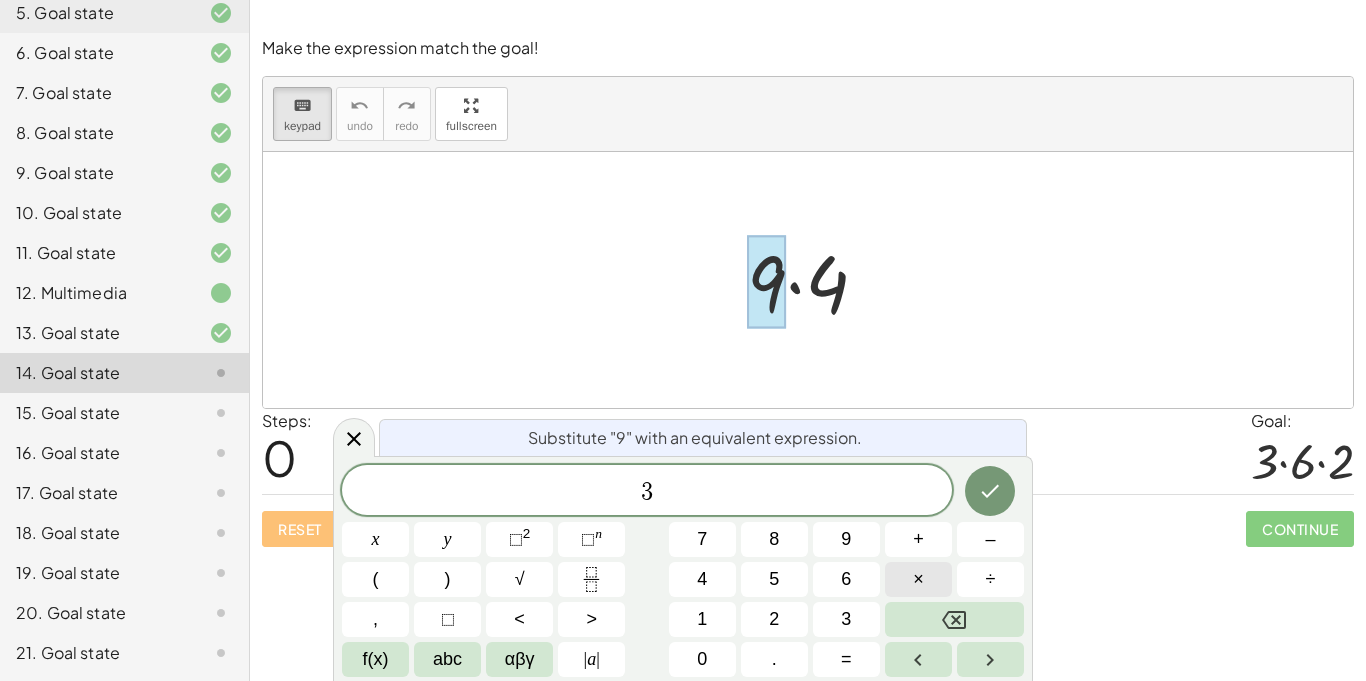 click on "×" at bounding box center (918, 579) 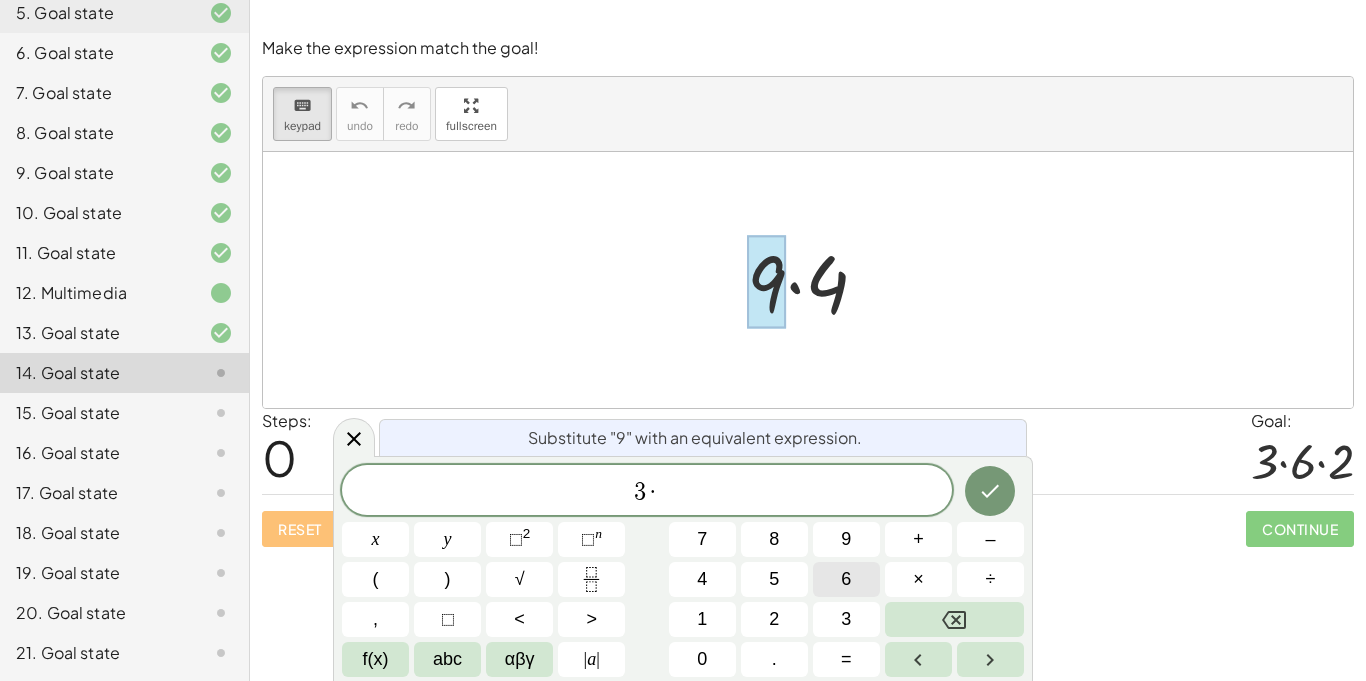 click on "6" at bounding box center (846, 579) 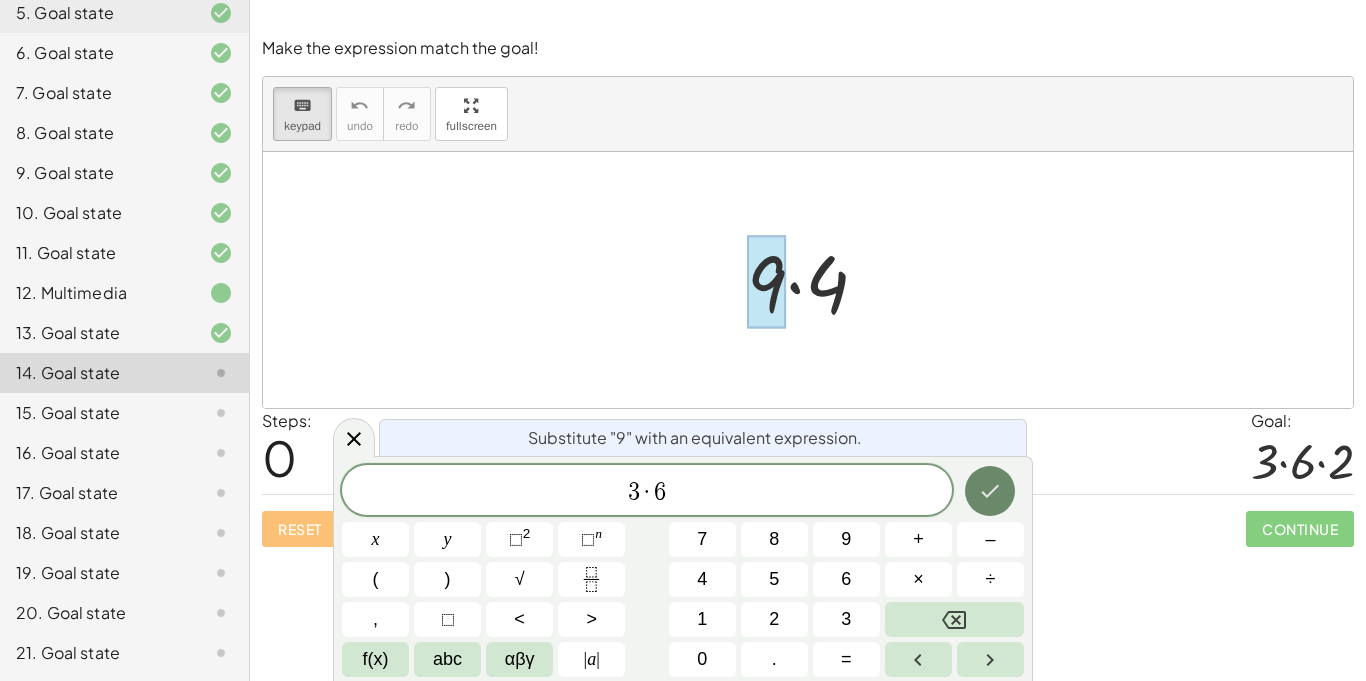click 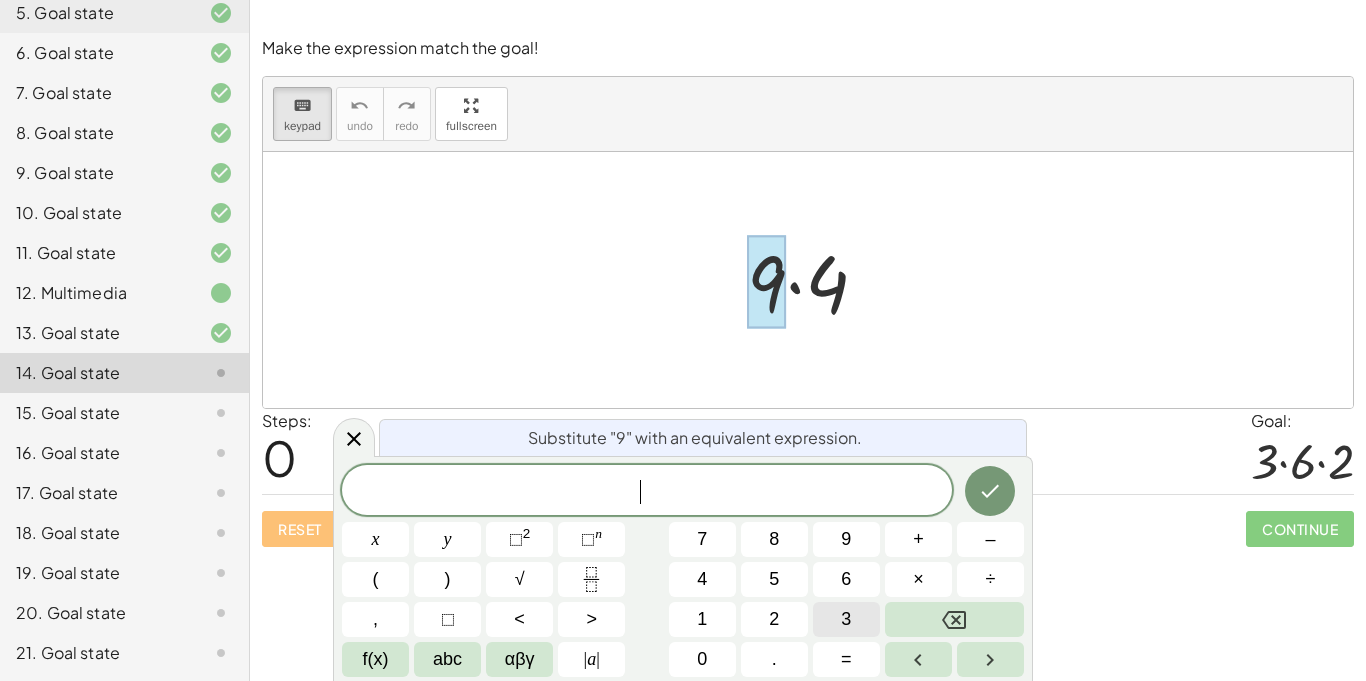 click on "3" at bounding box center (846, 619) 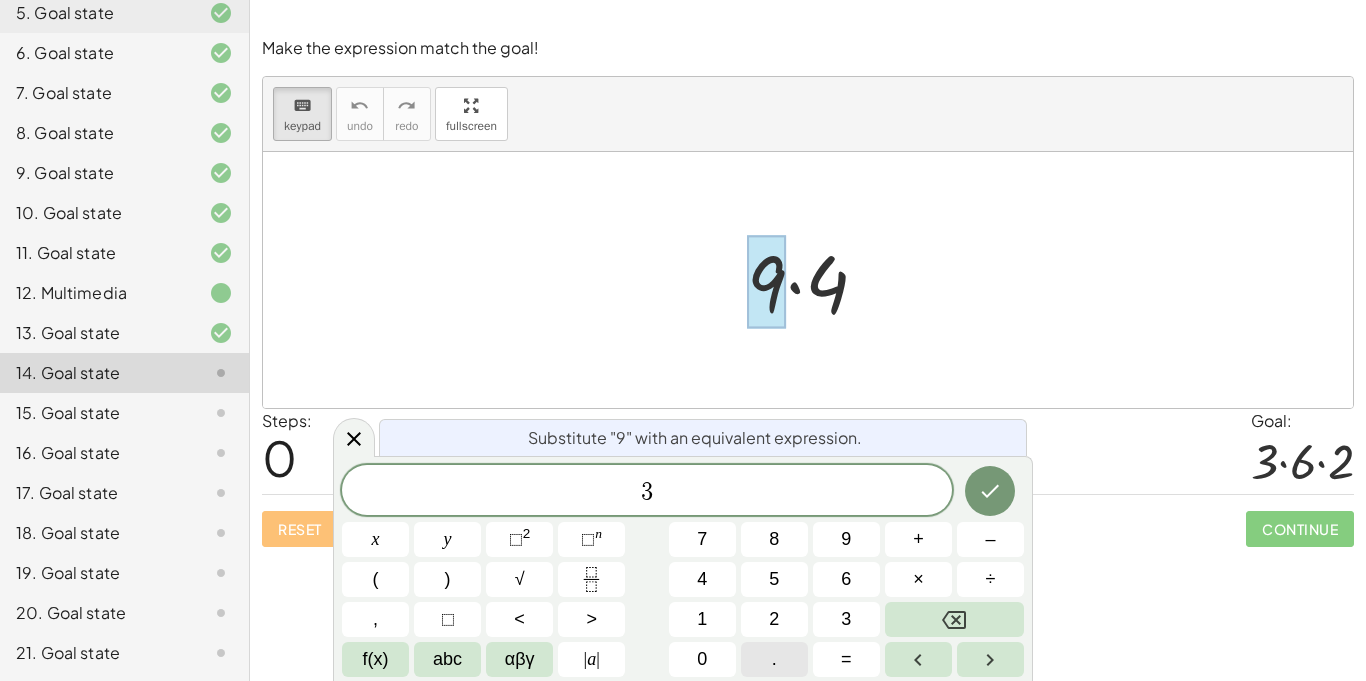 click on "." at bounding box center [774, 659] 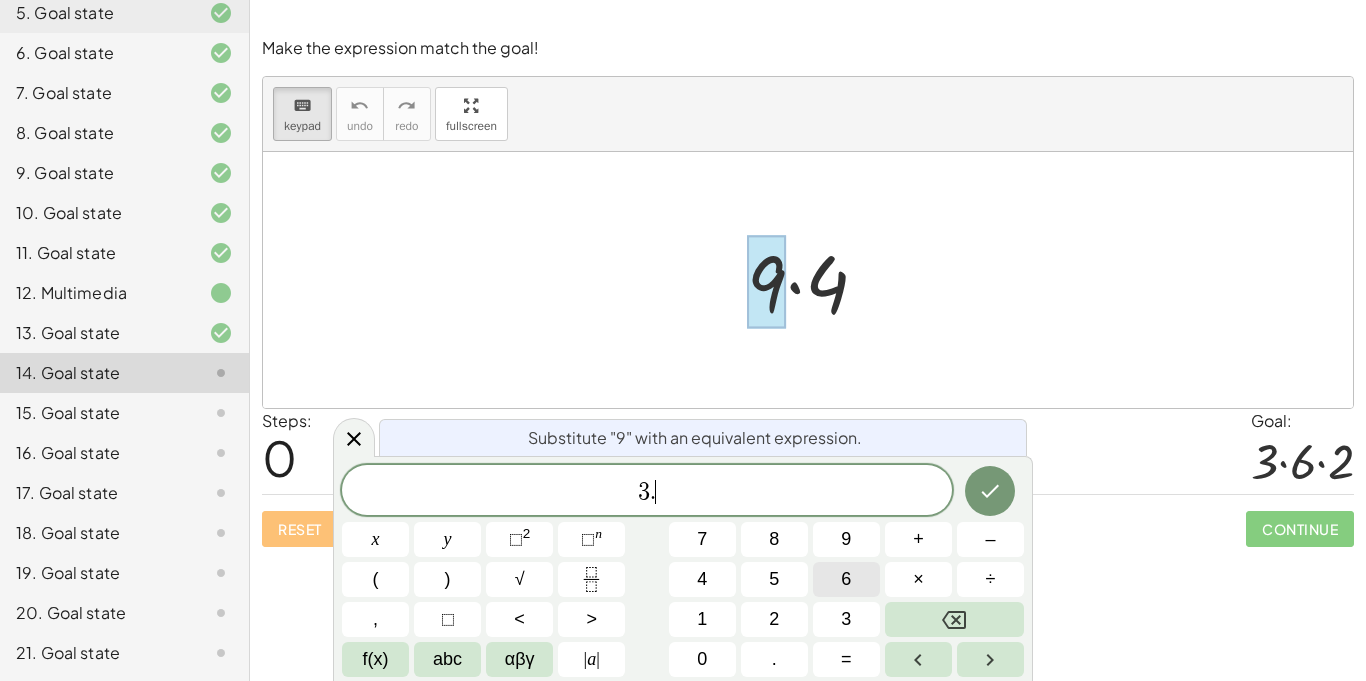 click on "6" at bounding box center [846, 579] 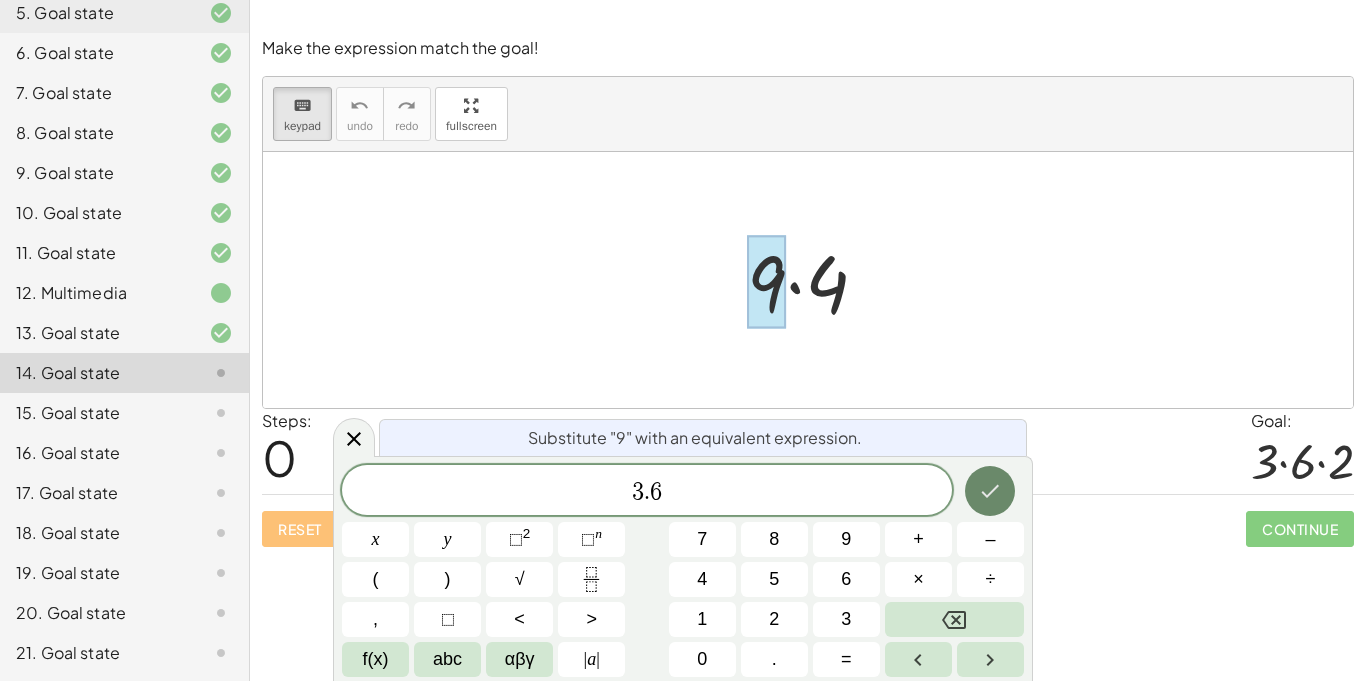 click 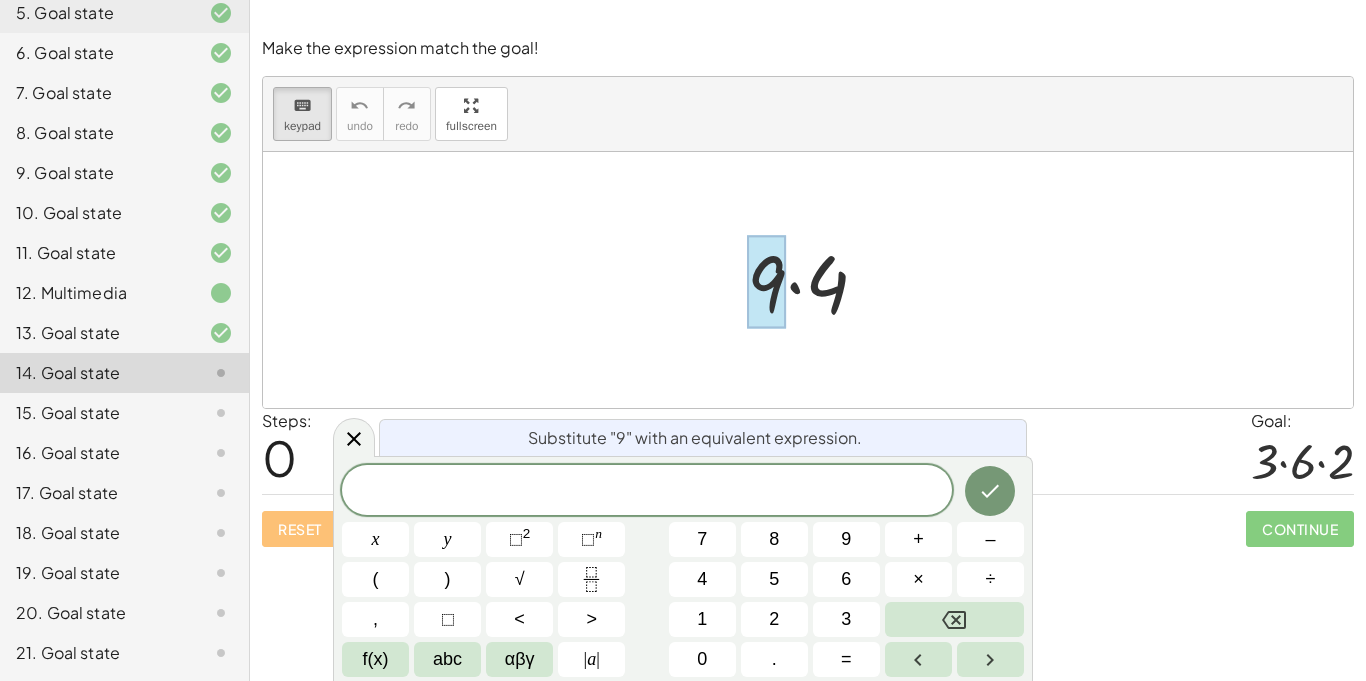 click at bounding box center (808, 280) 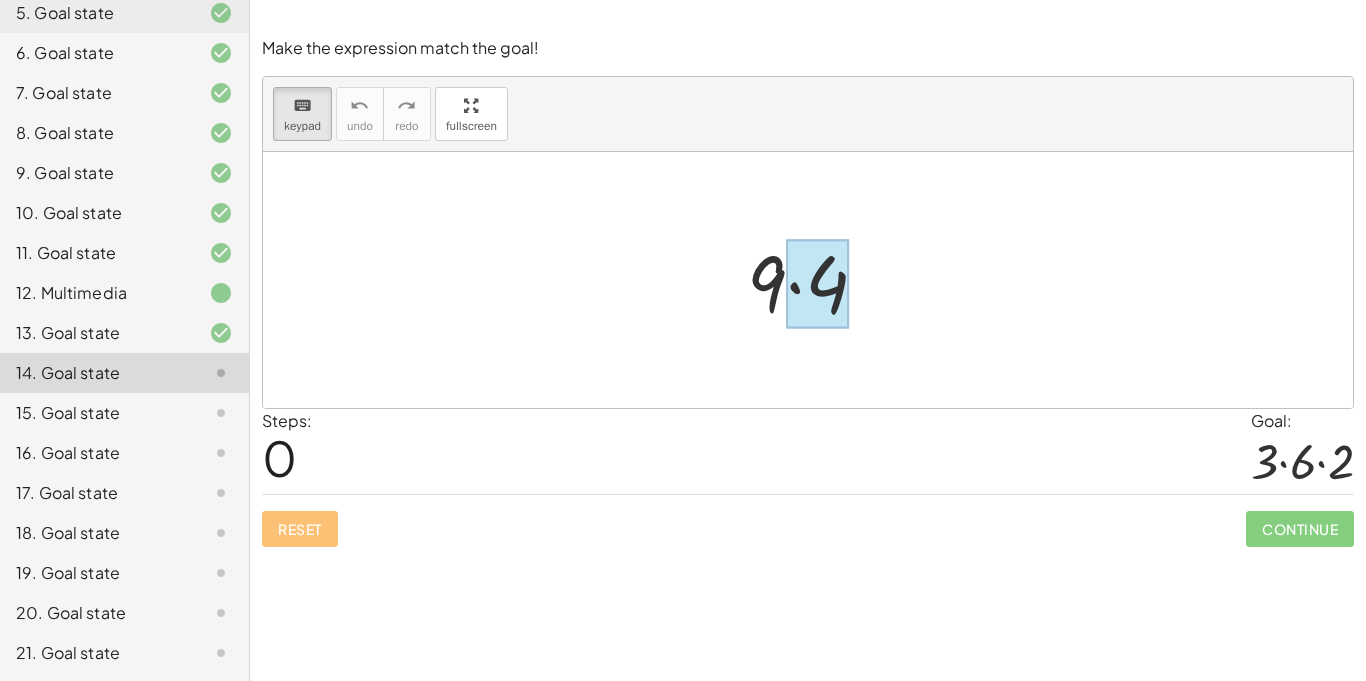 click at bounding box center (817, 284) 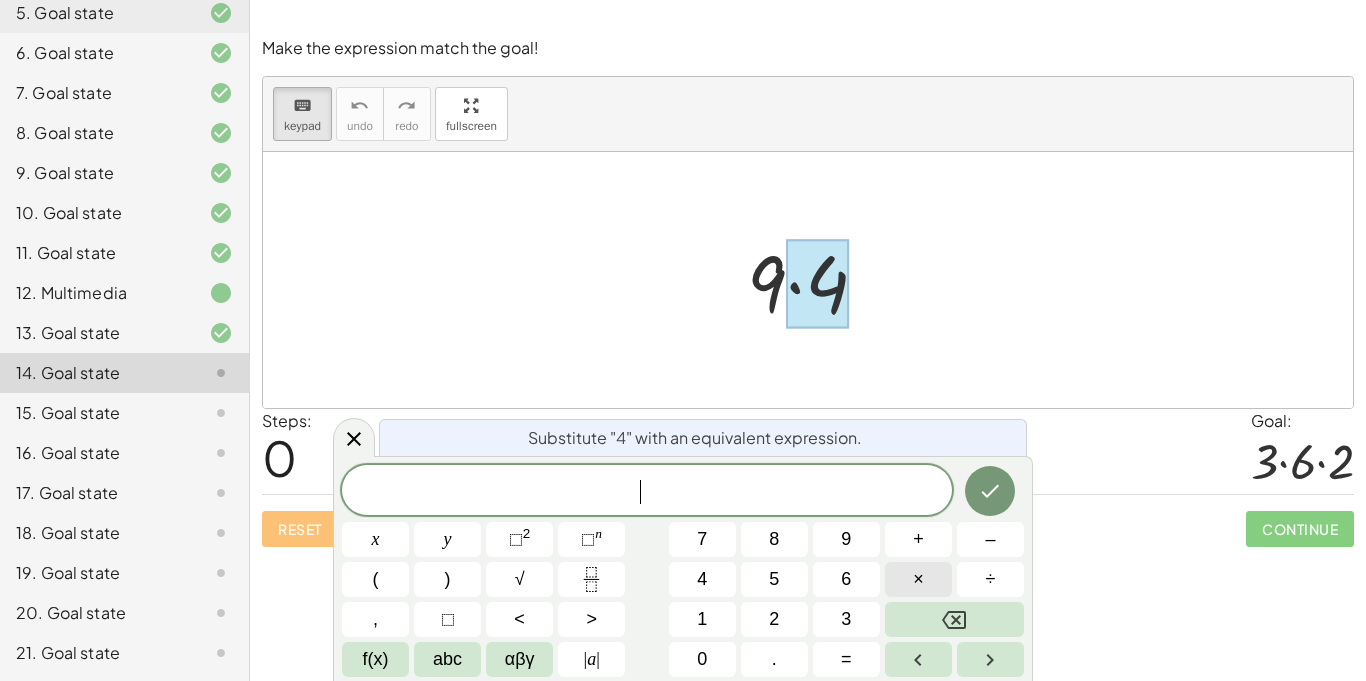 click on "×" at bounding box center (918, 579) 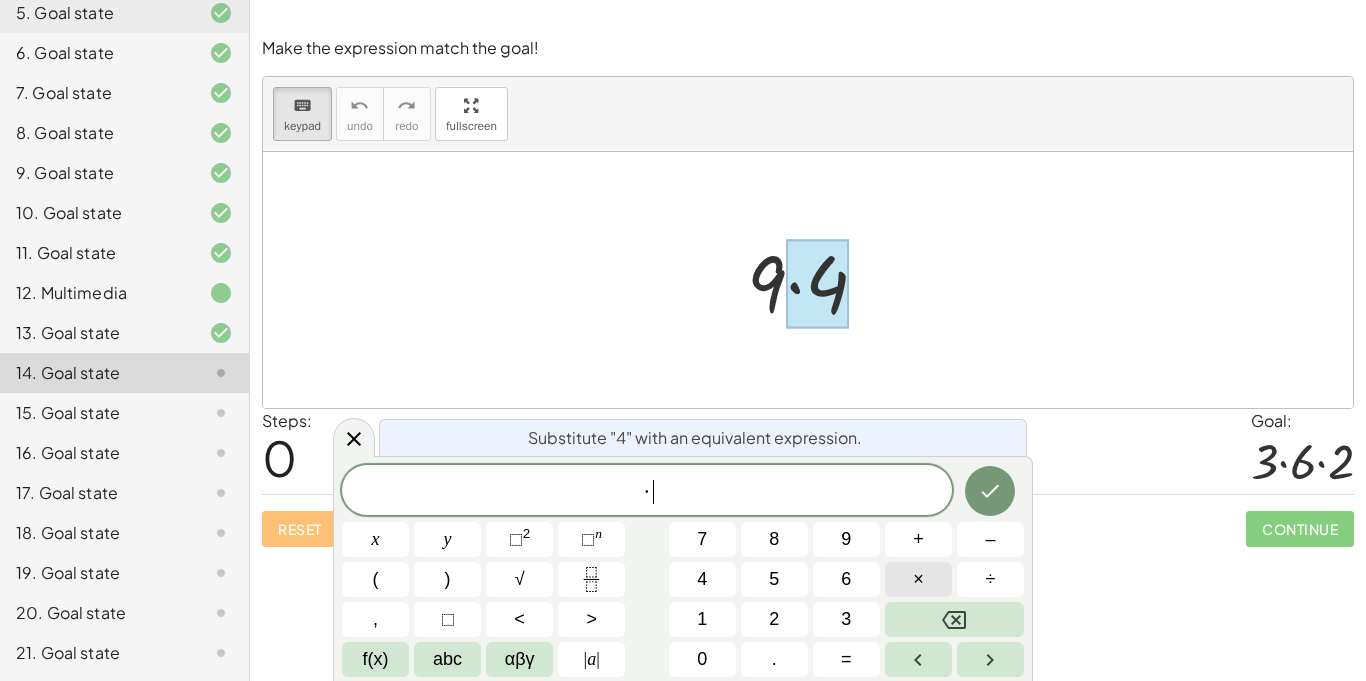 scroll, scrollTop: 18, scrollLeft: 0, axis: vertical 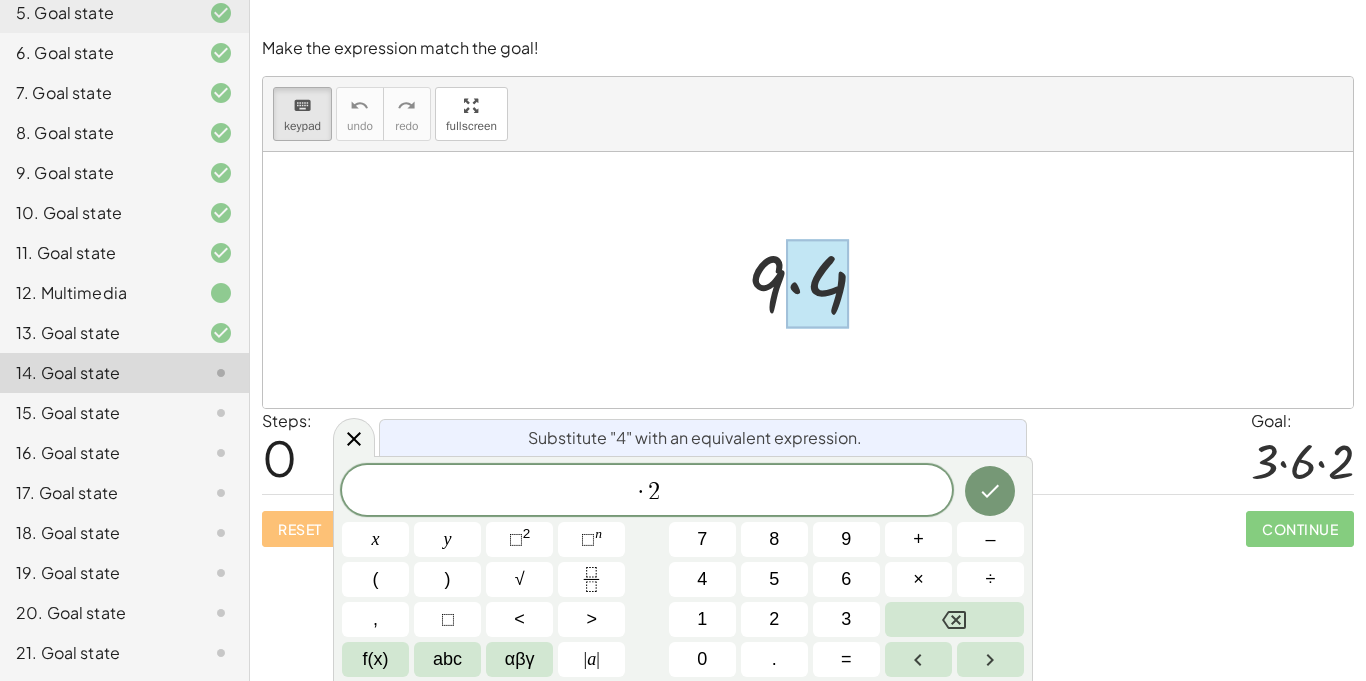 click 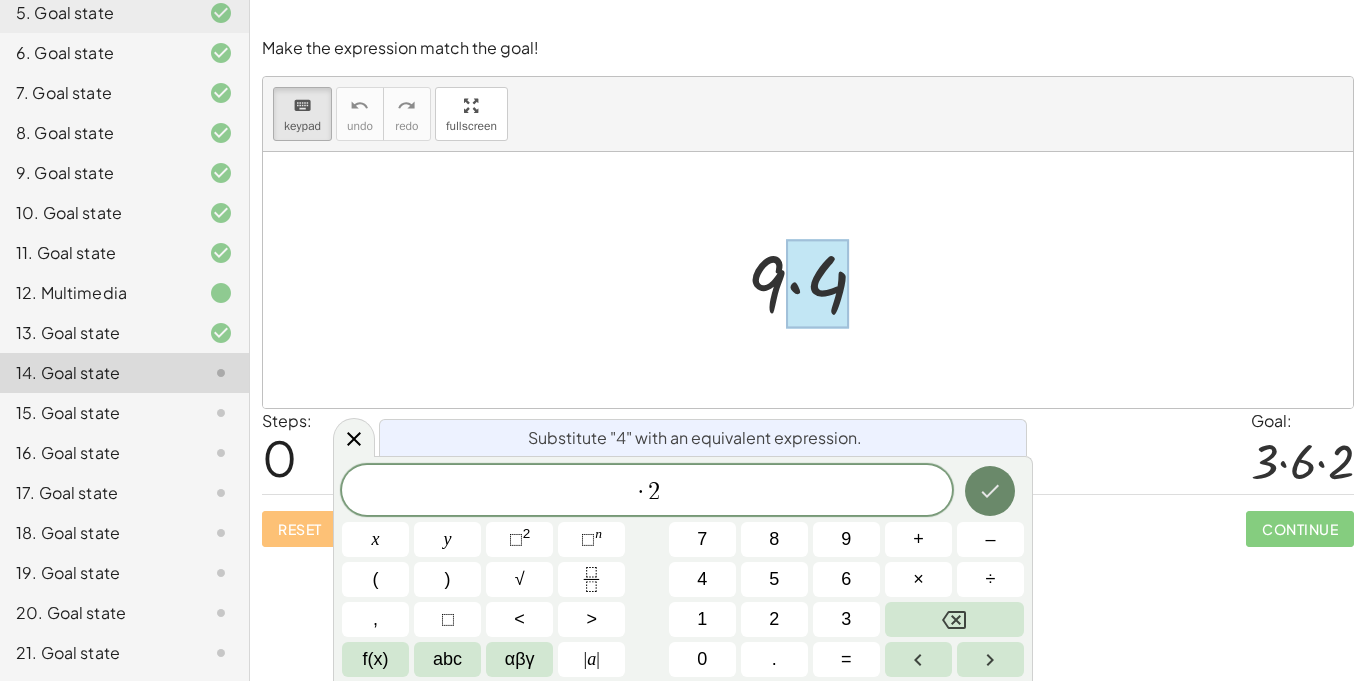 click at bounding box center [990, 491] 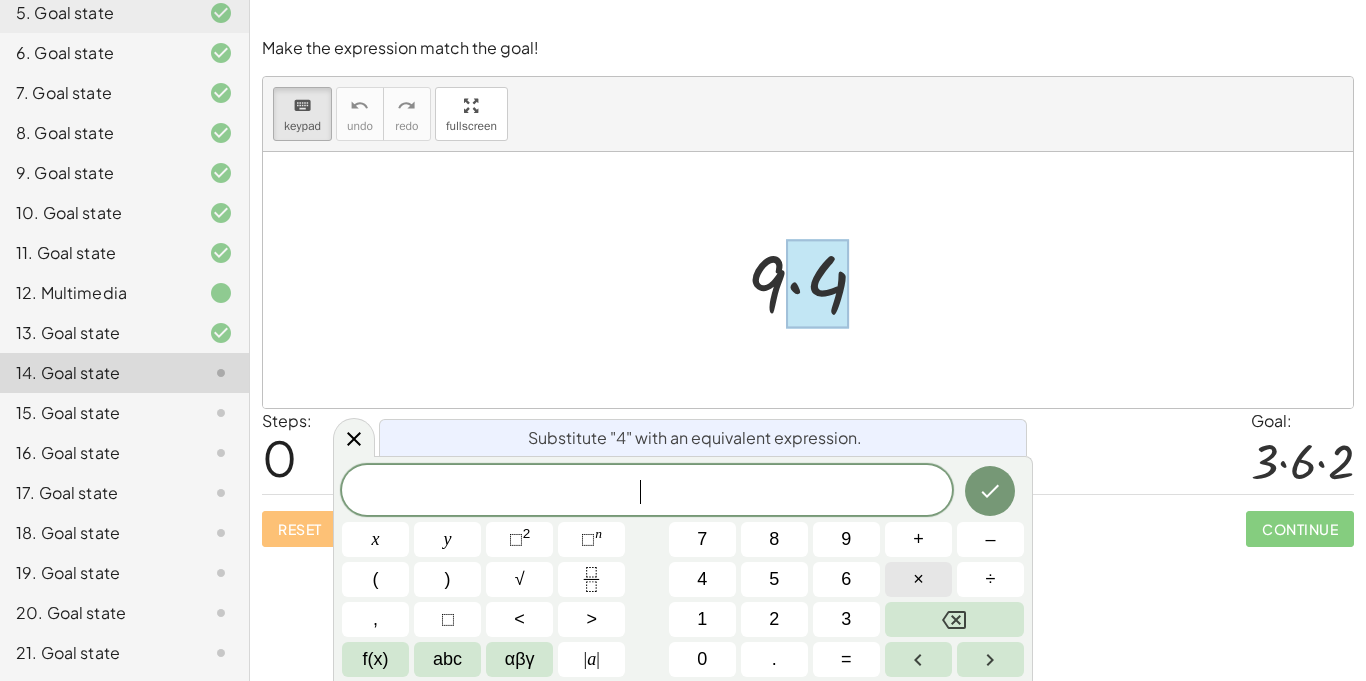click on "×" at bounding box center (918, 579) 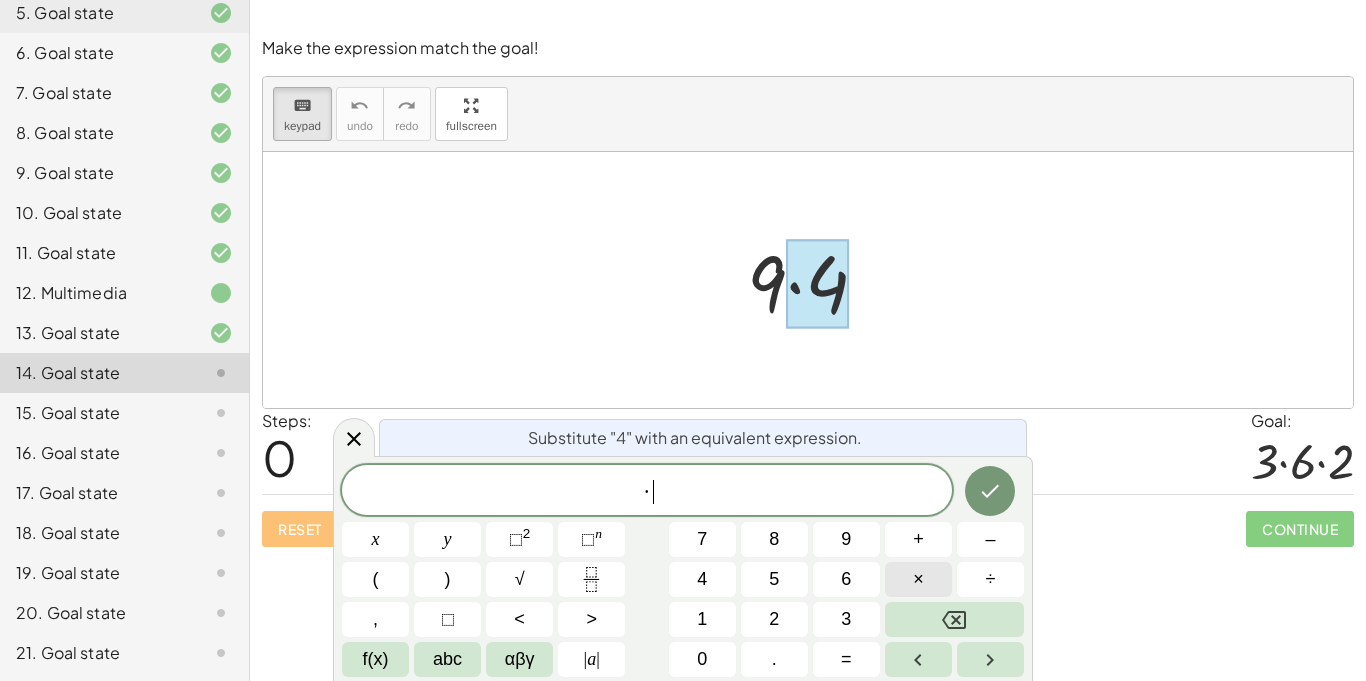 scroll, scrollTop: 20, scrollLeft: 0, axis: vertical 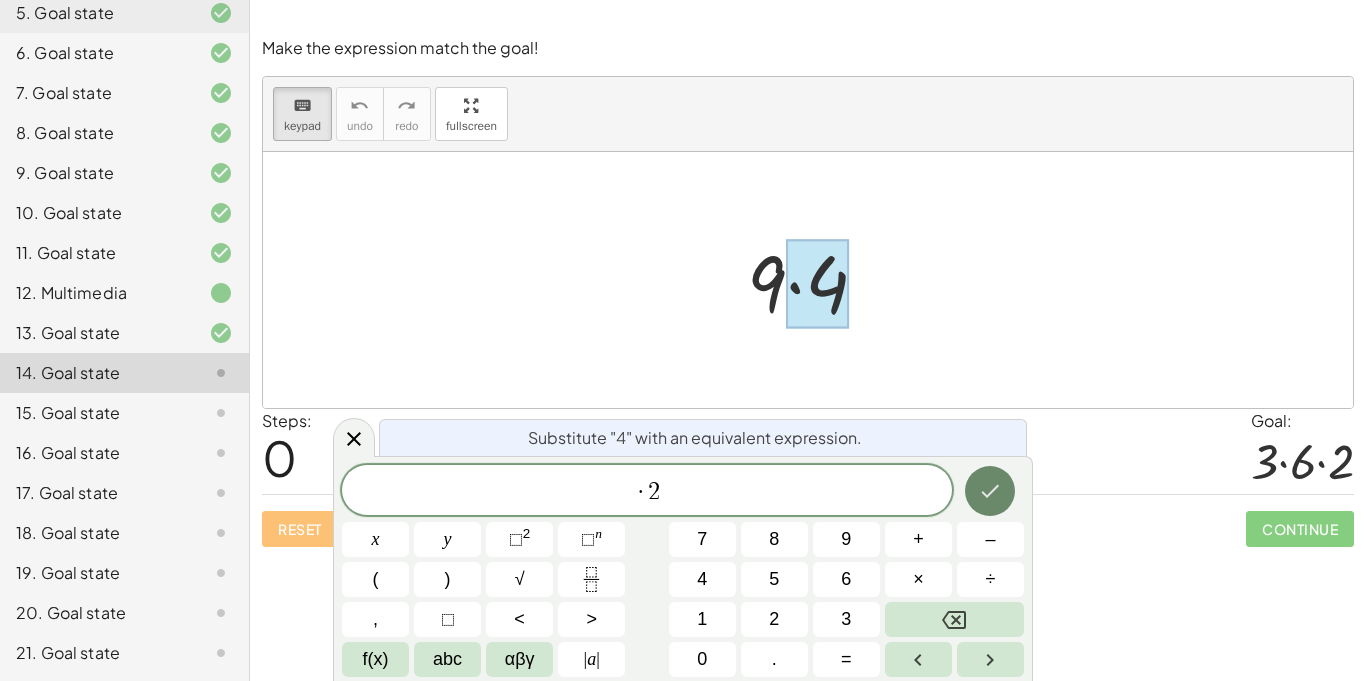 click 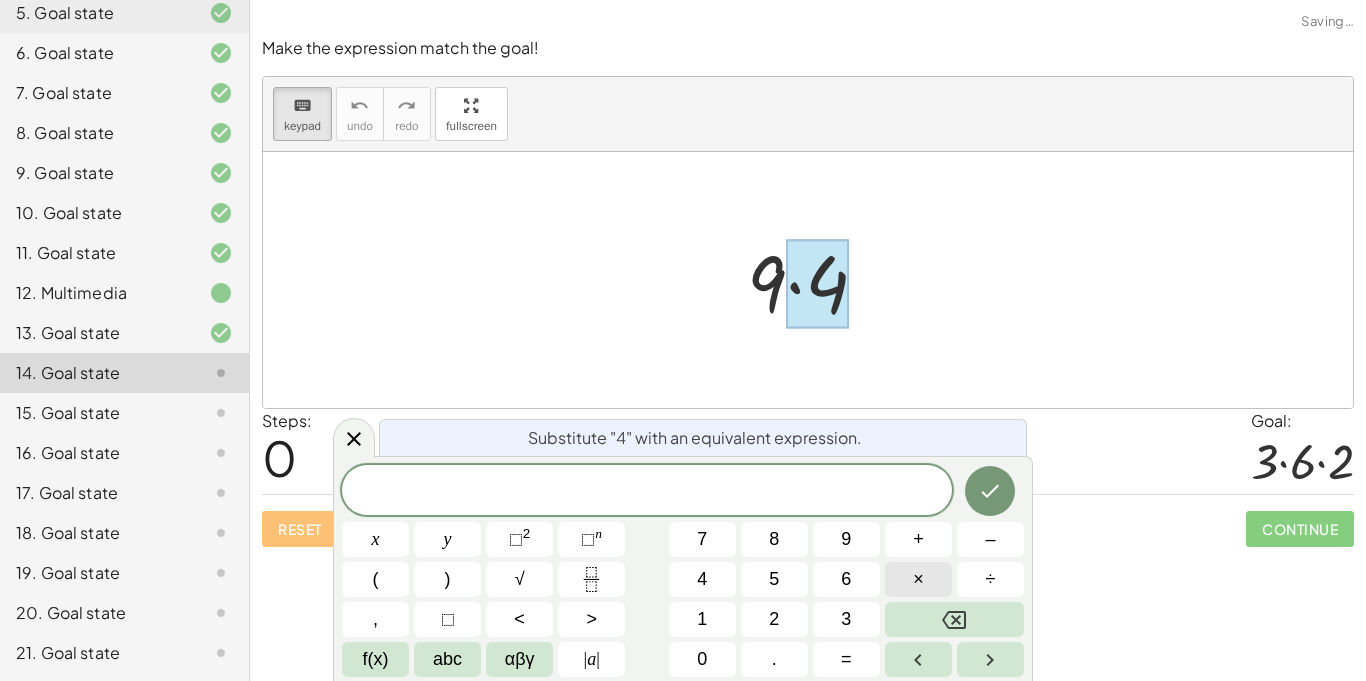 click on "×" at bounding box center [918, 579] 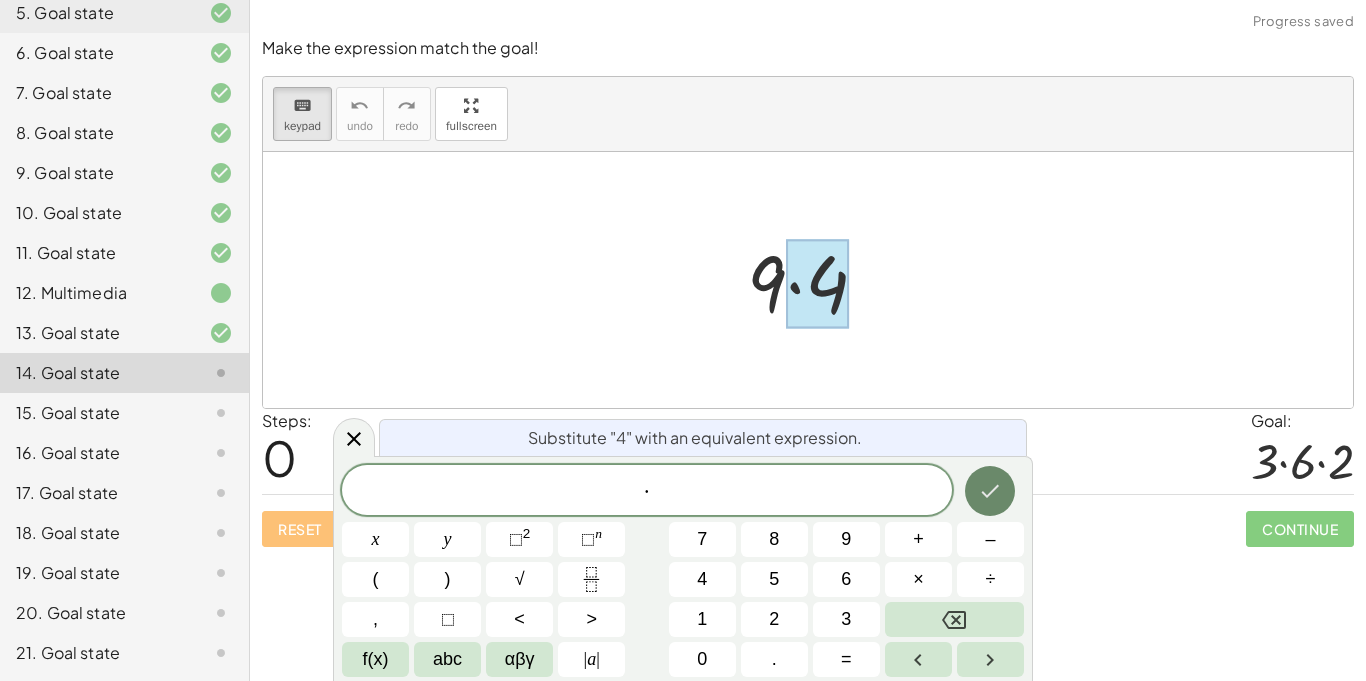scroll, scrollTop: 21, scrollLeft: 0, axis: vertical 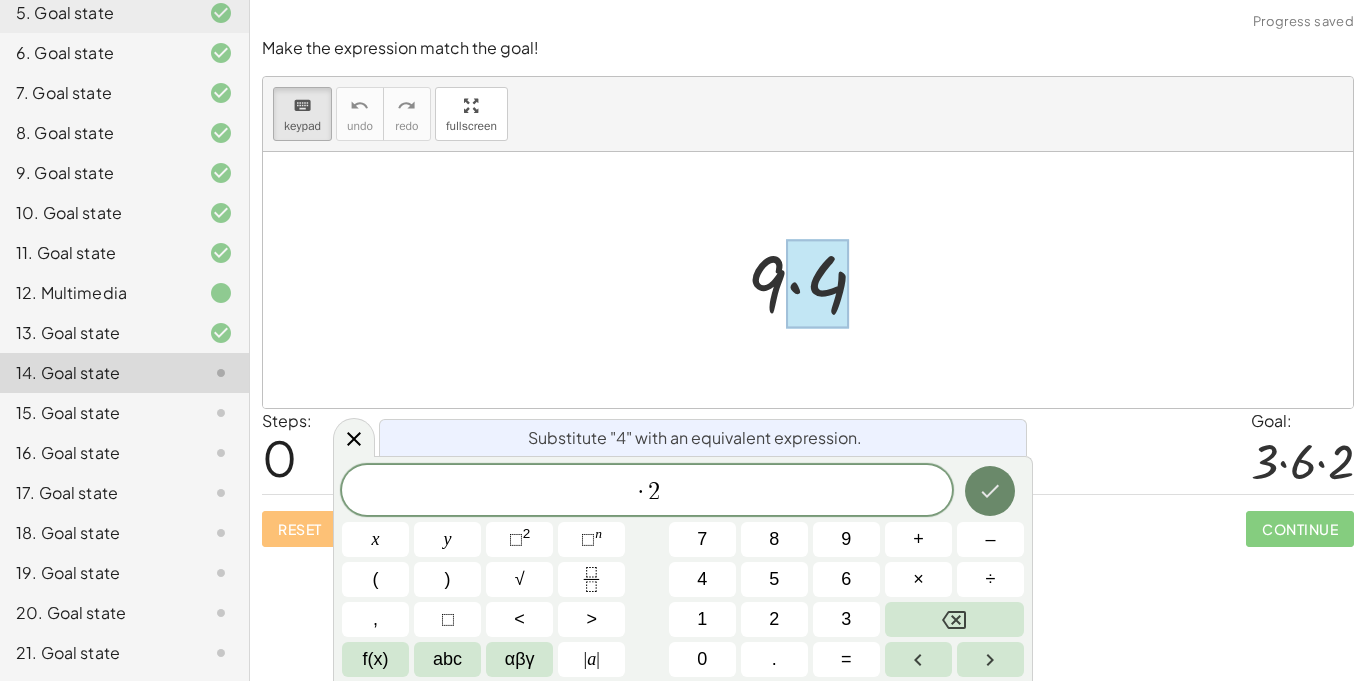 click 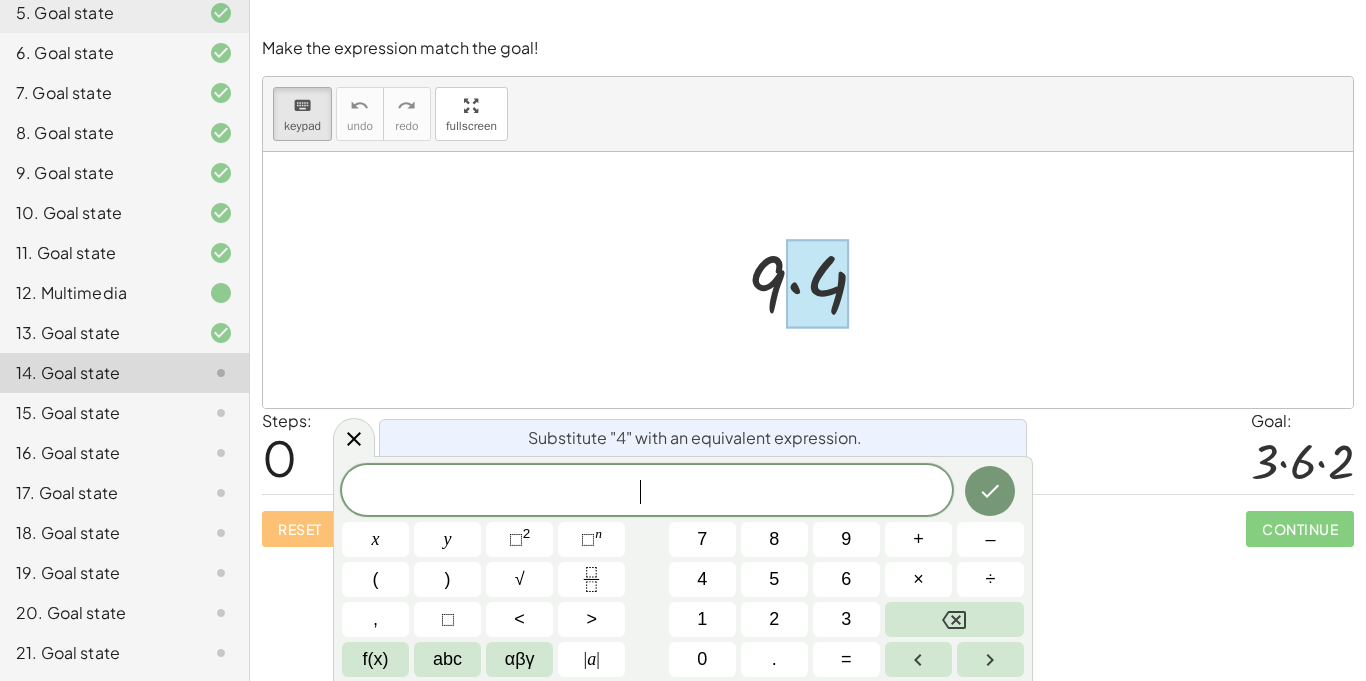 click at bounding box center (808, 280) 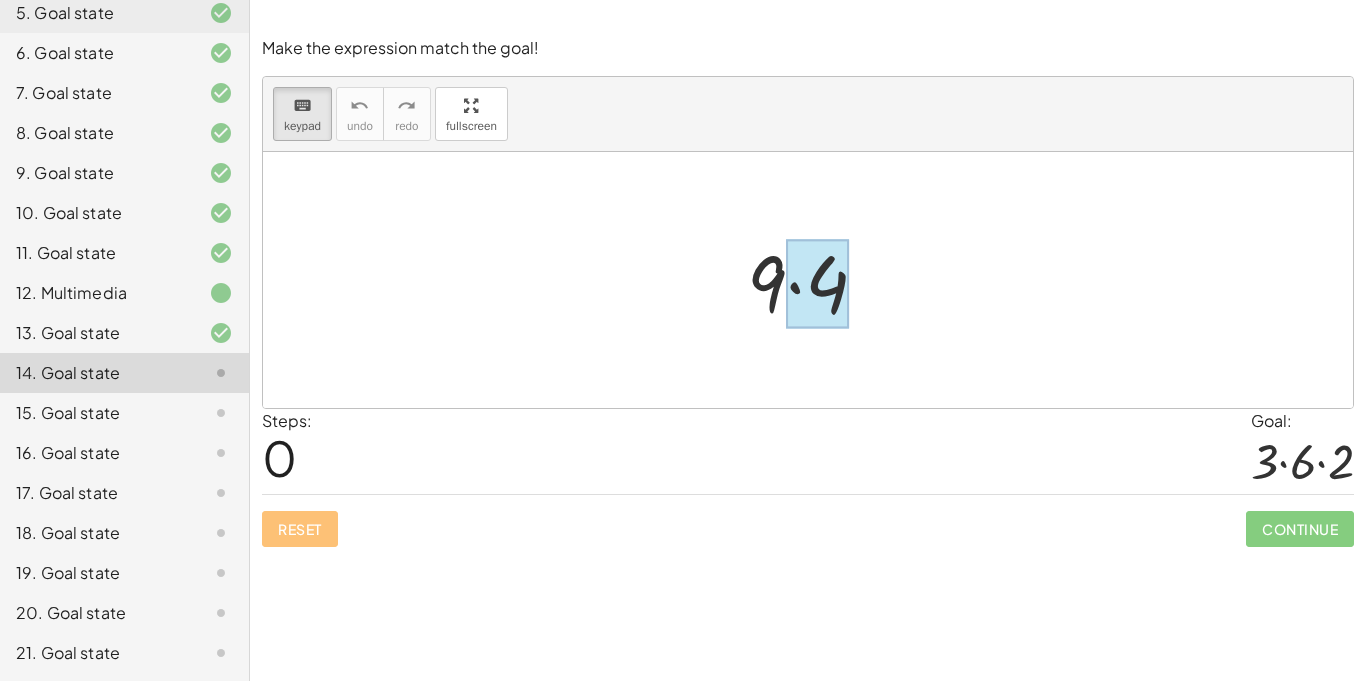 click at bounding box center [817, 284] 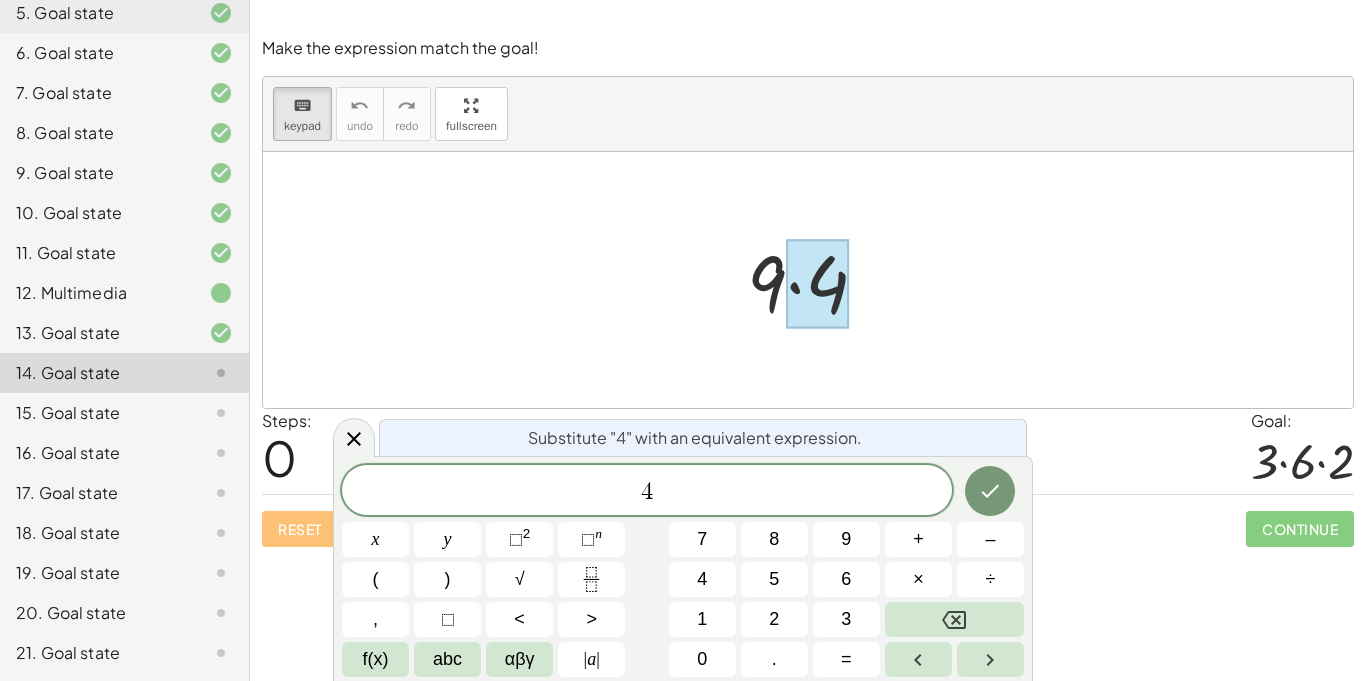 click at bounding box center [817, 284] 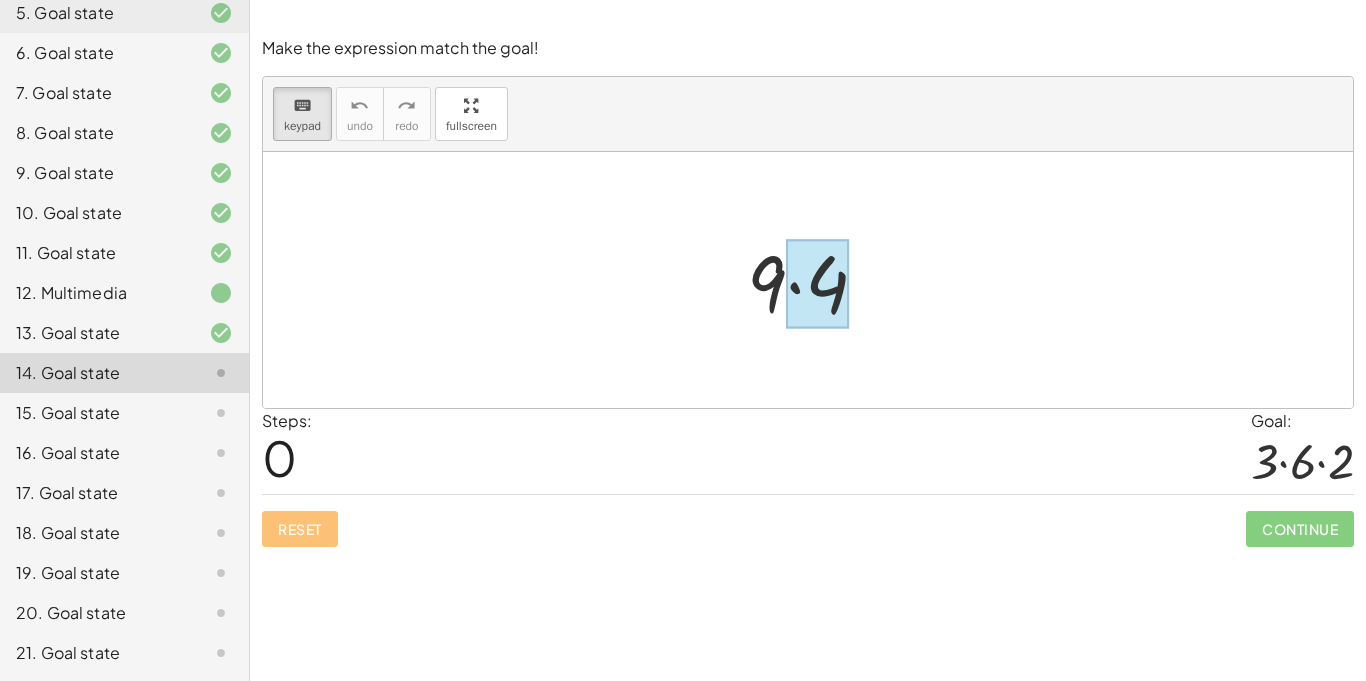 click at bounding box center [817, 284] 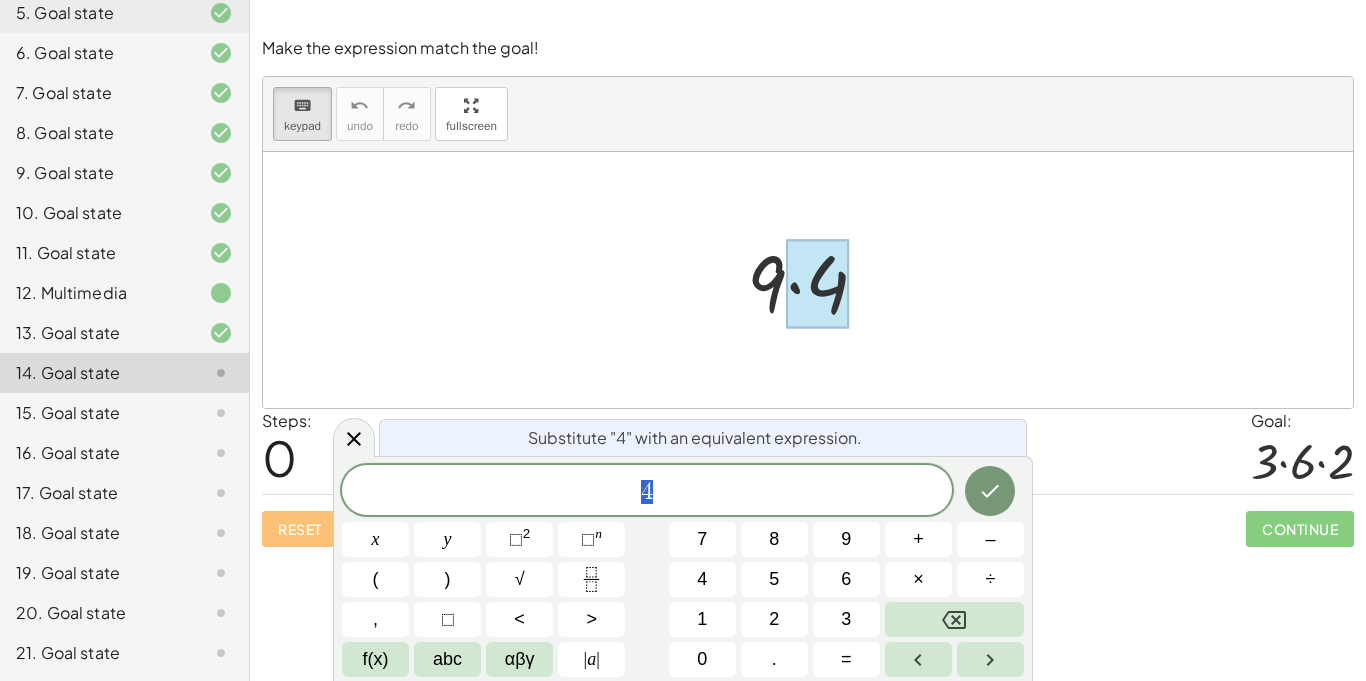 click at bounding box center [808, 280] 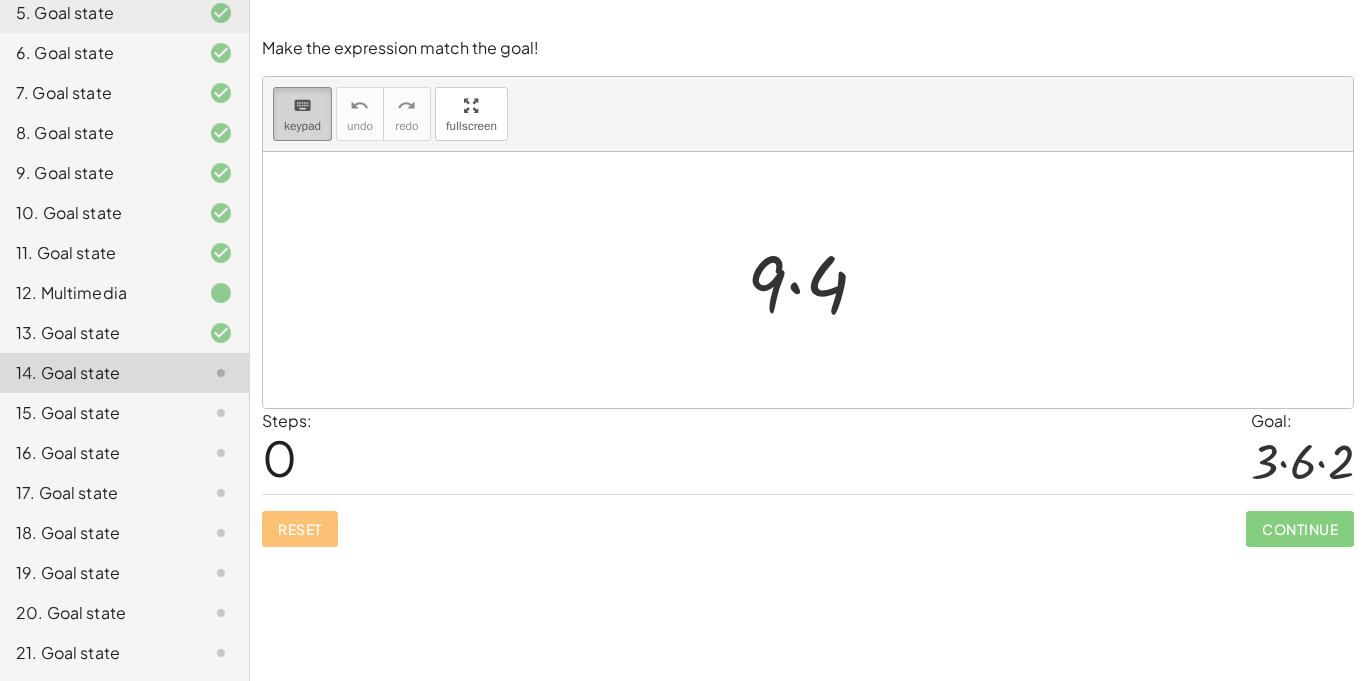 click on "keypad" at bounding box center [302, 126] 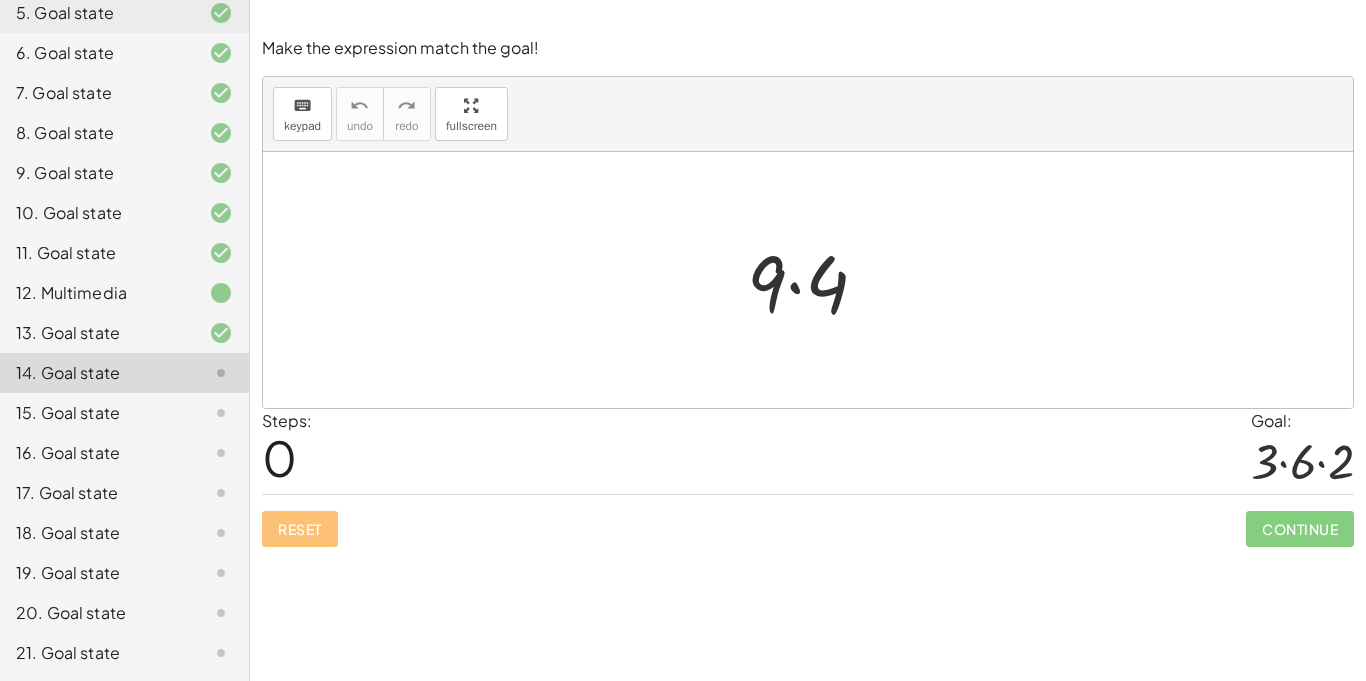click at bounding box center [815, 280] 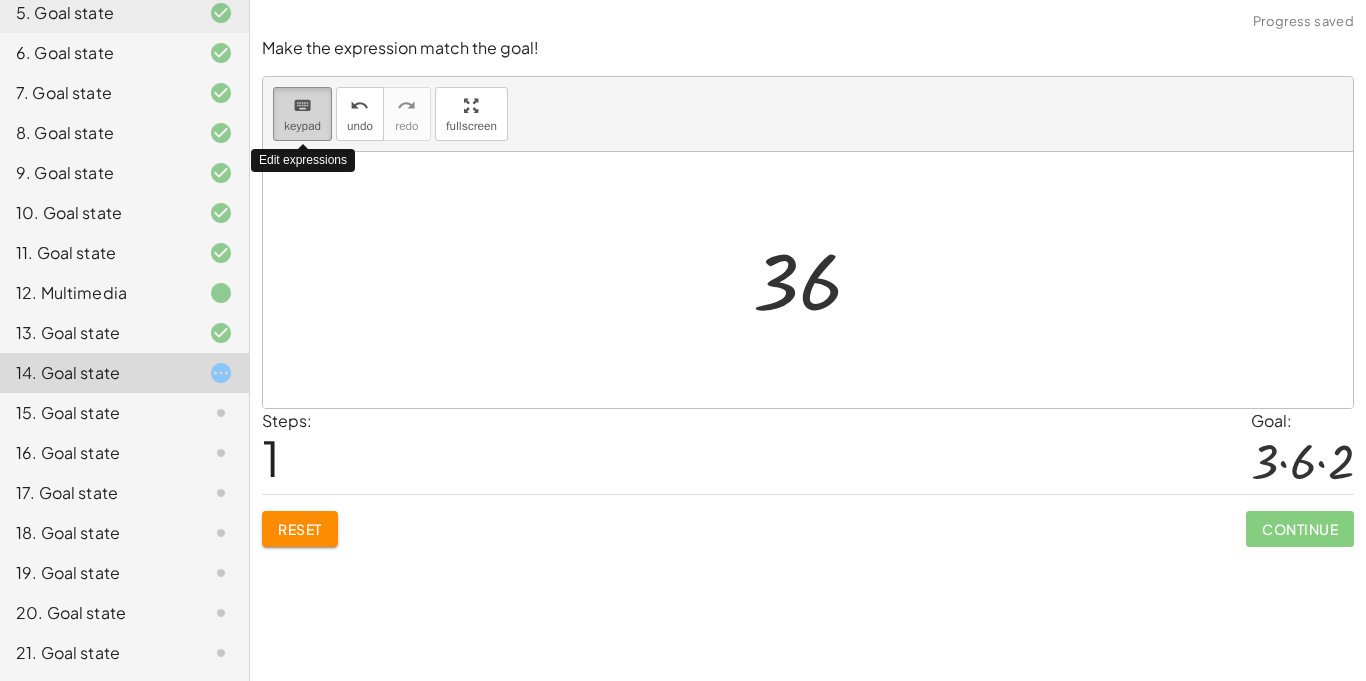 click on "keypad" at bounding box center [302, 126] 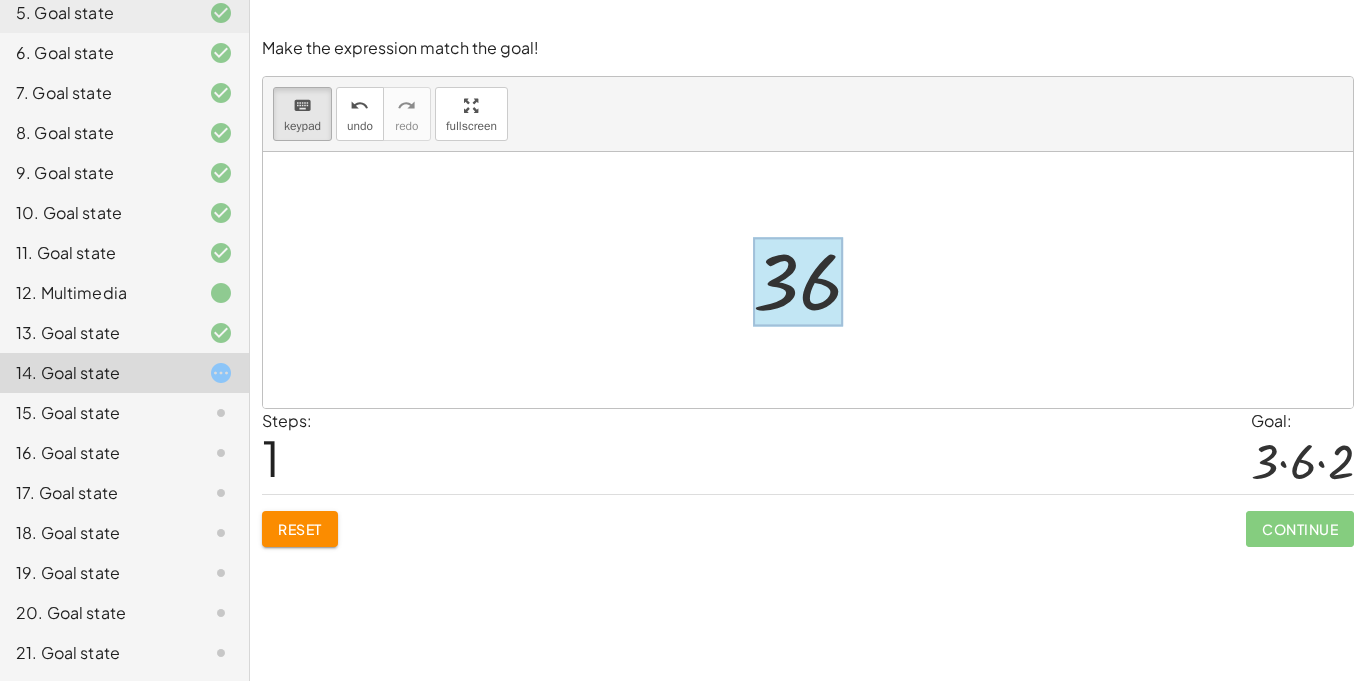 click at bounding box center [798, 282] 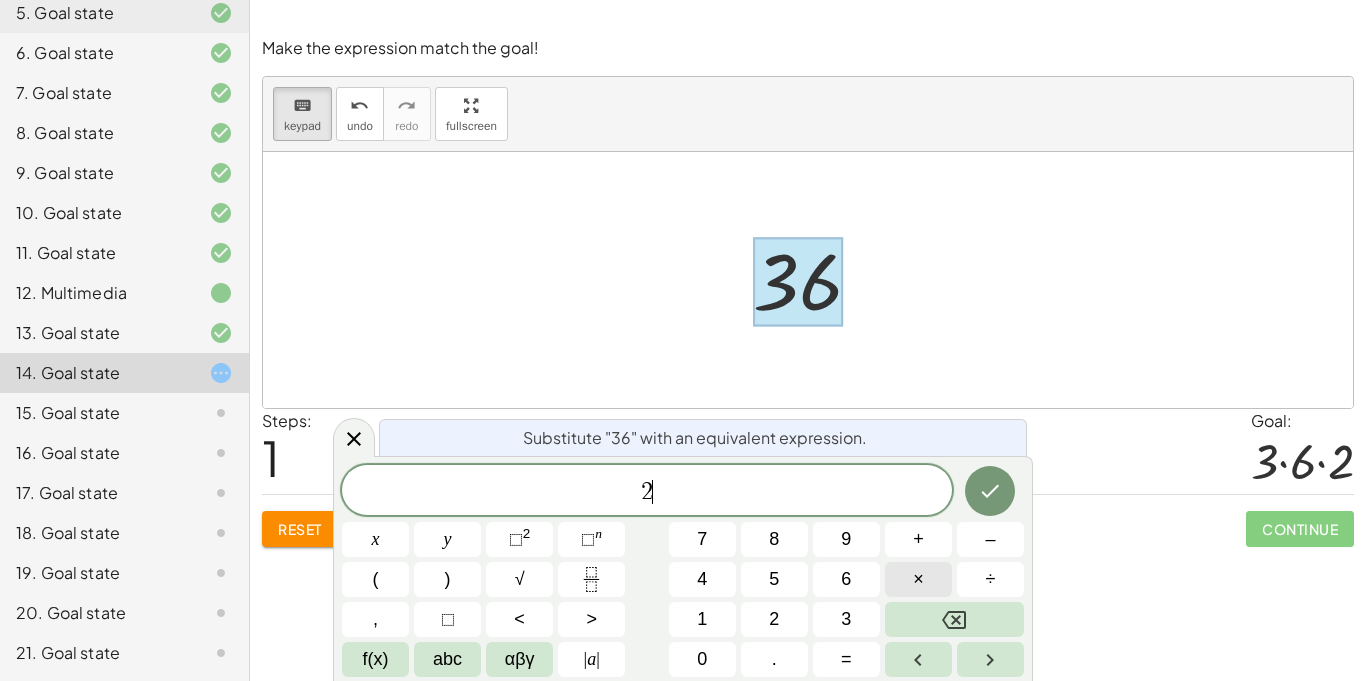 click on "×" at bounding box center [918, 579] 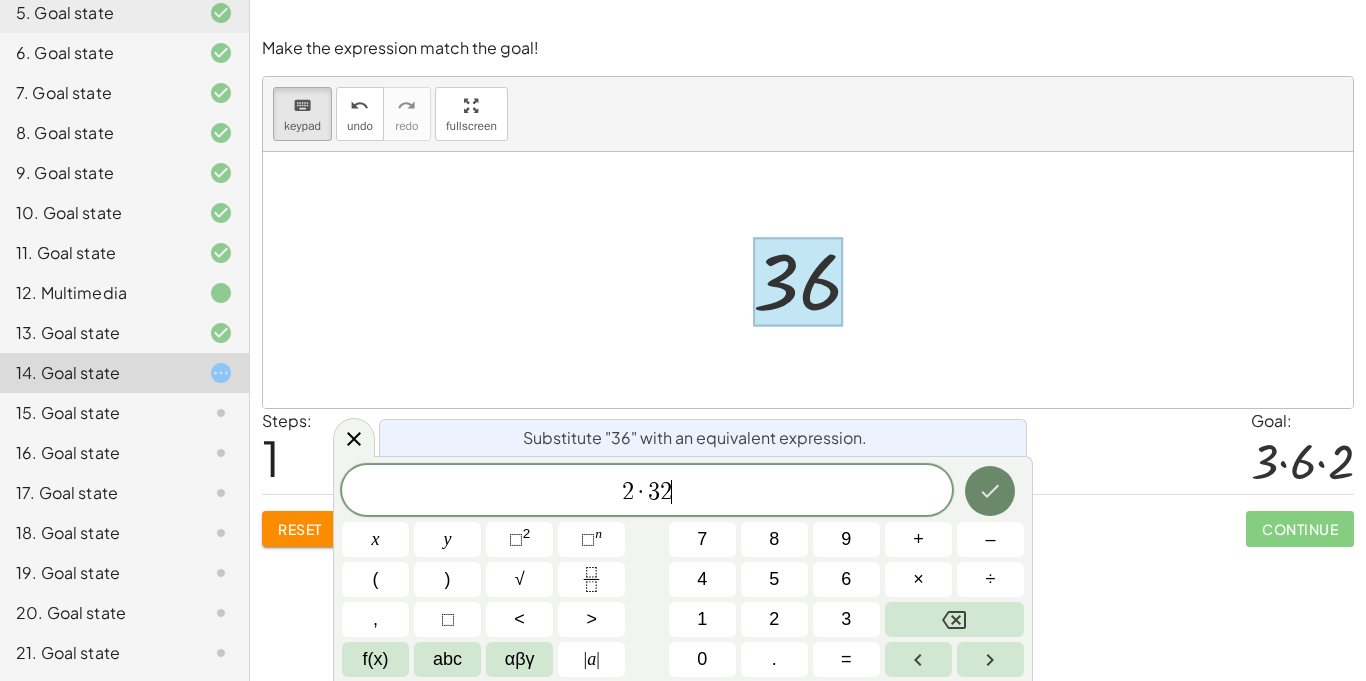 click 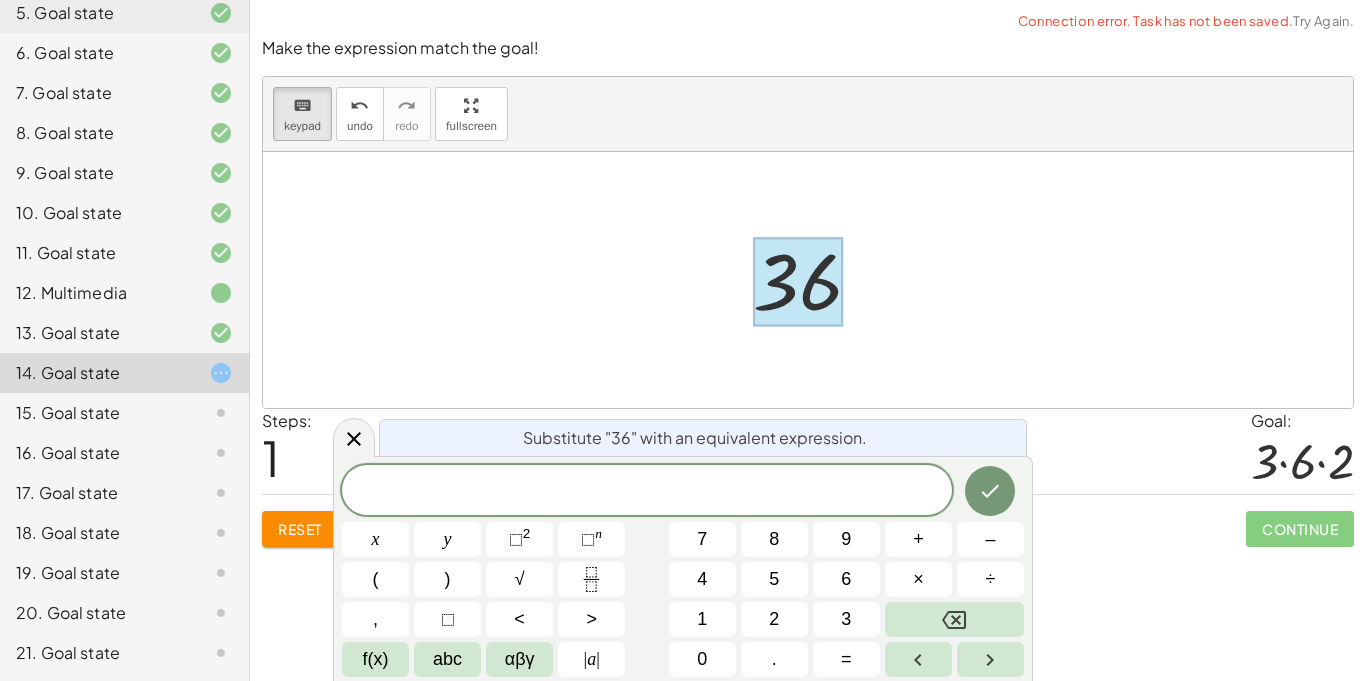drag, startPoint x: 274, startPoint y: 526, endPoint x: 275, endPoint y: 514, distance: 12.0415945 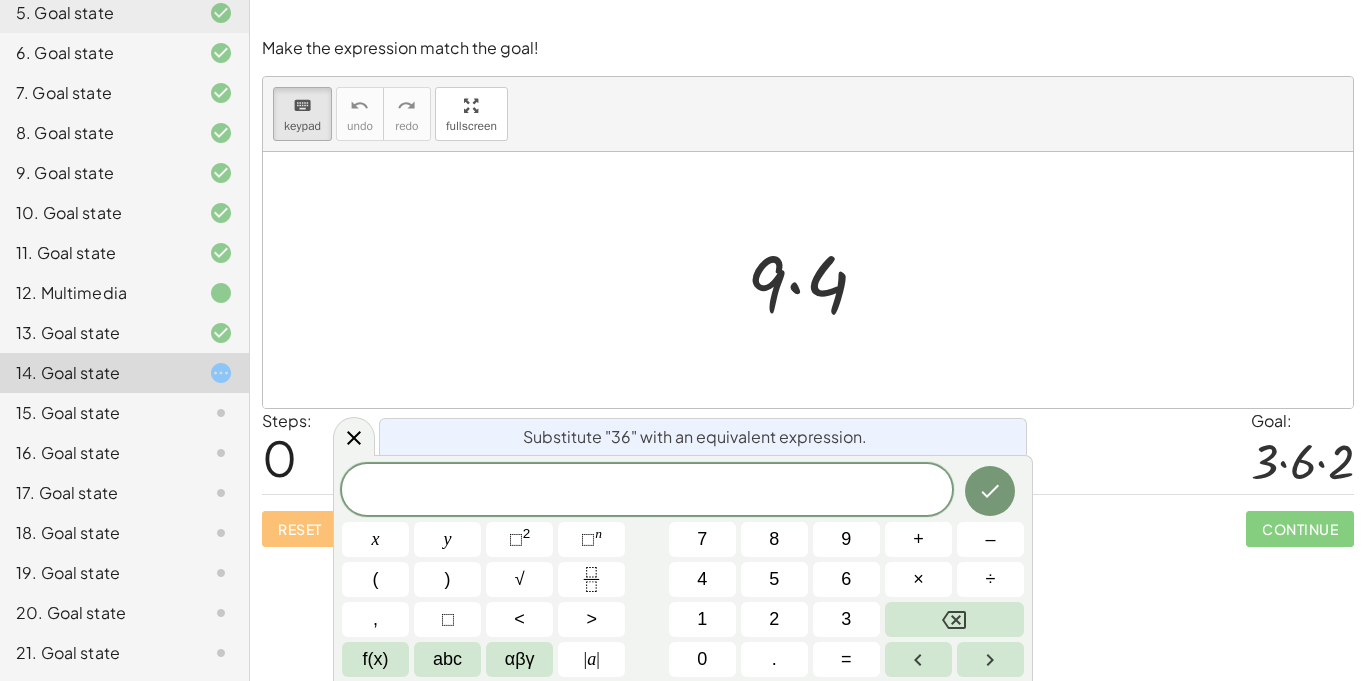 click on "13. Goal state" 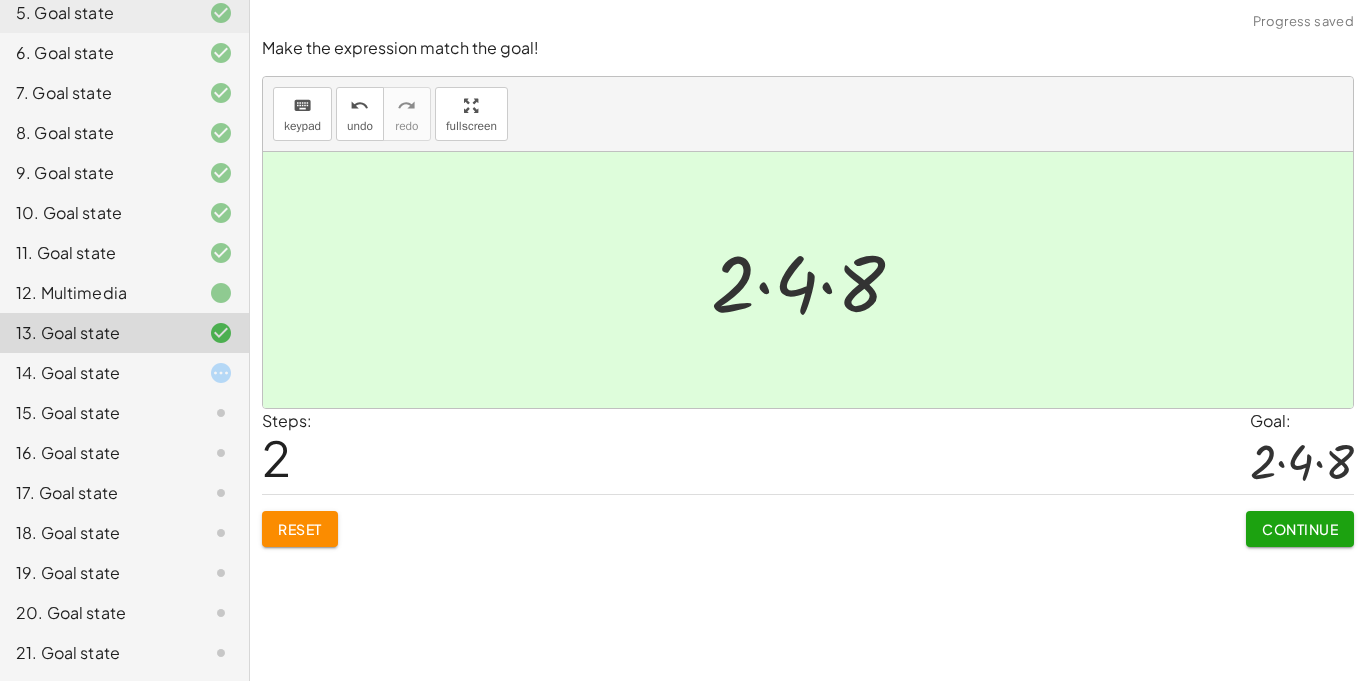 click on "14. Goal state" 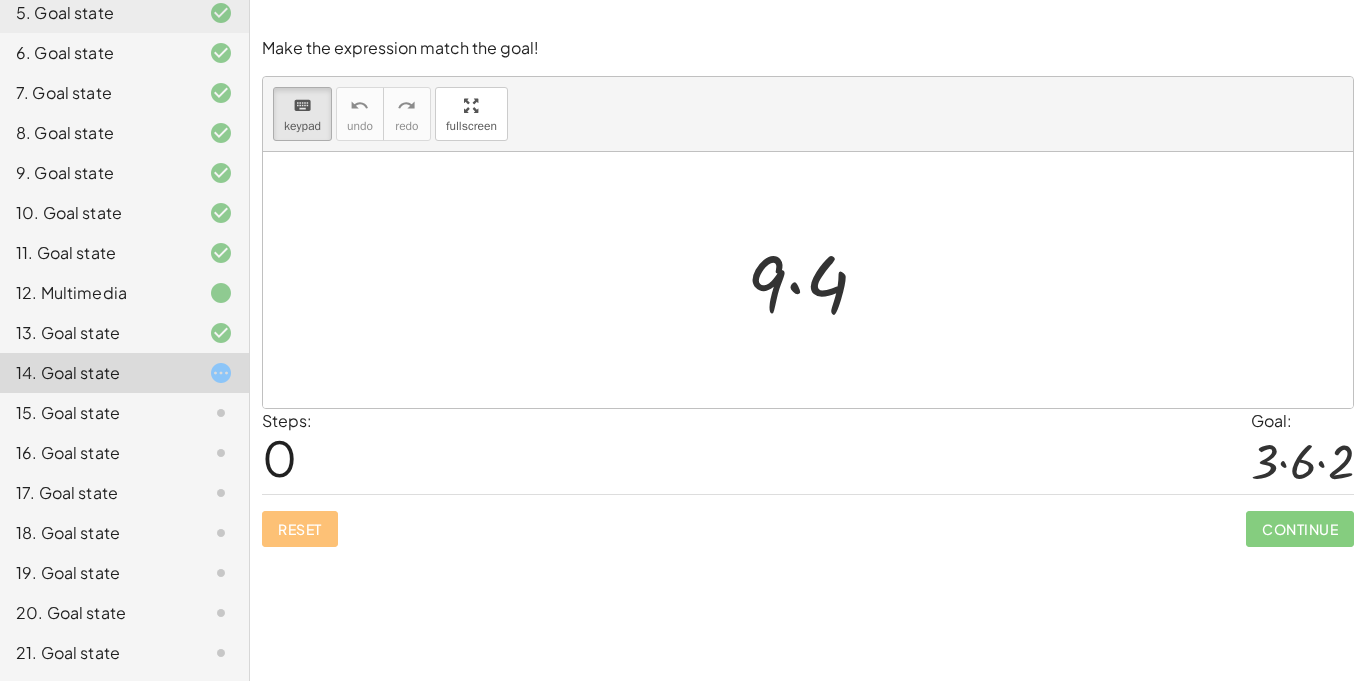 click on "Steps:  0 Goal: · 3 · 6 · 2" at bounding box center [808, 452] 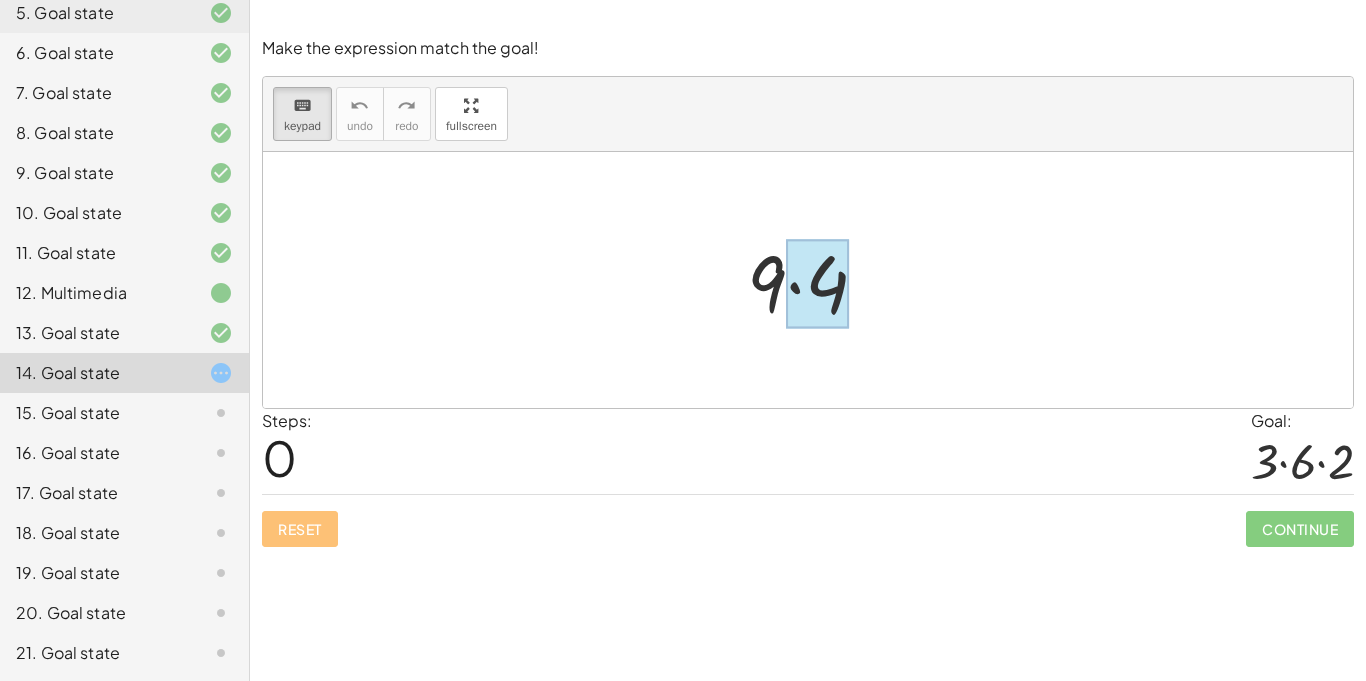 click at bounding box center [817, 284] 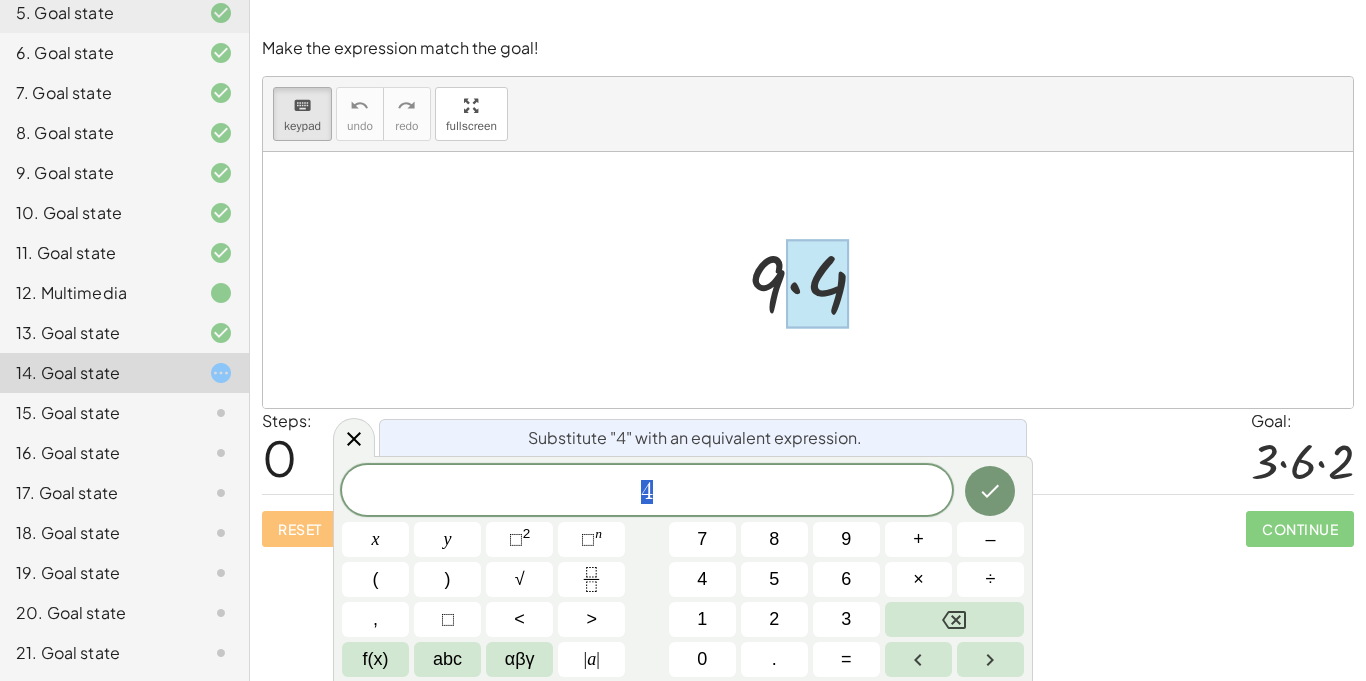 click at bounding box center [808, 280] 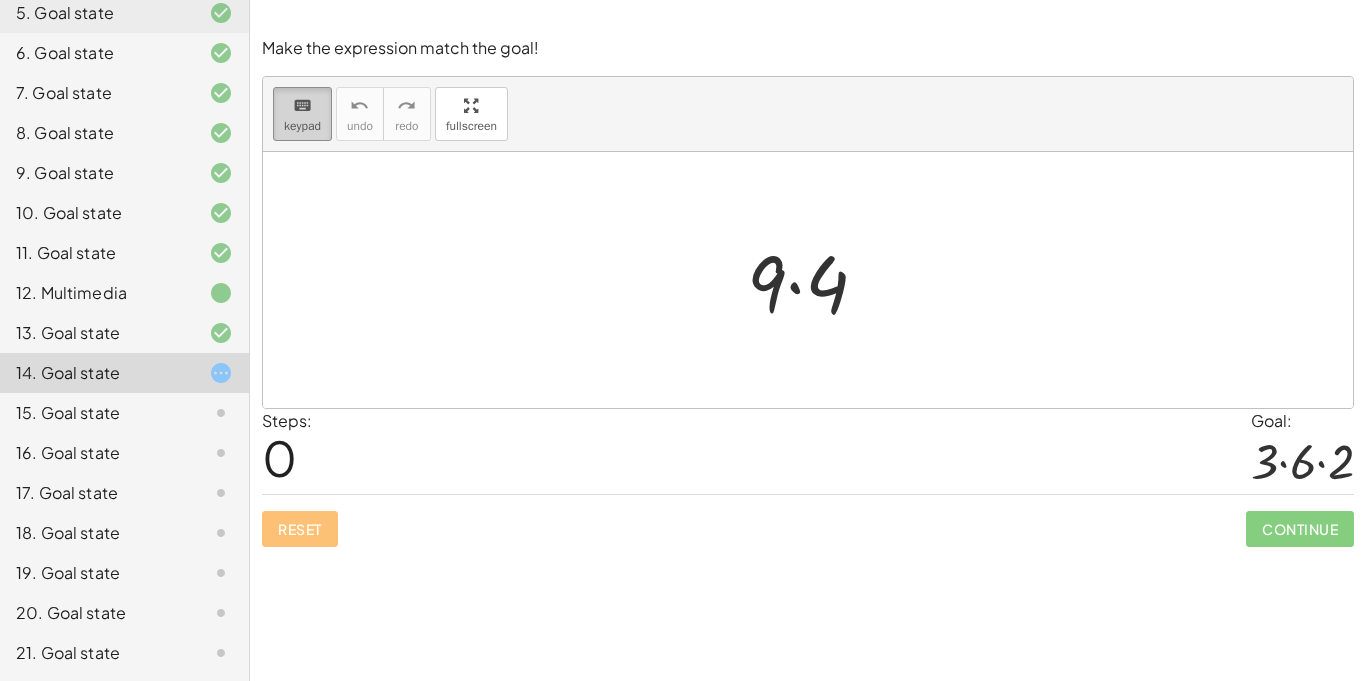 click on "keypad" at bounding box center [302, 126] 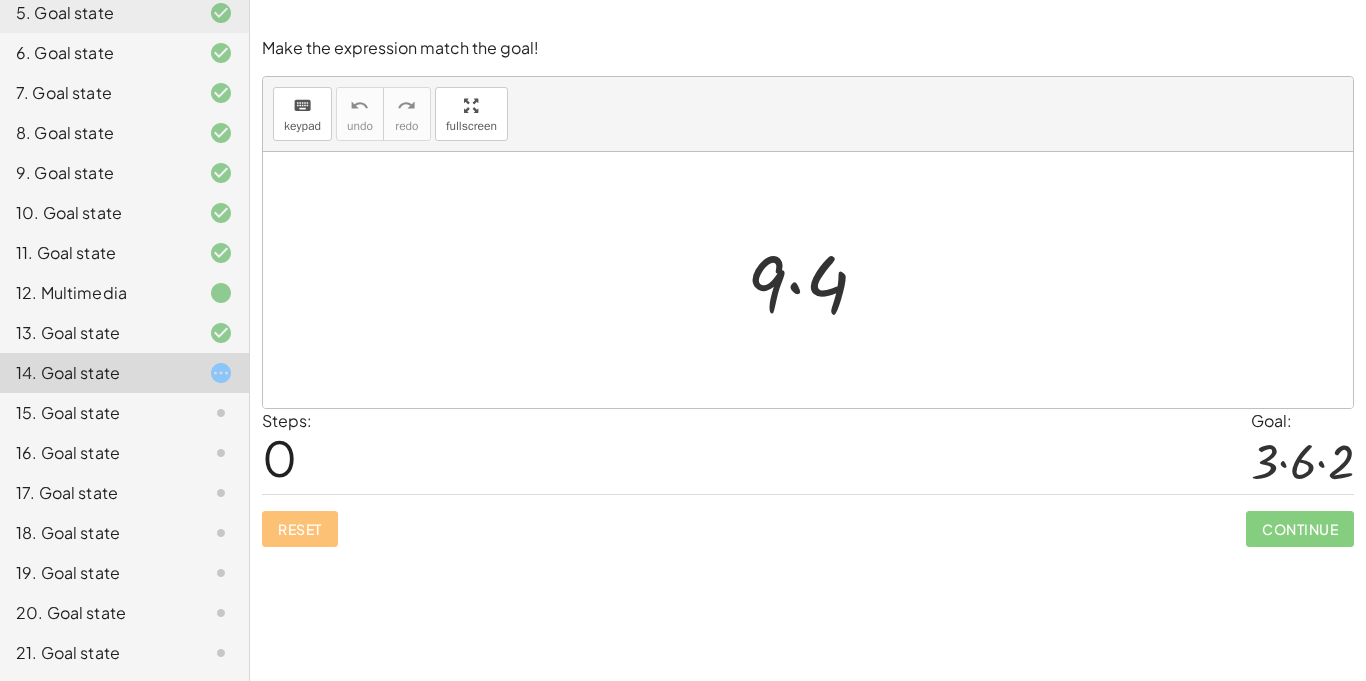 click at bounding box center (815, 280) 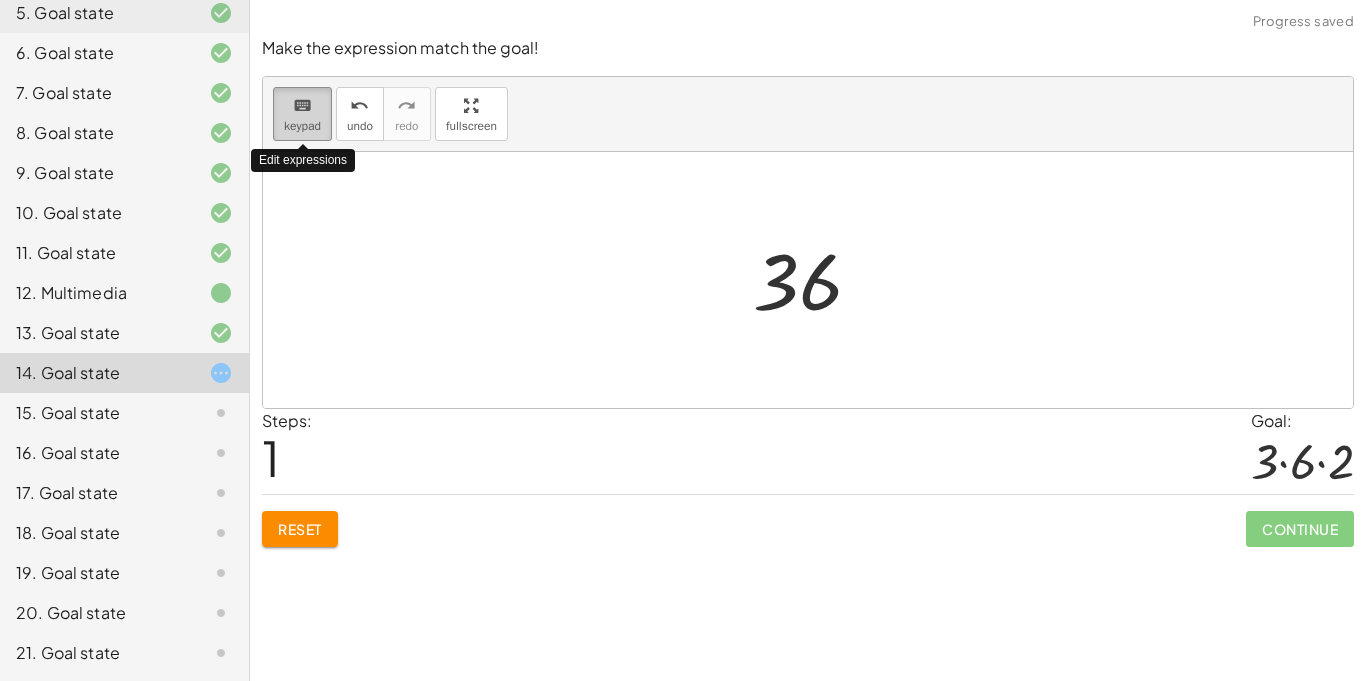 click on "keypad" at bounding box center [302, 126] 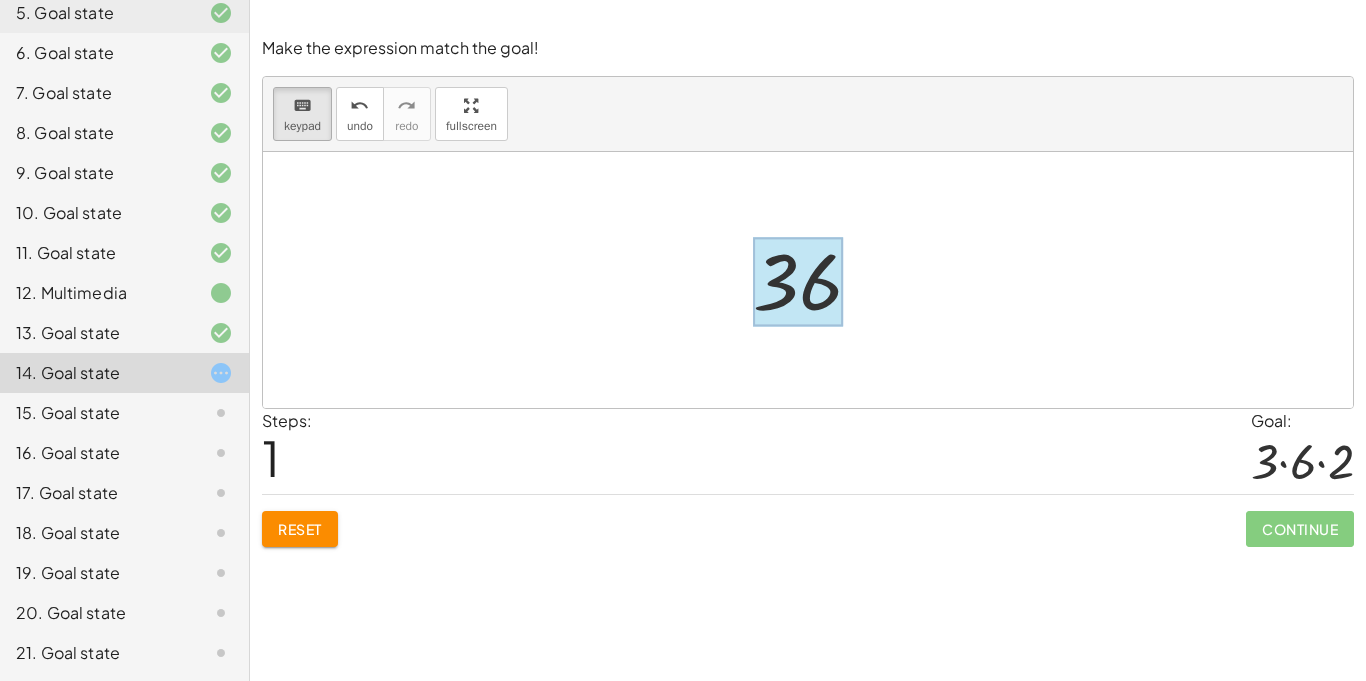 click at bounding box center [798, 282] 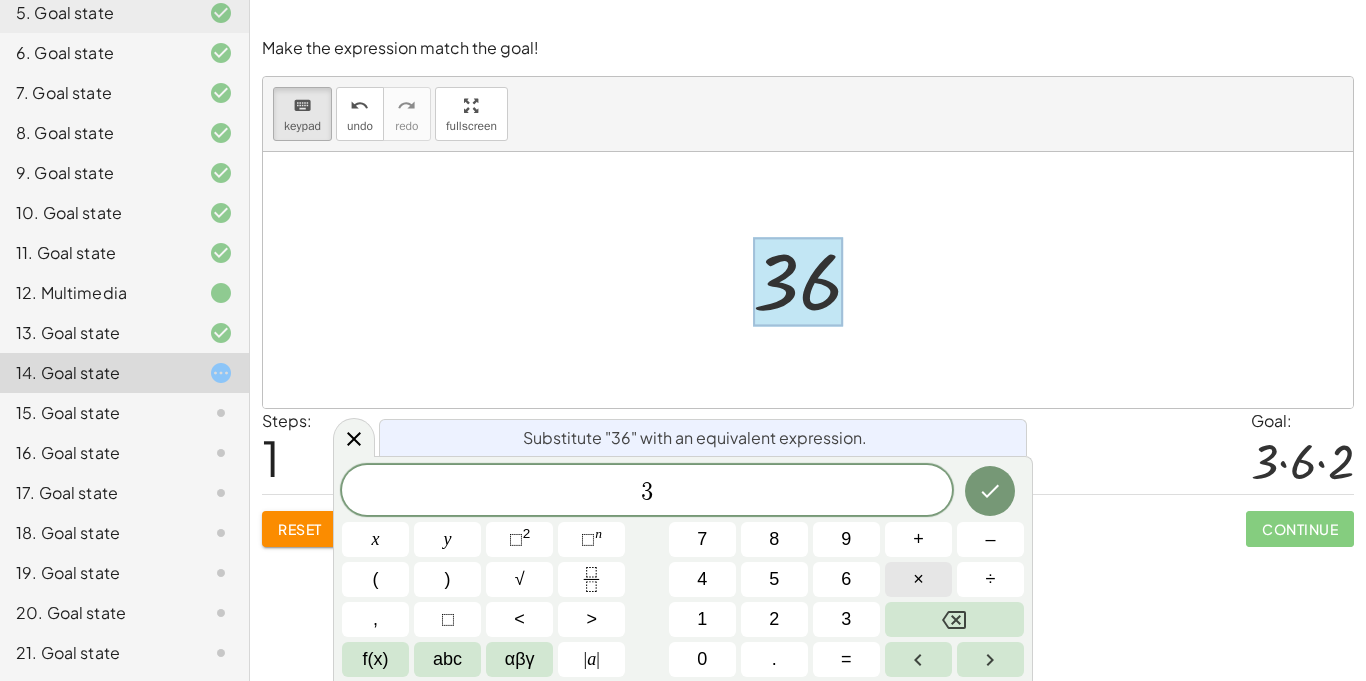 click on "×" at bounding box center [918, 579] 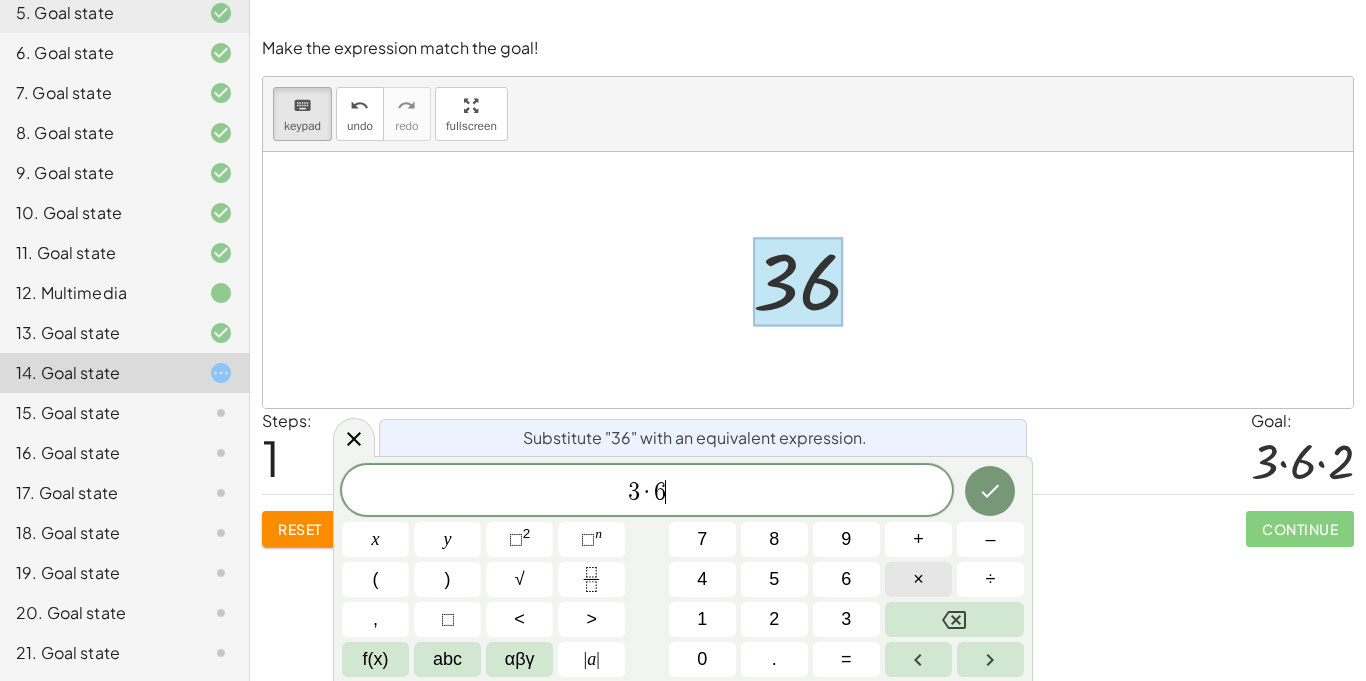 click on "×" at bounding box center (918, 579) 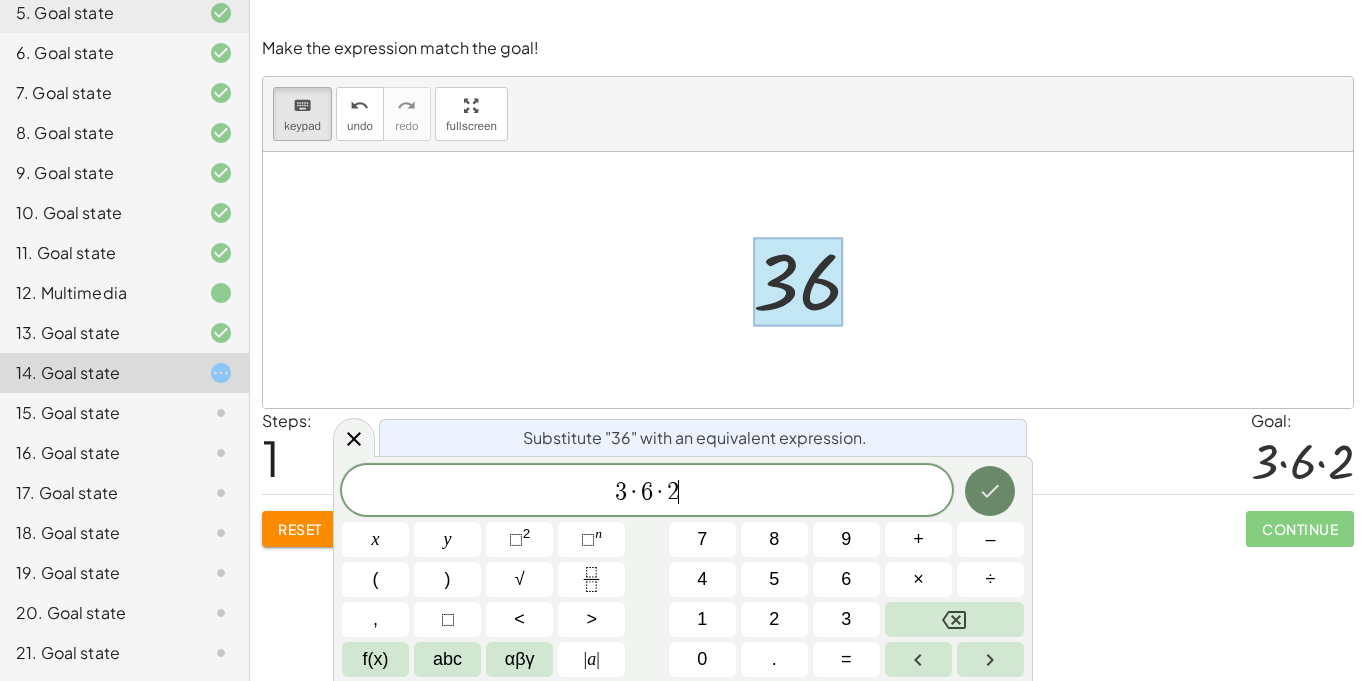 click 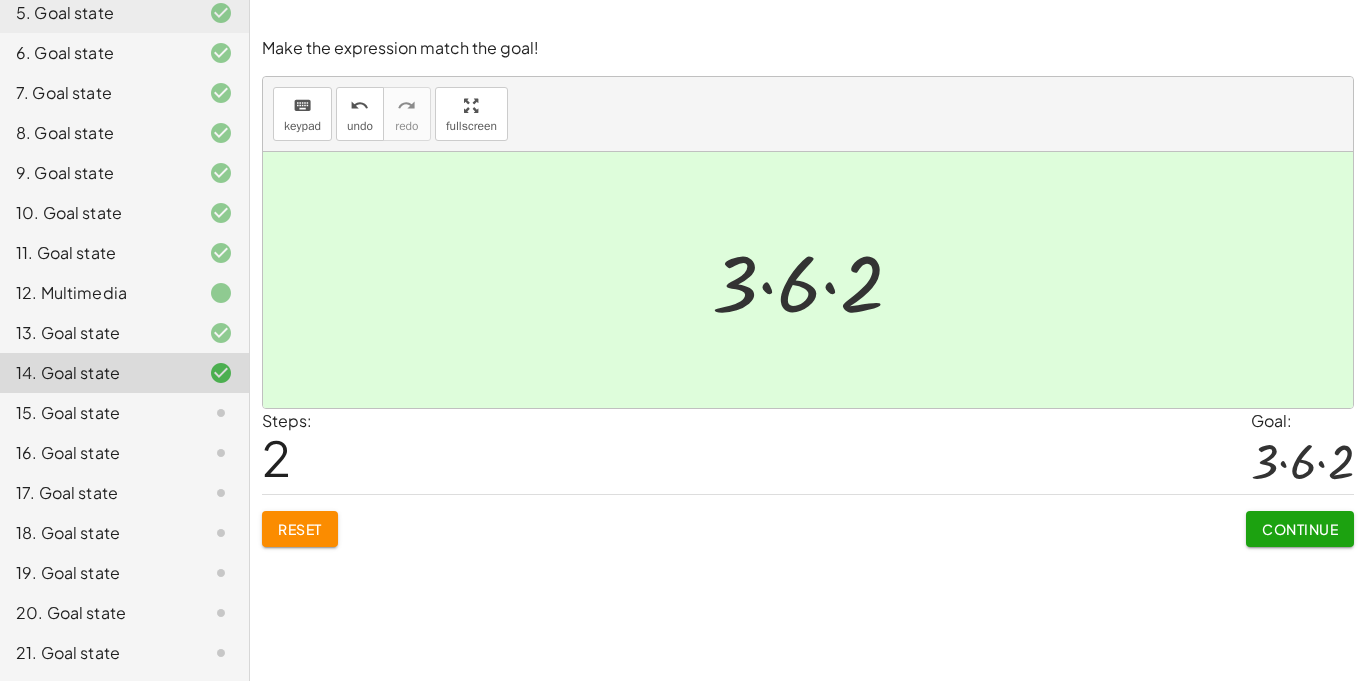 click on "Continue" at bounding box center [1300, 529] 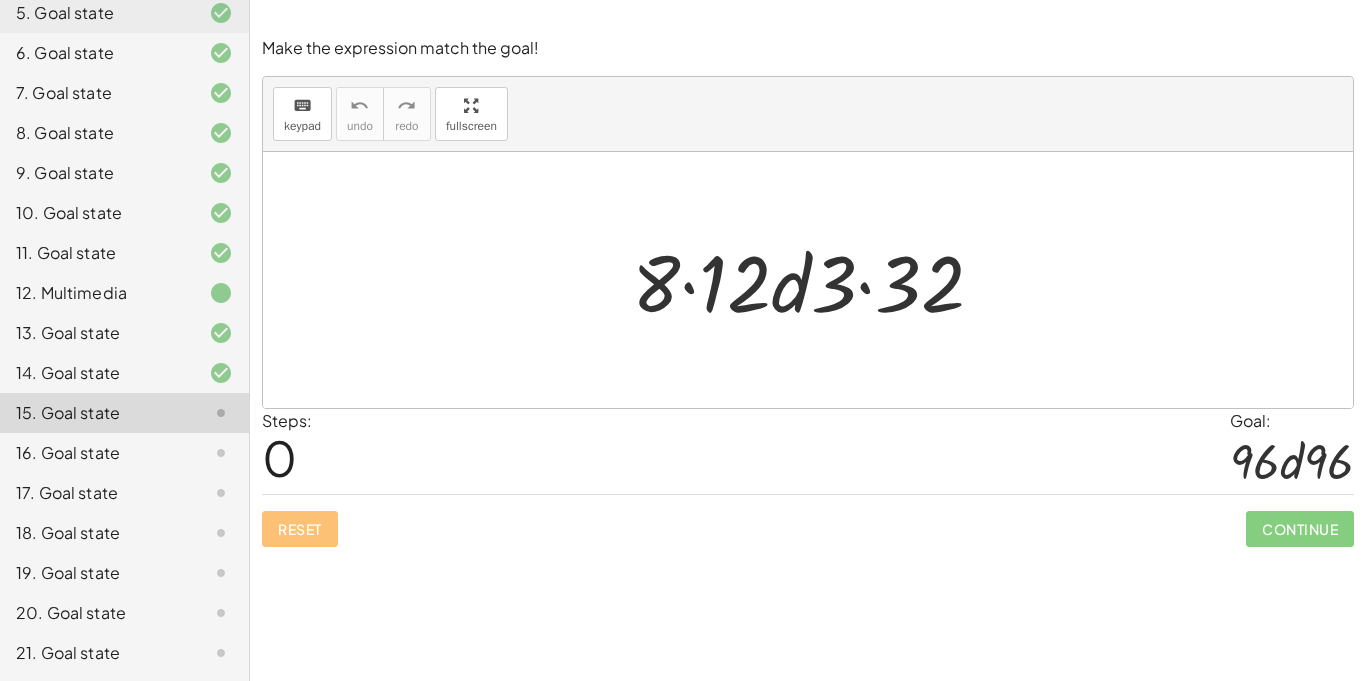 click at bounding box center (816, 280) 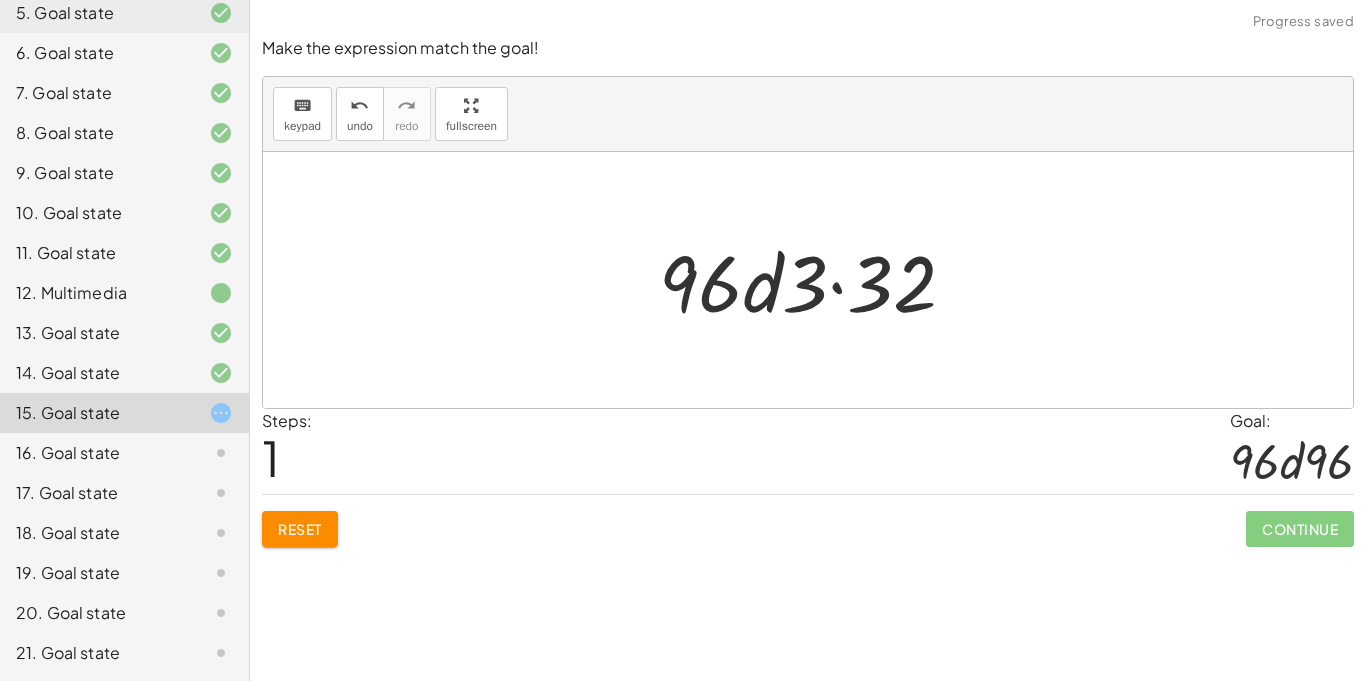 click at bounding box center [815, 280] 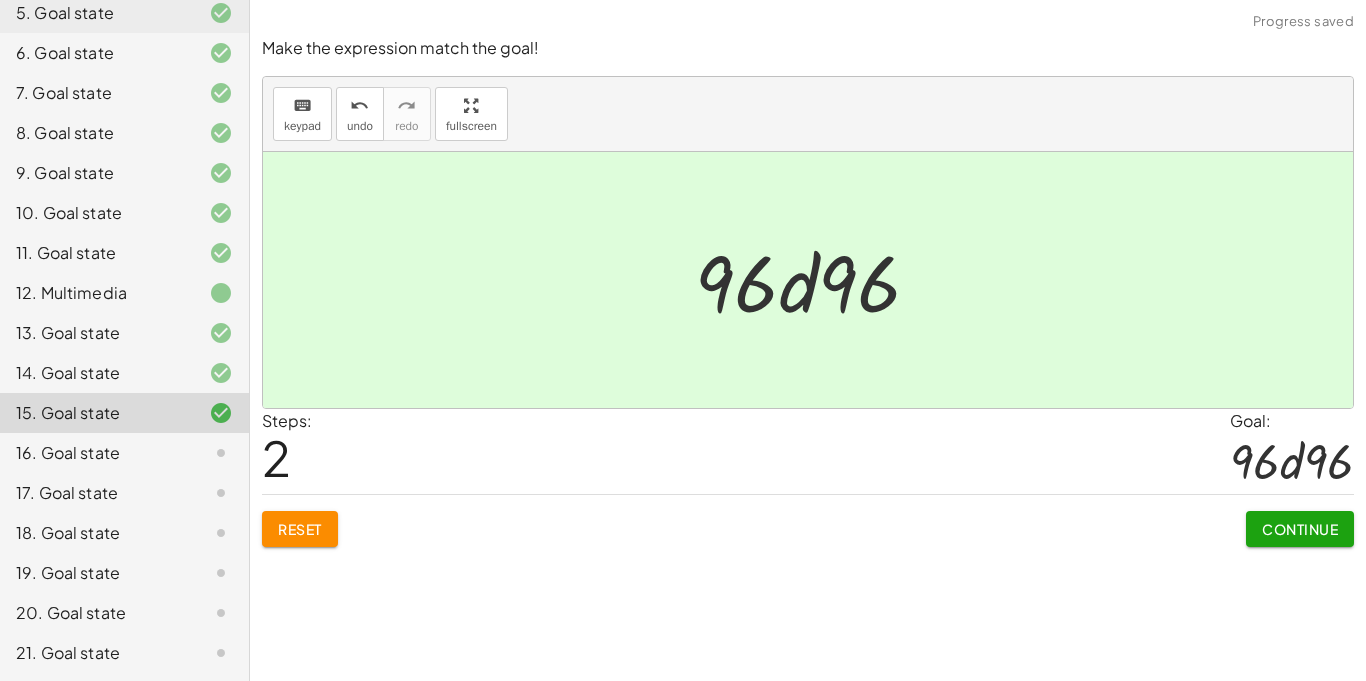 click on "Continue" 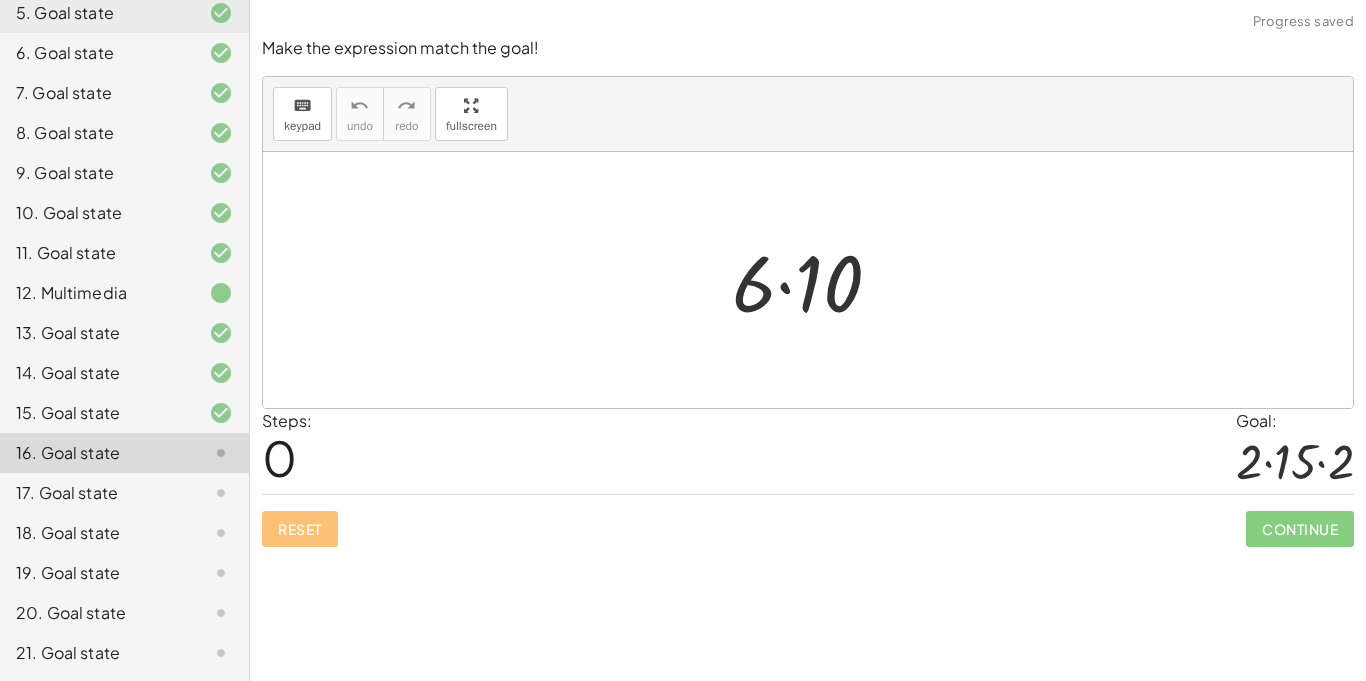 click at bounding box center (815, 280) 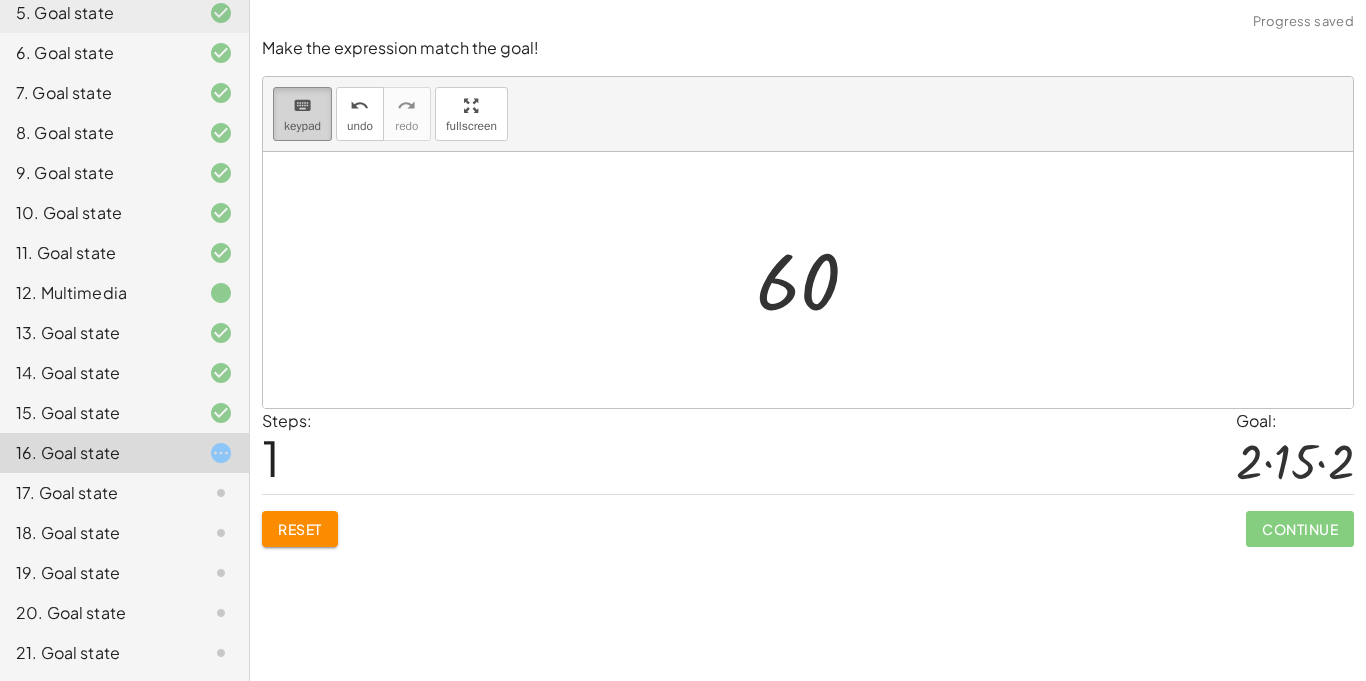 click on "keyboard keypad" at bounding box center (302, 114) 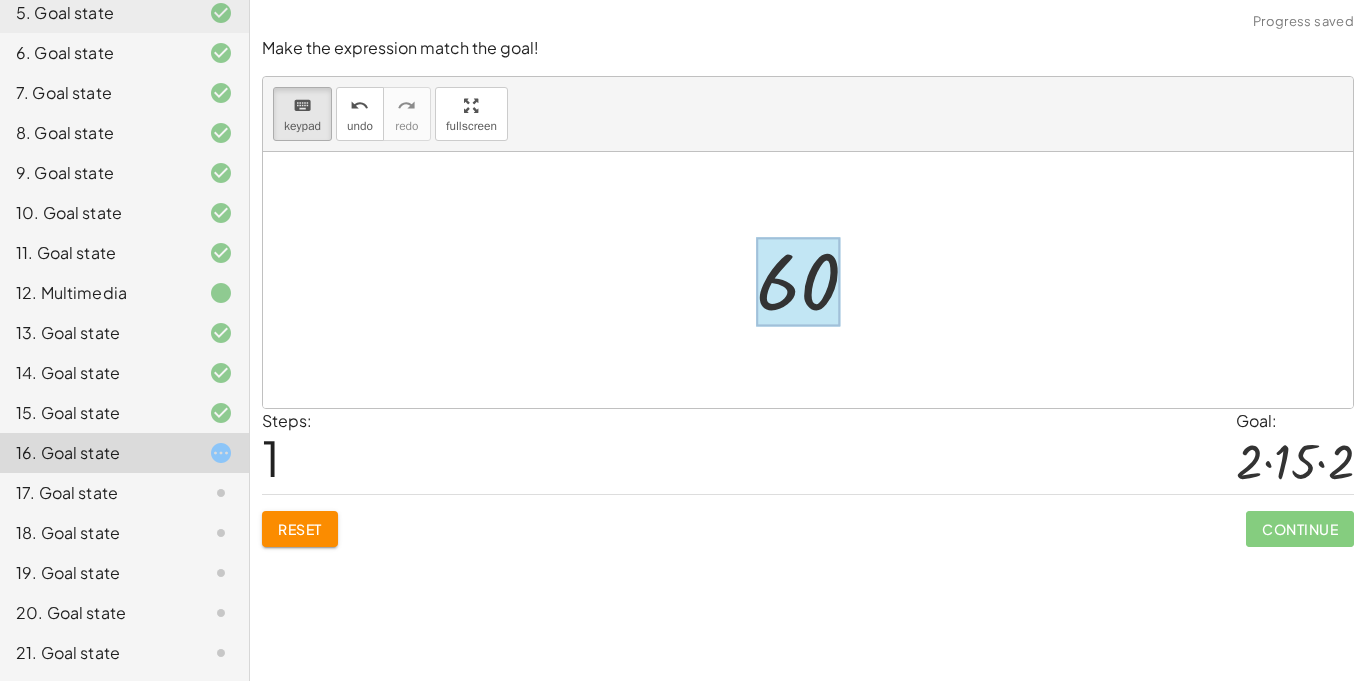 click at bounding box center (798, 282) 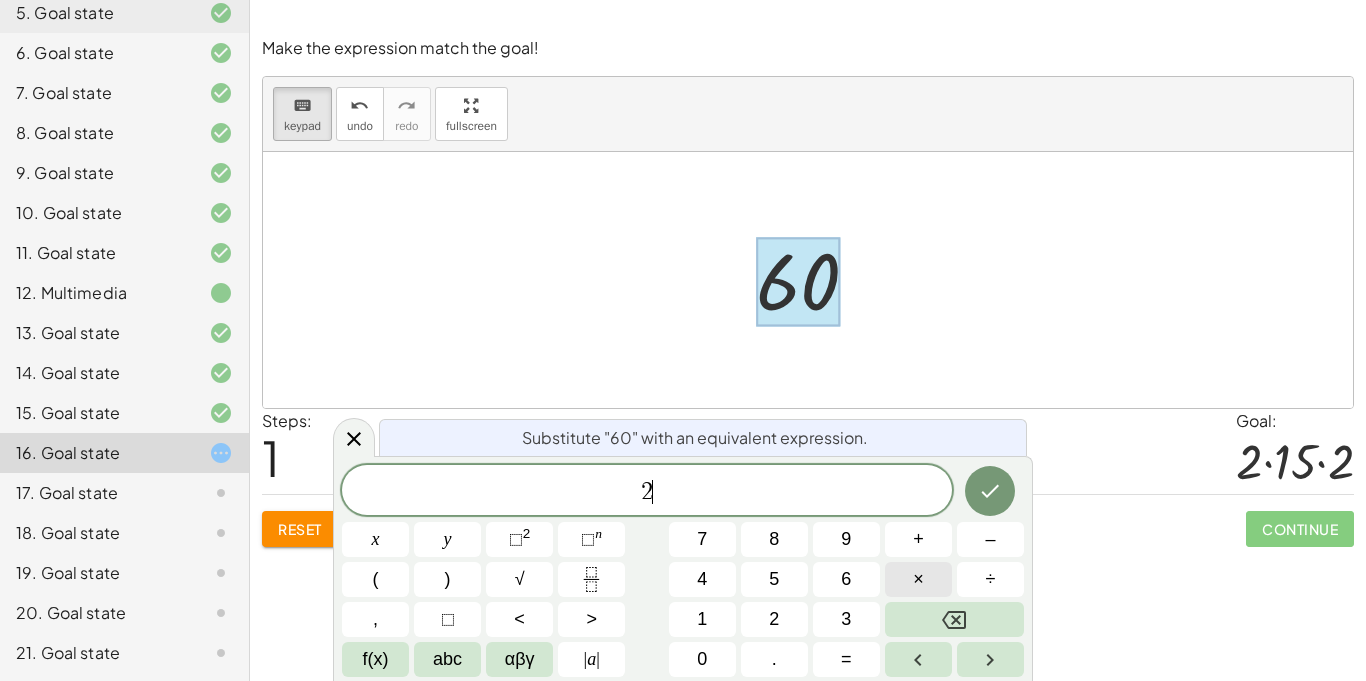 click on "×" at bounding box center (918, 579) 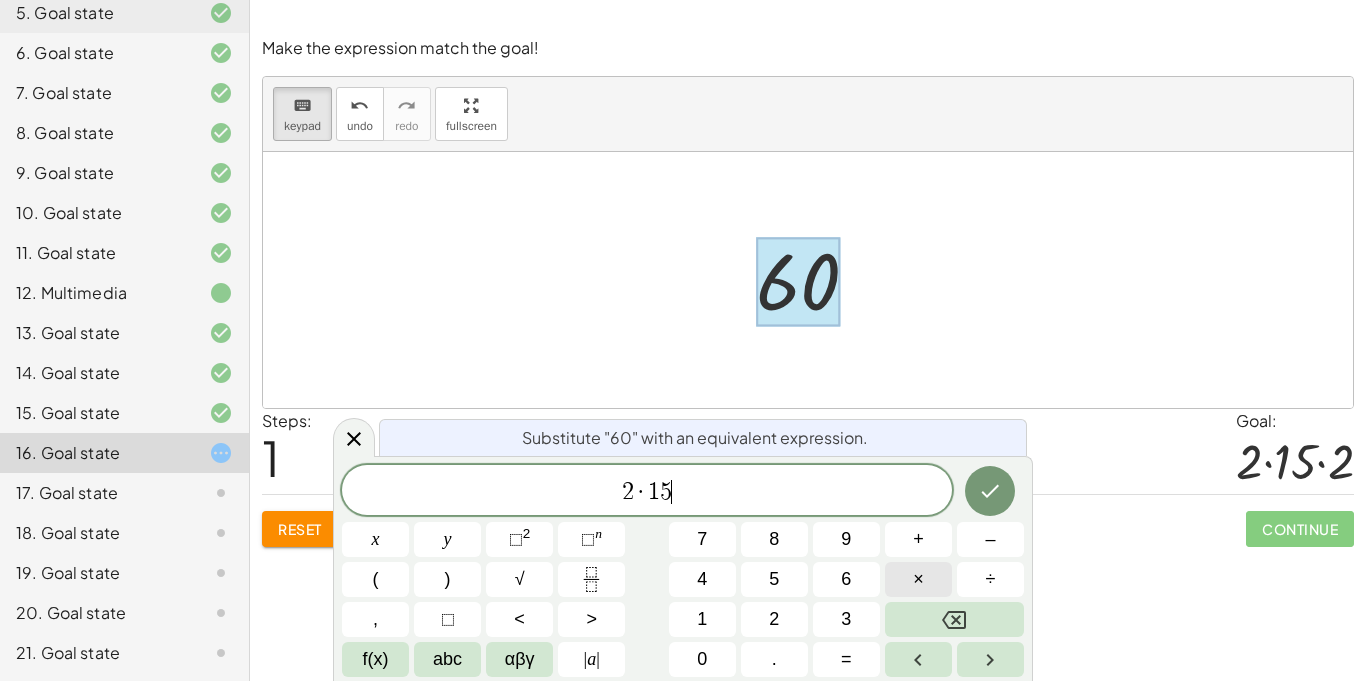 click on "×" at bounding box center (918, 579) 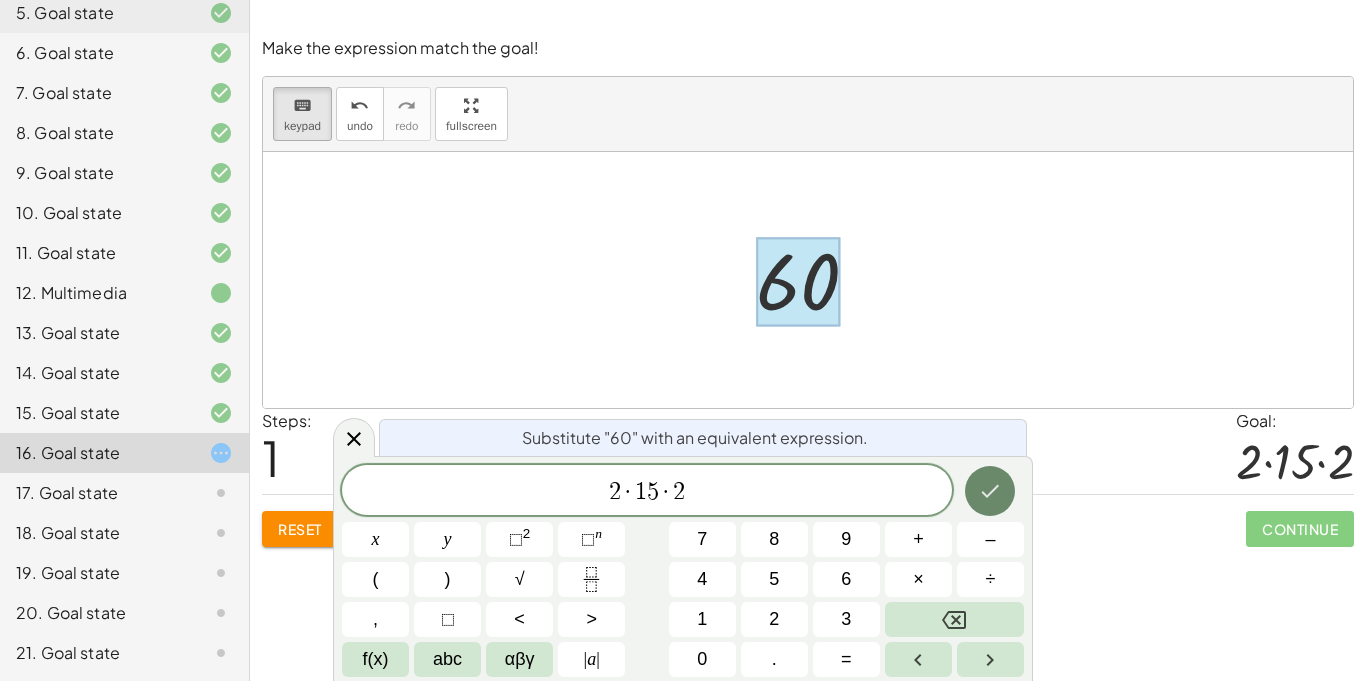 click 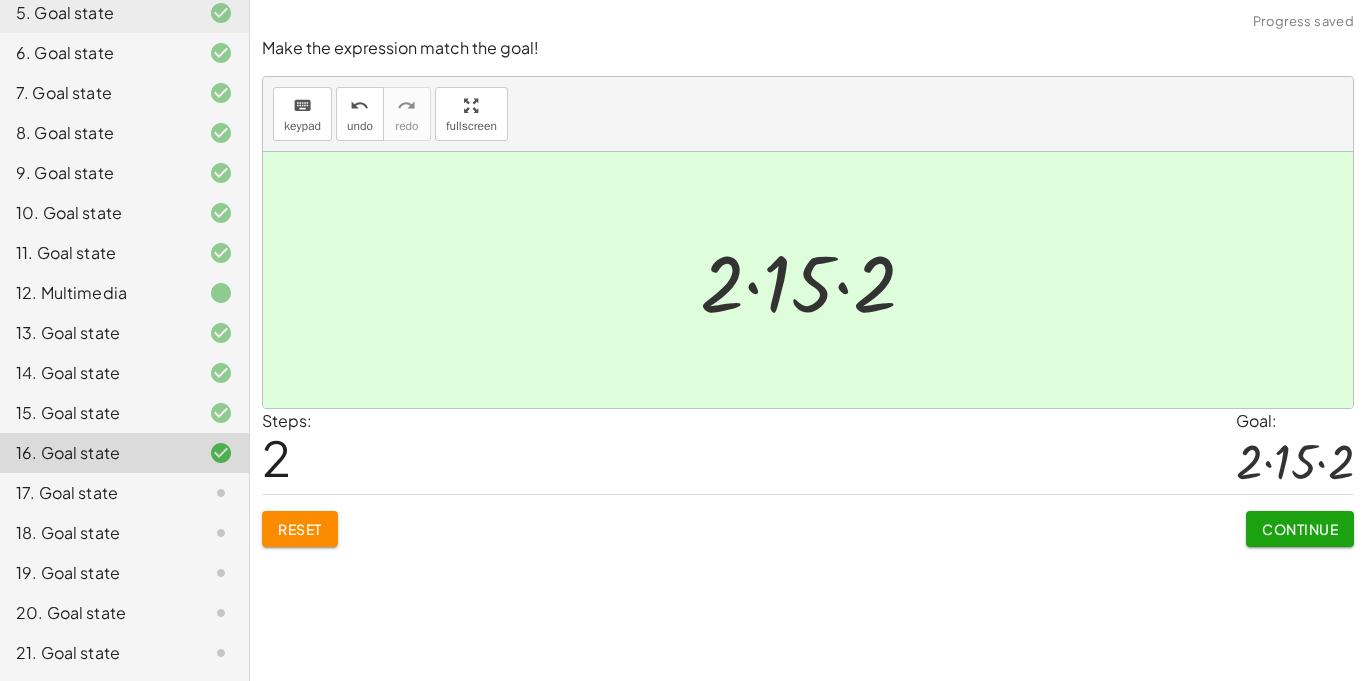 click on "Continue" 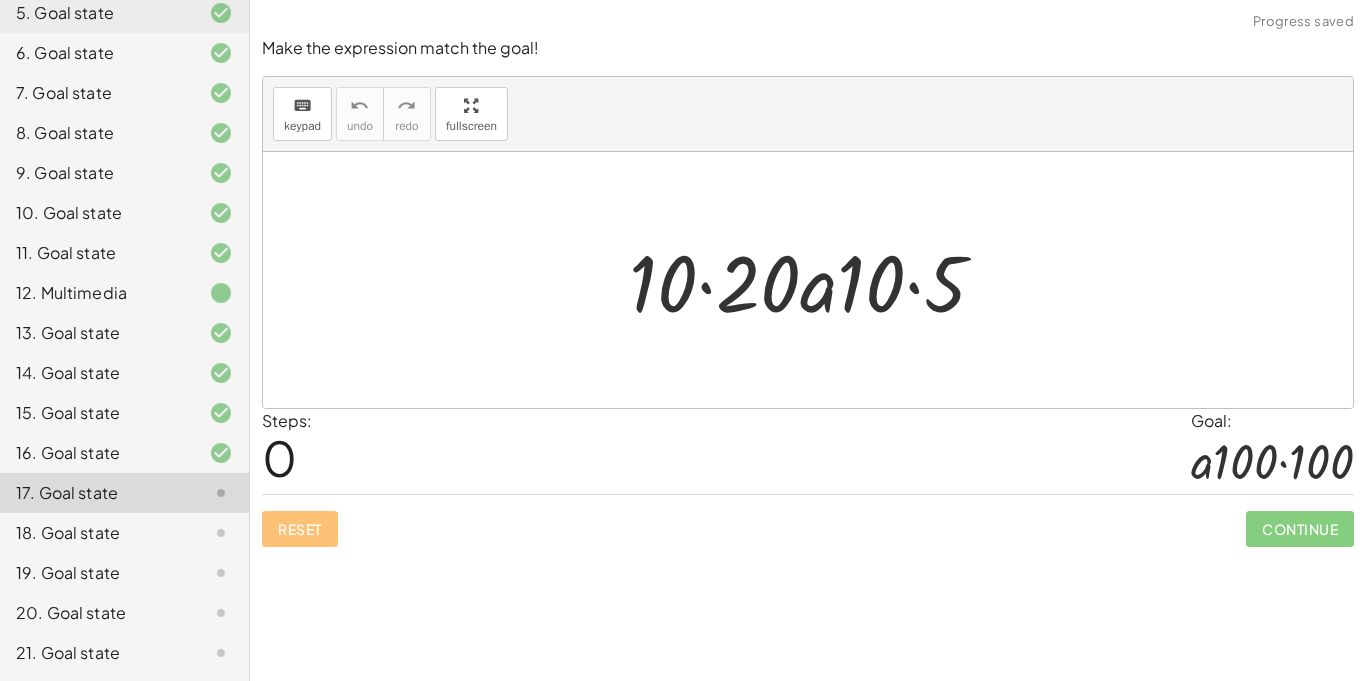click at bounding box center (815, 280) 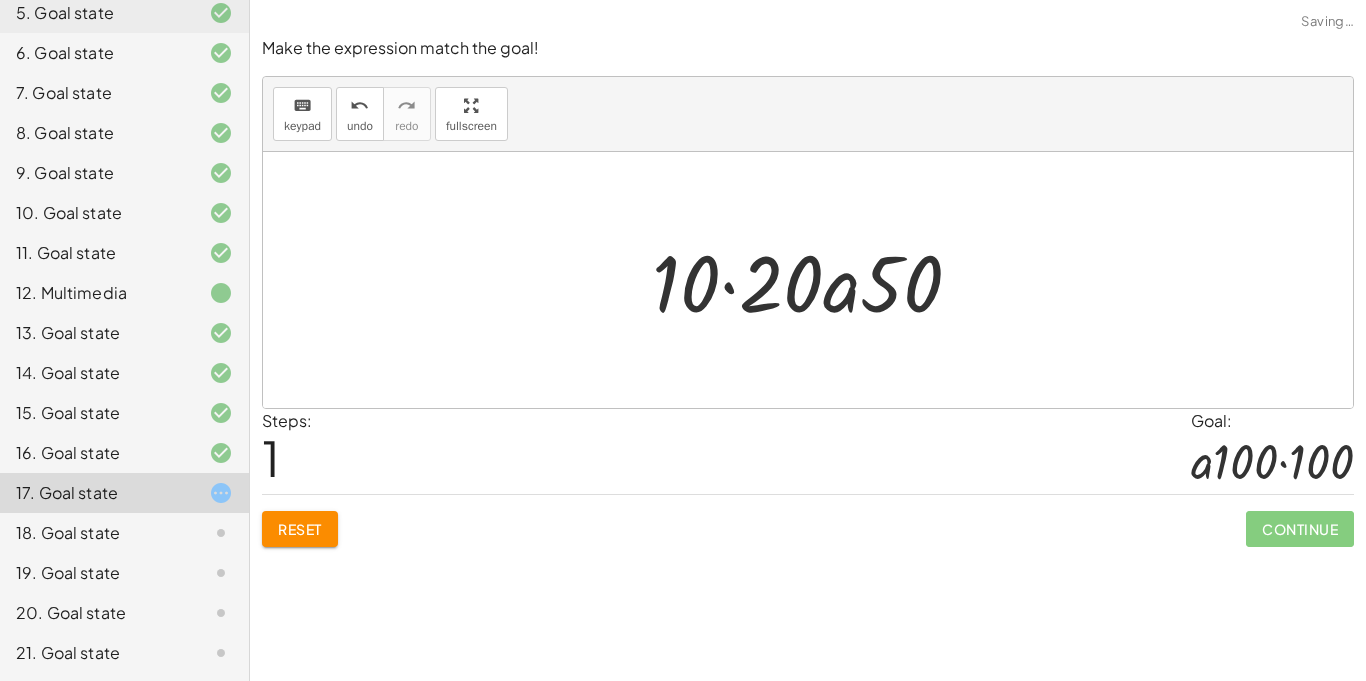 click at bounding box center [815, 280] 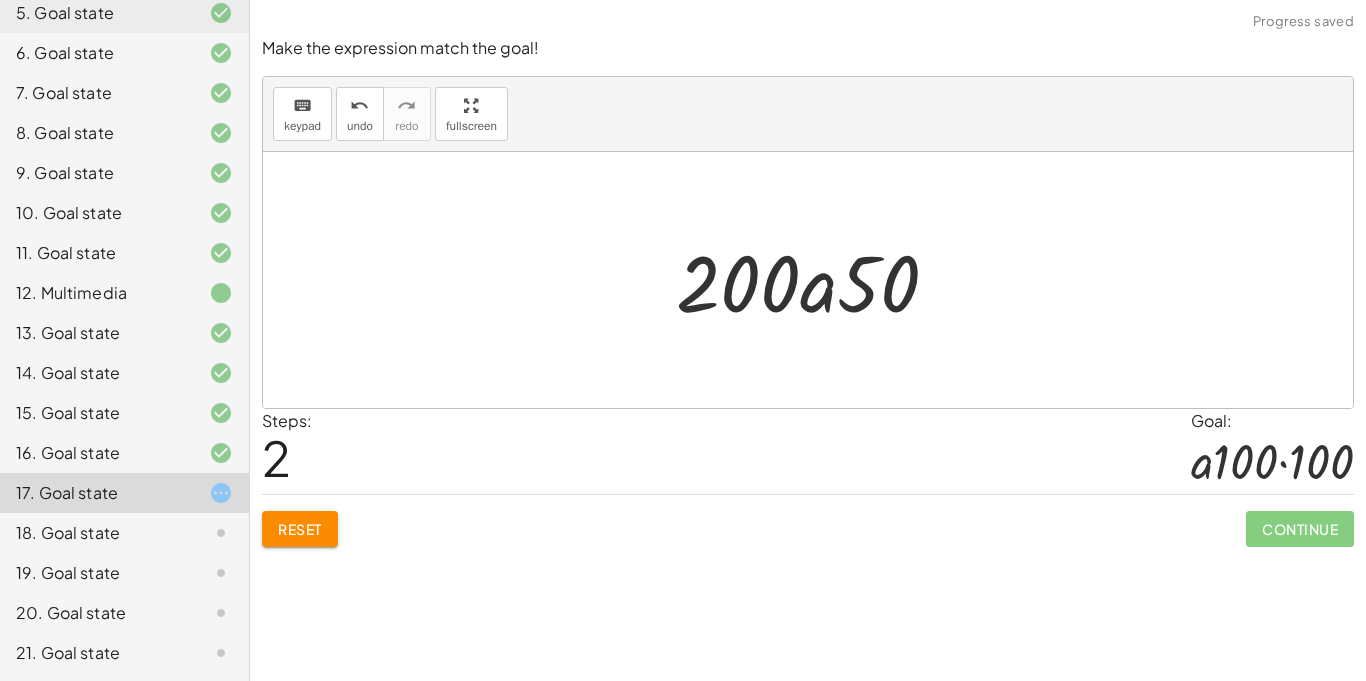 click on "Reset" at bounding box center (300, 529) 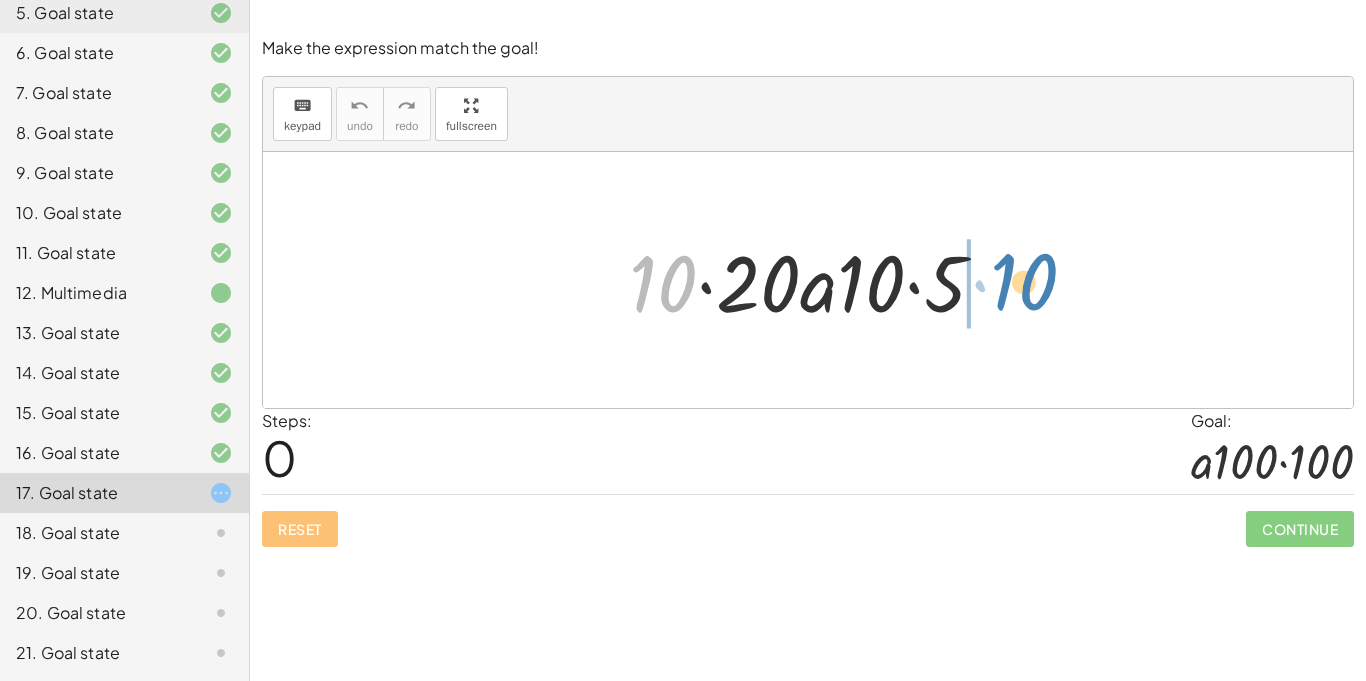 drag, startPoint x: 672, startPoint y: 278, endPoint x: 1042, endPoint y: 276, distance: 370.0054 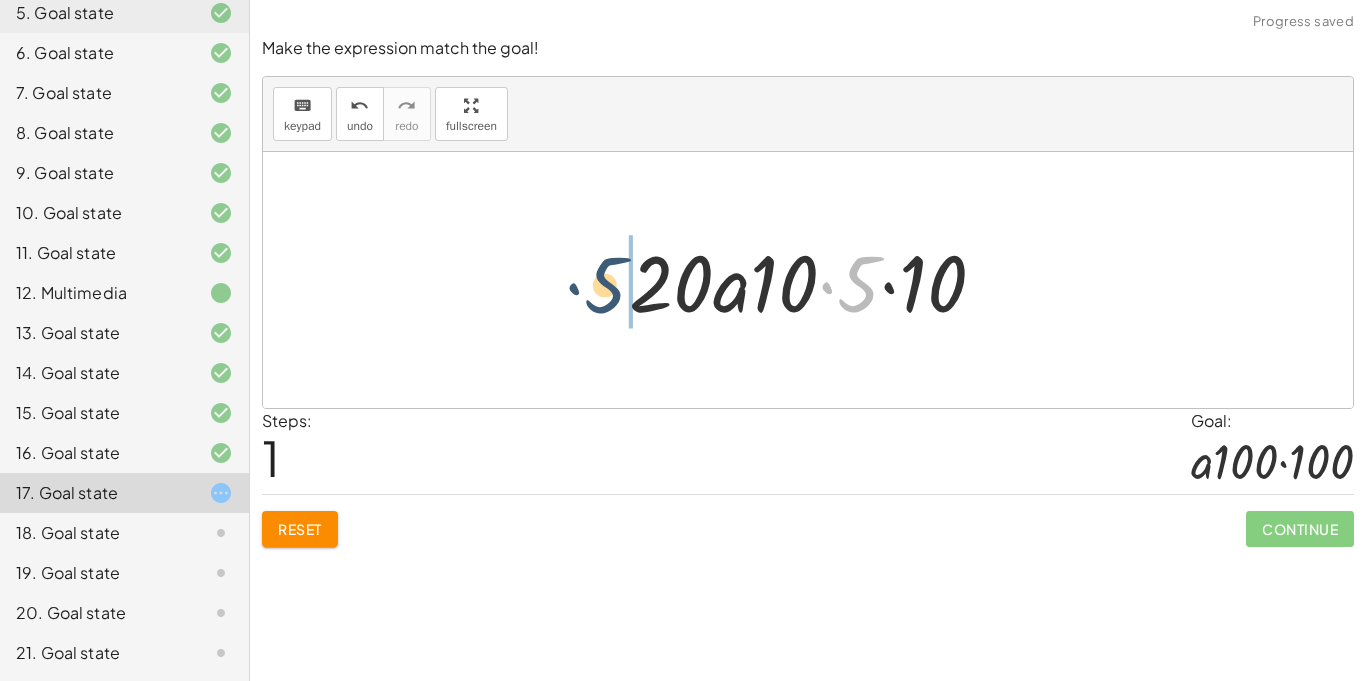 drag, startPoint x: 861, startPoint y: 285, endPoint x: 598, endPoint y: 280, distance: 263.04752 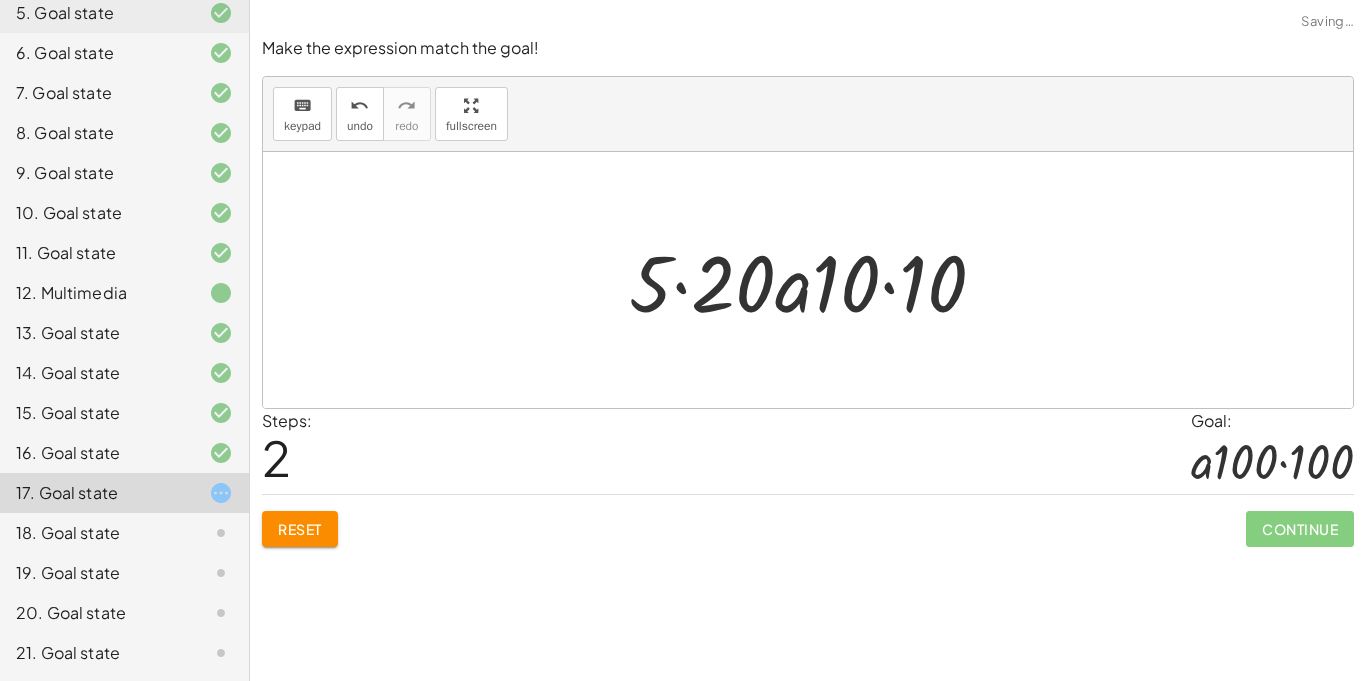 click at bounding box center (815, 280) 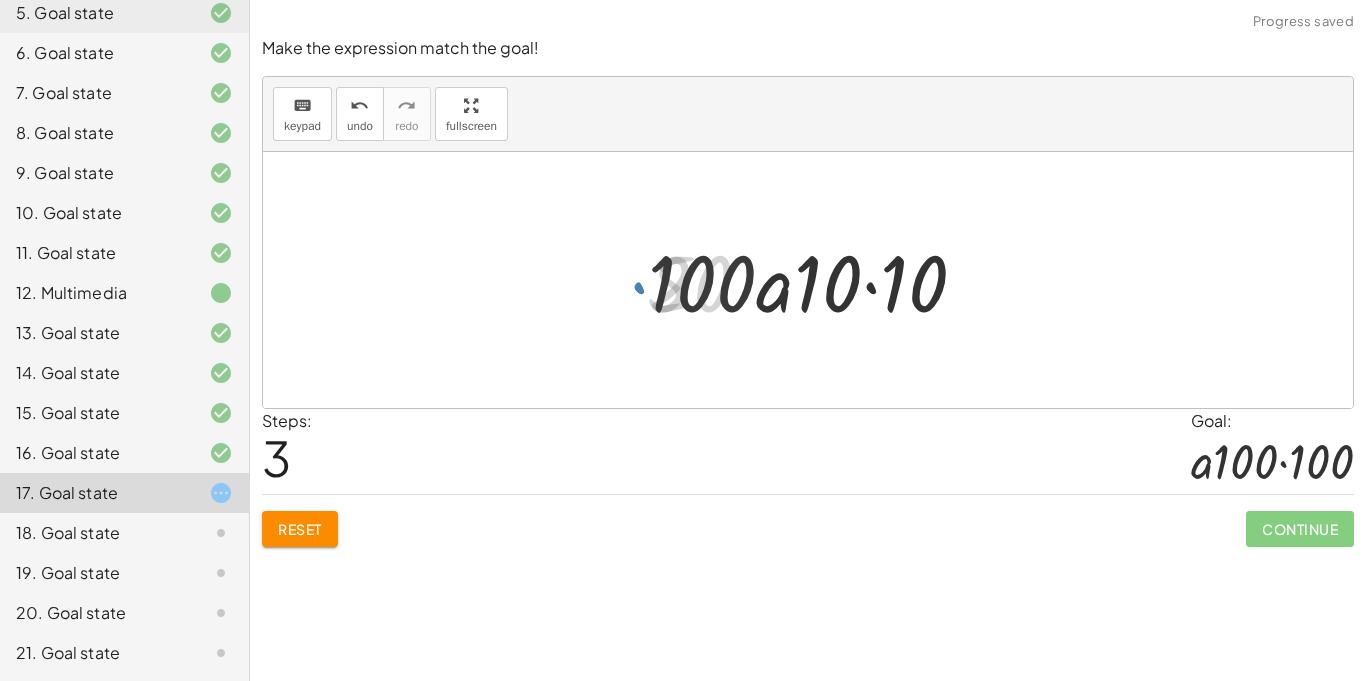 click at bounding box center [815, 280] 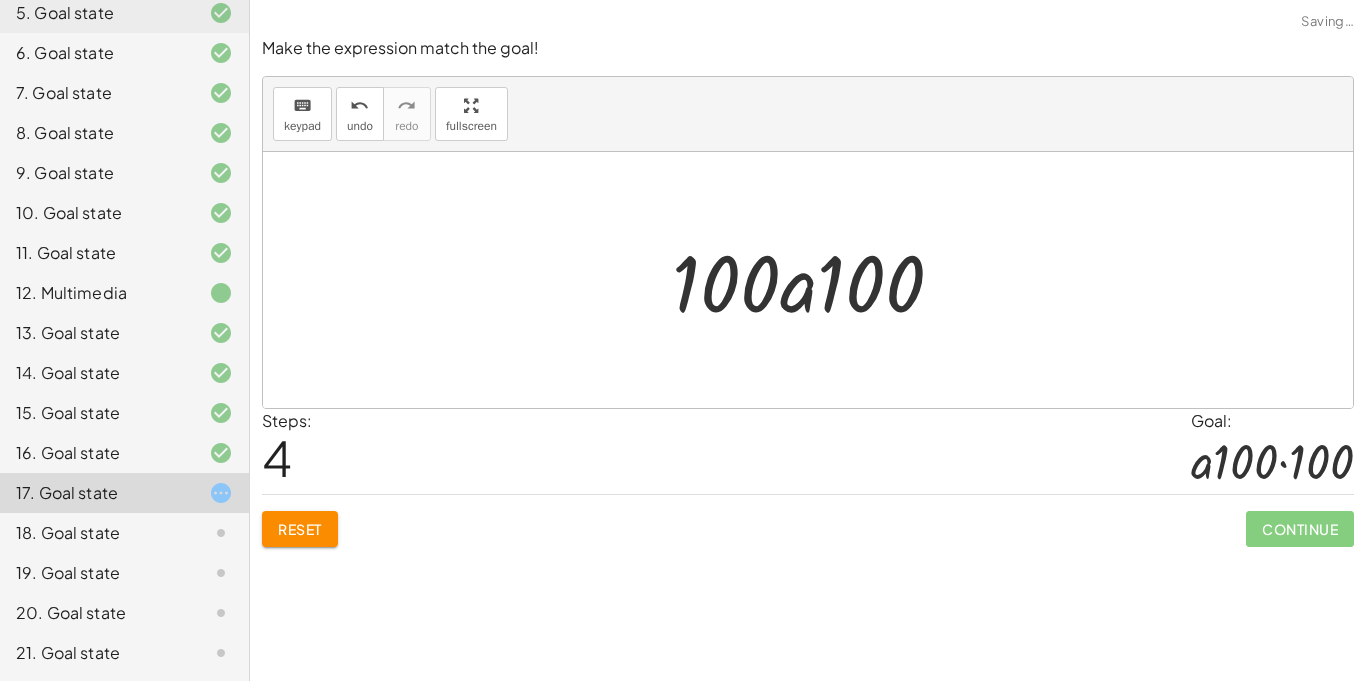 click on "Continue" 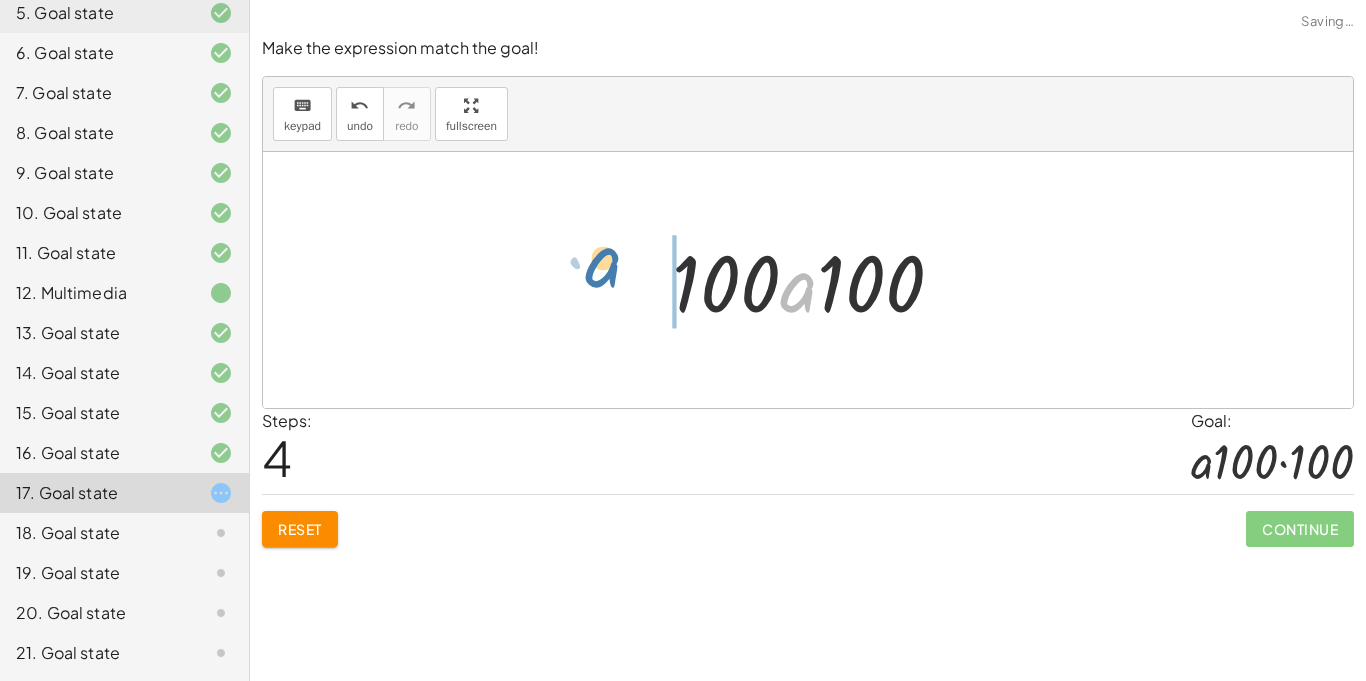 drag, startPoint x: 793, startPoint y: 285, endPoint x: 596, endPoint y: 261, distance: 198.45654 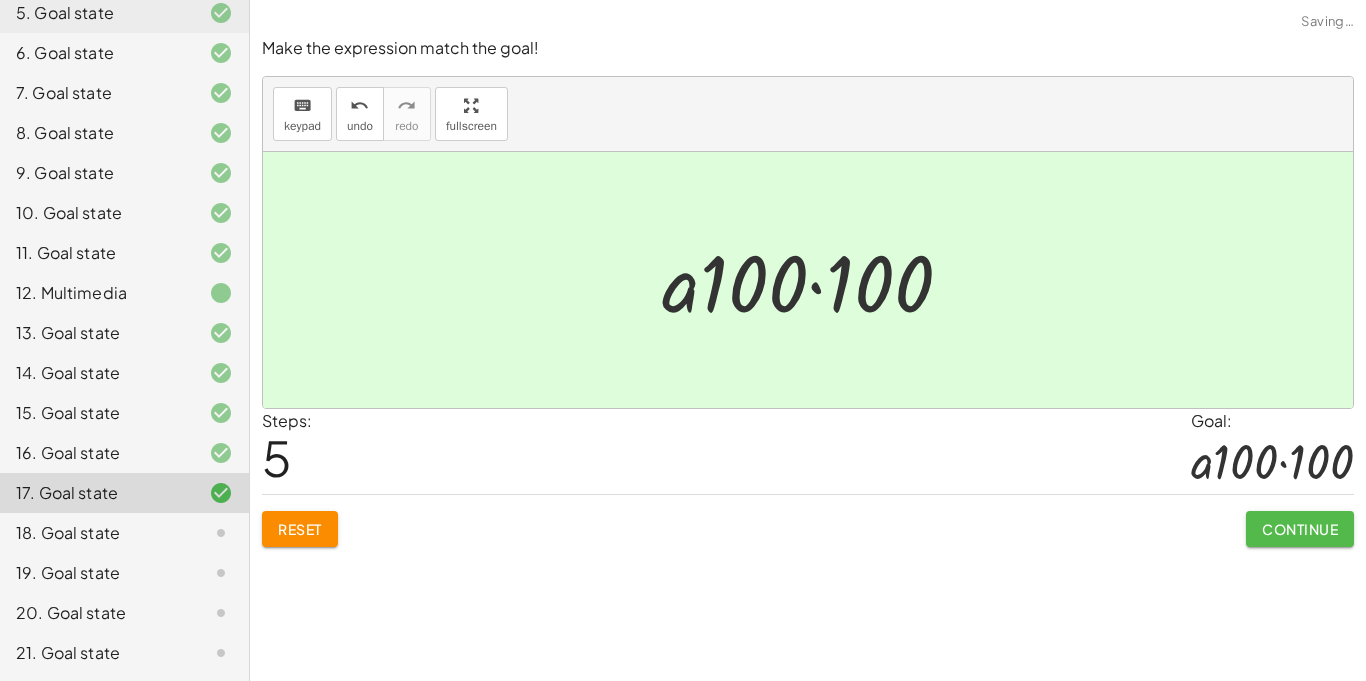 click on "Continue" 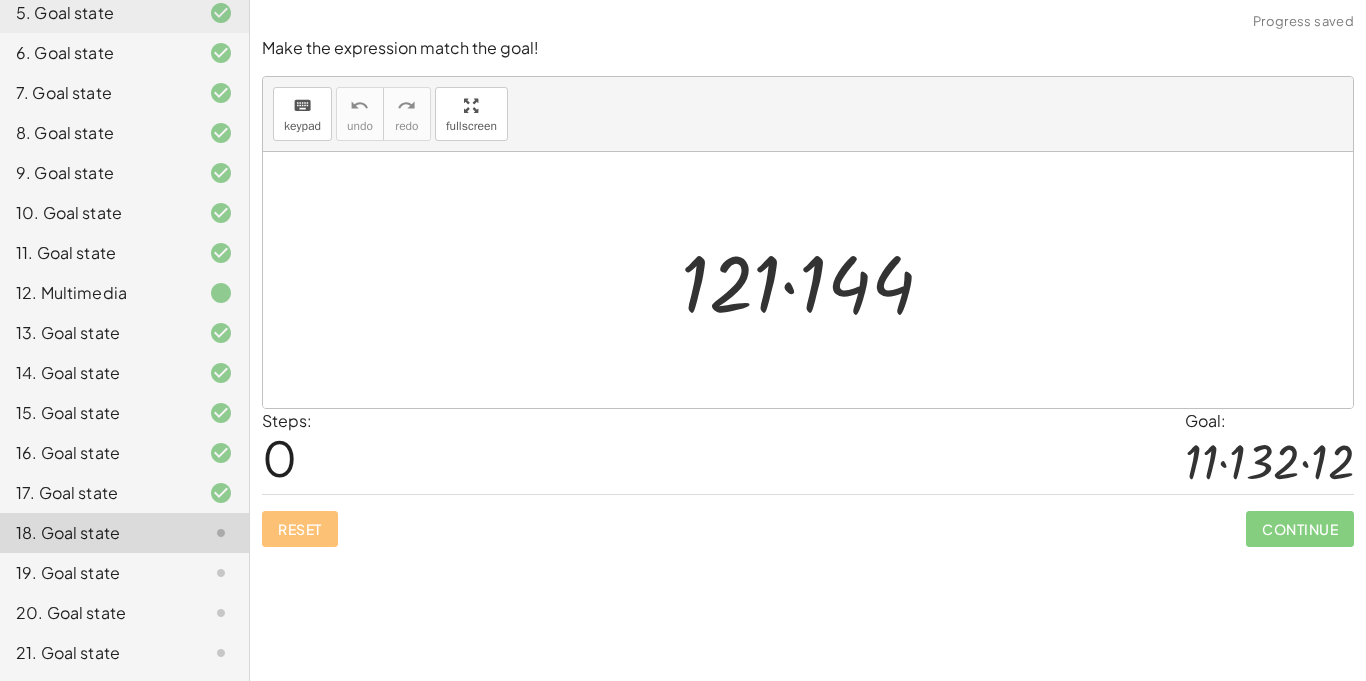 click at bounding box center [815, 280] 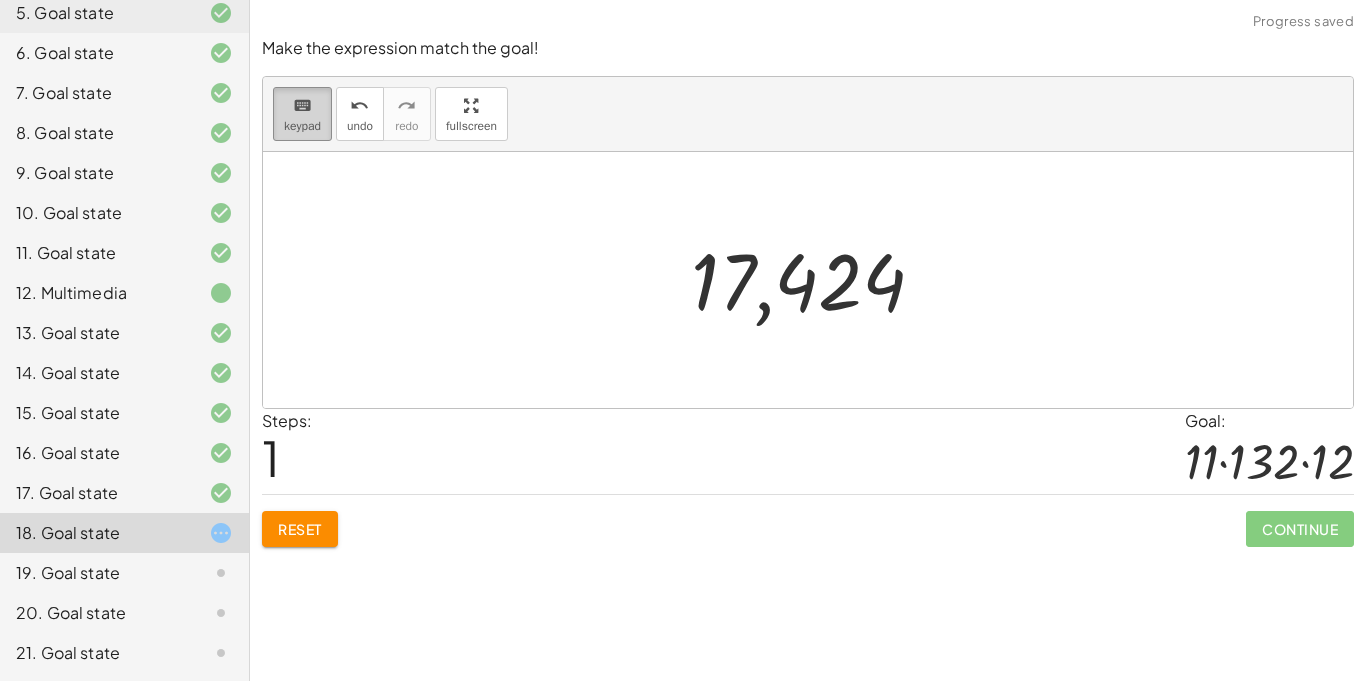 click on "keypad" at bounding box center [302, 126] 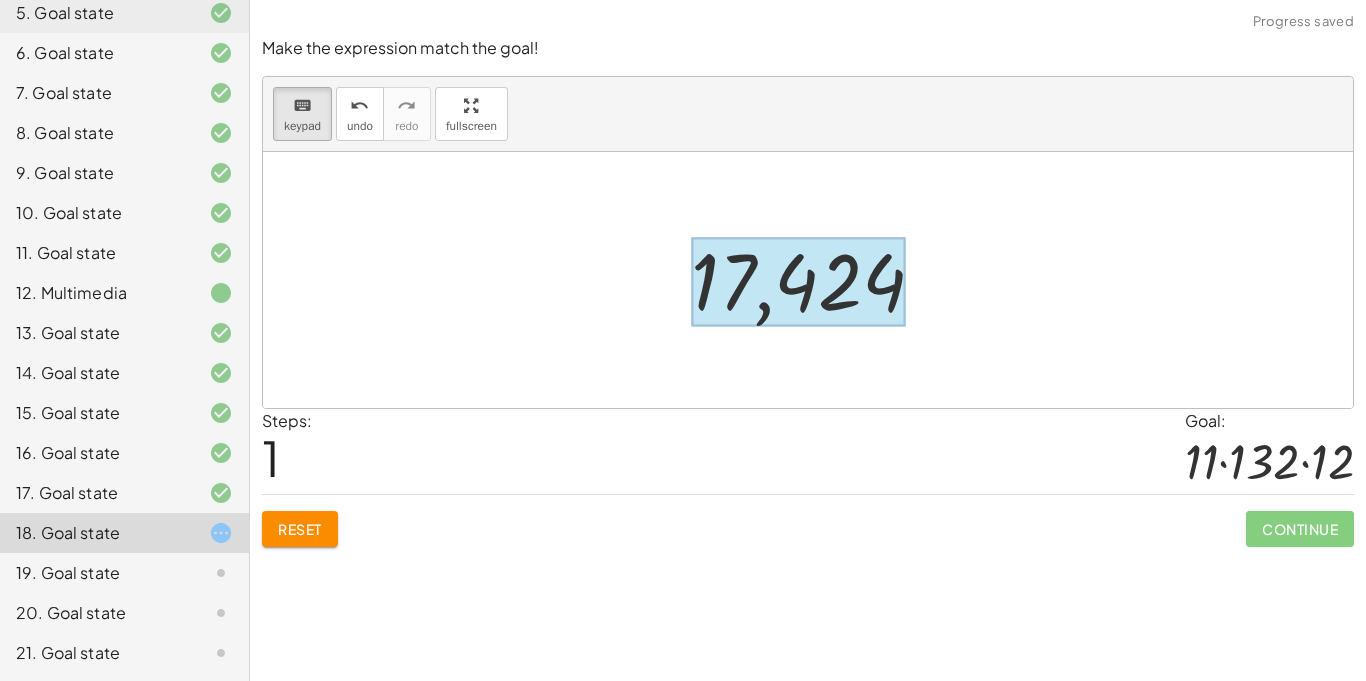 click at bounding box center (798, 282) 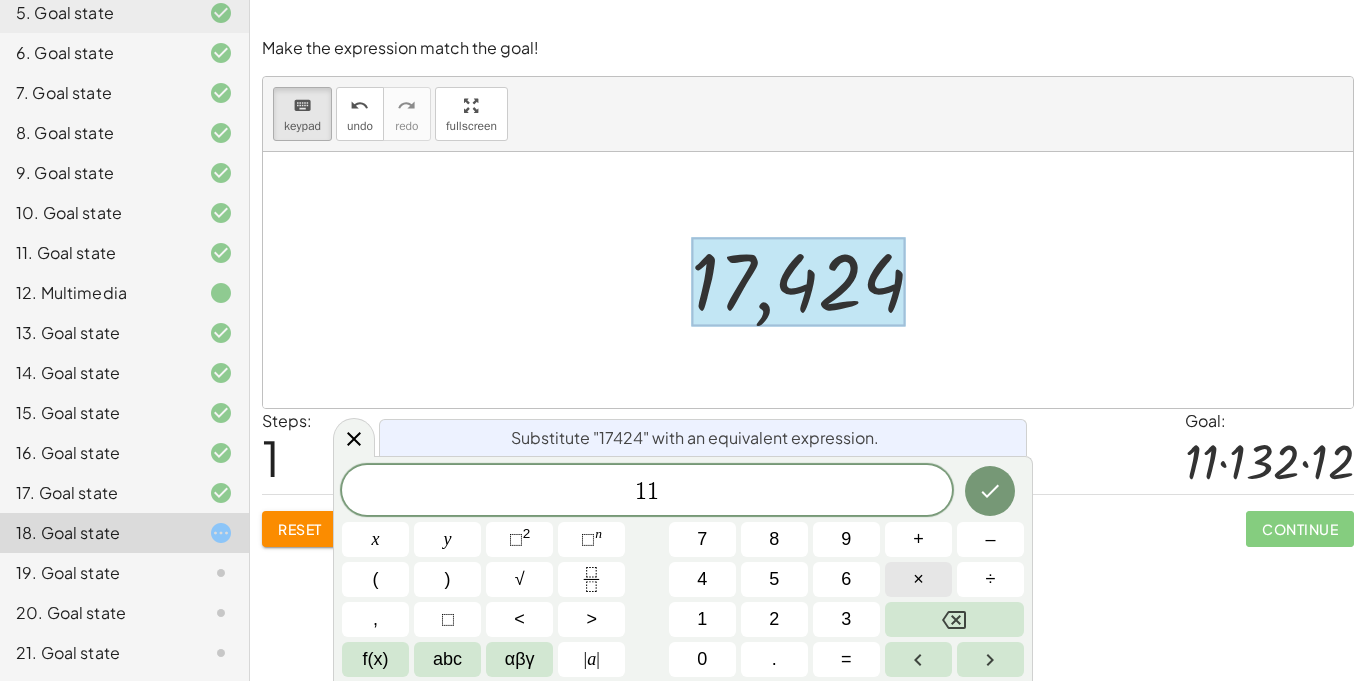 click on "×" at bounding box center (918, 579) 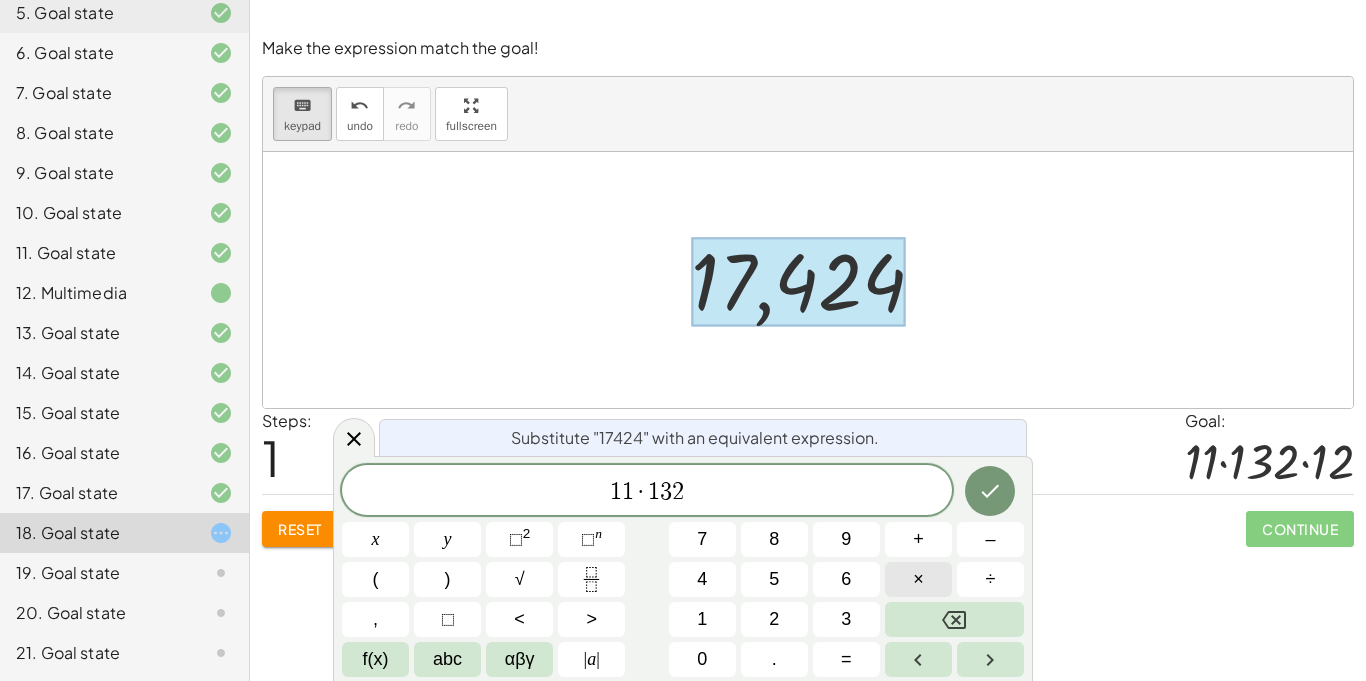 click on "×" at bounding box center (918, 579) 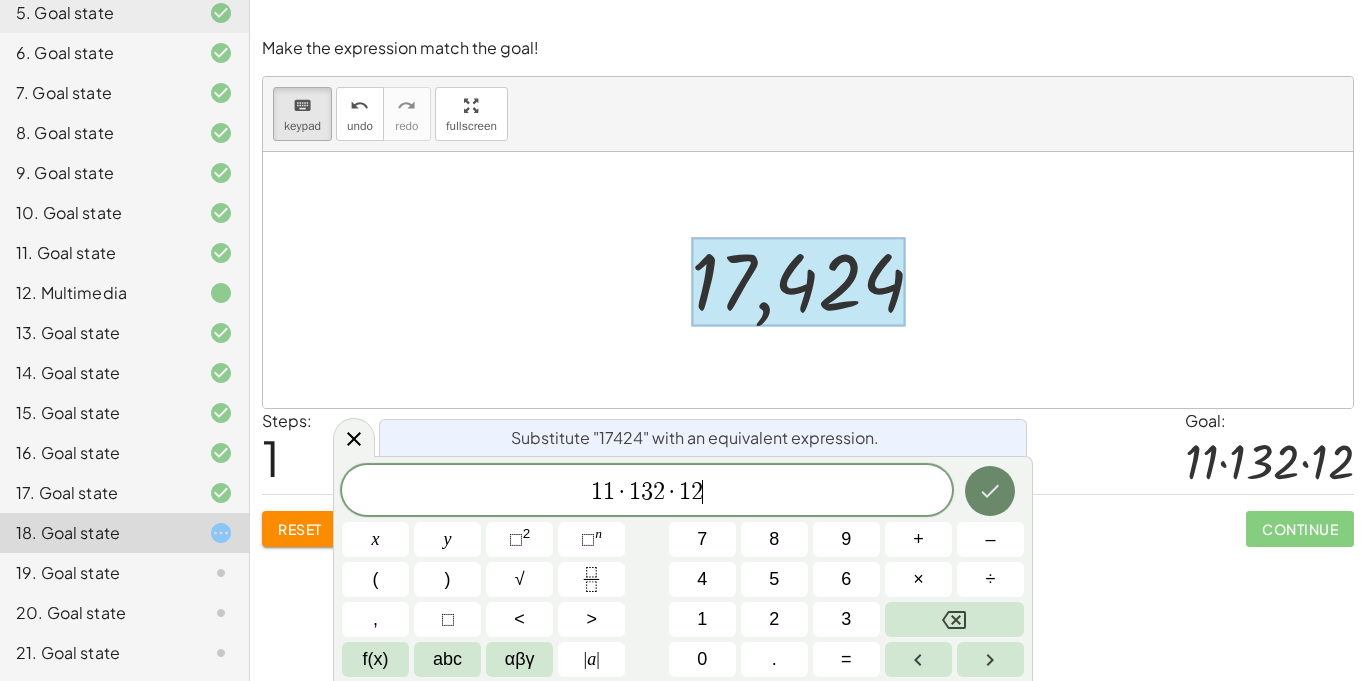 click at bounding box center [990, 491] 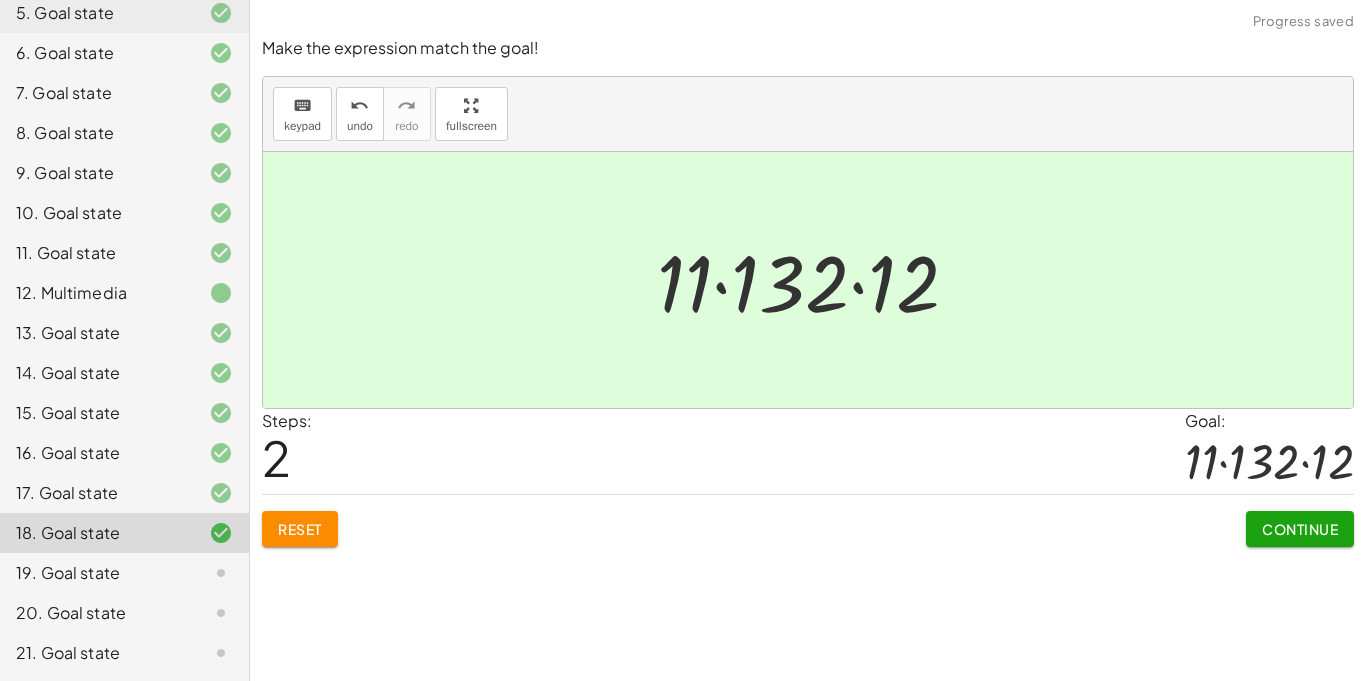 click on "Continue" 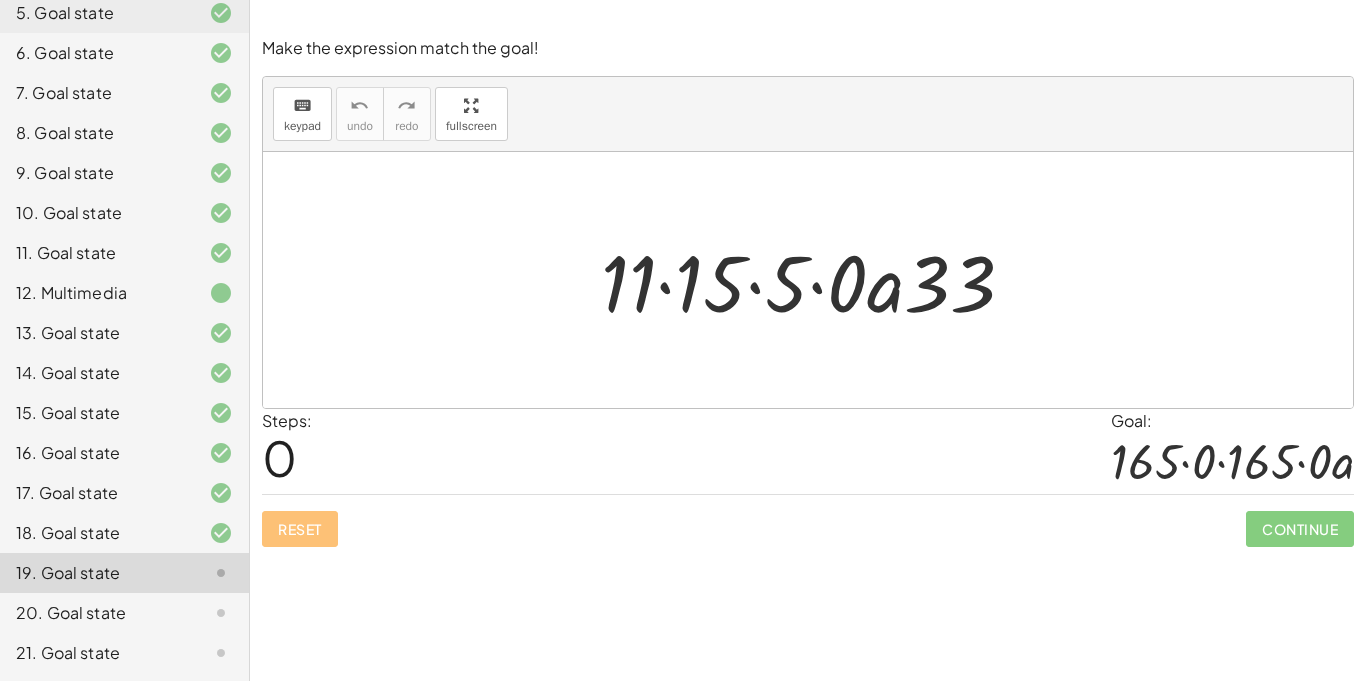 click at bounding box center [816, 280] 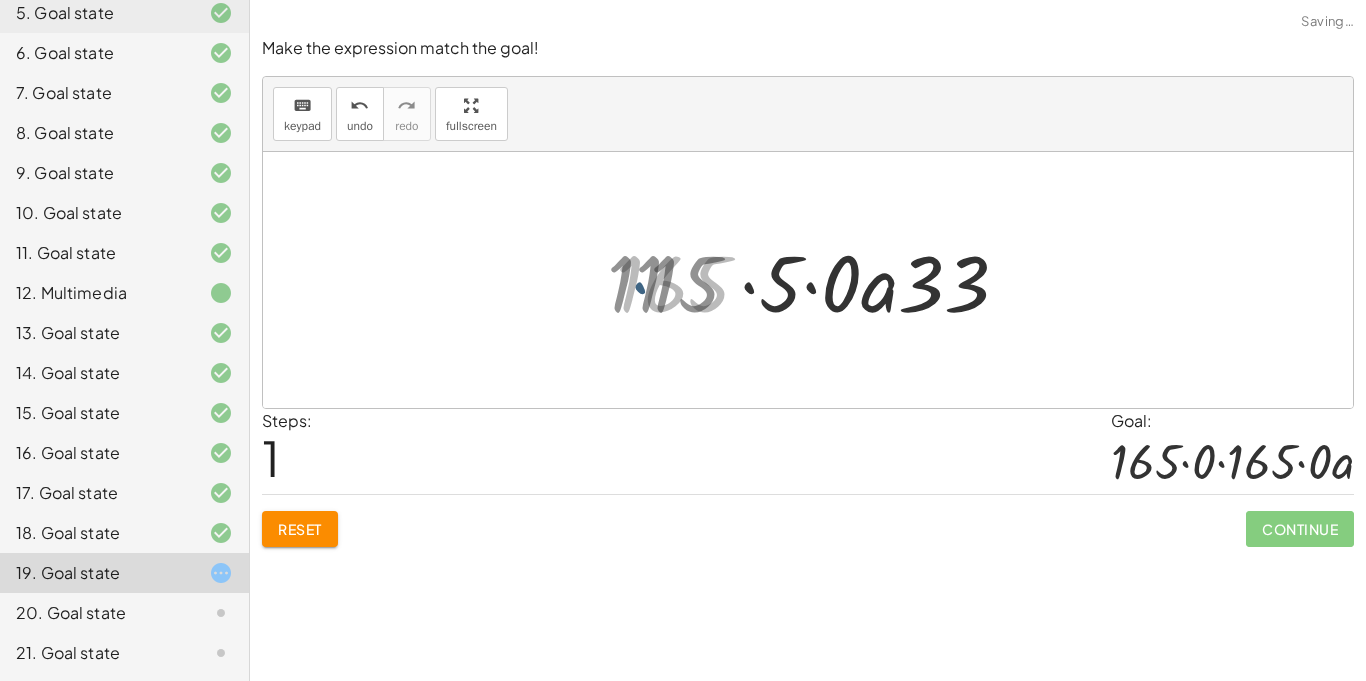 click at bounding box center [816, 280] 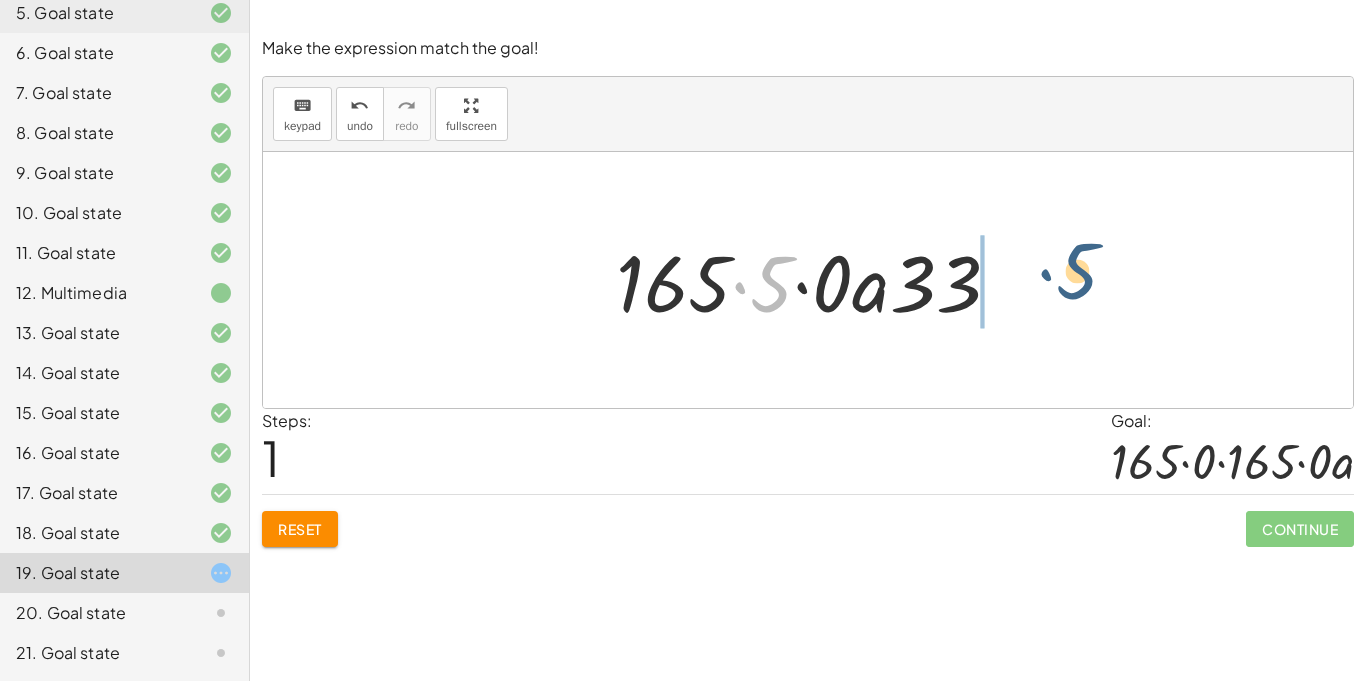 drag, startPoint x: 767, startPoint y: 269, endPoint x: 1104, endPoint y: 262, distance: 337.0727 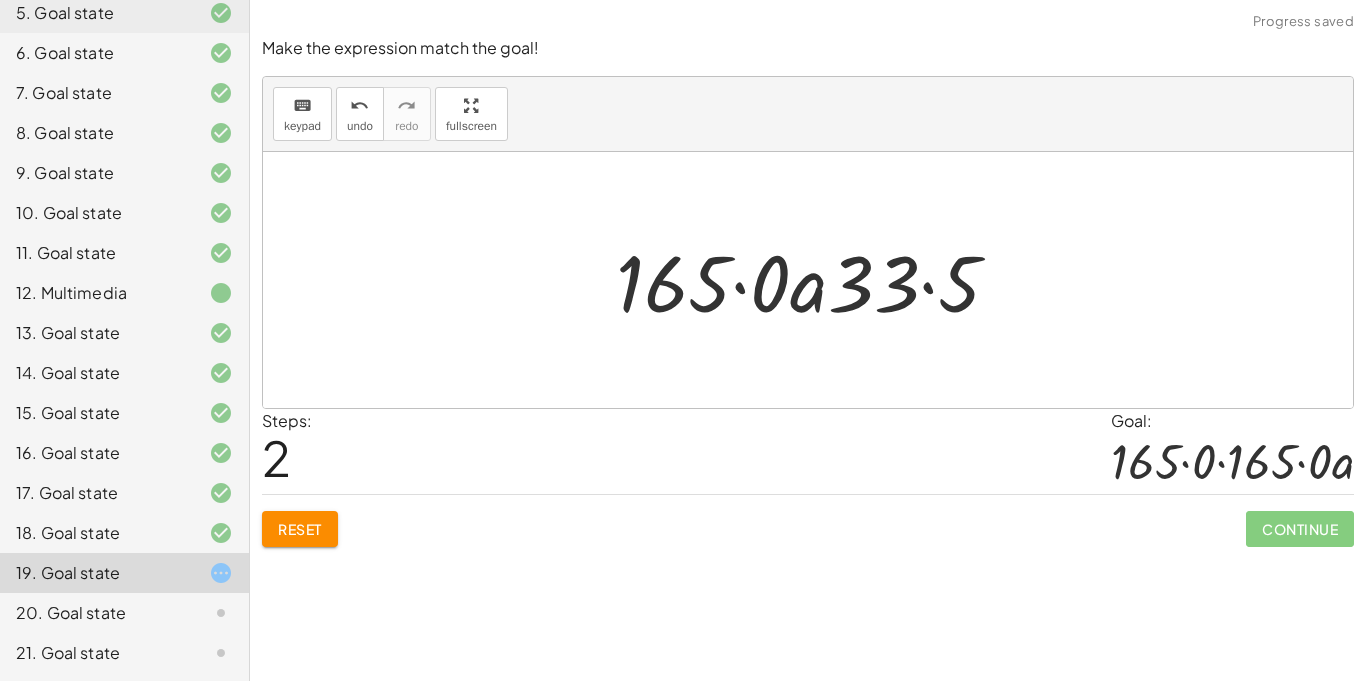 click at bounding box center (816, 280) 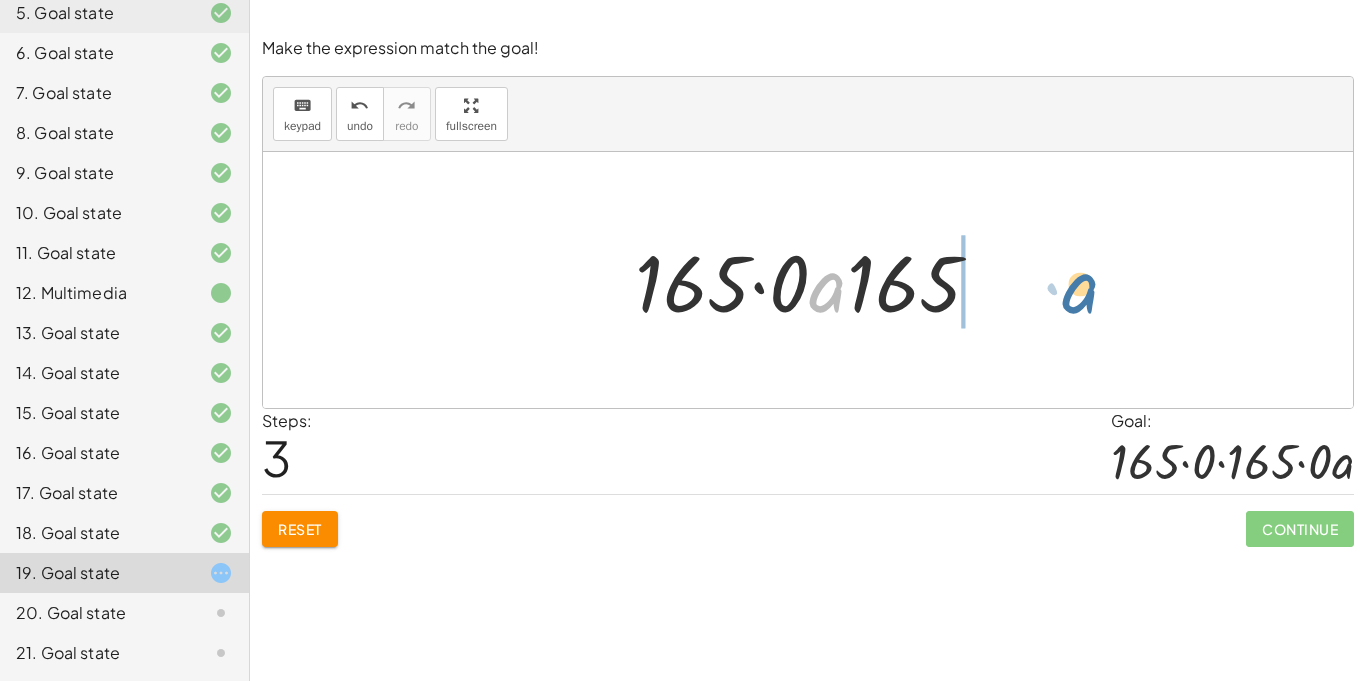 drag, startPoint x: 837, startPoint y: 298, endPoint x: 1073, endPoint y: 293, distance: 236.05296 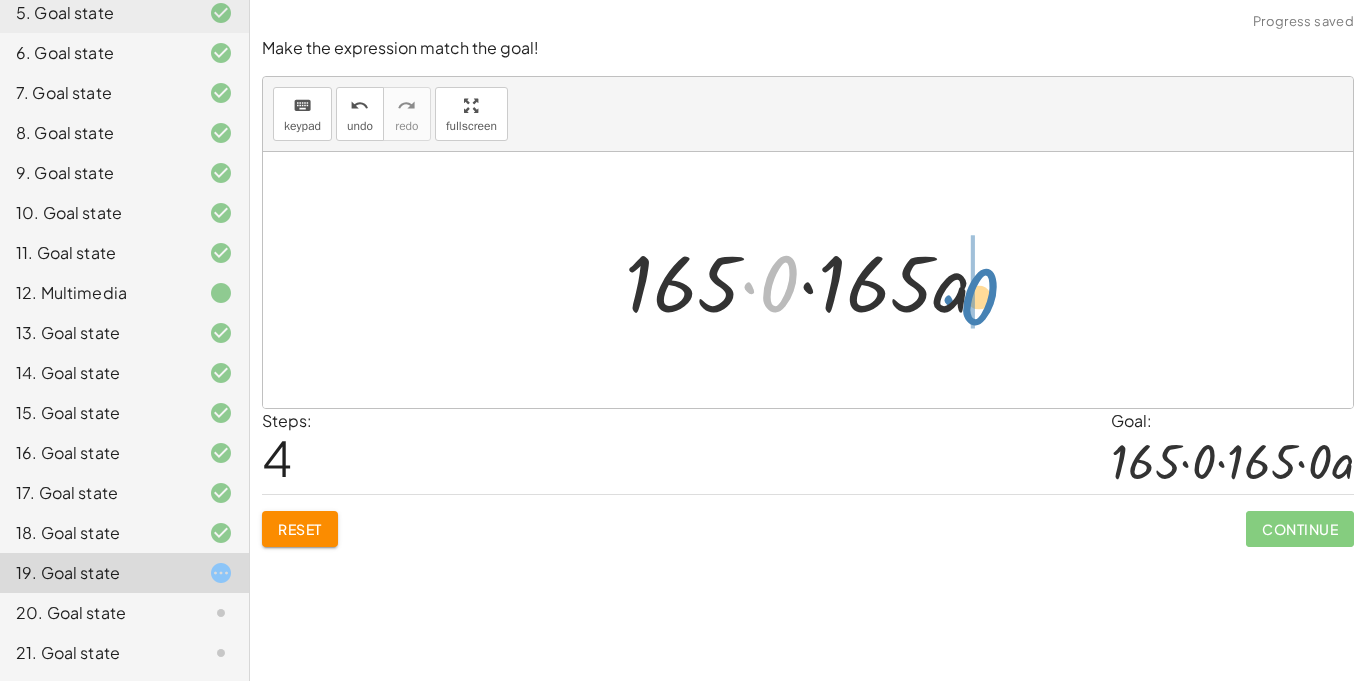 drag, startPoint x: 778, startPoint y: 285, endPoint x: 1043, endPoint y: 291, distance: 265.0679 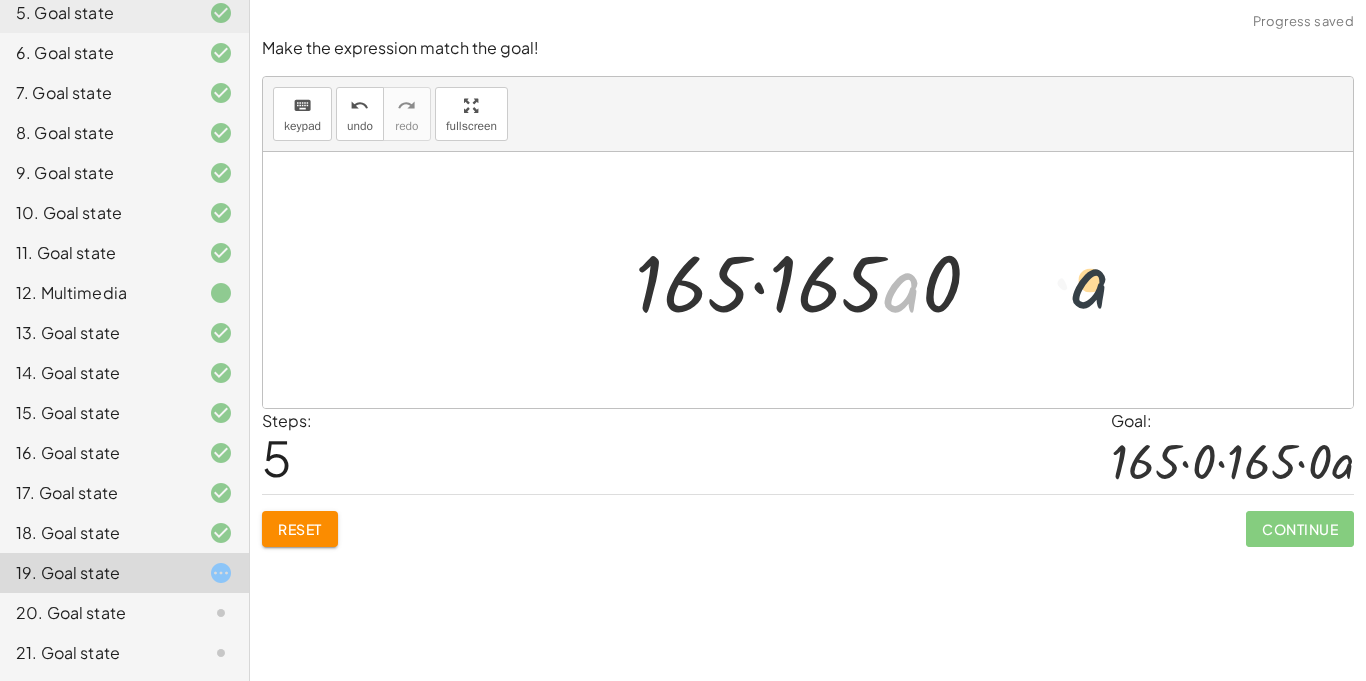 drag, startPoint x: 891, startPoint y: 296, endPoint x: 1127, endPoint y: 293, distance: 236.01907 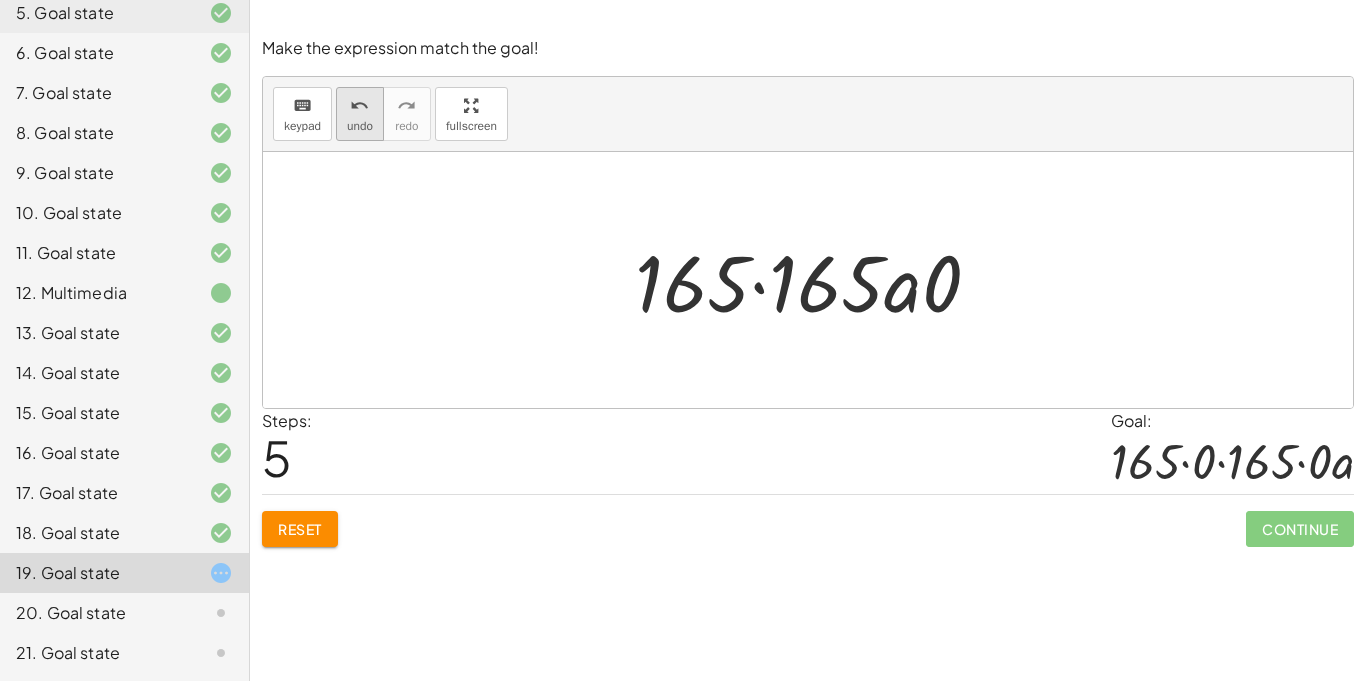 click on "undo" at bounding box center [359, 106] 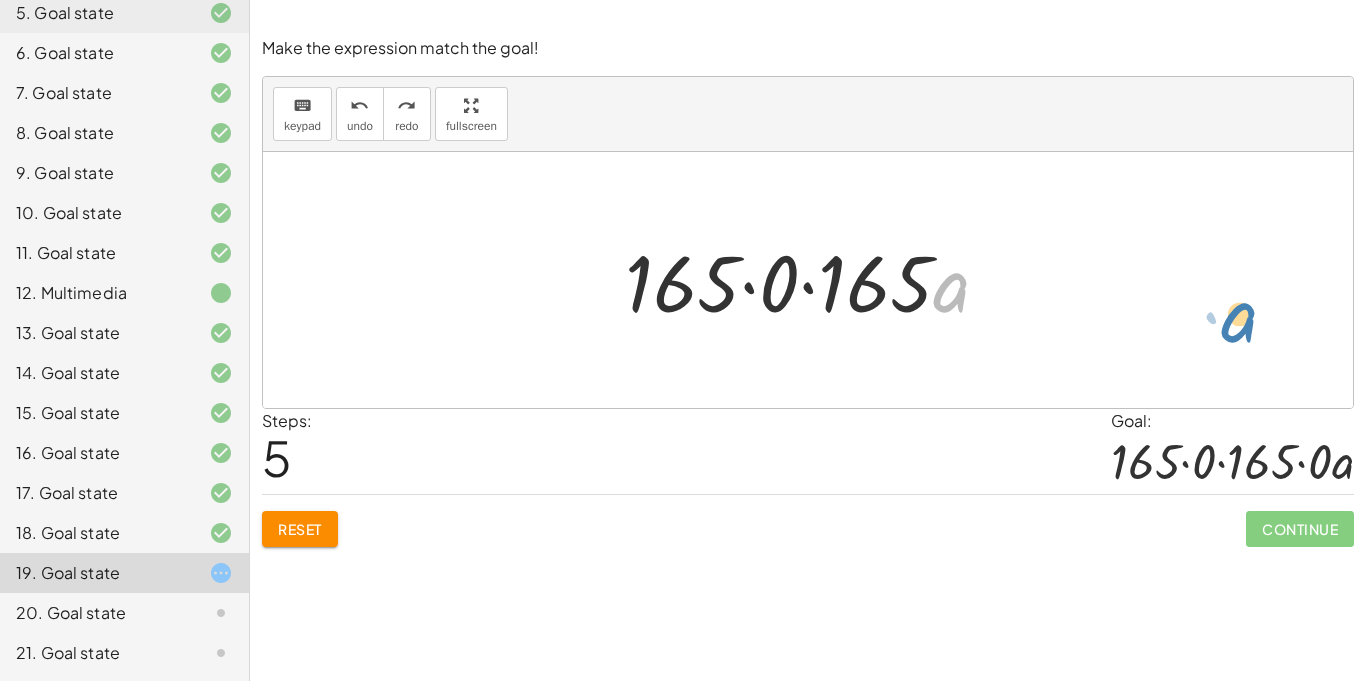 drag, startPoint x: 946, startPoint y: 293, endPoint x: 1226, endPoint y: 330, distance: 282.43405 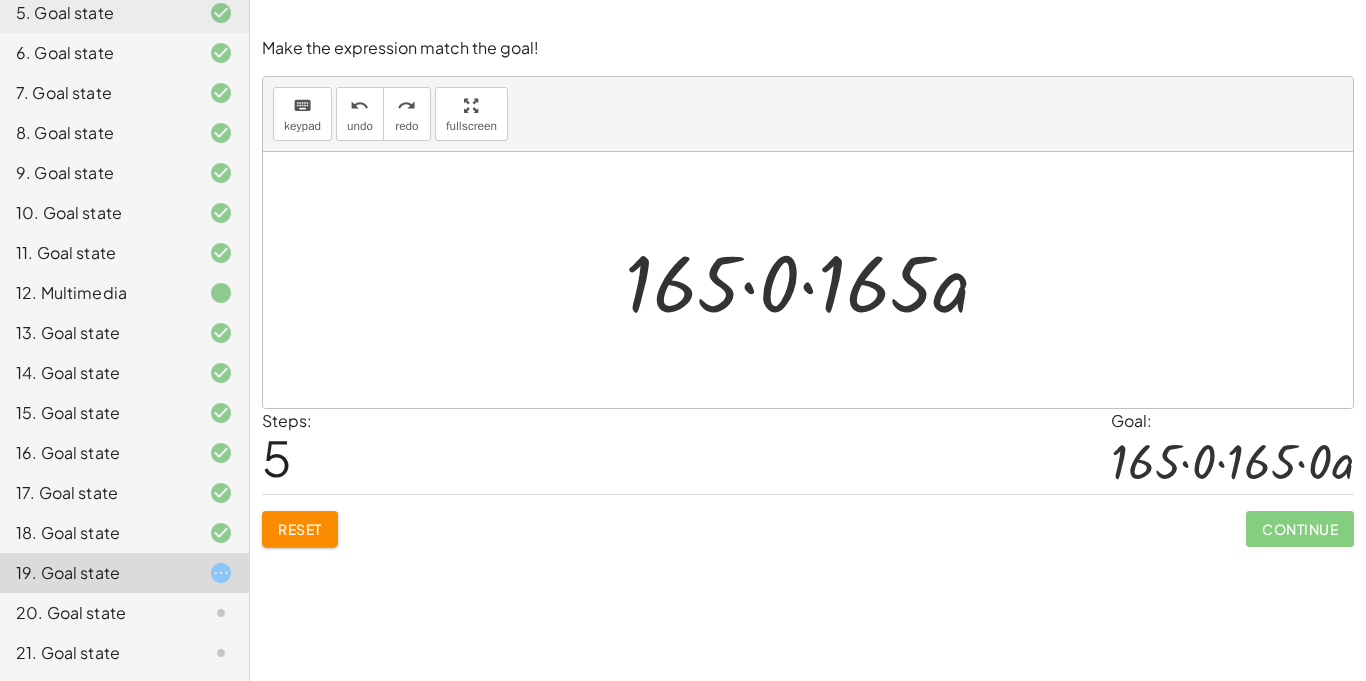 click at bounding box center [815, 280] 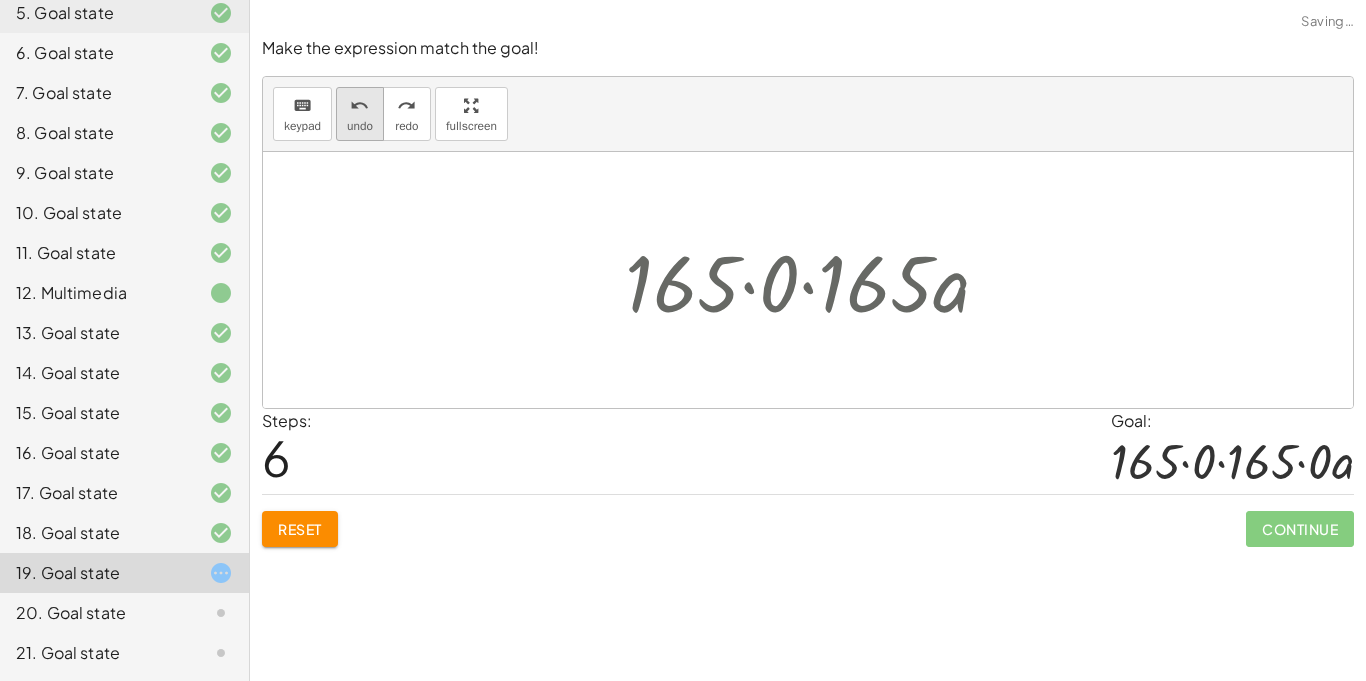 click on "undo" at bounding box center [359, 106] 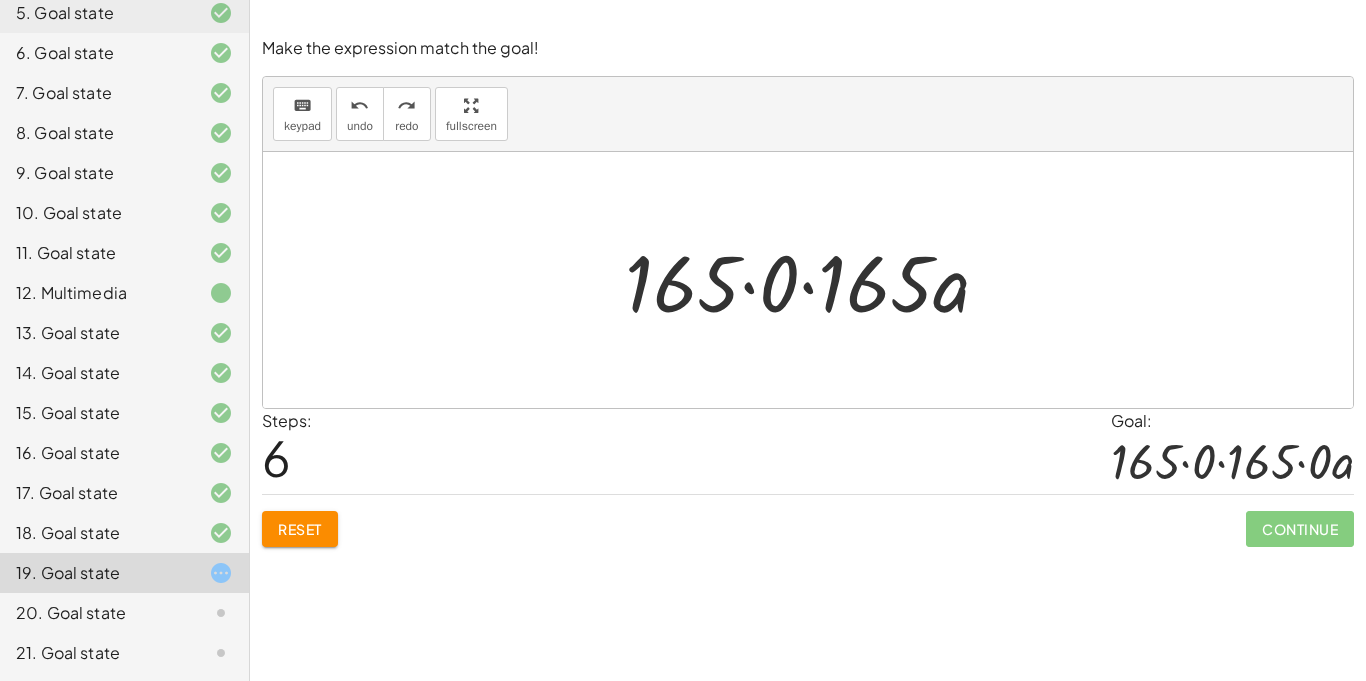 drag, startPoint x: 285, startPoint y: 542, endPoint x: 288, endPoint y: 529, distance: 13.341664 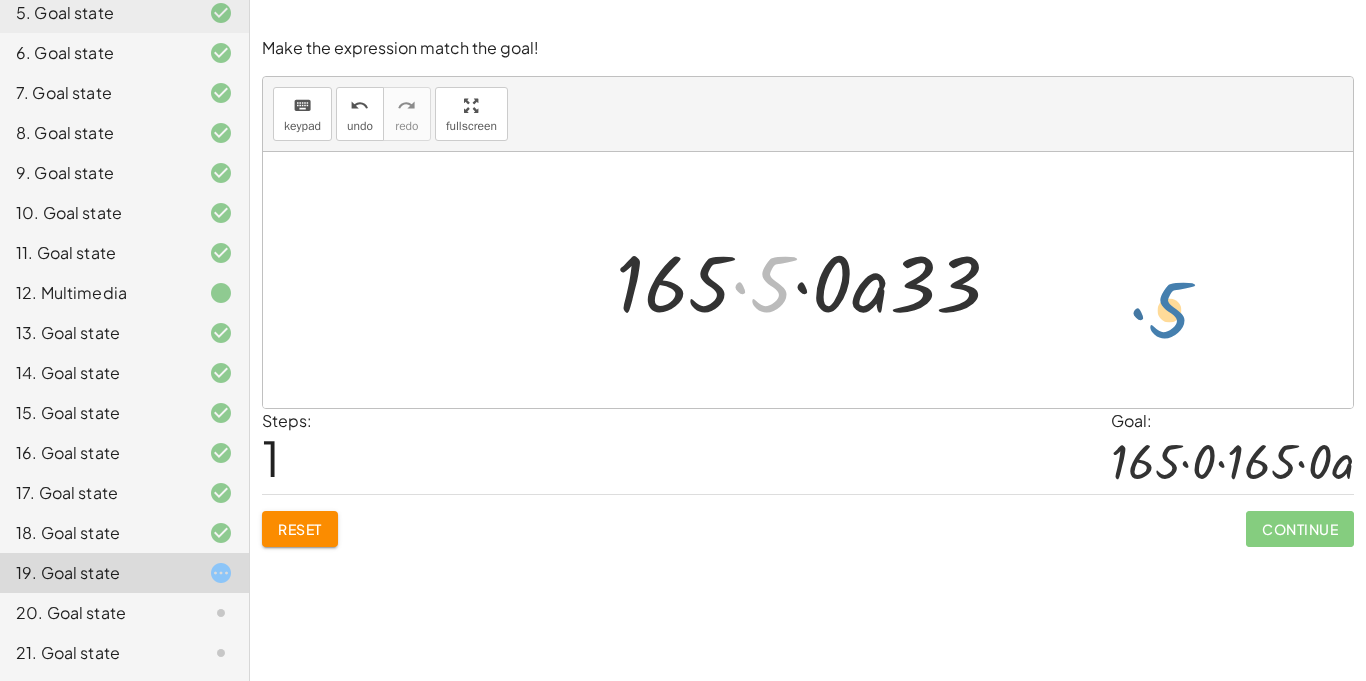 drag, startPoint x: 775, startPoint y: 292, endPoint x: 1155, endPoint y: 313, distance: 380.57983 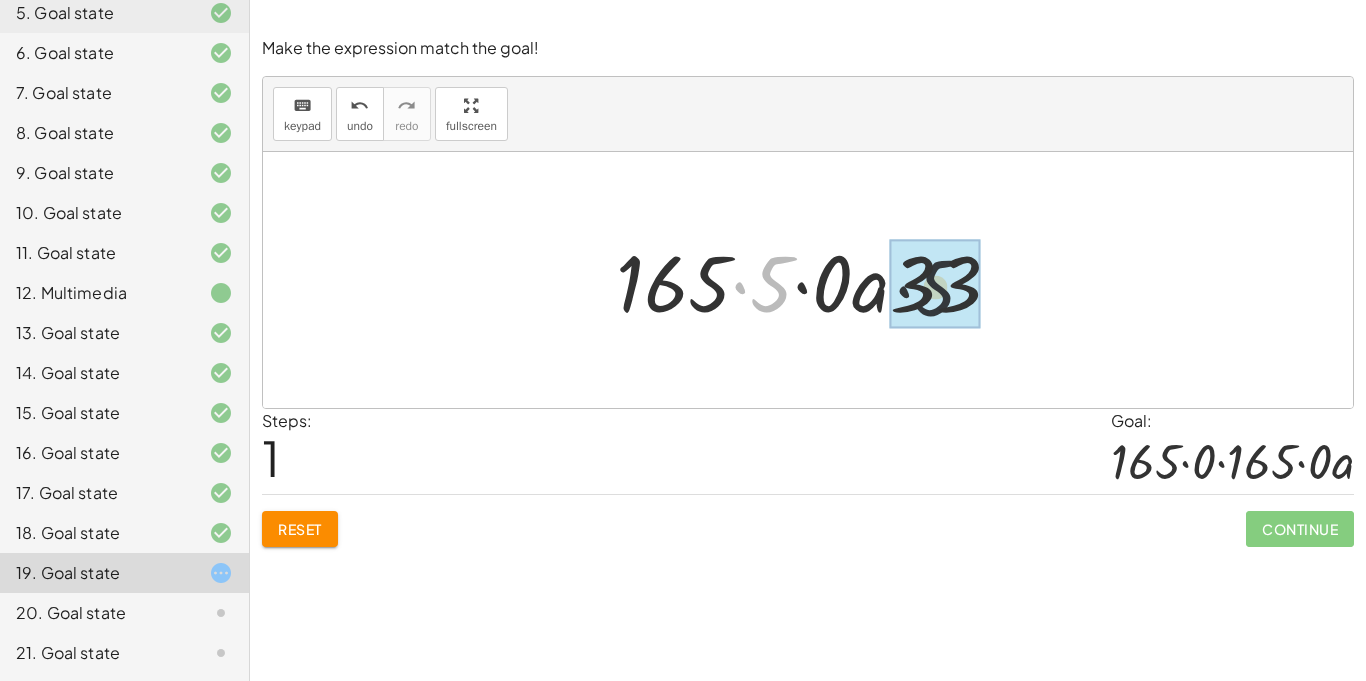 drag, startPoint x: 768, startPoint y: 292, endPoint x: 990, endPoint y: 296, distance: 222.03603 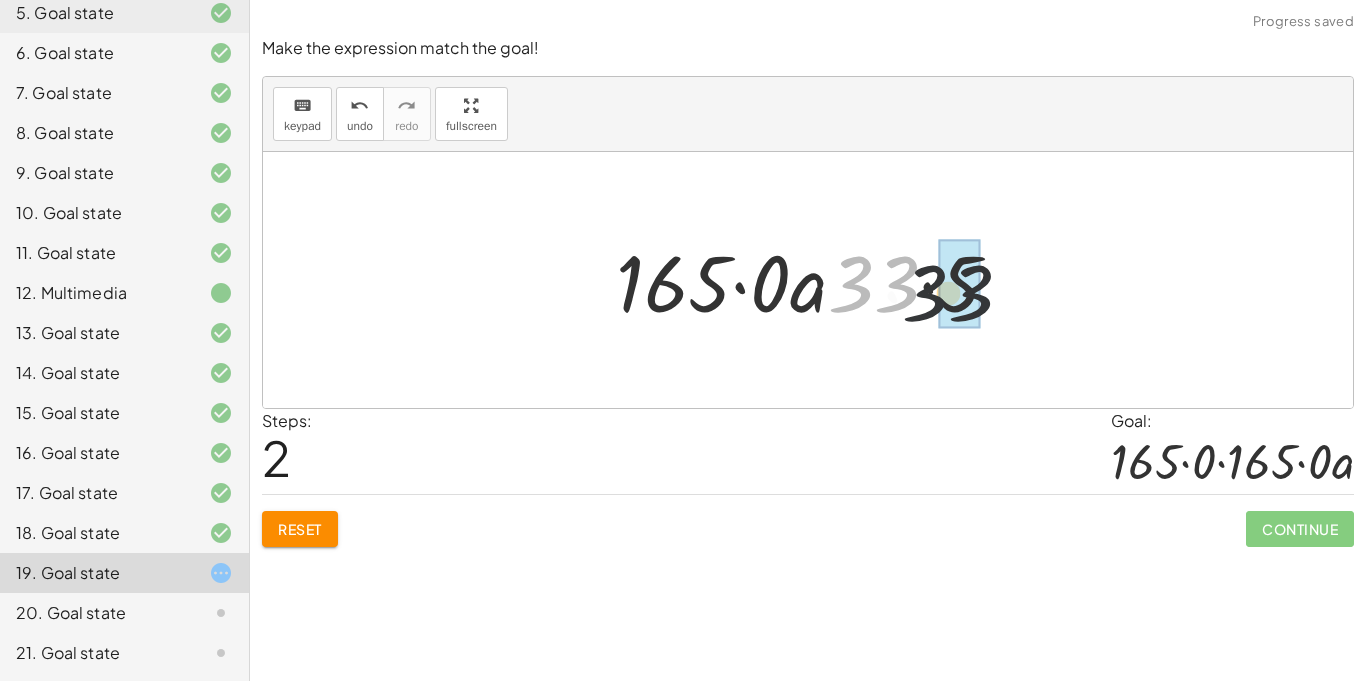 drag, startPoint x: 890, startPoint y: 275, endPoint x: 982, endPoint y: 285, distance: 92.541885 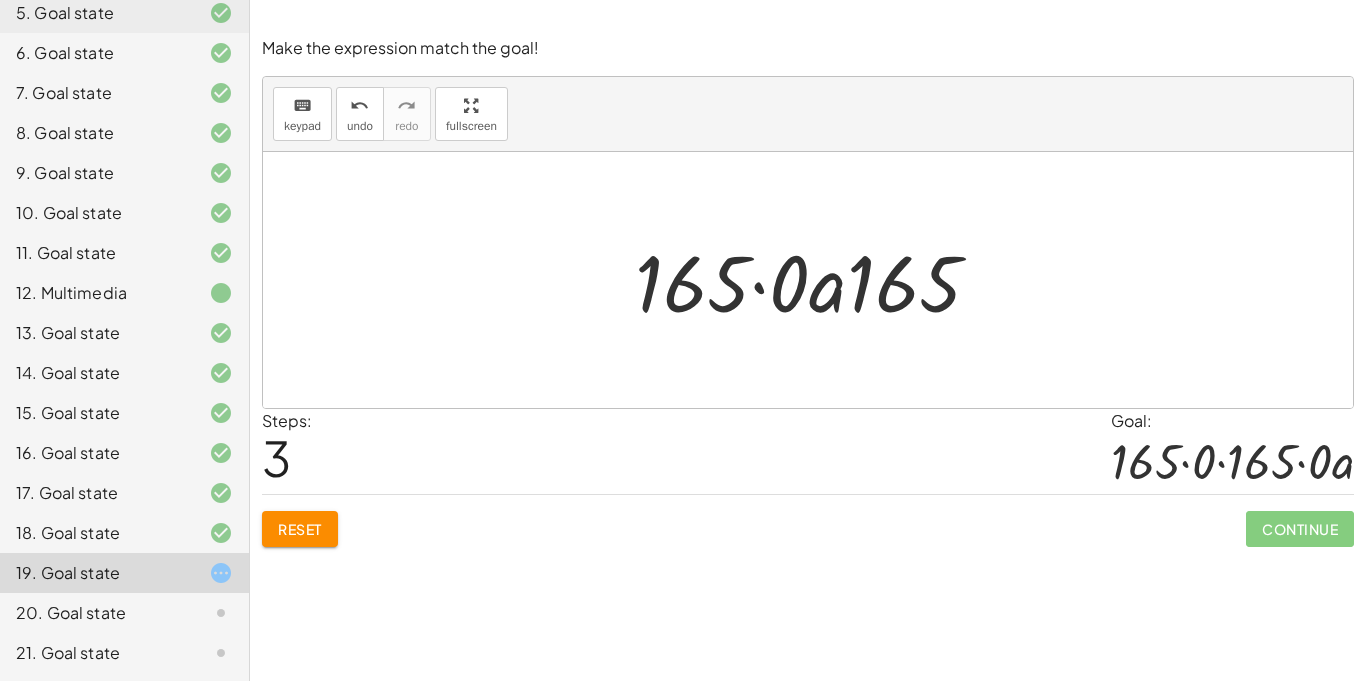 click on "Reset" 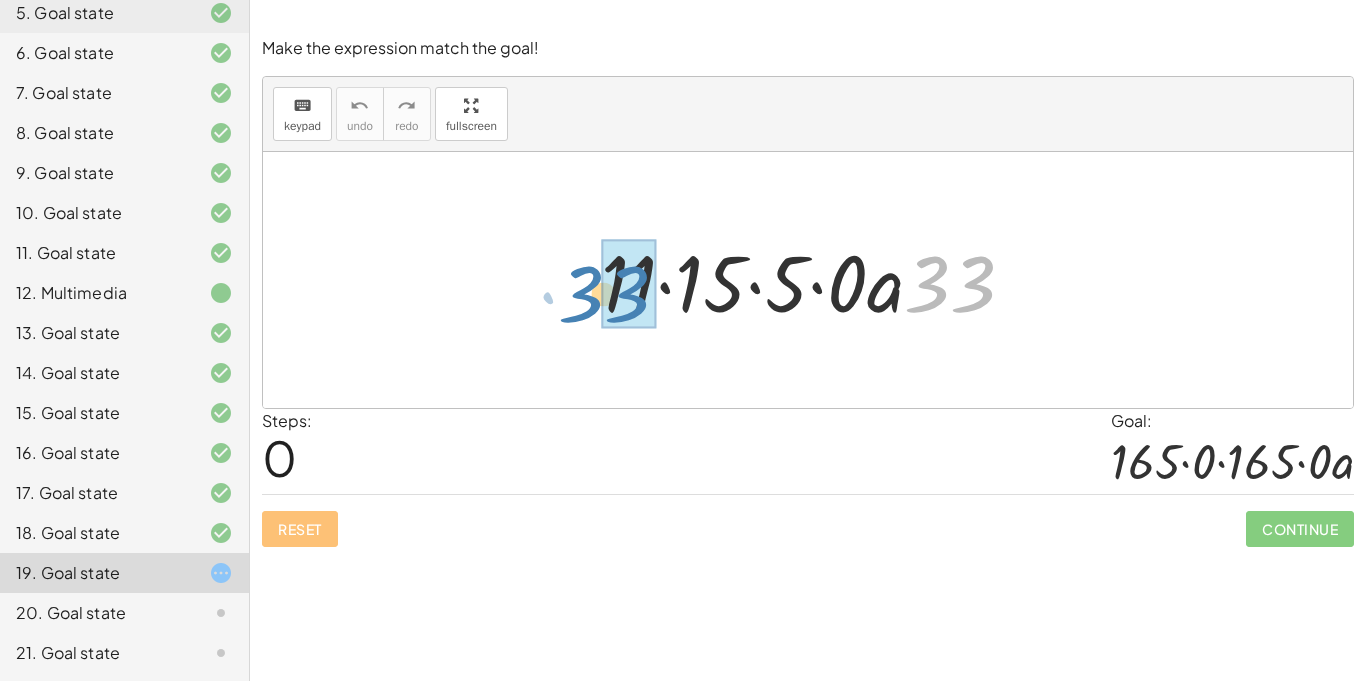 drag, startPoint x: 968, startPoint y: 296, endPoint x: 621, endPoint y: 306, distance: 347.14407 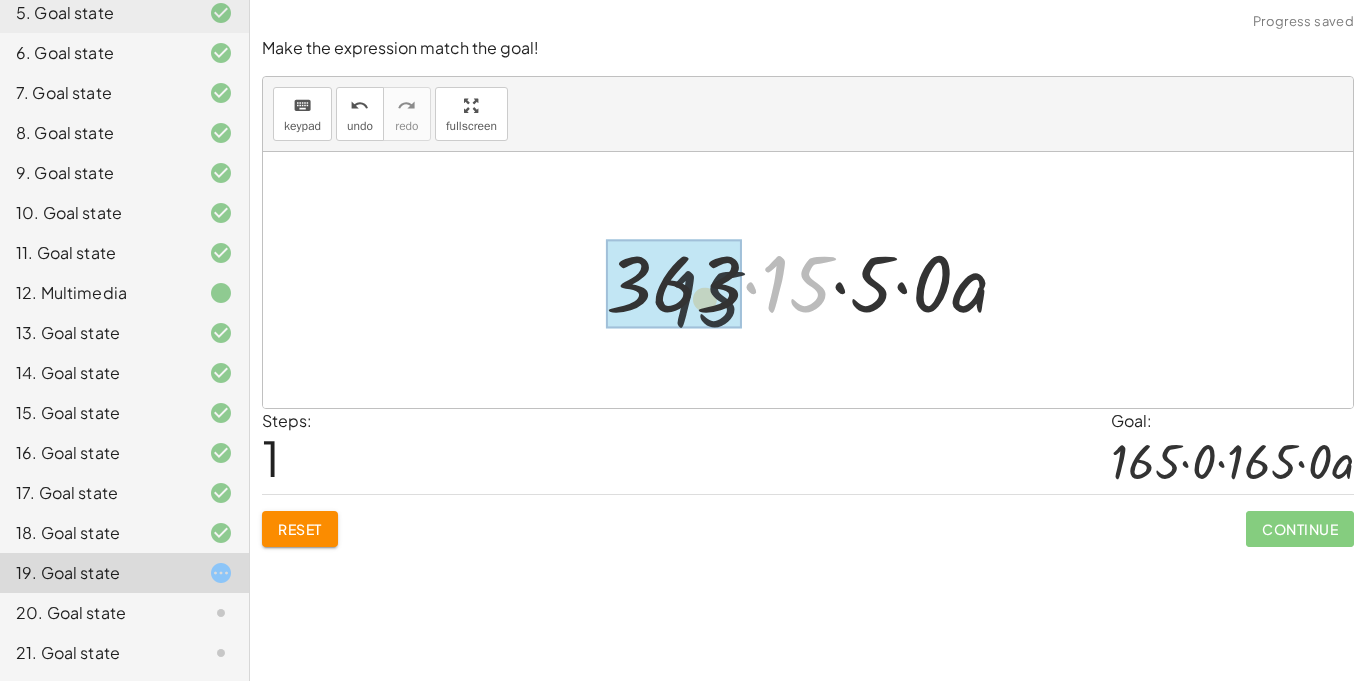 drag, startPoint x: 809, startPoint y: 285, endPoint x: 683, endPoint y: 298, distance: 126.66886 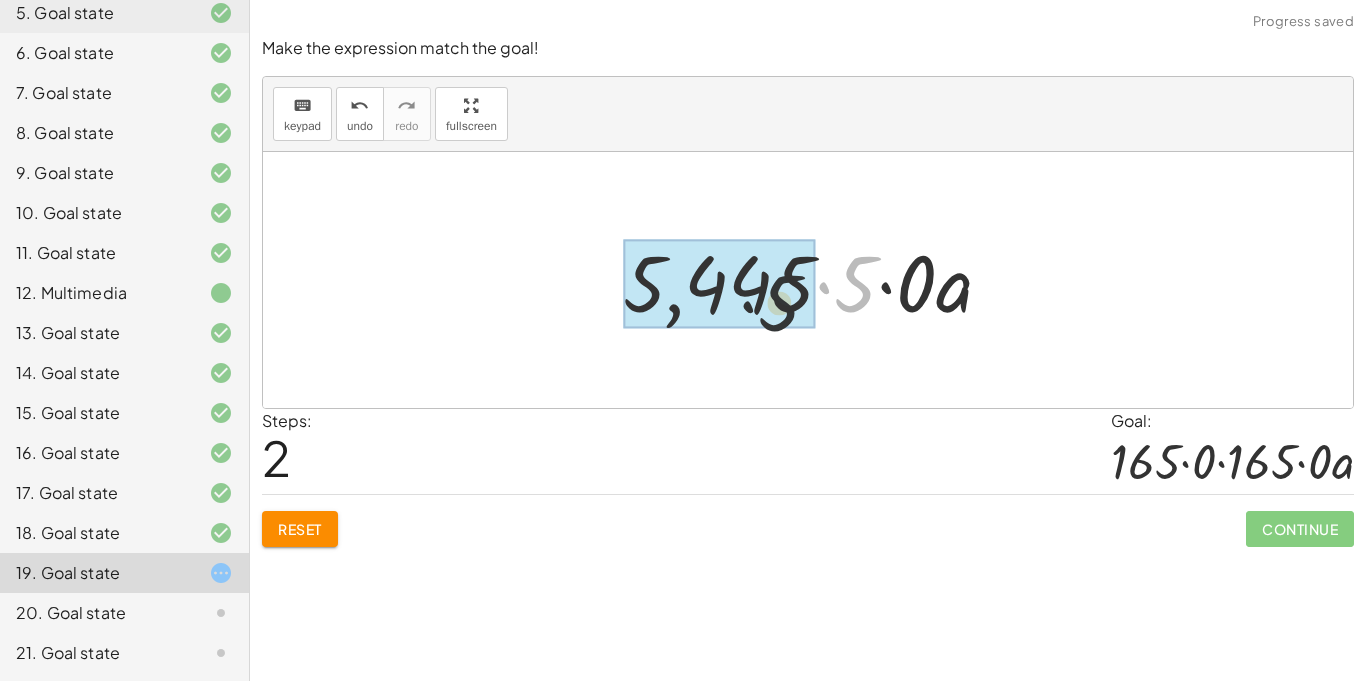 drag, startPoint x: 865, startPoint y: 285, endPoint x: 711, endPoint y: 312, distance: 156.34897 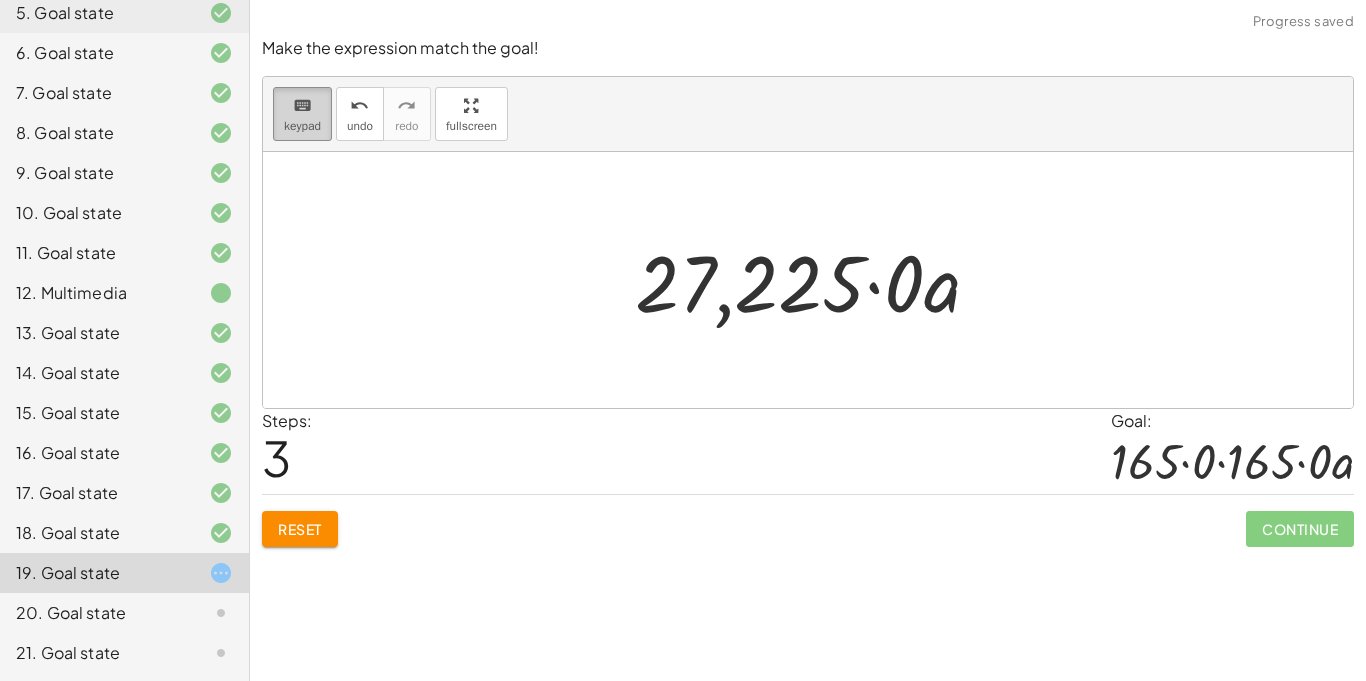 click on "keypad" at bounding box center (302, 126) 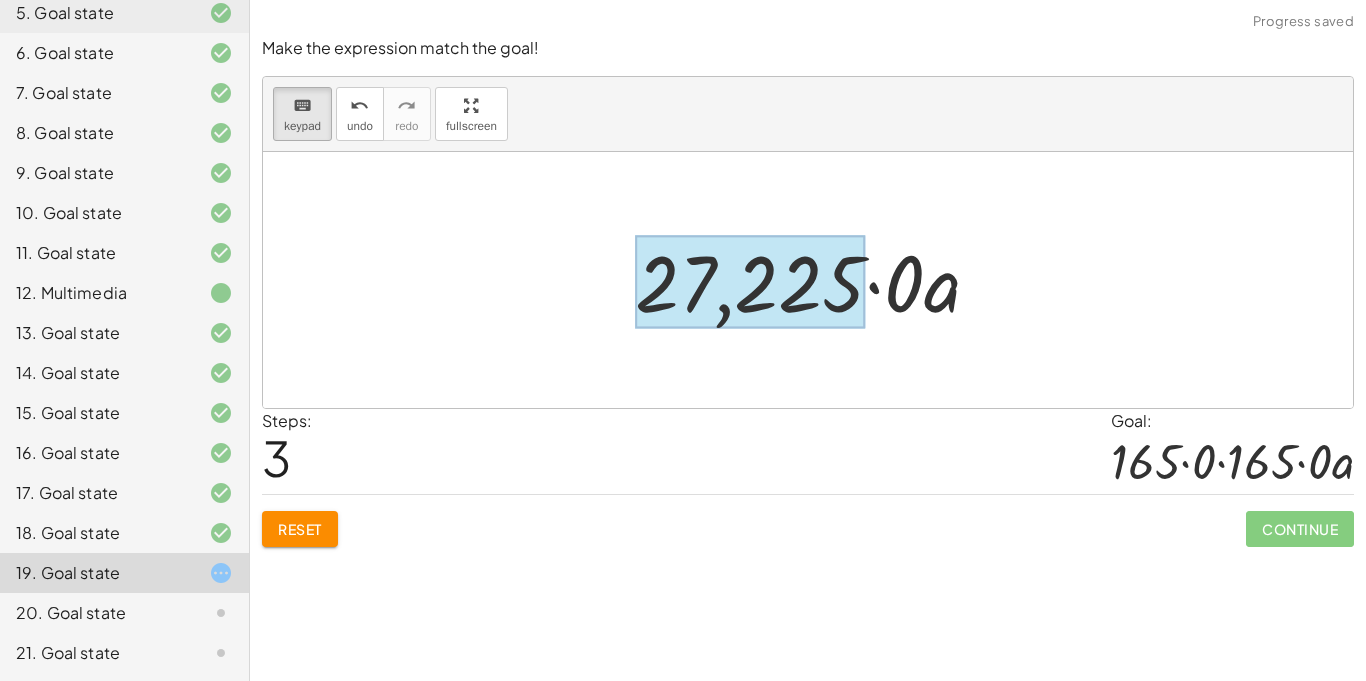click at bounding box center (750, 282) 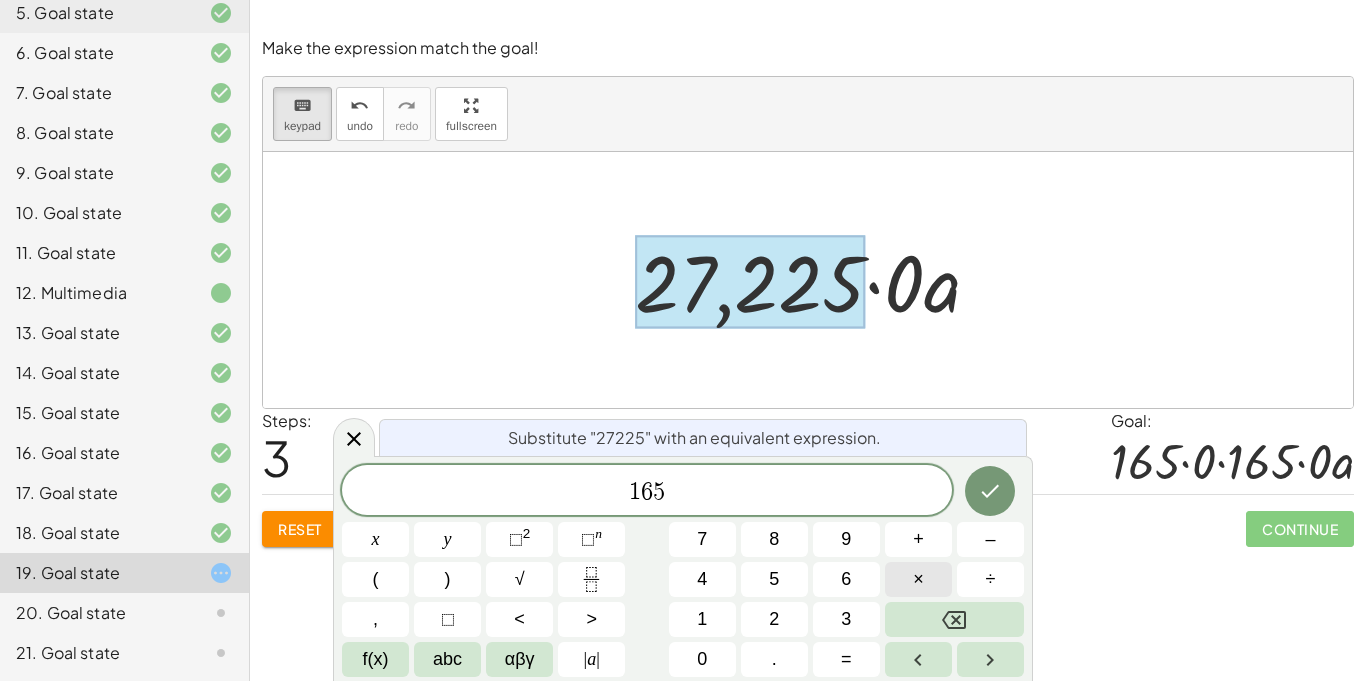 click on "×" at bounding box center (918, 579) 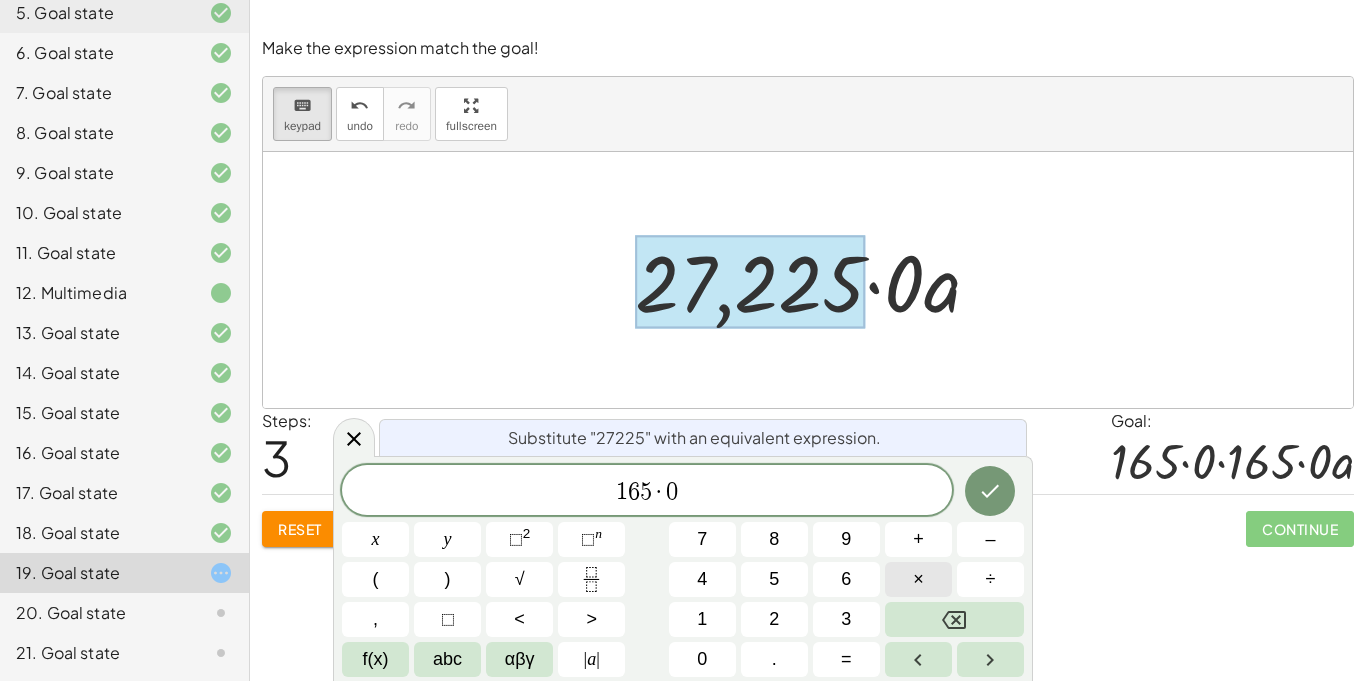 click on "×" at bounding box center [918, 579] 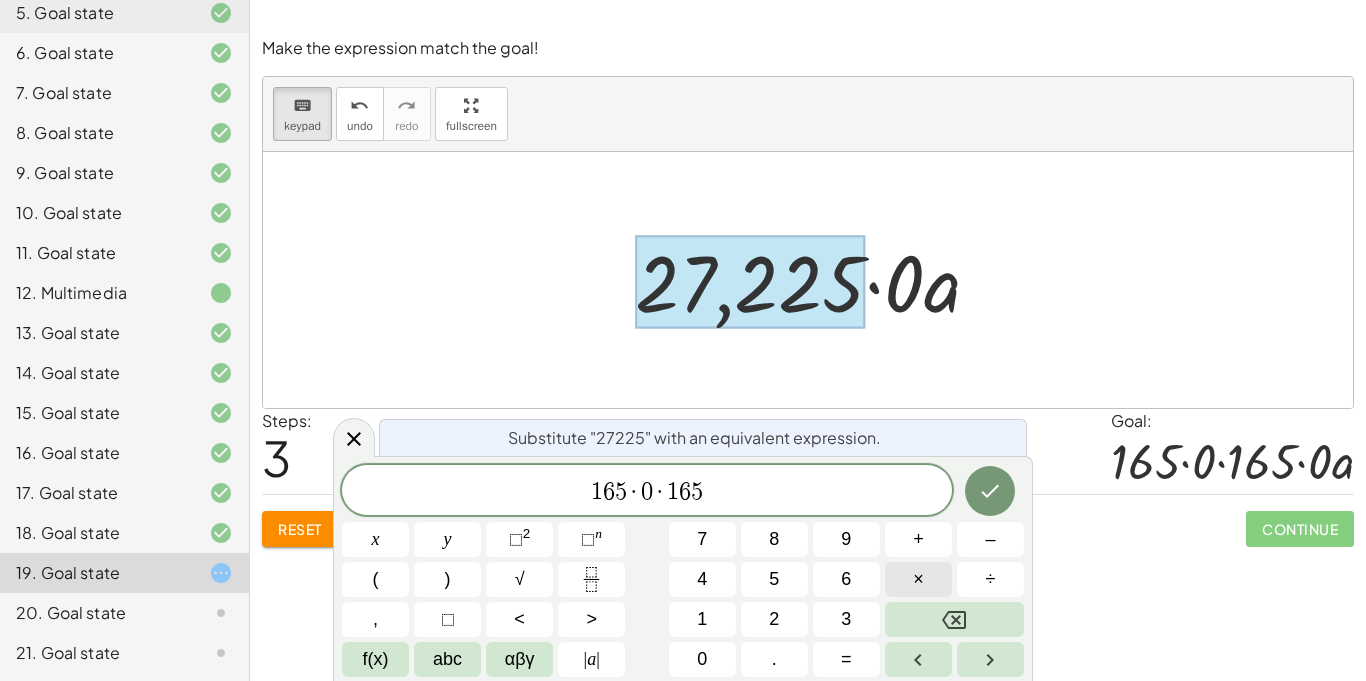 click on "×" at bounding box center (918, 579) 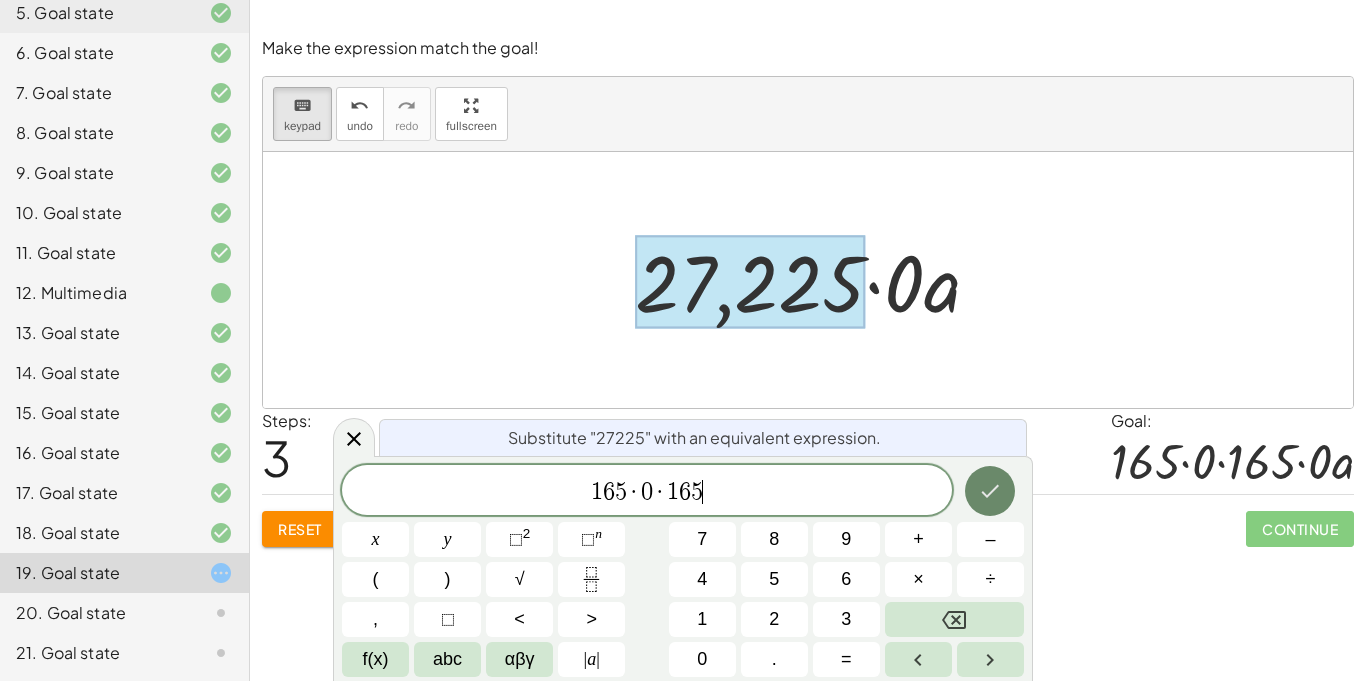 click 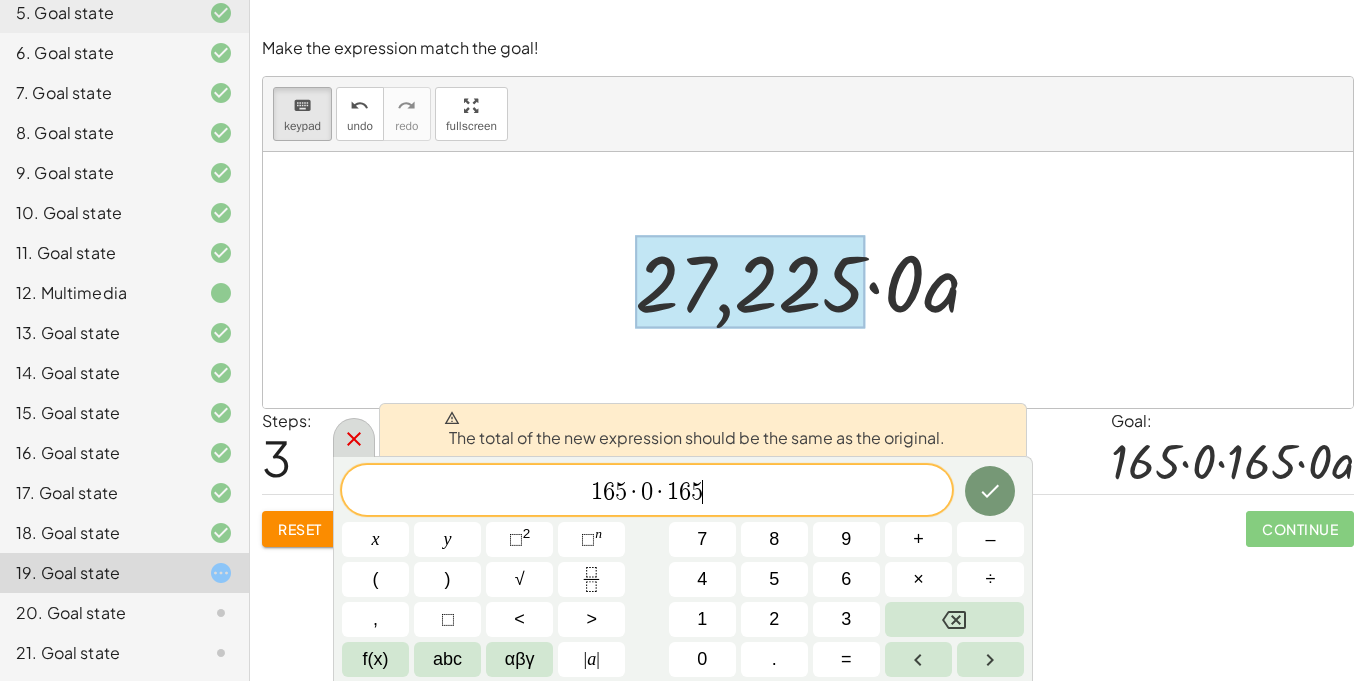 click at bounding box center (354, 437) 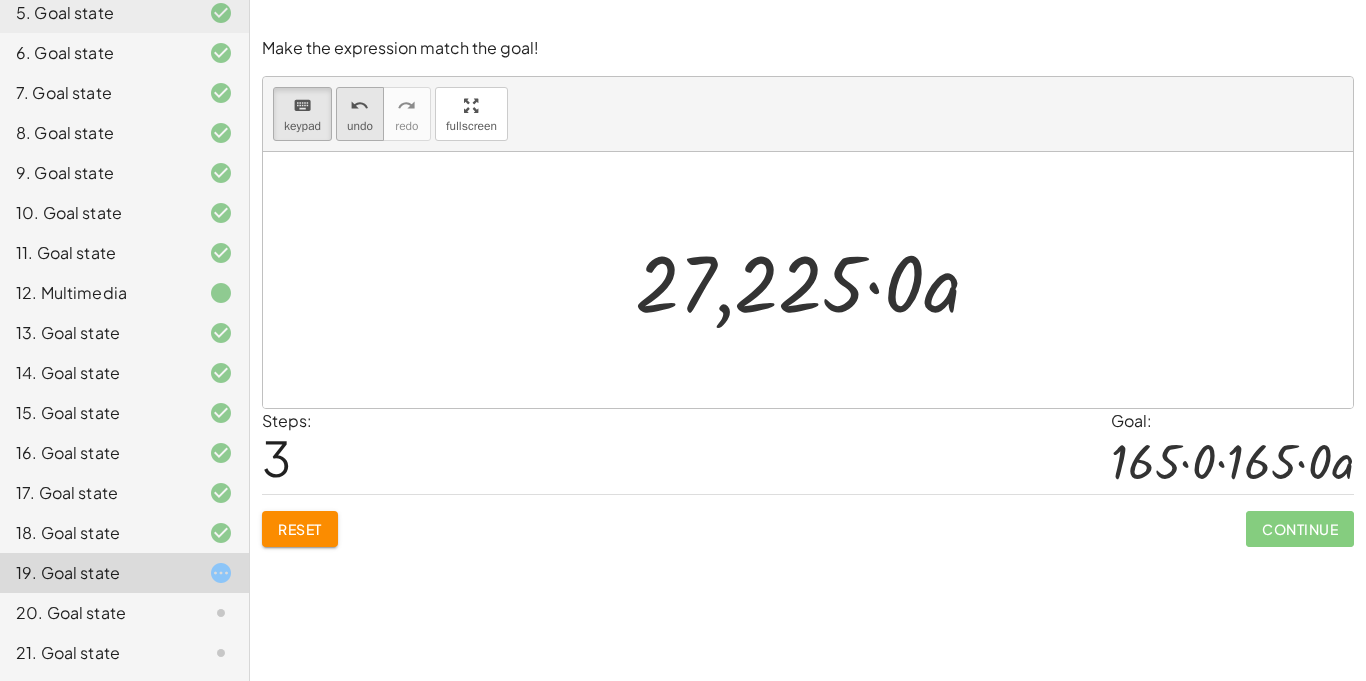 click on "undo" at bounding box center [360, 126] 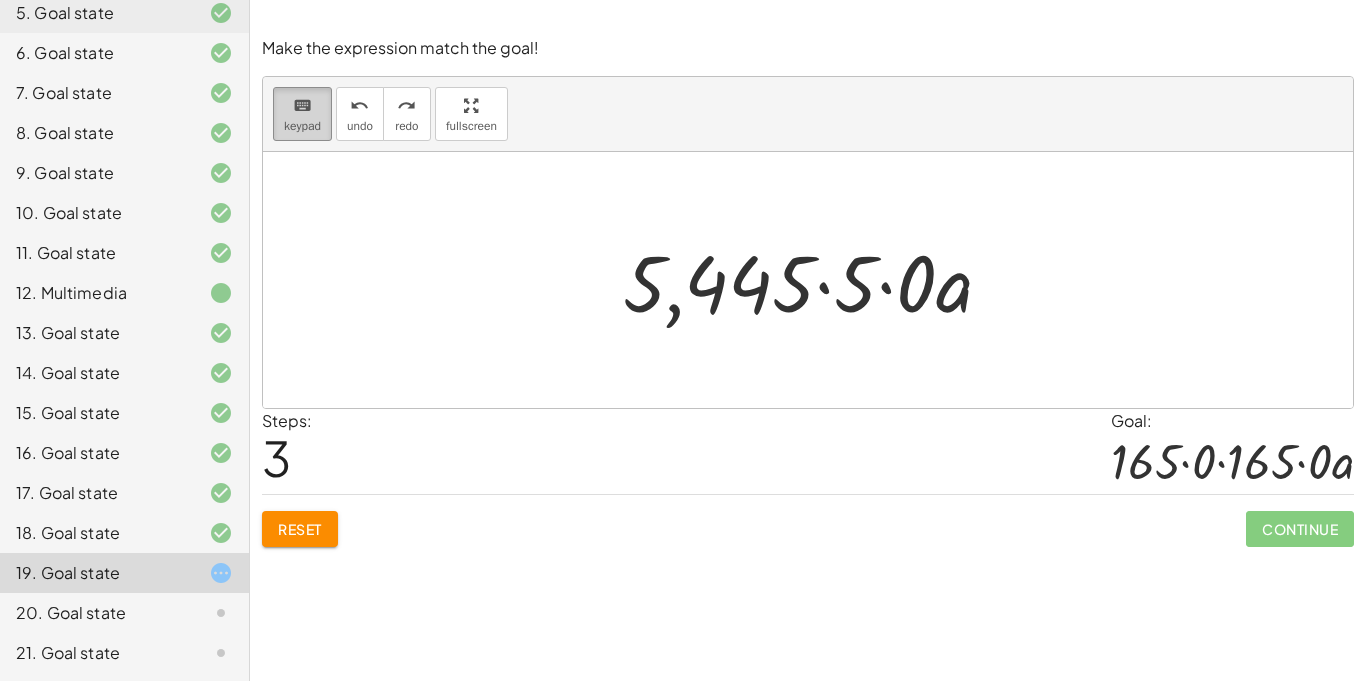 click on "keypad" at bounding box center [302, 126] 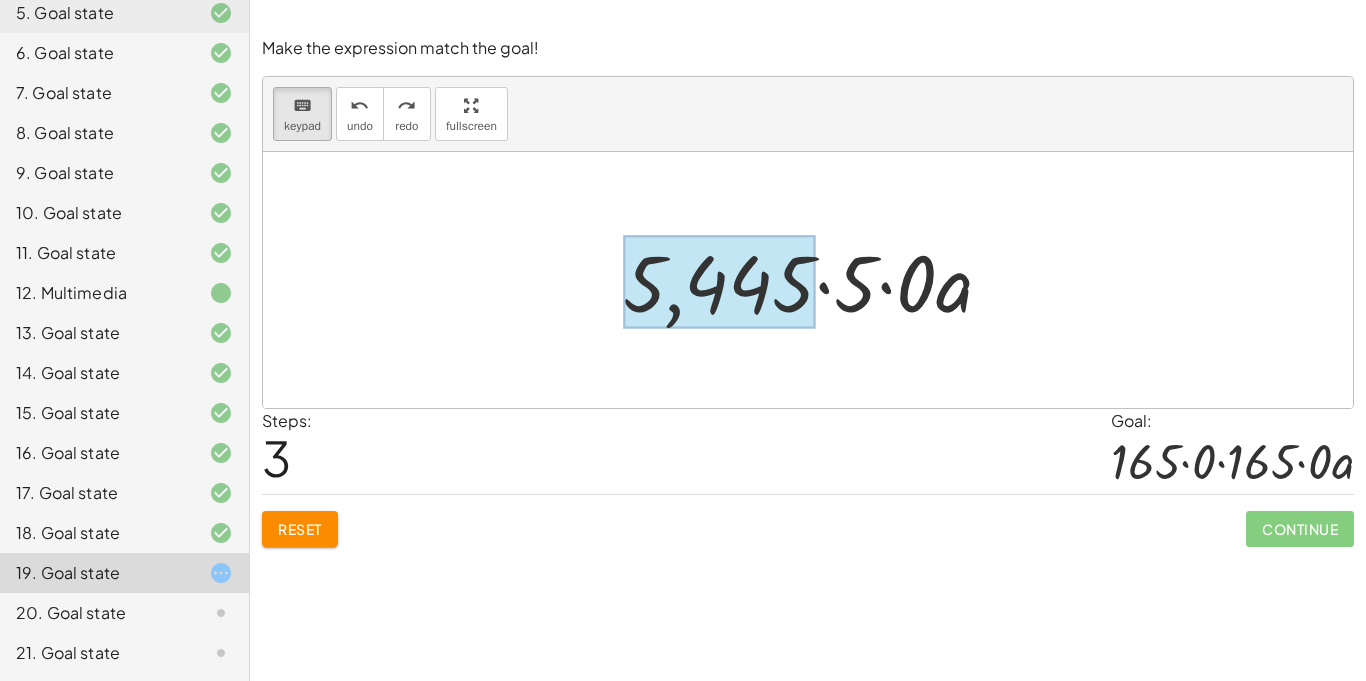 click at bounding box center [719, 282] 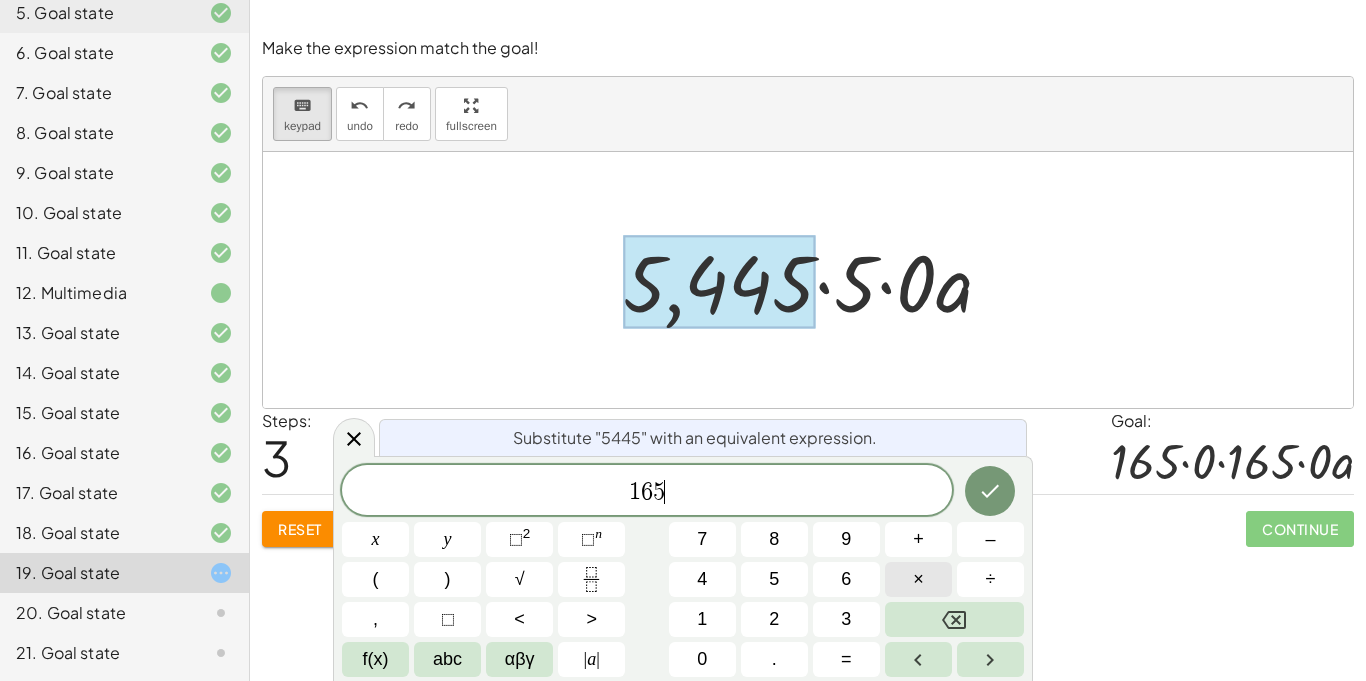 click on "×" at bounding box center [918, 579] 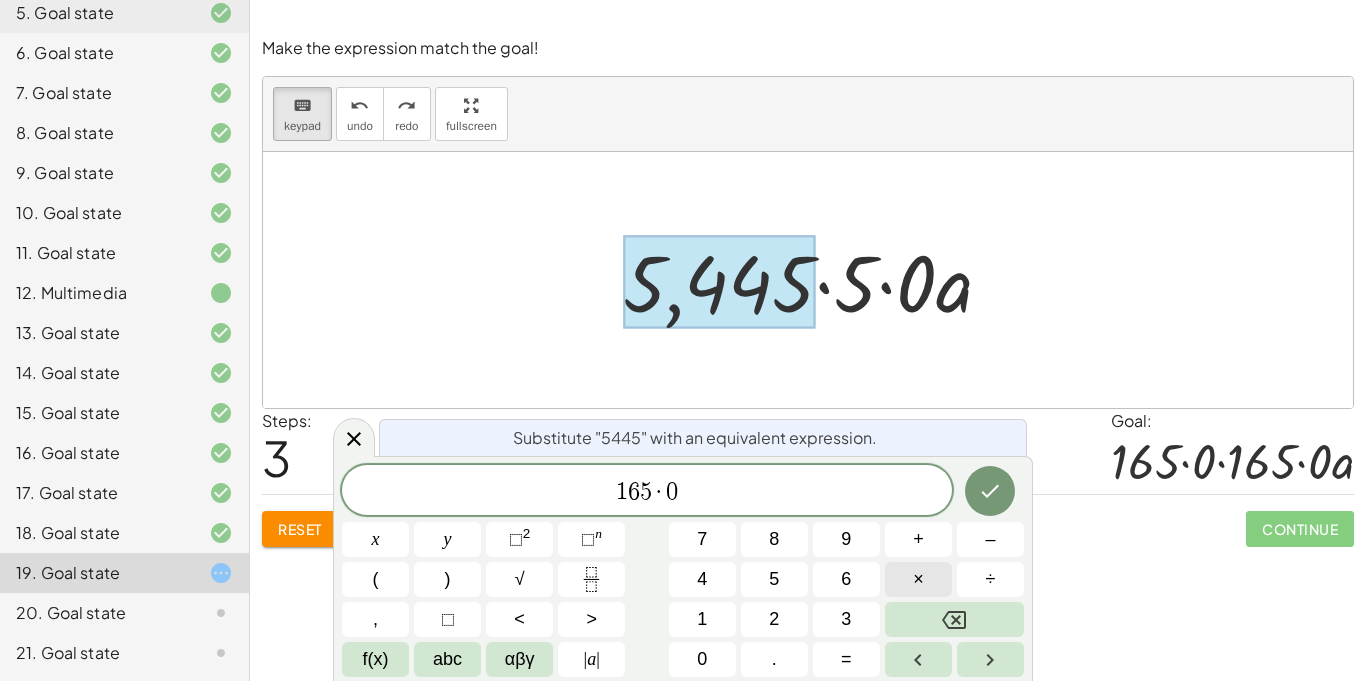 click on "×" at bounding box center (918, 579) 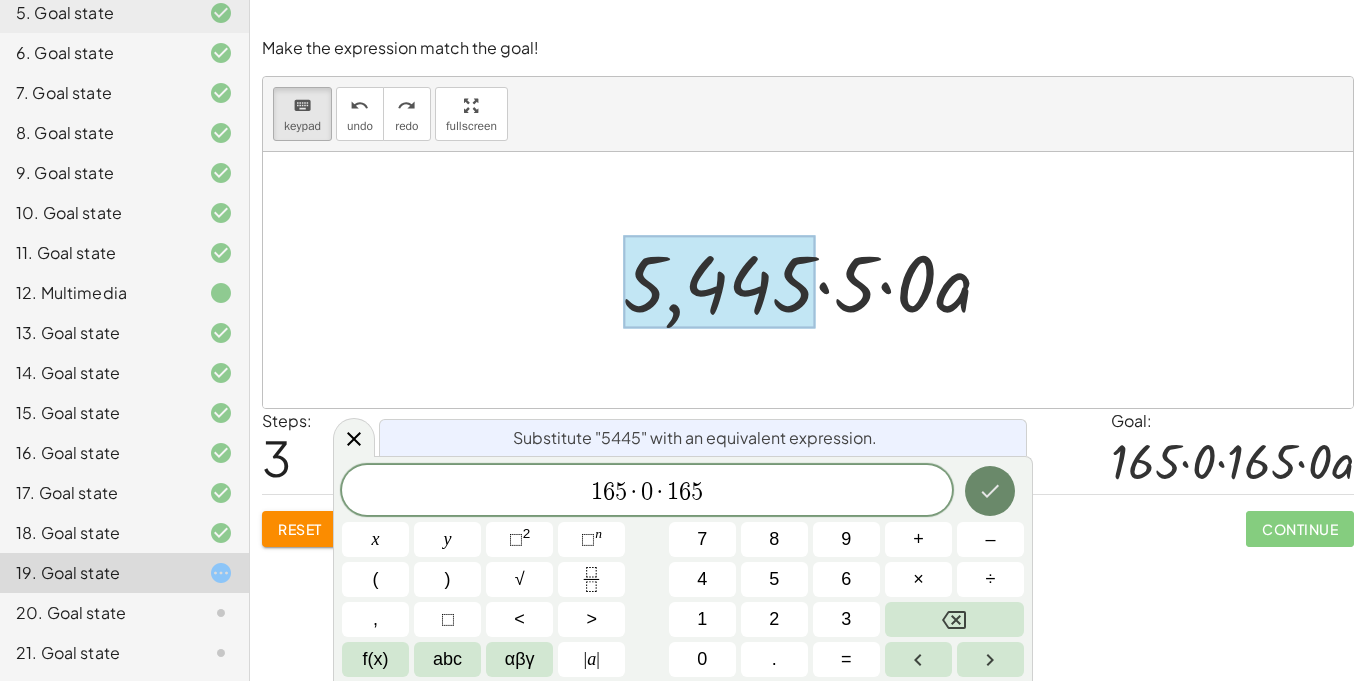 click 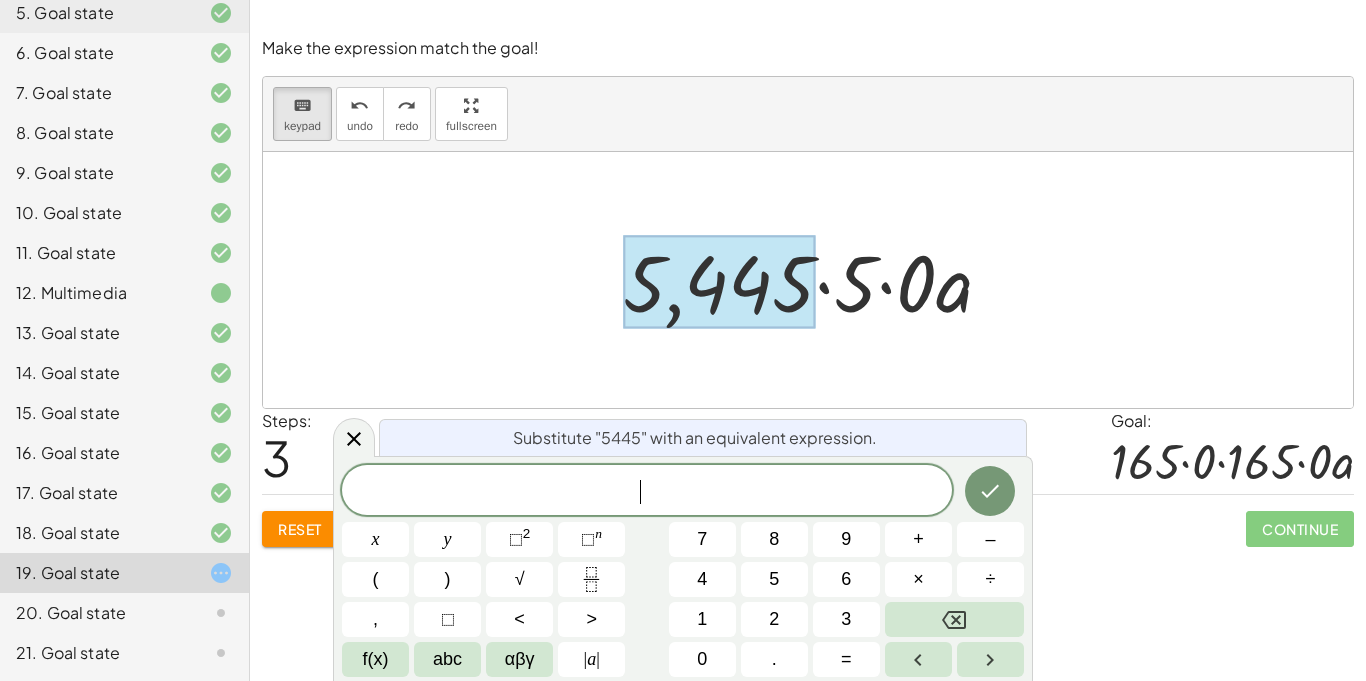 click at bounding box center [808, 280] 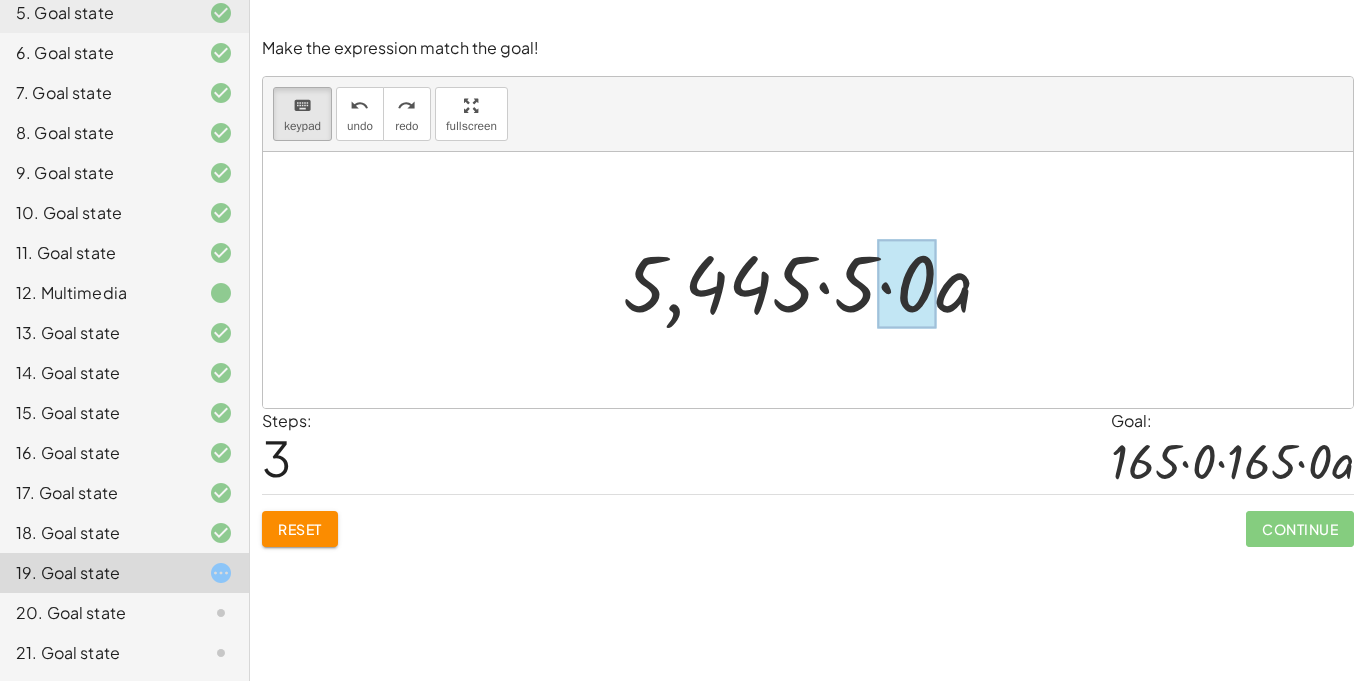 drag, startPoint x: 907, startPoint y: 295, endPoint x: 891, endPoint y: 306, distance: 19.416489 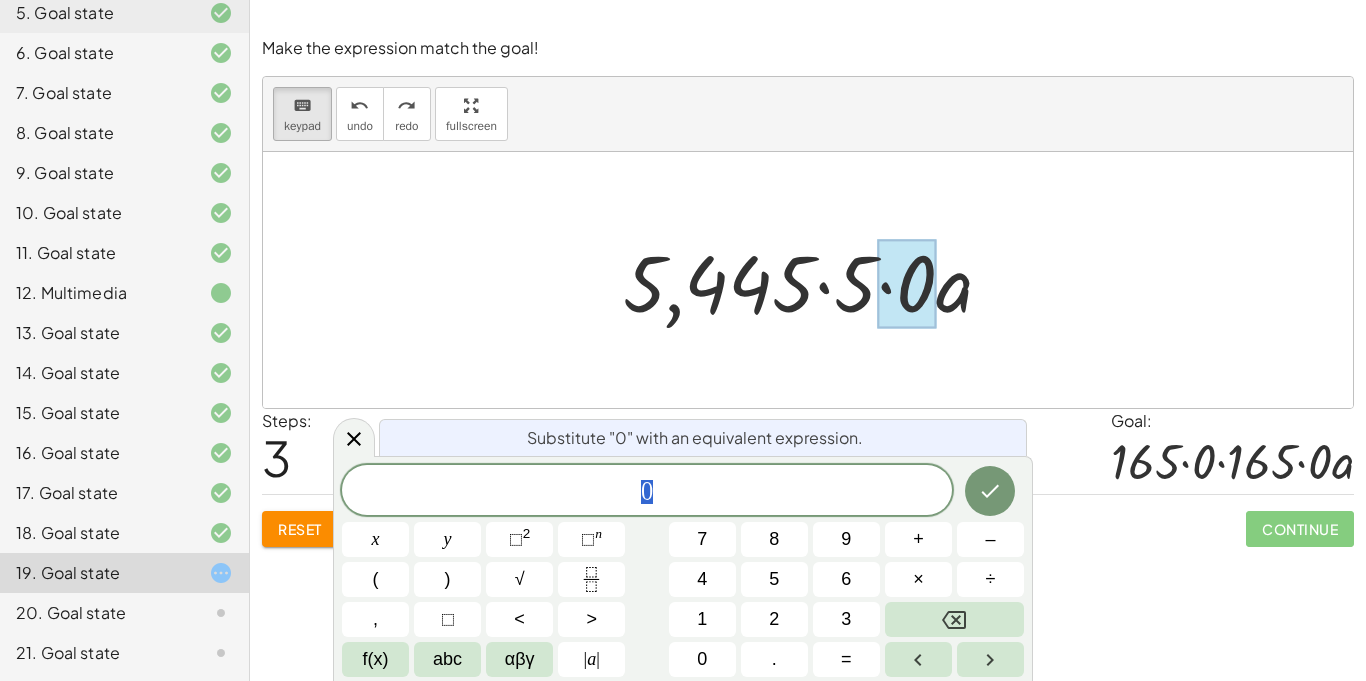 click at bounding box center [808, 280] 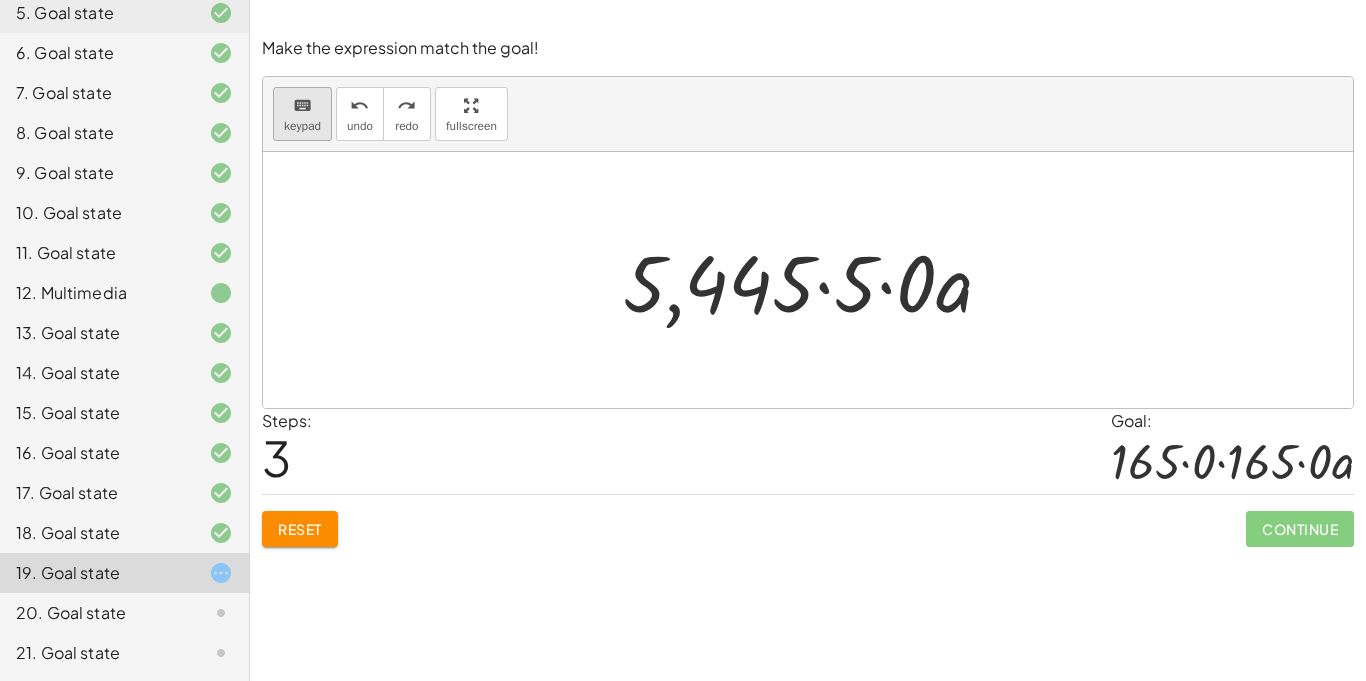 click on "keypad" at bounding box center (302, 126) 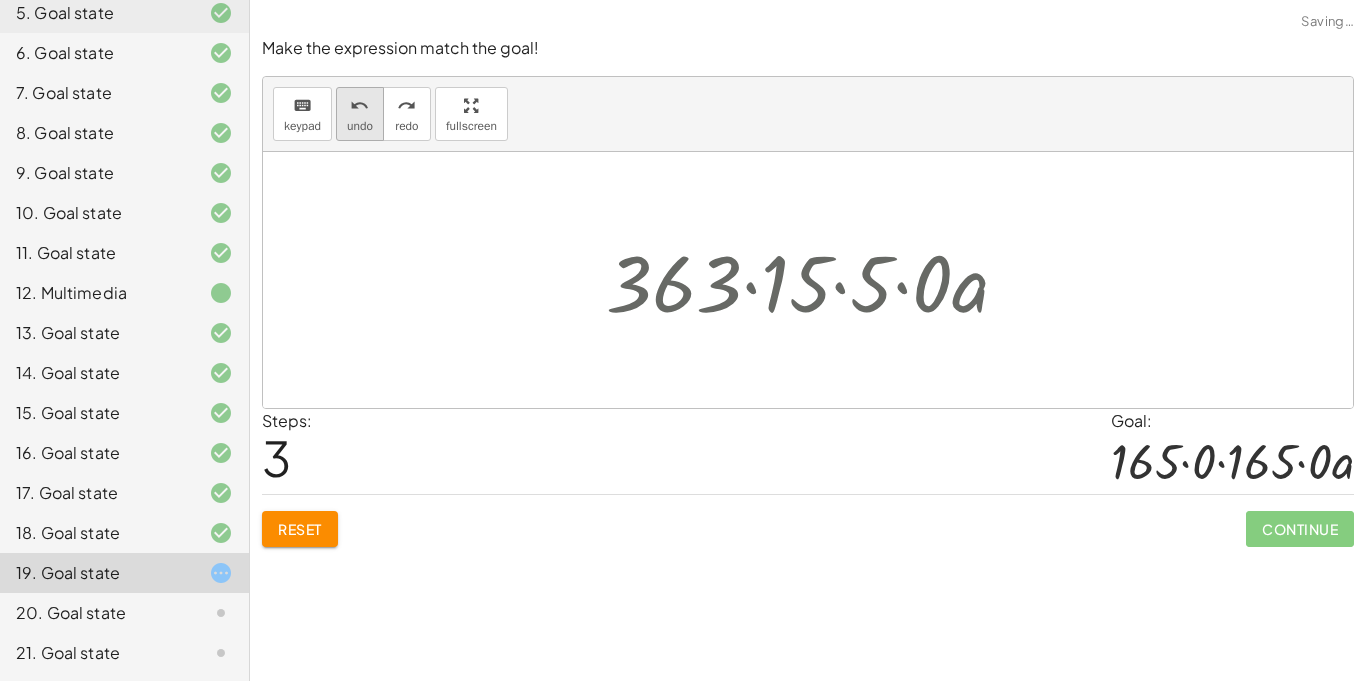 click on "undo" at bounding box center (360, 105) 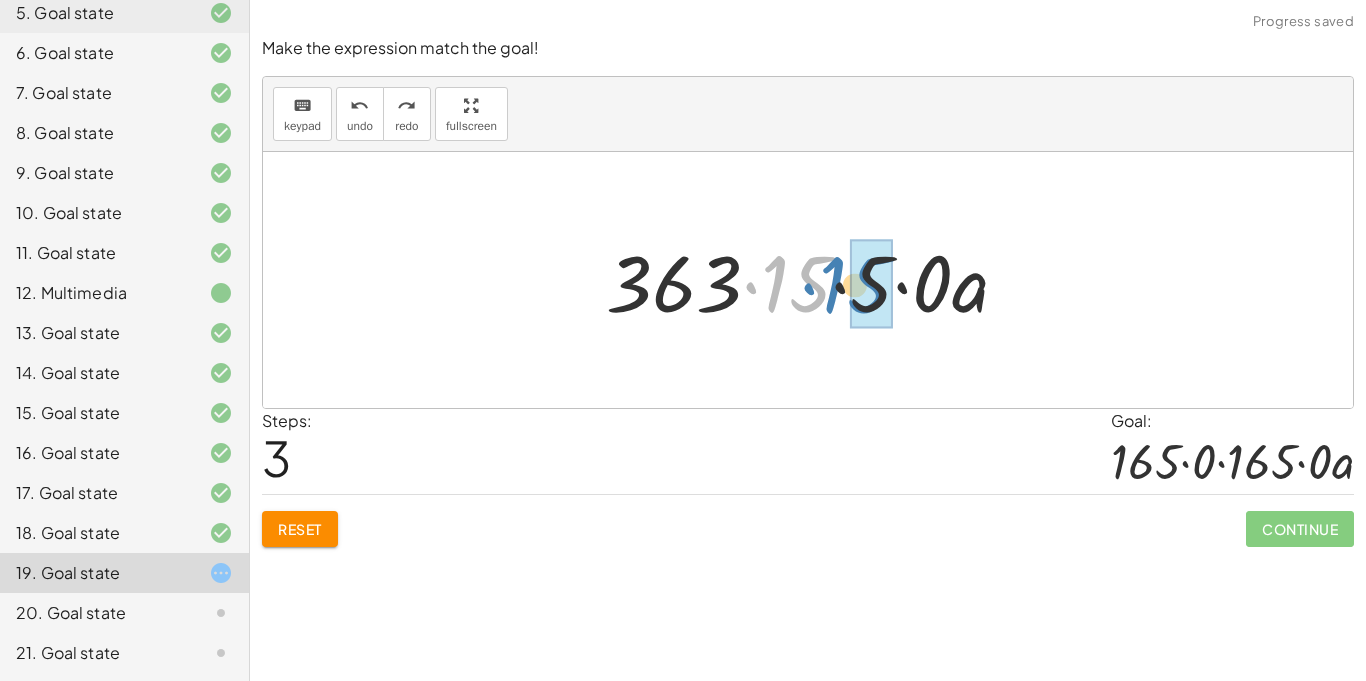 drag, startPoint x: 799, startPoint y: 301, endPoint x: 860, endPoint y: 301, distance: 61 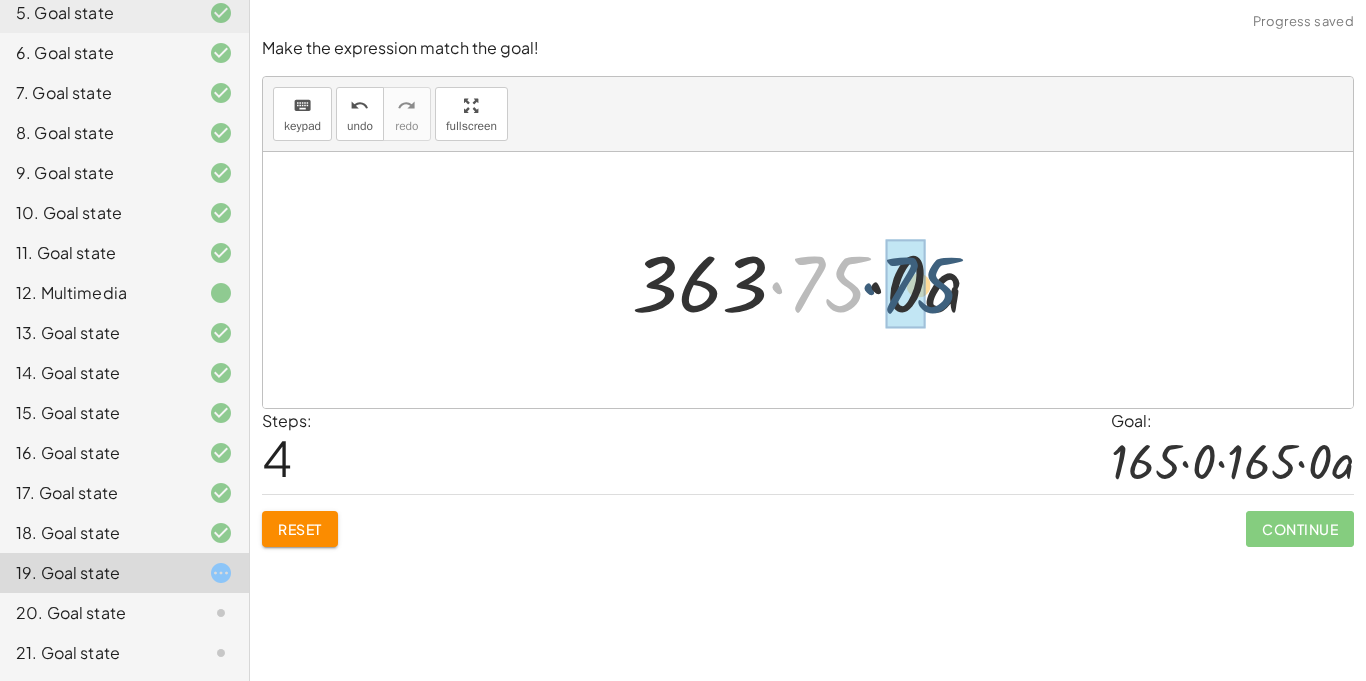 drag, startPoint x: 829, startPoint y: 298, endPoint x: 894, endPoint y: 293, distance: 65.192024 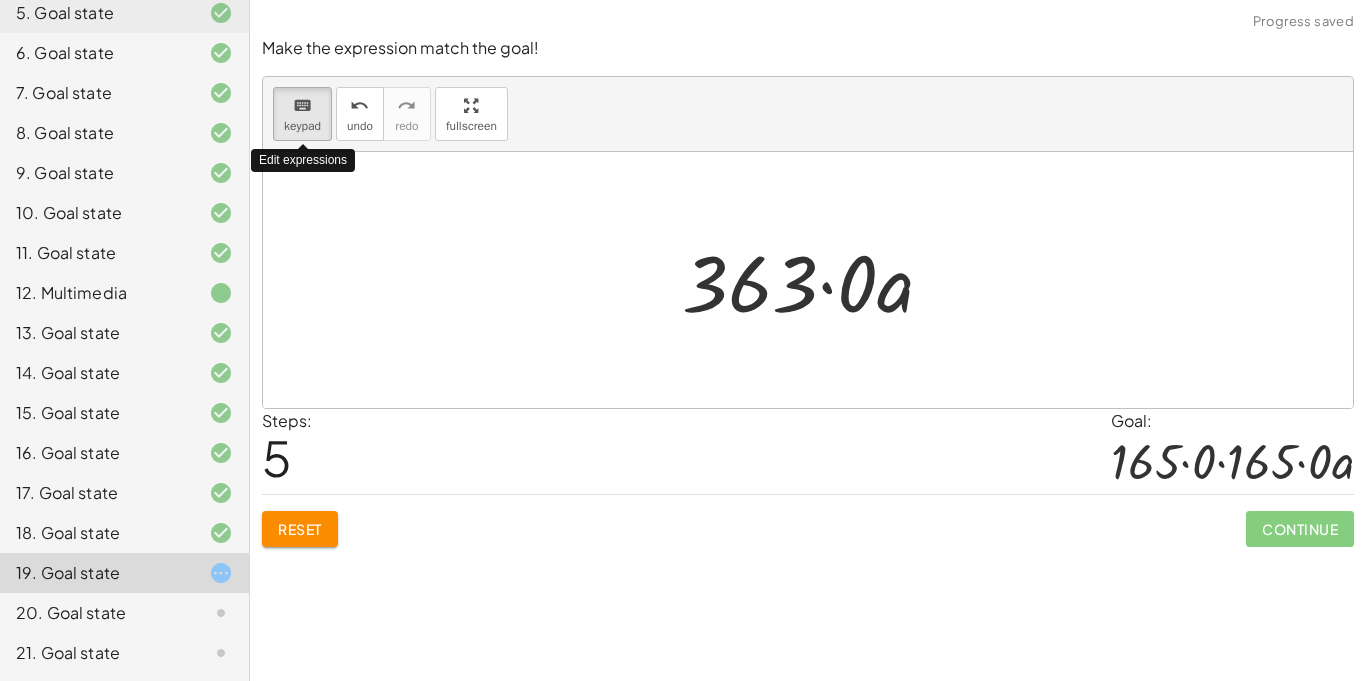 drag, startPoint x: 309, startPoint y: 106, endPoint x: 406, endPoint y: 120, distance: 98.005104 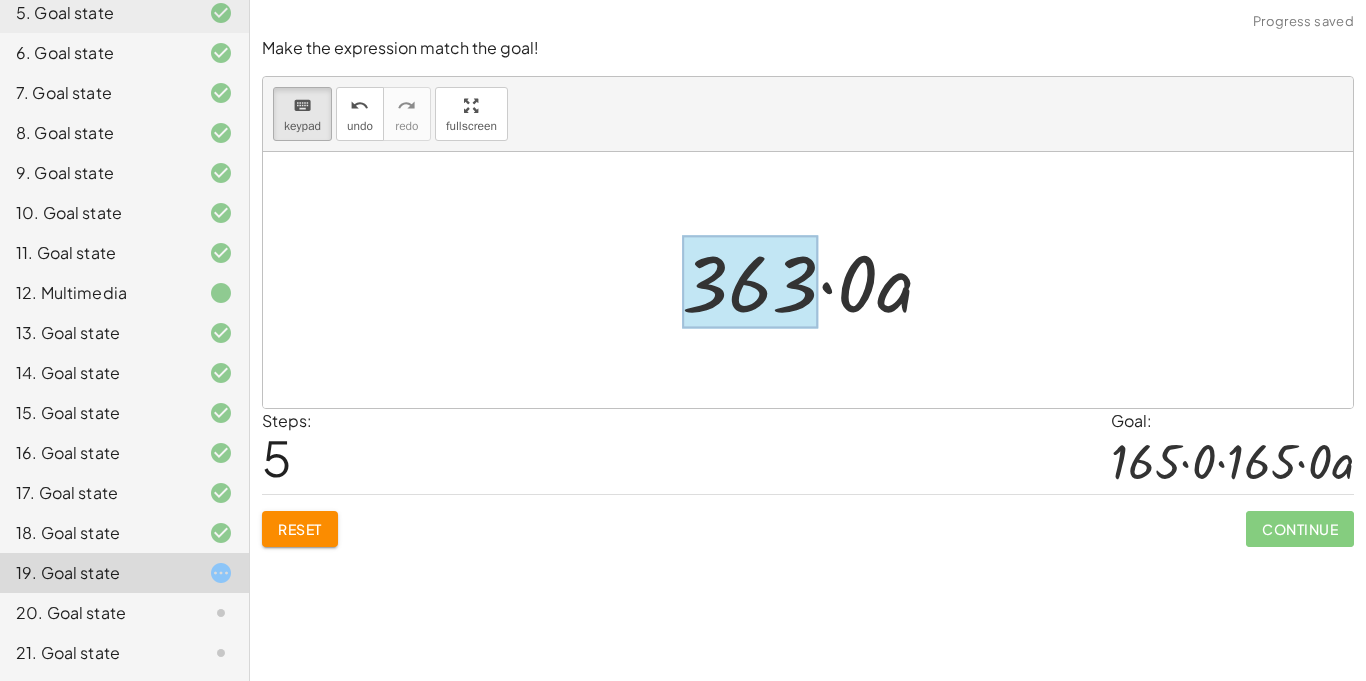 click at bounding box center (750, 282) 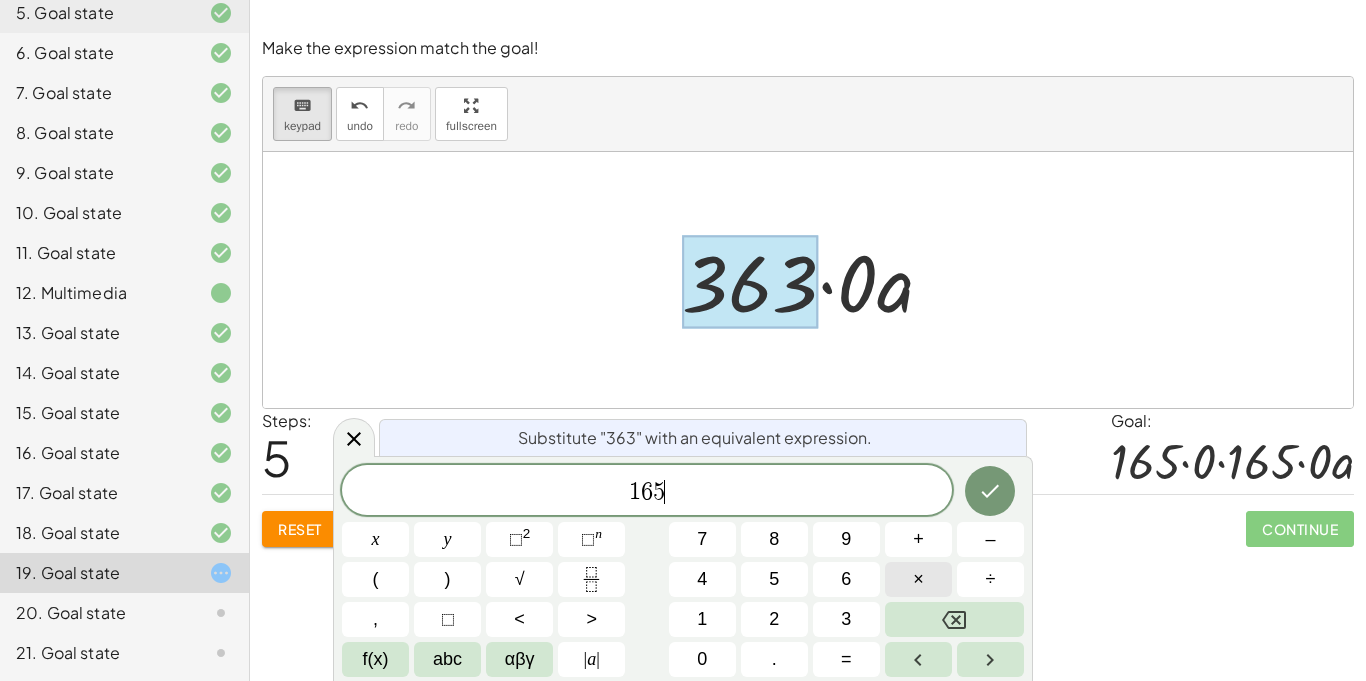 click on "×" at bounding box center (918, 579) 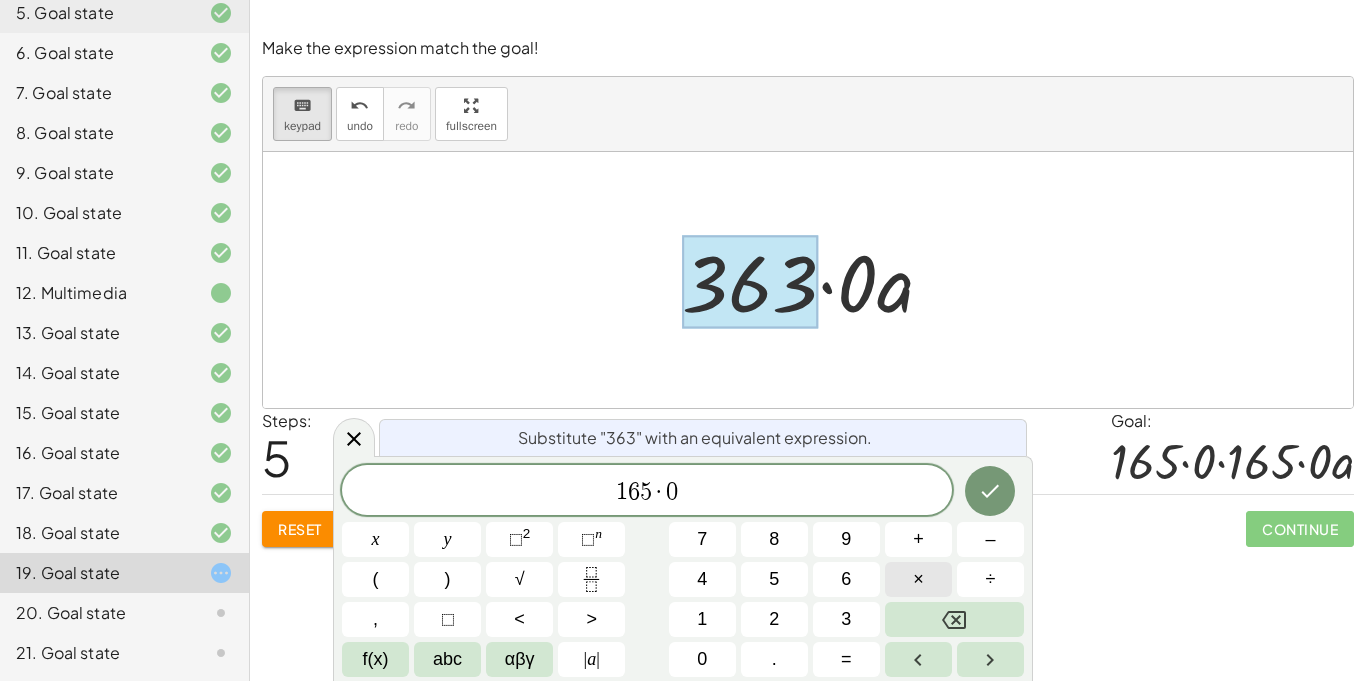 click on "×" at bounding box center [918, 579] 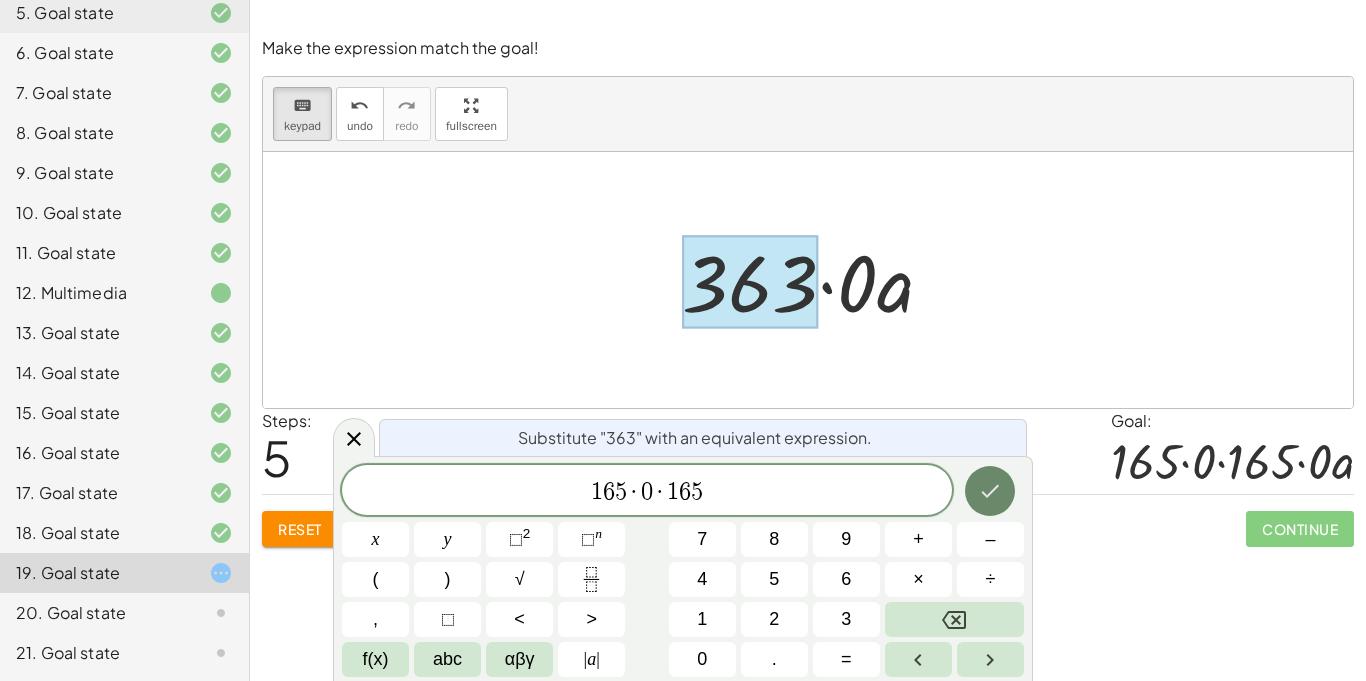 click 